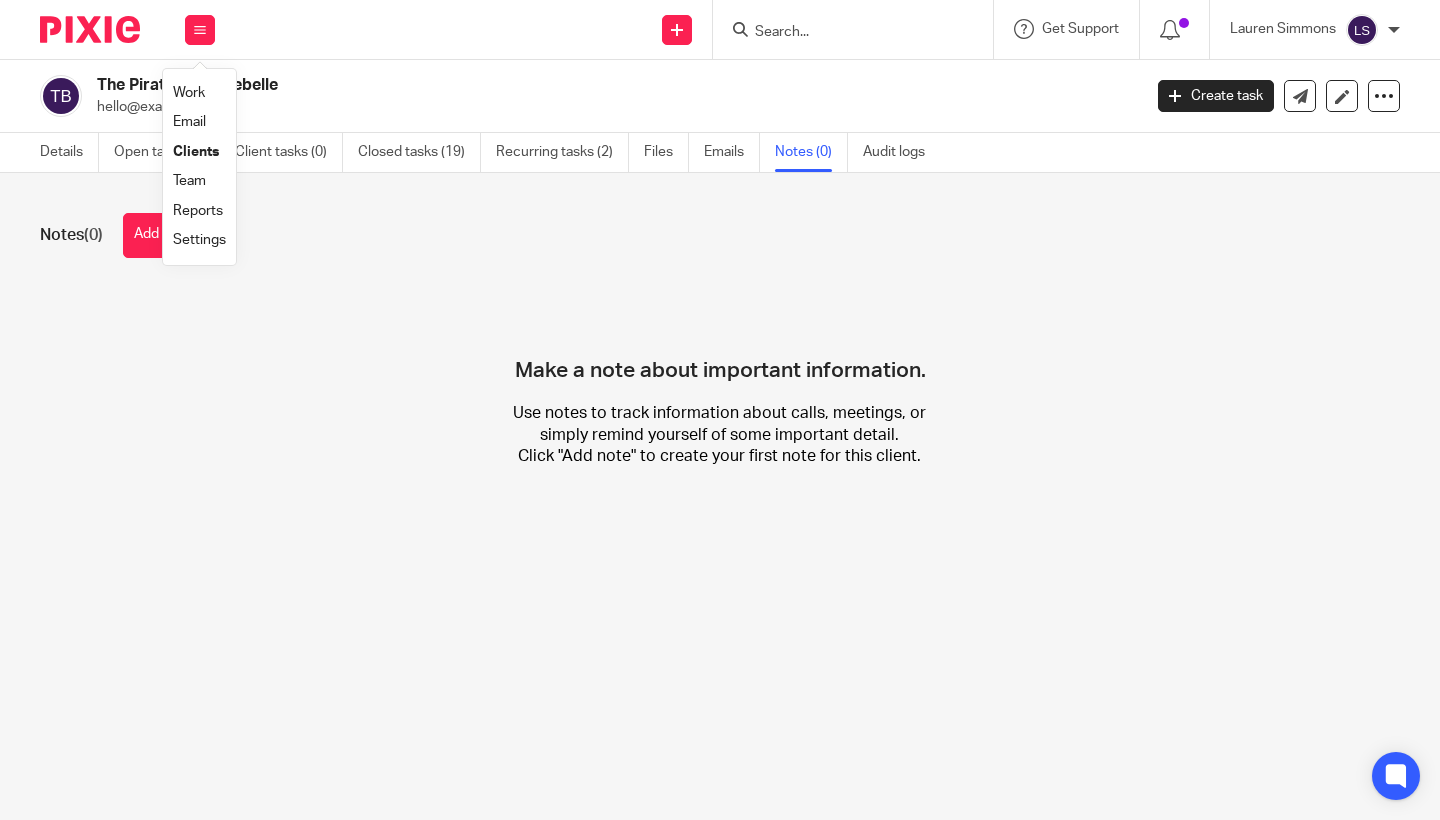 scroll, scrollTop: 0, scrollLeft: 0, axis: both 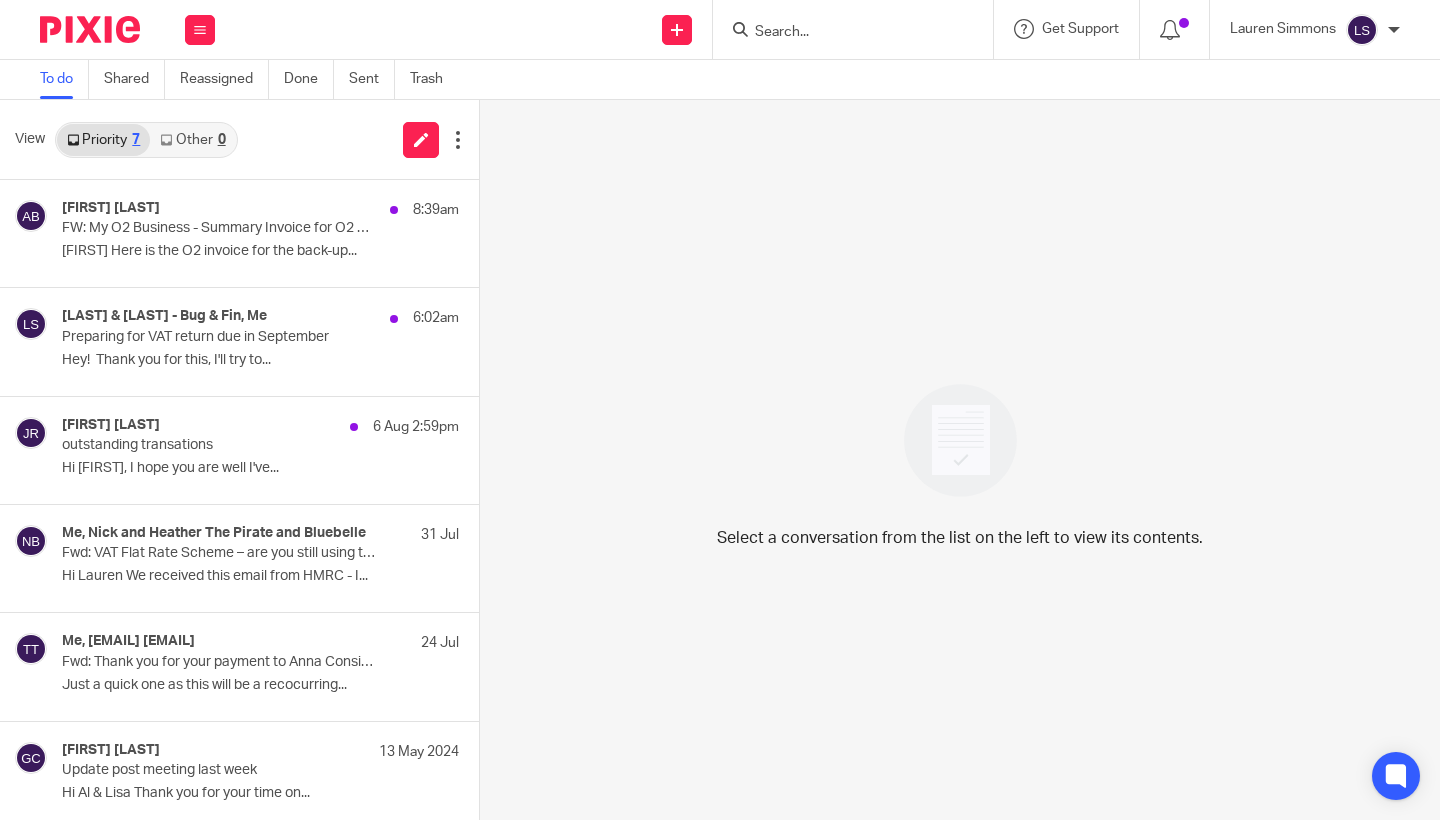 click on "Other
0" at bounding box center (192, 140) 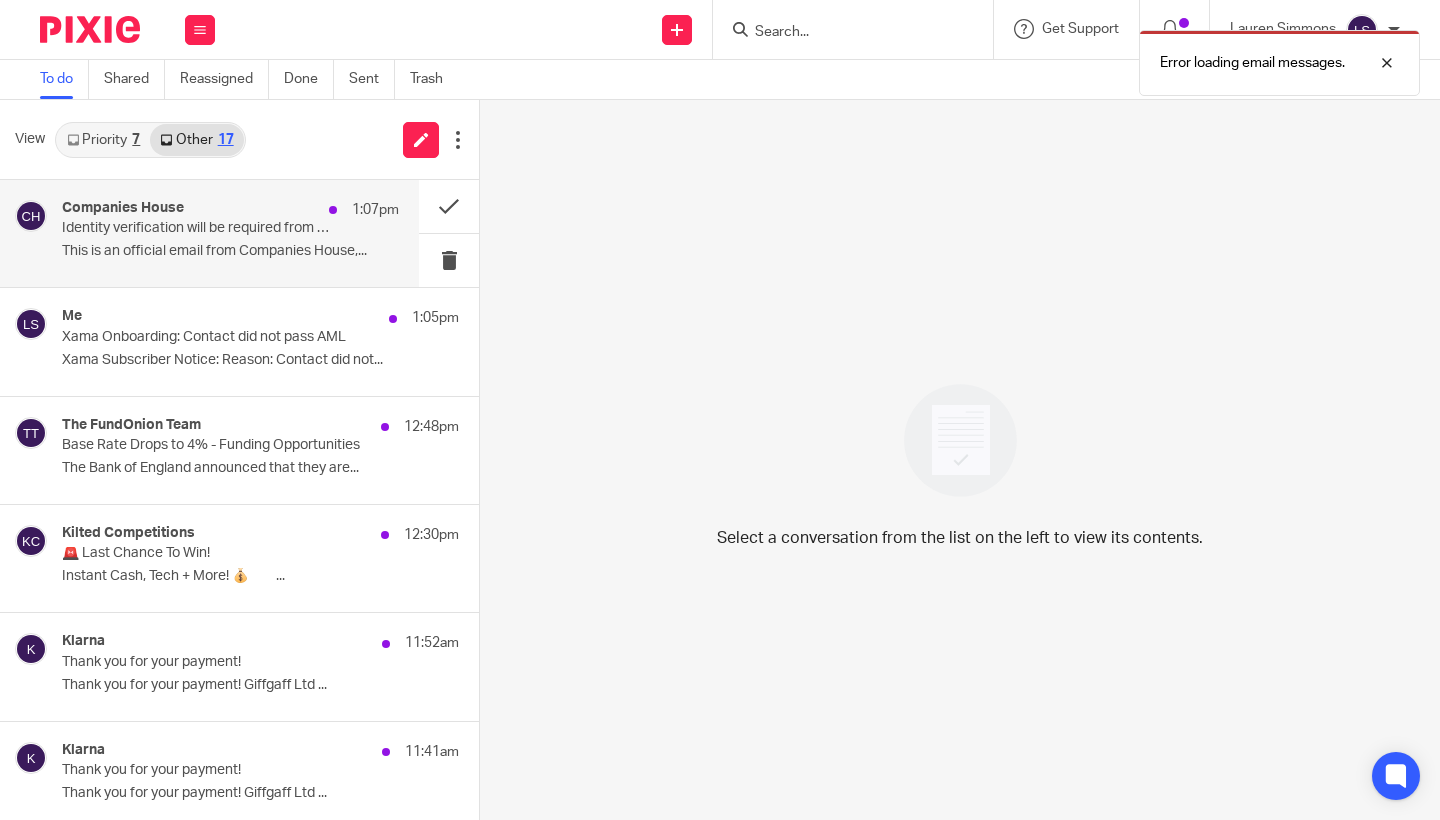 click on "Companies House
1:07pm   Identity verification will be required from 18 November 2025   This is an official email from Companies House,..." at bounding box center (230, 233) 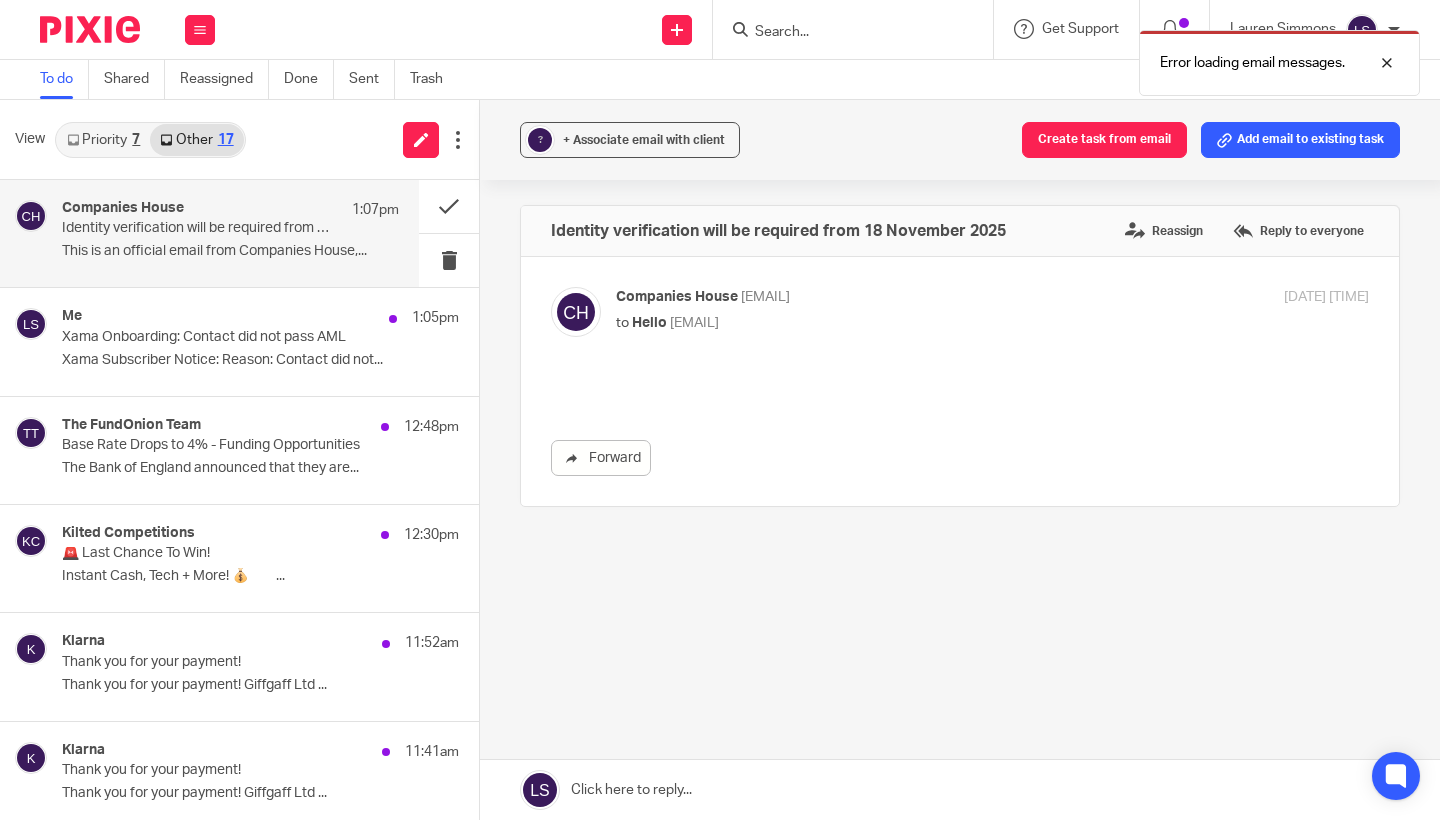 scroll, scrollTop: 0, scrollLeft: 0, axis: both 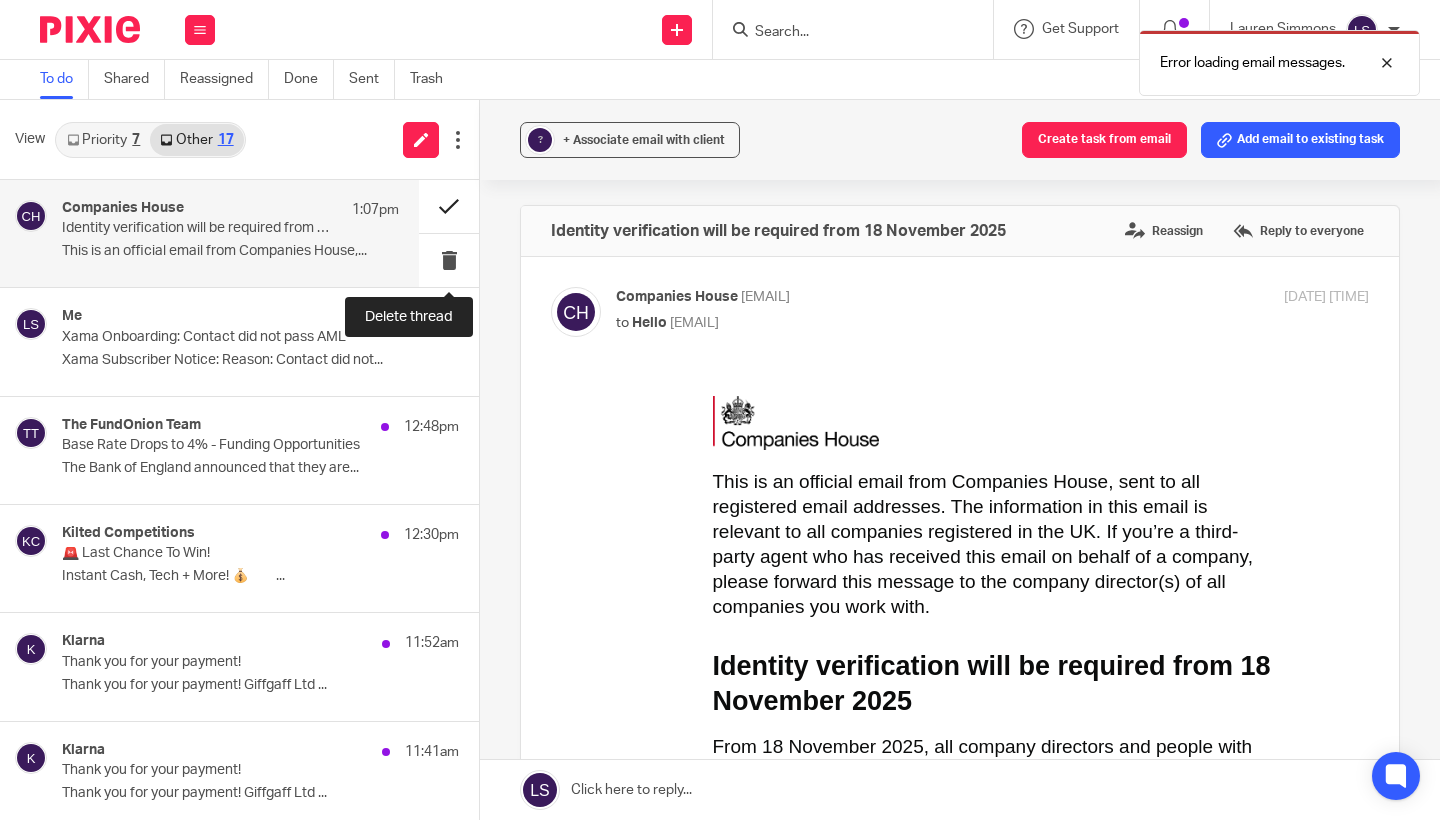 click at bounding box center (449, 206) 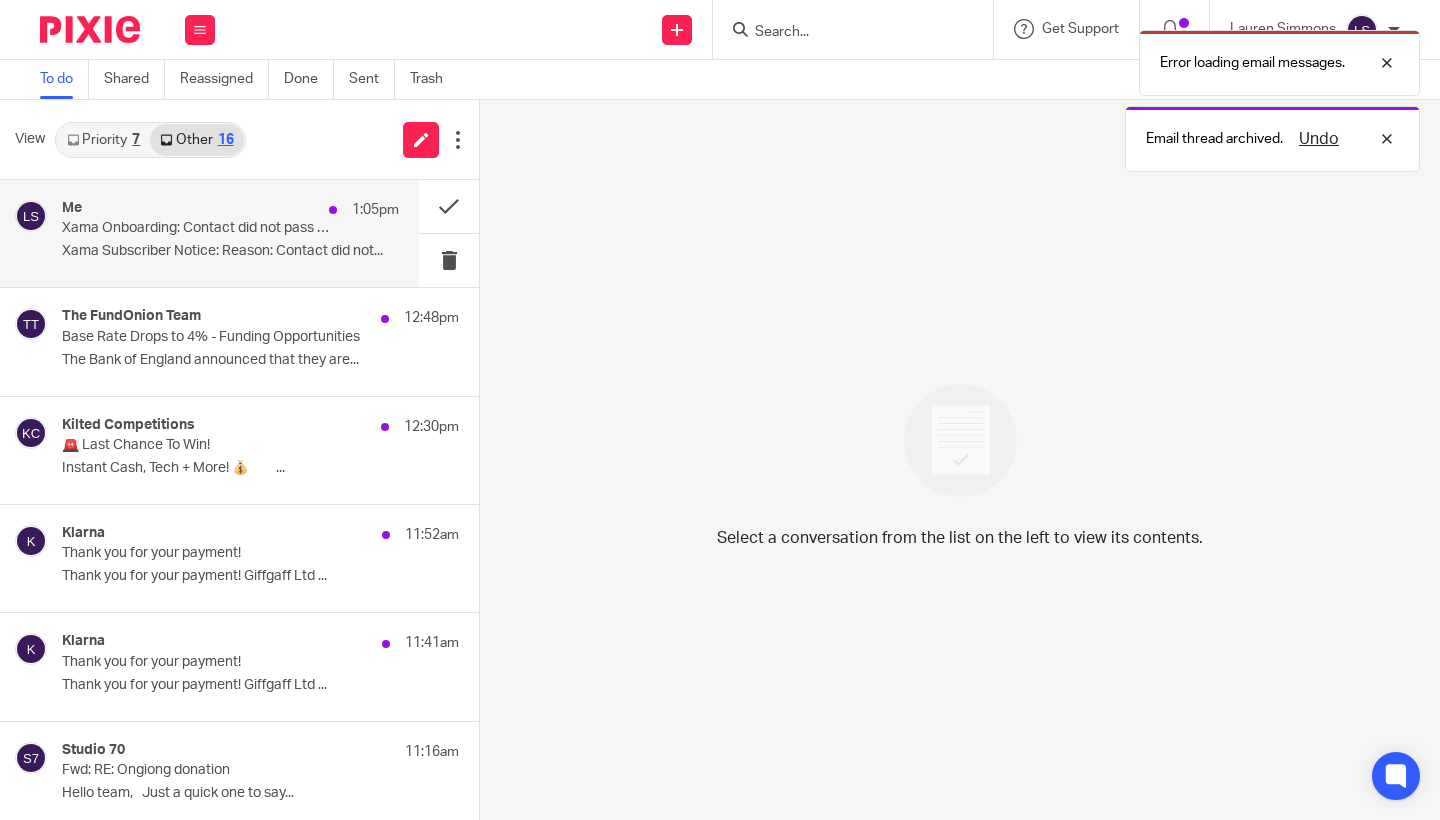 click on "Xama Onboarding: Contact did not pass AML" at bounding box center [197, 228] 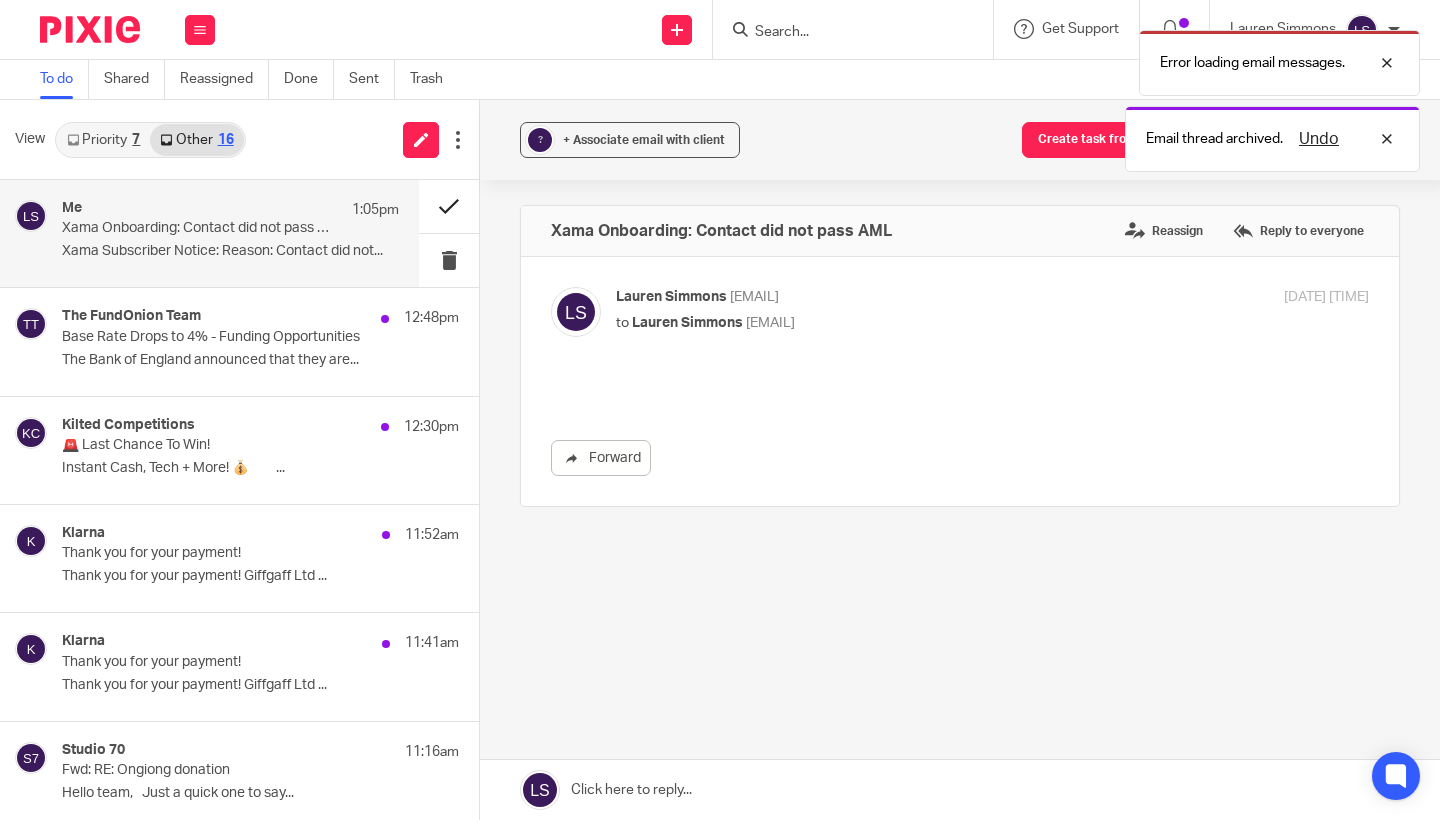 scroll, scrollTop: 0, scrollLeft: 0, axis: both 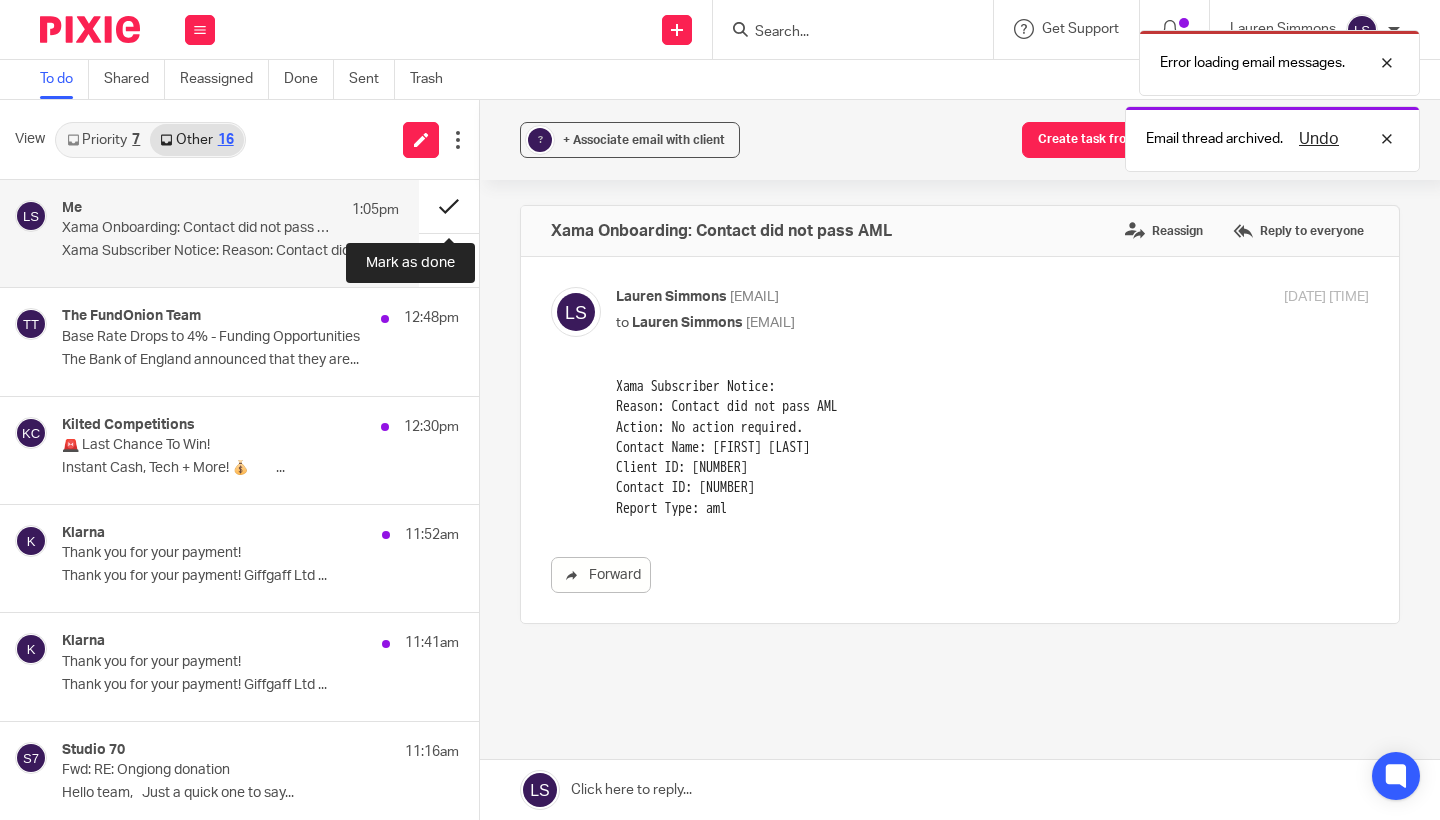 click at bounding box center [449, 206] 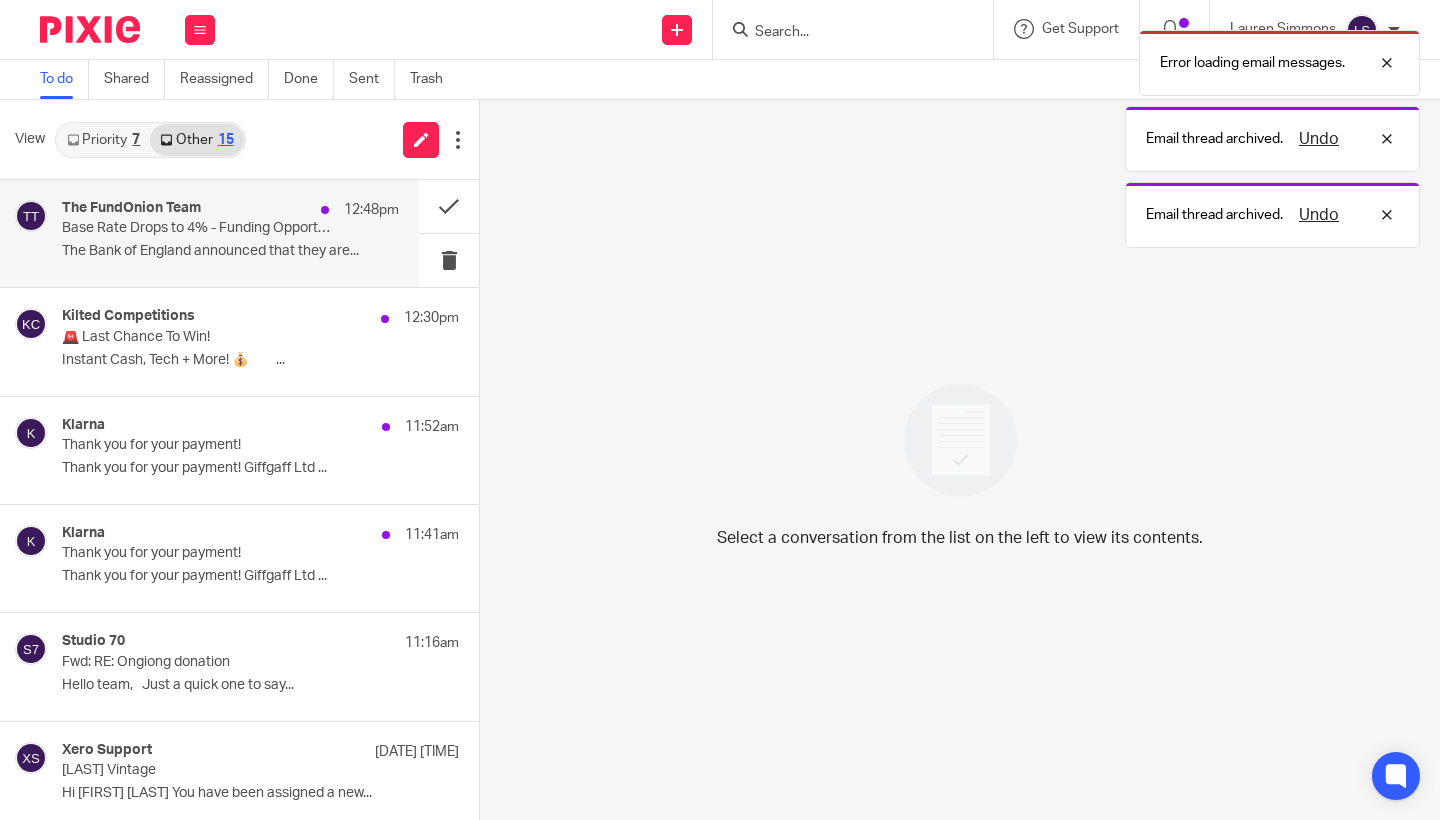 click on "Base Rate Drops to 4% - Funding Opportunities" at bounding box center [197, 228] 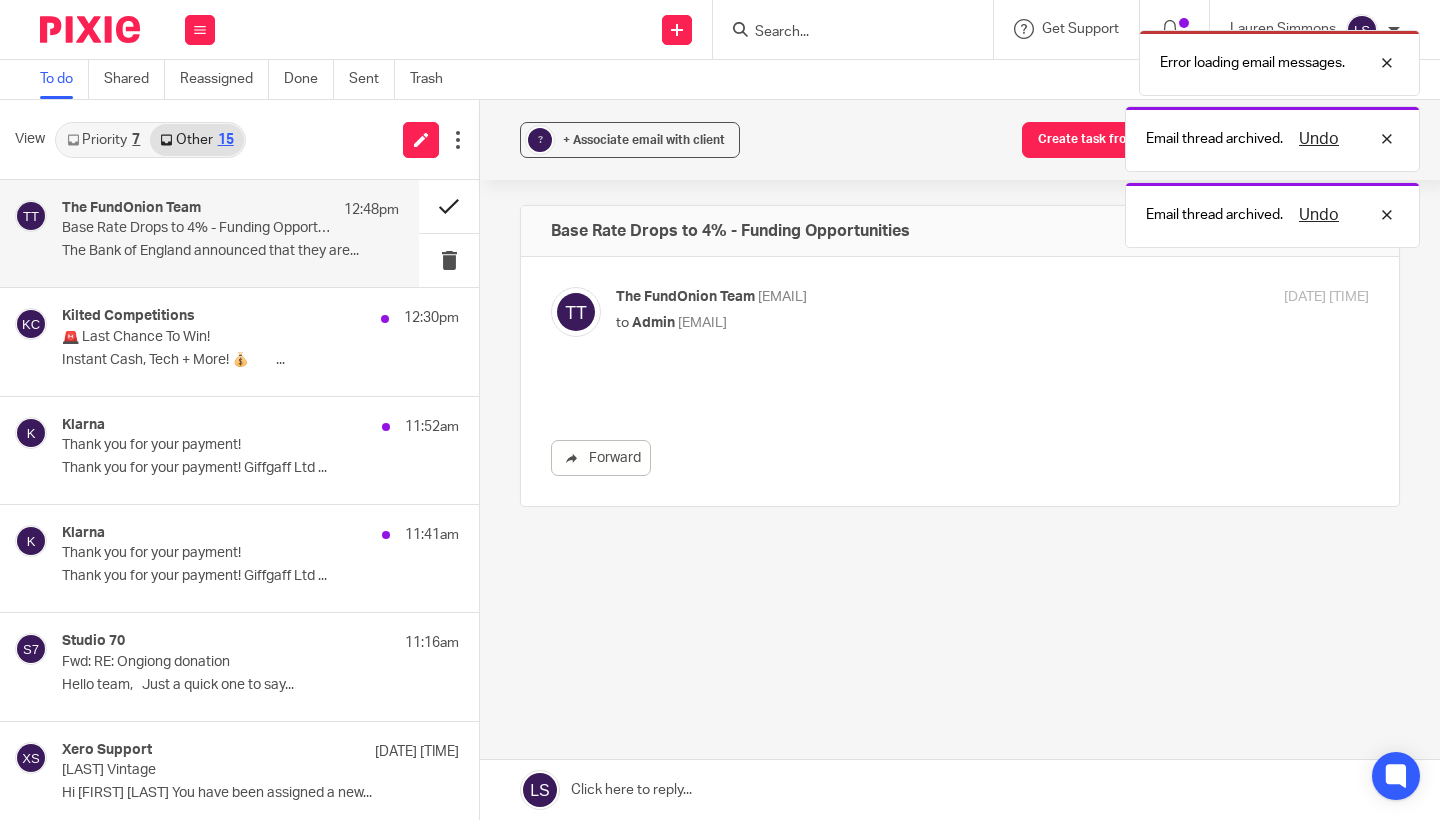 click at bounding box center (449, 206) 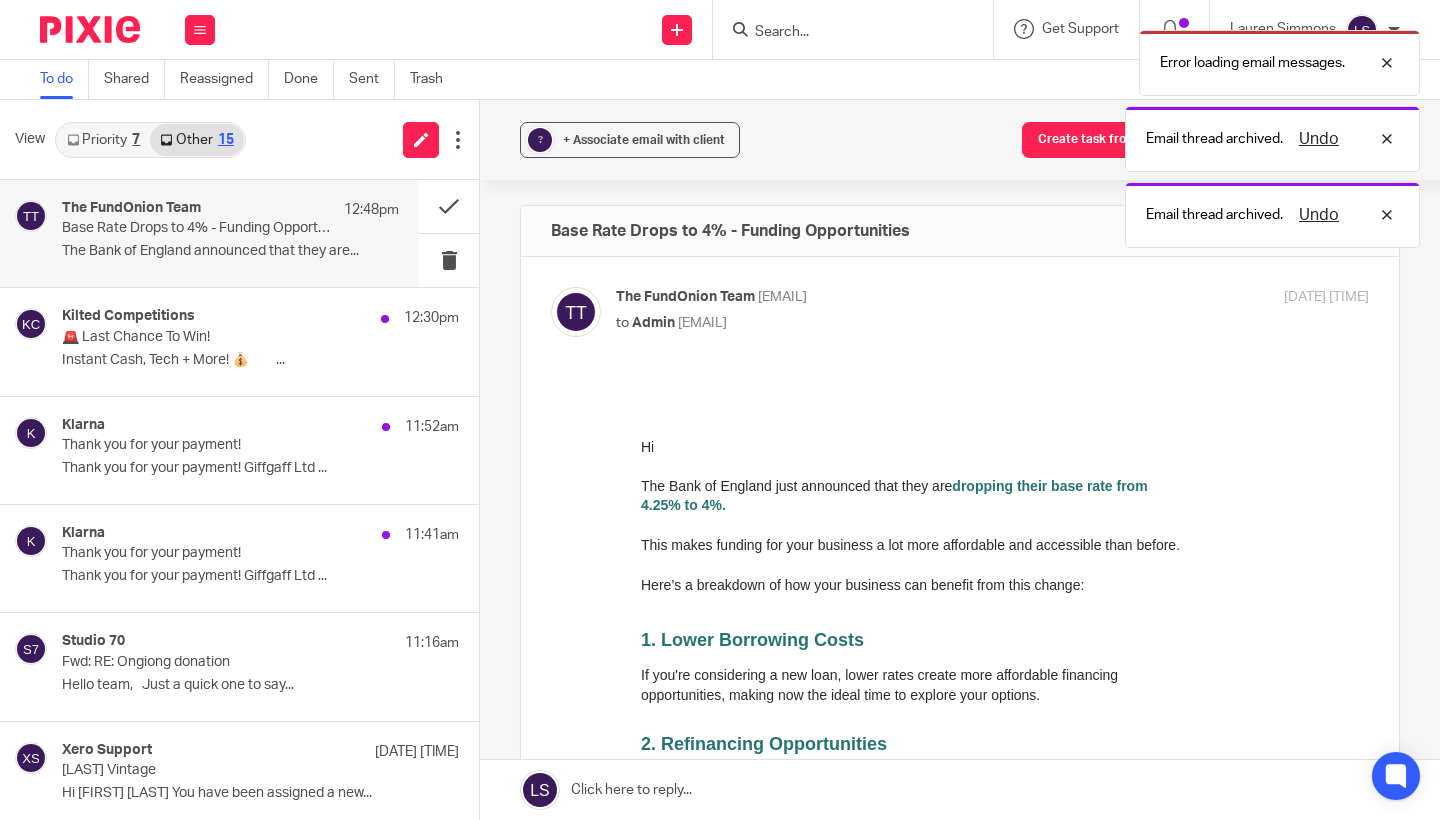 click on "Base Rate Drops to 4% - Funding Opportunities" at bounding box center [197, 228] 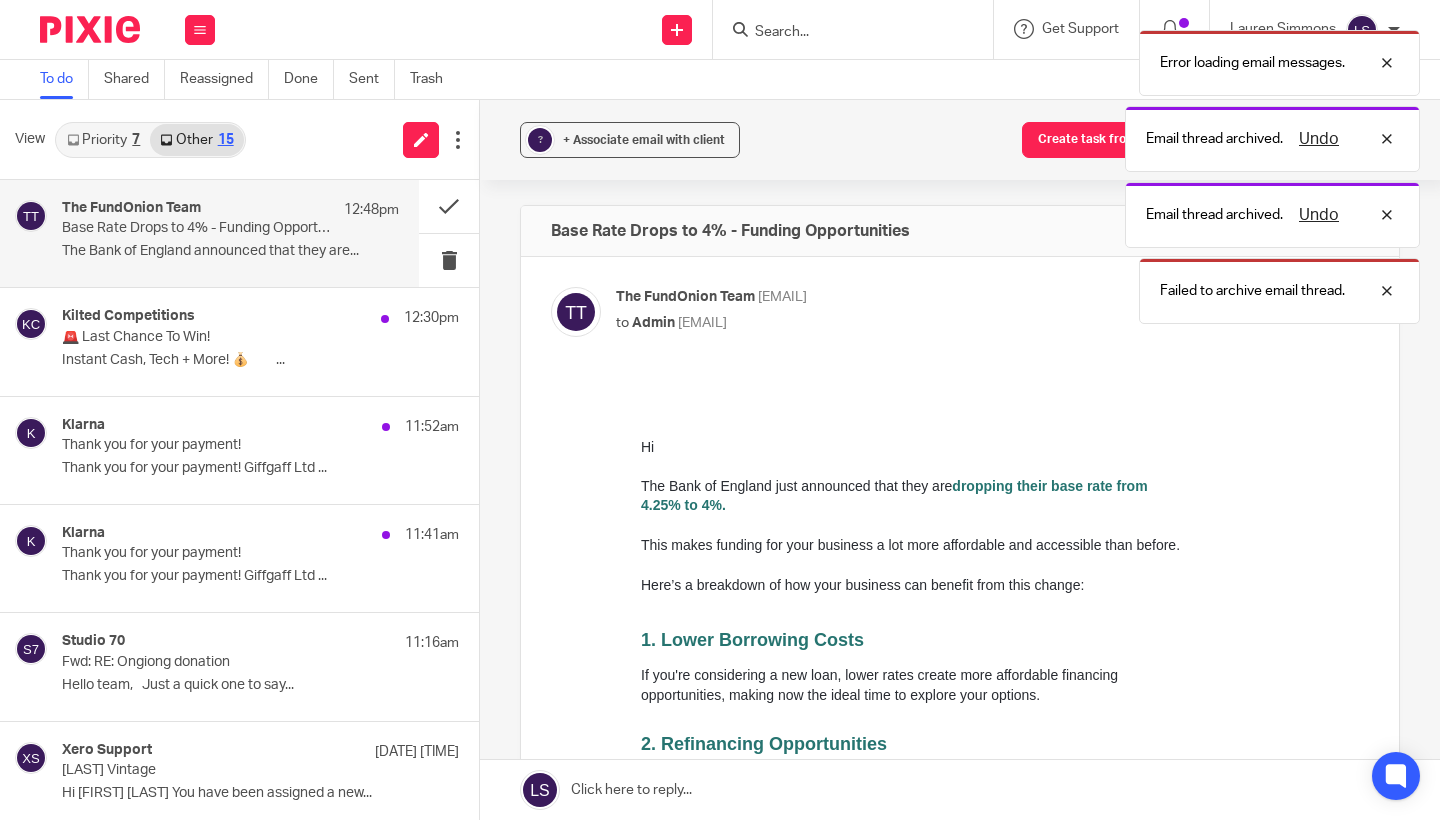 click on "The FundOnion Team
12:48pm   Base Rate Drops to 4% - Funding Opportunities   The Bank of England announced that they are..." at bounding box center [230, 233] 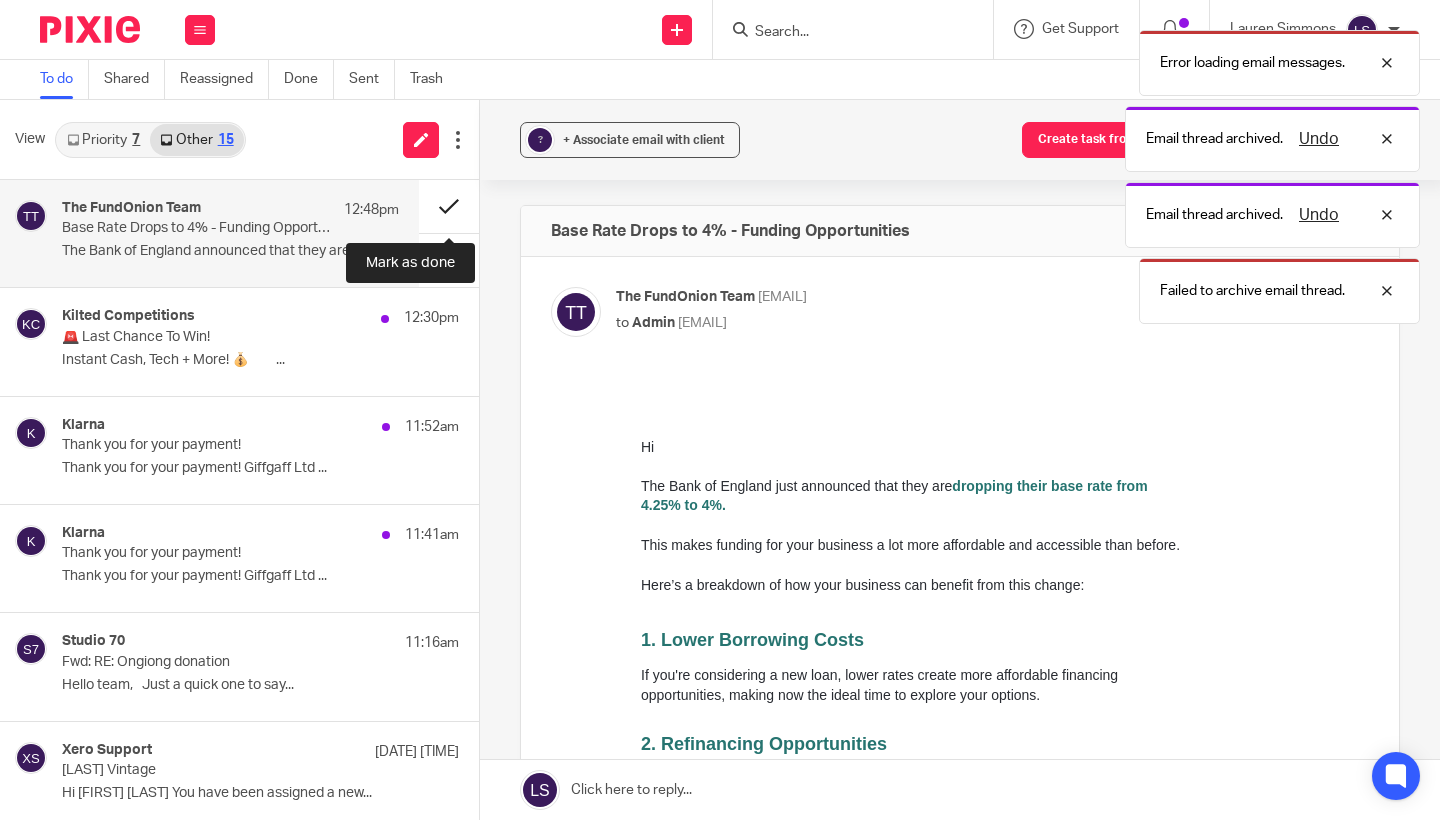 click at bounding box center [449, 206] 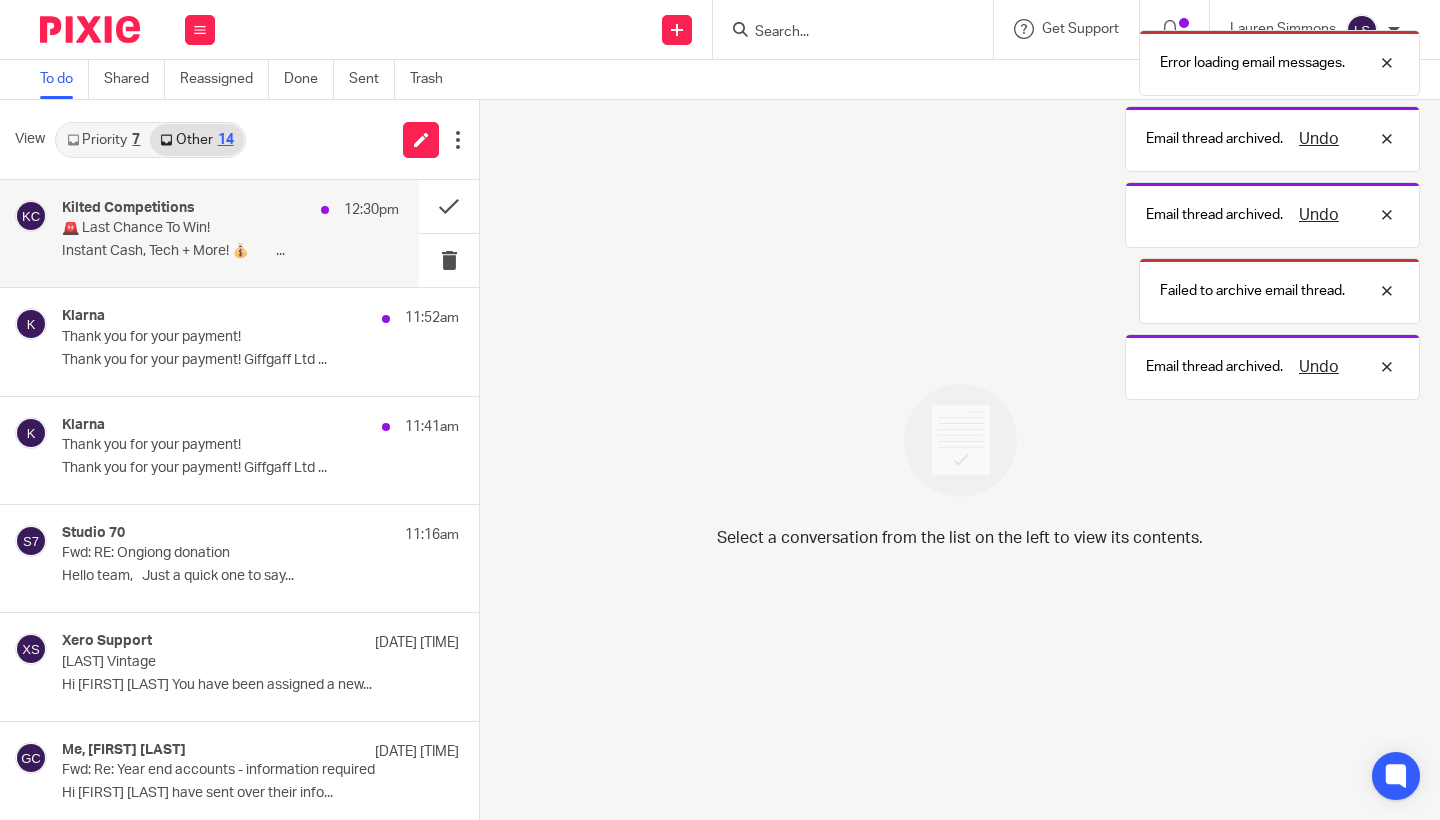 click on "🚨 Last Chance To Win!" at bounding box center (197, 228) 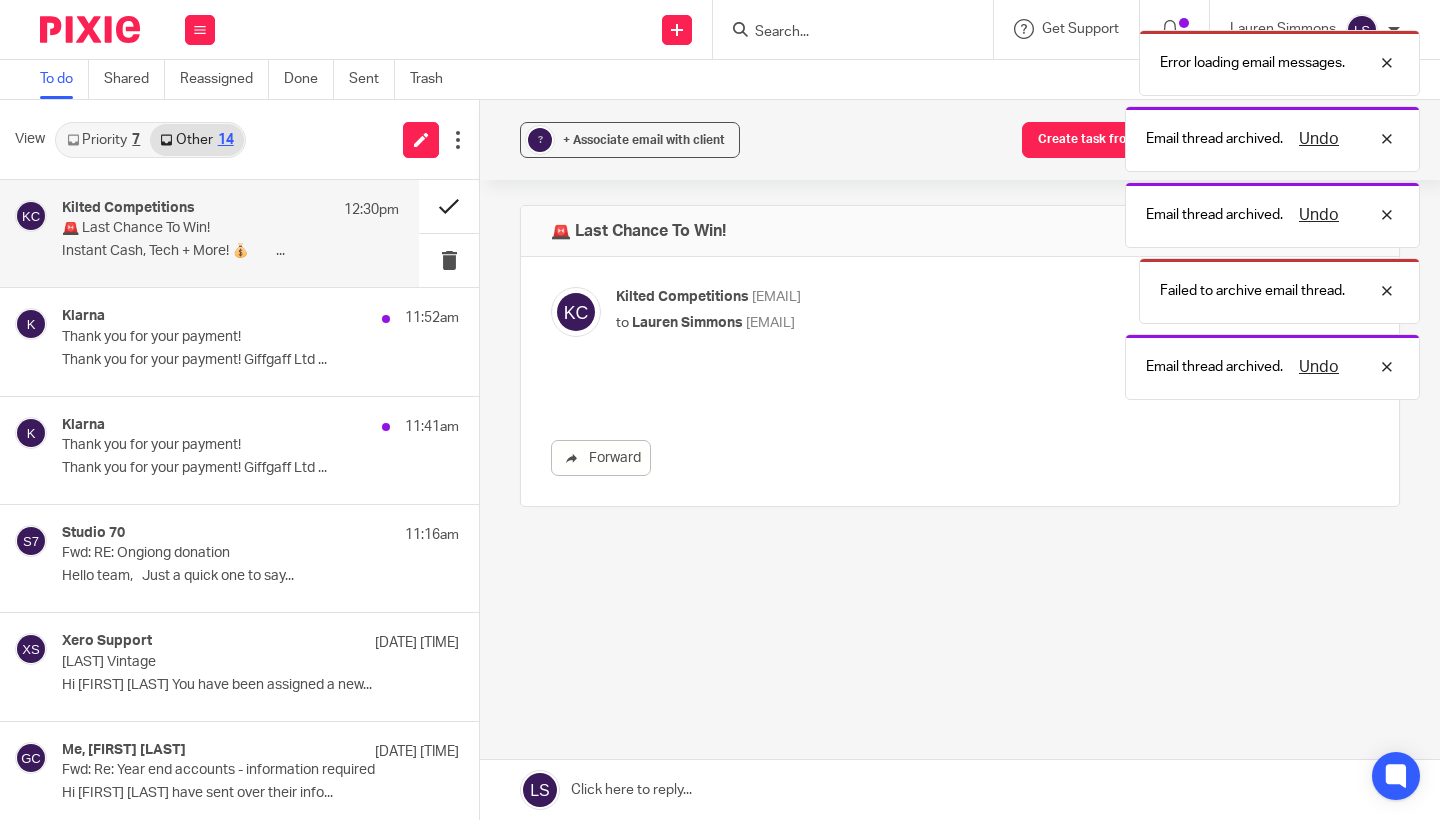 click at bounding box center (449, 206) 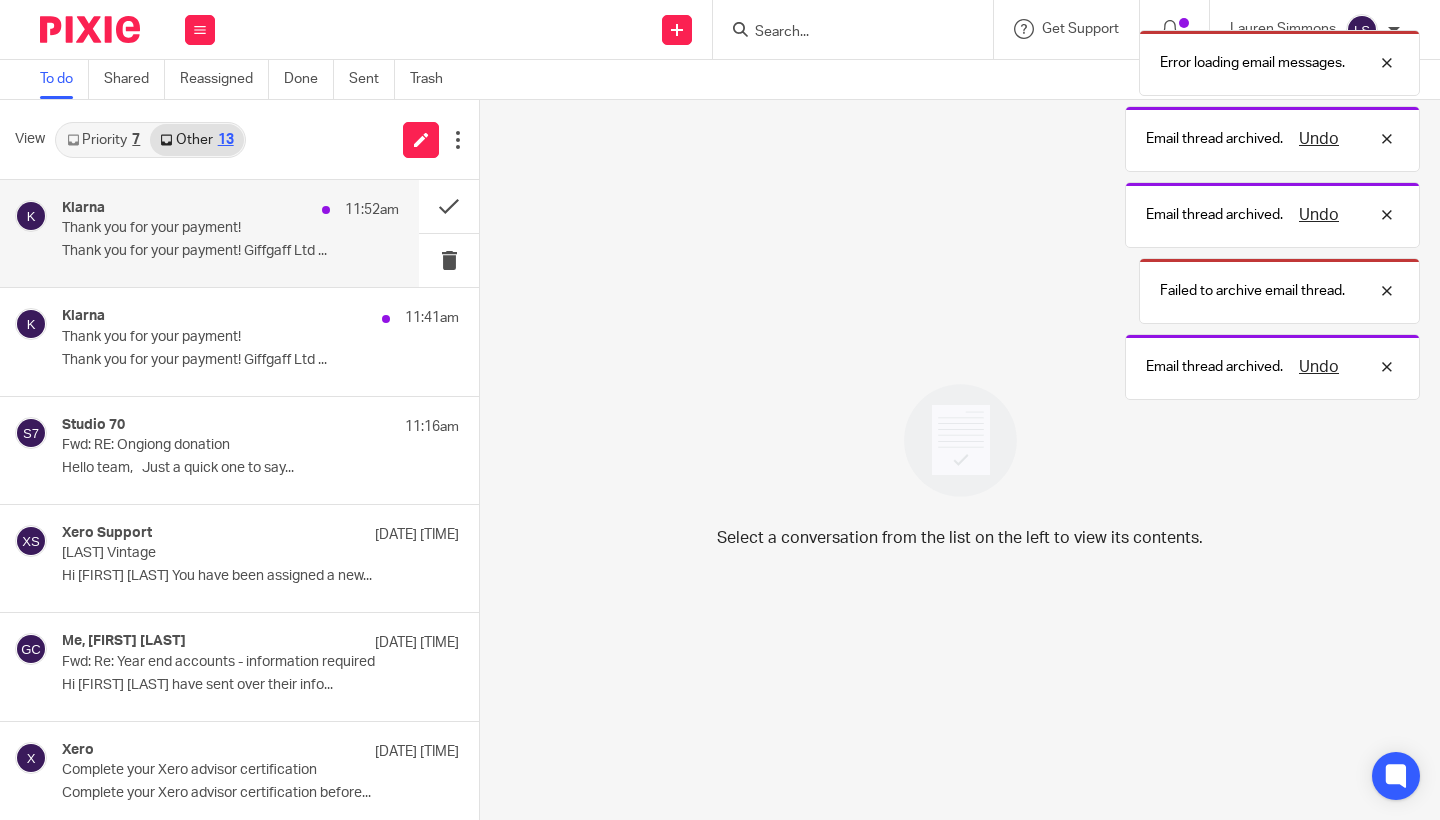click on "Thank you for your payment!" at bounding box center [197, 228] 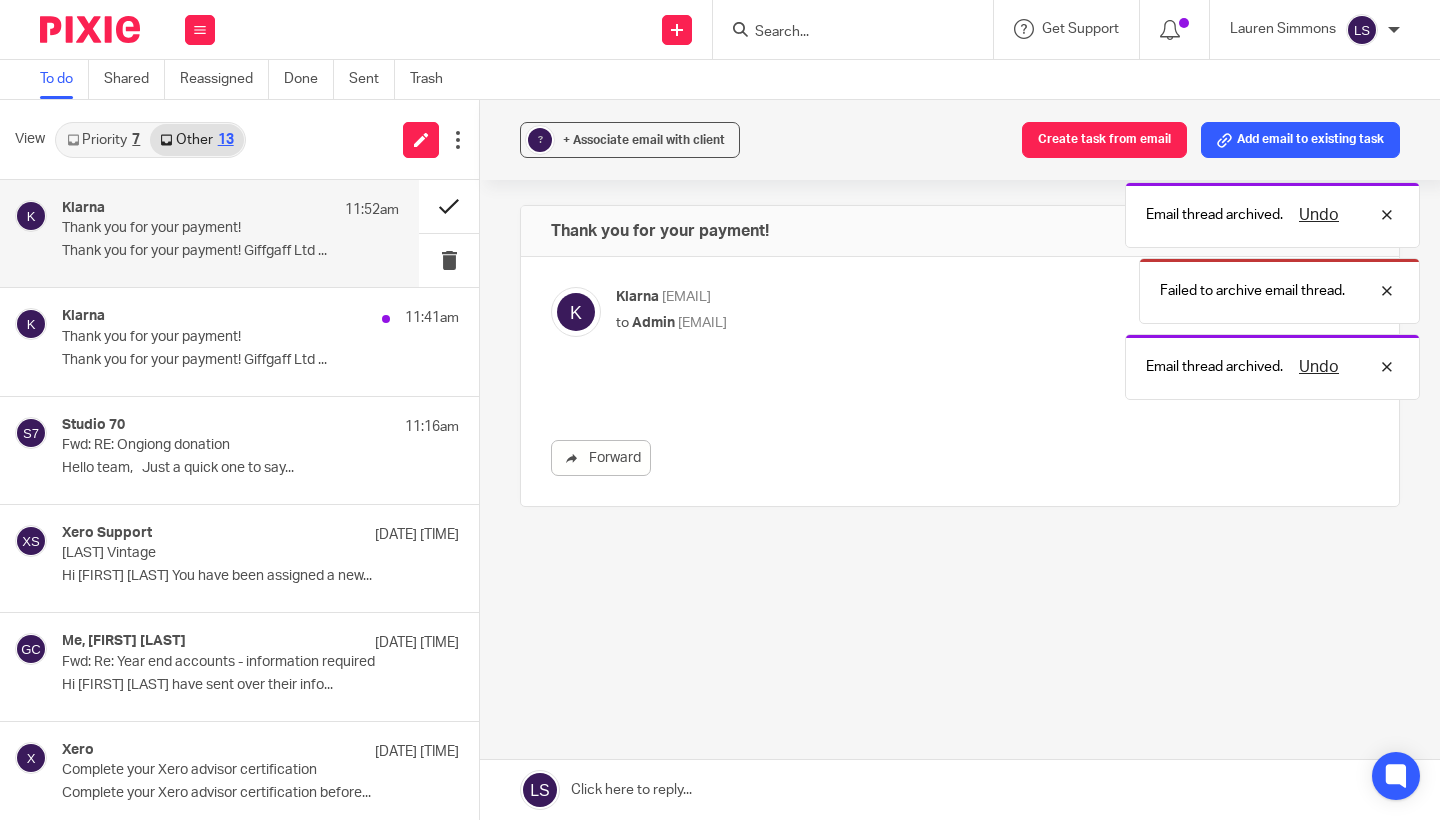 scroll, scrollTop: 0, scrollLeft: 0, axis: both 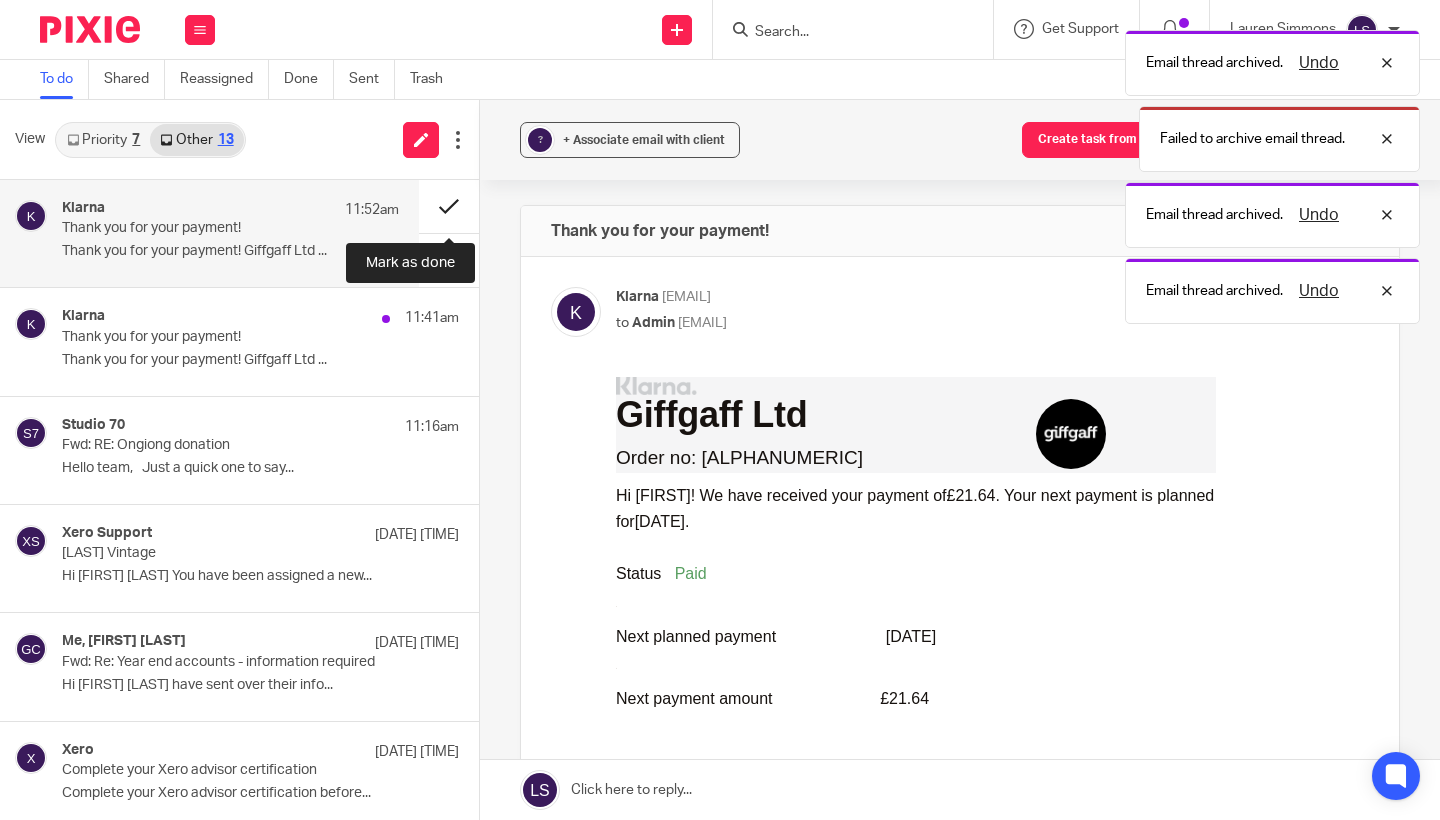 click at bounding box center [449, 206] 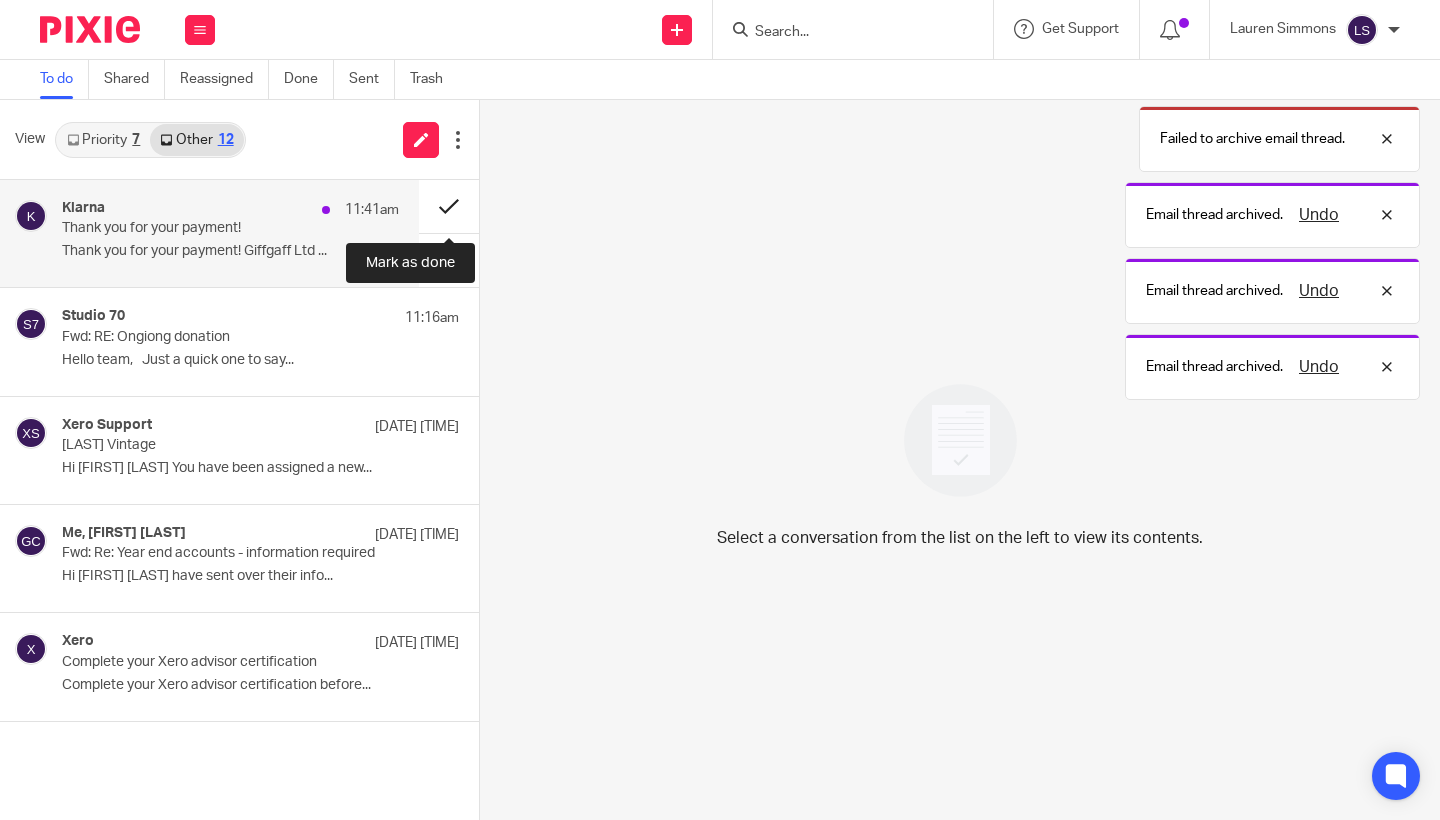 click at bounding box center [449, 206] 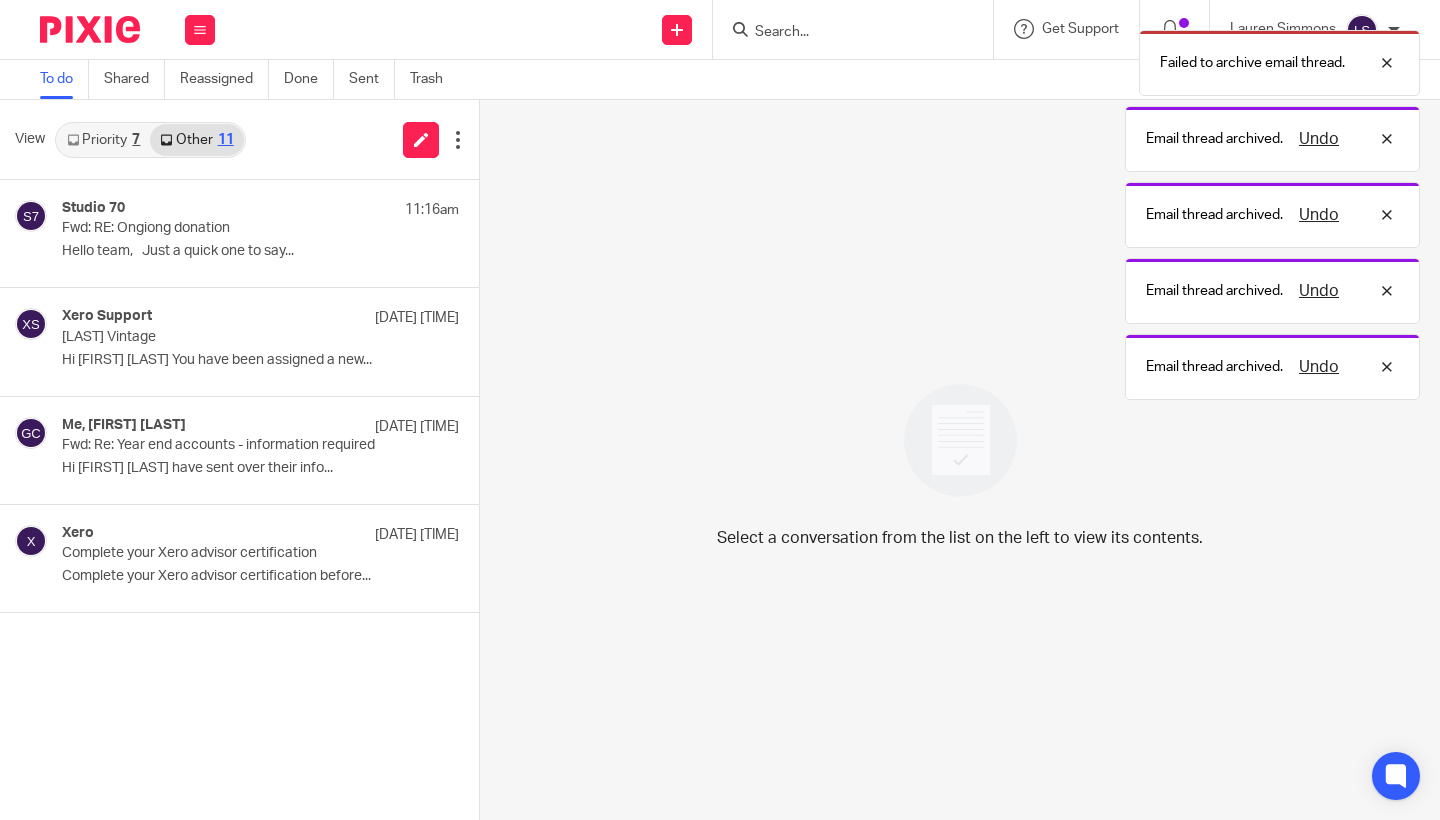 click on "Priority
7" at bounding box center (103, 140) 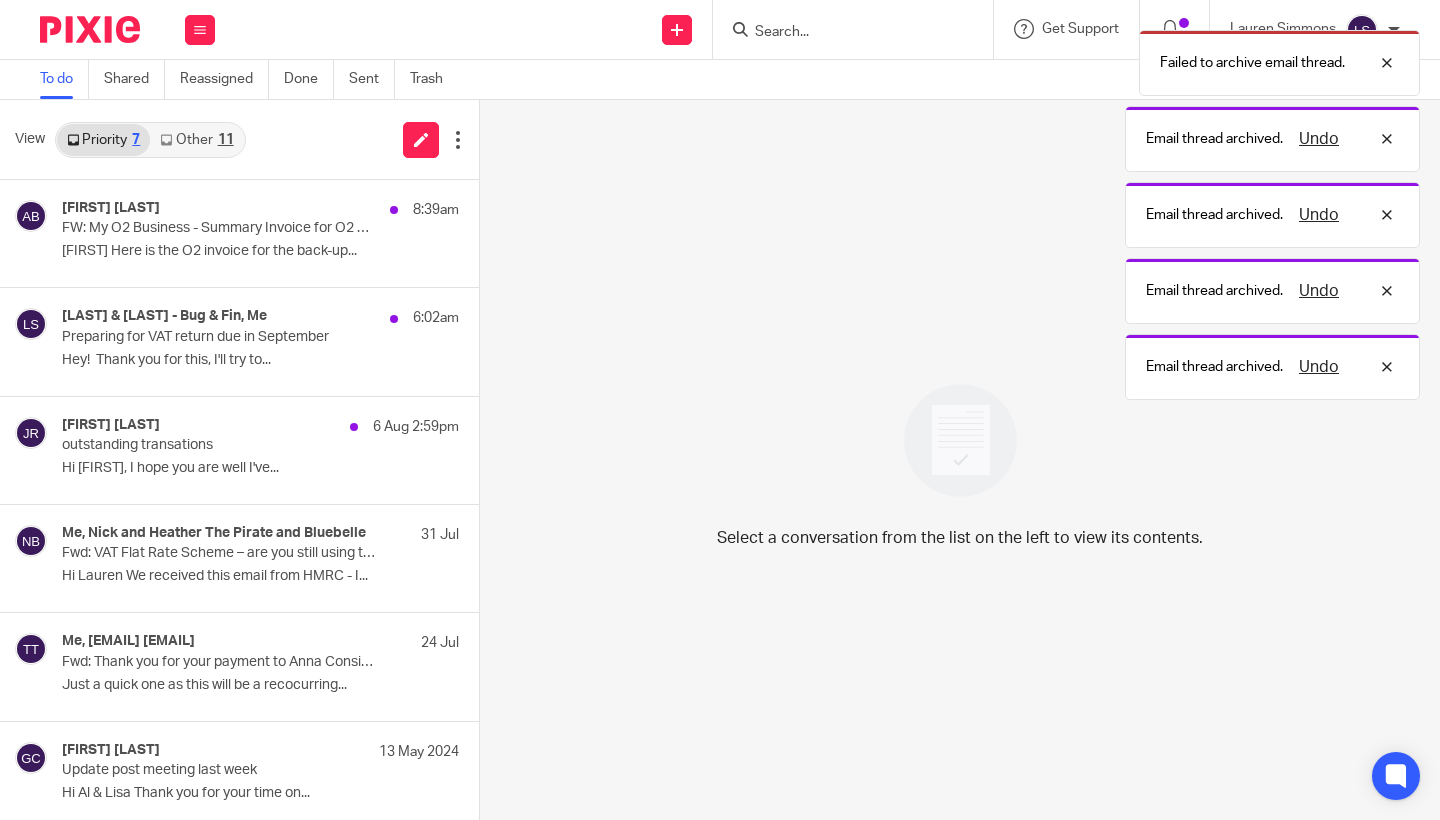 click on "Other
11" at bounding box center [196, 140] 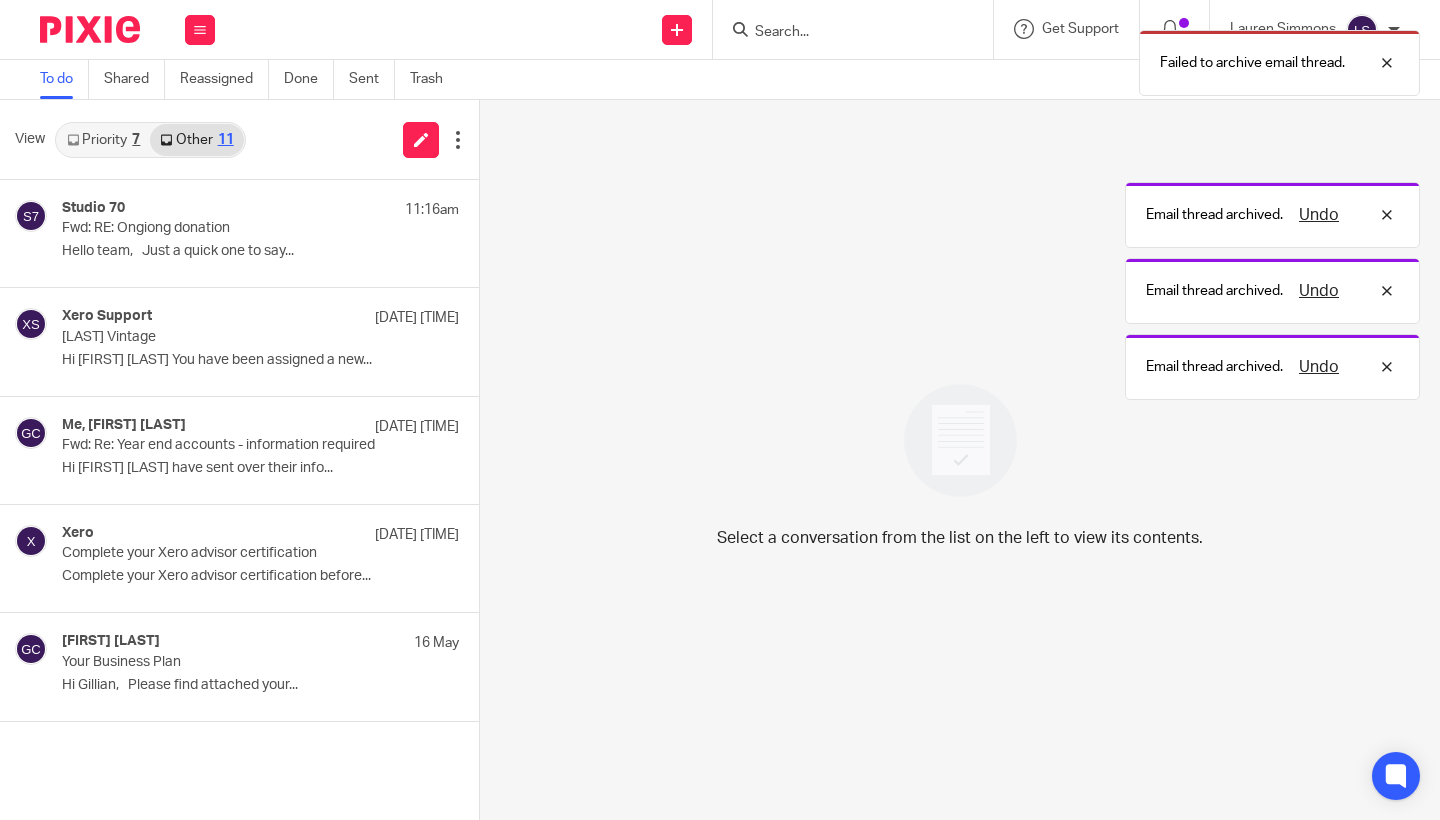 click on "Priority
7" at bounding box center (103, 140) 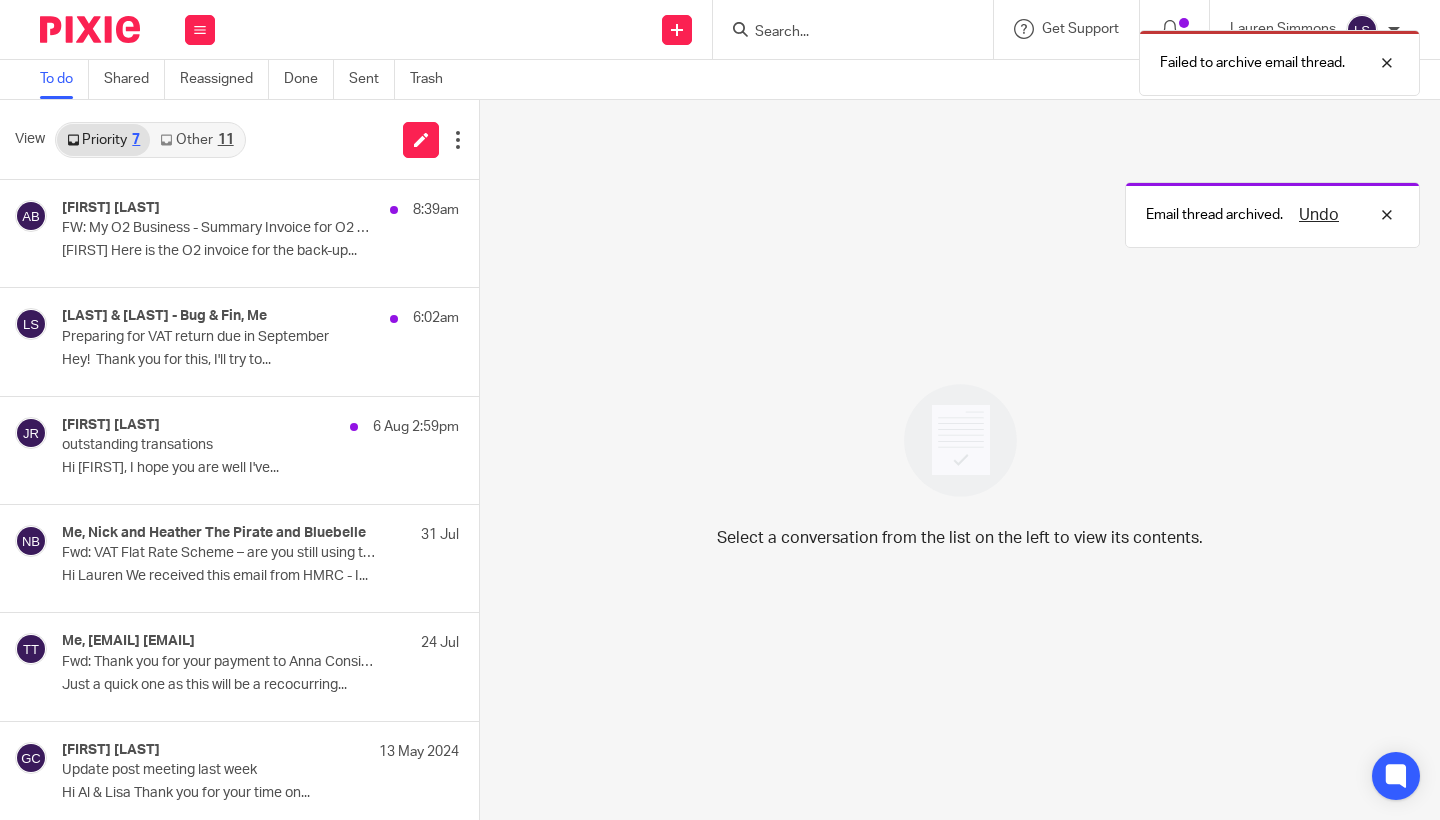 click on "Other
11" at bounding box center [196, 140] 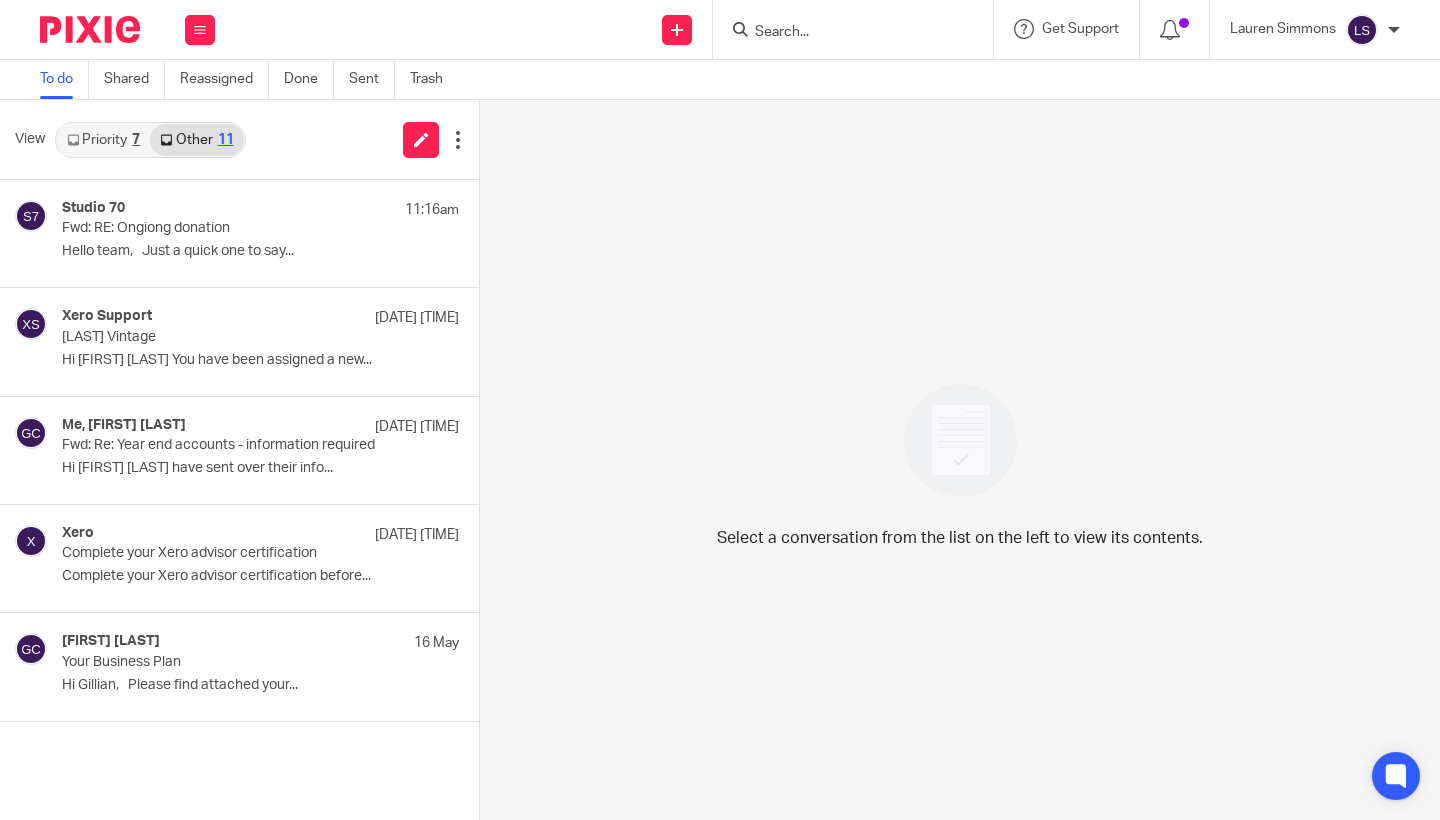click on "Priority
7" at bounding box center [103, 140] 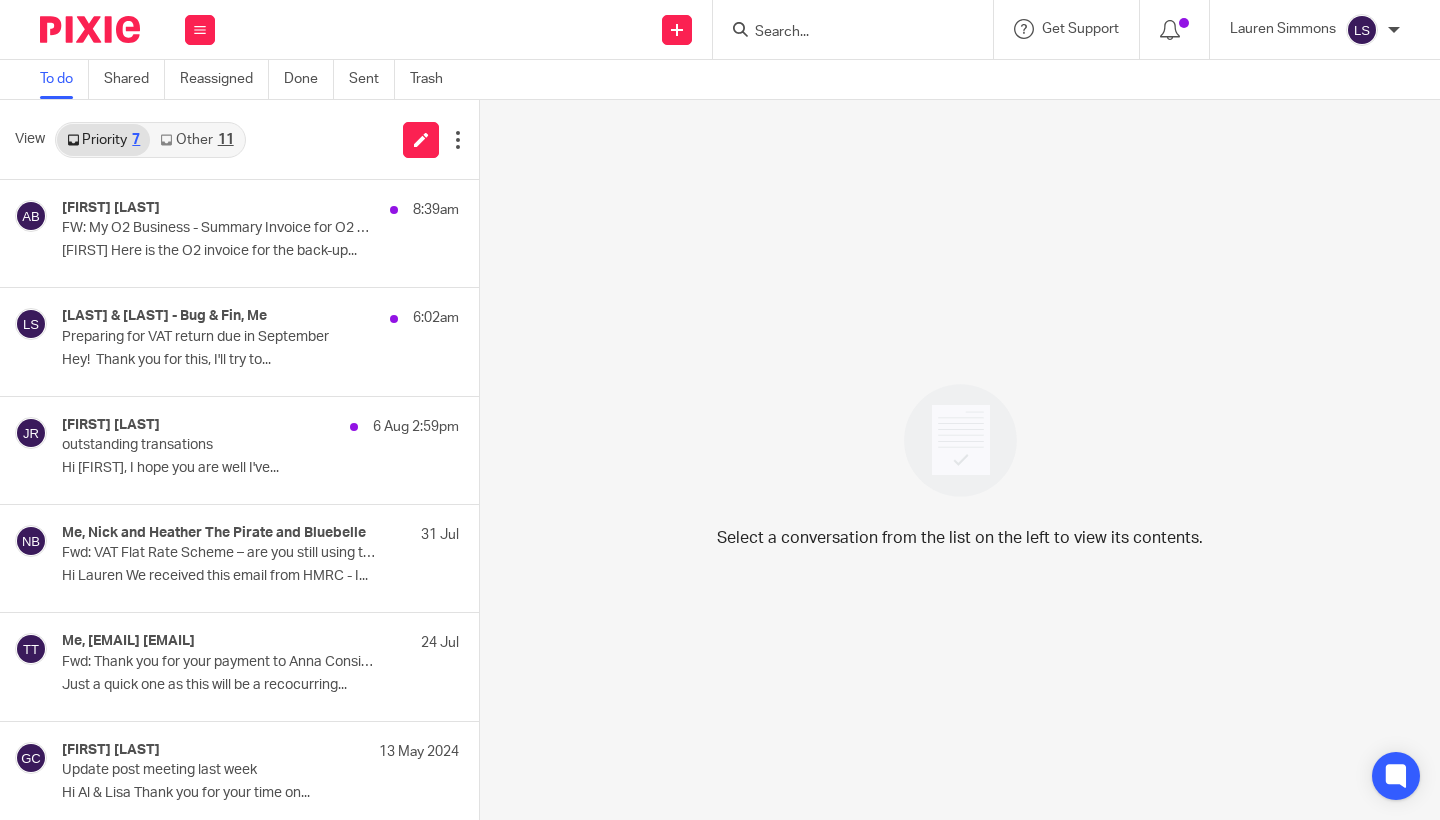 click on "Other
11" at bounding box center (196, 140) 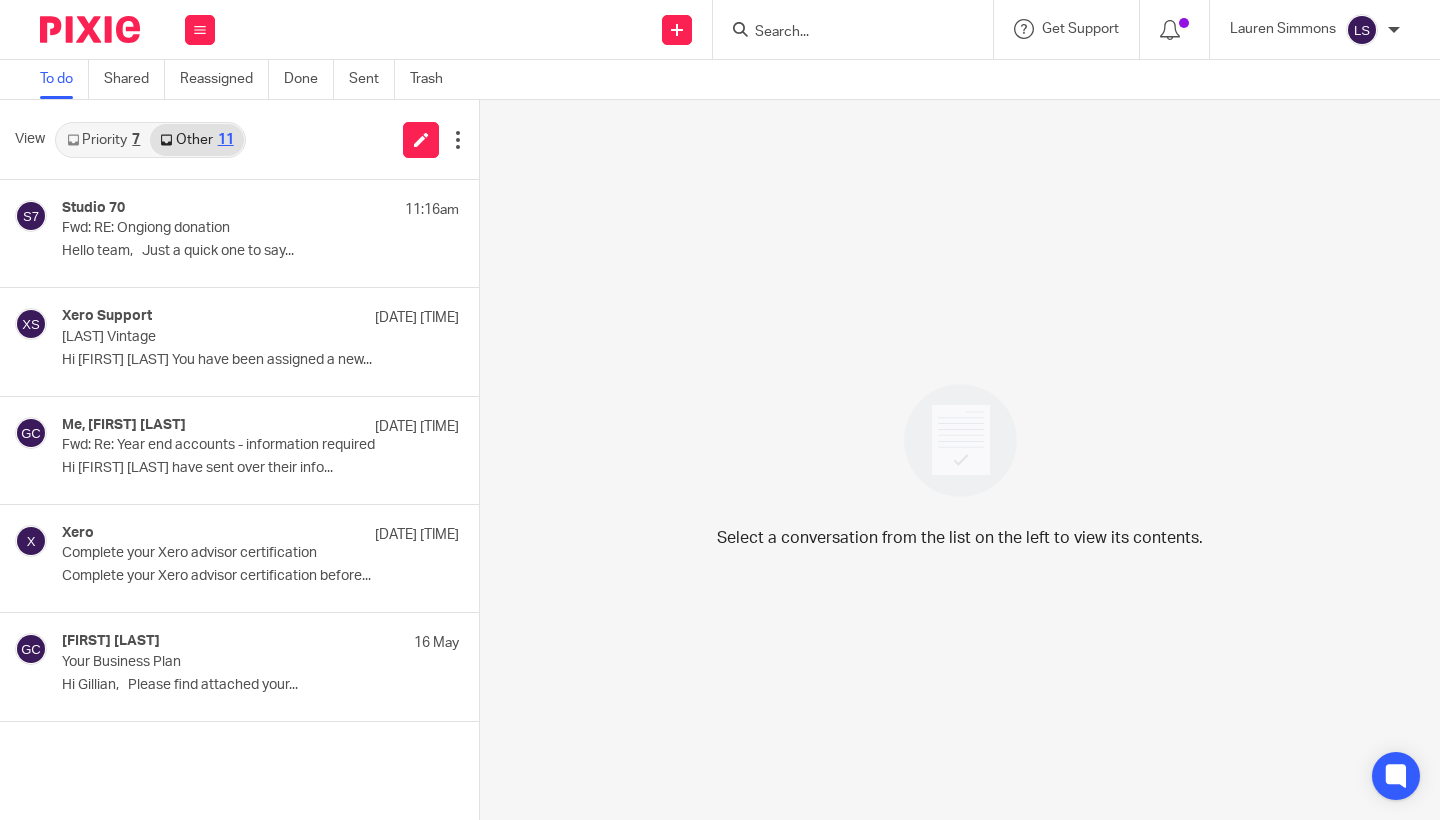 click on "Priority
7" at bounding box center (103, 140) 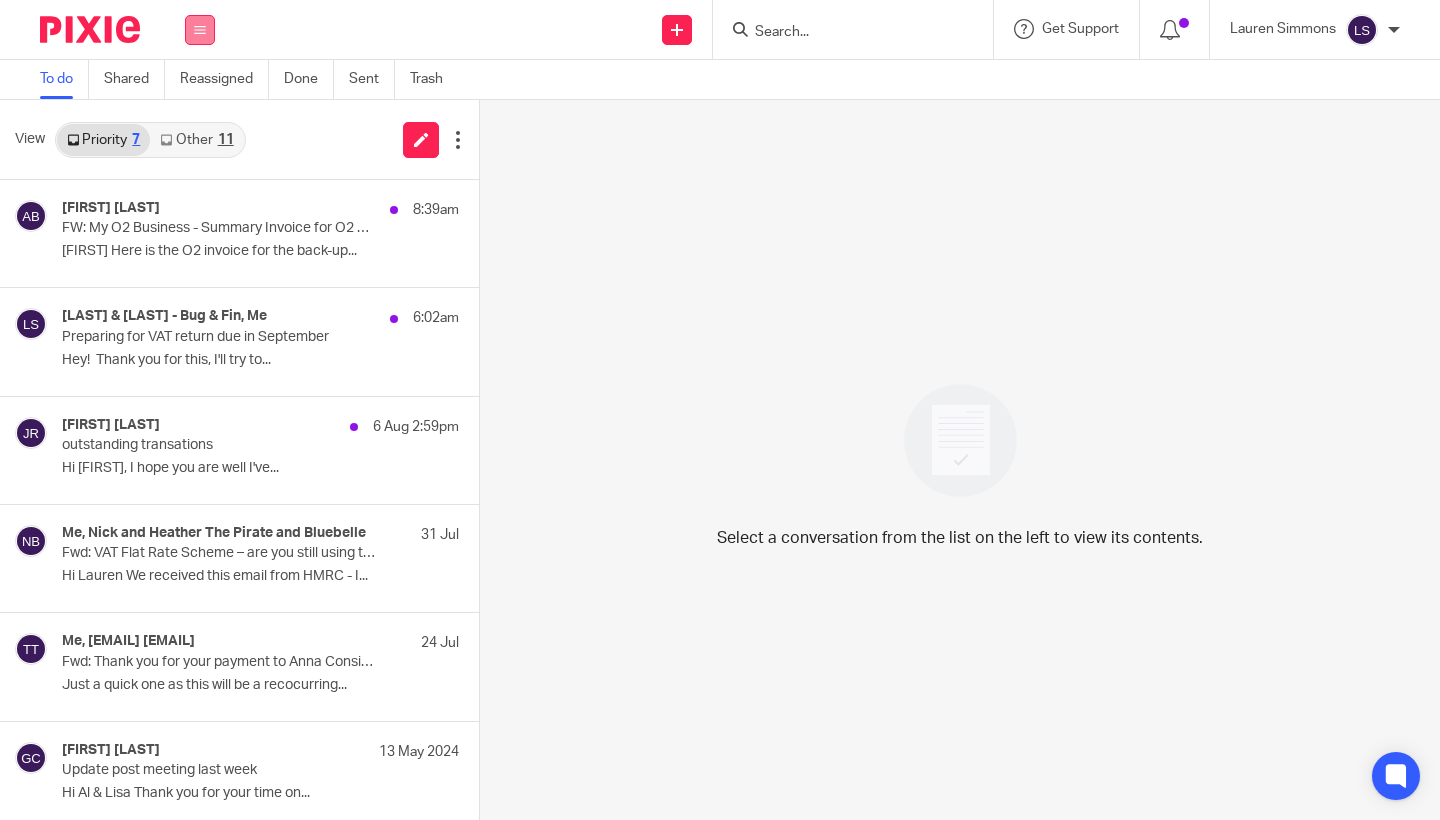 click at bounding box center [200, 30] 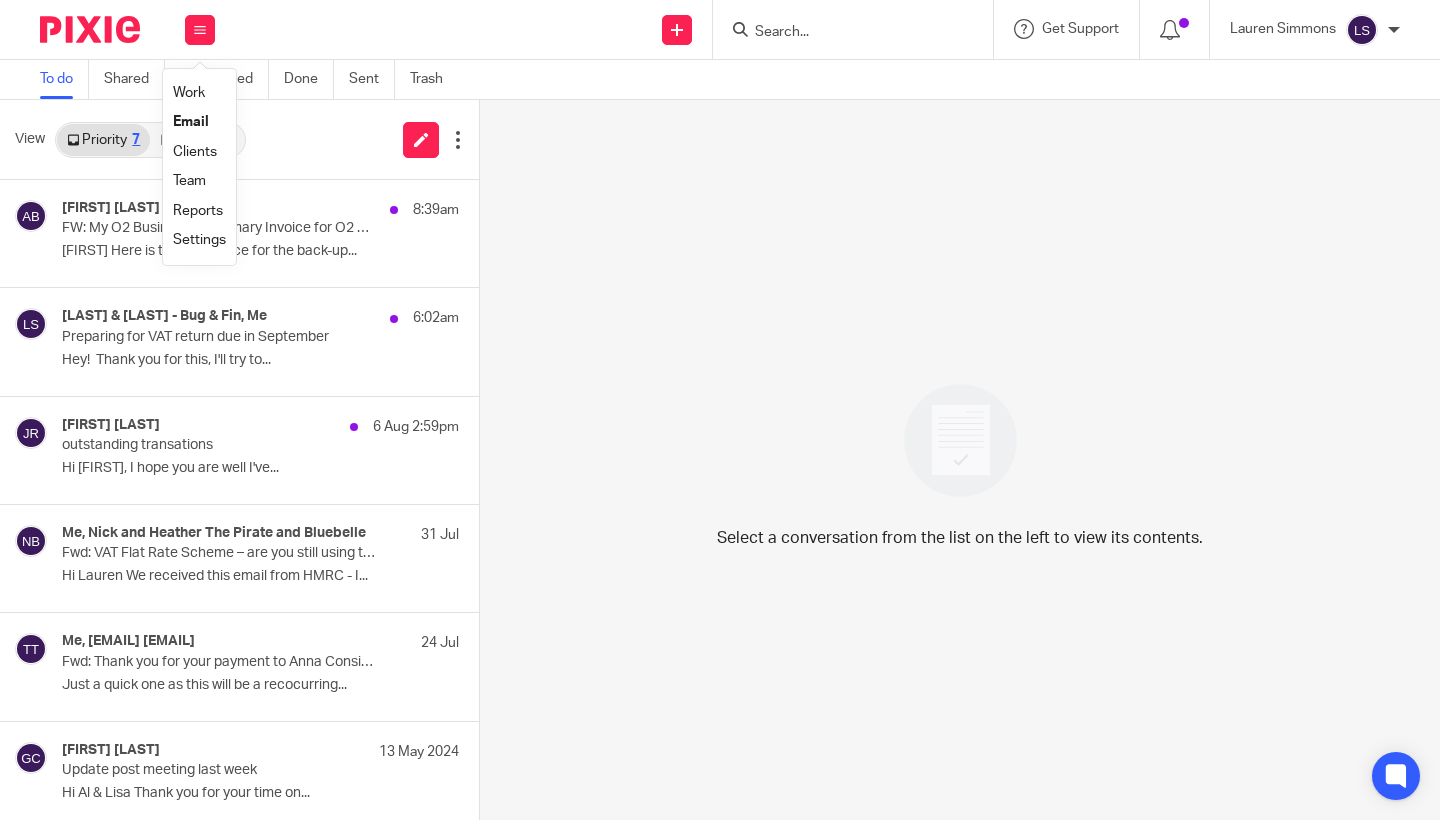 click on "Email" at bounding box center [191, 122] 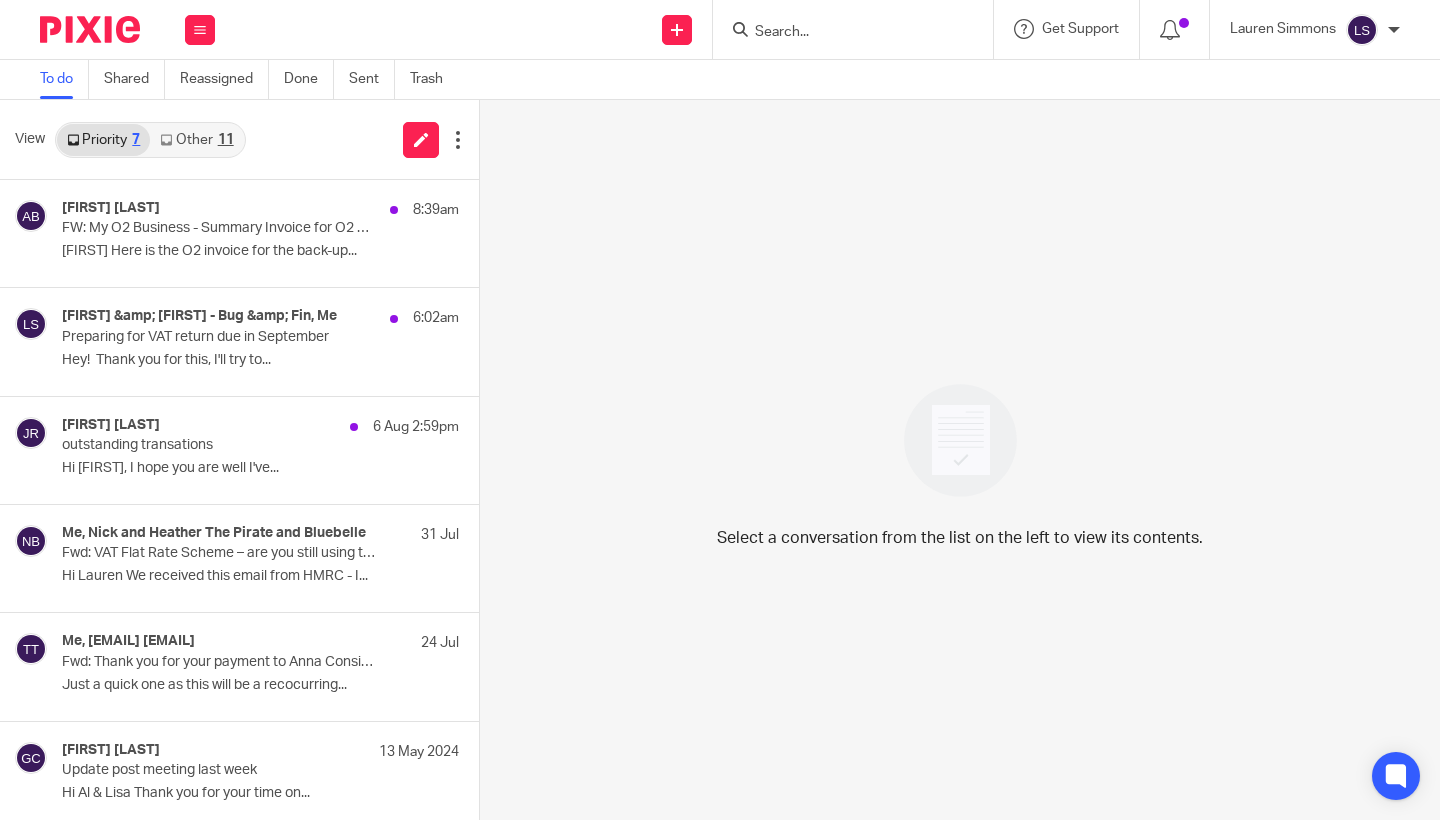 scroll, scrollTop: 0, scrollLeft: 0, axis: both 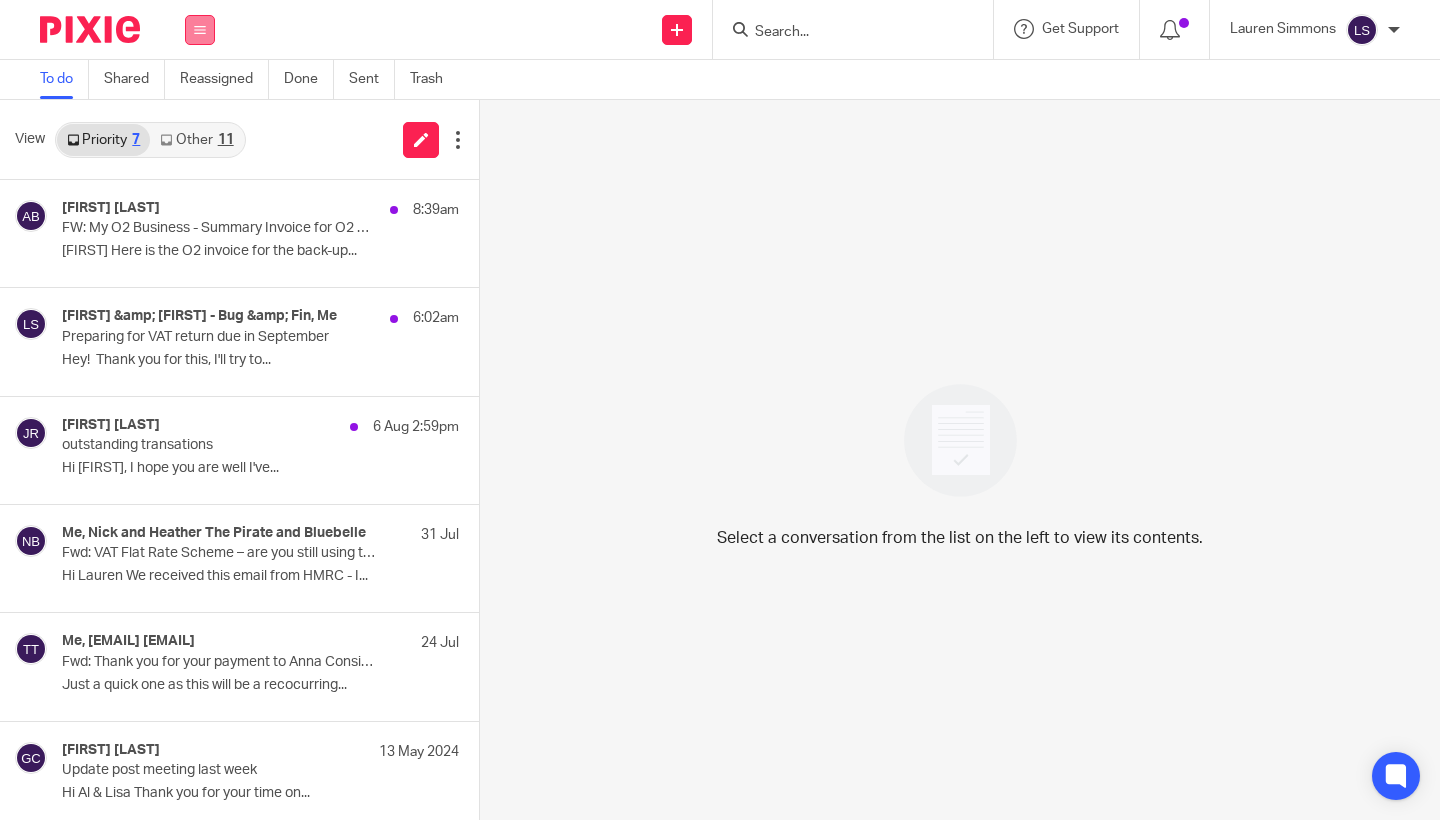 click at bounding box center (200, 30) 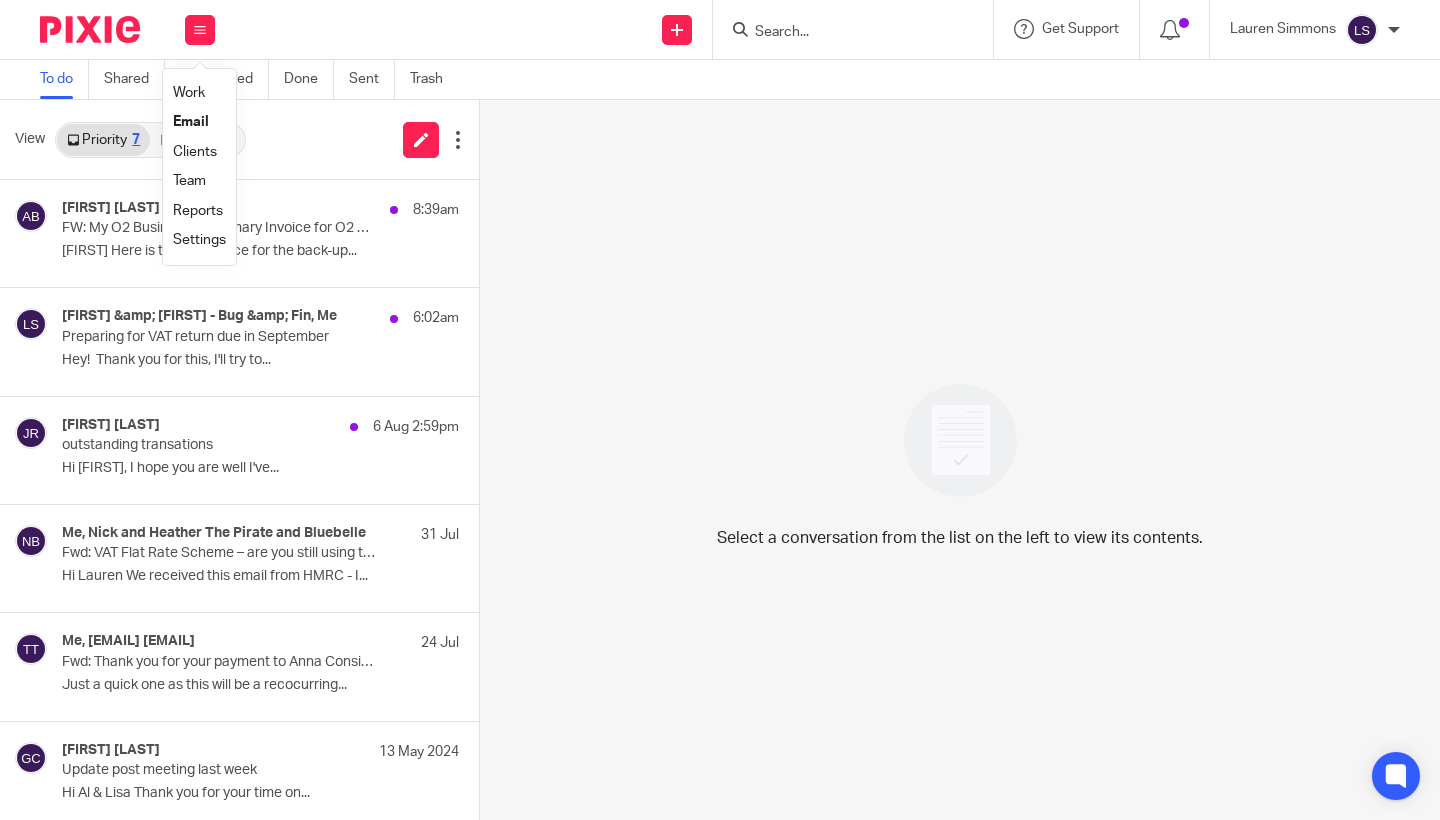 click on "Email" at bounding box center (191, 122) 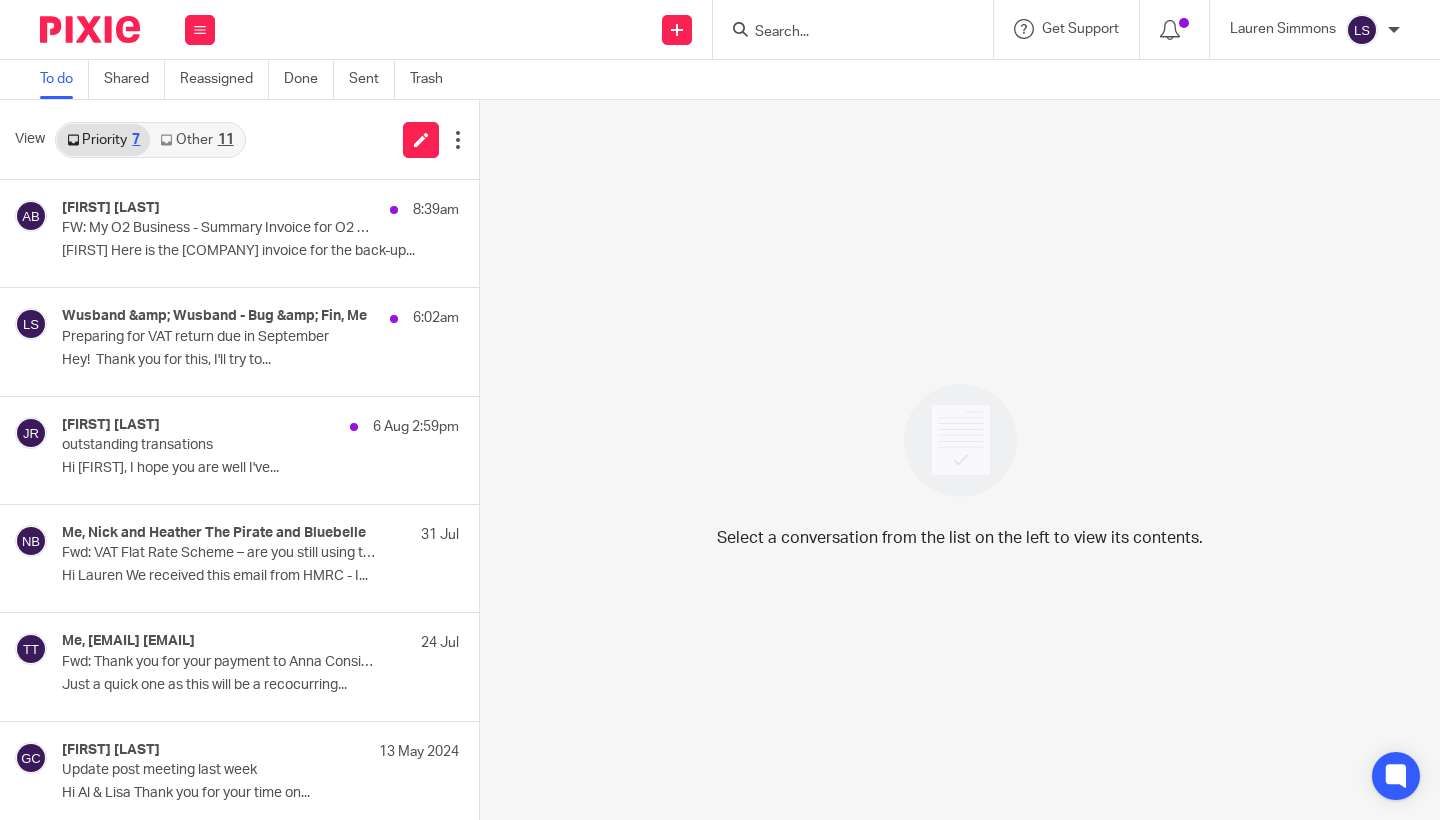 scroll, scrollTop: 0, scrollLeft: 0, axis: both 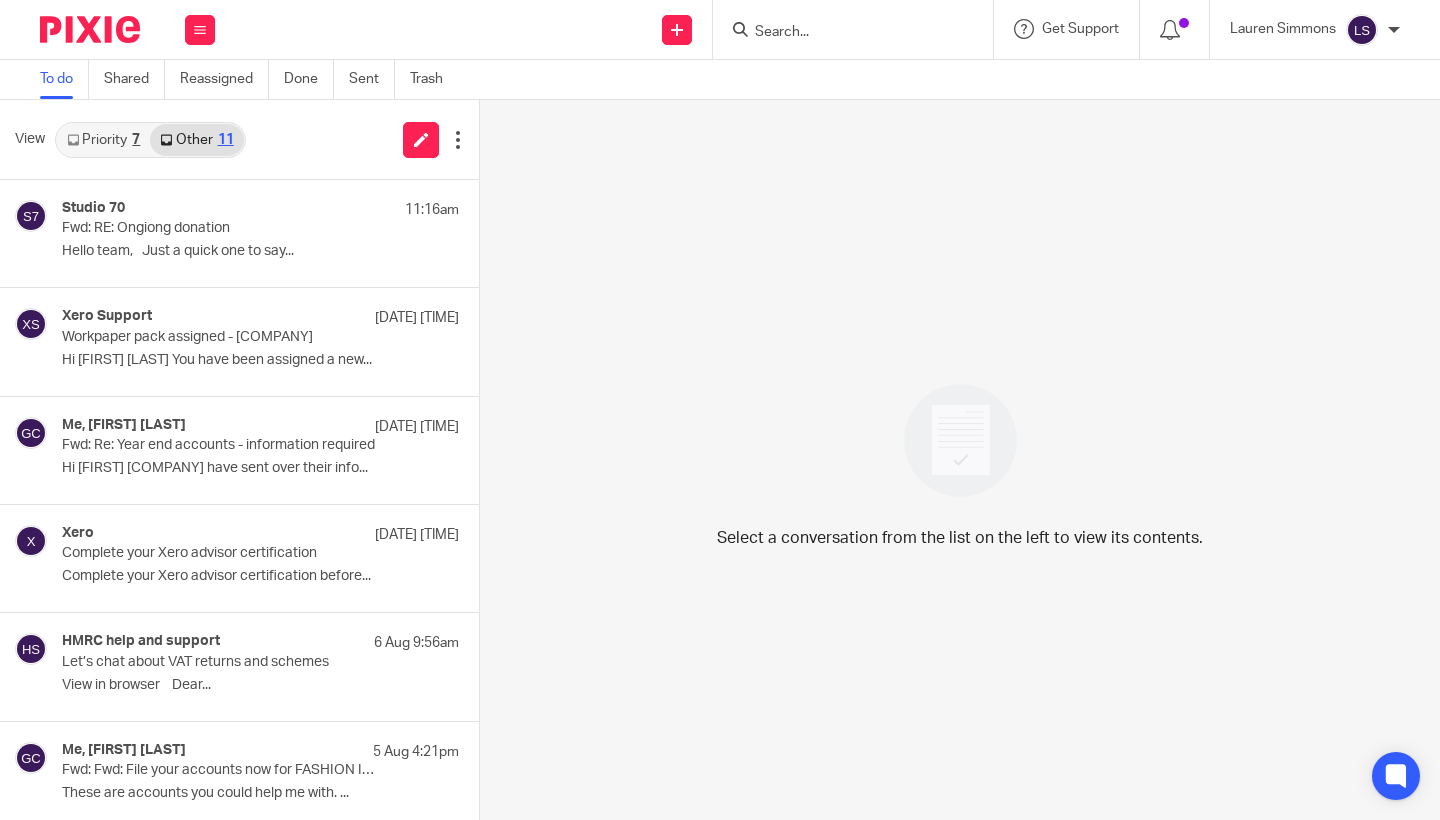 click on "Priority
7" at bounding box center (103, 140) 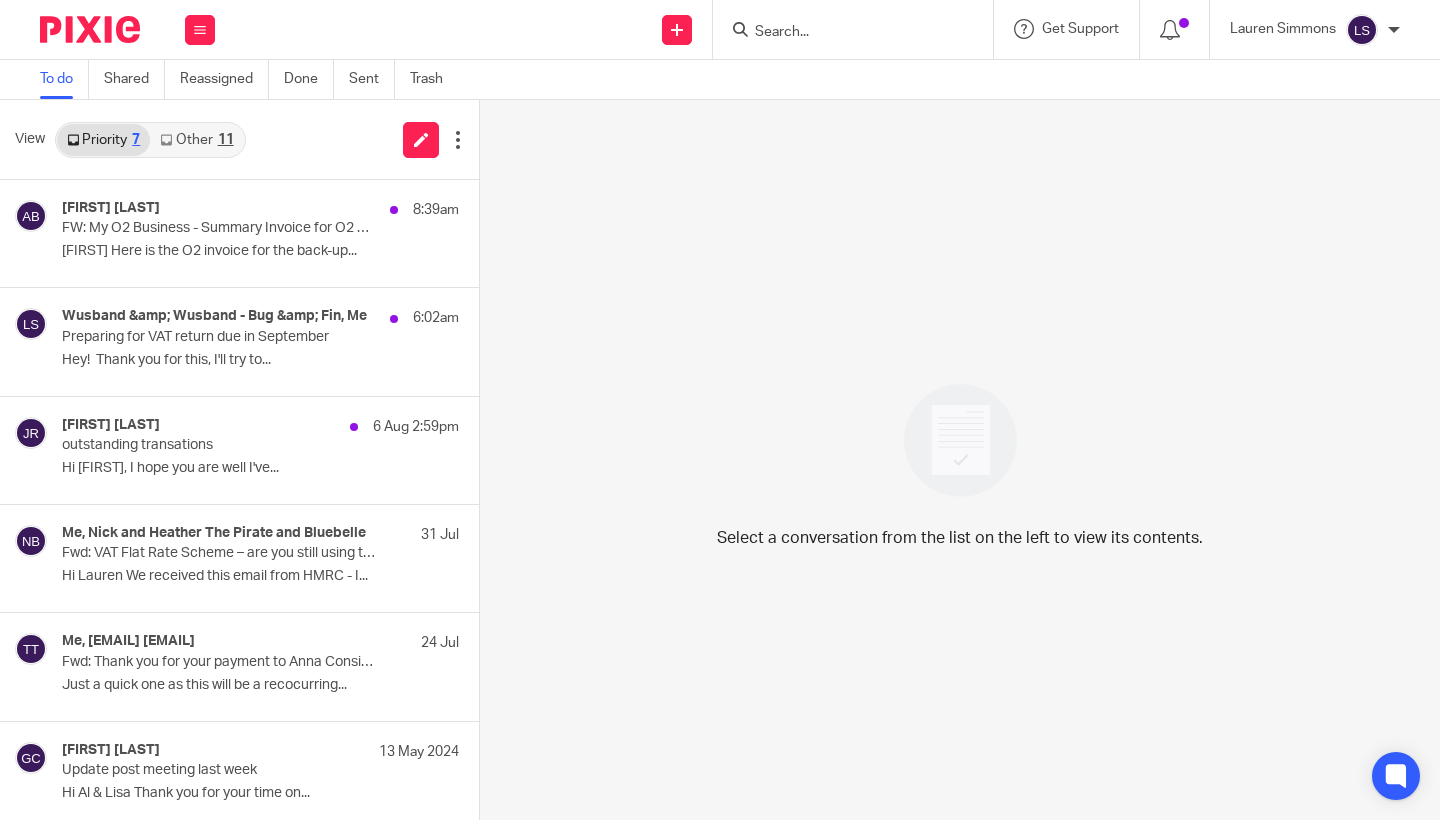 scroll, scrollTop: 0, scrollLeft: 0, axis: both 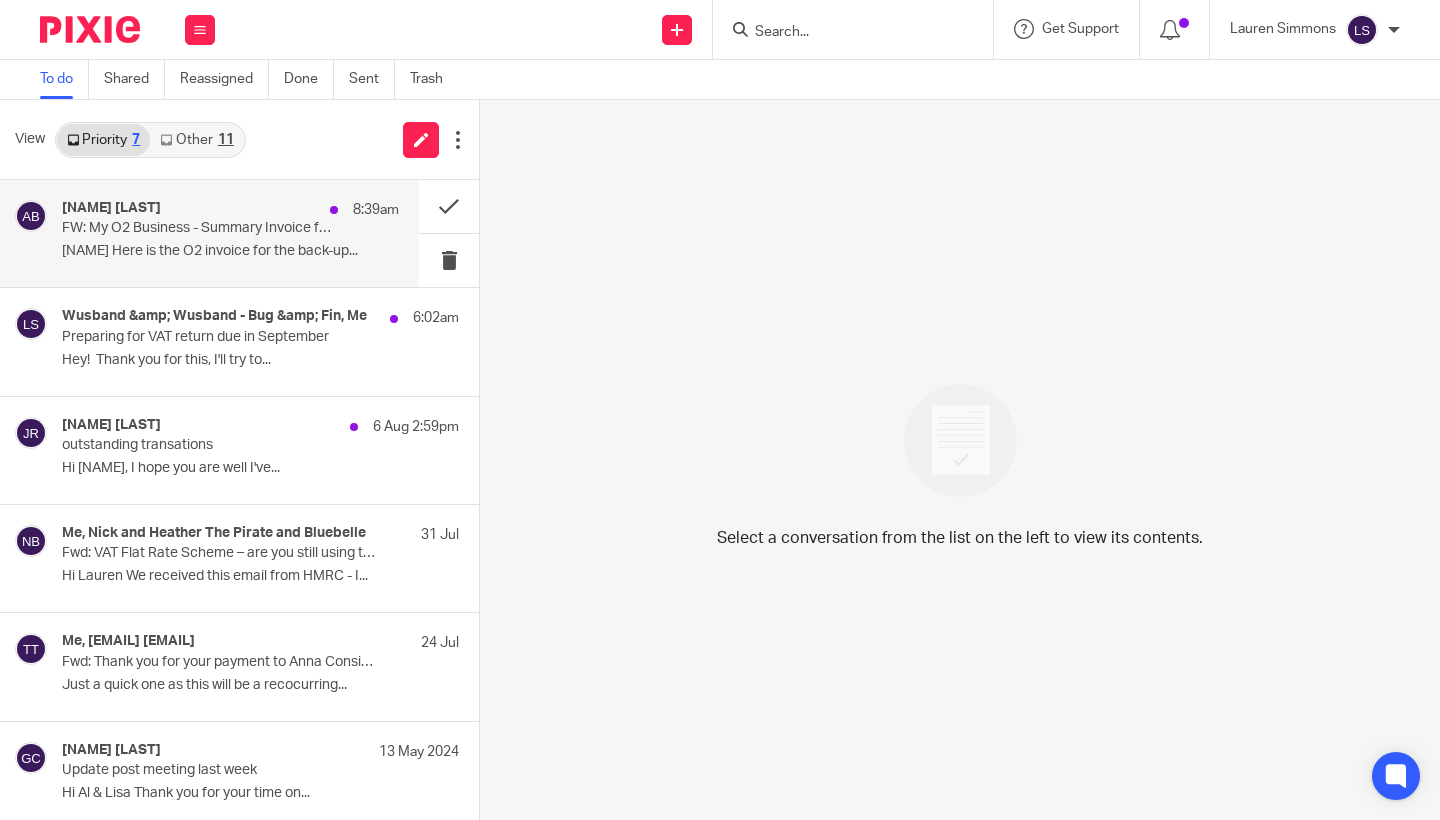 click on "FW: My O2 Business - Summary Invoice for O2 Mobile (CDIG) 20857706 - 7 August 2025" at bounding box center [197, 228] 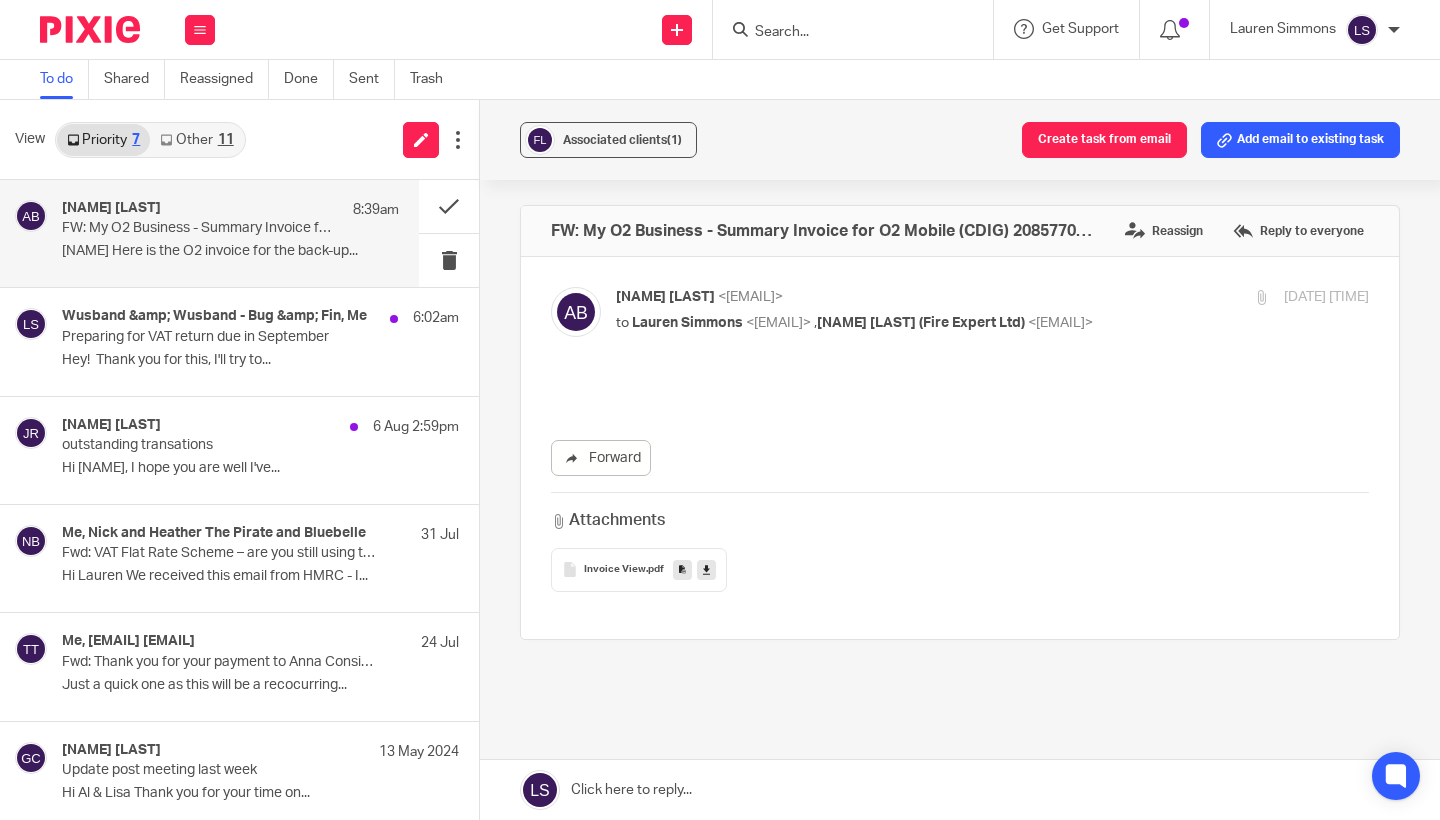 scroll, scrollTop: 0, scrollLeft: 0, axis: both 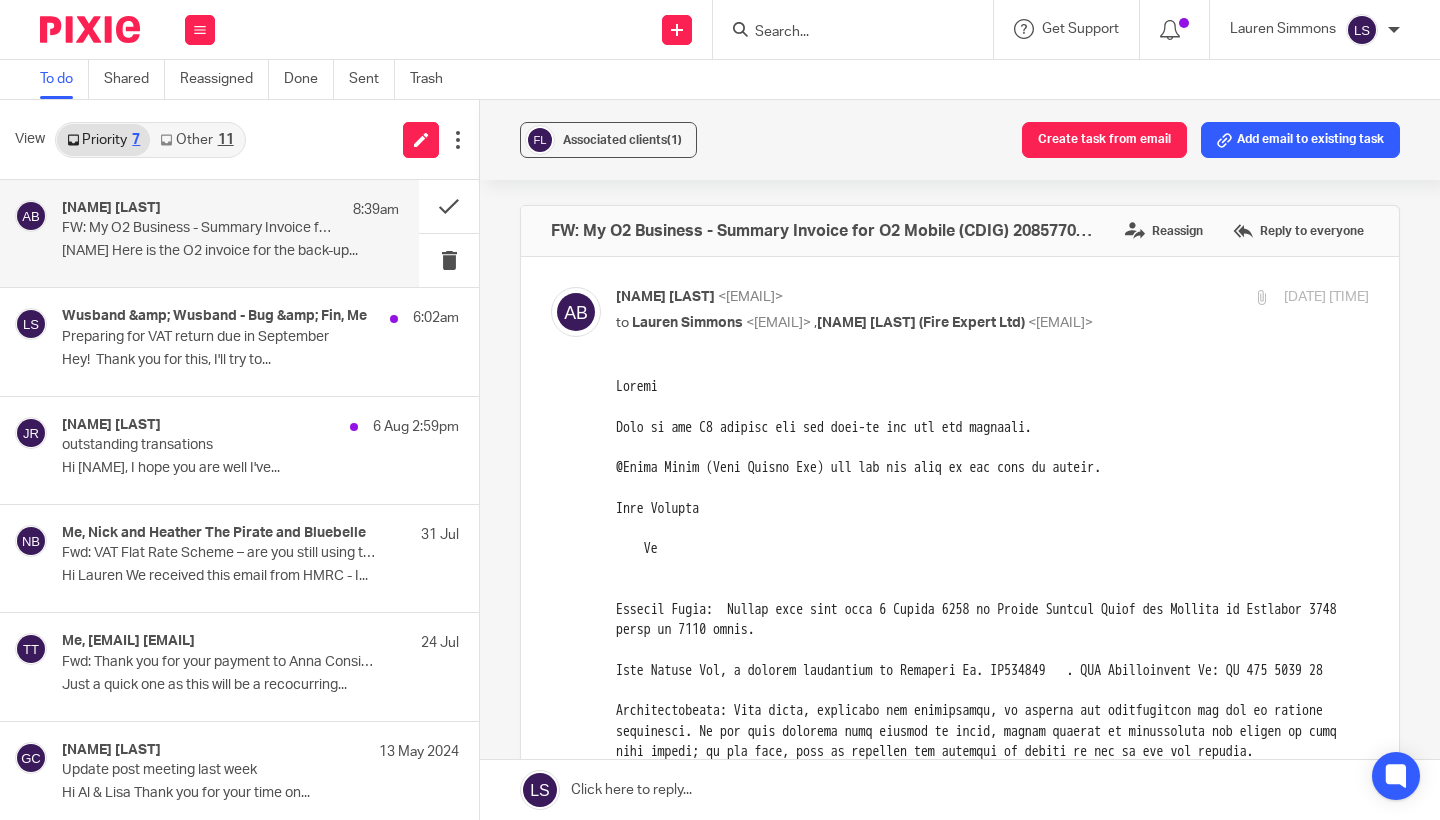 click at bounding box center (992, 1046) 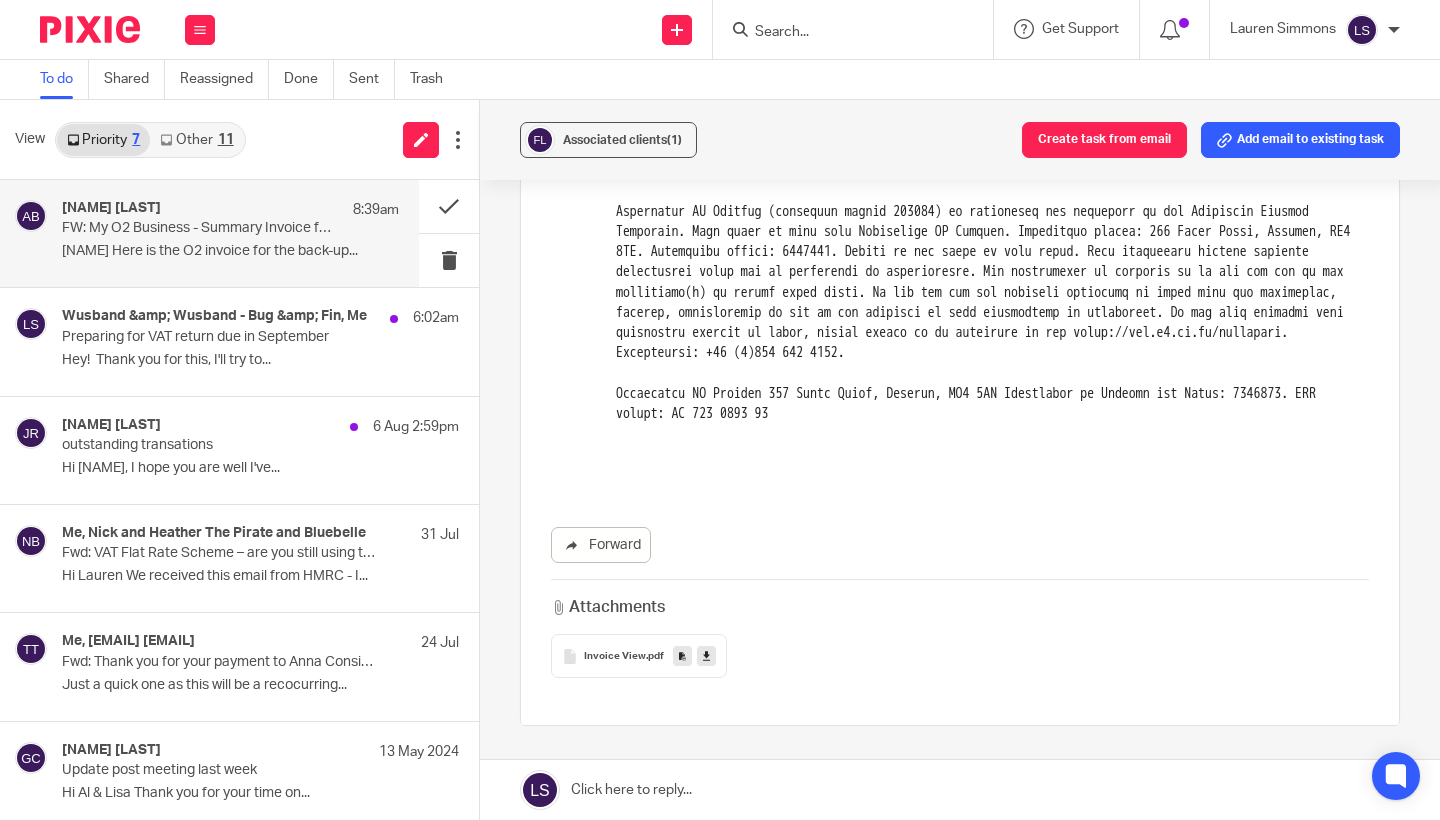 scroll, scrollTop: 1456, scrollLeft: 0, axis: vertical 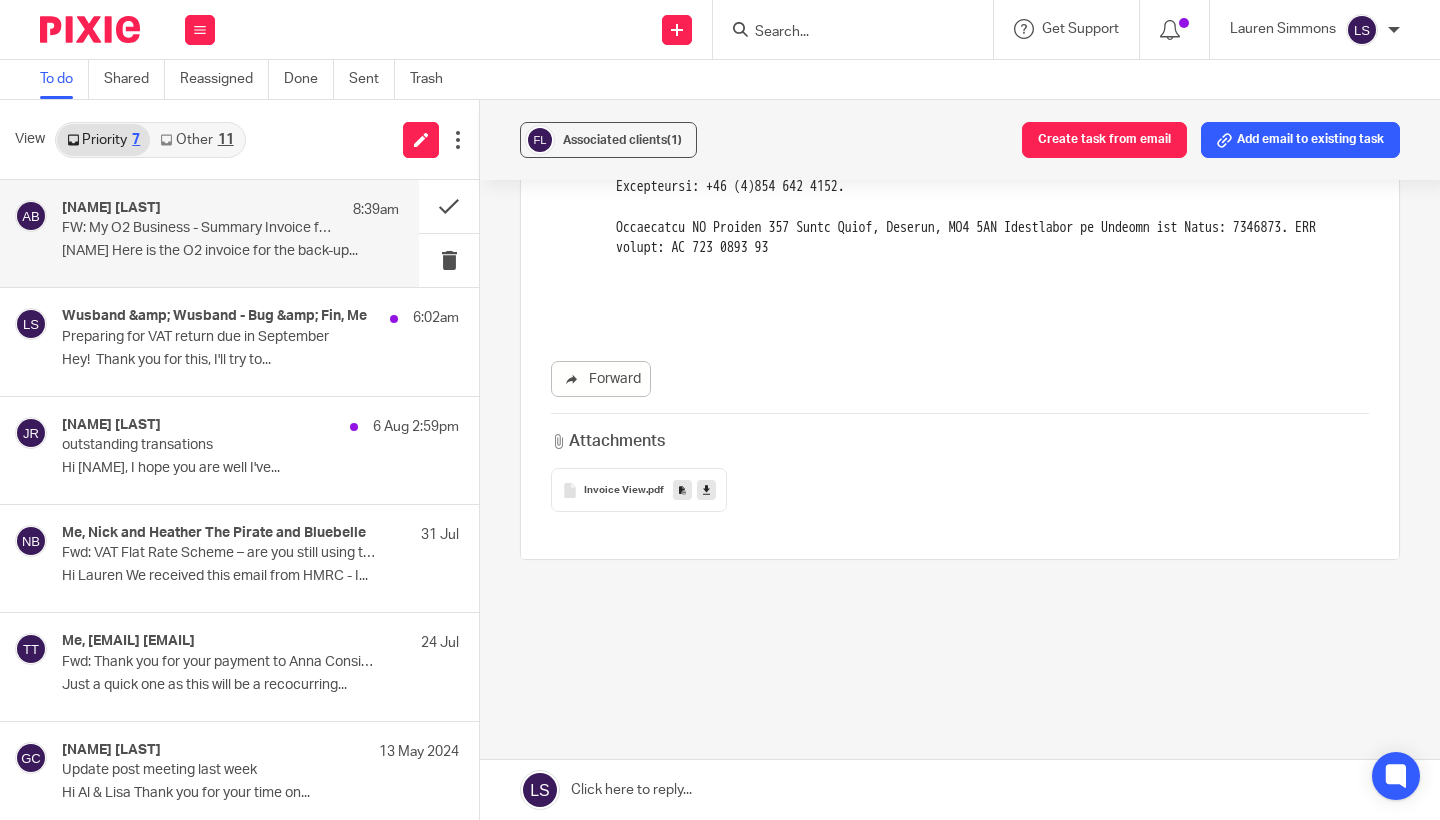 click on "Invoice View .pdf" at bounding box center [639, 490] 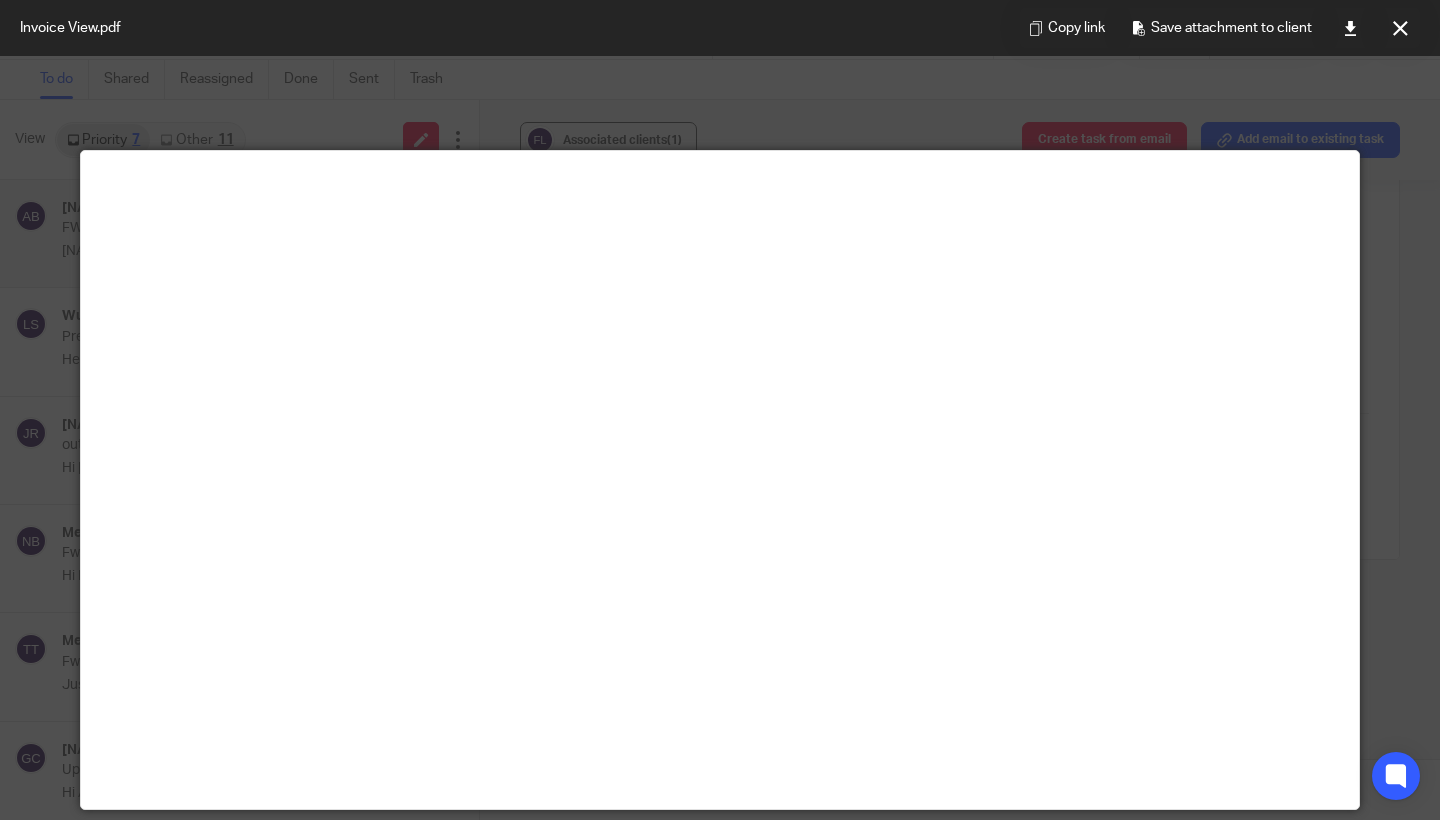 scroll, scrollTop: 1454, scrollLeft: 0, axis: vertical 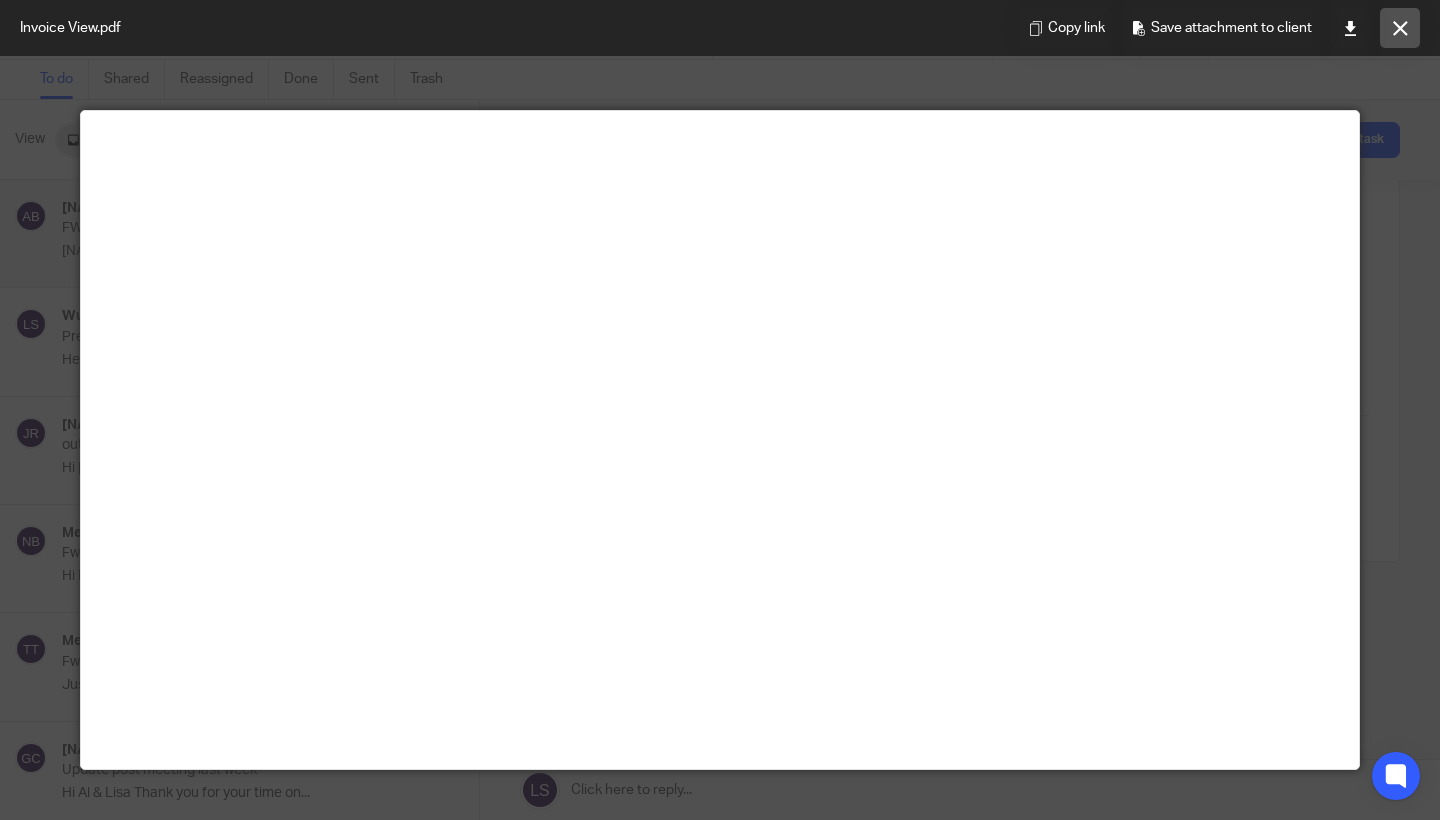 click at bounding box center [1400, 28] 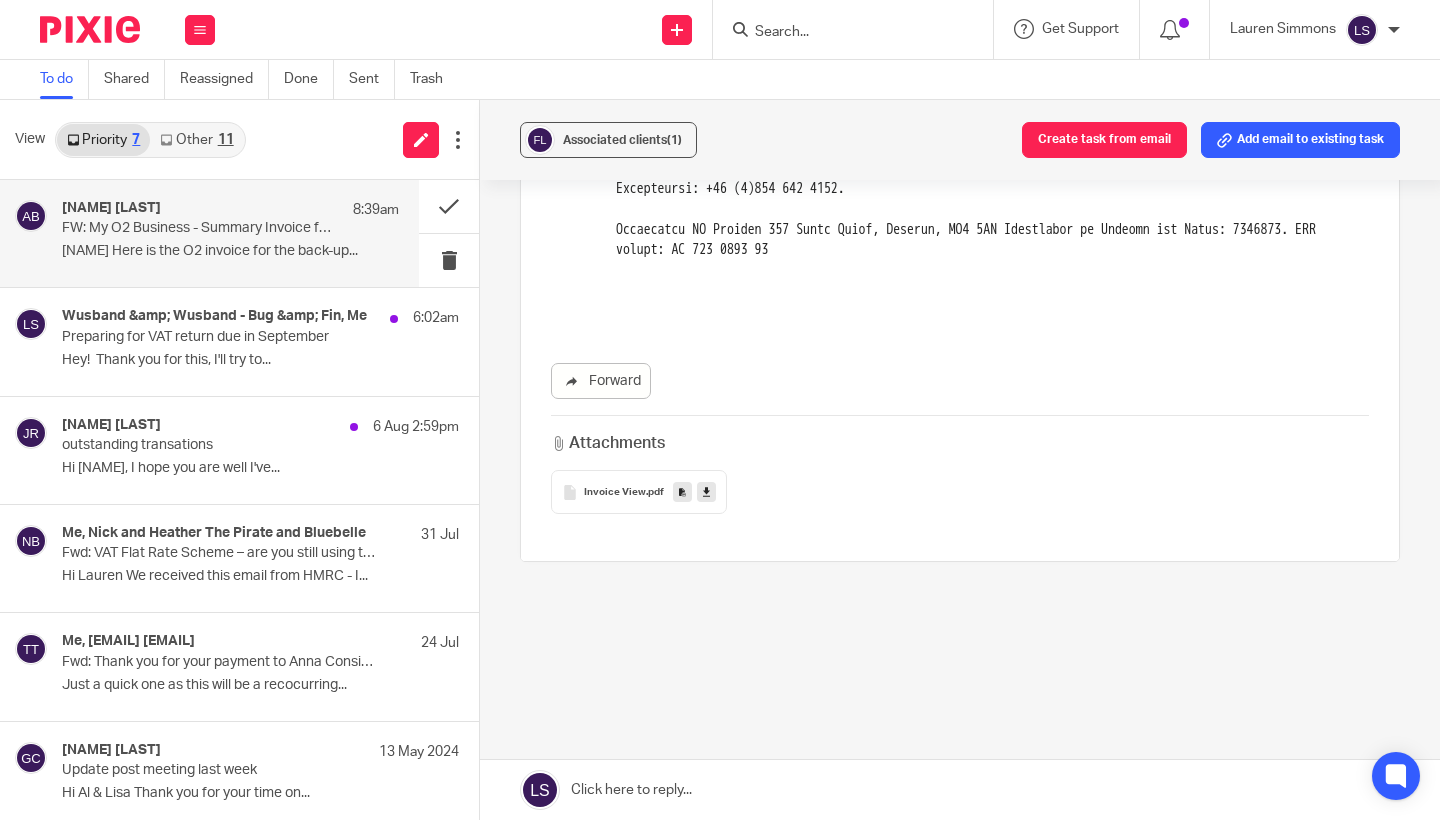 click on "Invoice View .pdf" at bounding box center (960, 492) 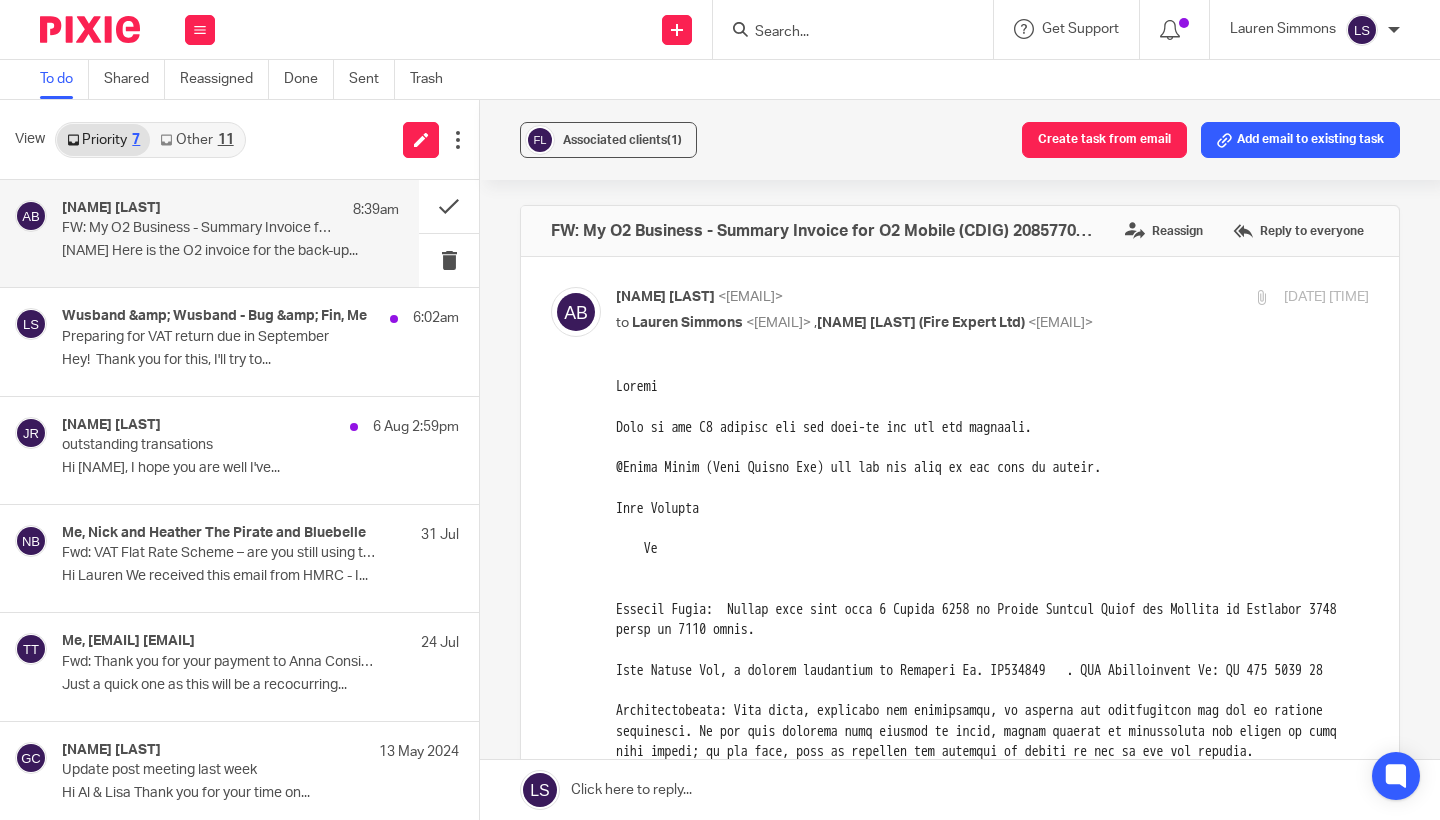 scroll, scrollTop: 0, scrollLeft: 0, axis: both 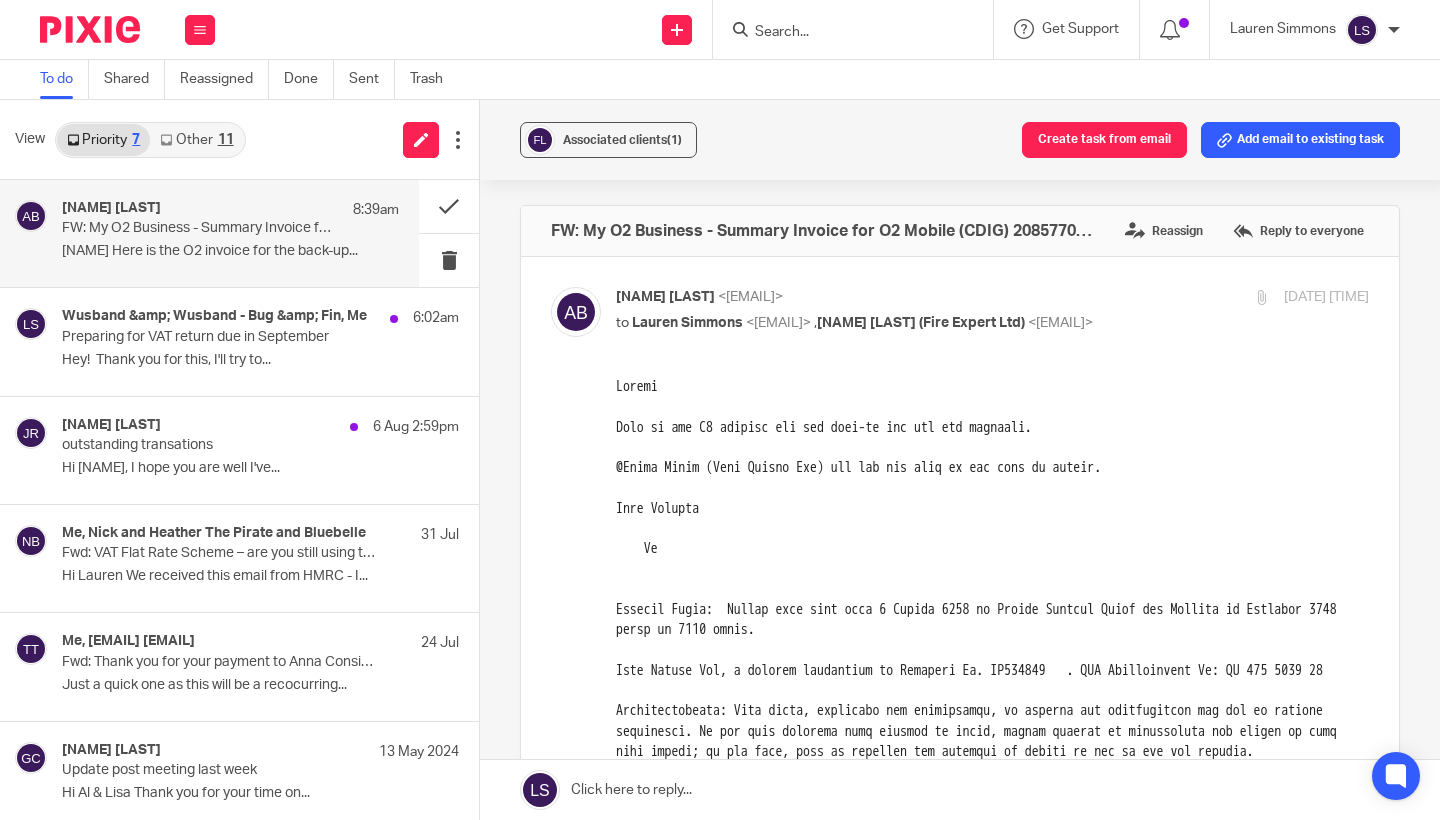 click at bounding box center [992, 1046] 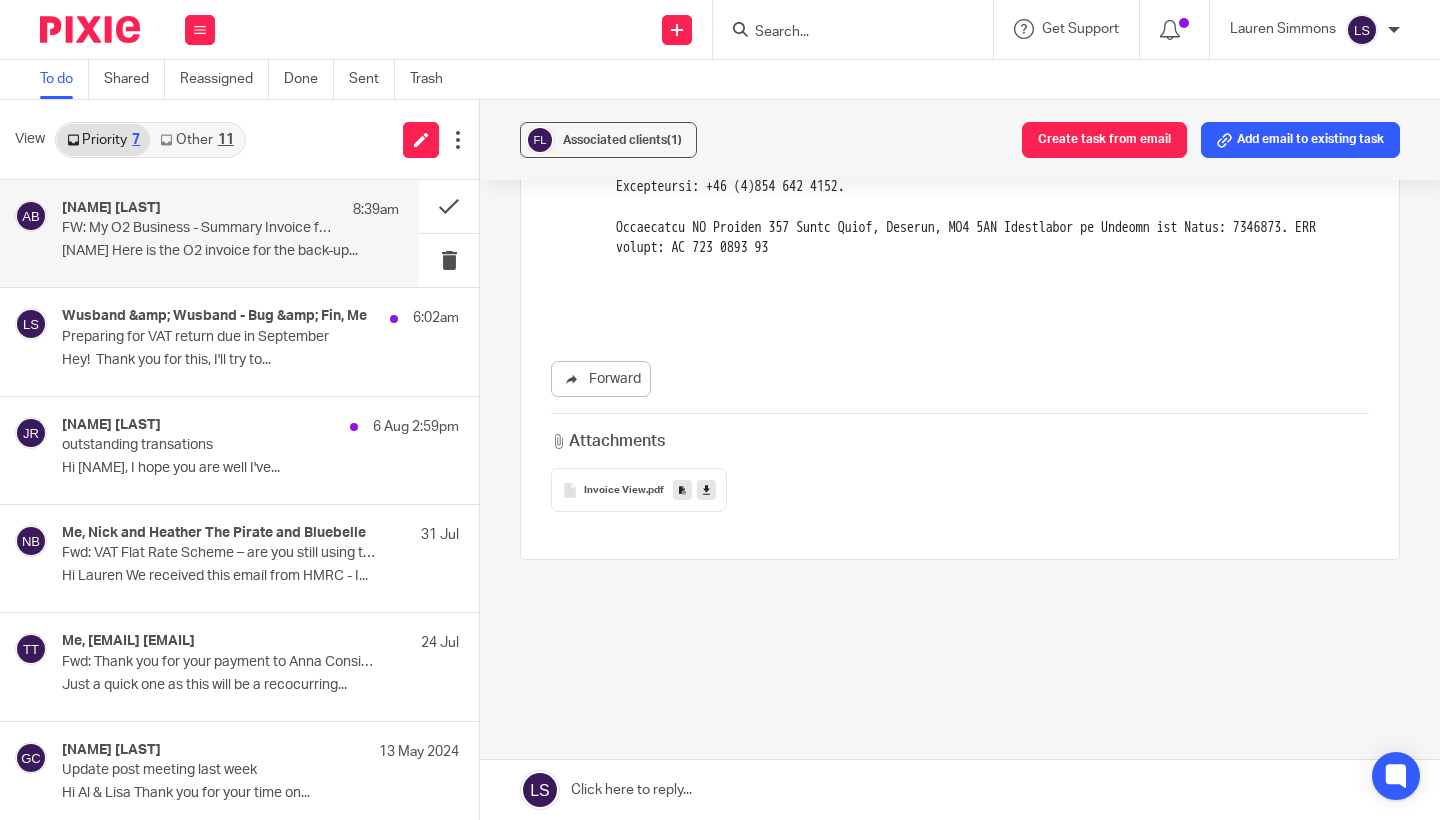 scroll, scrollTop: 1454, scrollLeft: 0, axis: vertical 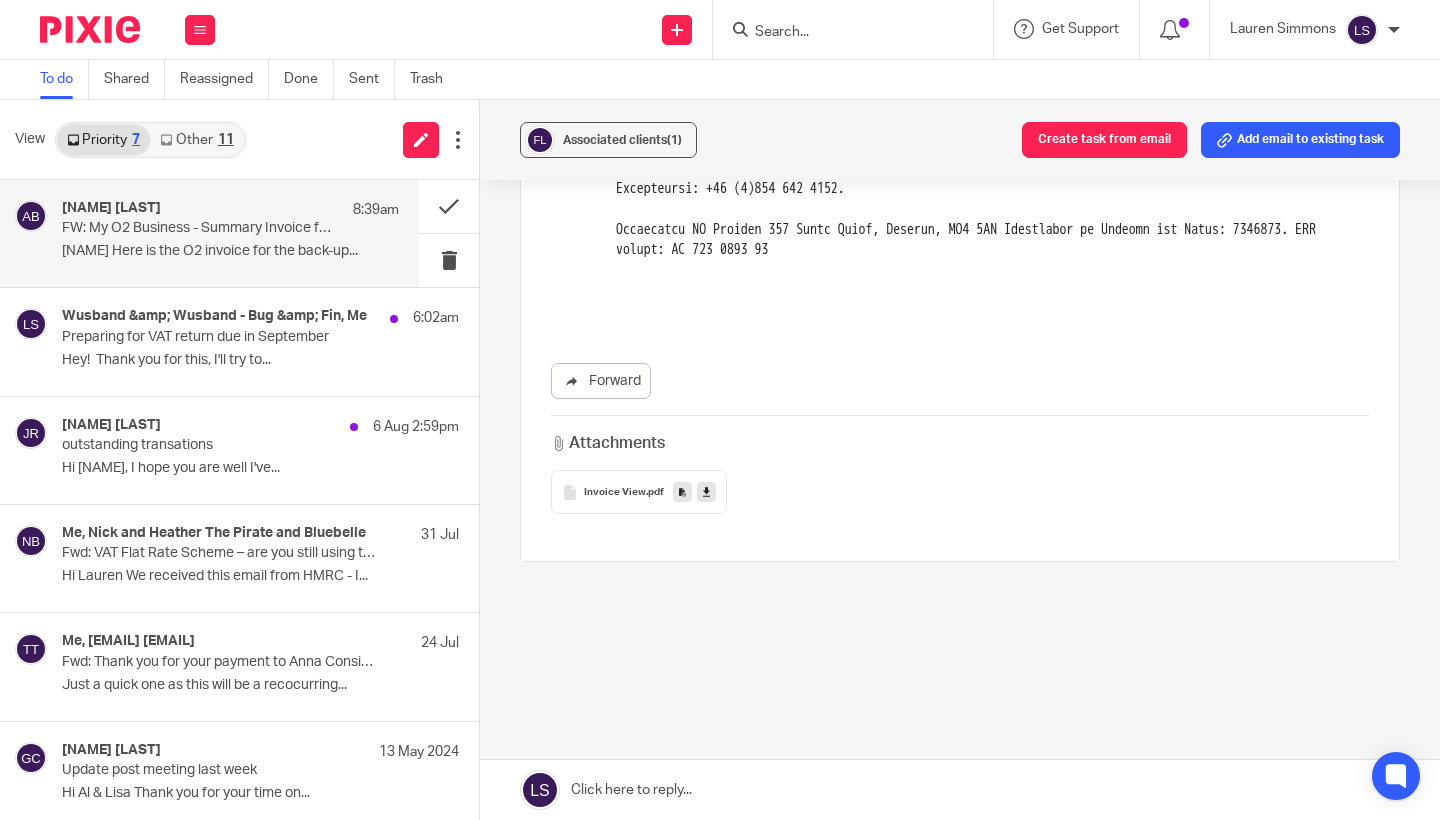 click at bounding box center (706, 492) 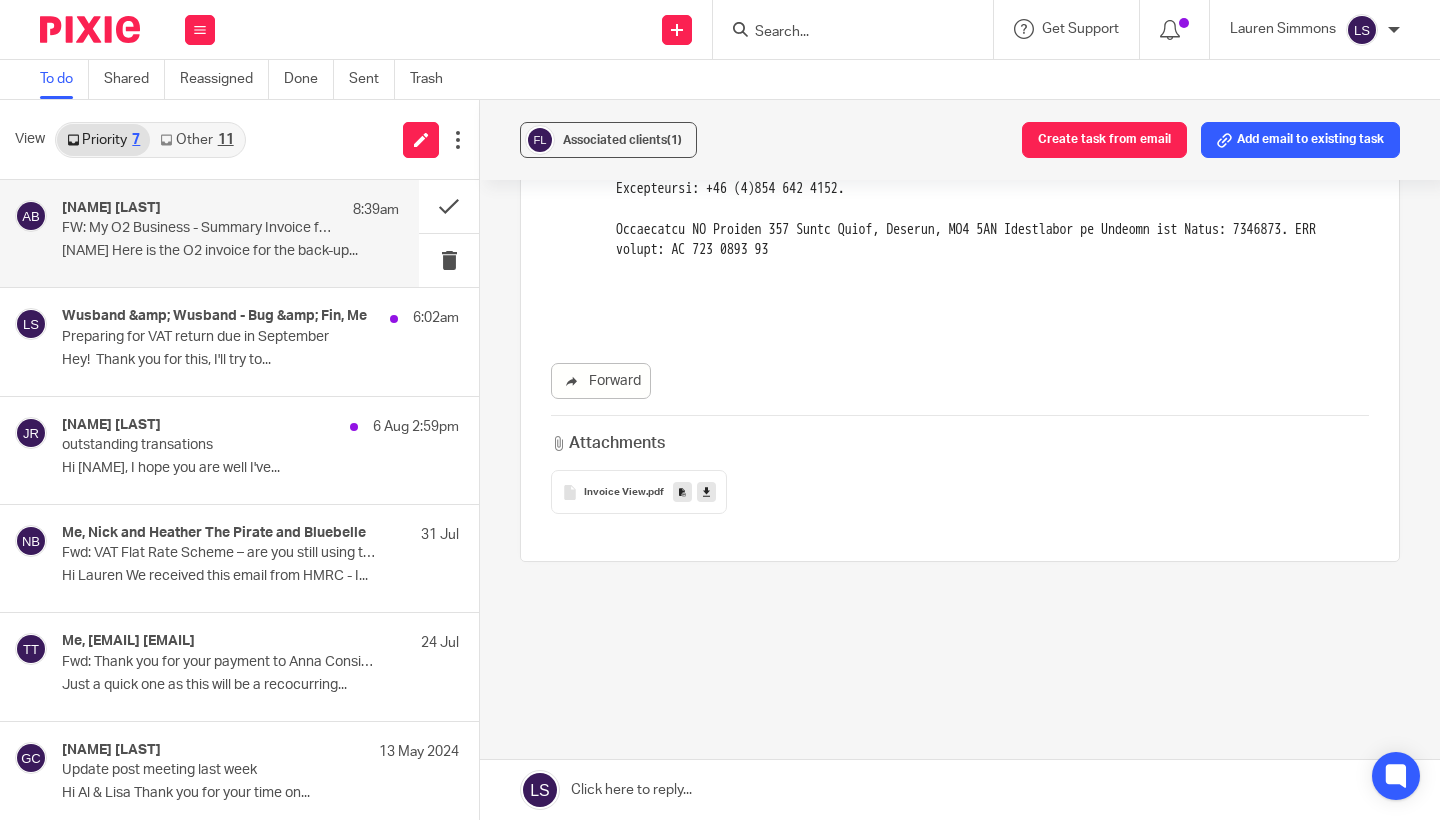 click at bounding box center [843, 33] 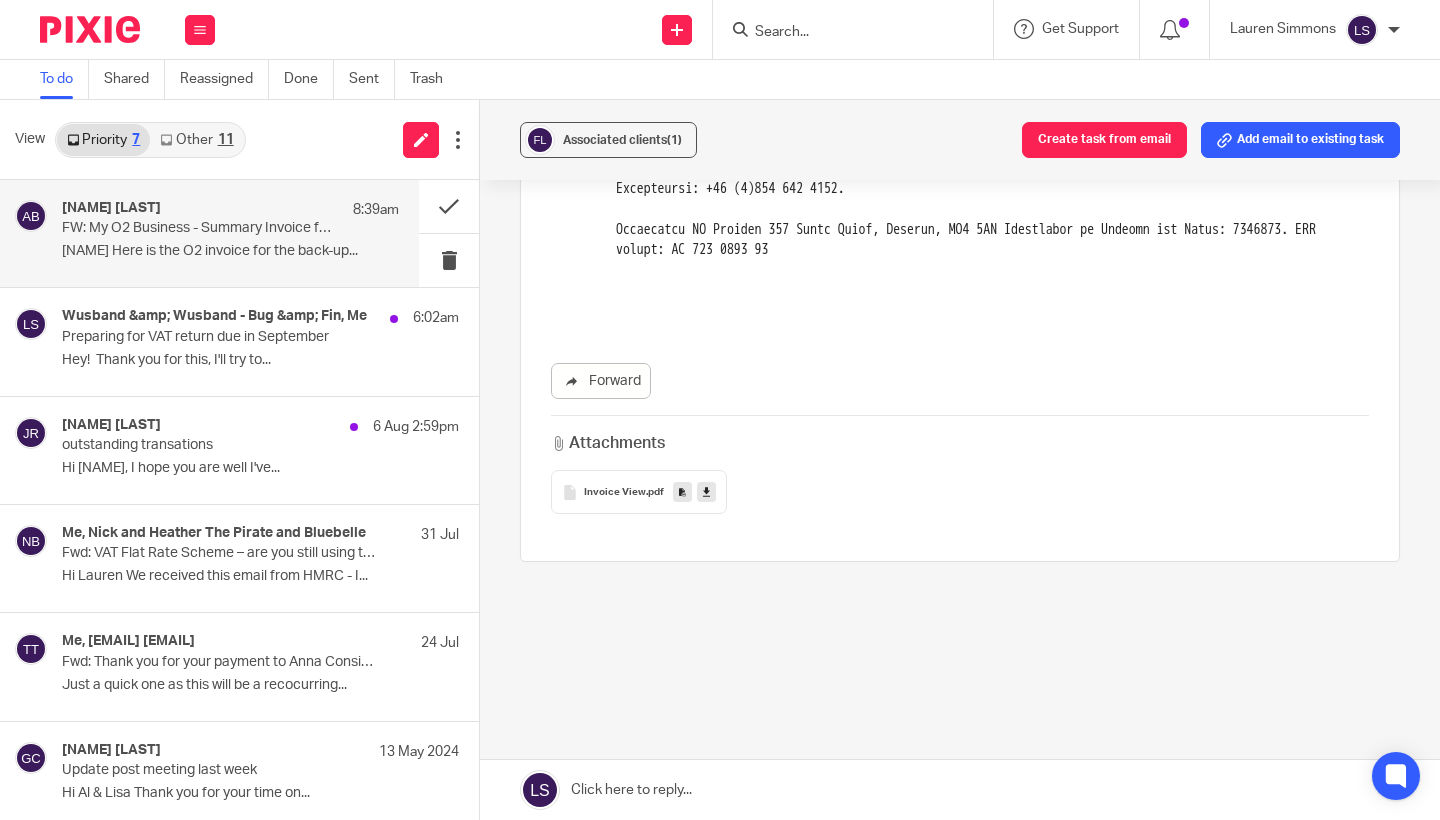 click on "FW: My O2 Business - Summary Invoice for O2 Mobile (CDIG) 20857706 - 7 August 2025
Reassign
Reply to everyone
Al Brown
<al.brown@fire-expert.ltd>   to
Lauren Simmons
<lauren@fearlessfinancials.co.uk>   ,
Ailsa Brown (Fire Expert Ltd)
<ailsa.brown@fire-expert.ltd>       7 Aug 2025 8:39am
Forward
Attachments       Invoice View .pdf
Click here to reply..." at bounding box center [960, -274] 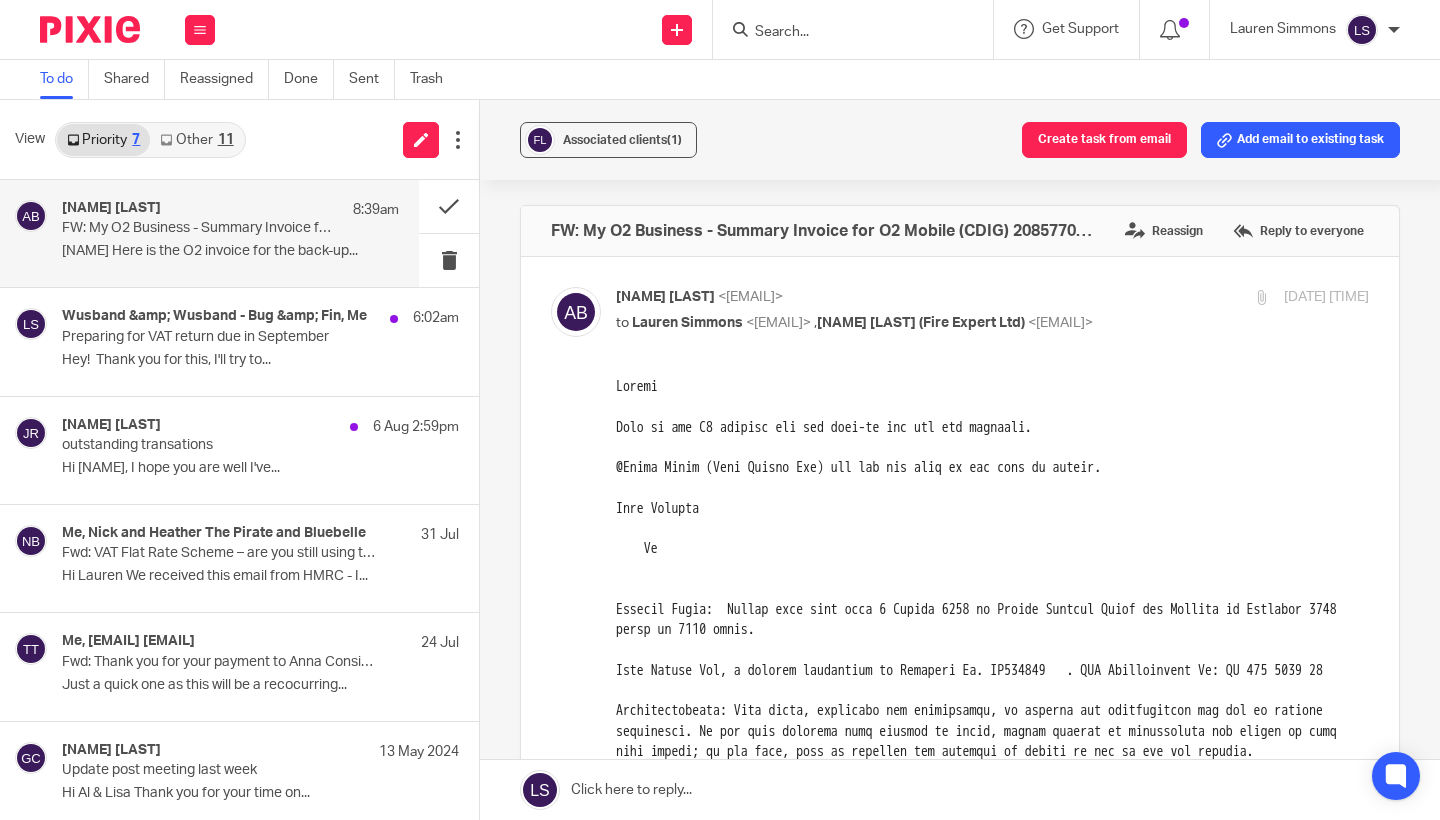 scroll, scrollTop: 0, scrollLeft: 0, axis: both 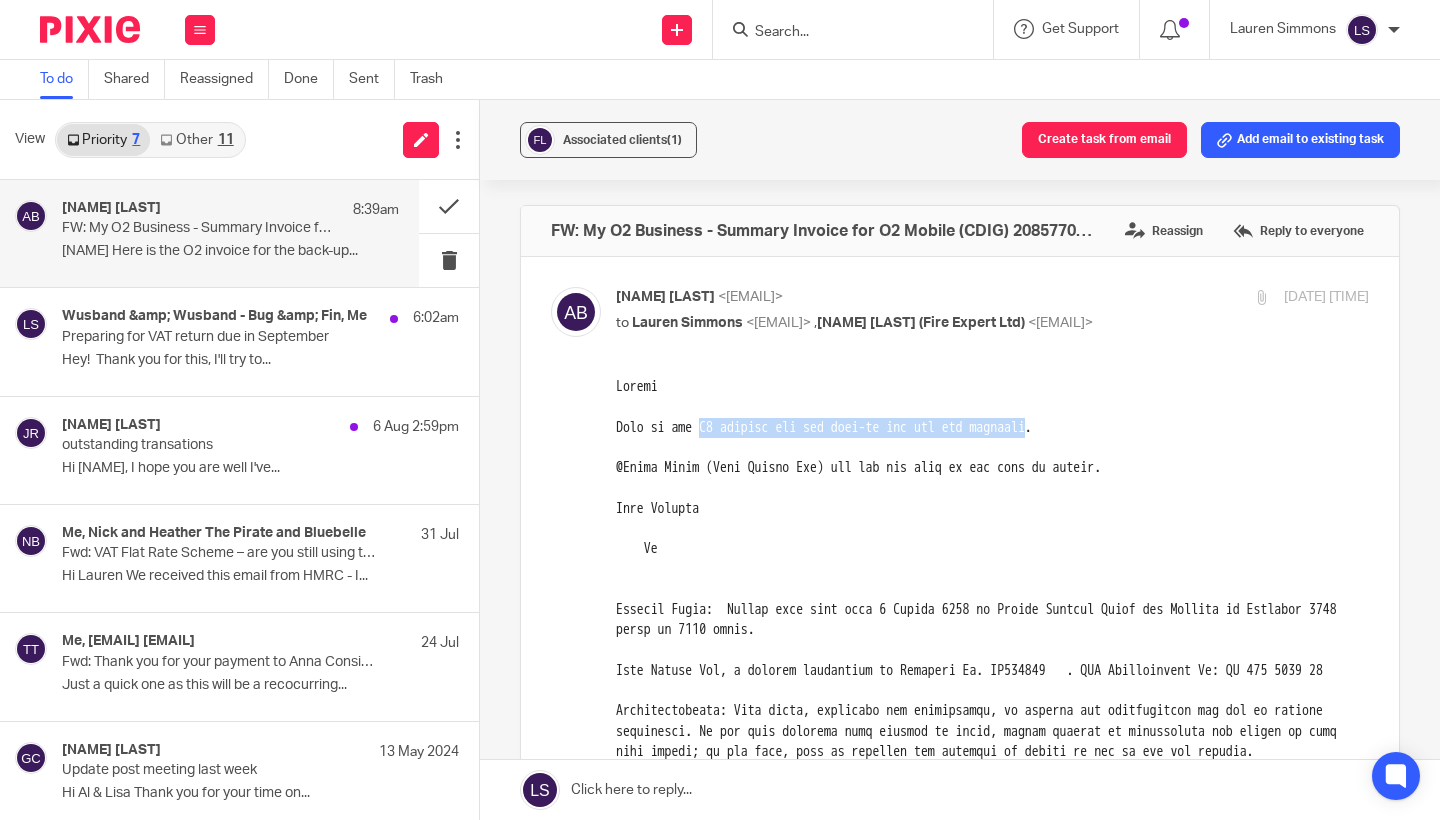 drag, startPoint x: 1104, startPoint y: 424, endPoint x: 715, endPoint y: 415, distance: 389.1041 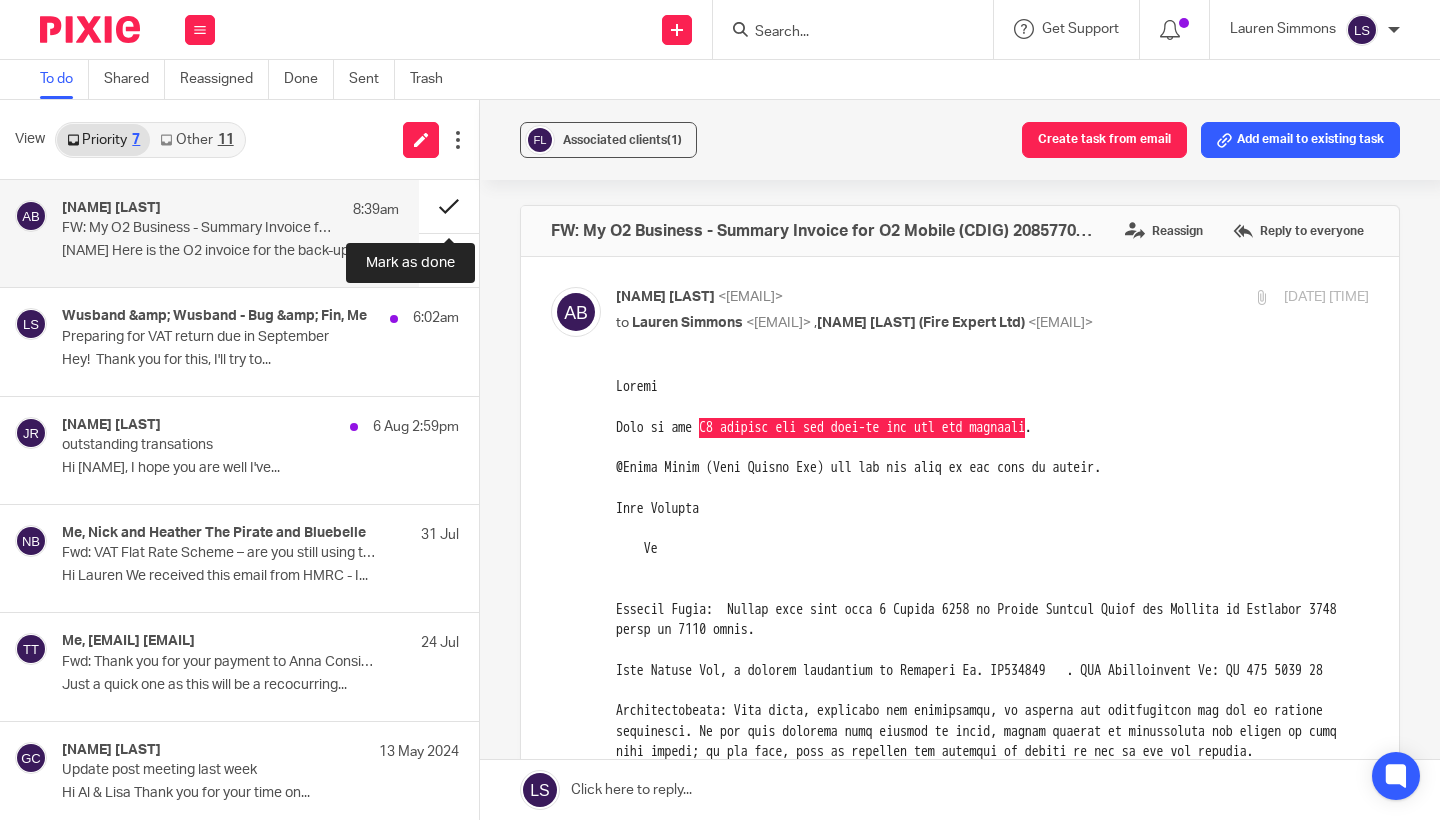 click at bounding box center [449, 206] 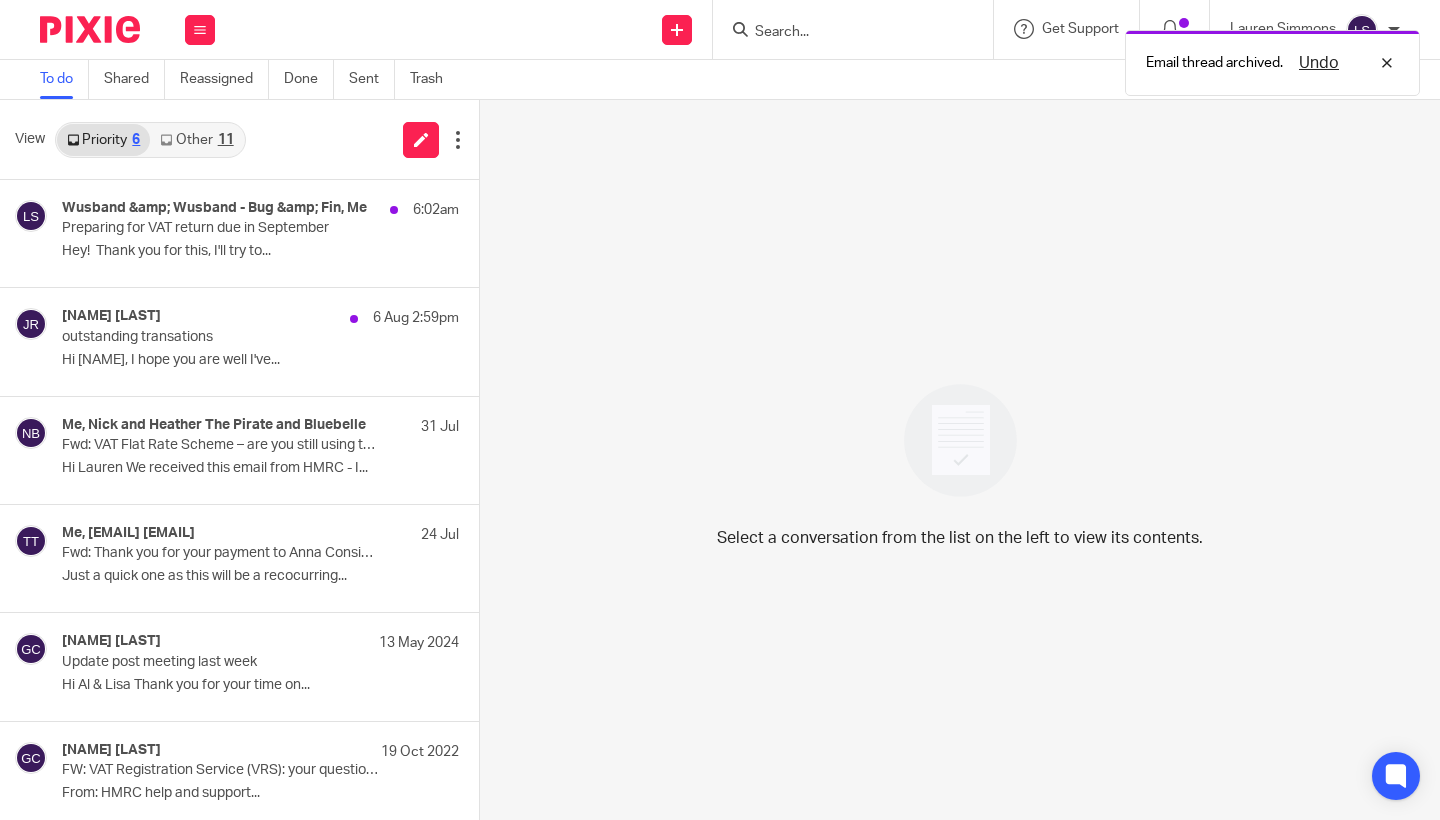 click on "11" at bounding box center (226, 140) 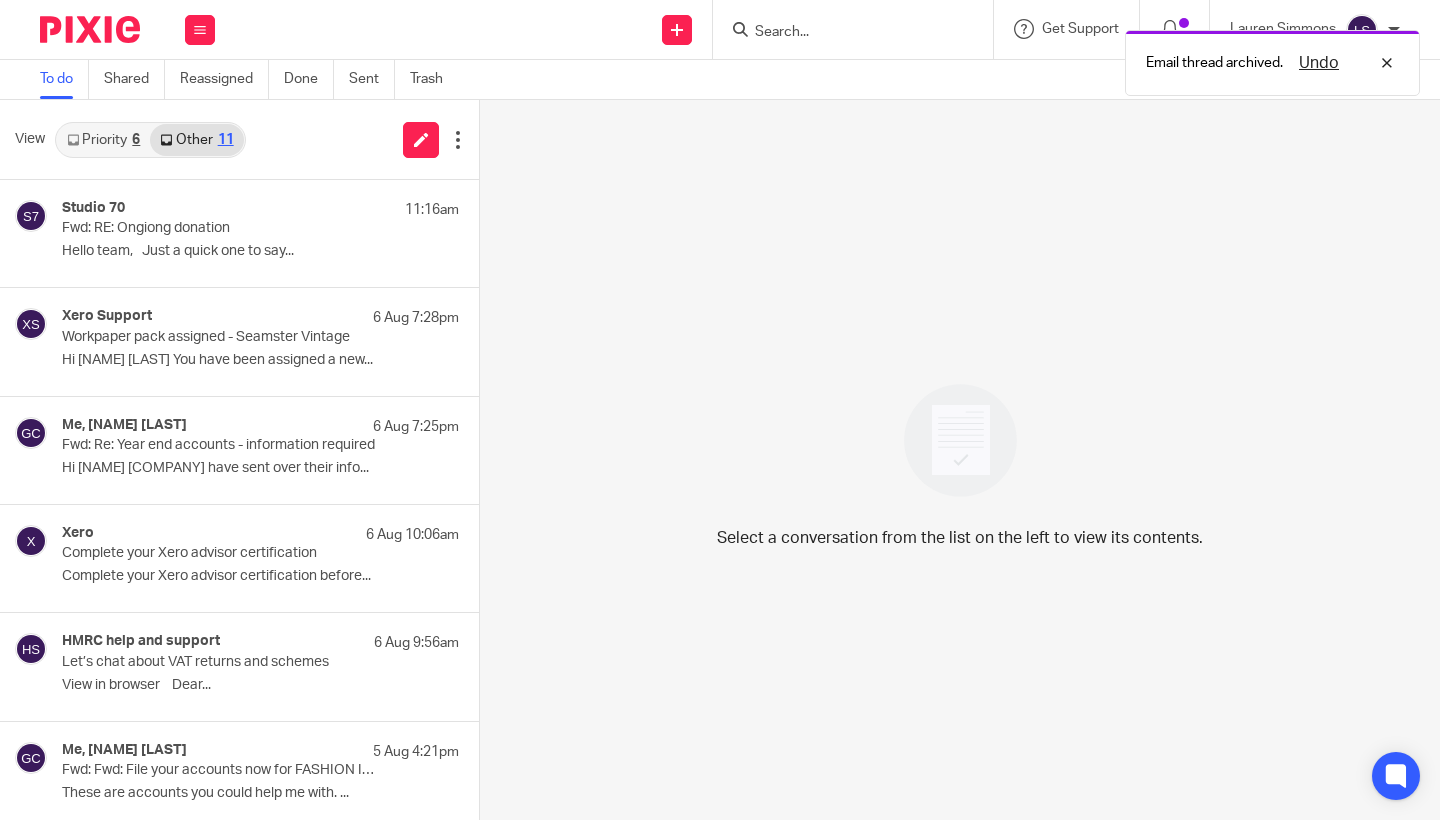 click on "Priority
6" at bounding box center [103, 140] 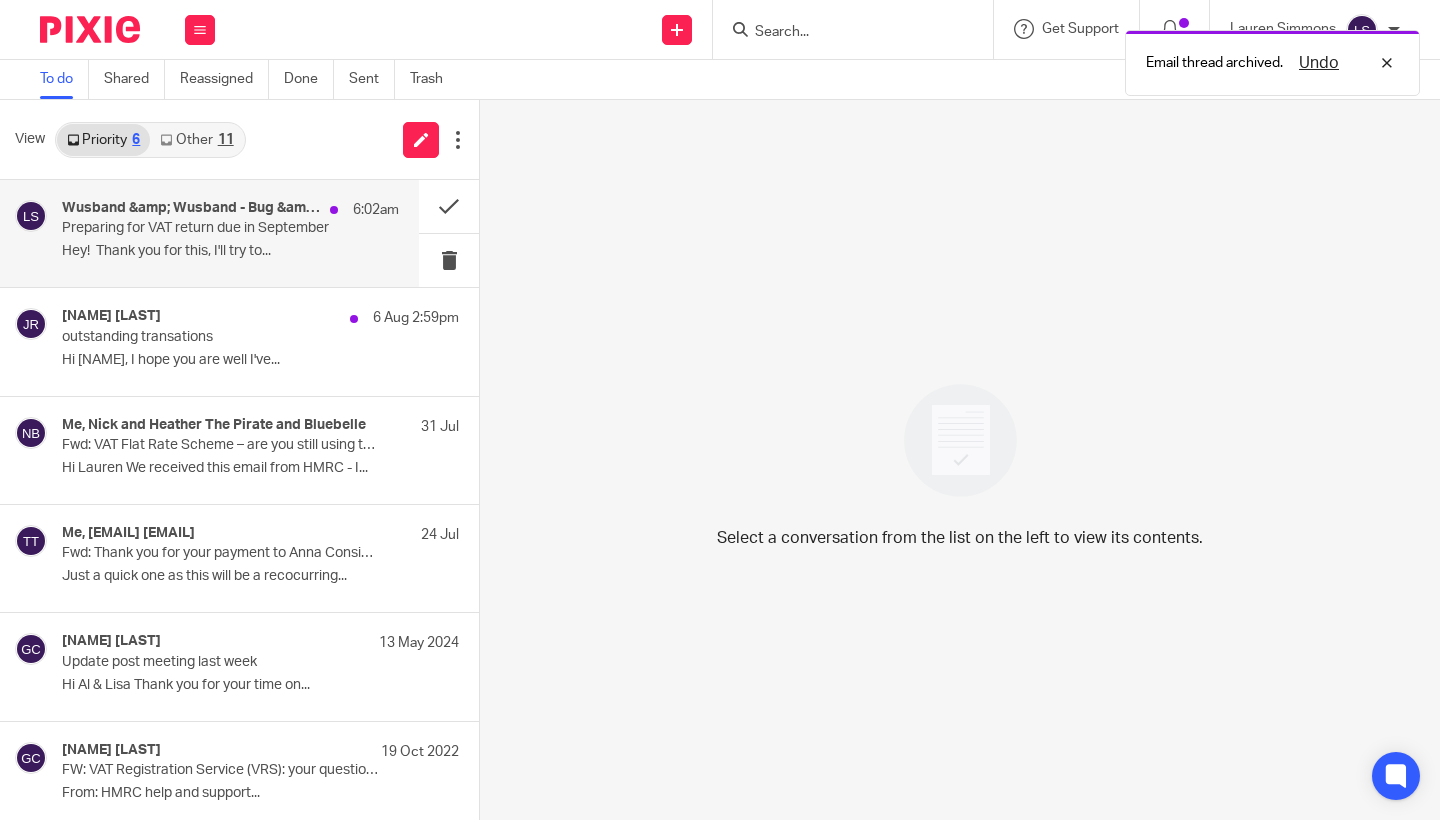 click on "Wusband &amp; Wusband - Bug &amp; Fin, Me" at bounding box center (191, 208) 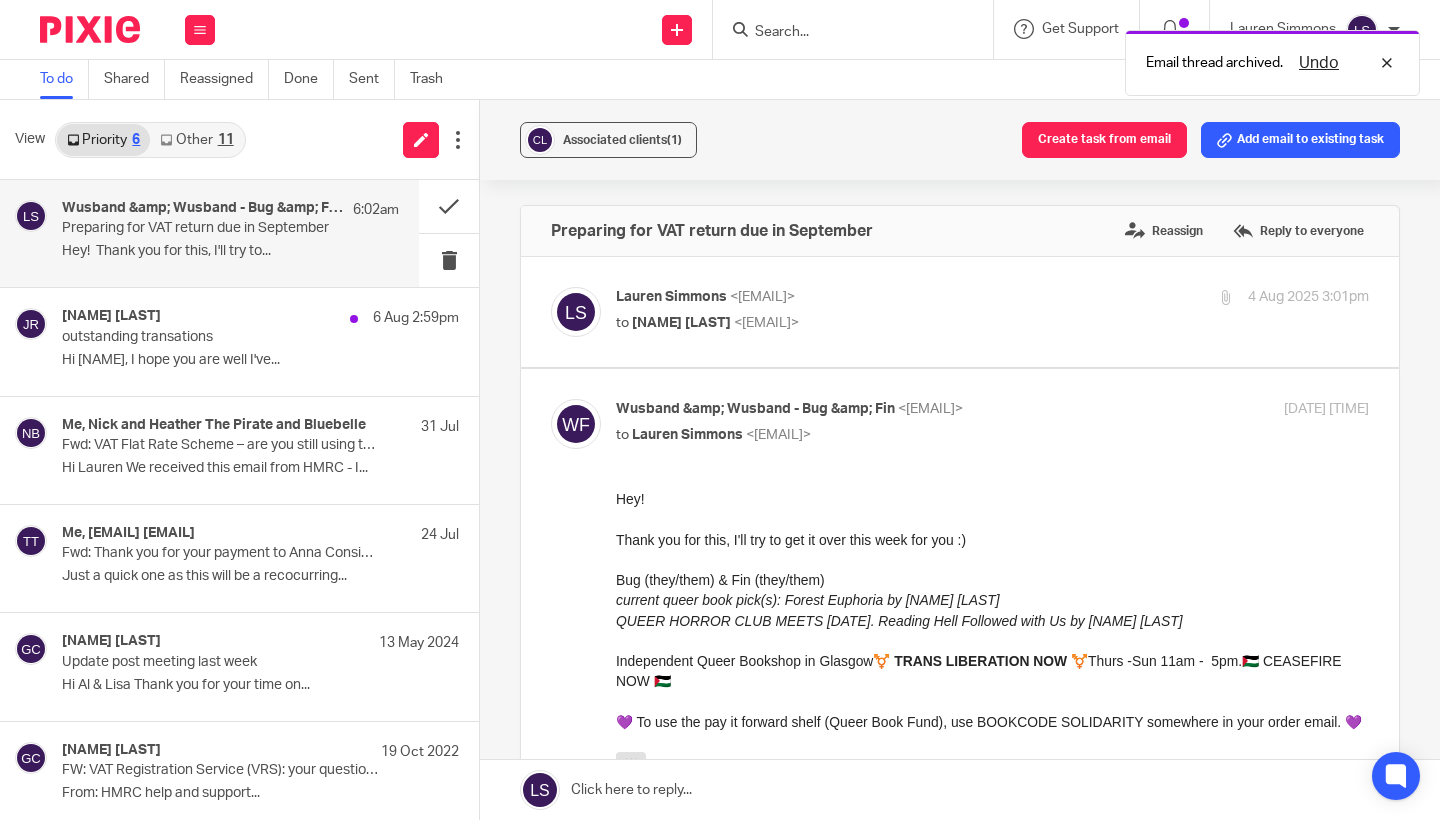 scroll, scrollTop: 0, scrollLeft: 0, axis: both 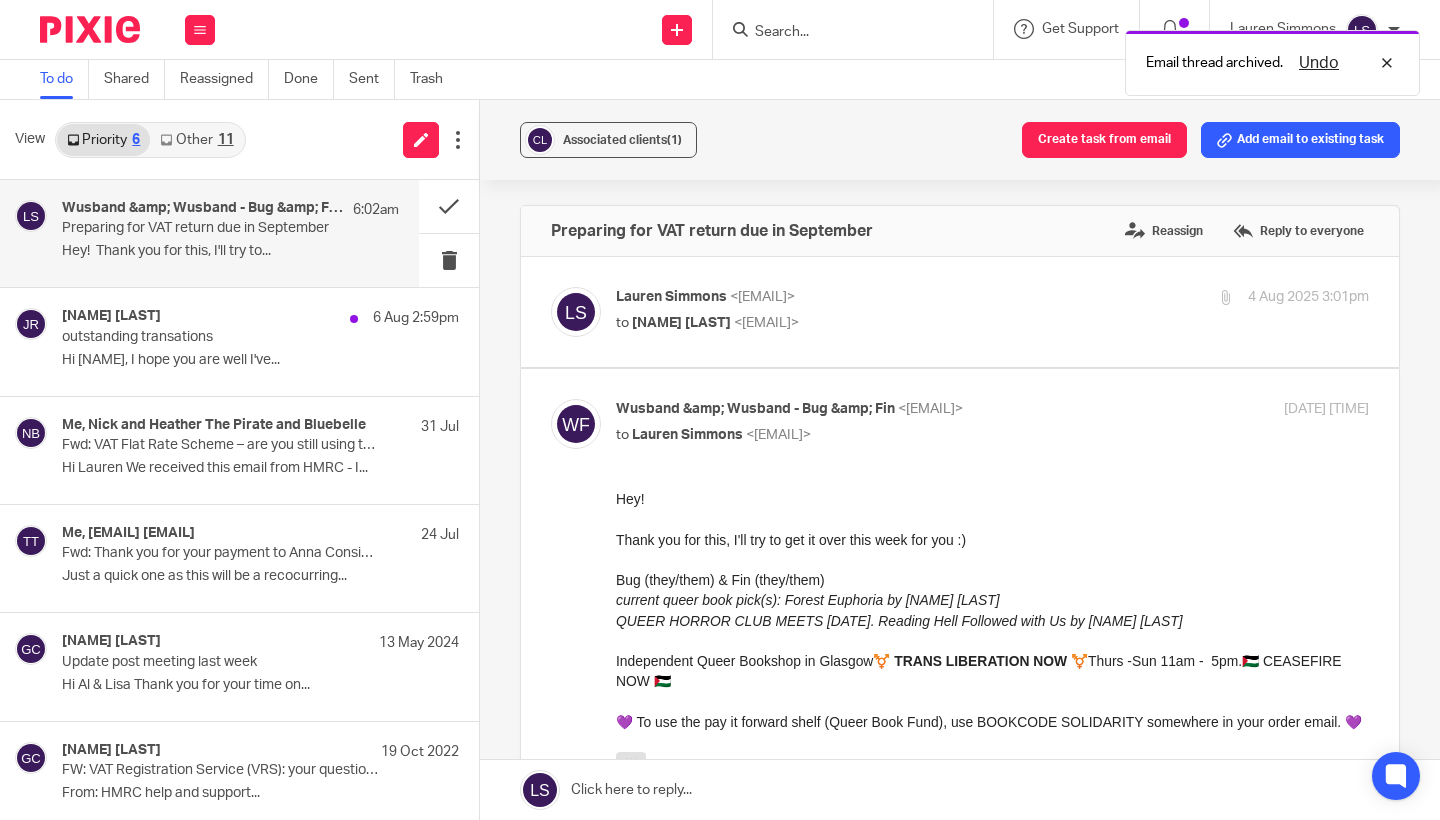 click on "Wusband &amp; Wusband - Bug &amp; Fin
<categoryisbooks@gmail.com>   to
Lauren Simmons
<lauren@fearlessfinancials.co.uk>" at bounding box center [867, 422] 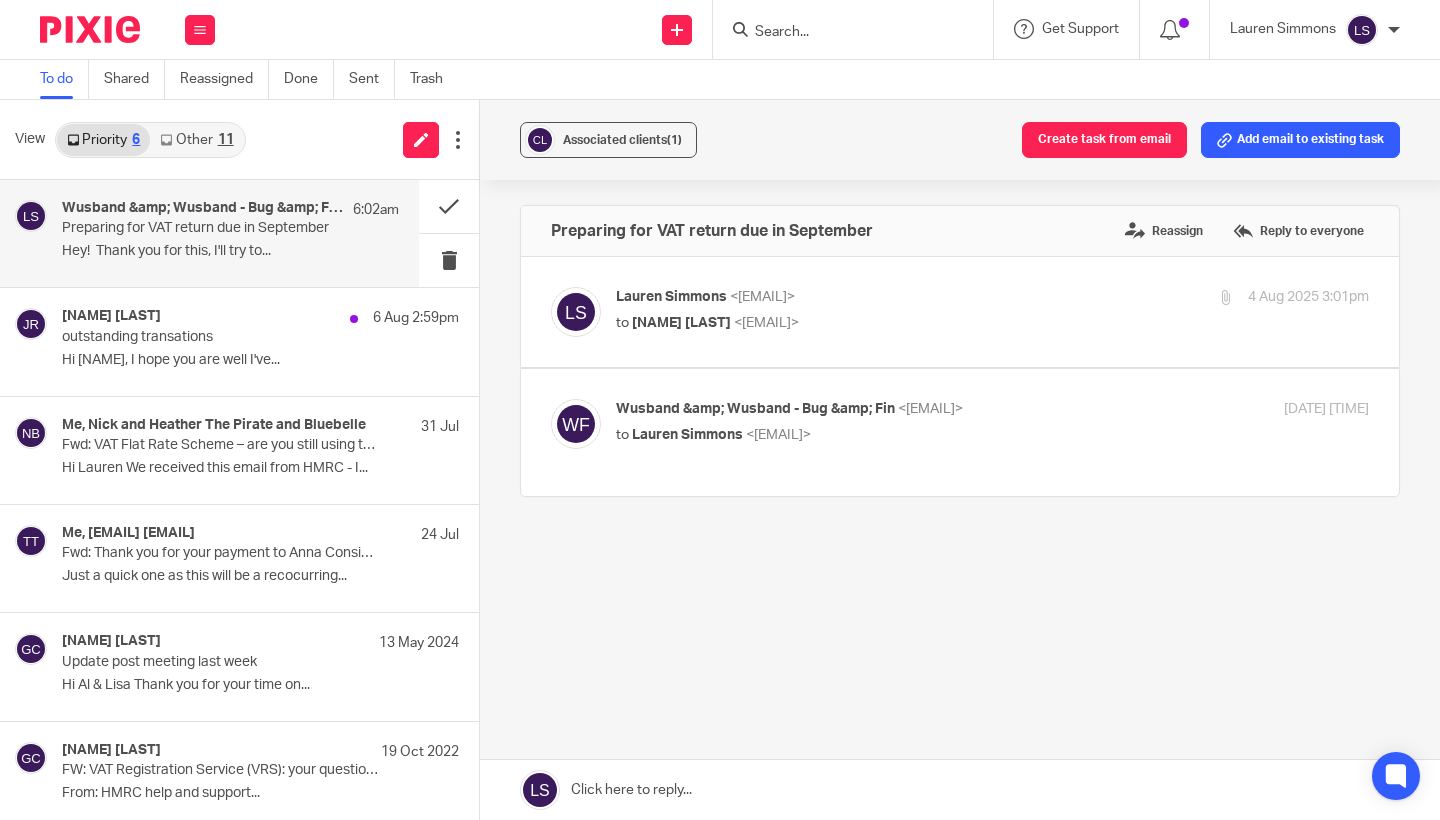 click on "Lauren Simmons
<lauren@fearlessfinancials.co.uk>   to
Fin Duffy-Scott
<categoryisbooks@gmail.com>" at bounding box center (867, 310) 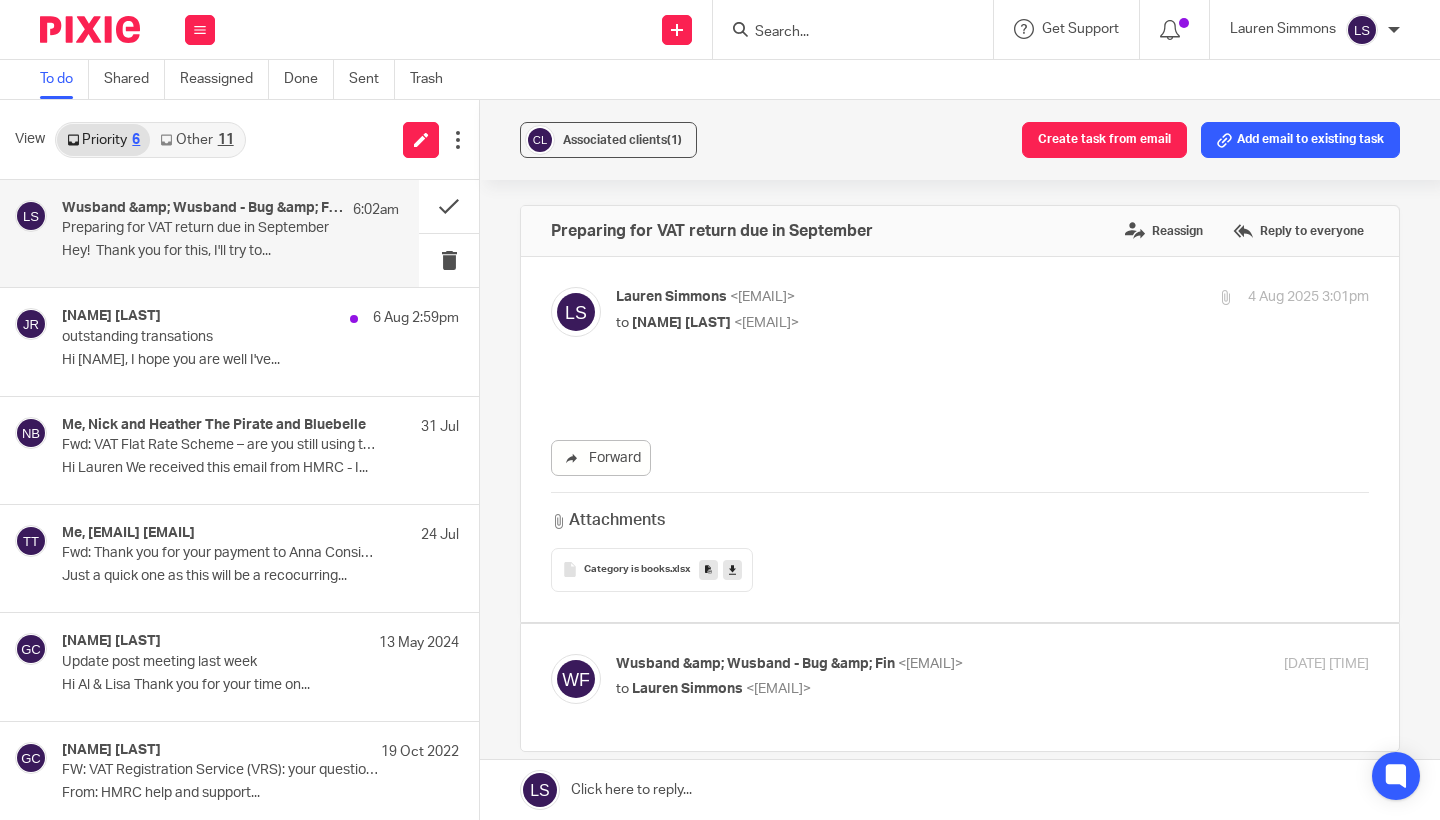 scroll, scrollTop: 0, scrollLeft: 0, axis: both 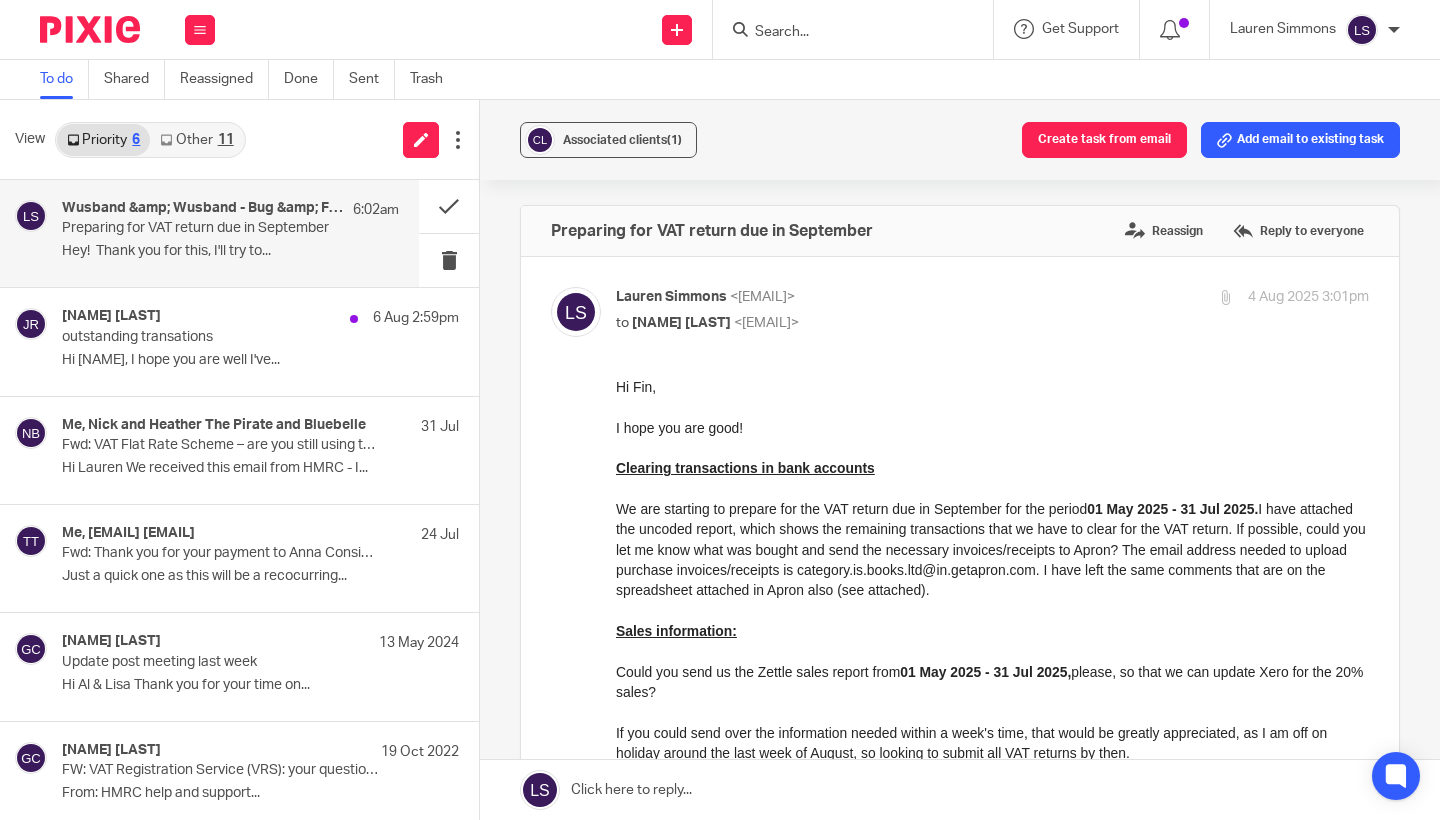 click on "Lauren Simmons
<lauren@fearlessfinancials.co.uk>   to
Fin Duffy-Scott
<categoryisbooks@gmail.com>" at bounding box center [867, 310] 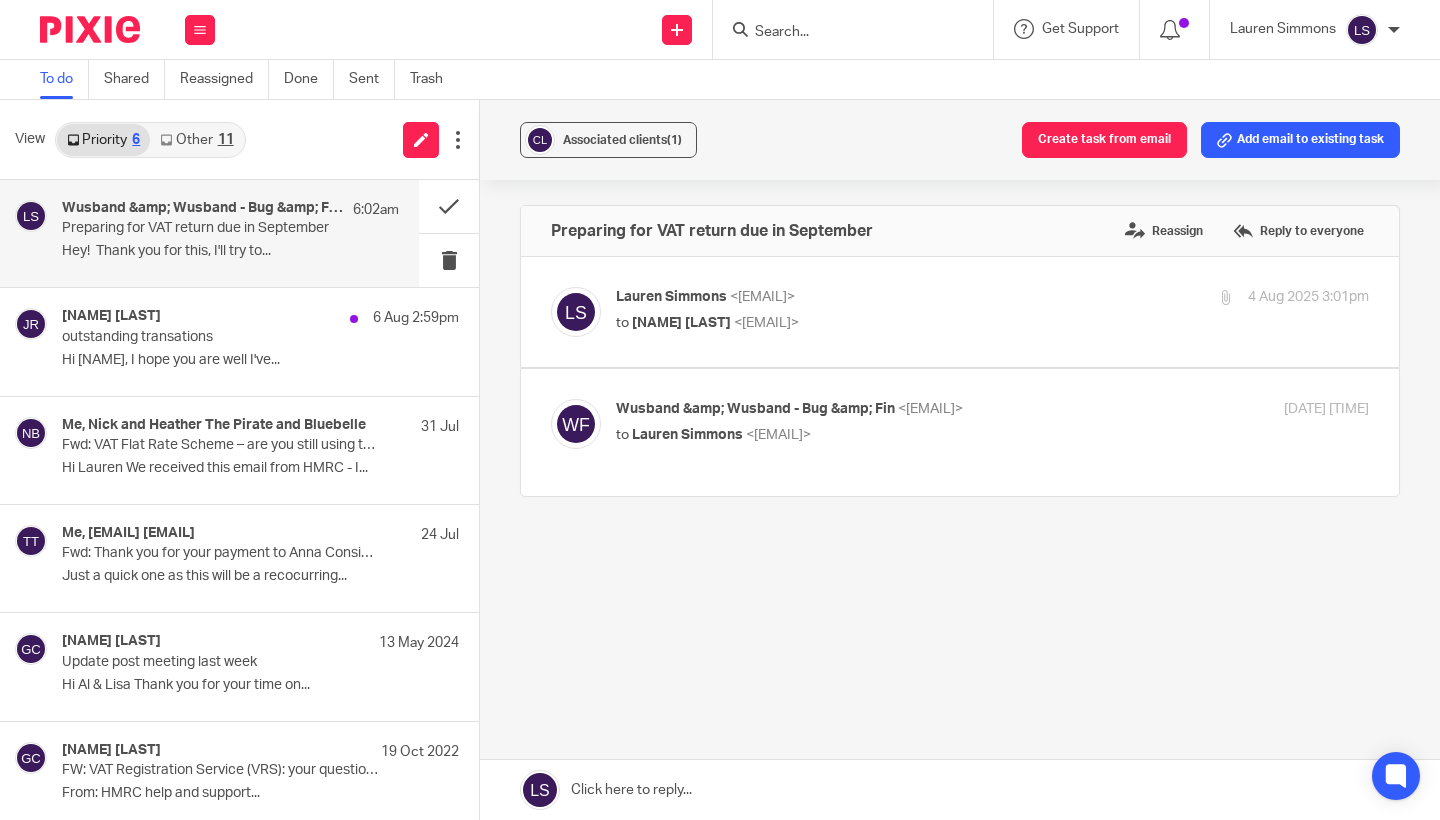 click at bounding box center (960, 790) 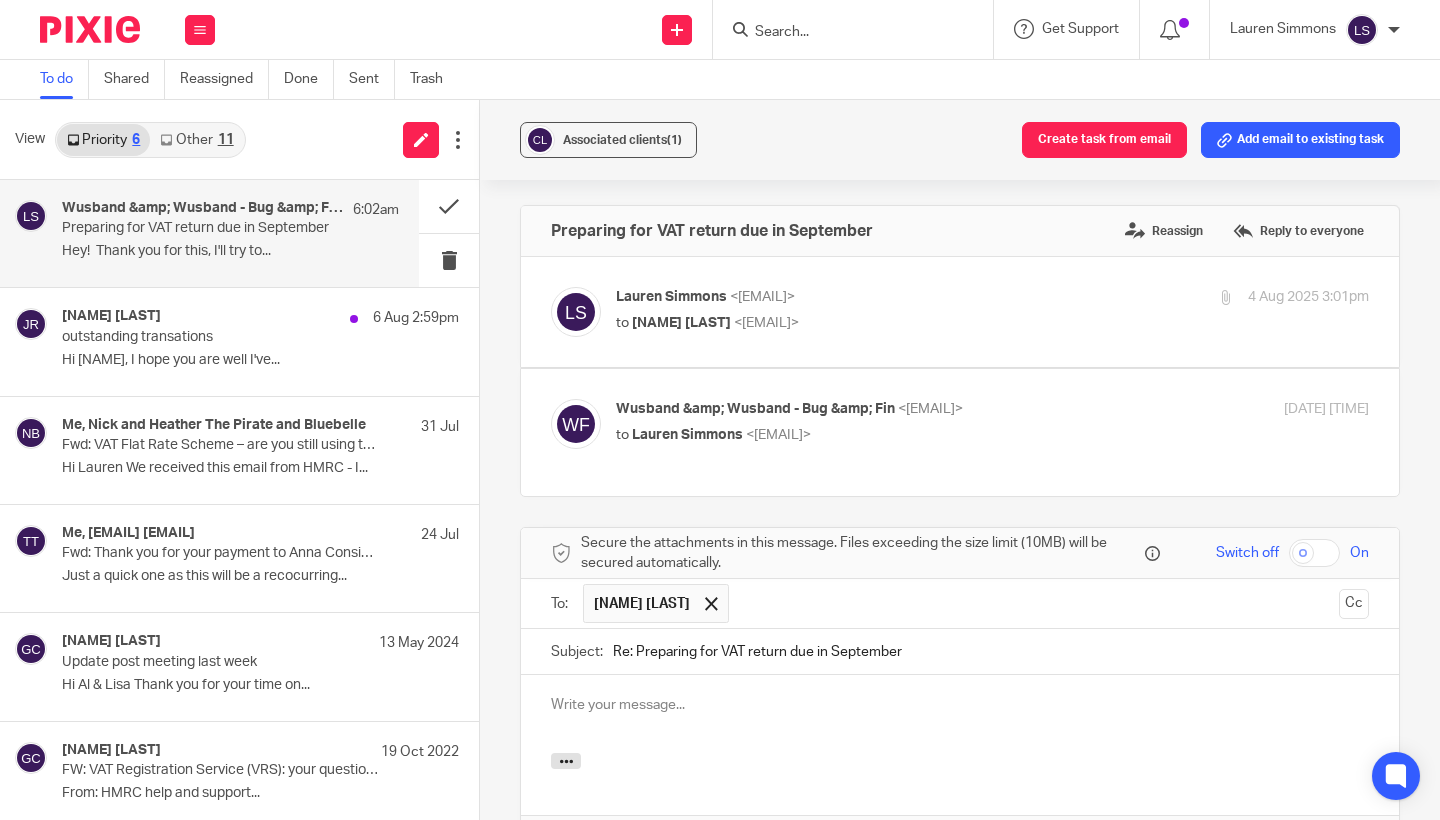 scroll, scrollTop: 276, scrollLeft: 0, axis: vertical 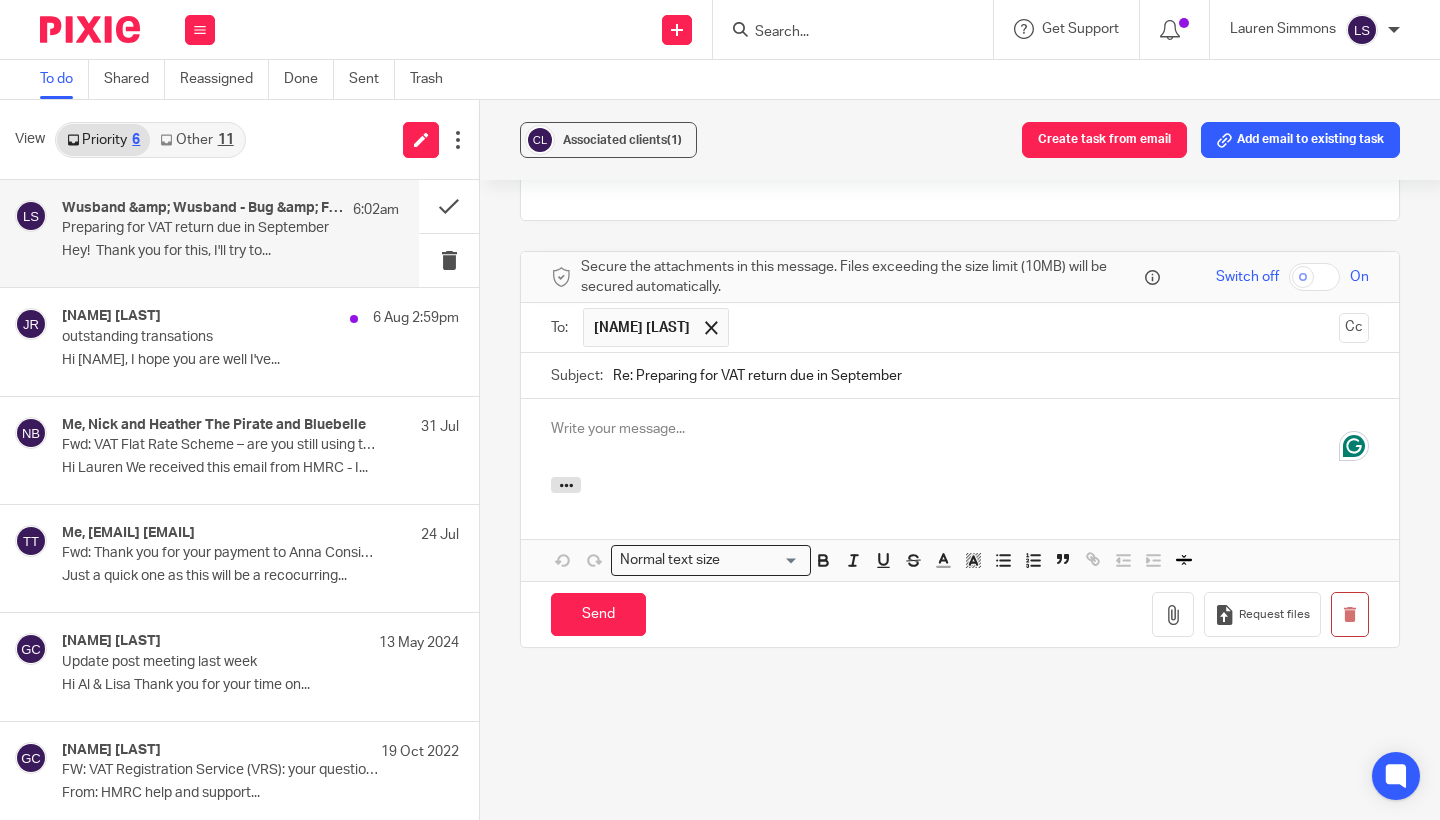 type 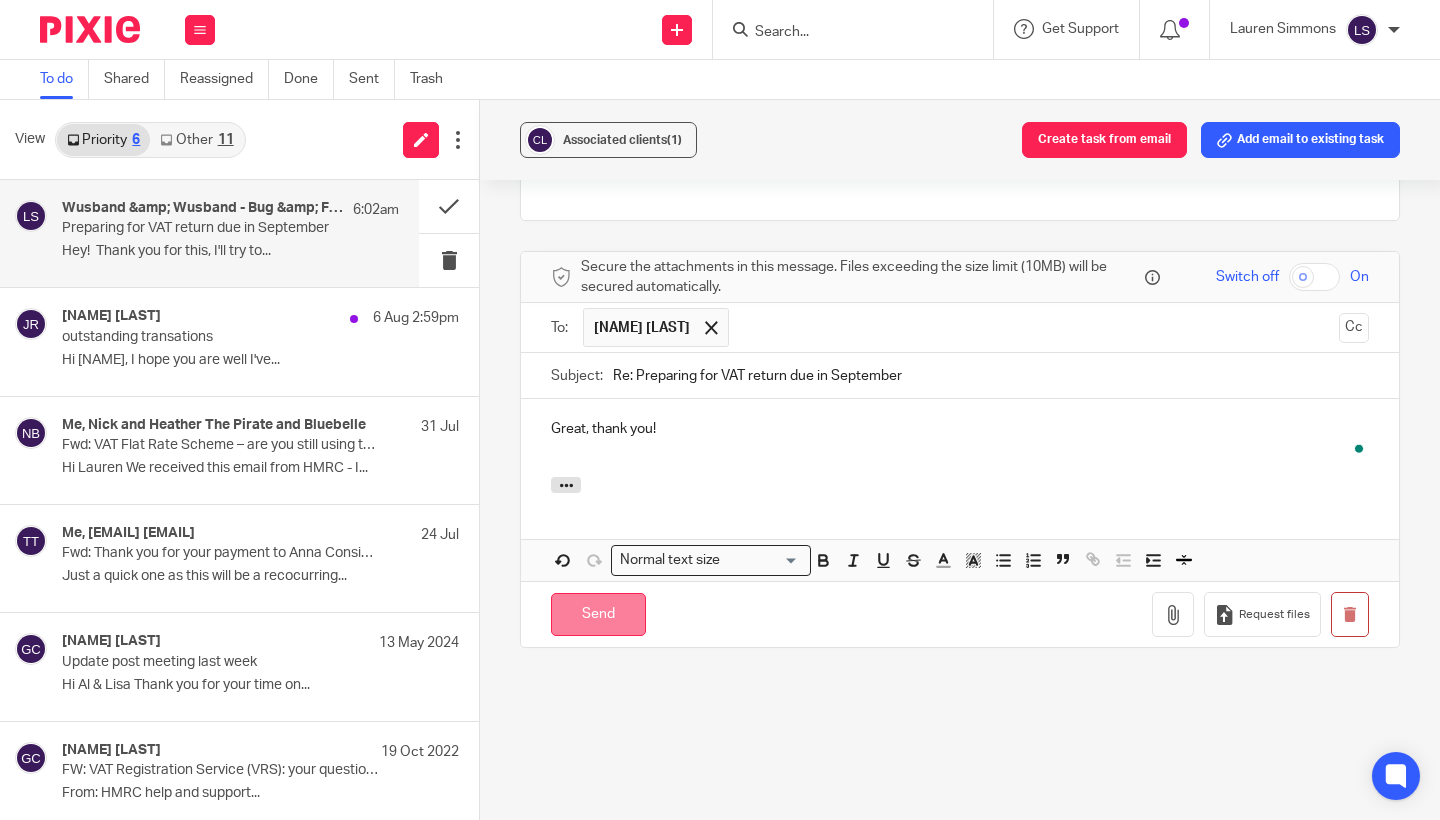 click on "Send" at bounding box center [598, 614] 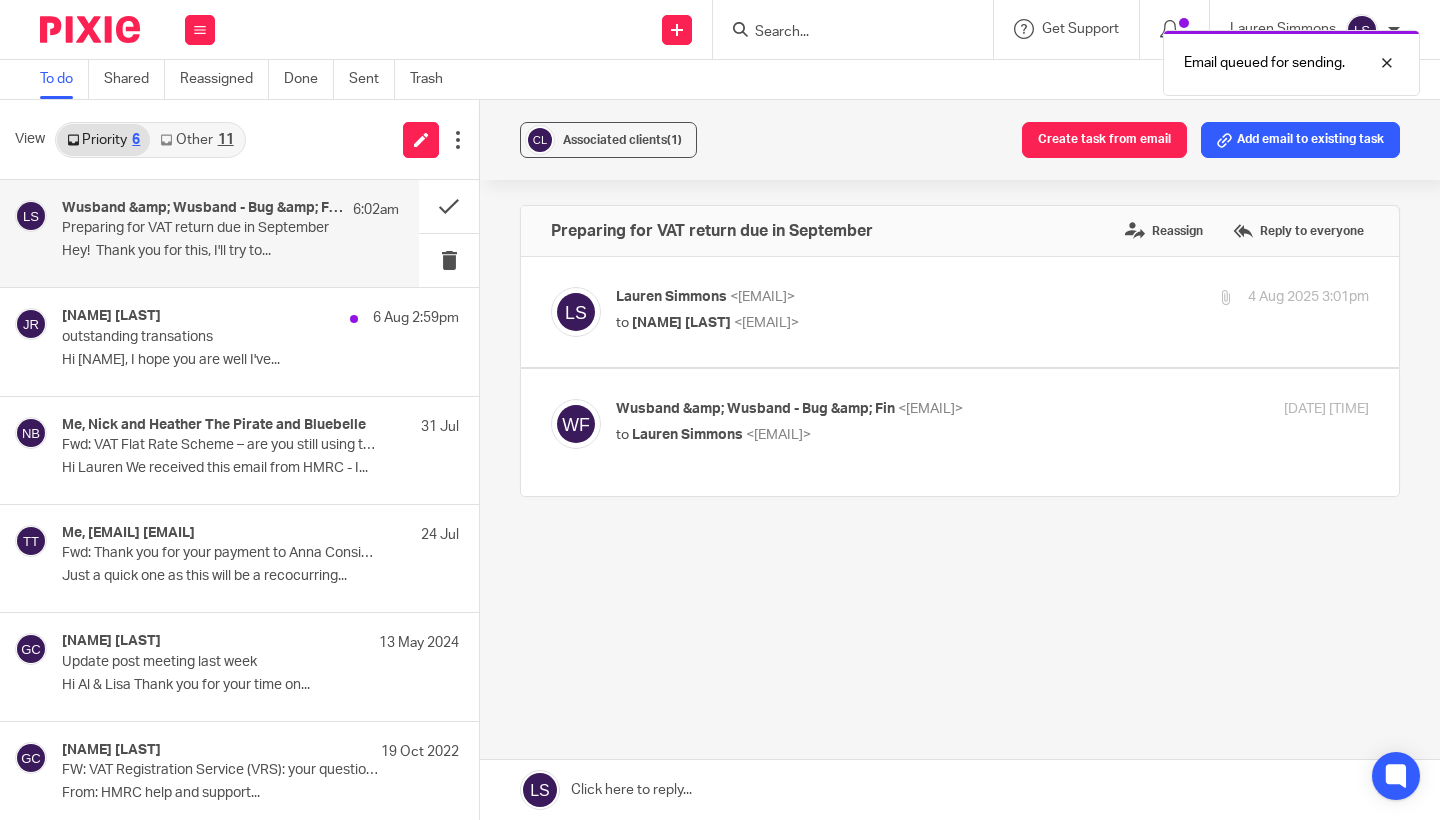scroll, scrollTop: 0, scrollLeft: 0, axis: both 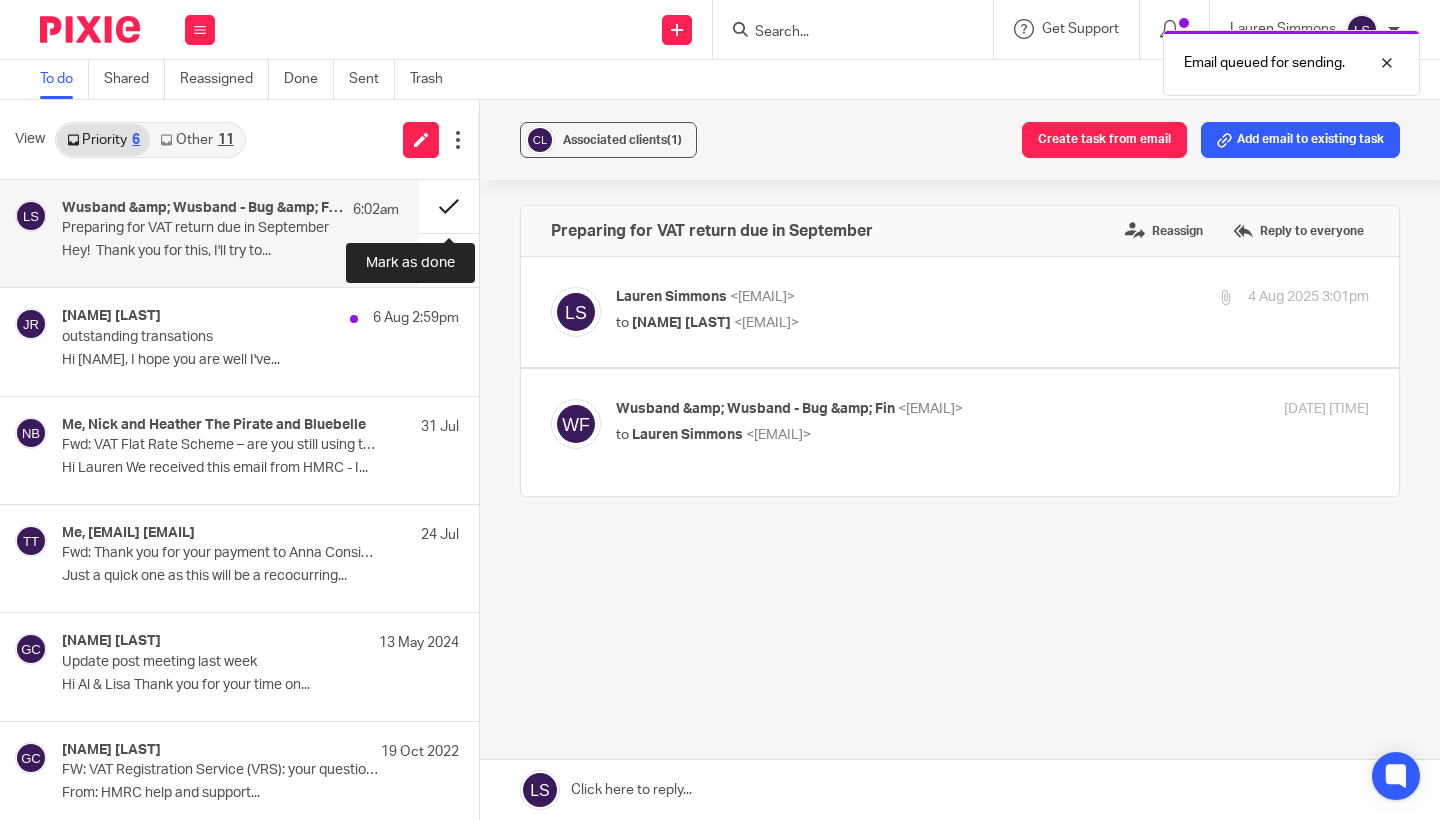 click at bounding box center [449, 206] 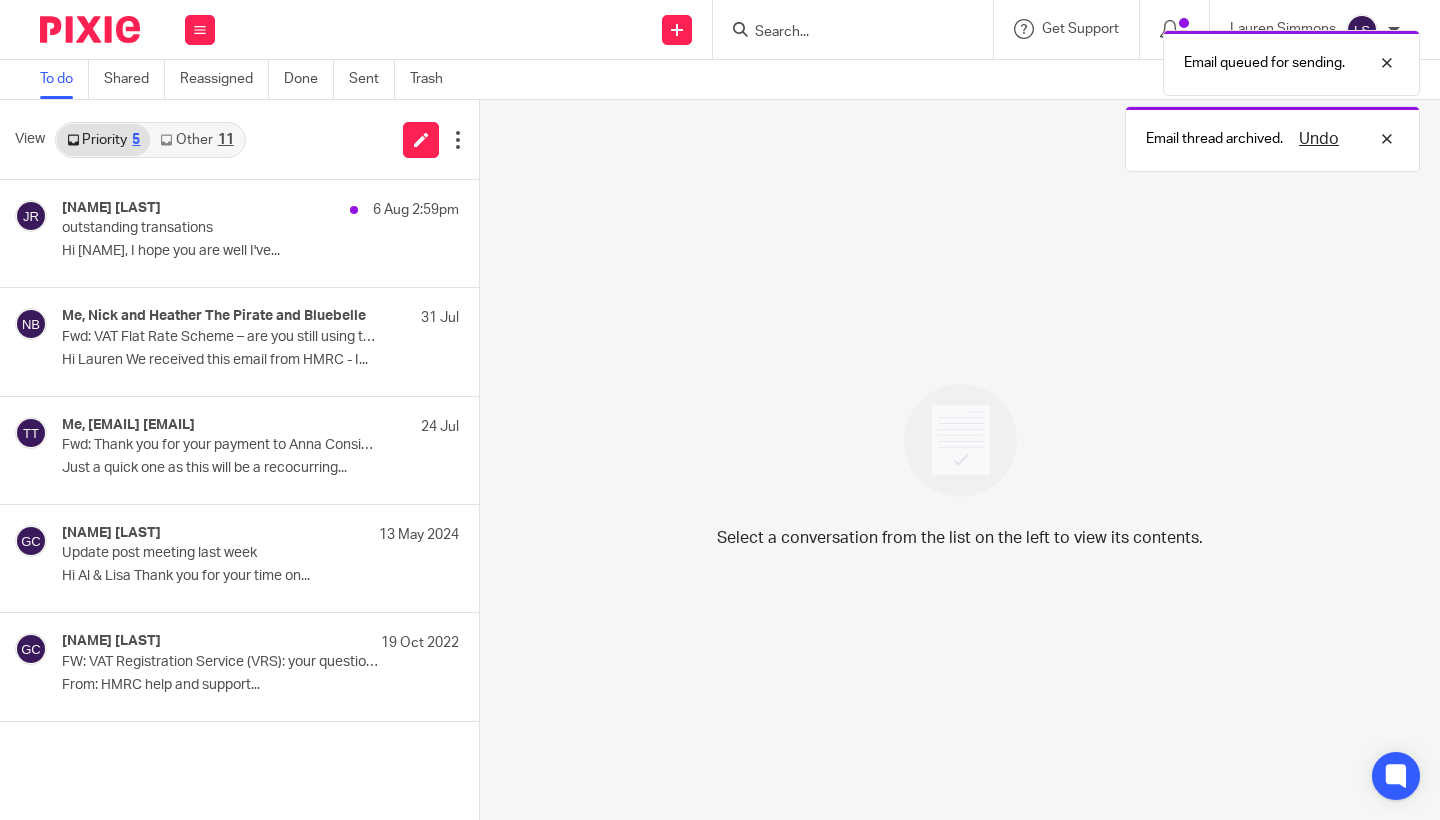 click on "Other
11" at bounding box center [196, 140] 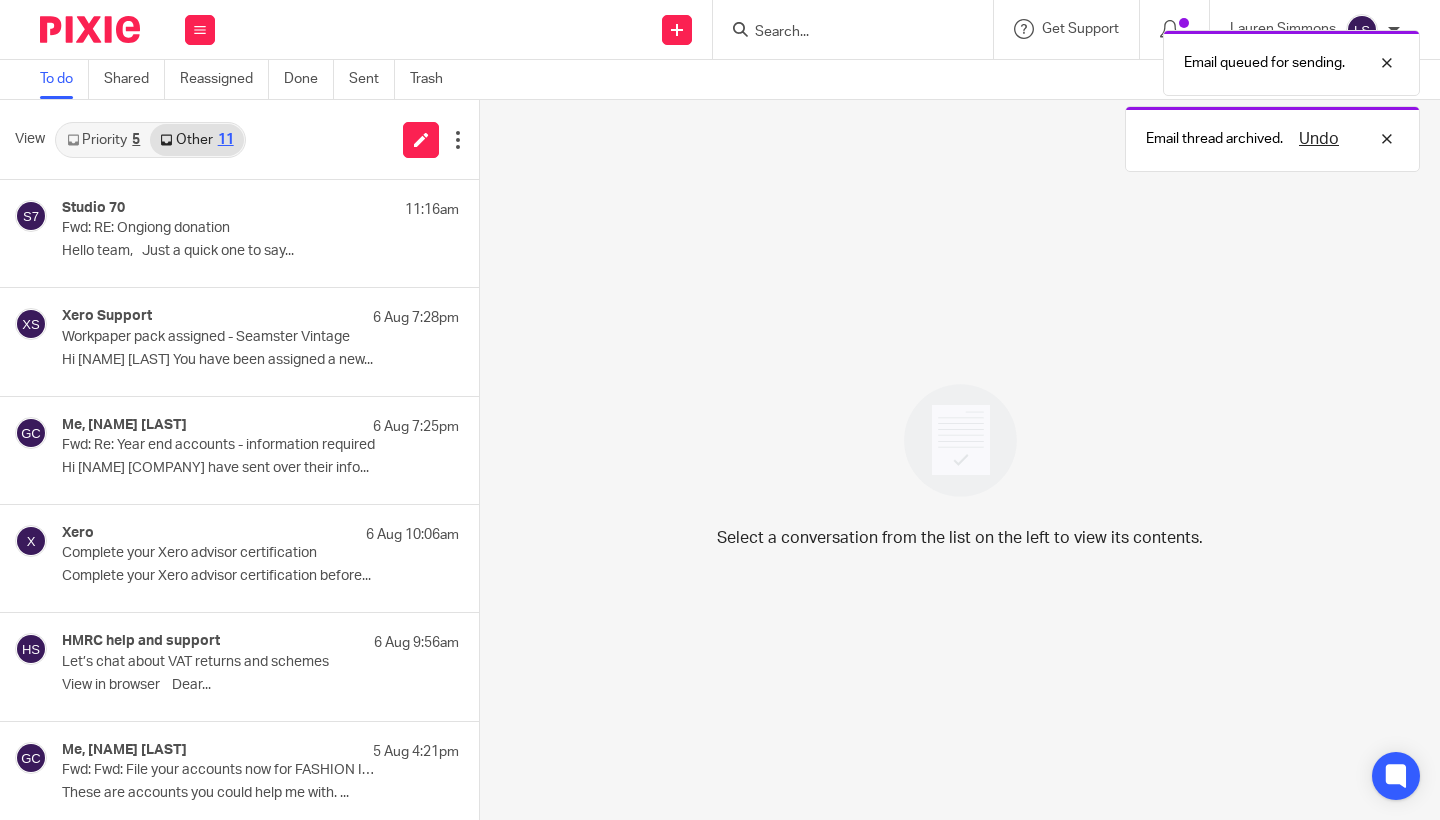 click on "Priority
5" at bounding box center [103, 140] 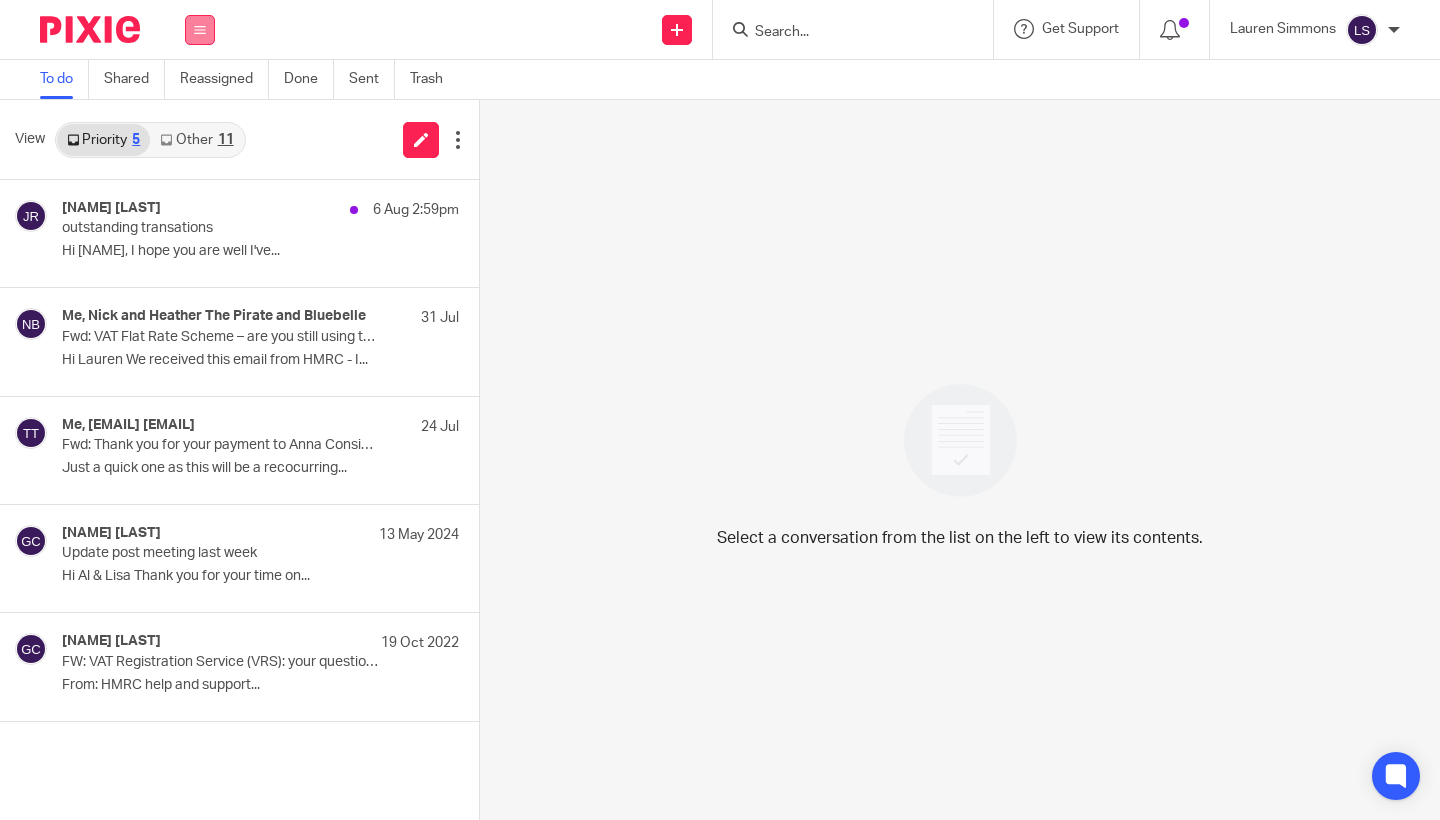 click at bounding box center [200, 30] 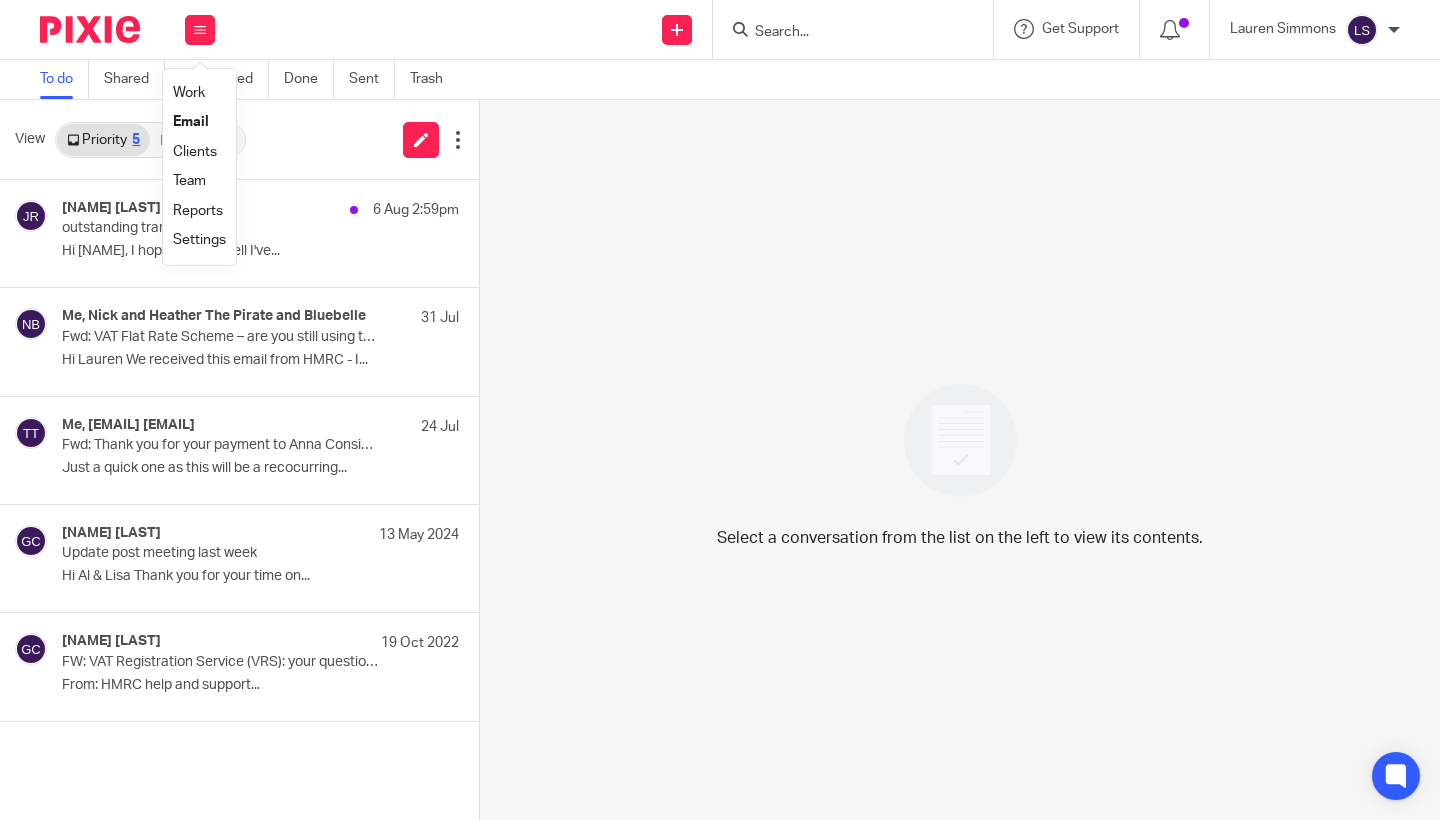click on "Email" at bounding box center (191, 122) 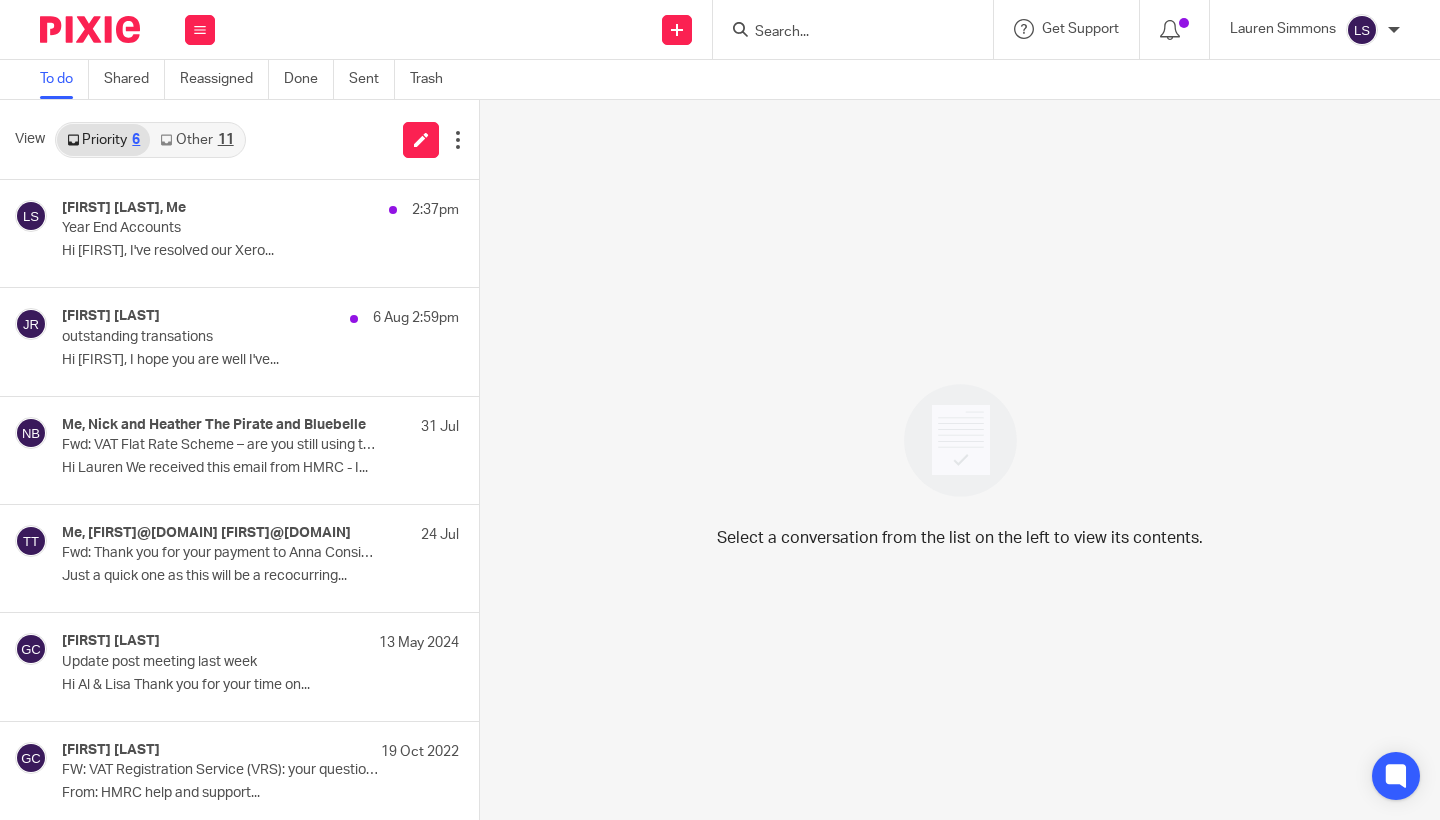 scroll, scrollTop: 0, scrollLeft: 0, axis: both 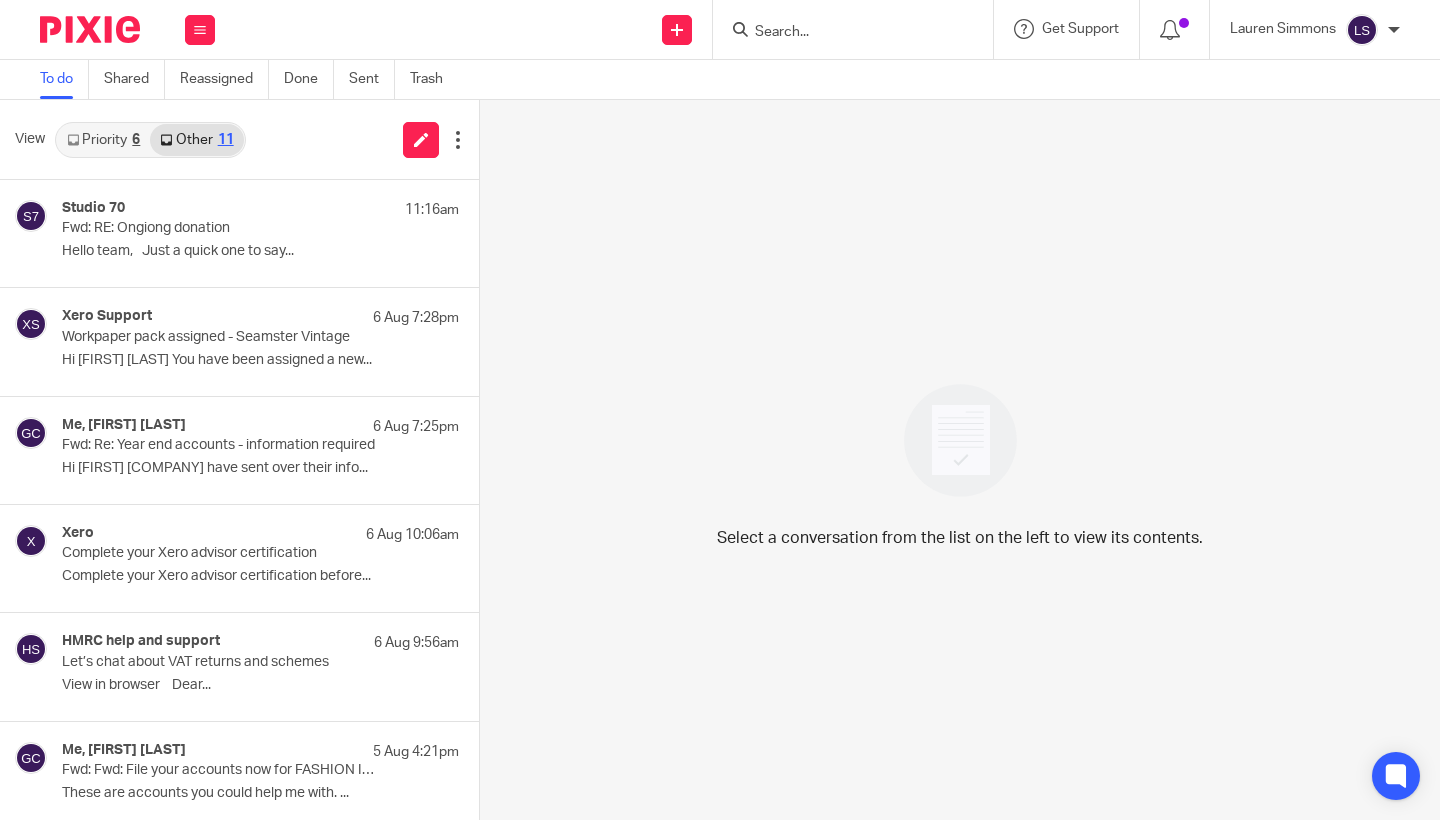 click on "6" at bounding box center (136, 140) 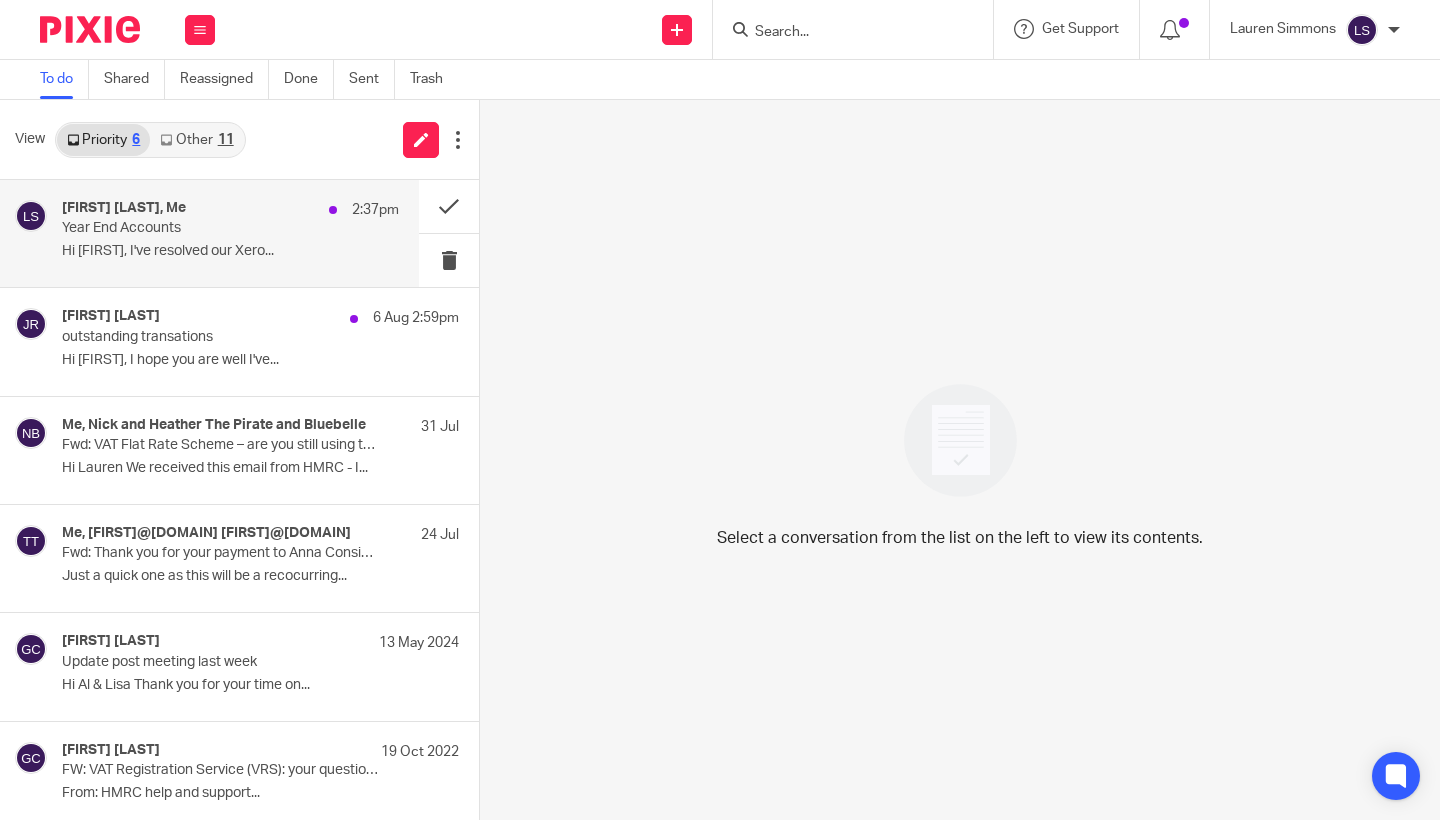 click on "Steven Penman, Me" at bounding box center (124, 208) 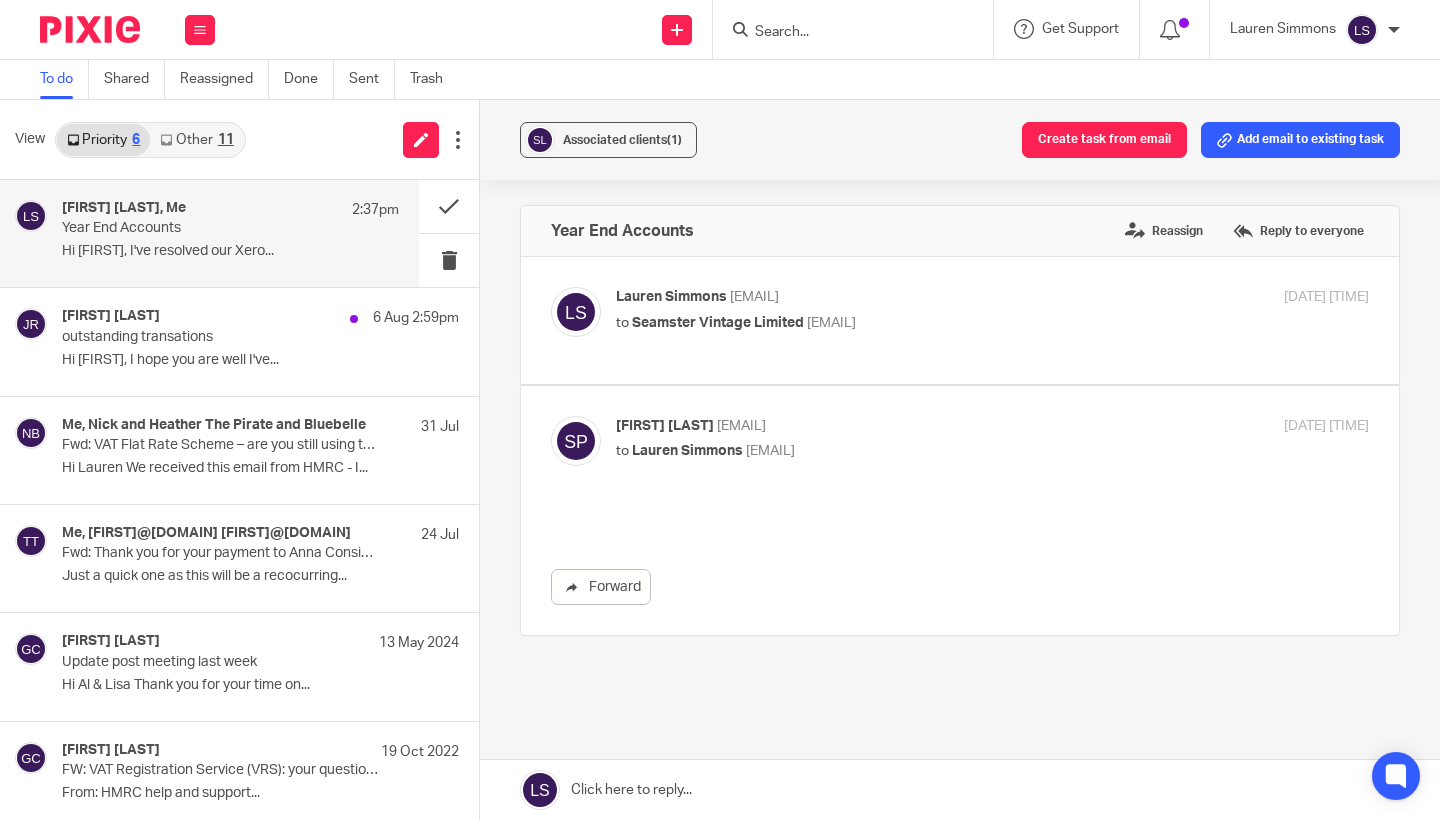 scroll, scrollTop: 0, scrollLeft: 0, axis: both 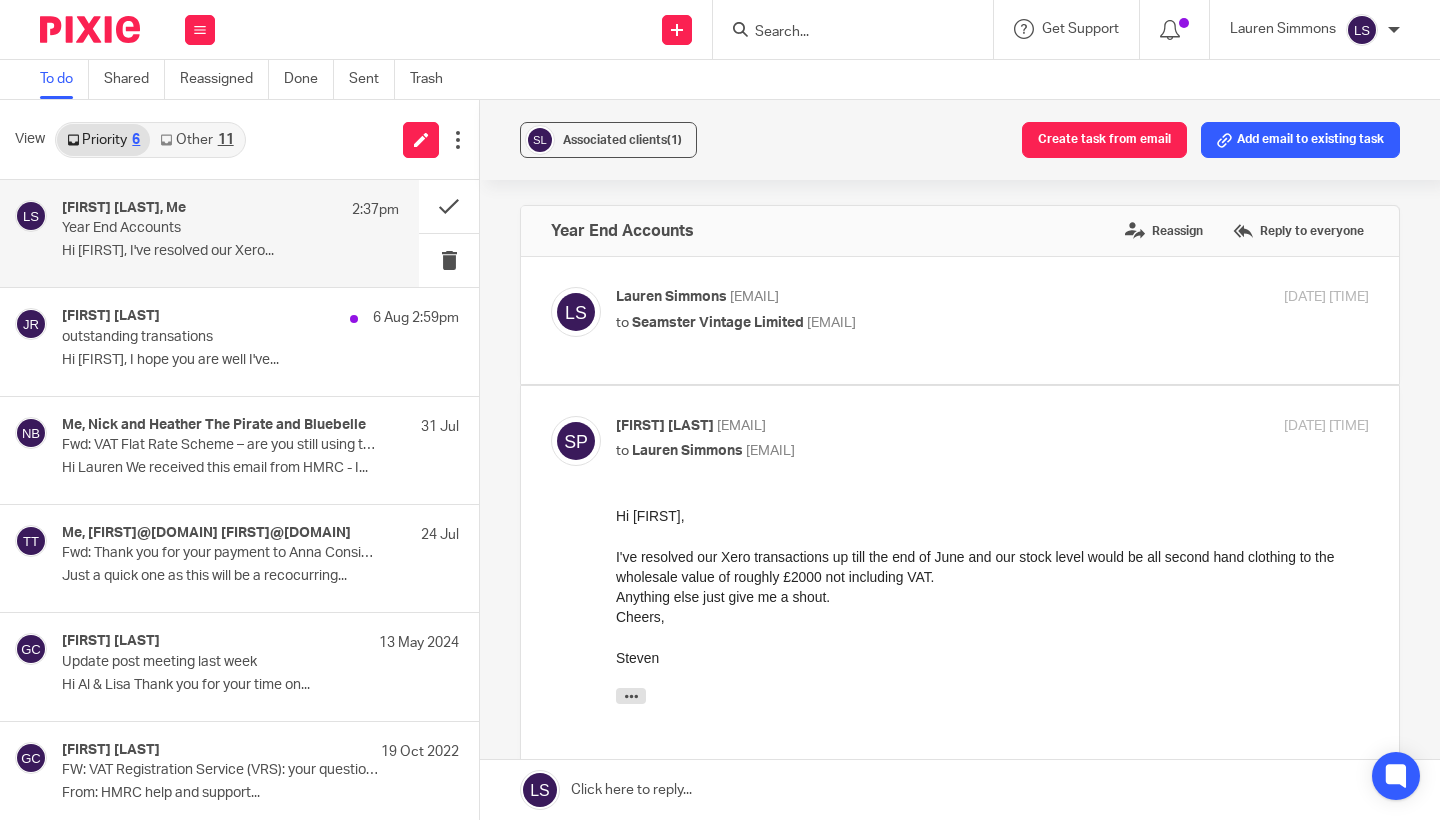 click on "11" at bounding box center [226, 140] 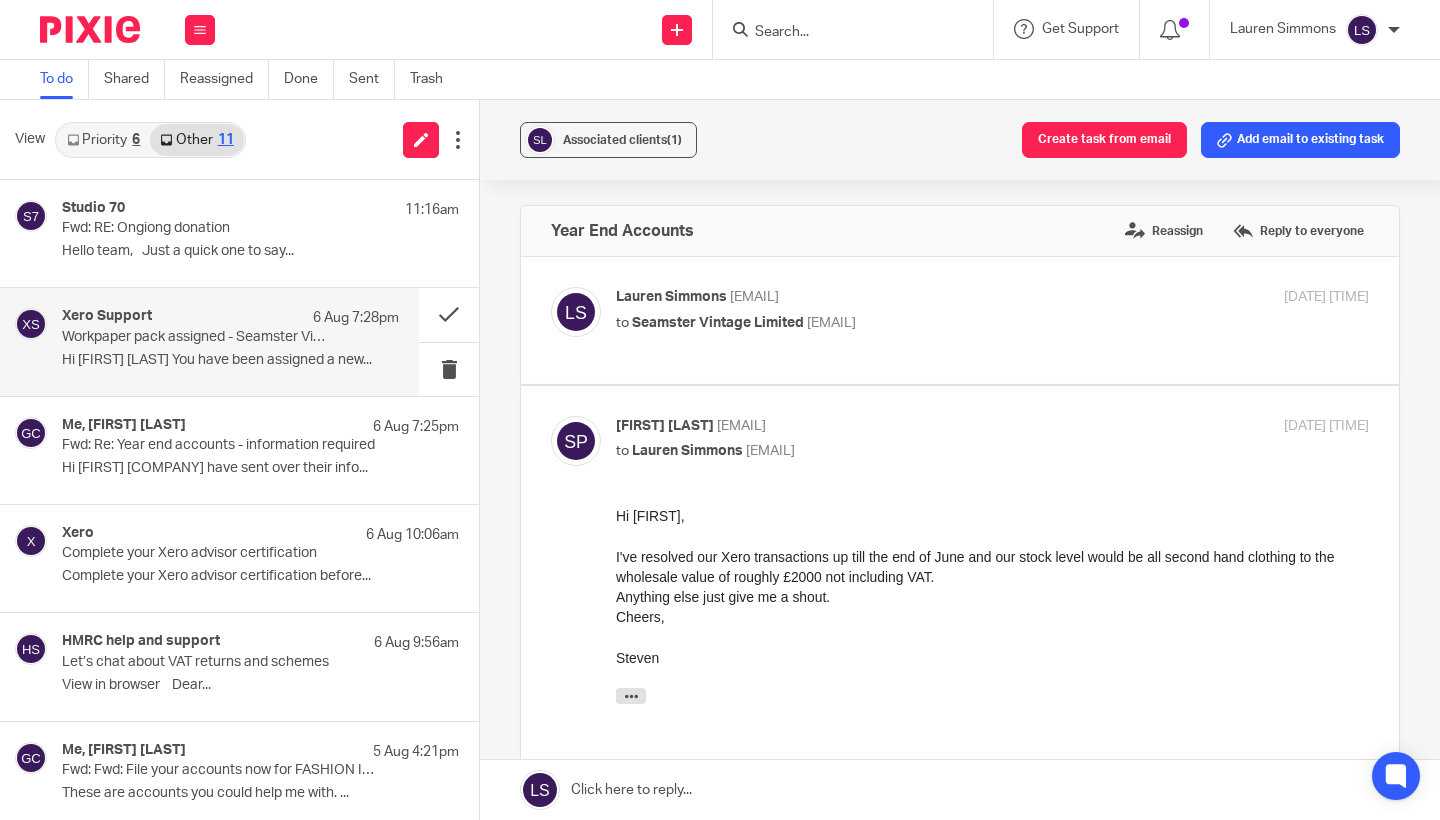 click on "Workpaper pack assigned - Seamster Vintage" at bounding box center (197, 337) 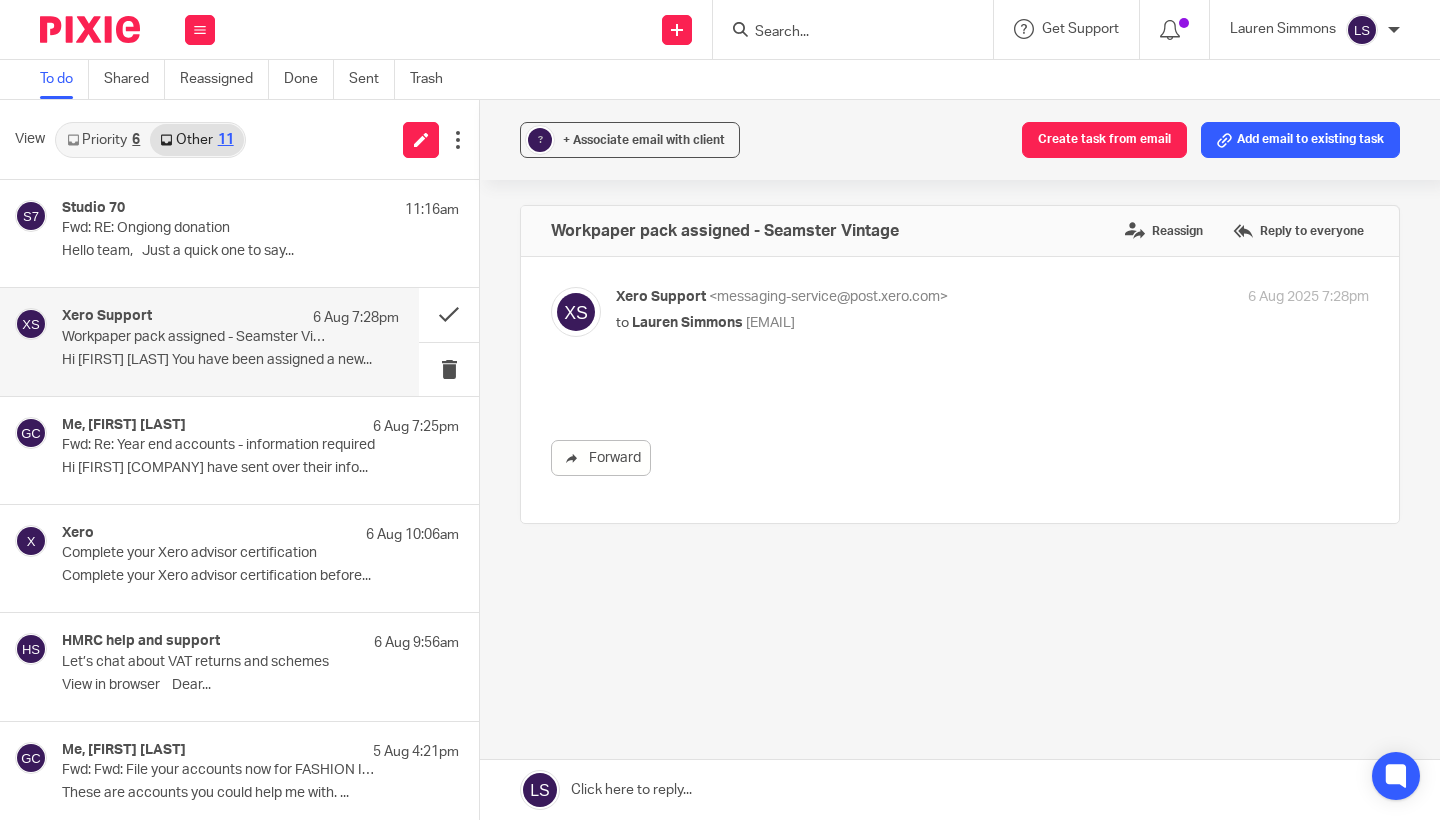 scroll, scrollTop: 0, scrollLeft: 0, axis: both 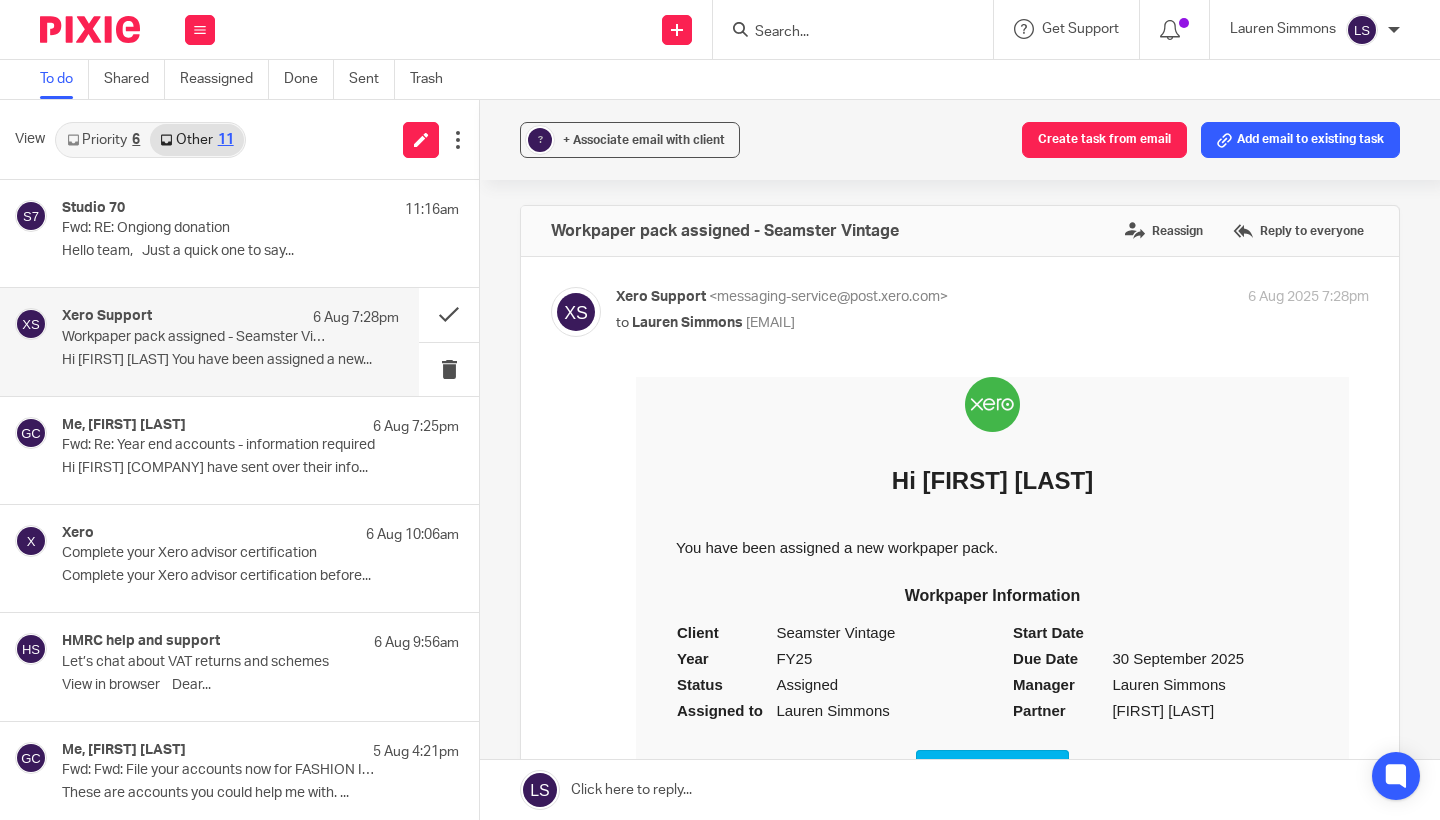 click on "Run Workpapers" at bounding box center [993, 775] 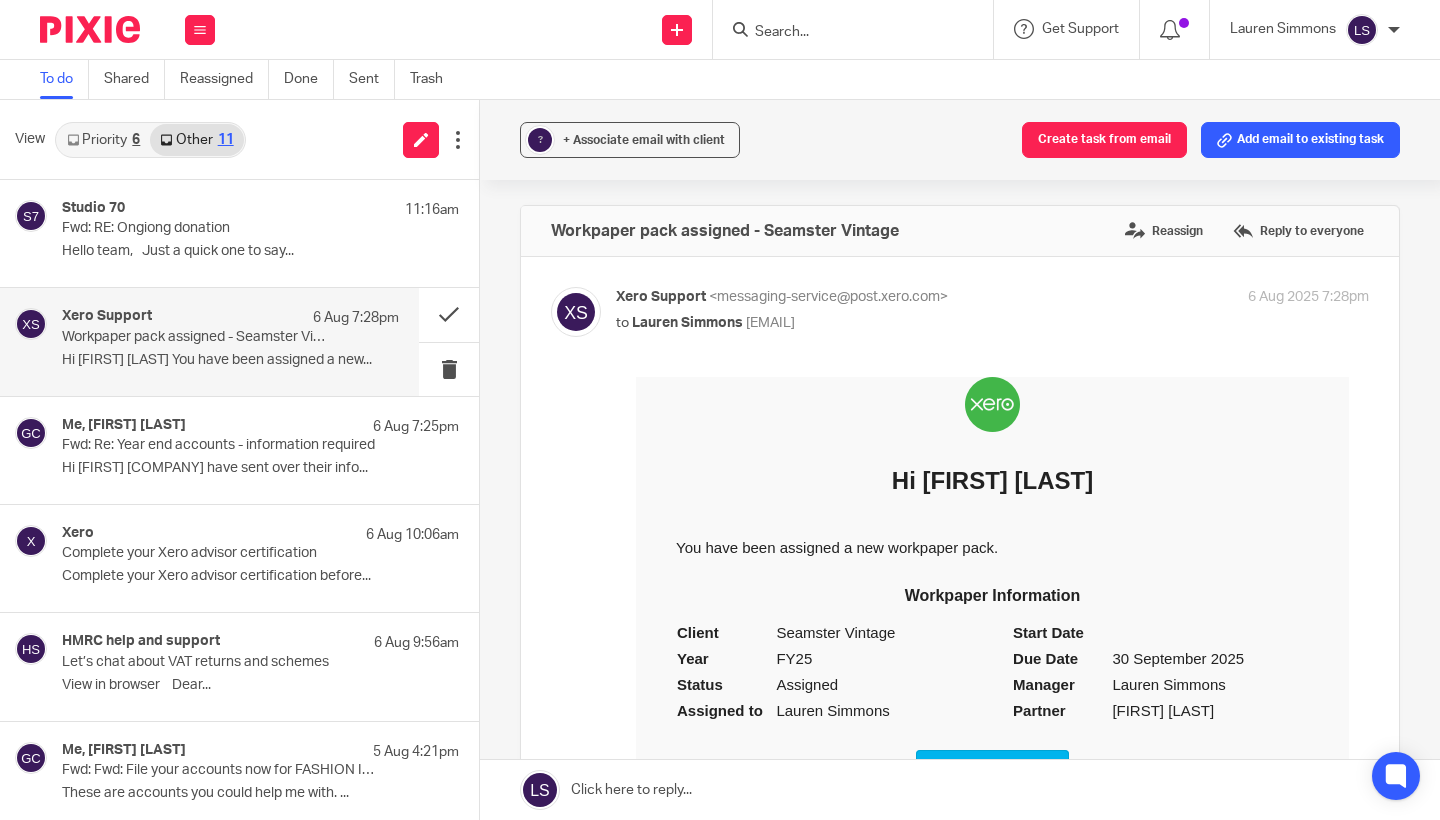 click at bounding box center [843, 33] 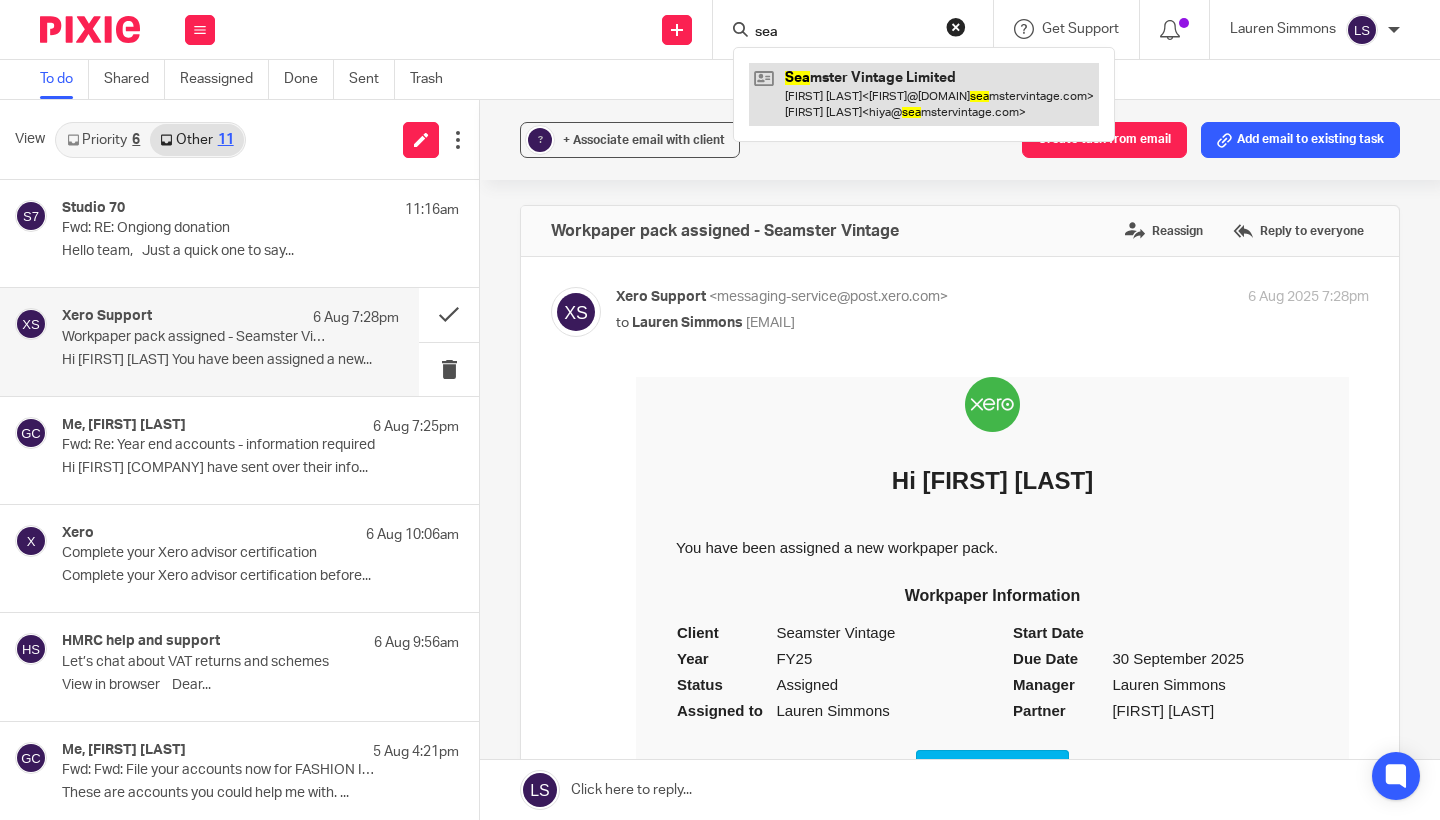 type on "sea" 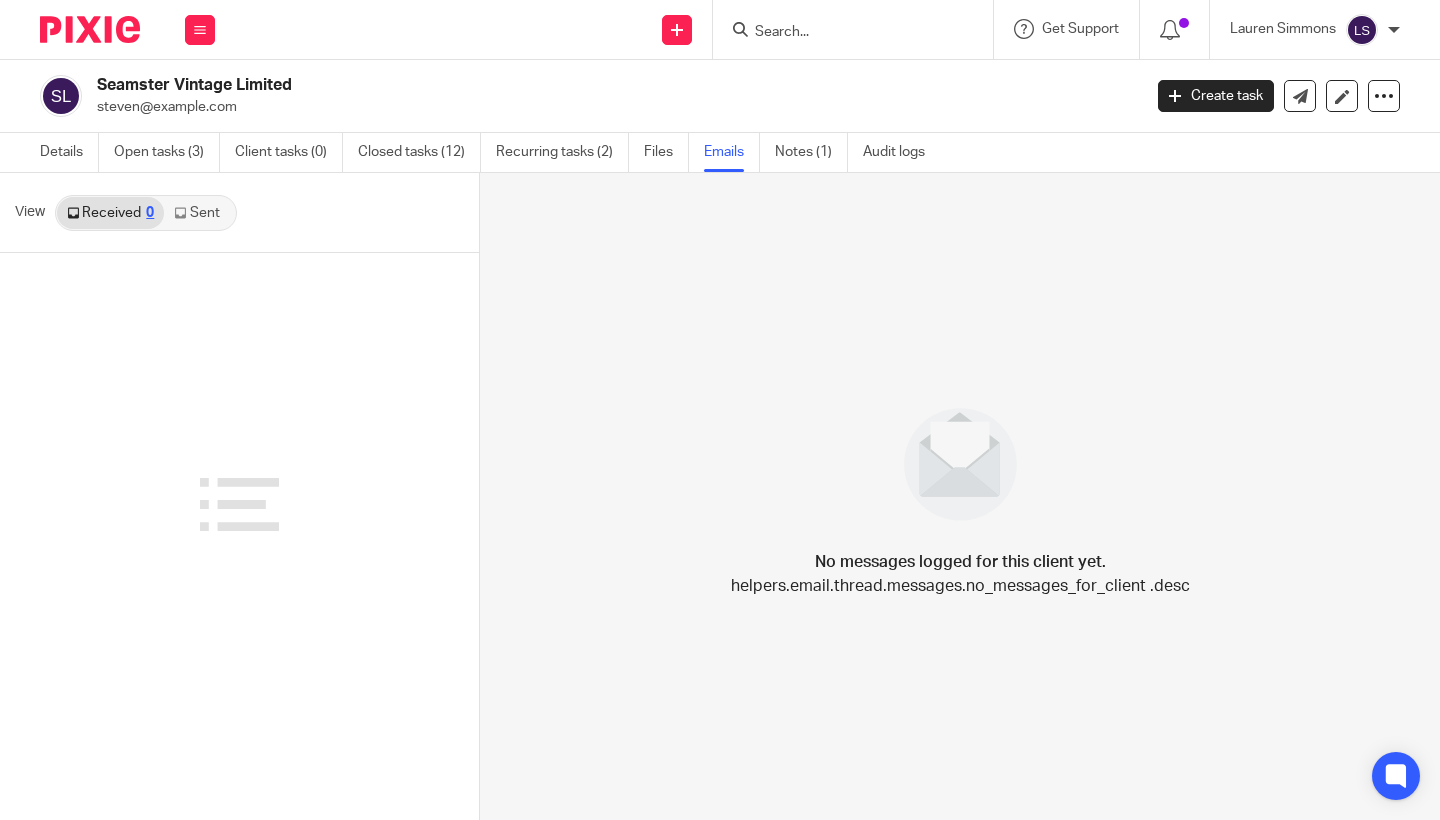 scroll, scrollTop: 0, scrollLeft: 0, axis: both 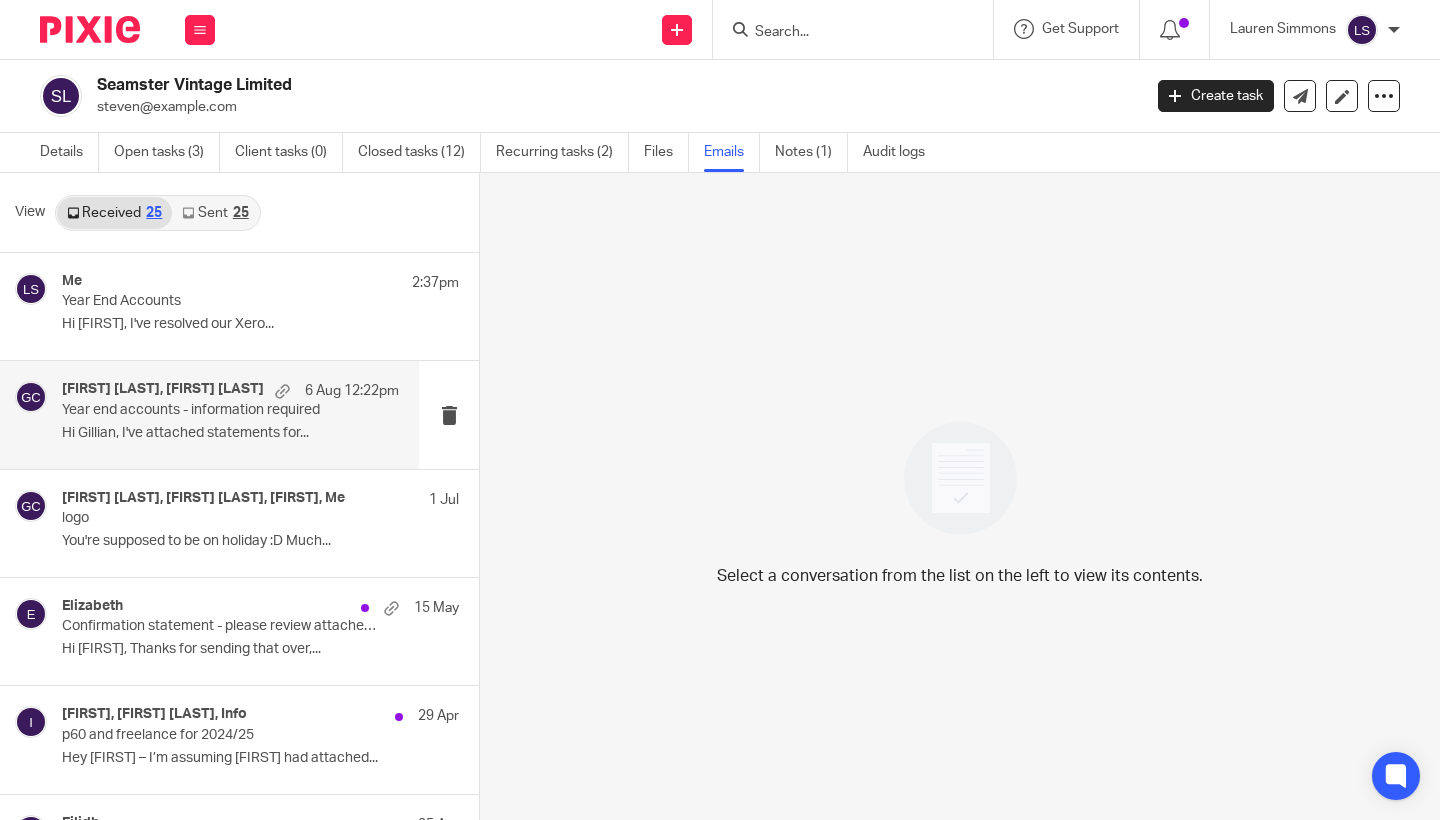 click on "Year end accounts - information required" at bounding box center [197, 410] 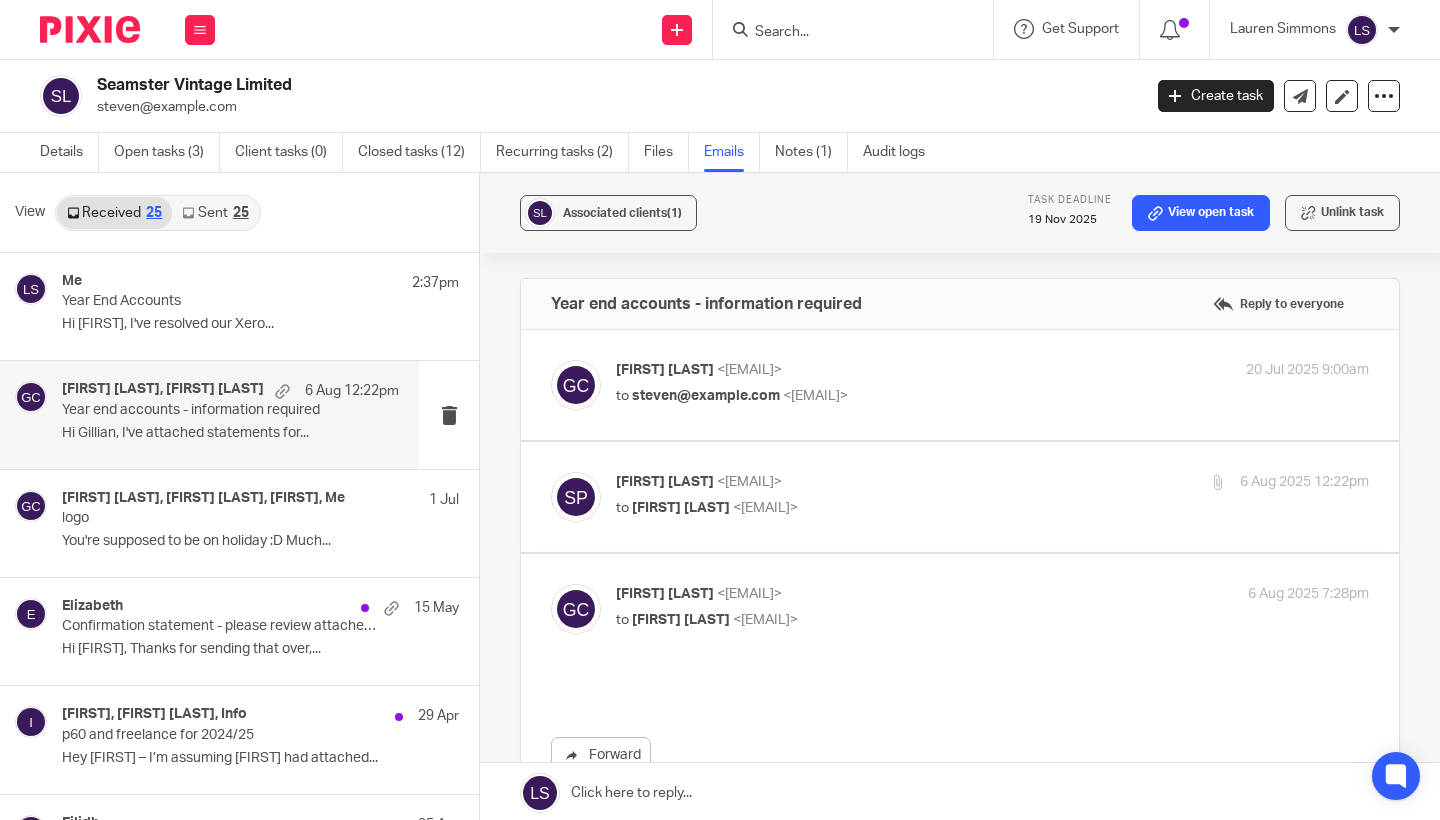 scroll, scrollTop: 0, scrollLeft: 0, axis: both 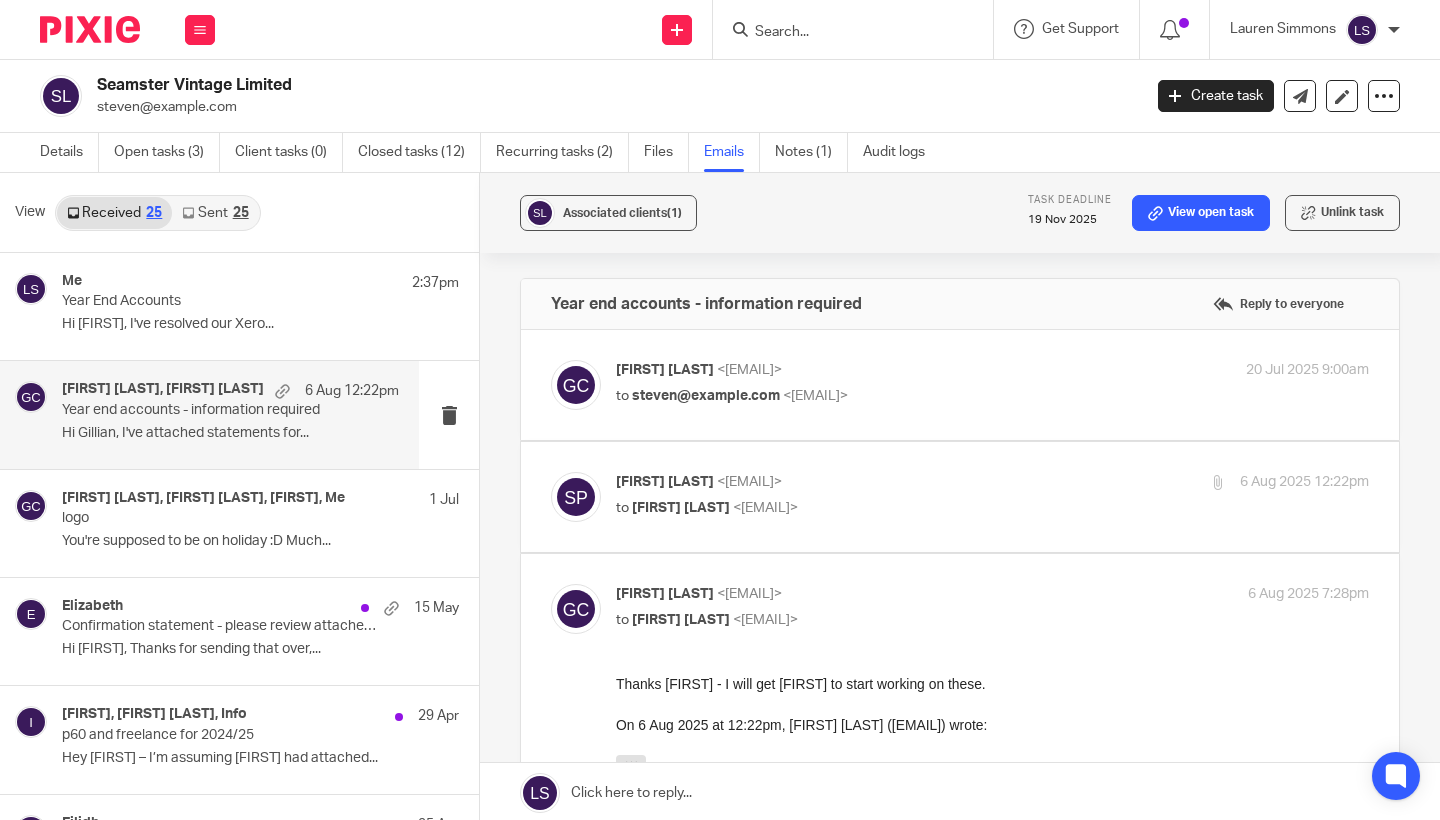 click on "[FIRST] [LAST]
<[EMAIL]>" at bounding box center (867, 594) 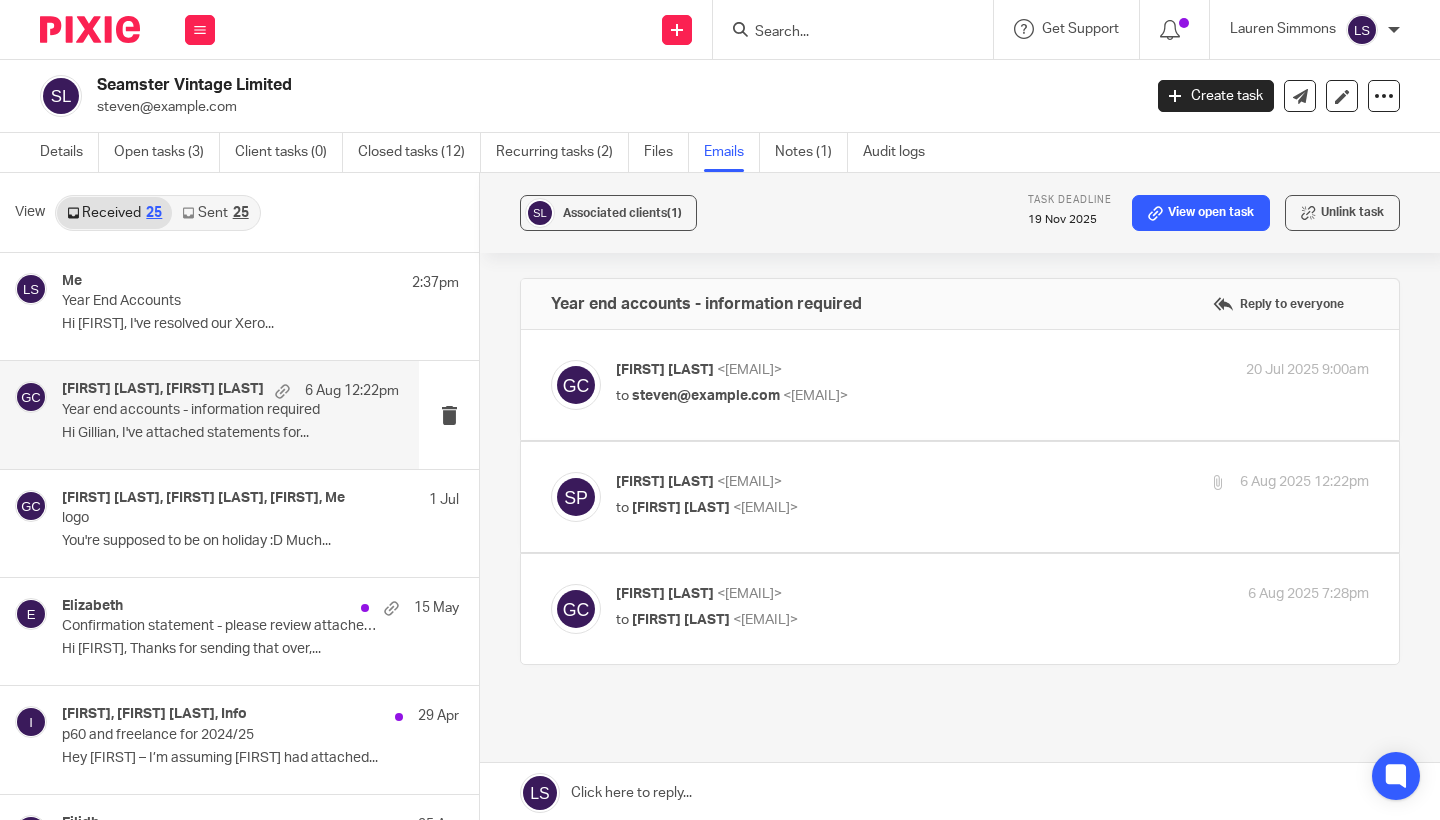 click on "[FIRST] [LAST]
<[EMAIL]>   to
[FIRST] [LAST]
<[EMAIL]>       6 Aug 2025 12:22pm
Forward
Attachments
Save all attachments
StarlingStatement_2025-06 .pdf       Paypal Statement June 2025 .PDF" at bounding box center (960, 497) 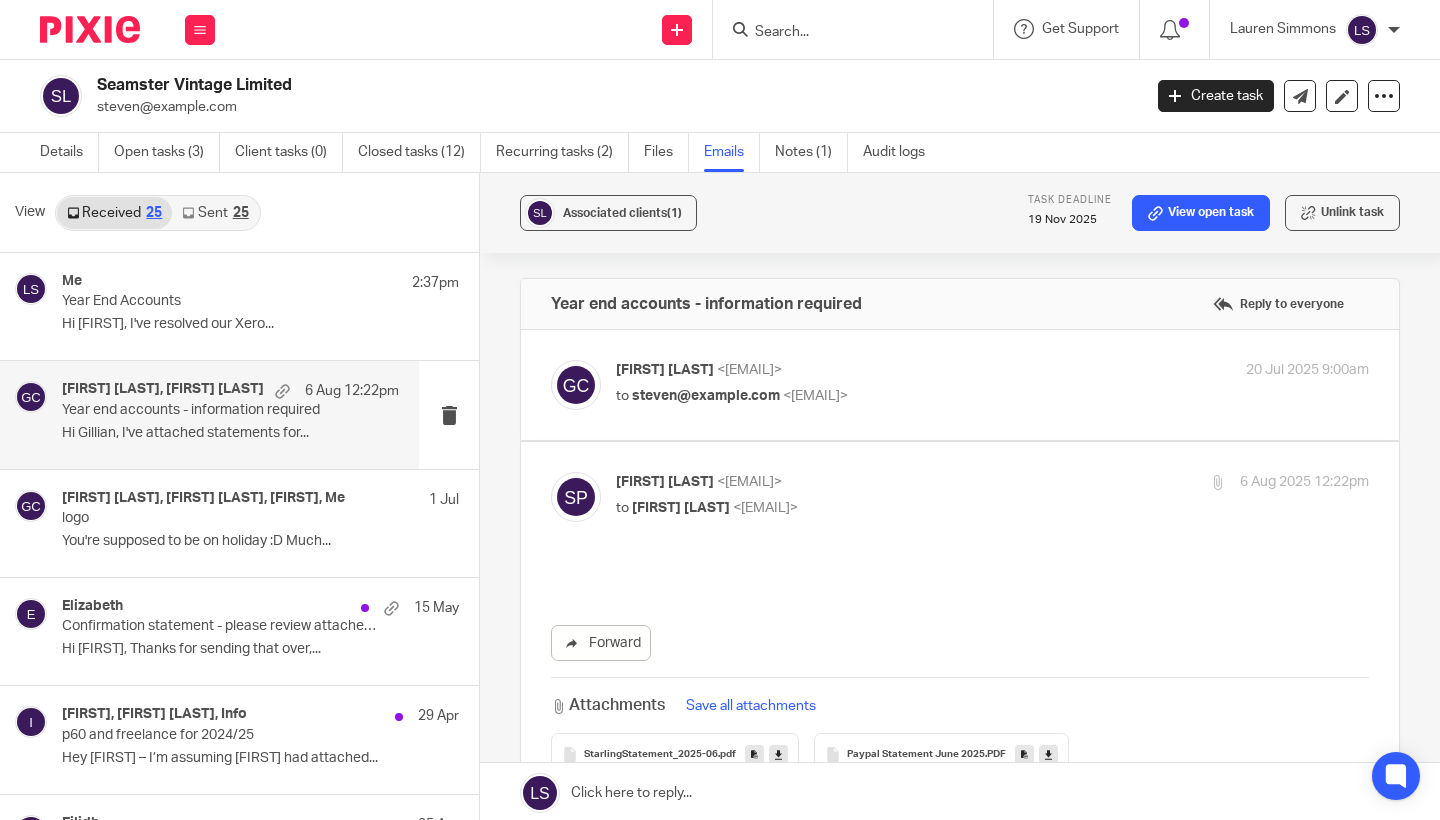 scroll, scrollTop: 0, scrollLeft: 0, axis: both 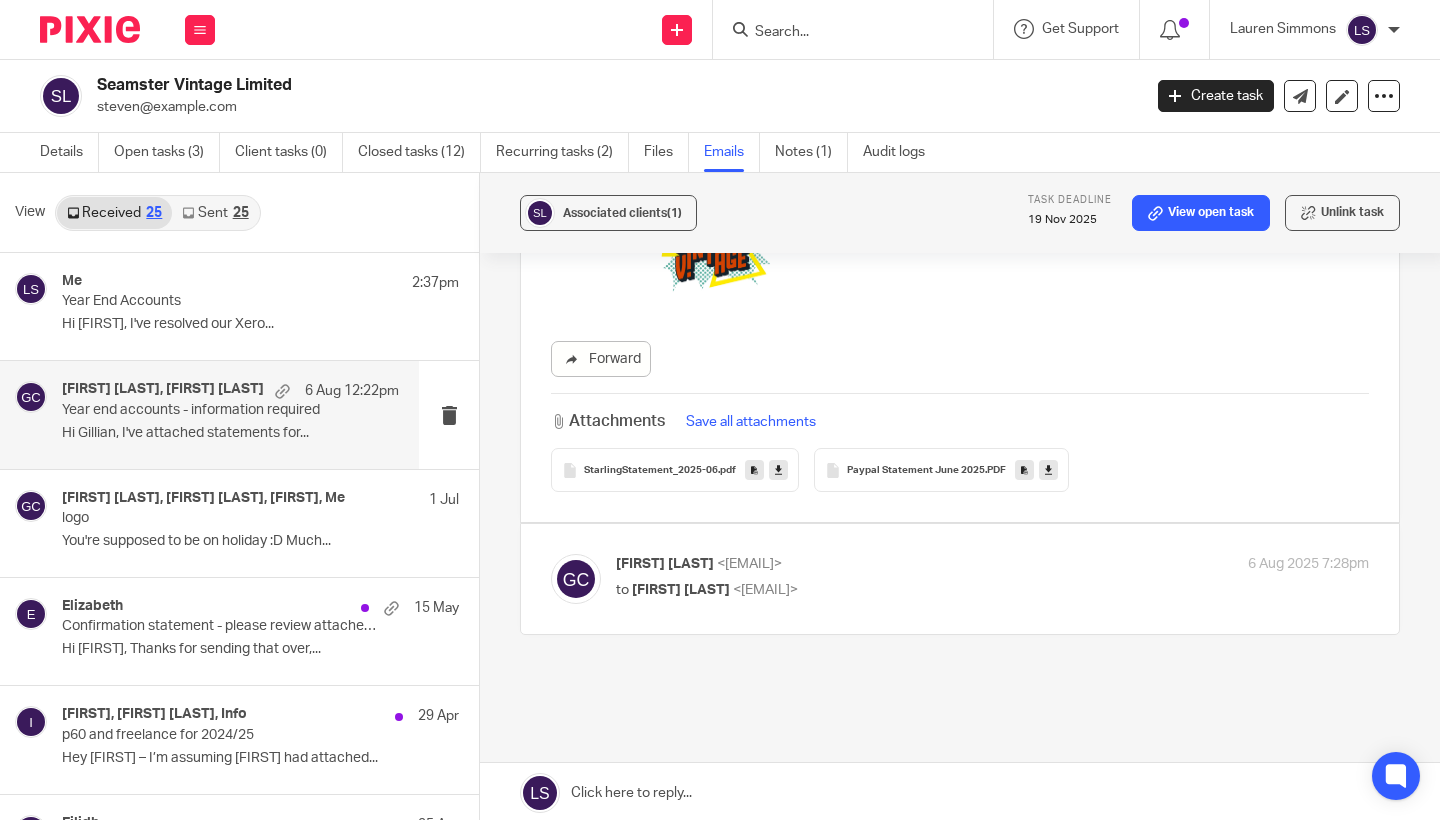 click at bounding box center (778, 470) 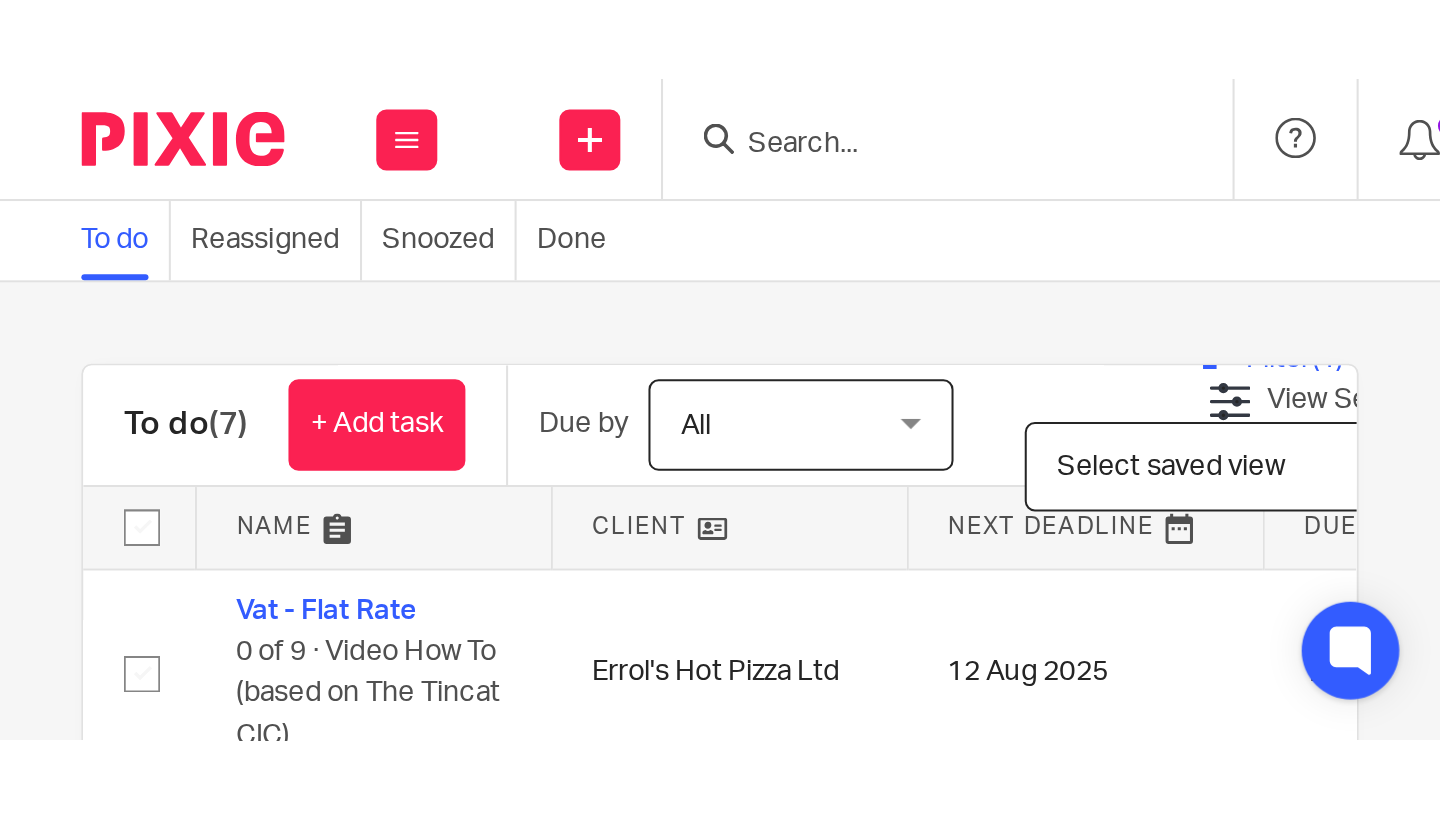 scroll, scrollTop: 0, scrollLeft: 0, axis: both 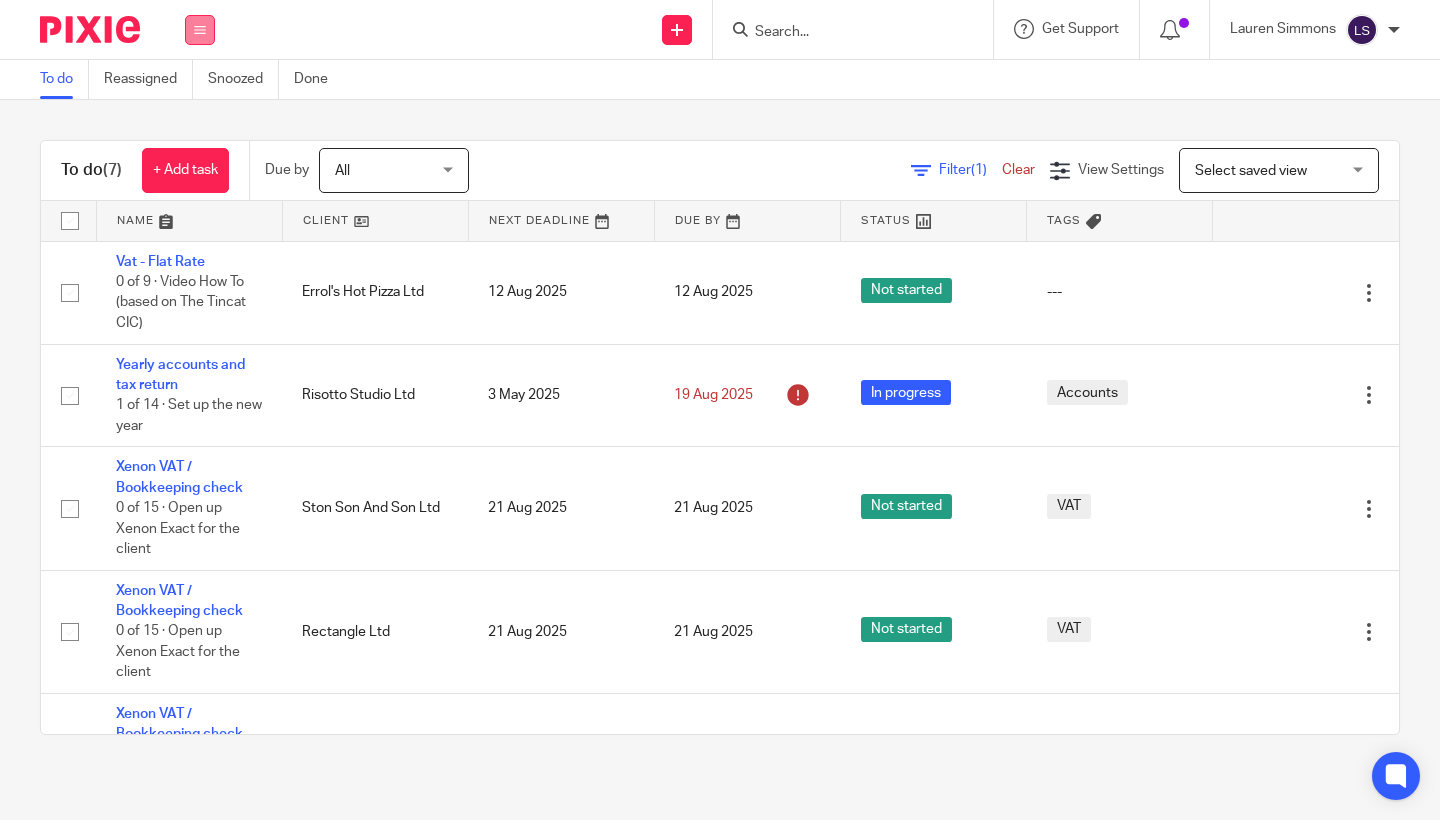 click at bounding box center (200, 30) 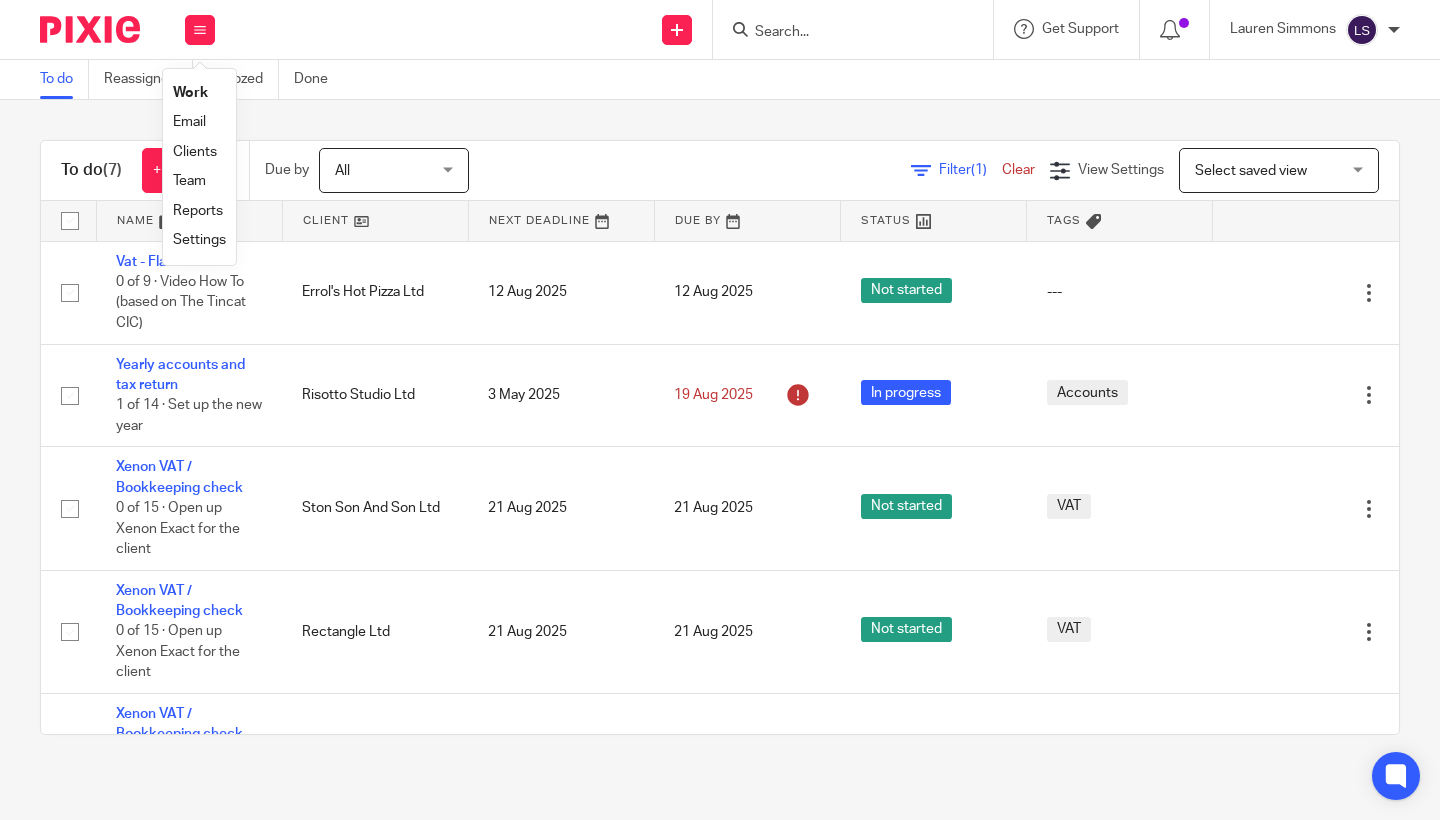 click on "Email" at bounding box center (189, 122) 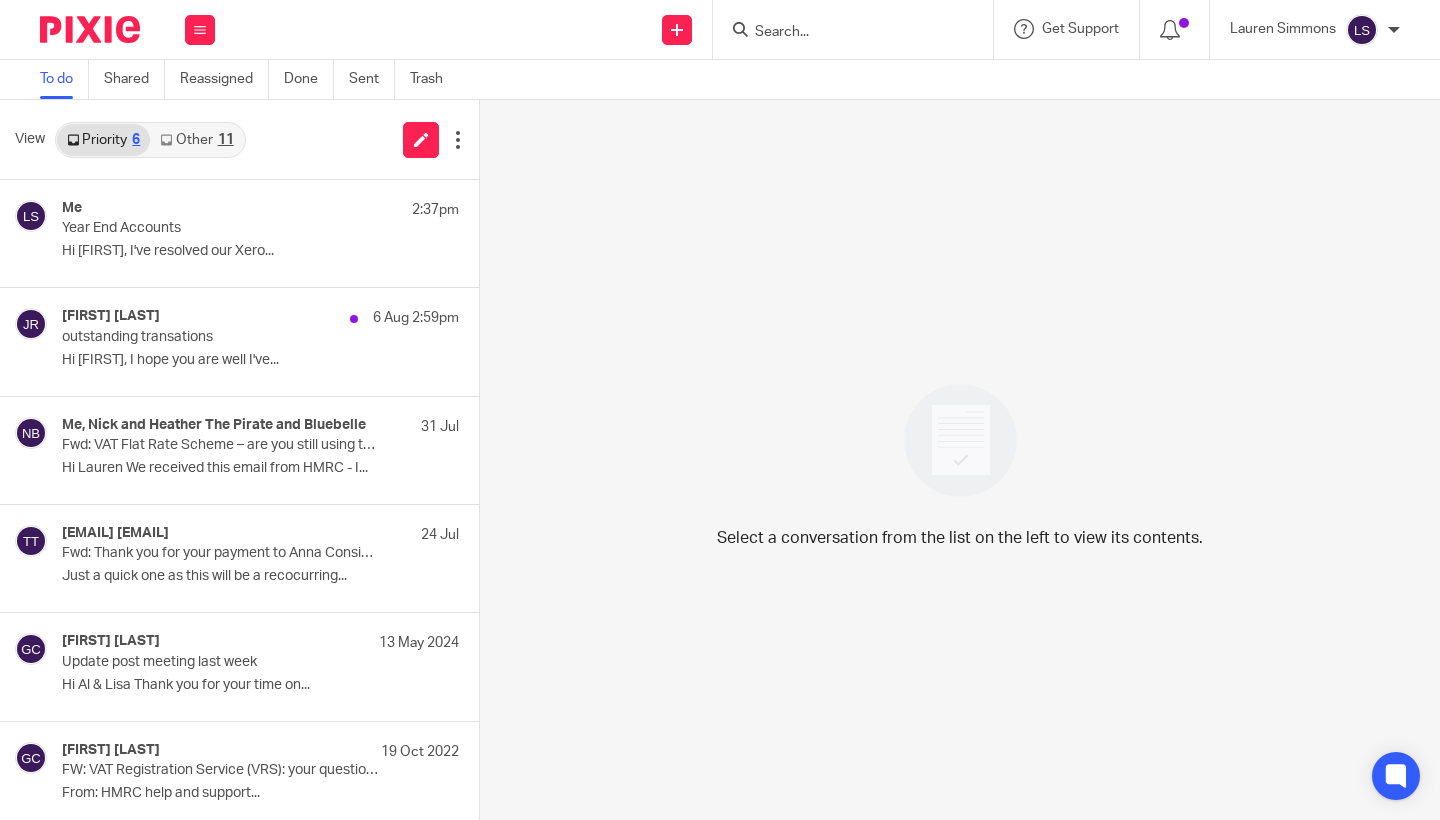 scroll, scrollTop: 0, scrollLeft: 0, axis: both 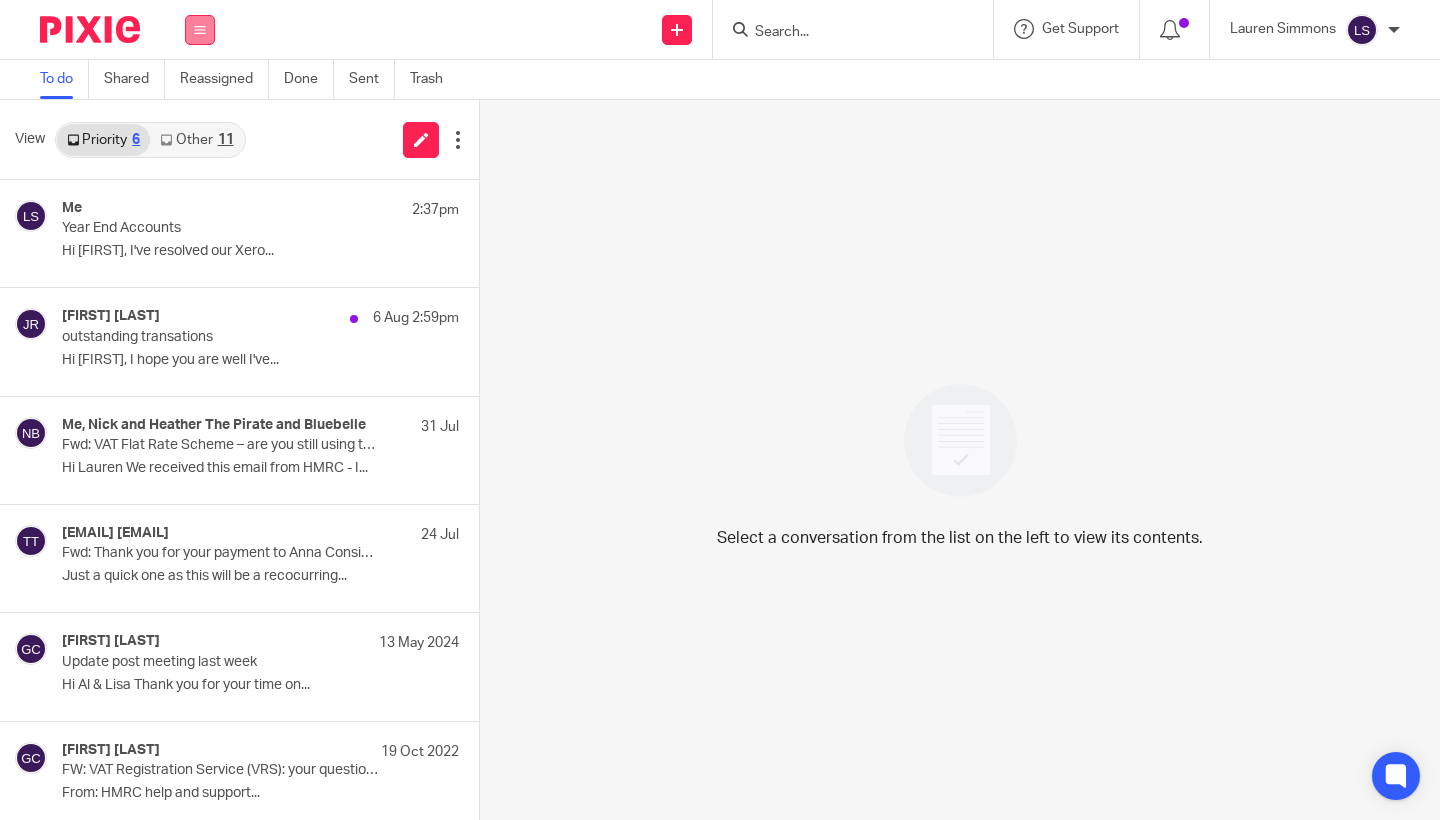 click at bounding box center (200, 30) 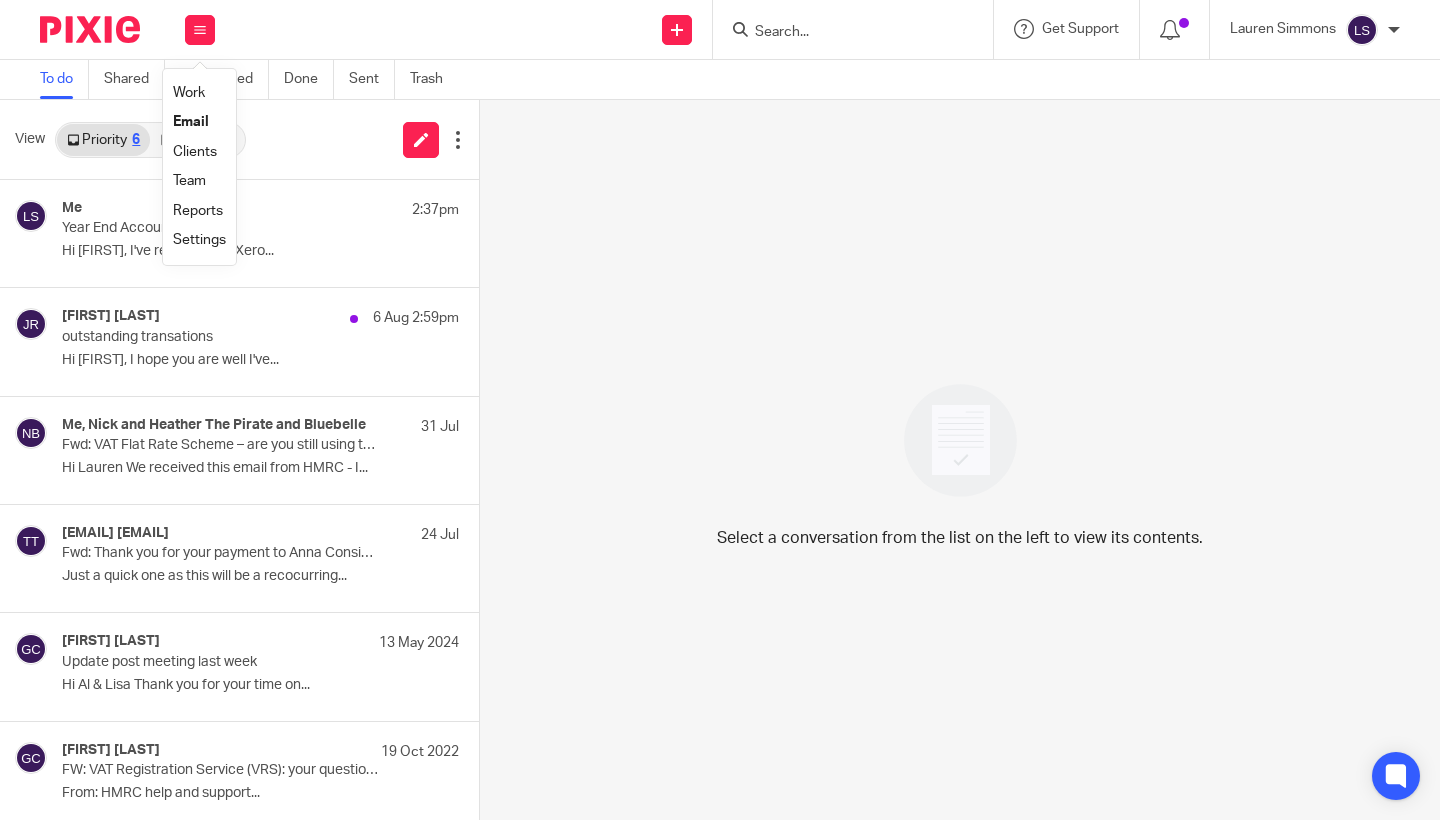 click on "Email" at bounding box center (191, 122) 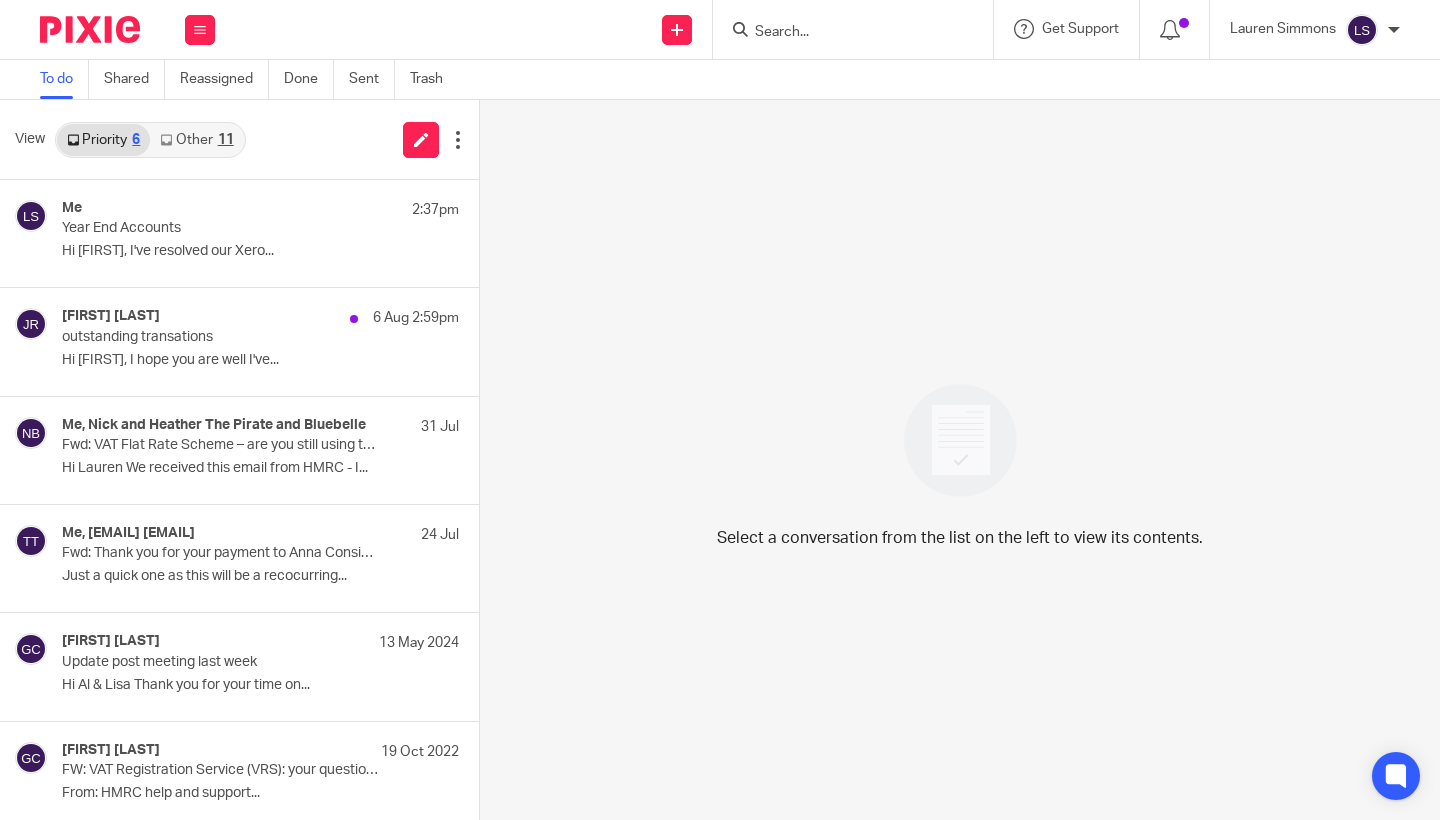 scroll, scrollTop: 0, scrollLeft: 0, axis: both 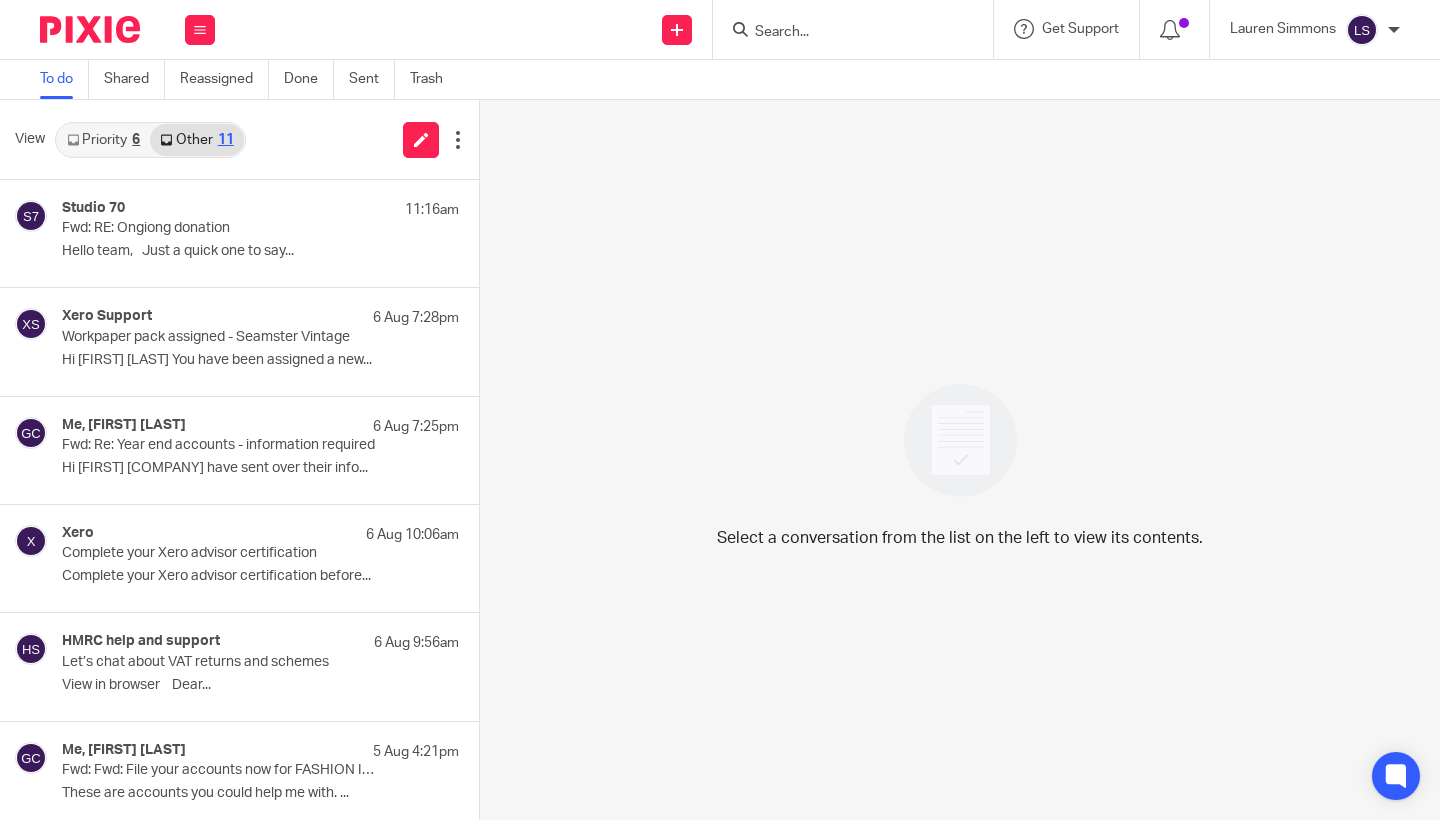 click on "6" at bounding box center [136, 140] 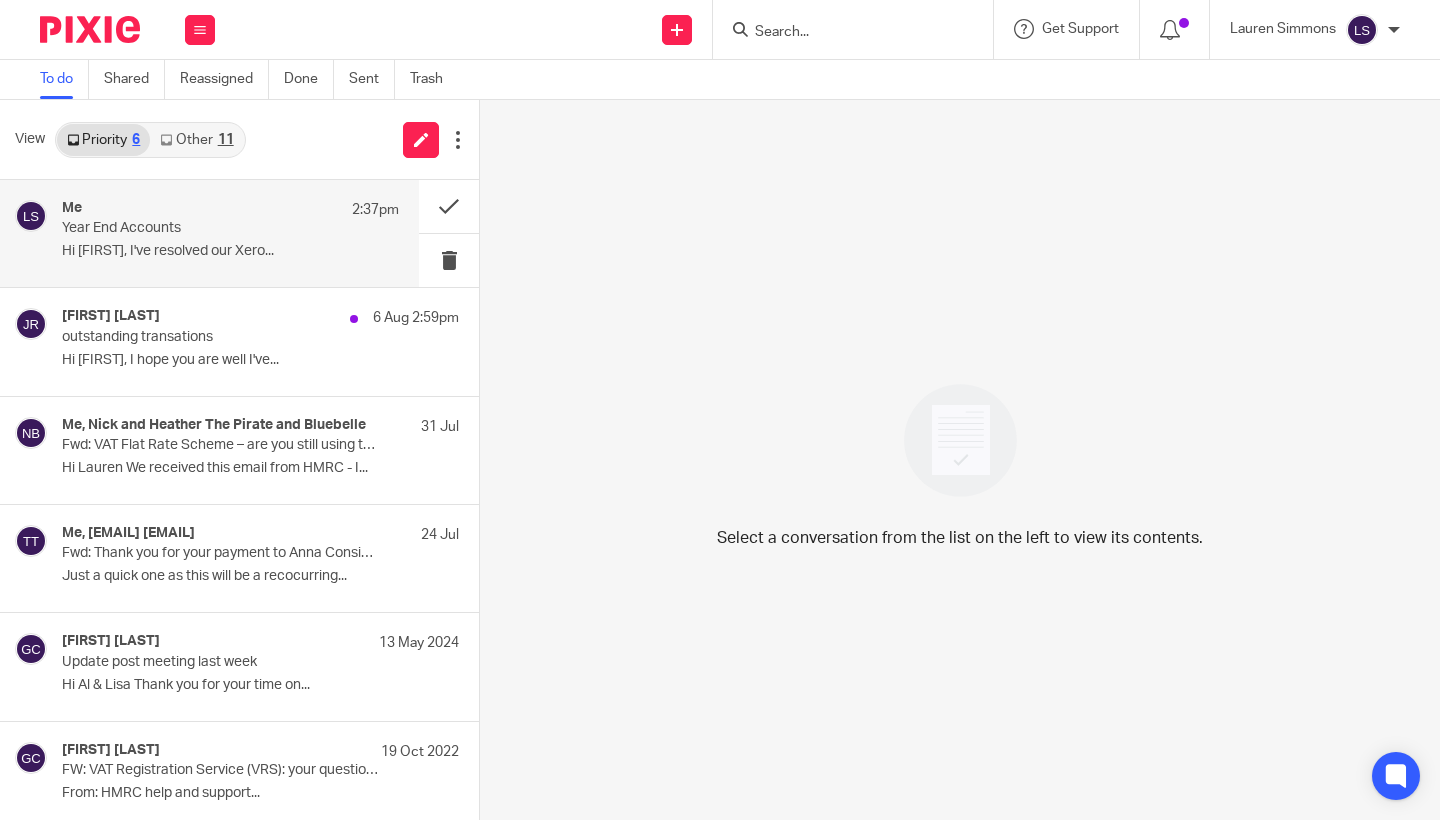 click on "Year End Accounts" at bounding box center (197, 228) 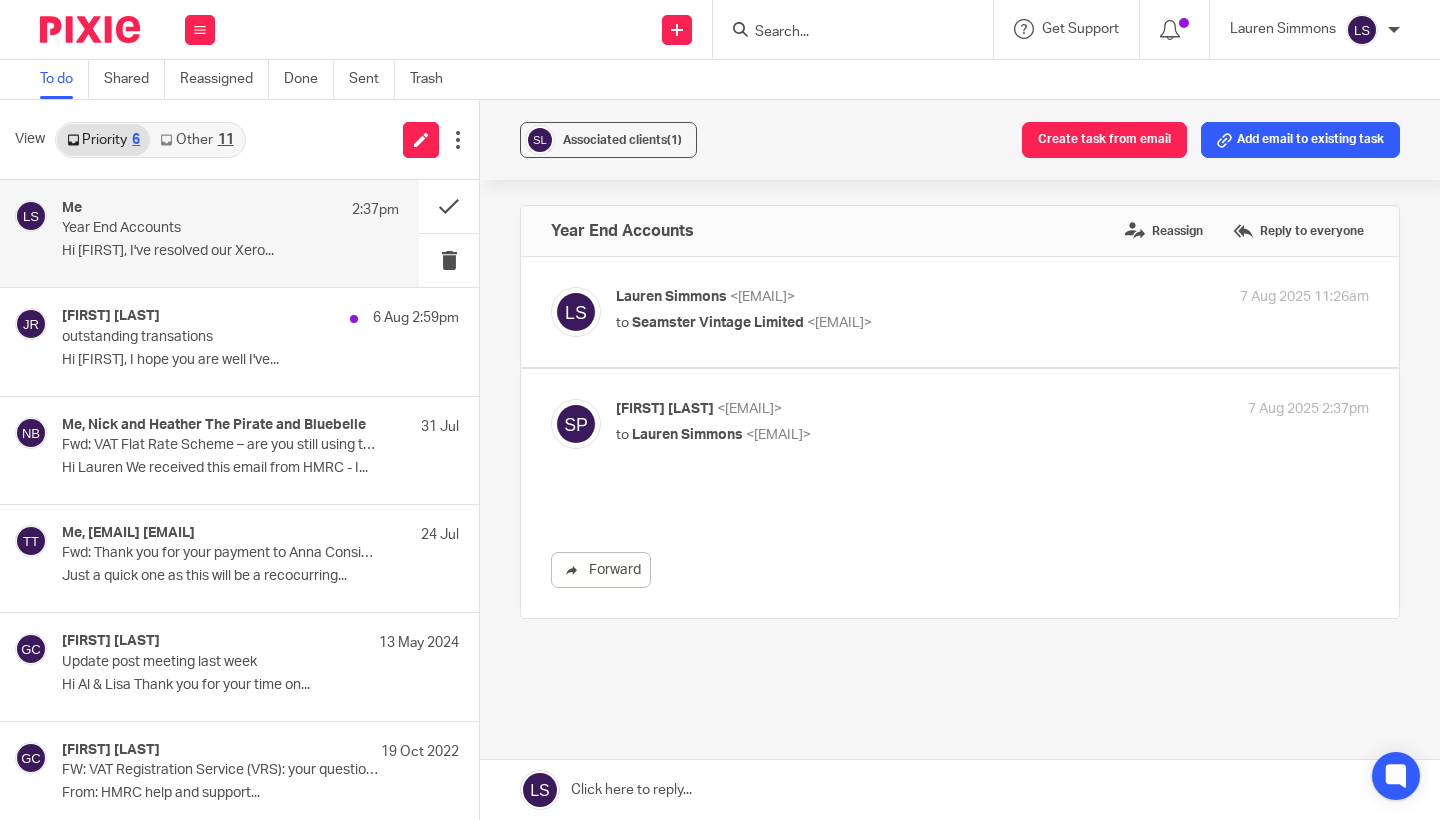 scroll, scrollTop: 0, scrollLeft: 0, axis: both 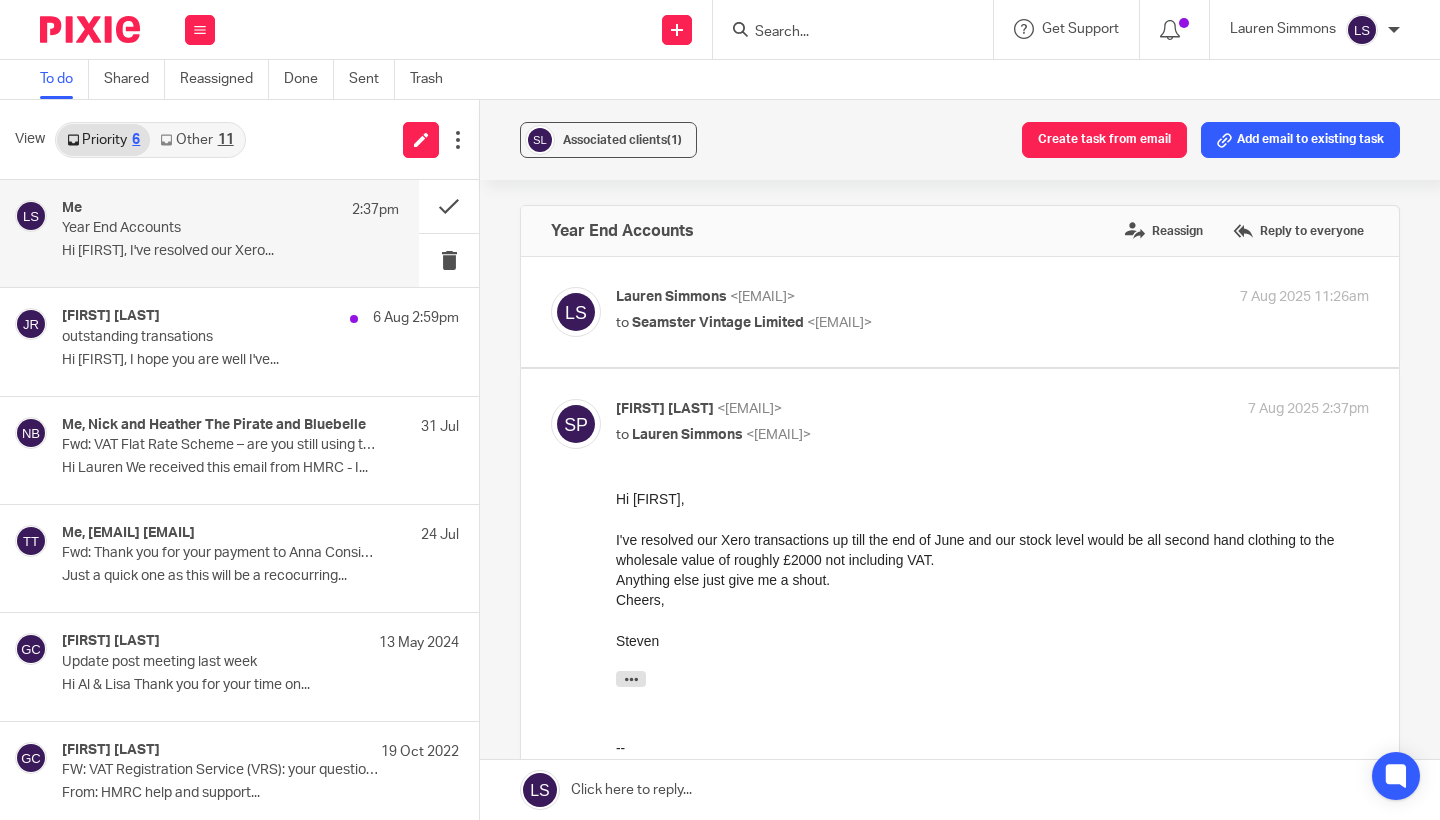 click at bounding box center [960, 682] 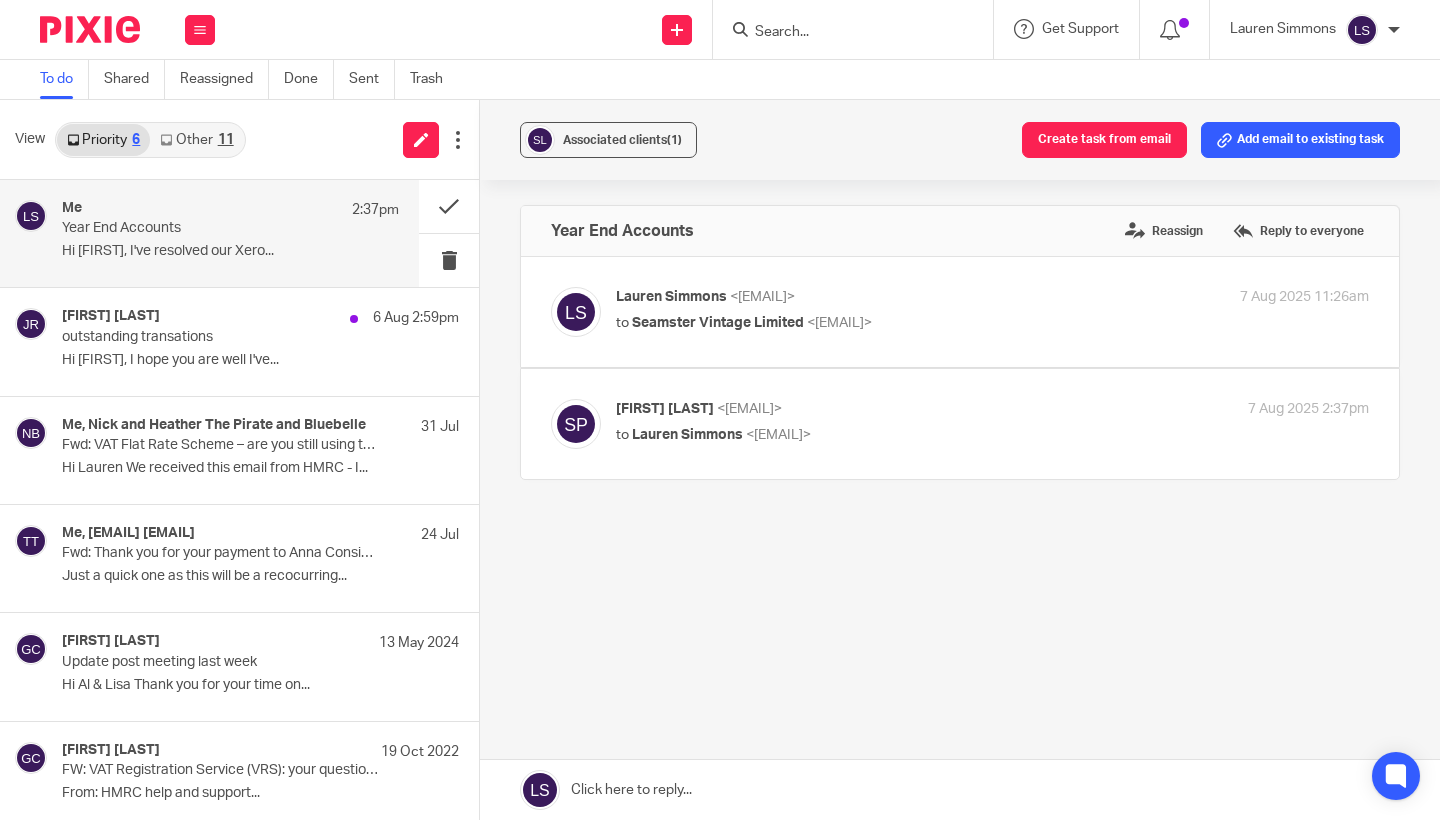 click at bounding box center (960, 790) 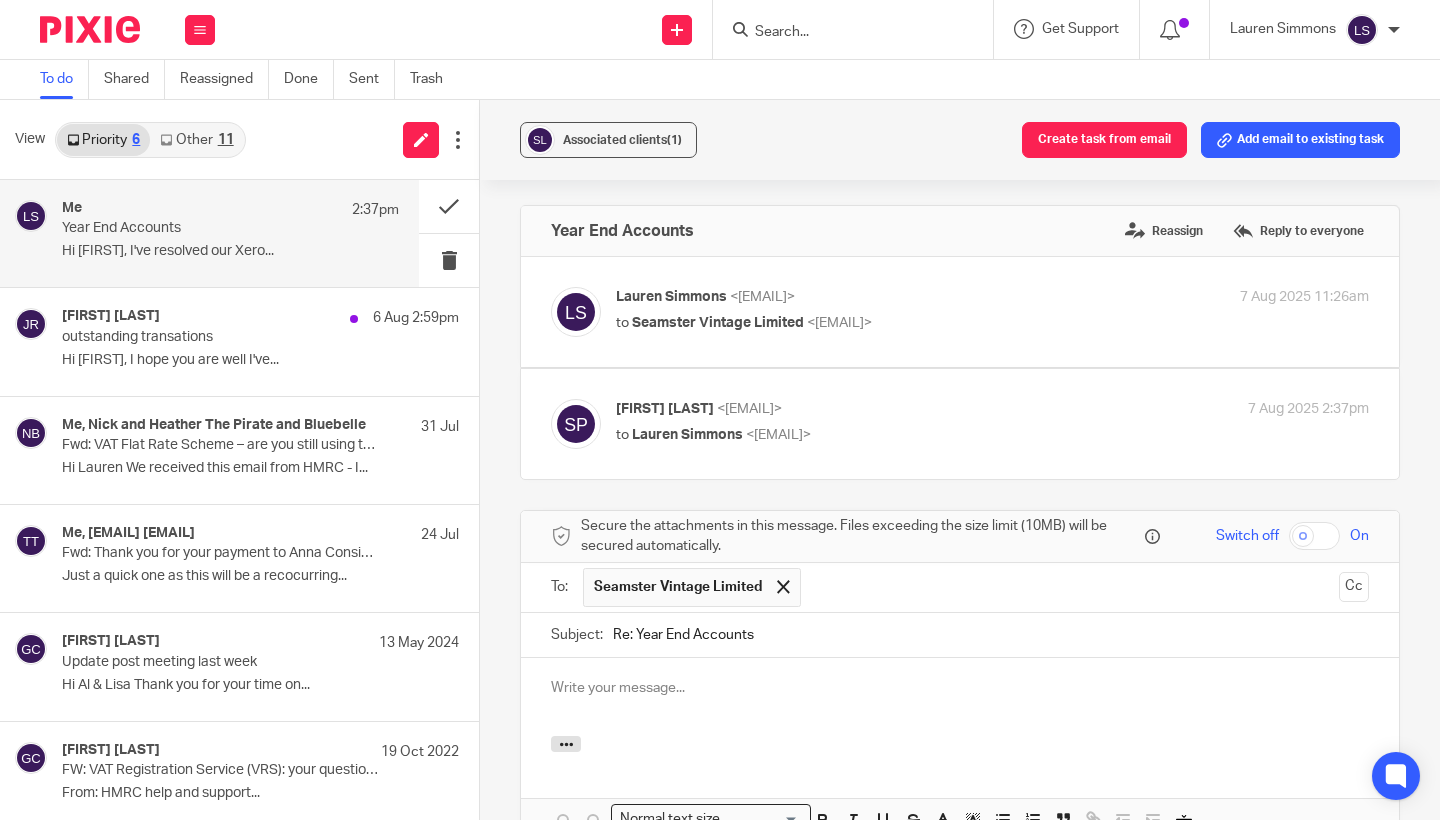 scroll, scrollTop: 296, scrollLeft: 0, axis: vertical 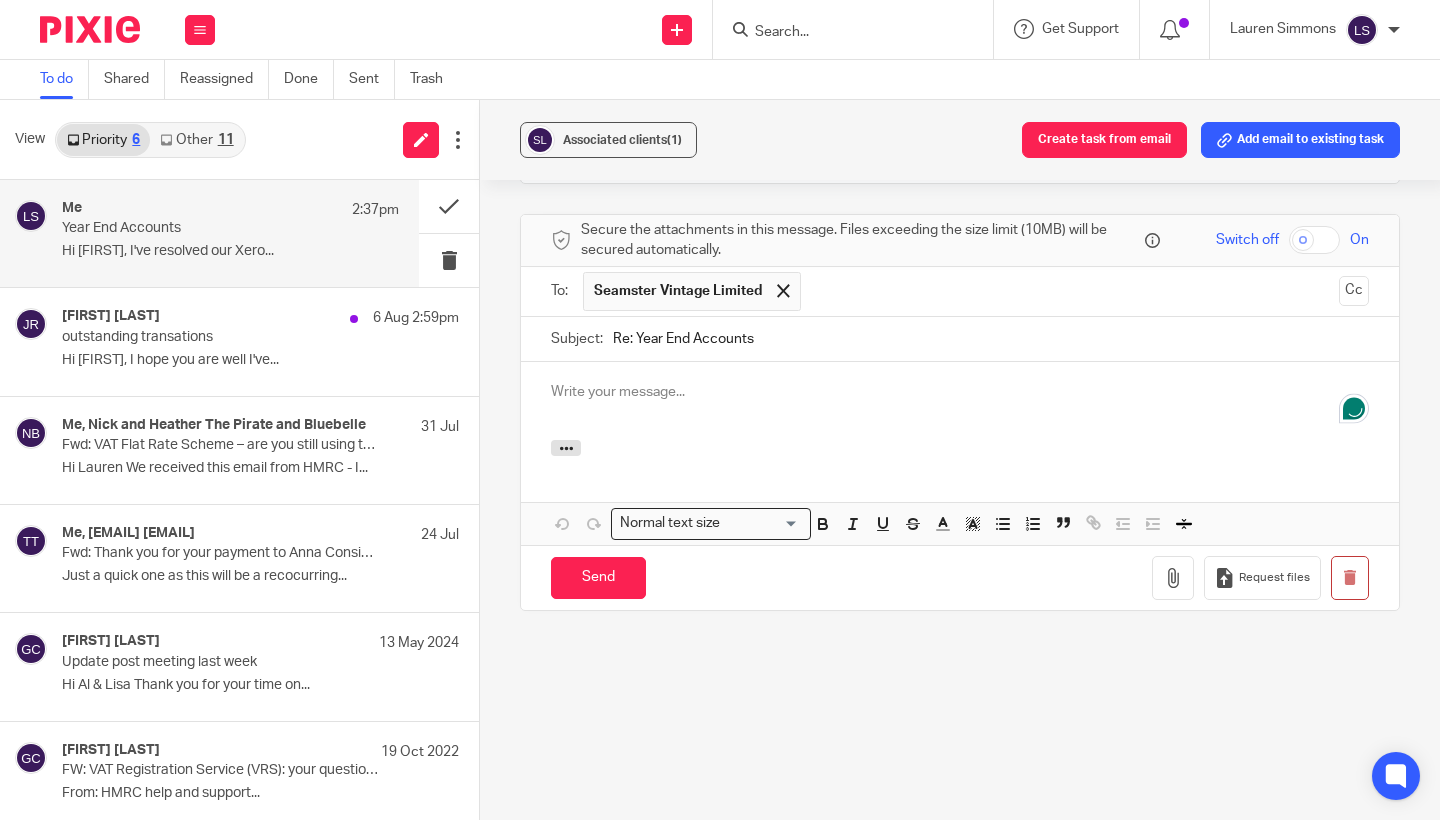 type 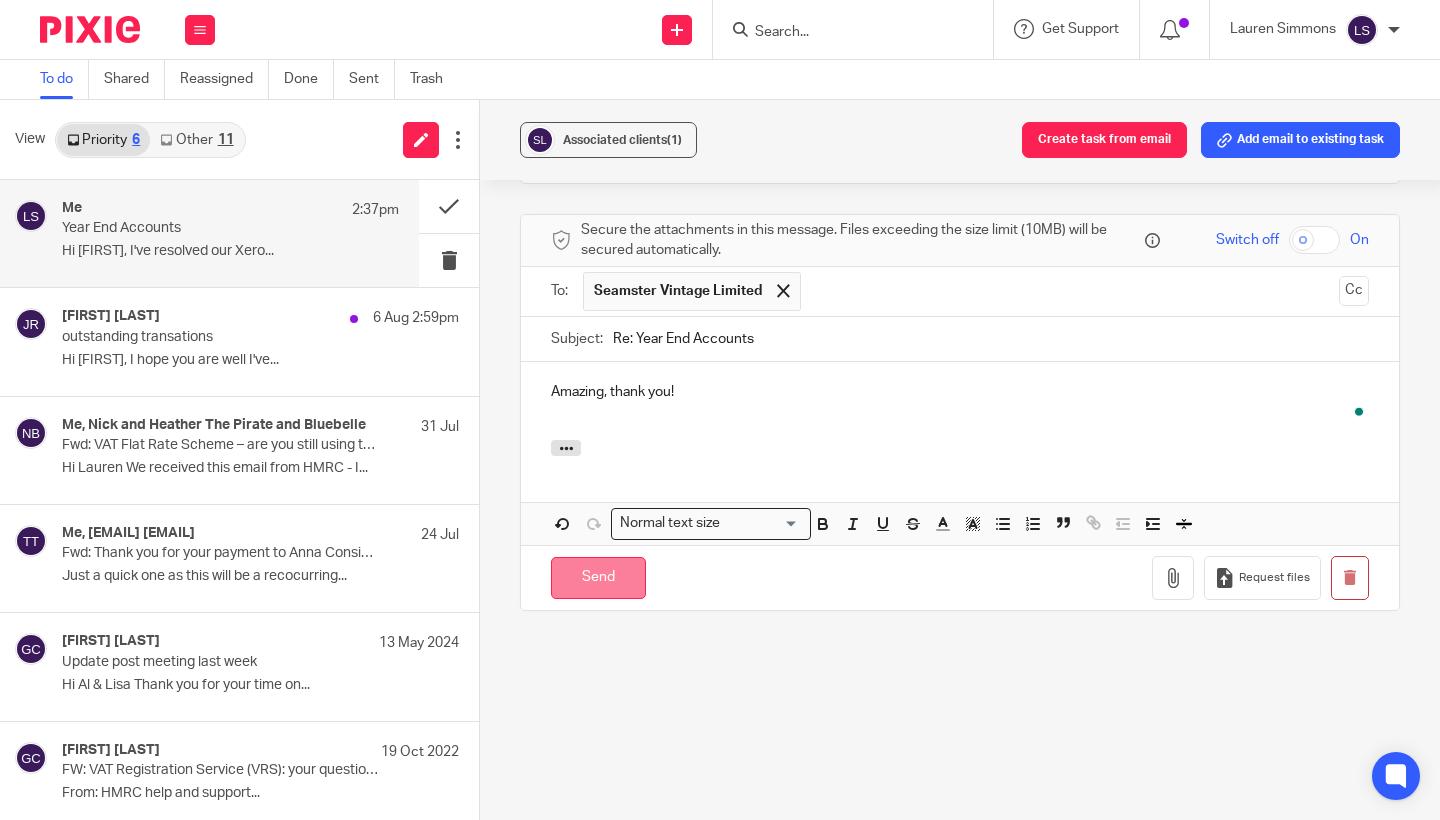 click on "Send" at bounding box center (598, 578) 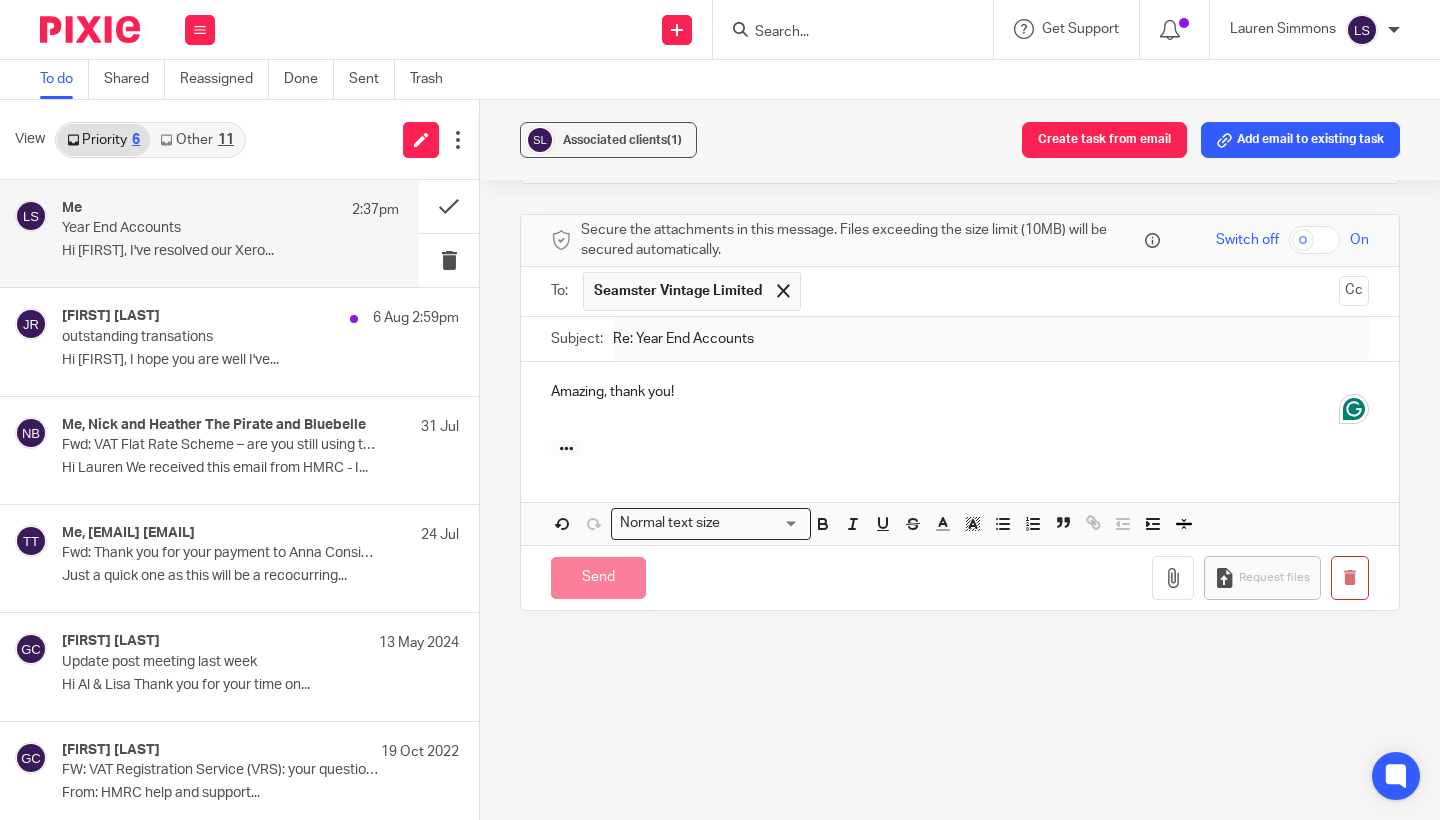 scroll, scrollTop: 0, scrollLeft: 0, axis: both 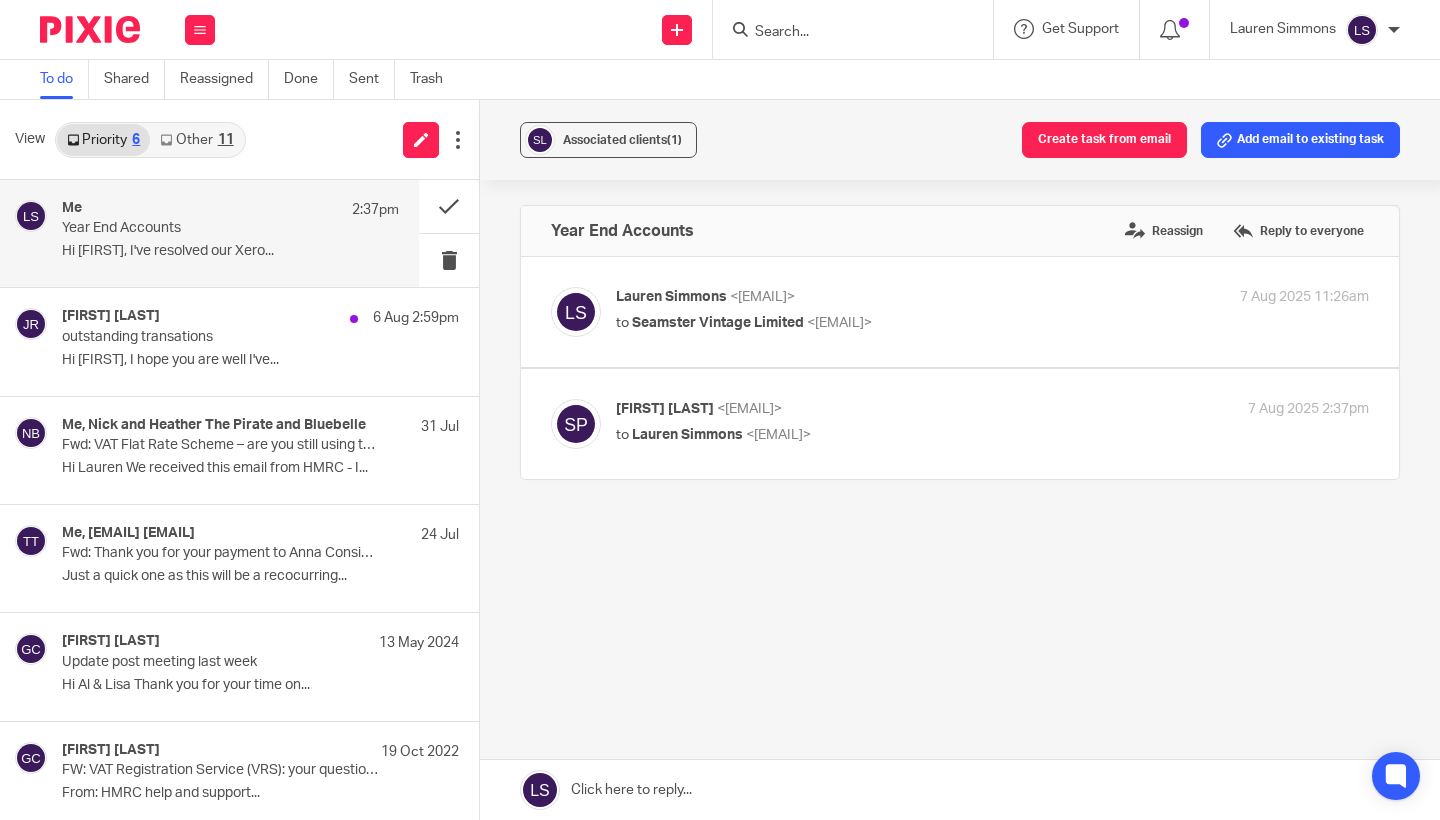 click on "Lauren Simmons
<lauren@fearlessfinancials.co.uk>" at bounding box center (867, 297) 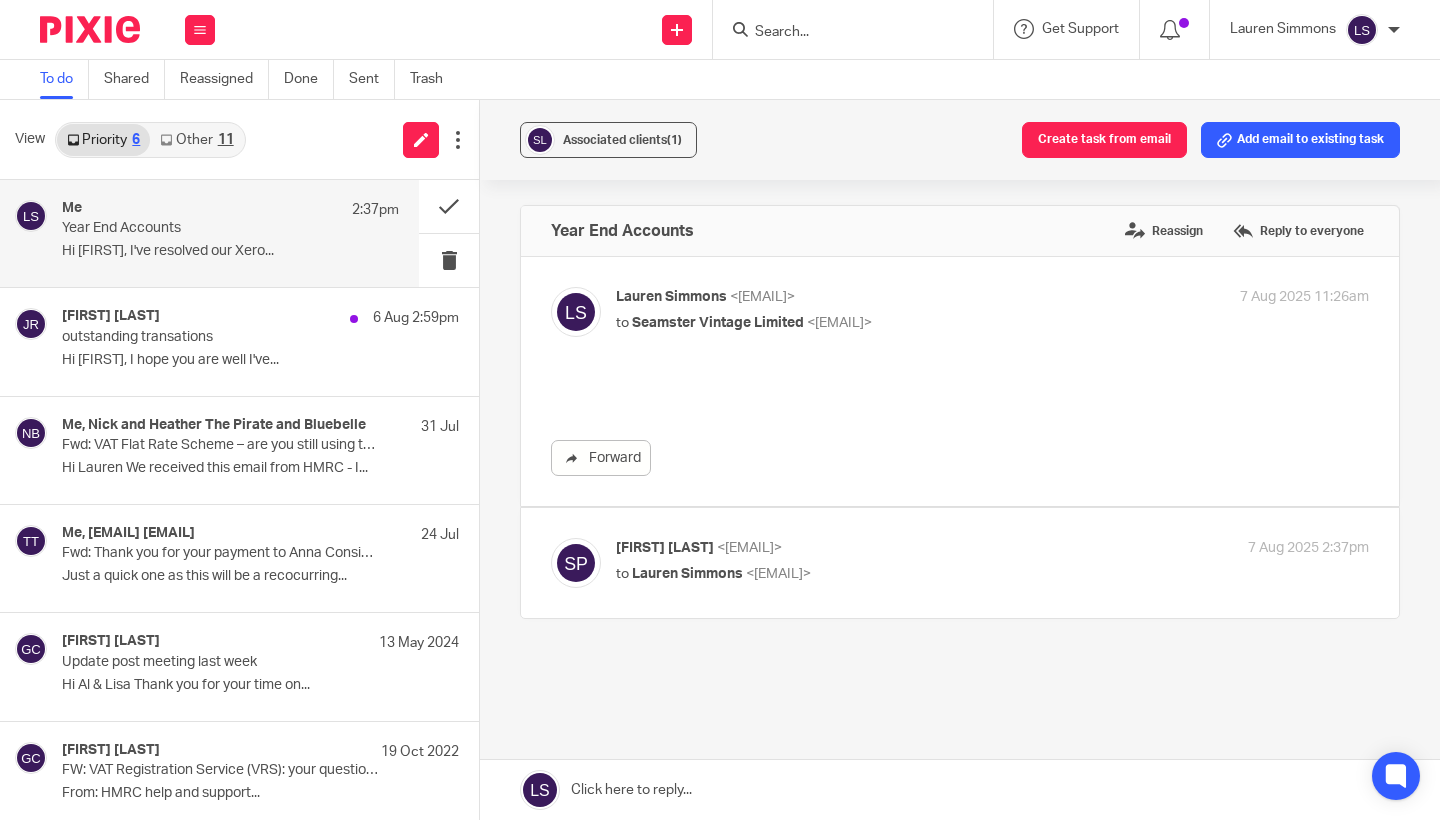 scroll, scrollTop: 0, scrollLeft: 0, axis: both 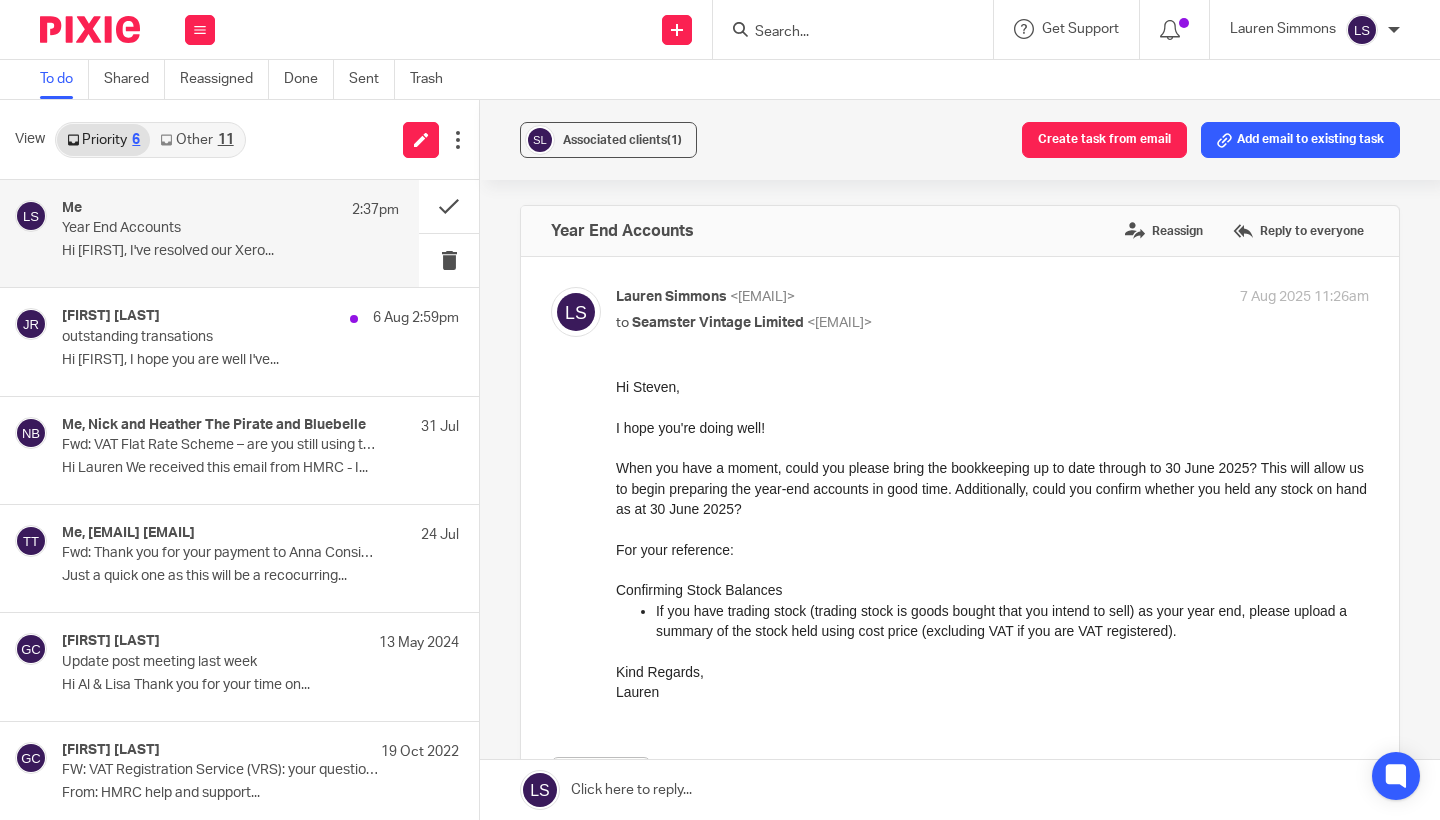 click on "Lauren Simmons
<lauren@fearlessfinancials.co.uk>   to
Seamster Vintage Limited
<steven@seamstervintage.com>       7 Aug 2025 11:26am
Forward" at bounding box center [960, 540] 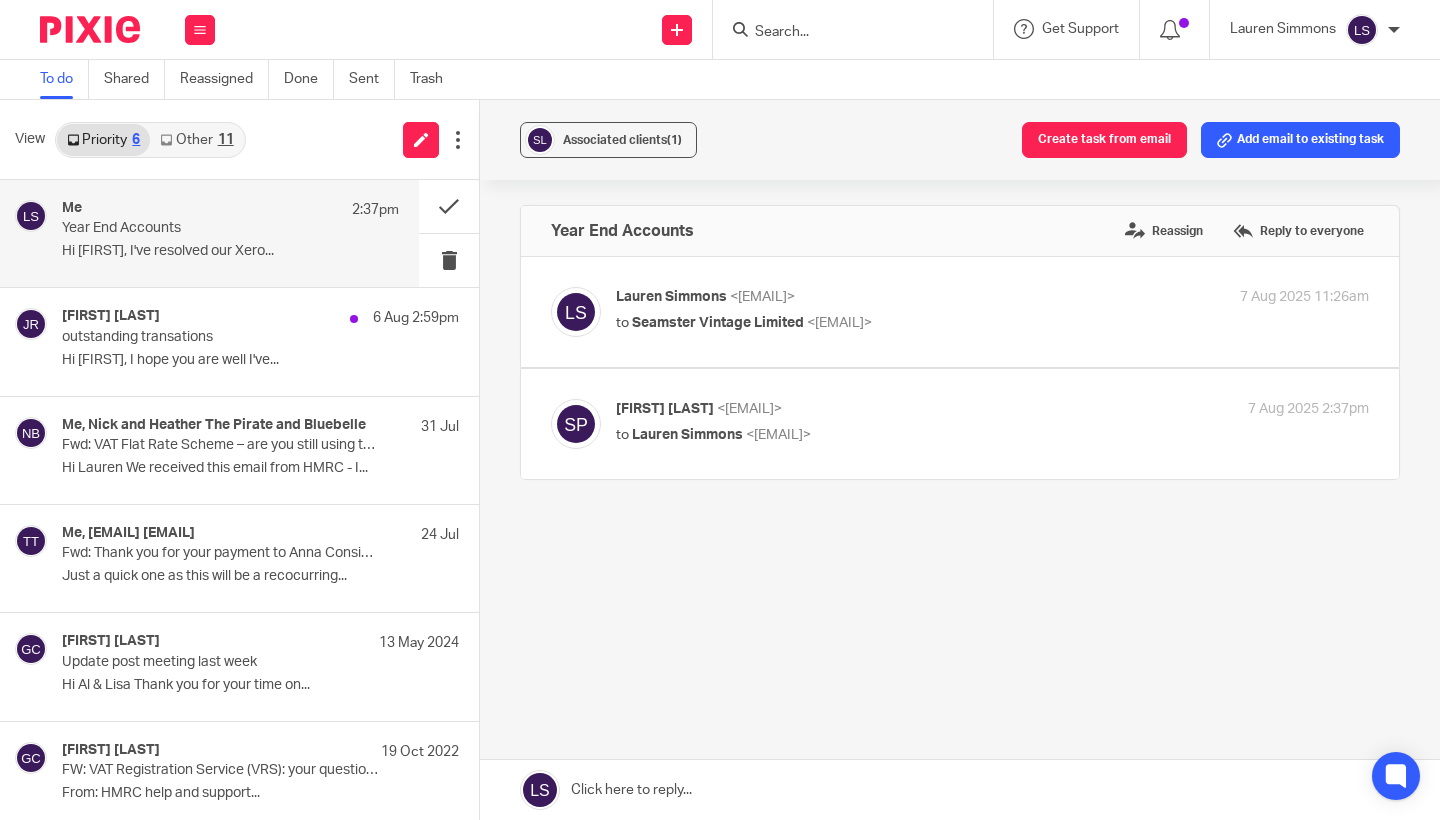 click on "Steven Penman
<steven@seamstervintage.com>" at bounding box center (867, 409) 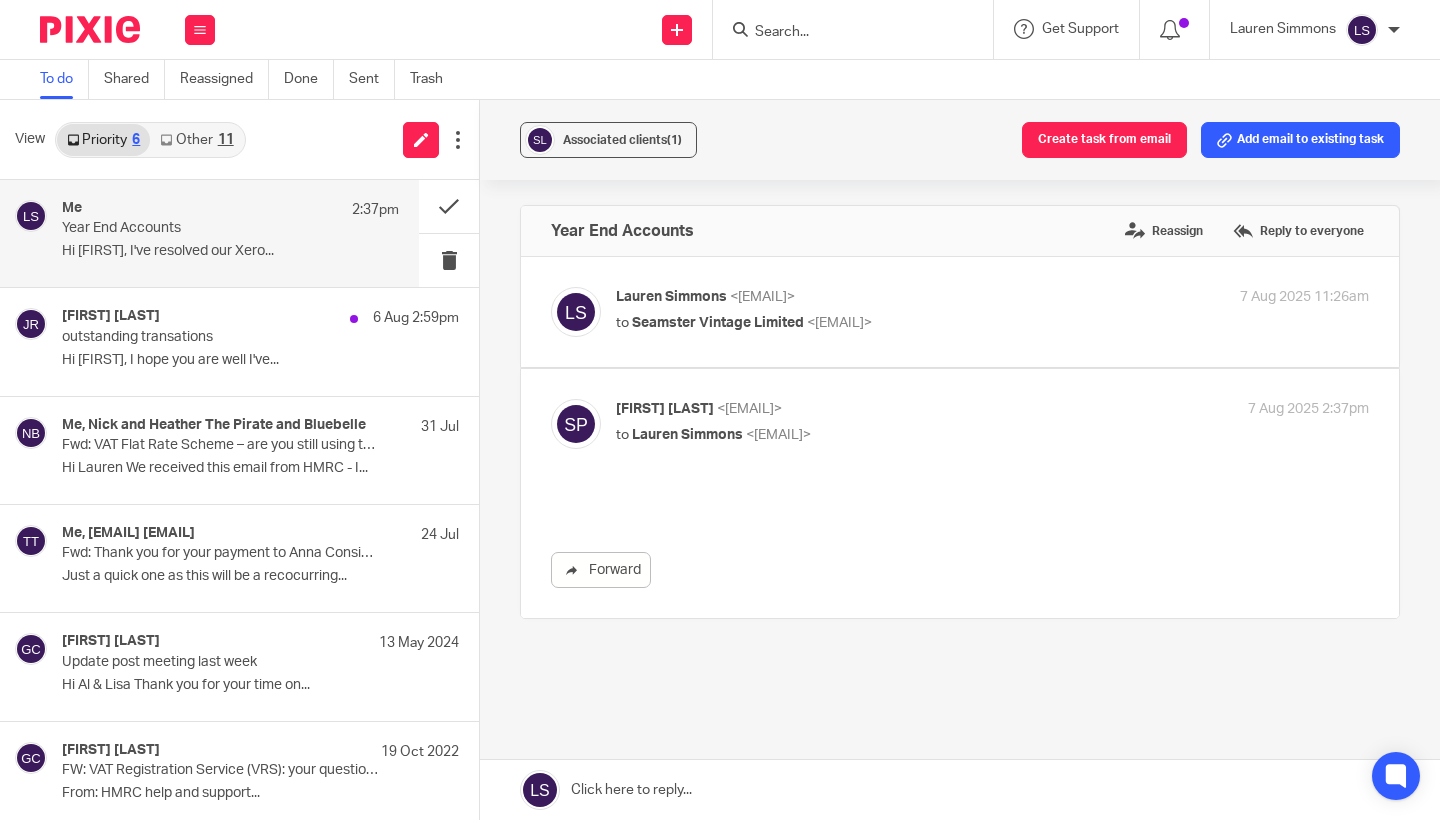 scroll, scrollTop: 0, scrollLeft: 0, axis: both 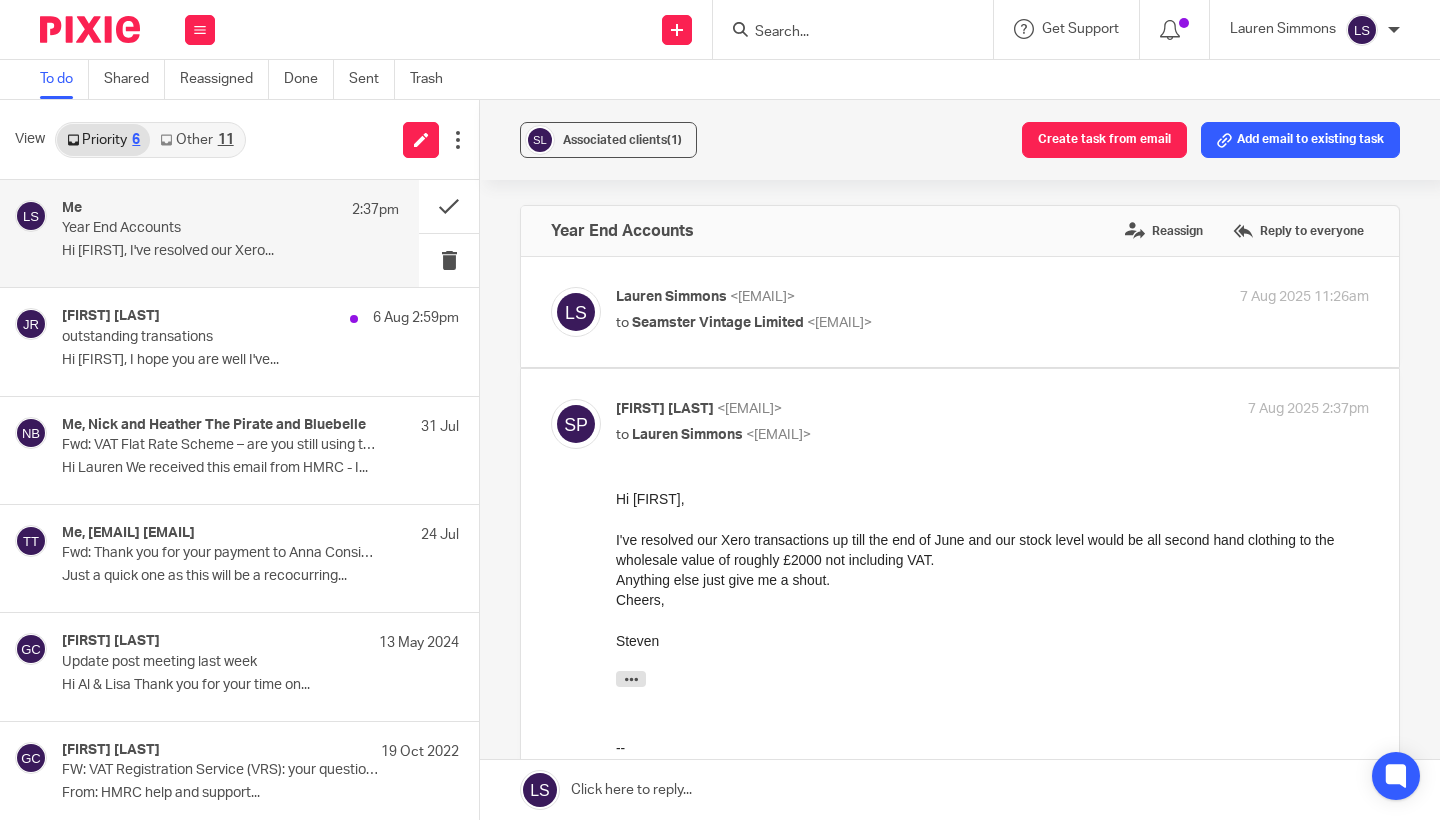 click on "Hi Lauren, I've resolved our Xero transactions up till the end of June and our stock level would be all second hand clothing to the wholesale value of roughly £2000 not including VAT. Anything else just give me a shout. Cheers, Steven   On Thu, Aug 7, 2025 at 11:26 AM Lauren Simmons < Lauren@fearlessfinancials.co.uk > wrote: Hi Steven, I hope you're doing well! When you have a moment, could you please bring the bookkeeping up to date through to 30 June 2025? This will allow us to begin preparing the year-end accounts in good time. Additionally, could you confirm whether you held any stock on hand as at 30 June 2025? For your reference: Confirming Stock Balances If you have trading stock (trading stock is goods bought that you intend to sell) as your year end, please upload a summary of the stock held using cost price (excluding VAT if you are VAT registered). Kind Regards, Lauren --" at bounding box center (992, 691) 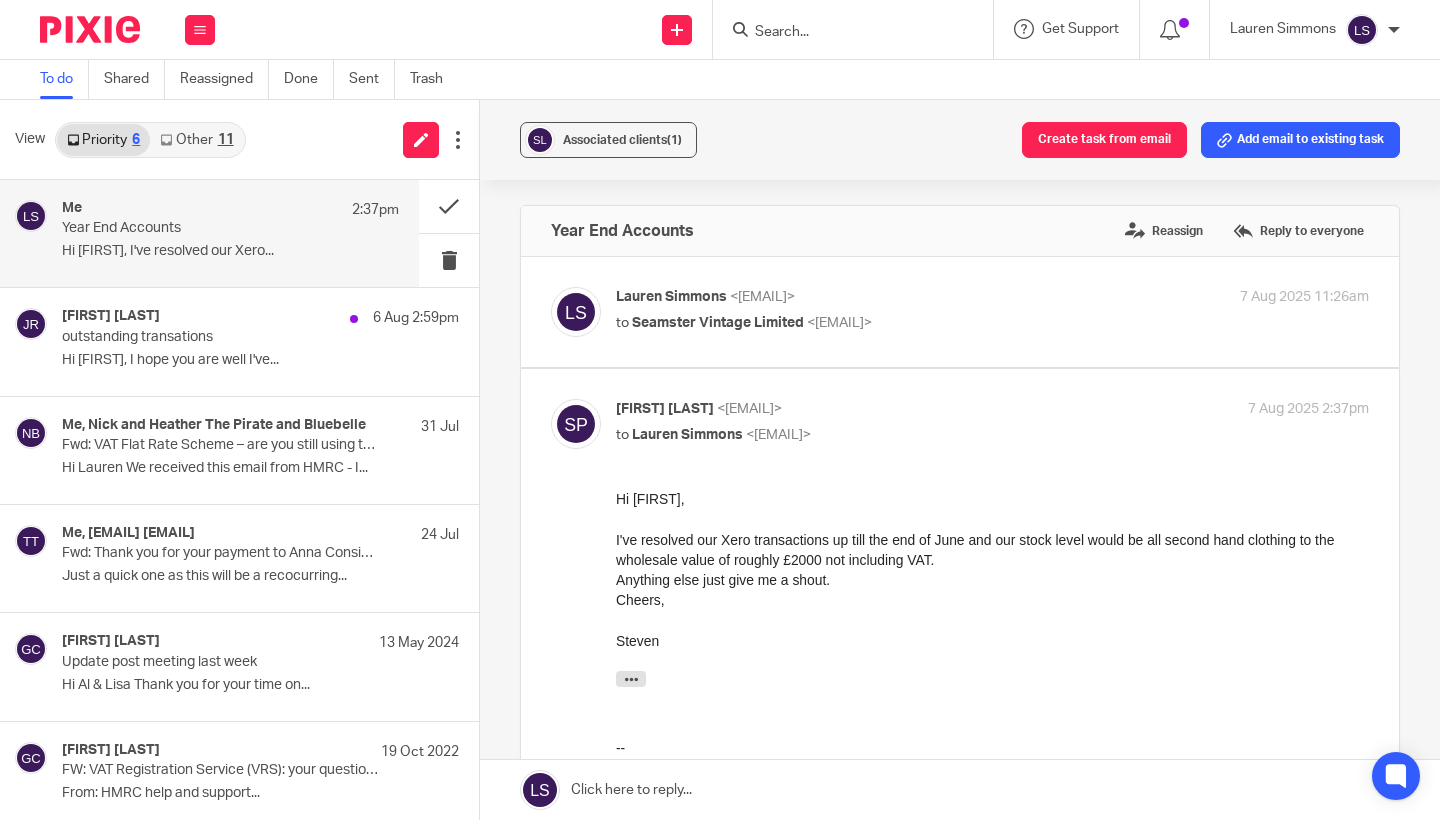 click on "to
Lauren Simmons
<lauren@fearlessfinancials.co.uk>" at bounding box center [867, 435] 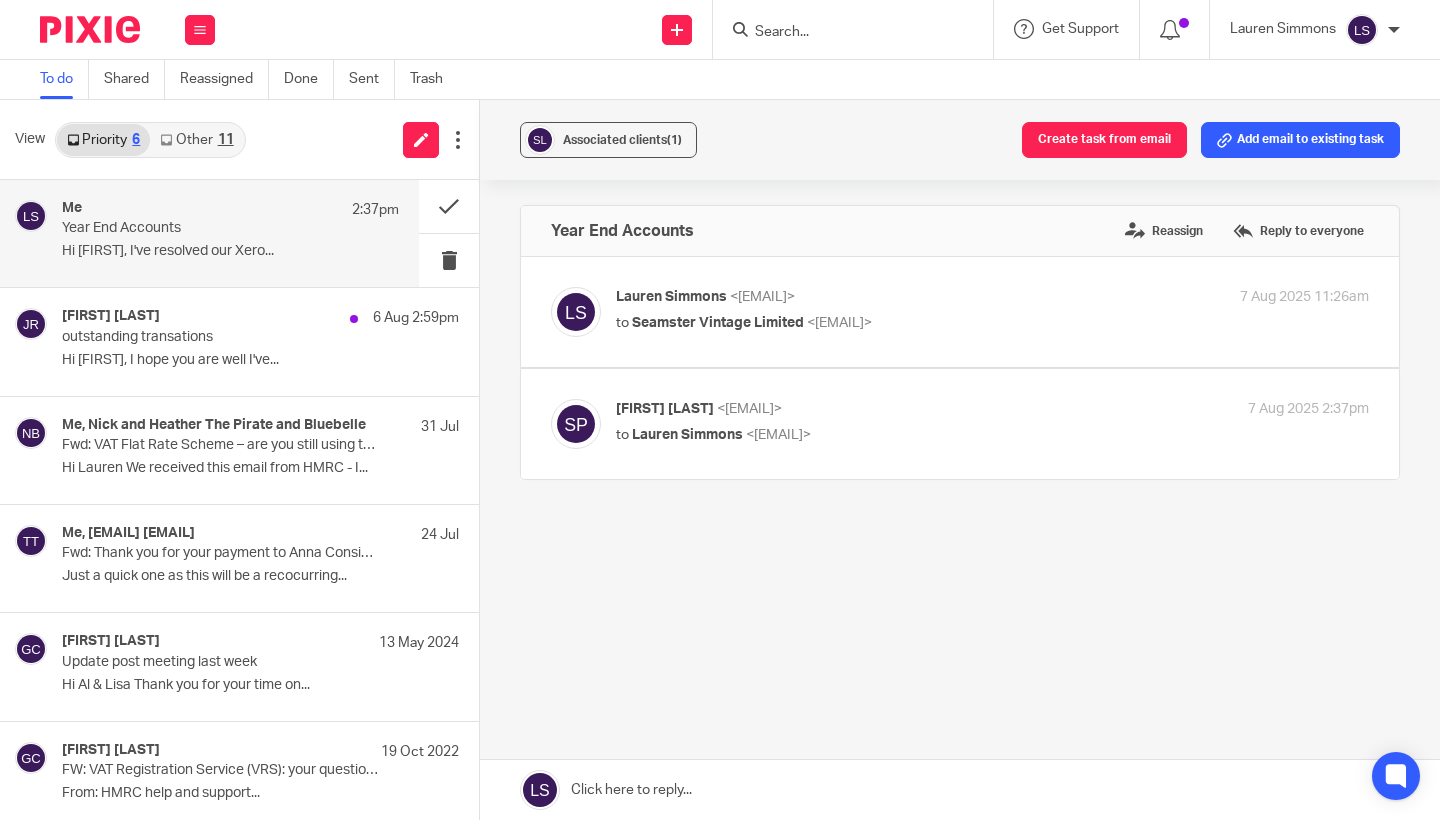click on "Steven Penman
<steven@seamstervintage.com>" at bounding box center (867, 409) 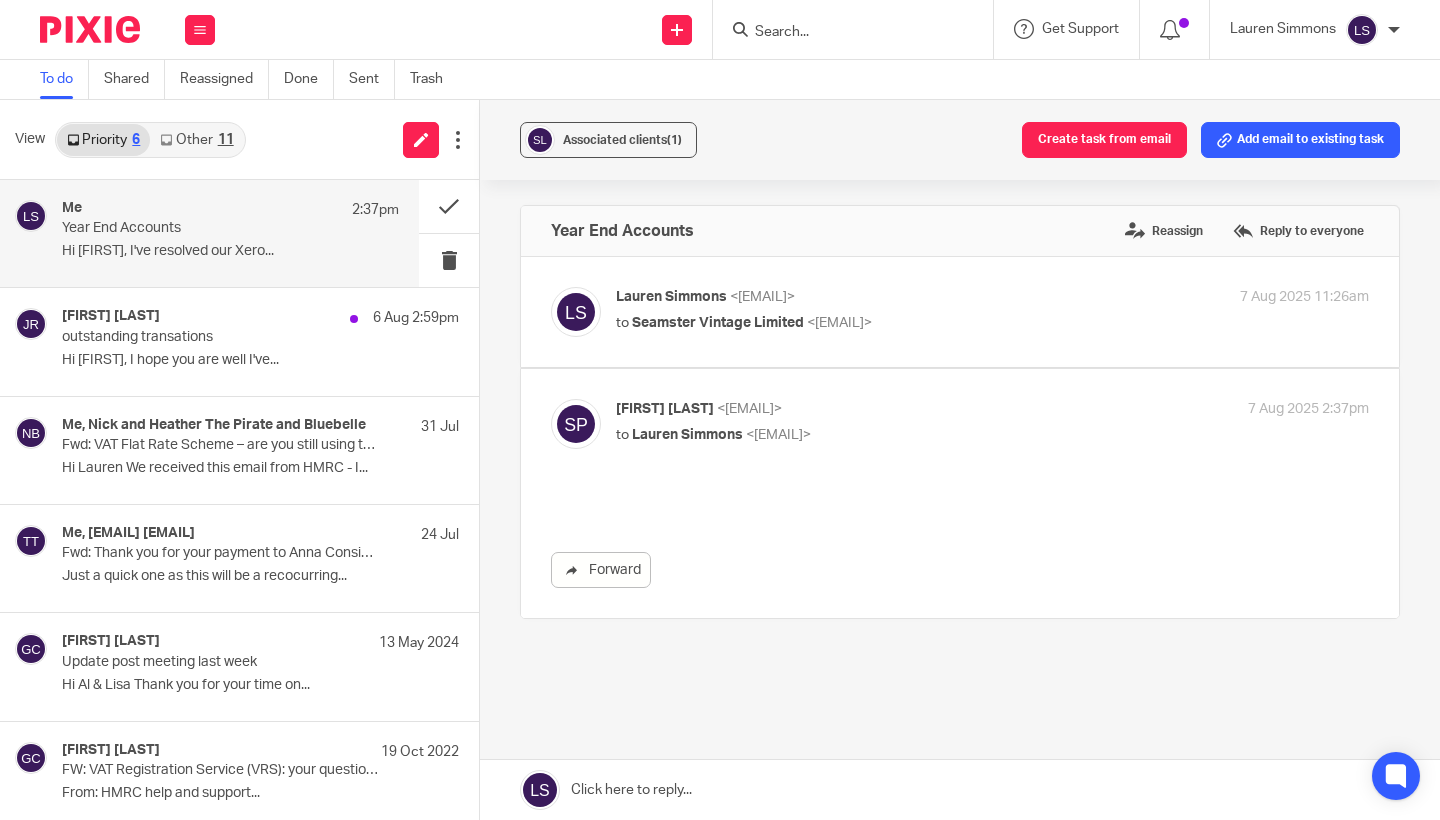 scroll, scrollTop: 0, scrollLeft: 0, axis: both 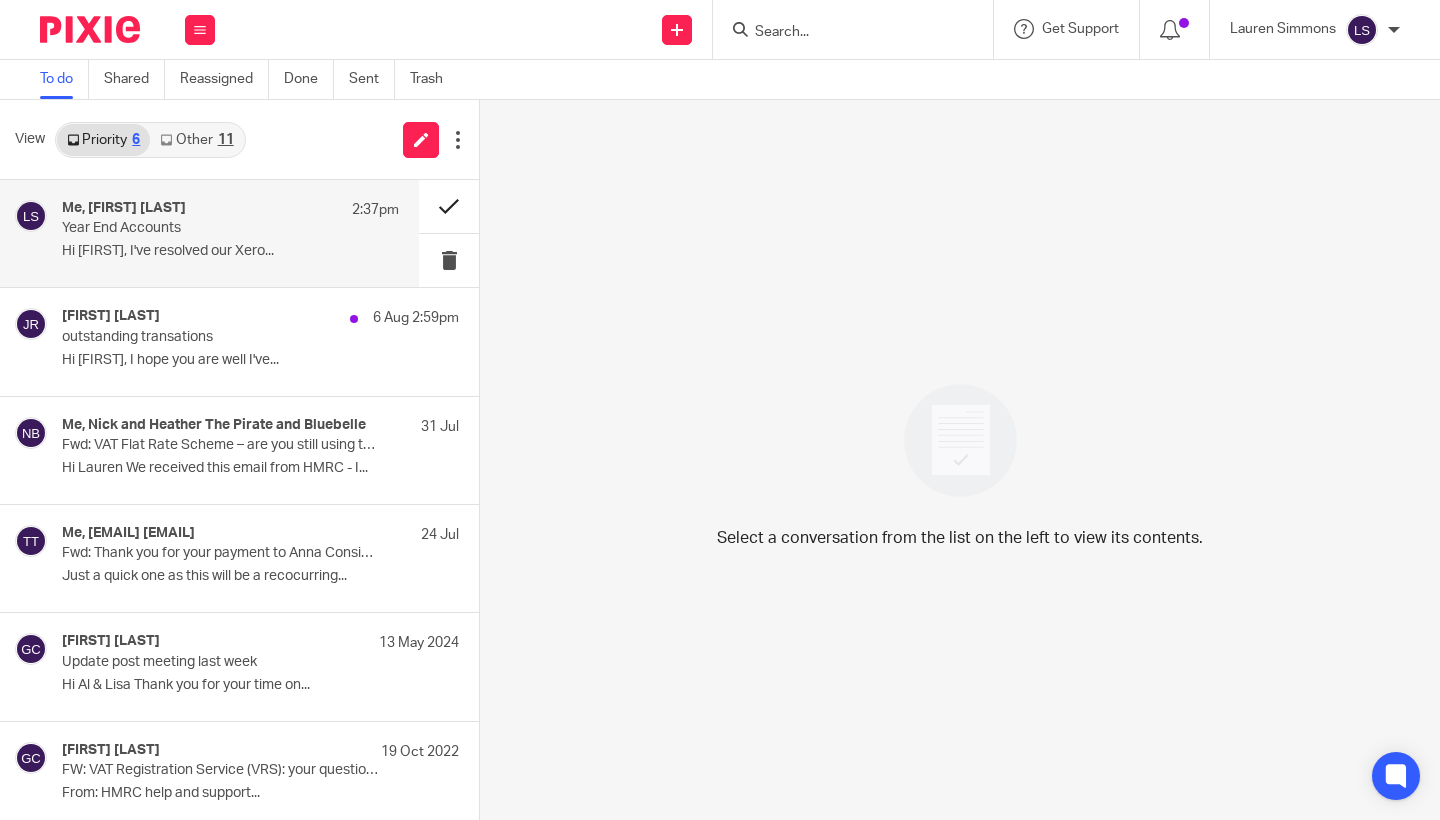 click at bounding box center (449, 206) 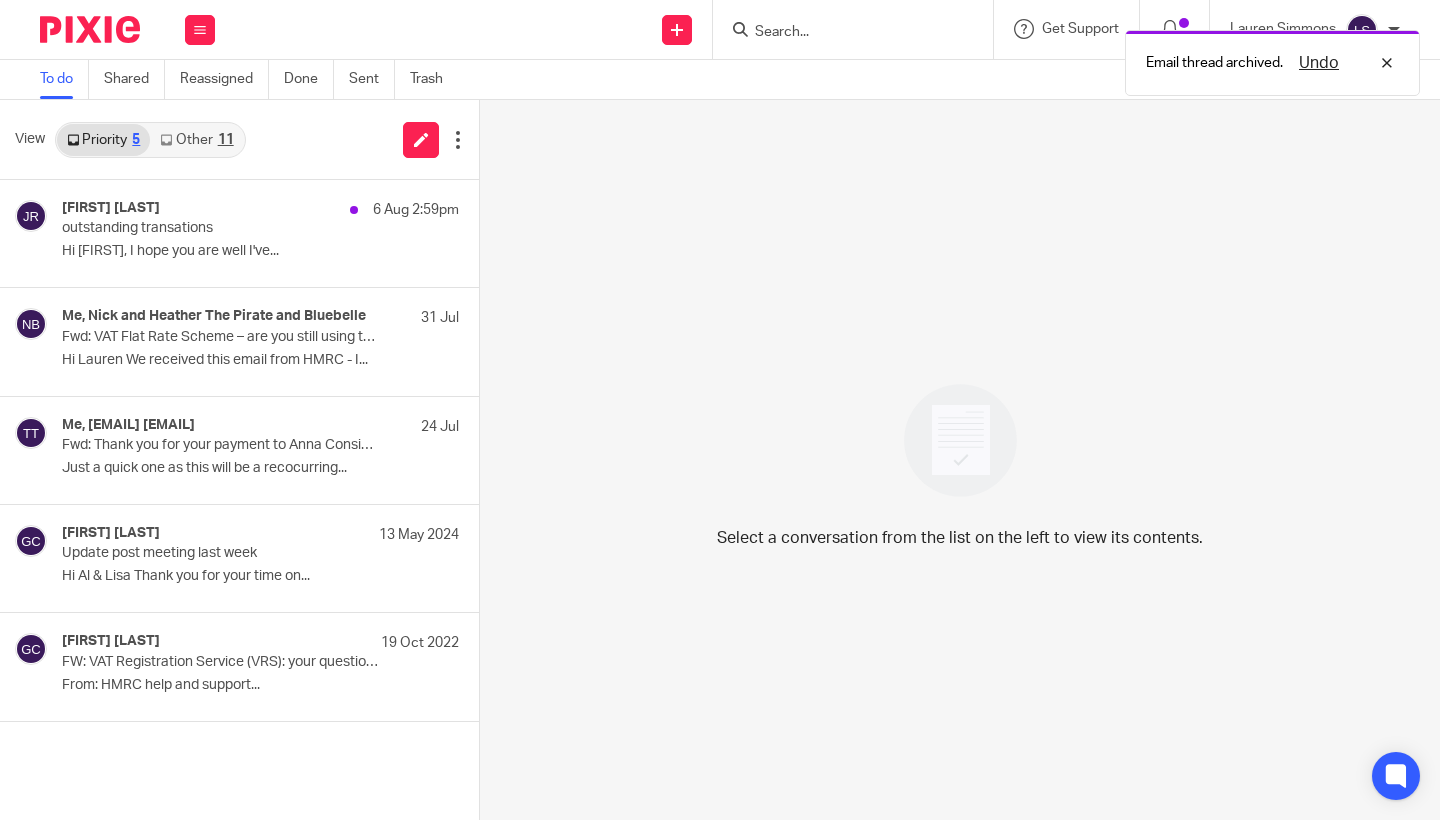 click on "Other
11" at bounding box center [196, 140] 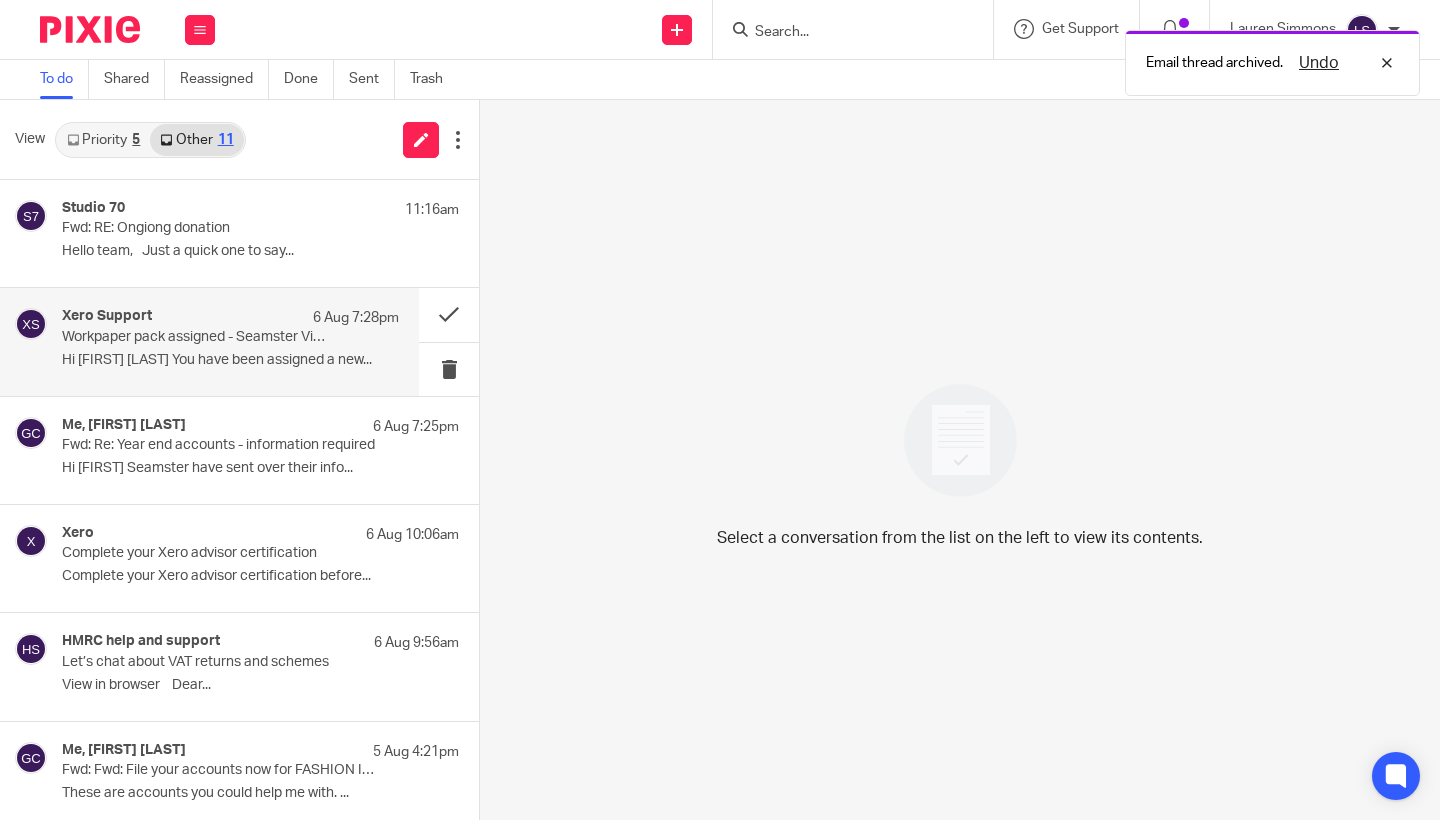 click on "Workpaper pack assigned - Seamster Vintage" at bounding box center [197, 337] 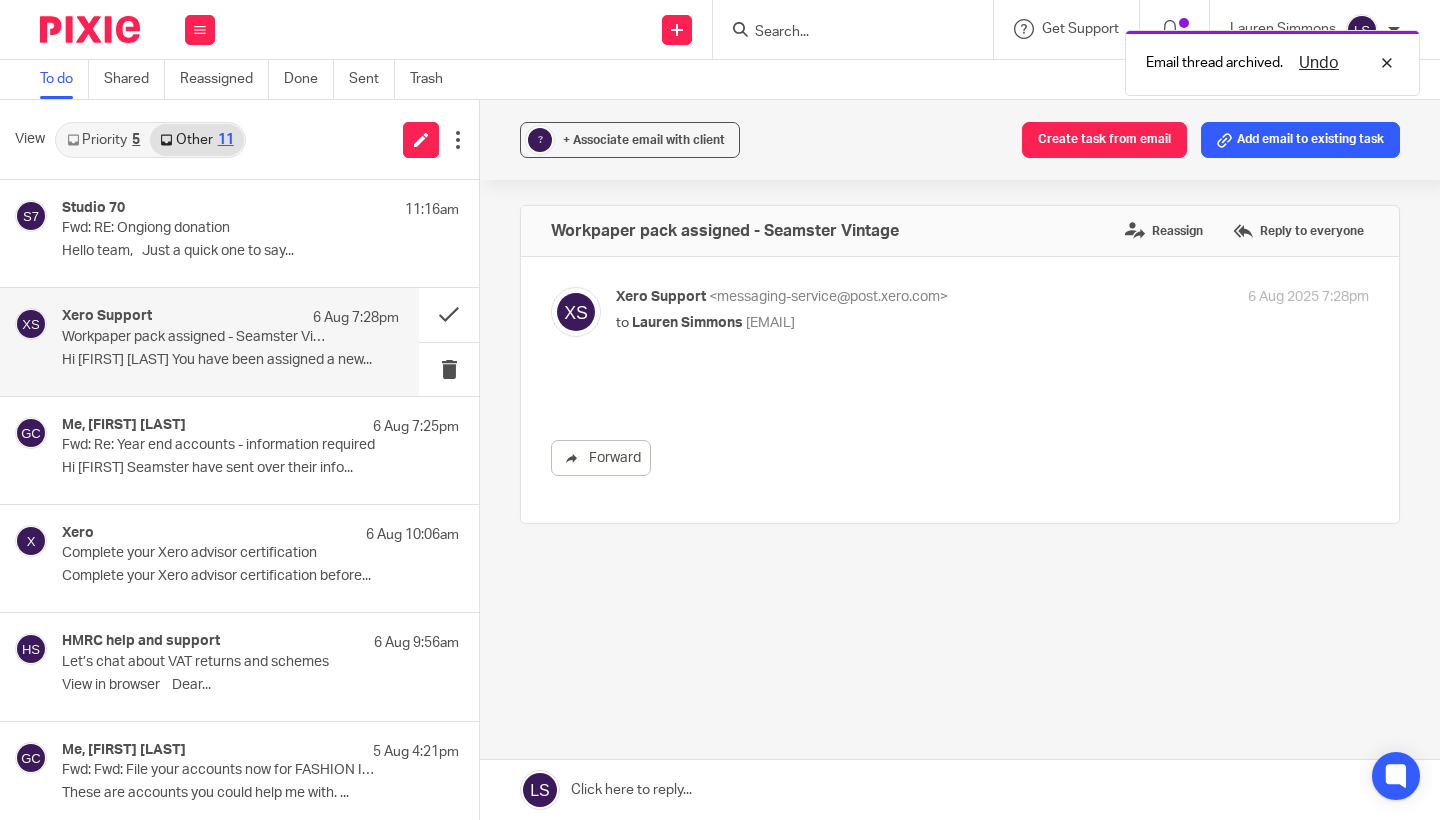 scroll, scrollTop: 0, scrollLeft: 0, axis: both 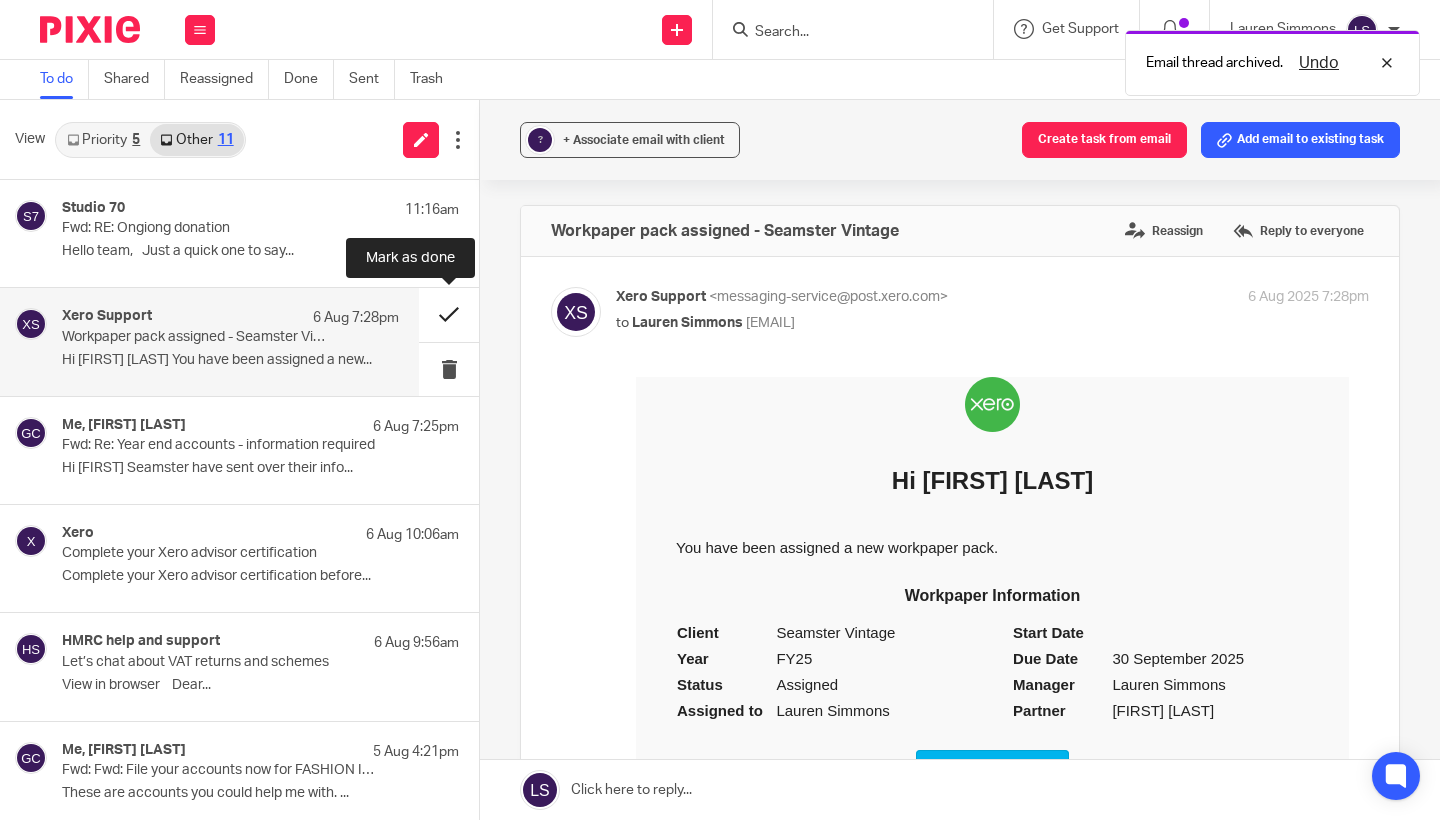 click at bounding box center (449, 314) 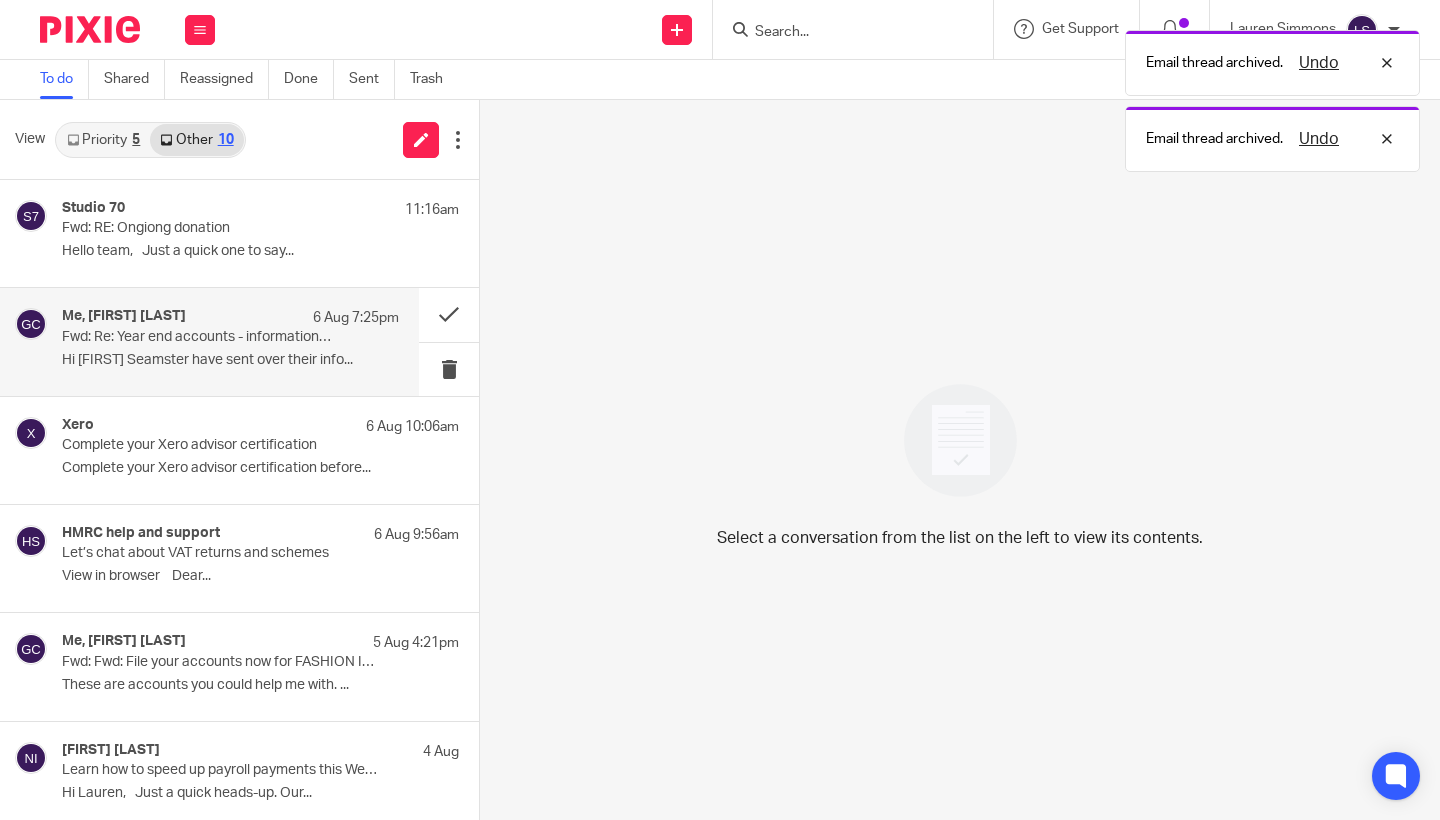 click on "Fwd: Re: Year end accounts - information required" at bounding box center (197, 337) 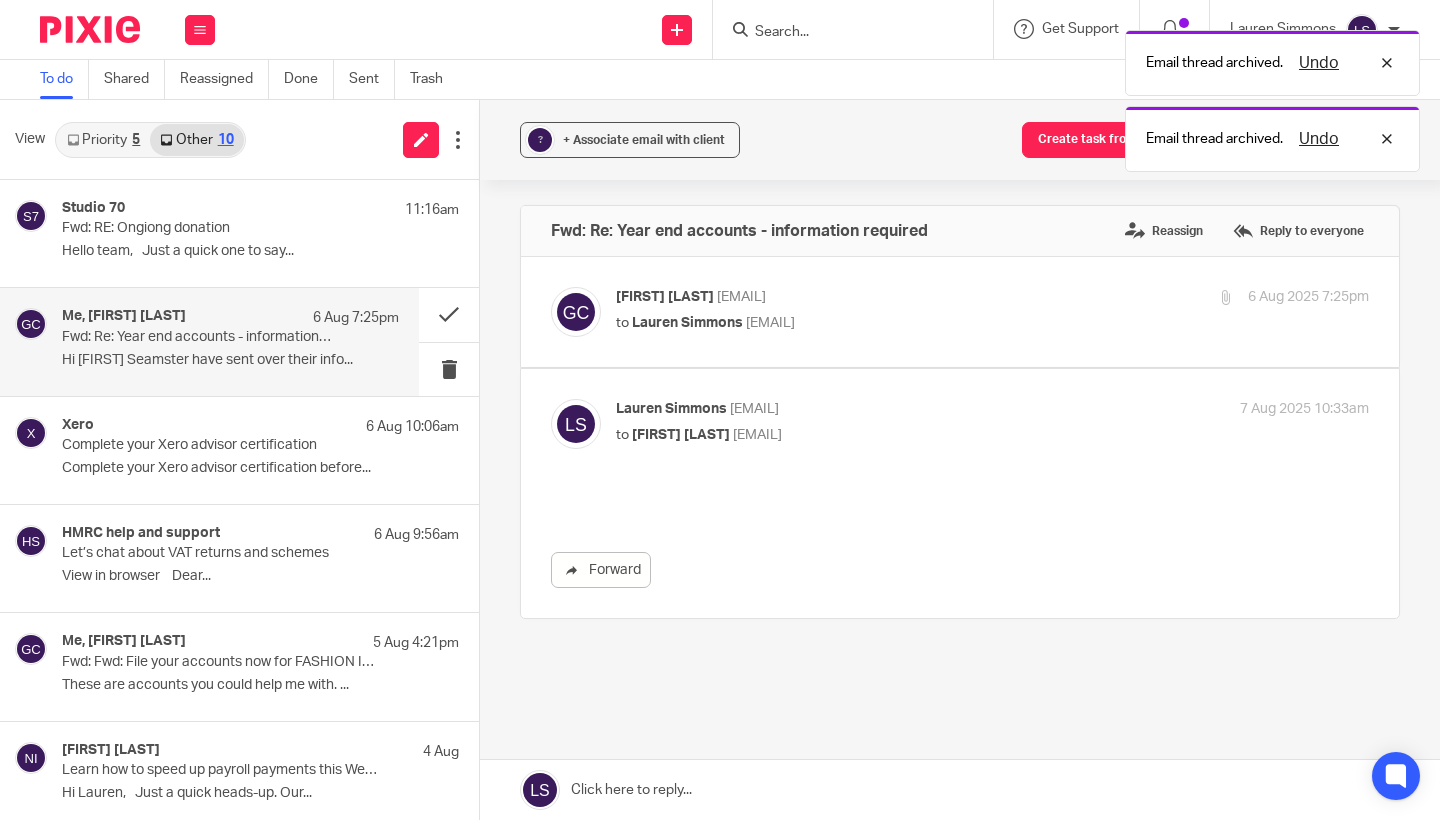 scroll, scrollTop: 0, scrollLeft: 0, axis: both 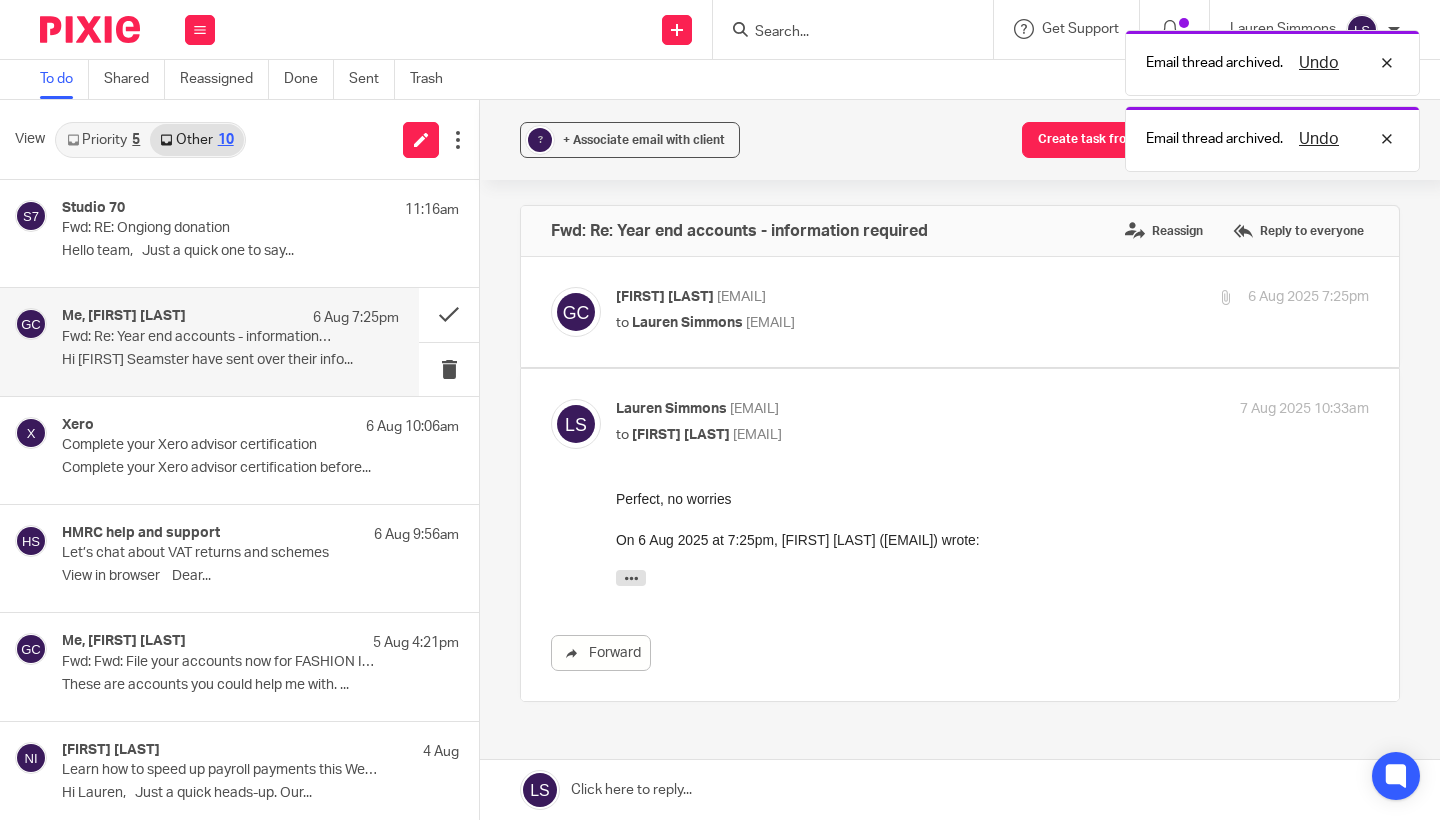 click on "Lauren Simmons
<lauren@fearlessfinancials.co.uk>" at bounding box center [867, 409] 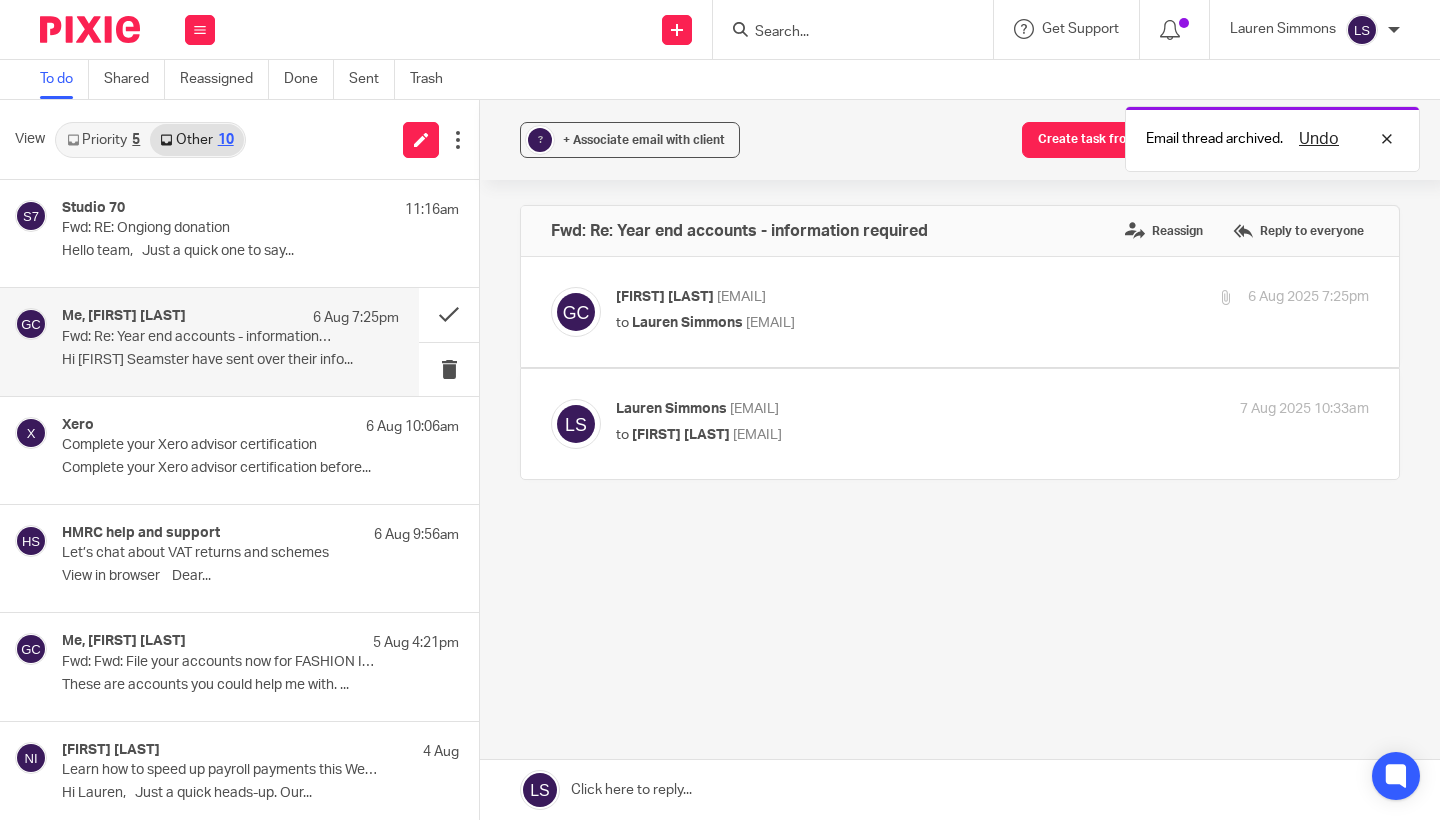 click on "Gillian Caughey
<gillian@fearlessfinancials.co.uk>" at bounding box center [867, 297] 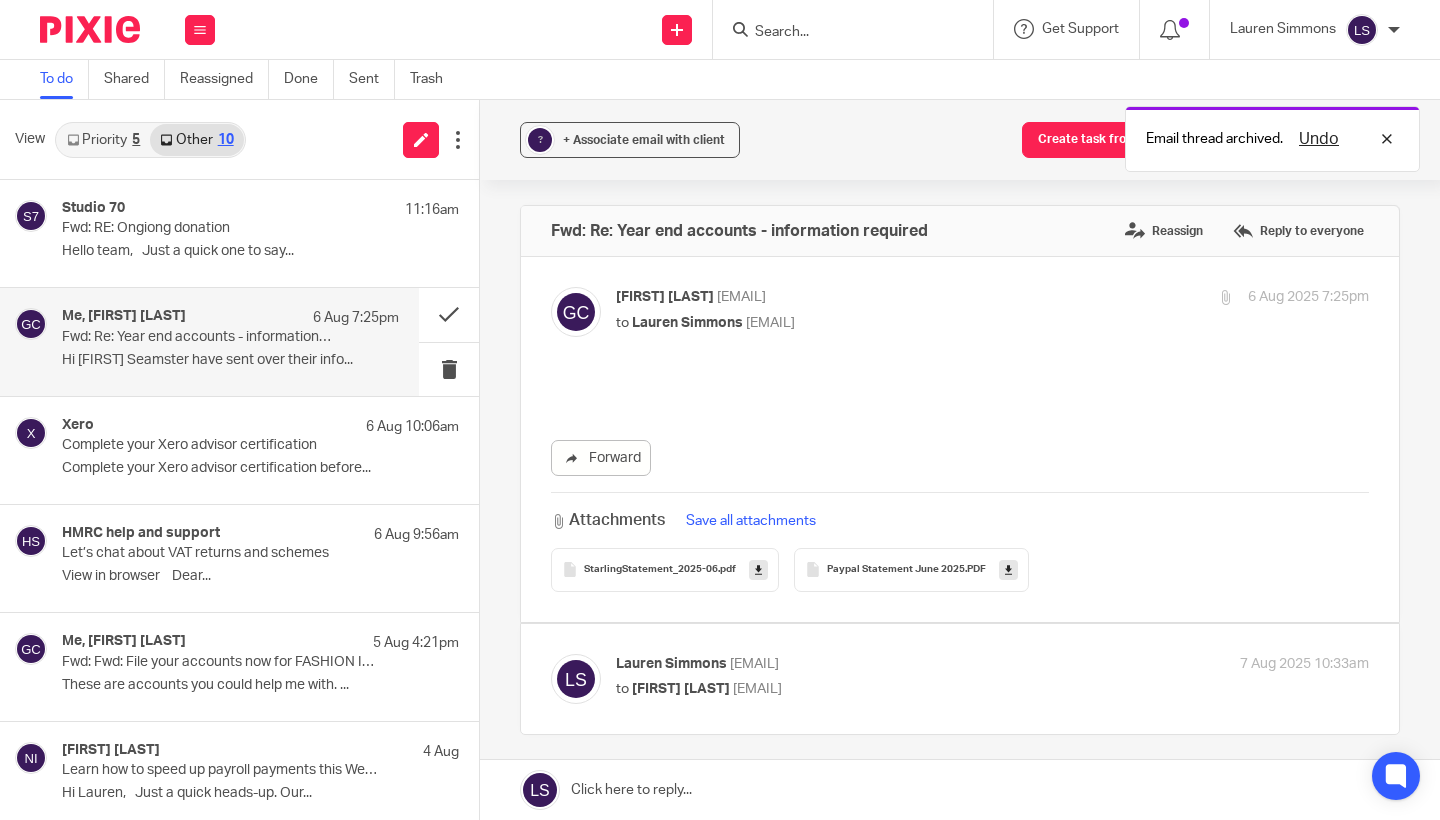 scroll, scrollTop: 0, scrollLeft: 0, axis: both 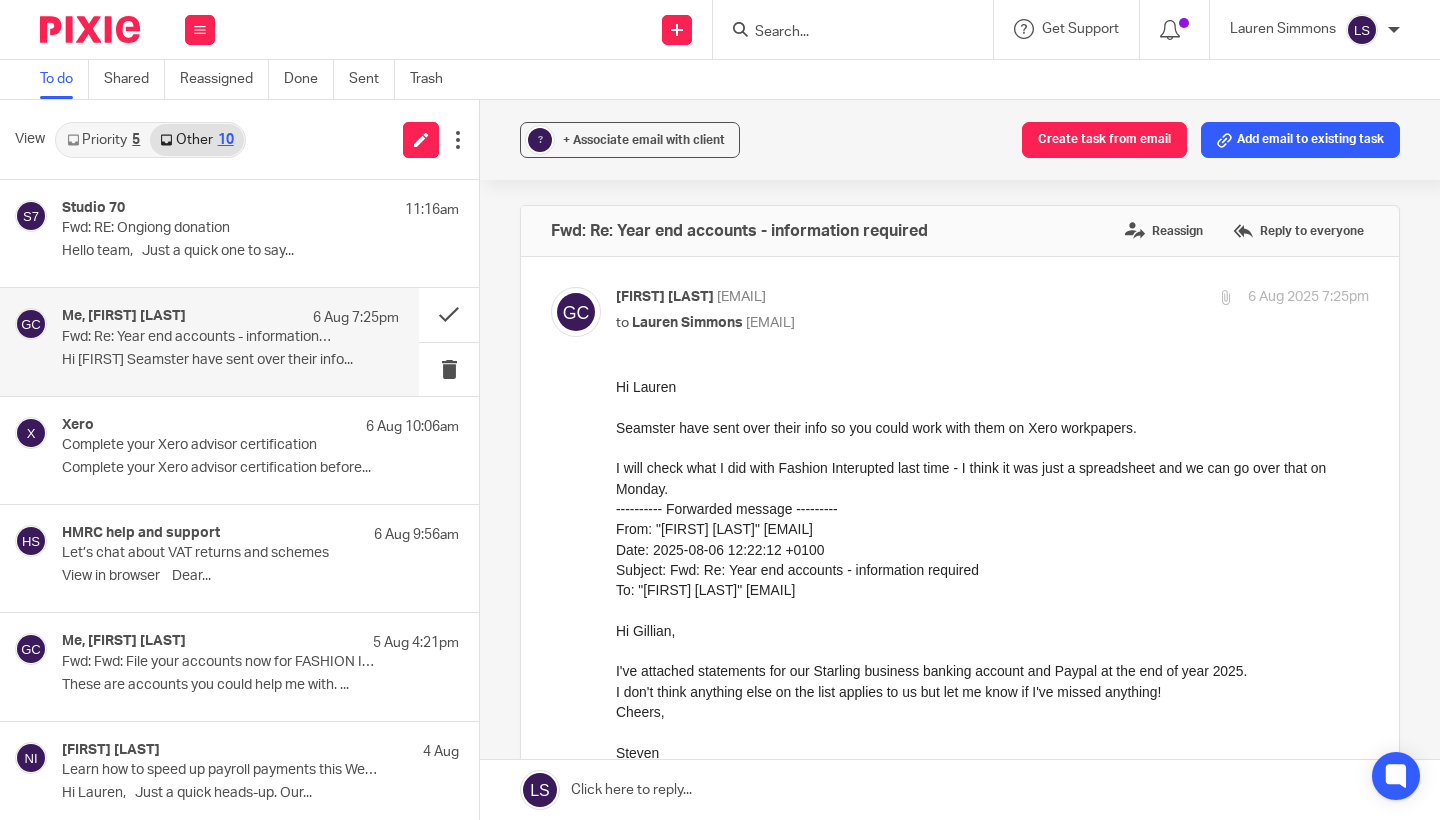 click on "Gillian Caughey
<gillian@fearlessfinancials.co.uk>" at bounding box center [867, 297] 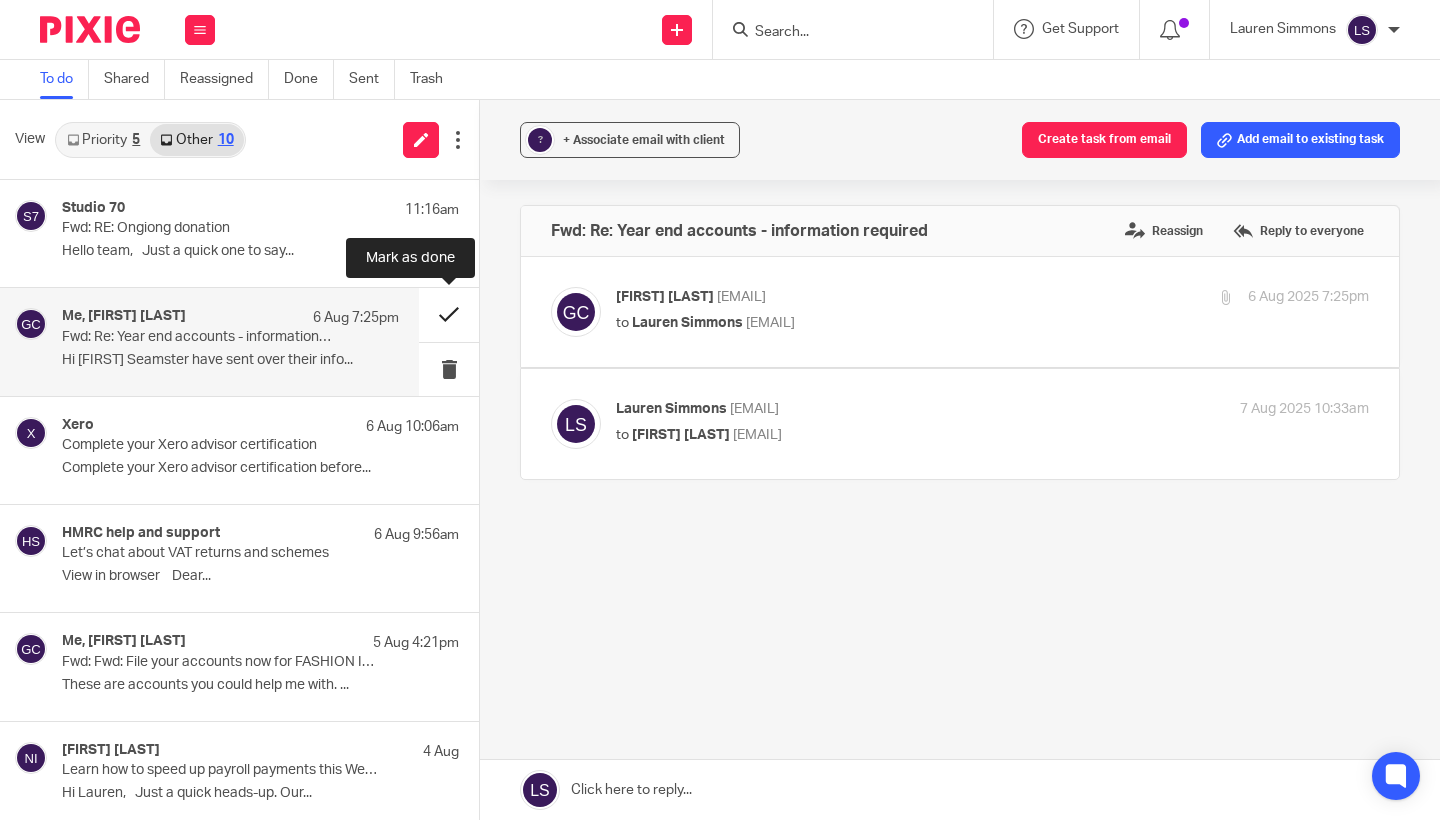 click at bounding box center (449, 314) 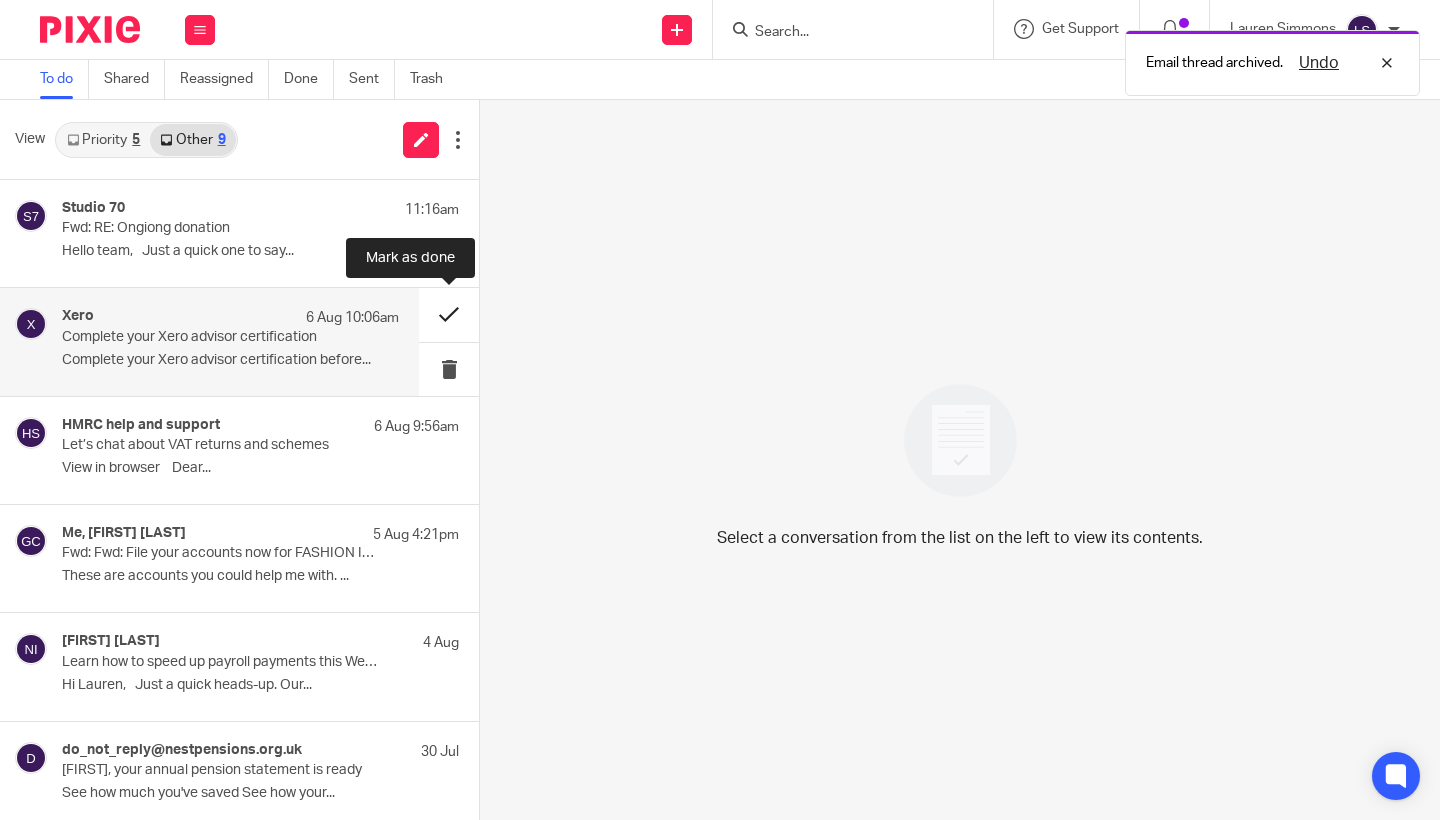click at bounding box center (449, 314) 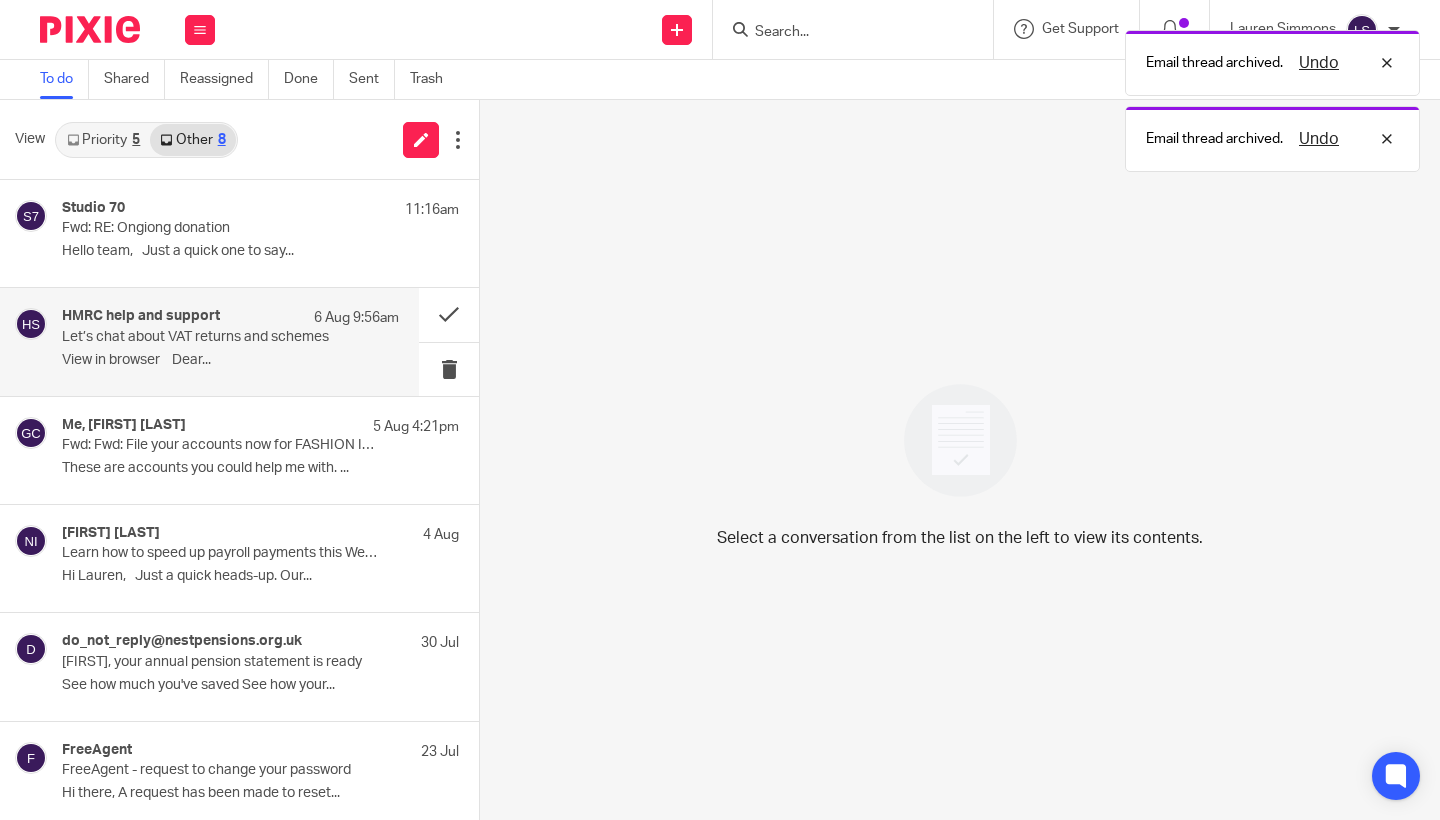 click on "﻿View in browser﻿        Dear..." at bounding box center [230, 360] 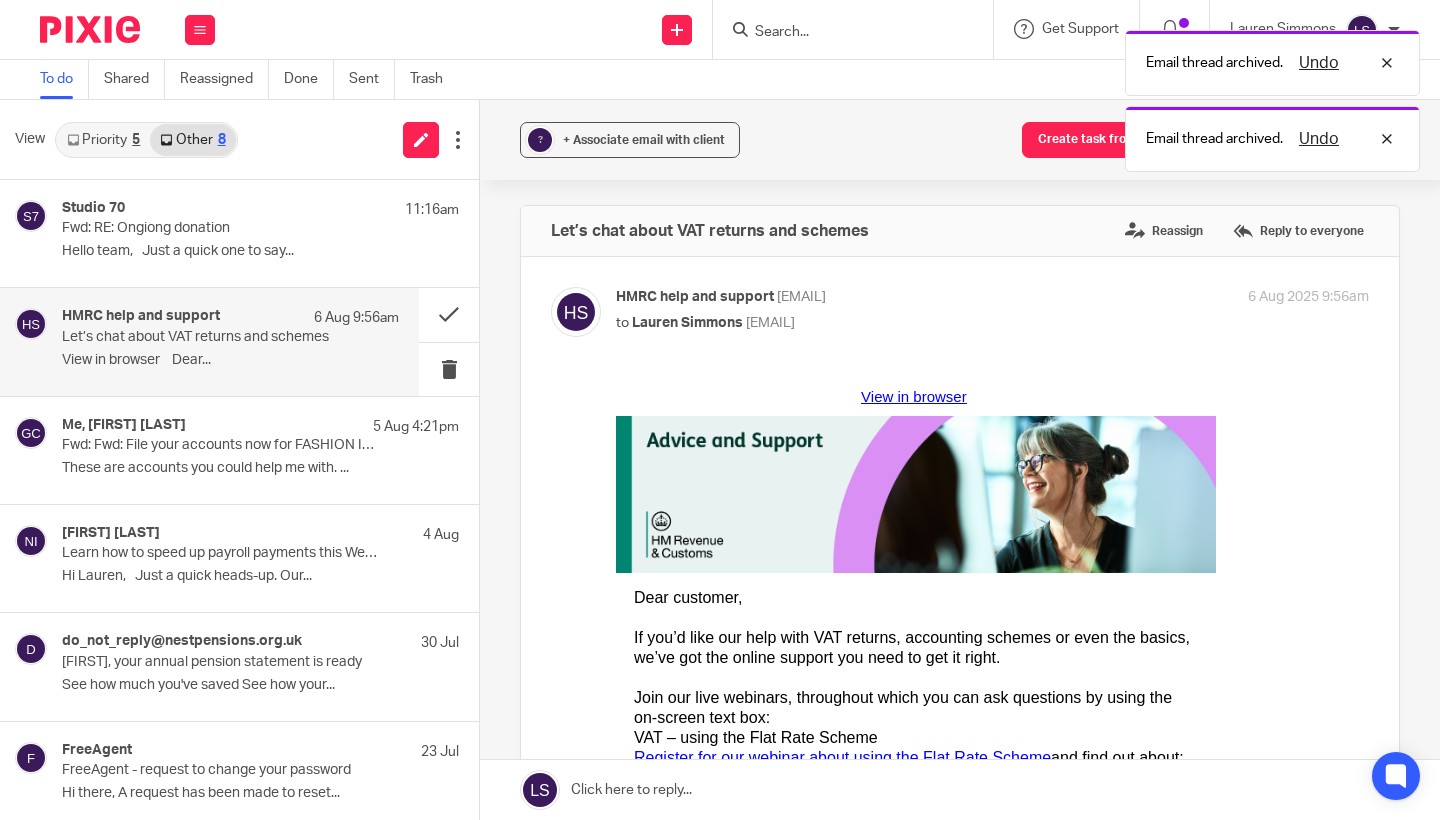 scroll, scrollTop: 0, scrollLeft: 0, axis: both 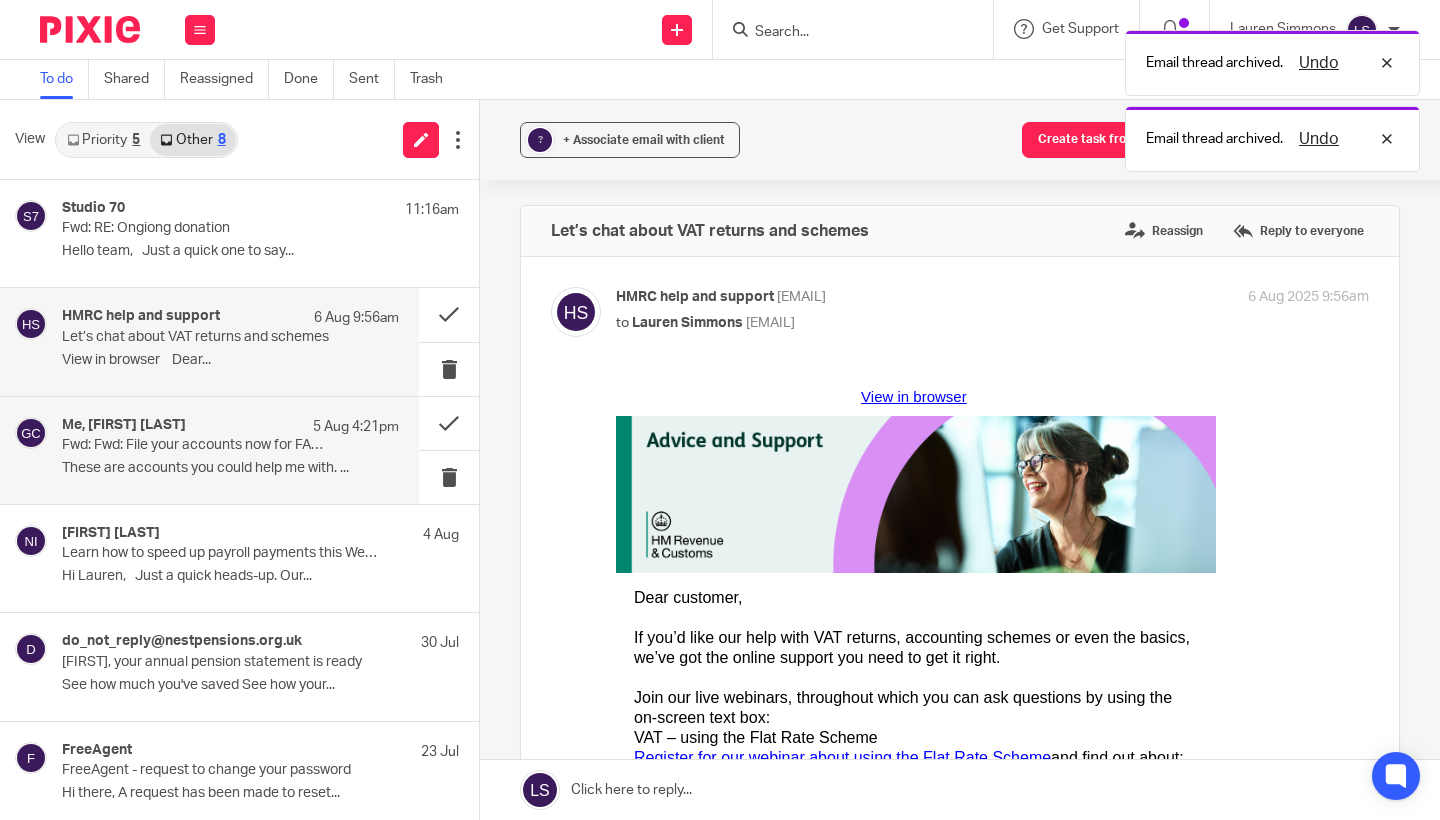 click on "These are accounts you could help me with.   ..." at bounding box center (230, 468) 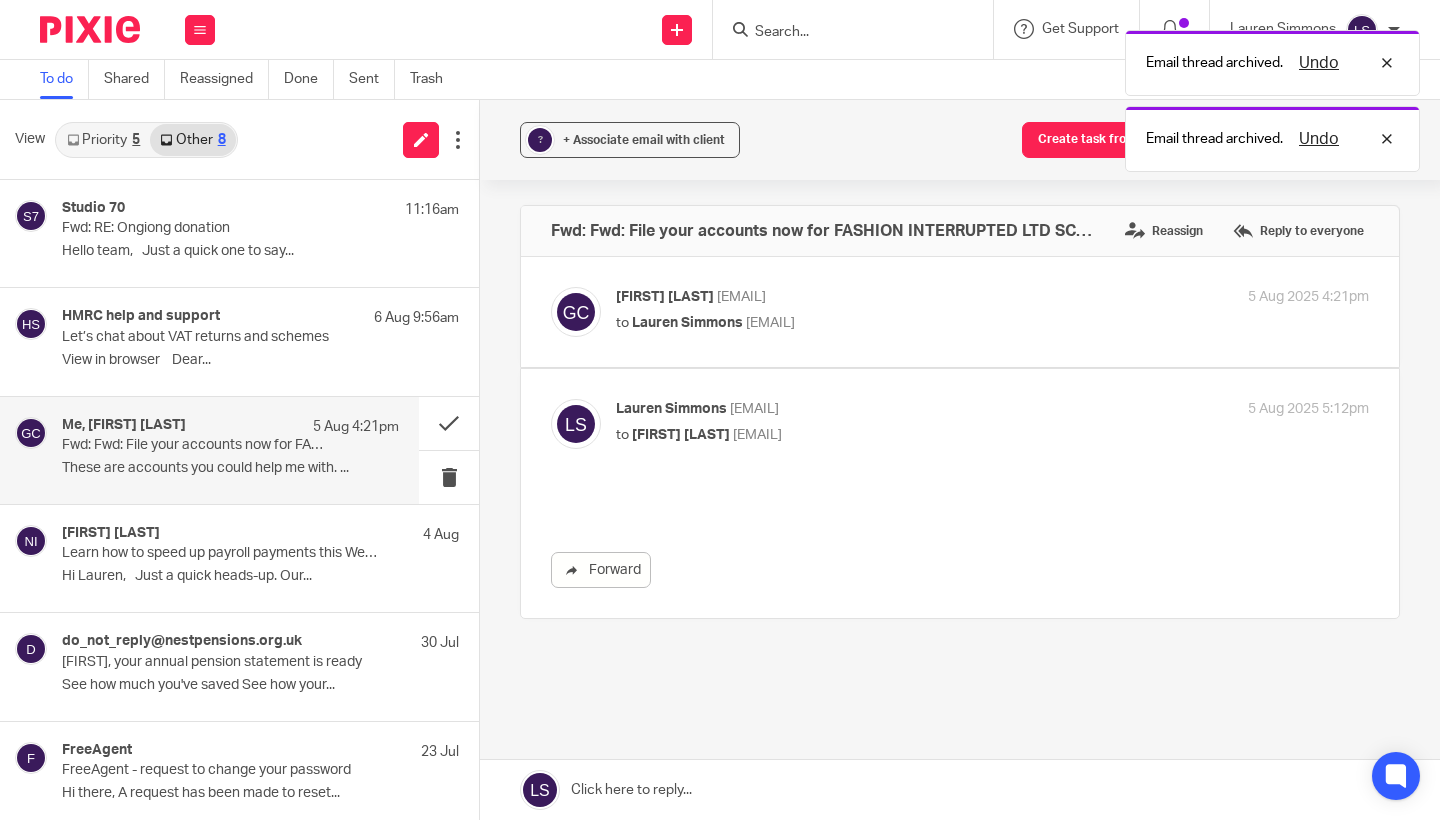scroll, scrollTop: 0, scrollLeft: 0, axis: both 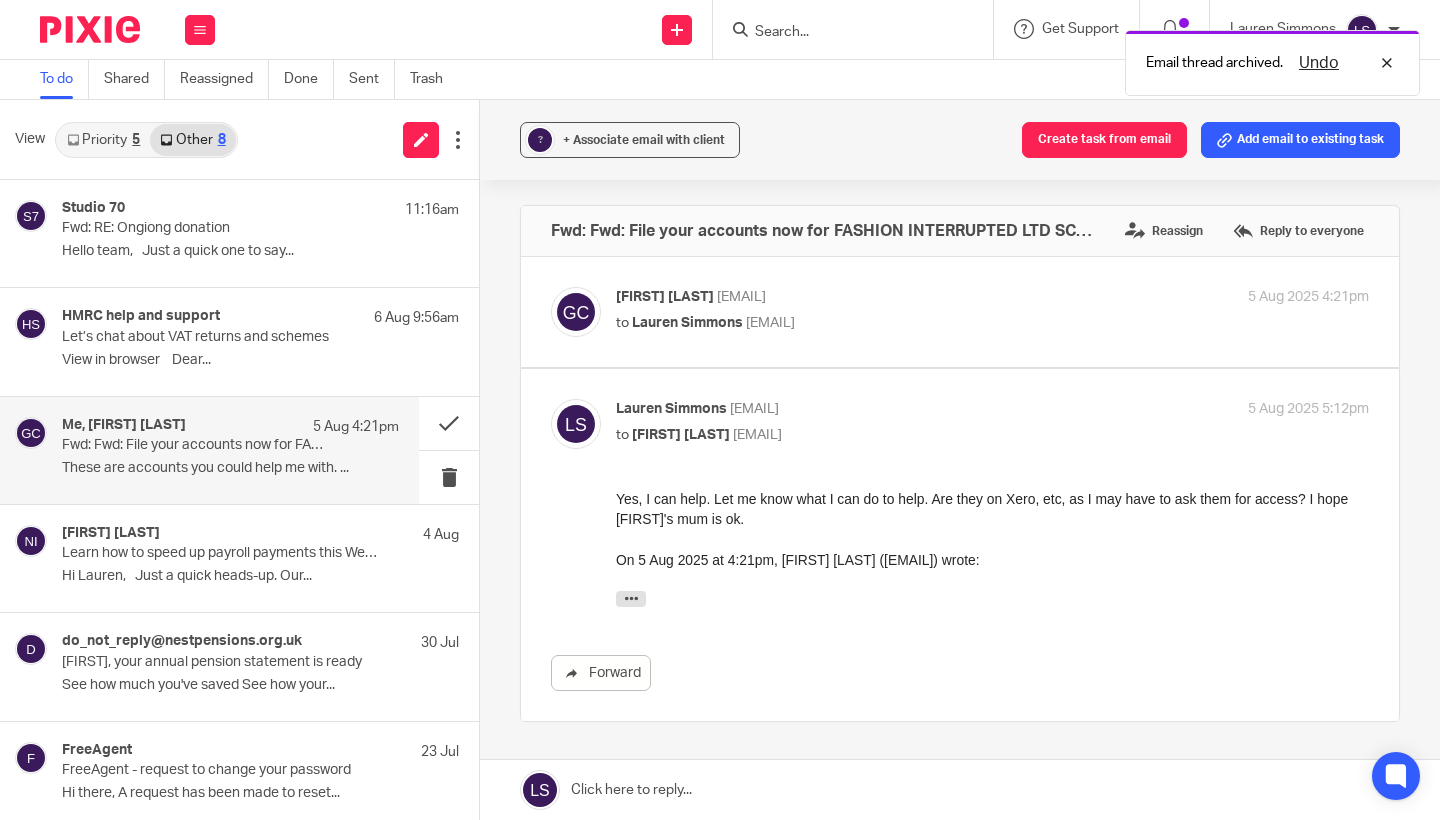 click on "Lauren Simmons
<lauren@fearlessfinancials.co.uk>   to
Gillian Caughey
<gillian@fearlessfinancials.co.uk>" at bounding box center [867, 422] 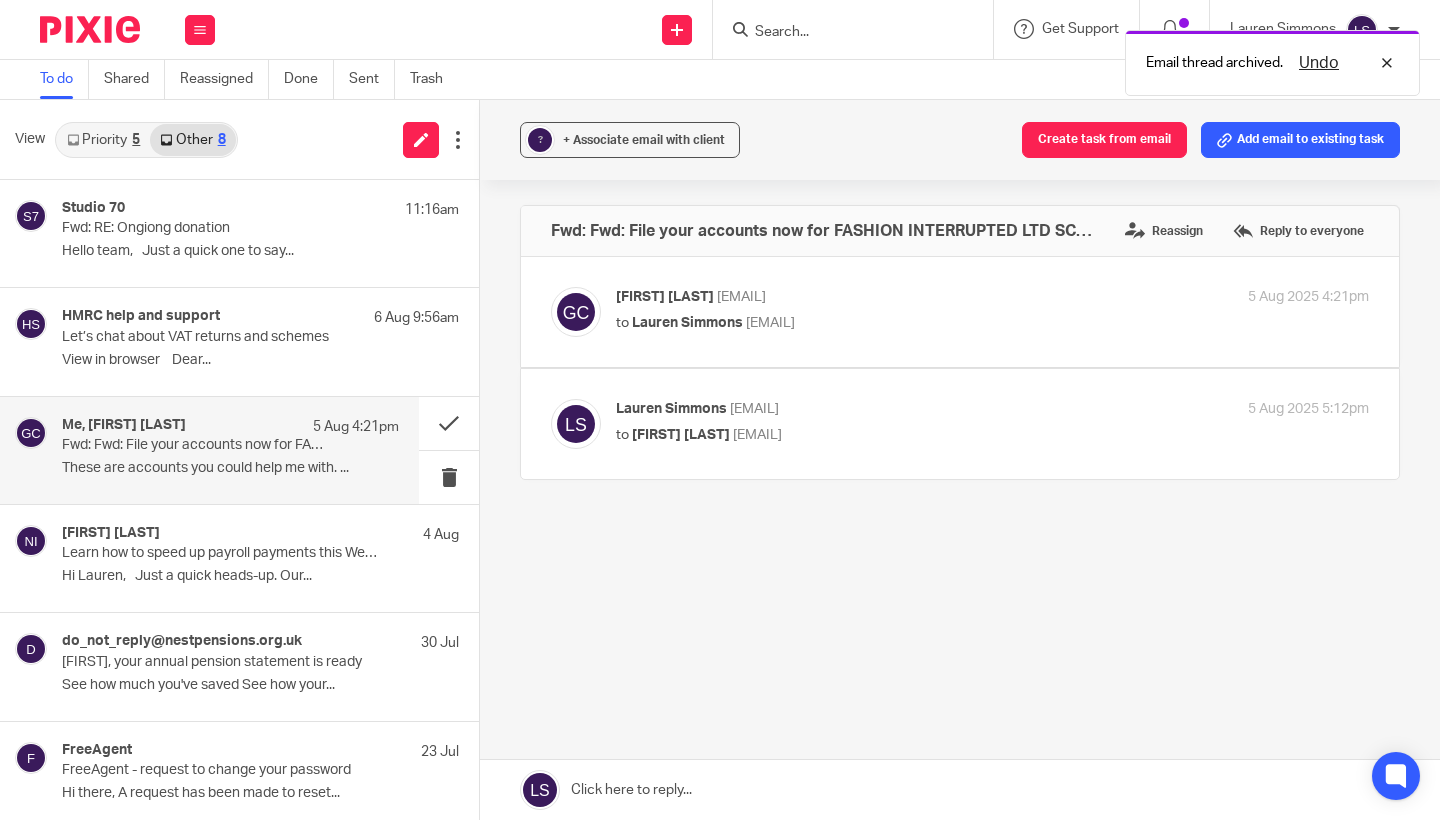 click on "Gillian Caughey
<gillian@fearlessfinancials.co.uk>   to
Lauren Simmons
<lauren@fearlessfinancials.co.uk>       5 Aug 2025 4:21pm
Forward" at bounding box center (960, 312) 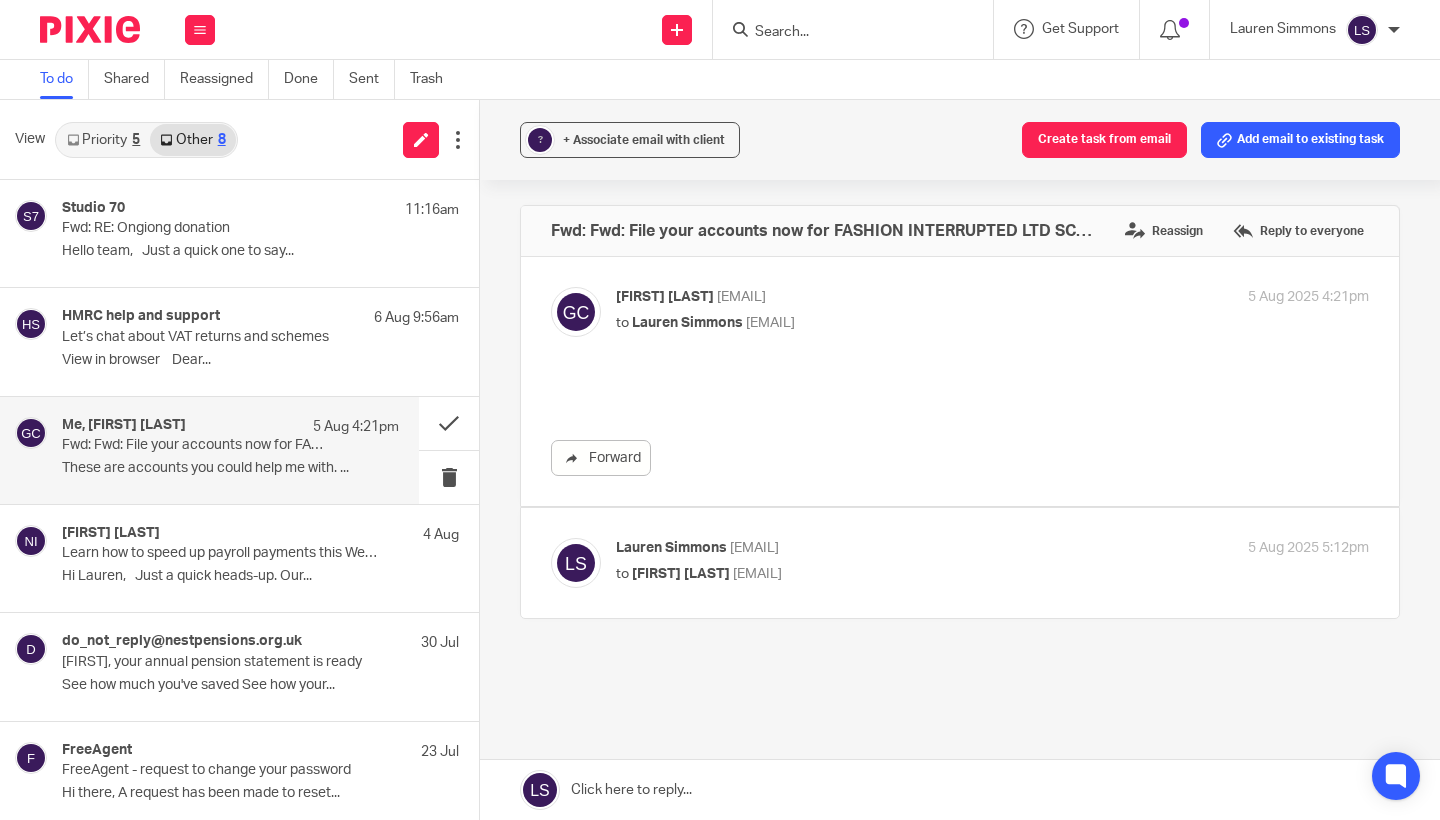 scroll, scrollTop: 0, scrollLeft: 0, axis: both 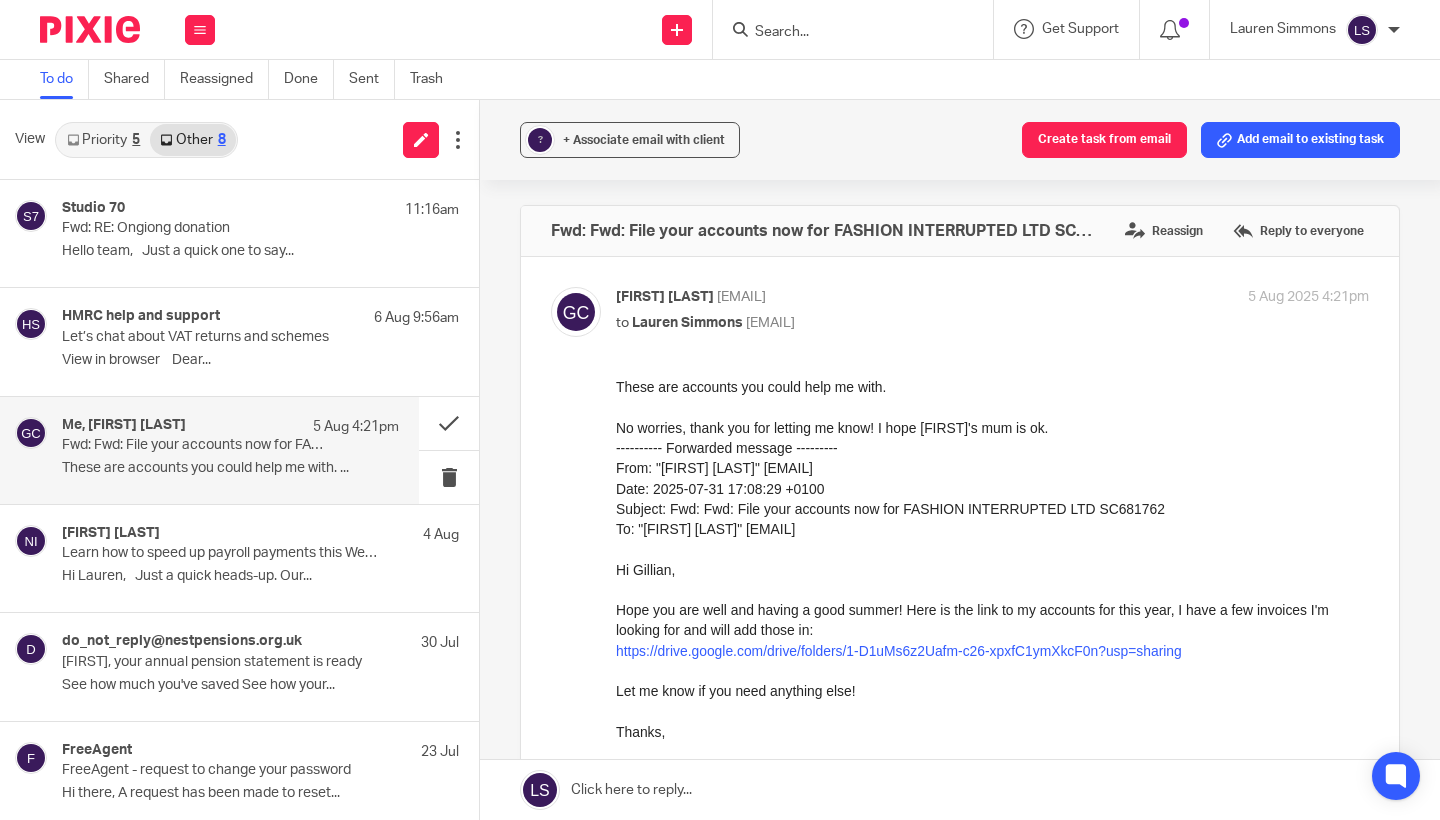 click on "to
Lauren Simmons
<lauren@fearlessfinancials.co.uk>" at bounding box center (867, 323) 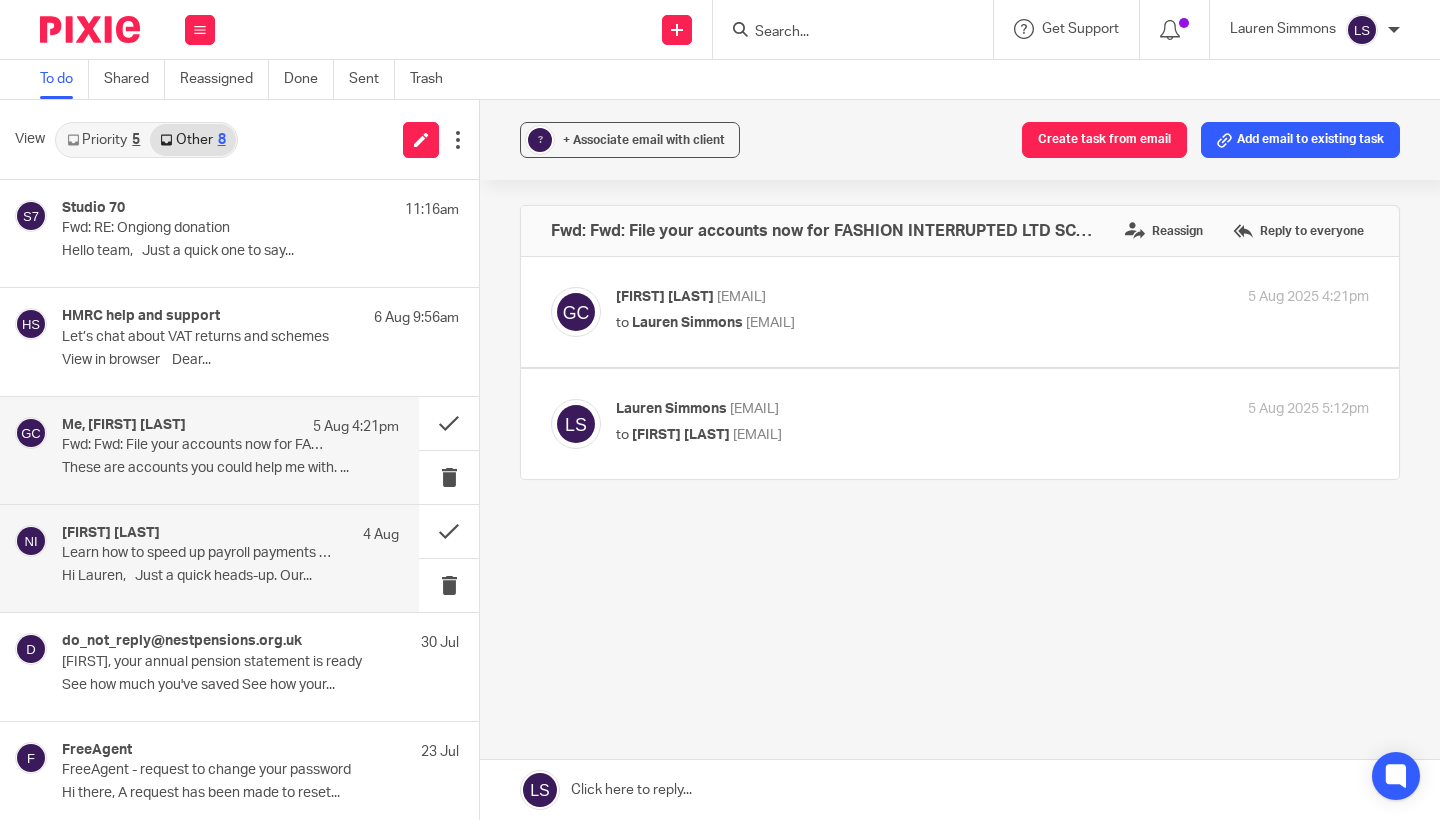 click on "Norman Ieng
4 Aug" at bounding box center (230, 535) 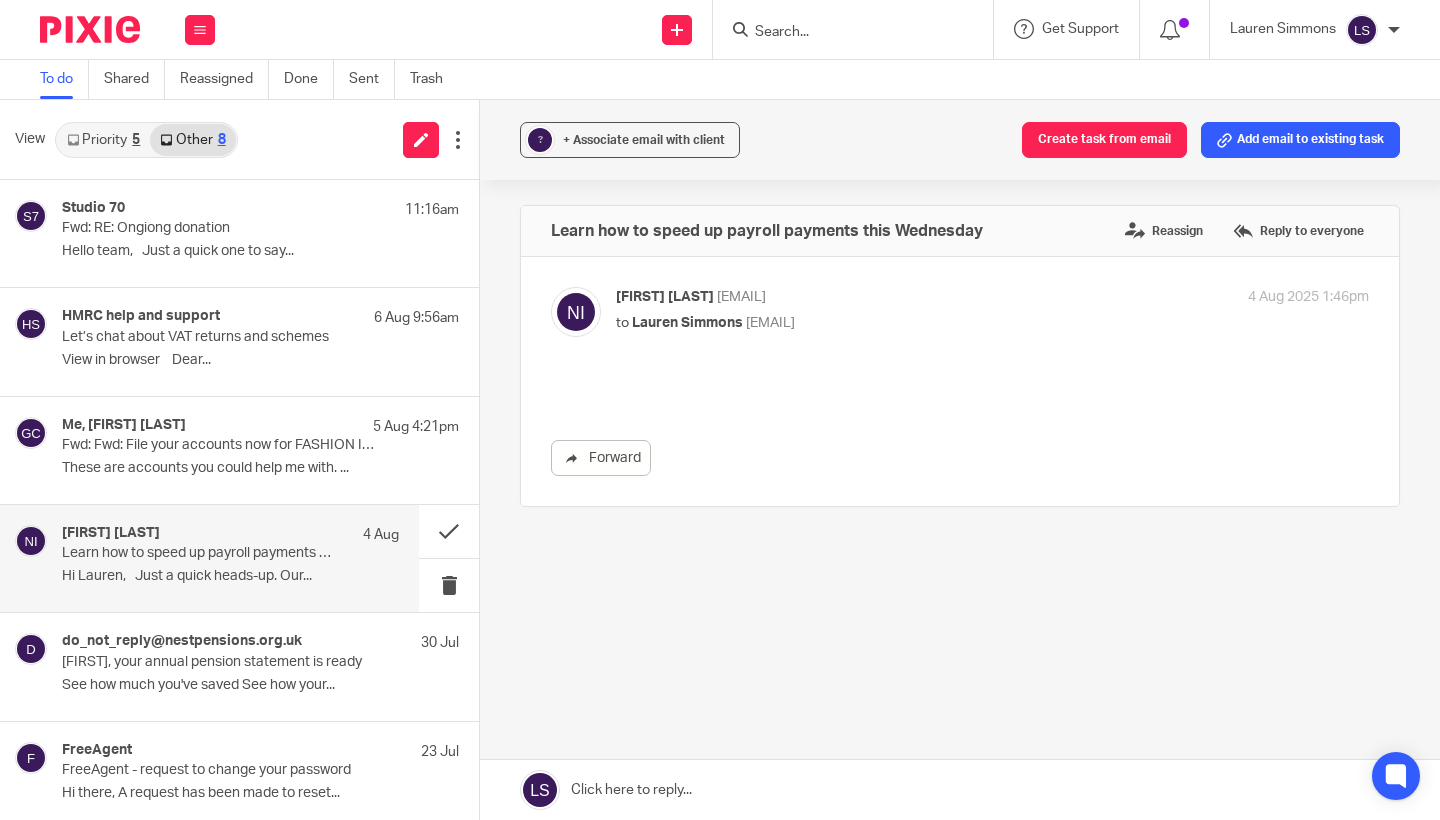 scroll, scrollTop: 0, scrollLeft: 0, axis: both 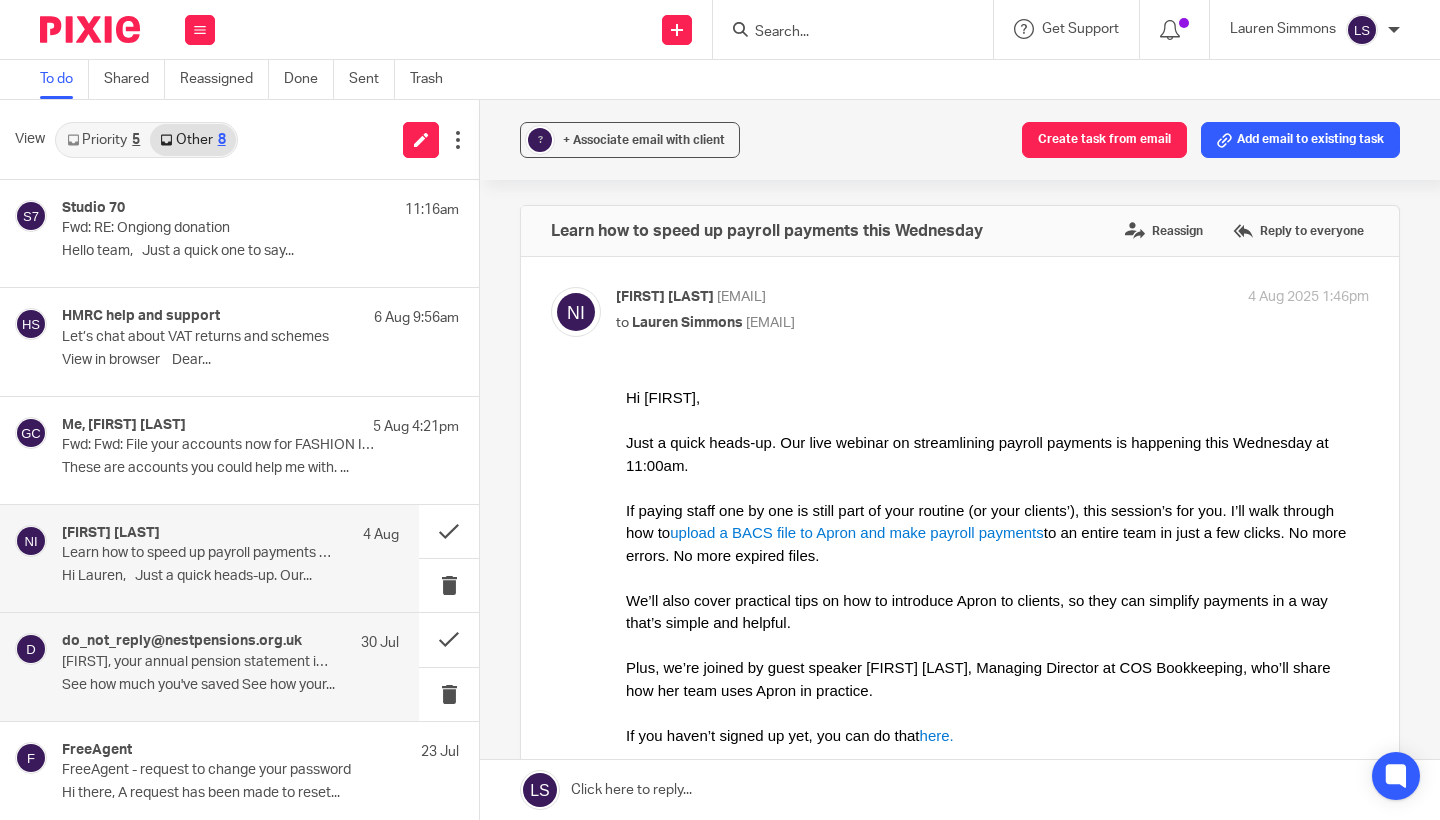 click on "do_not_reply@nestpensions.org.uk" at bounding box center (182, 641) 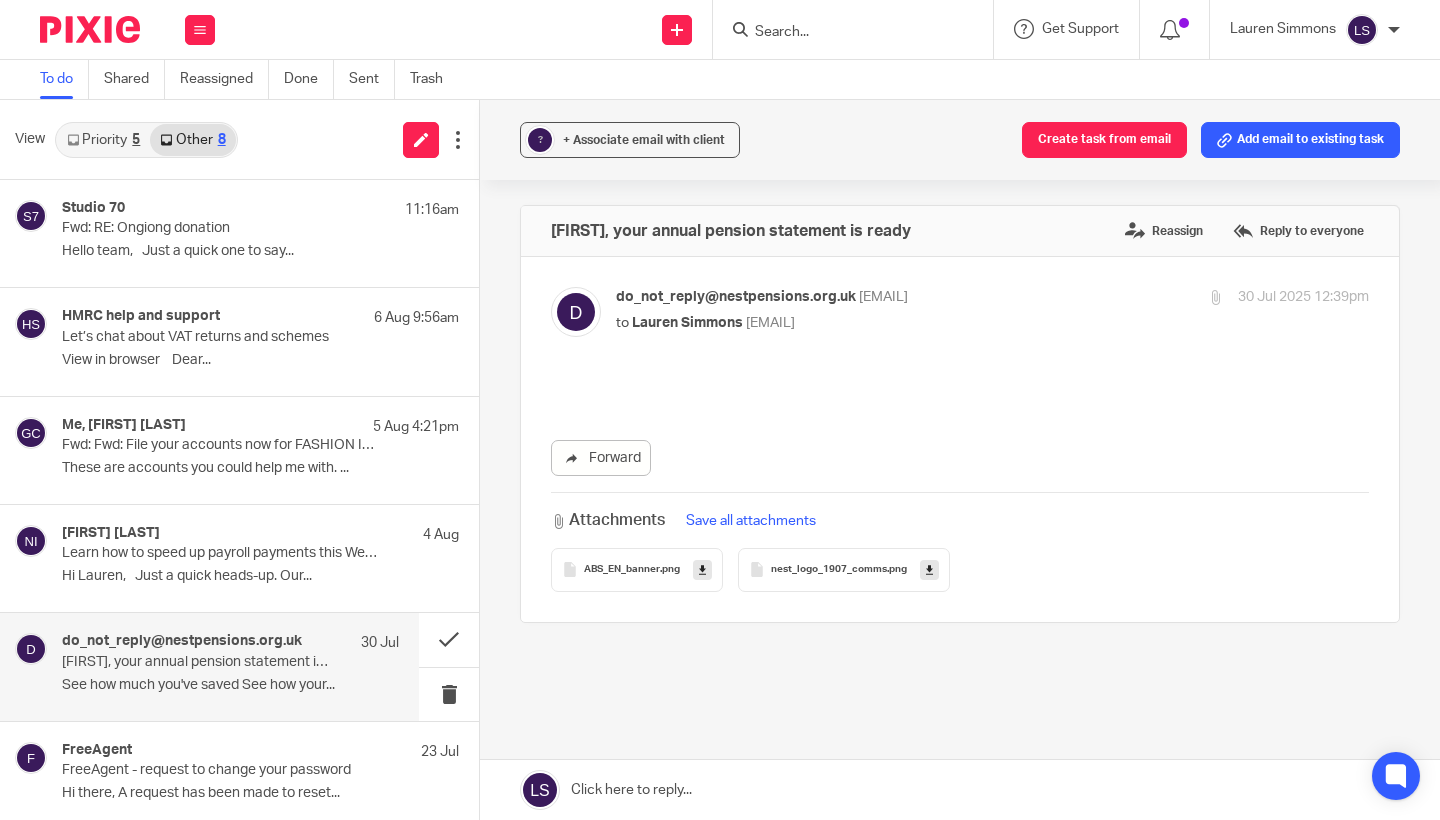 scroll, scrollTop: 0, scrollLeft: 0, axis: both 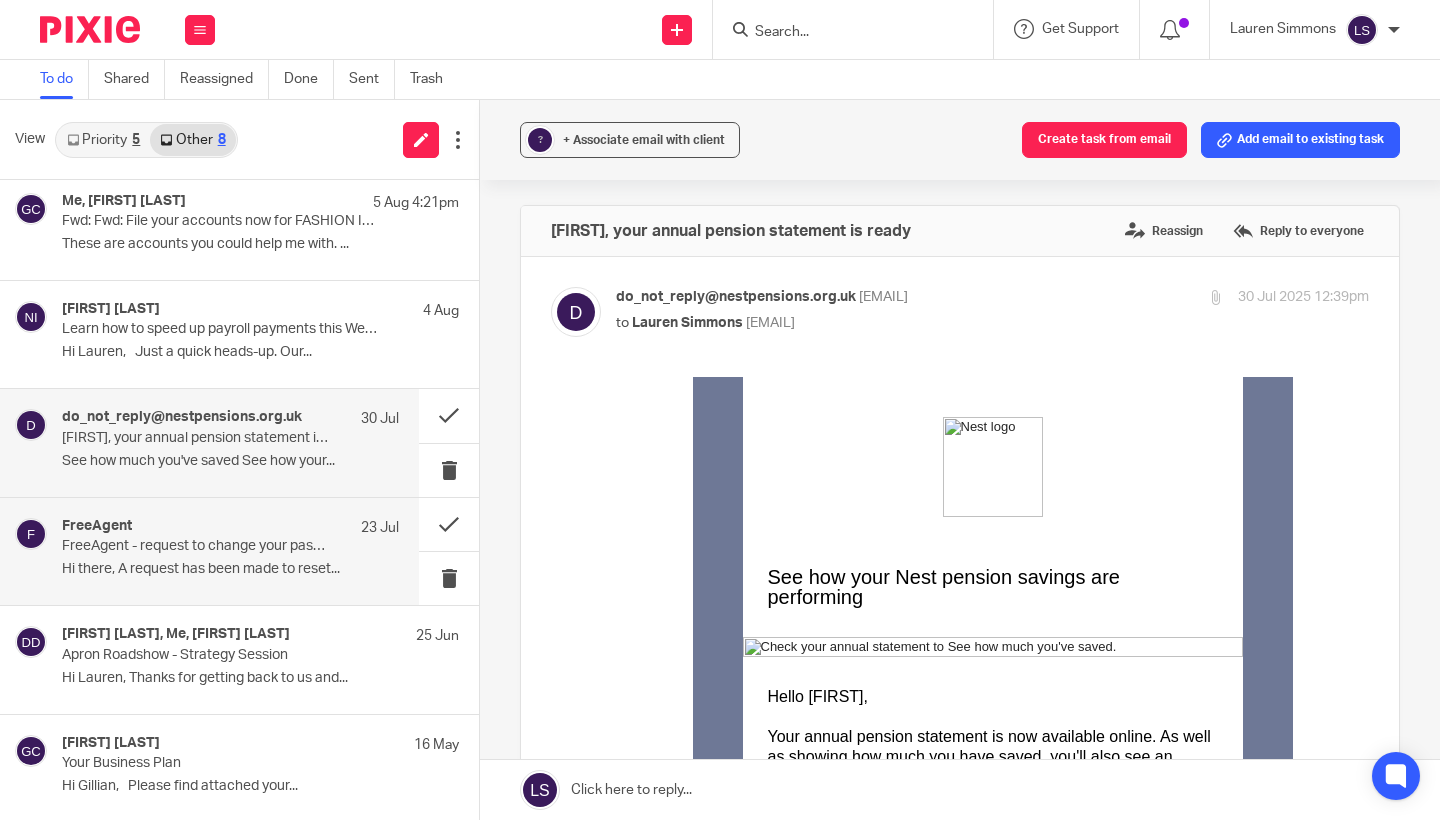 click on "Hi there,   A request has been made to reset..." at bounding box center (230, 569) 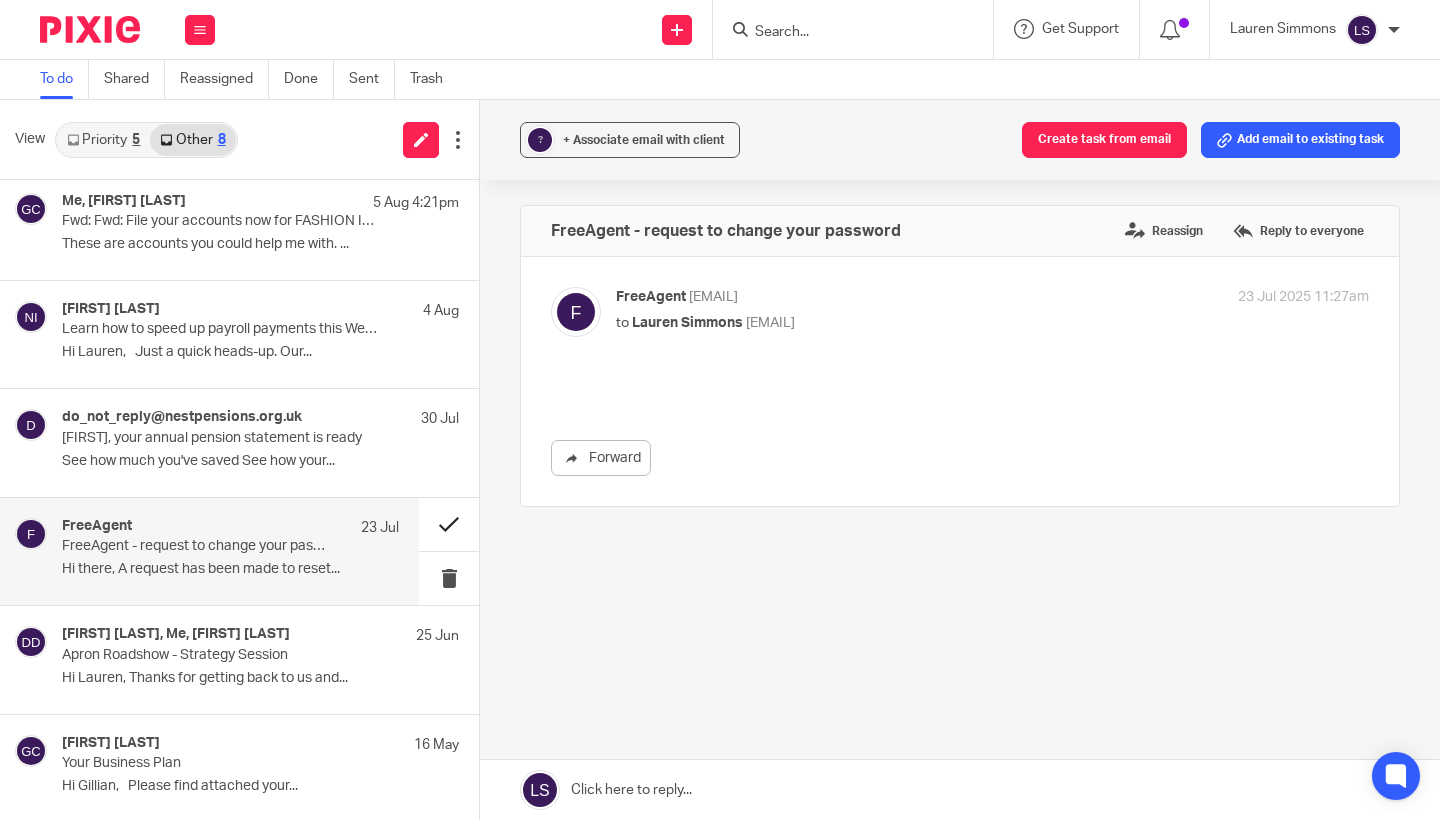 scroll, scrollTop: 0, scrollLeft: 0, axis: both 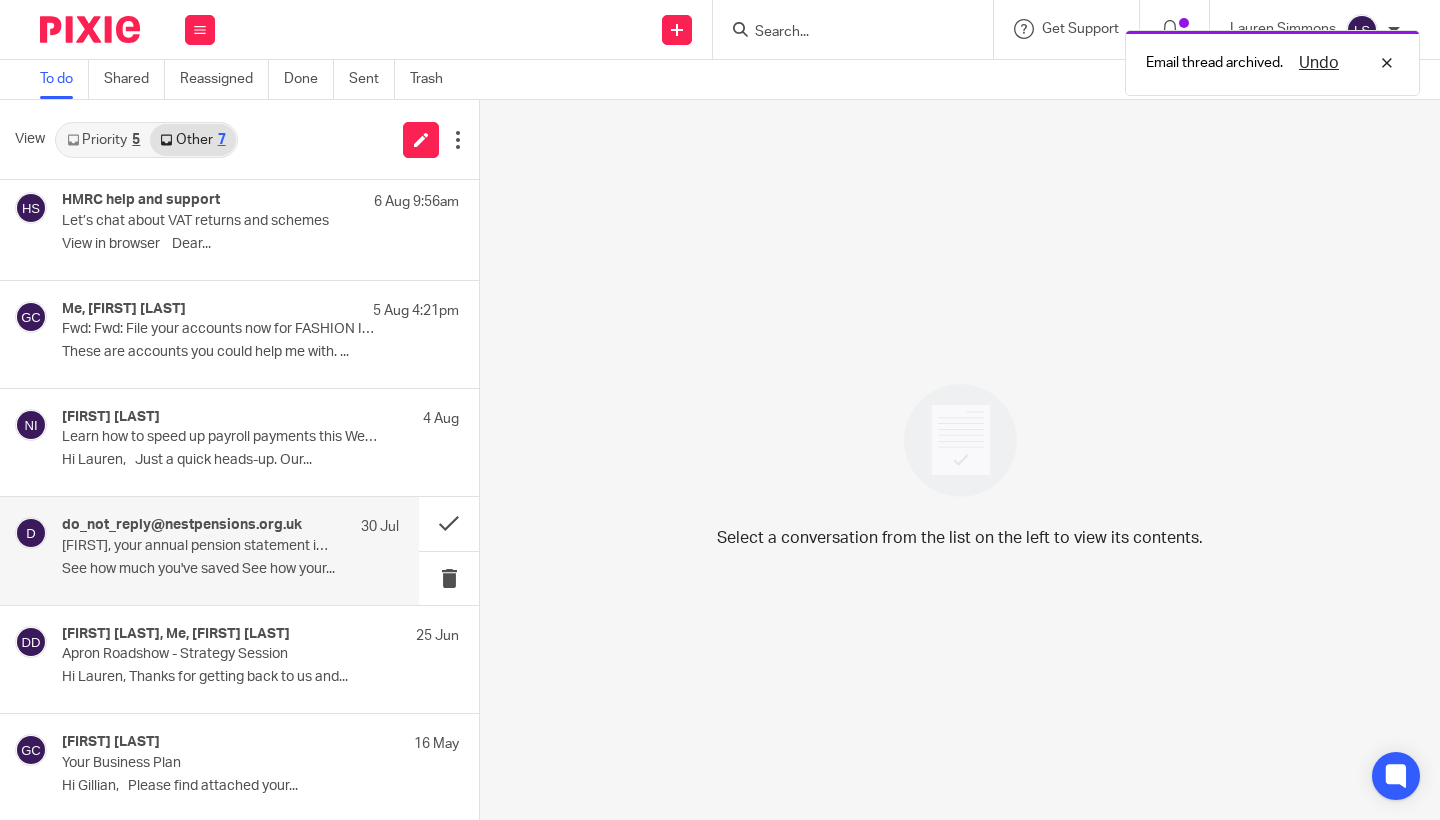 click on "See how much you've saved        See how your..." at bounding box center (230, 569) 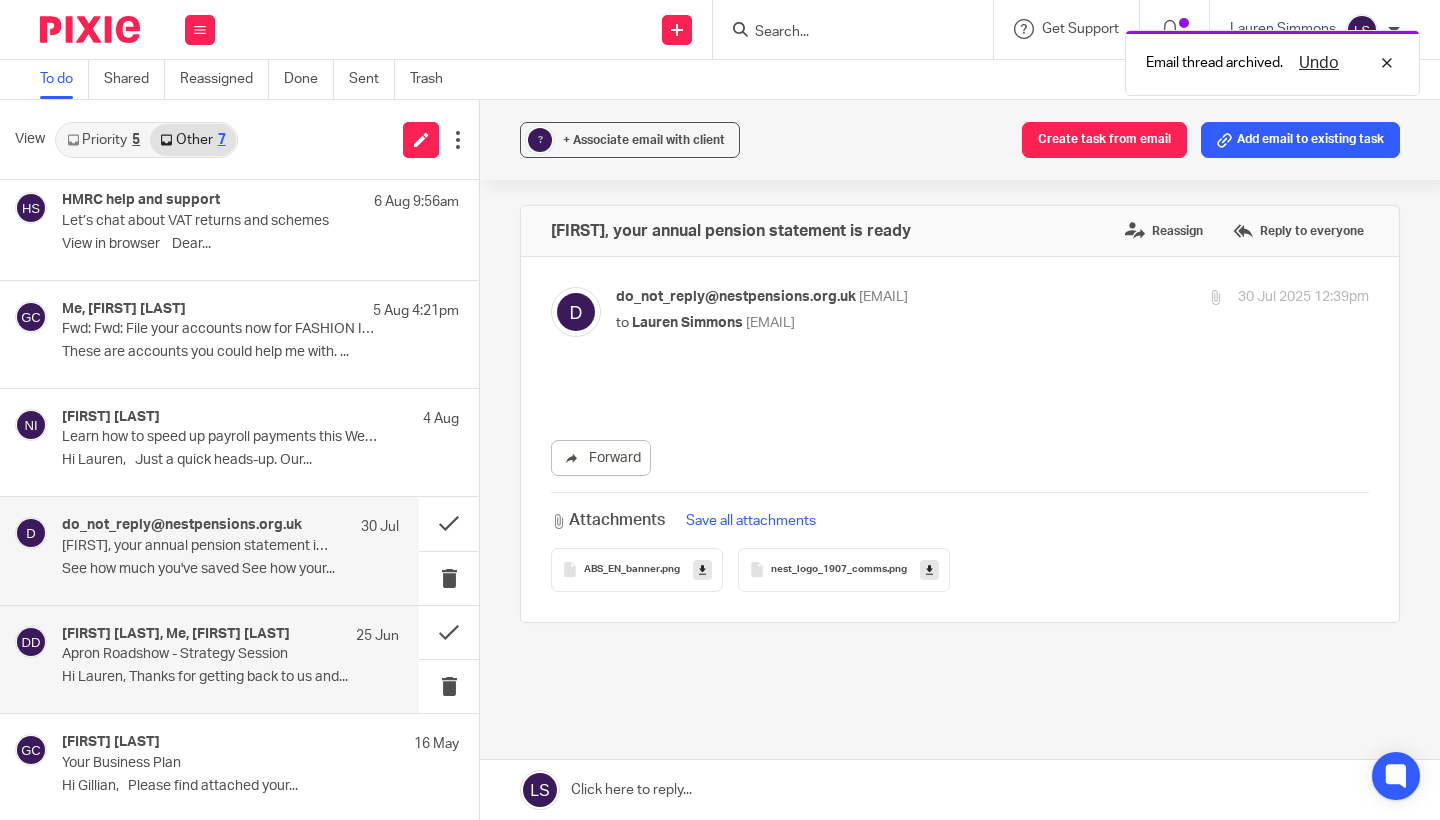 click on "Norman Ieng, Me, Debbie Dreyfuss" at bounding box center [176, 634] 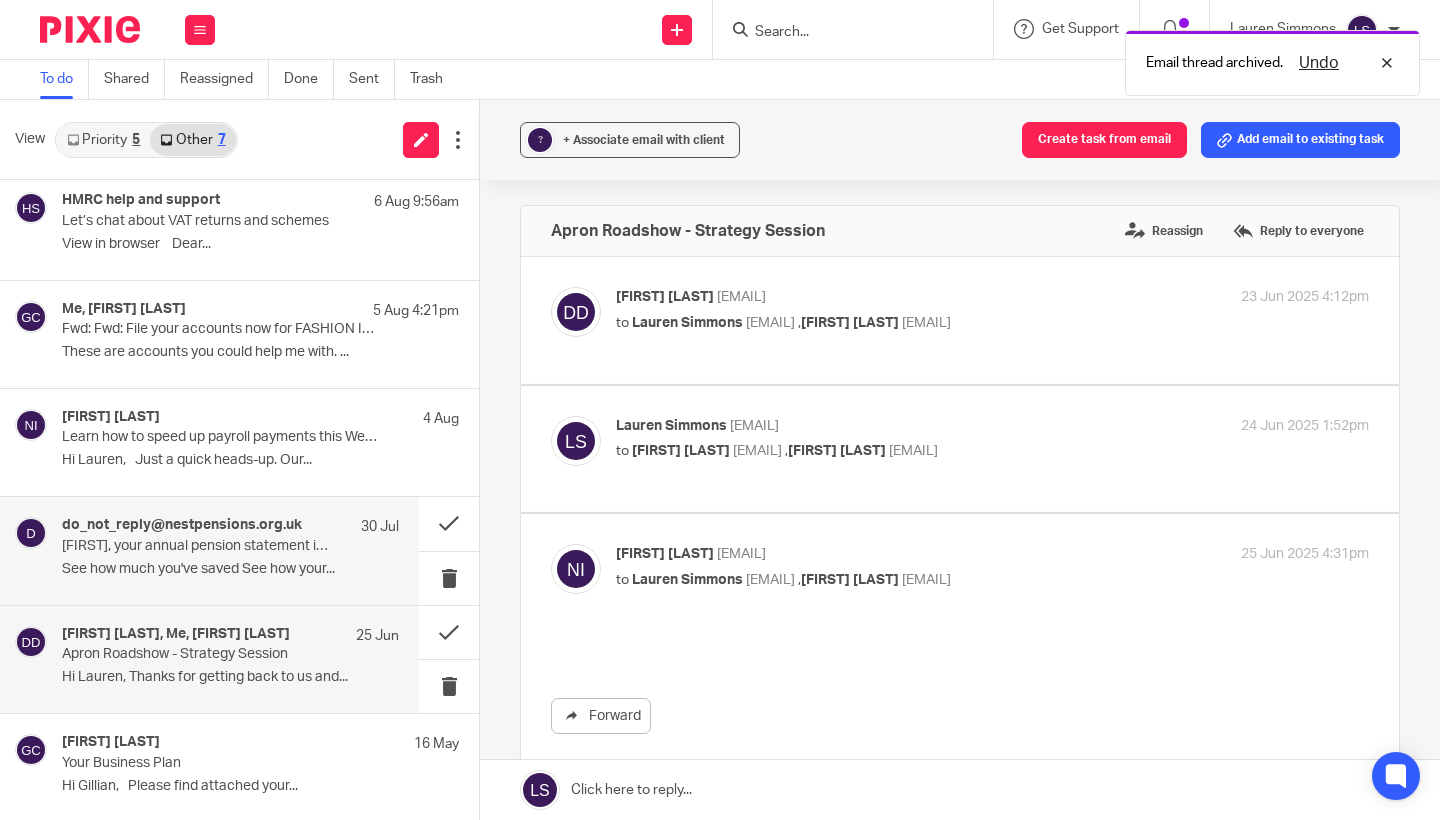 click on "Gillian Caughey
16 May" at bounding box center [260, 744] 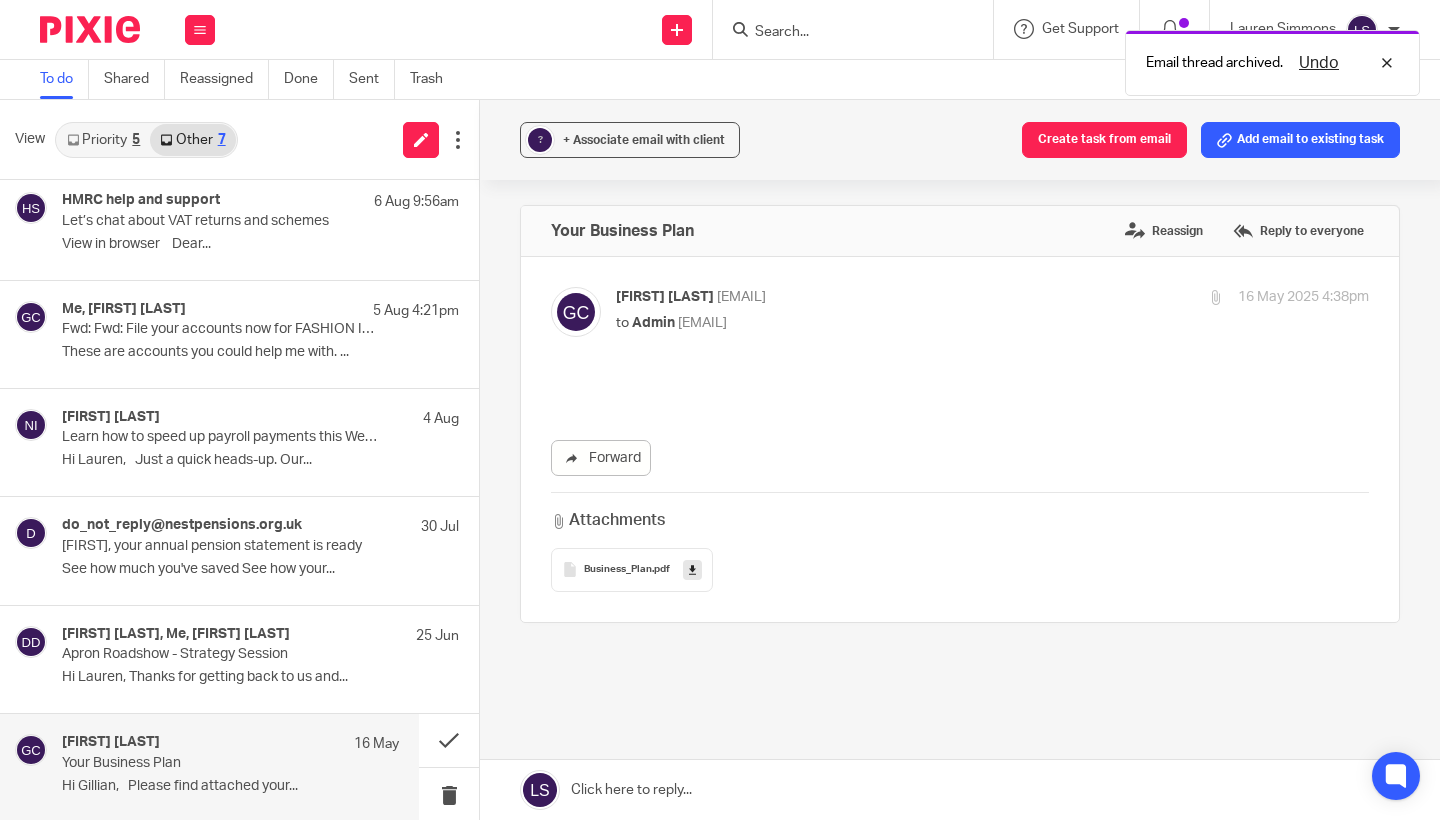 scroll, scrollTop: 0, scrollLeft: 0, axis: both 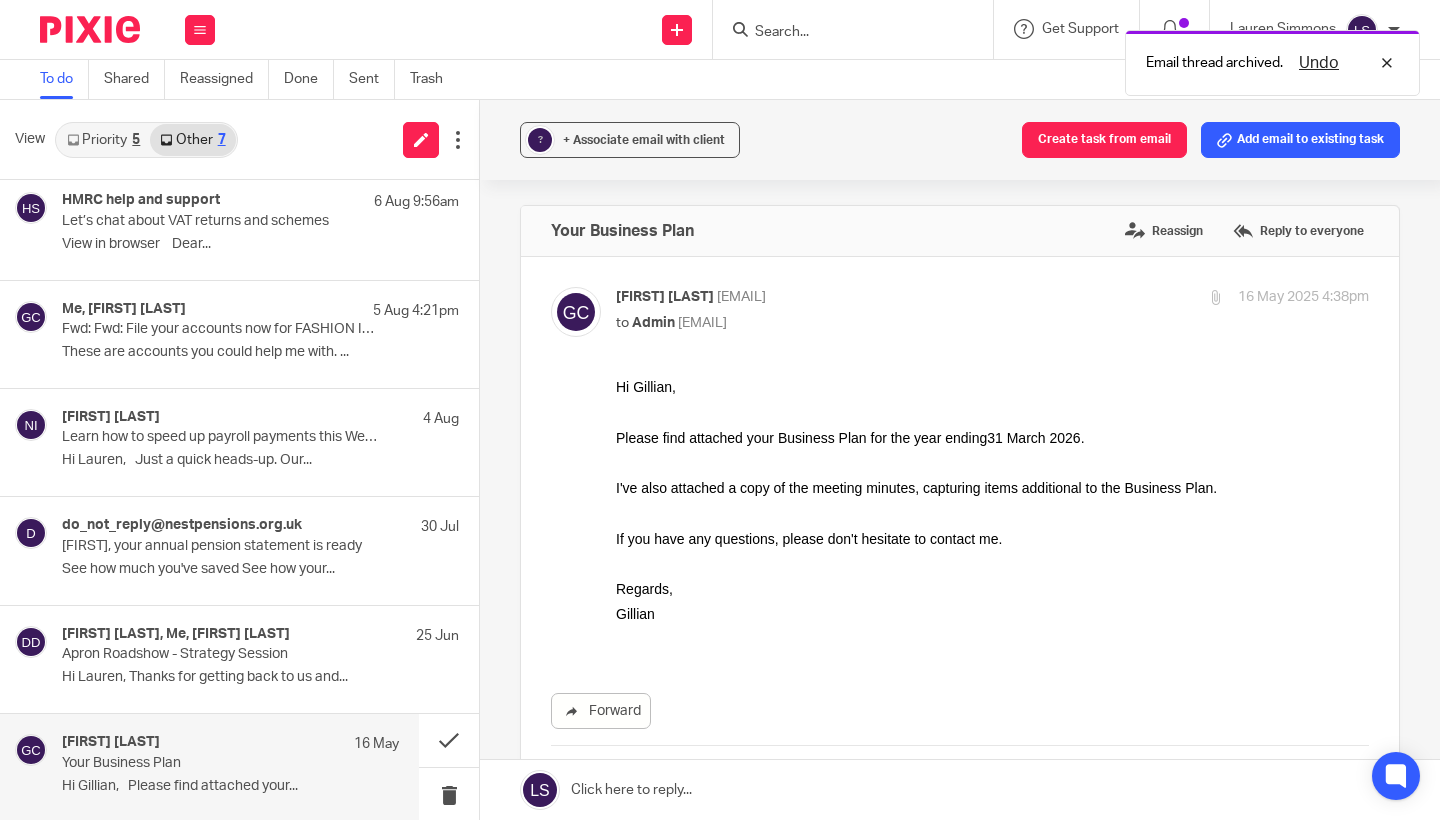 click on "Priority
5" at bounding box center [103, 140] 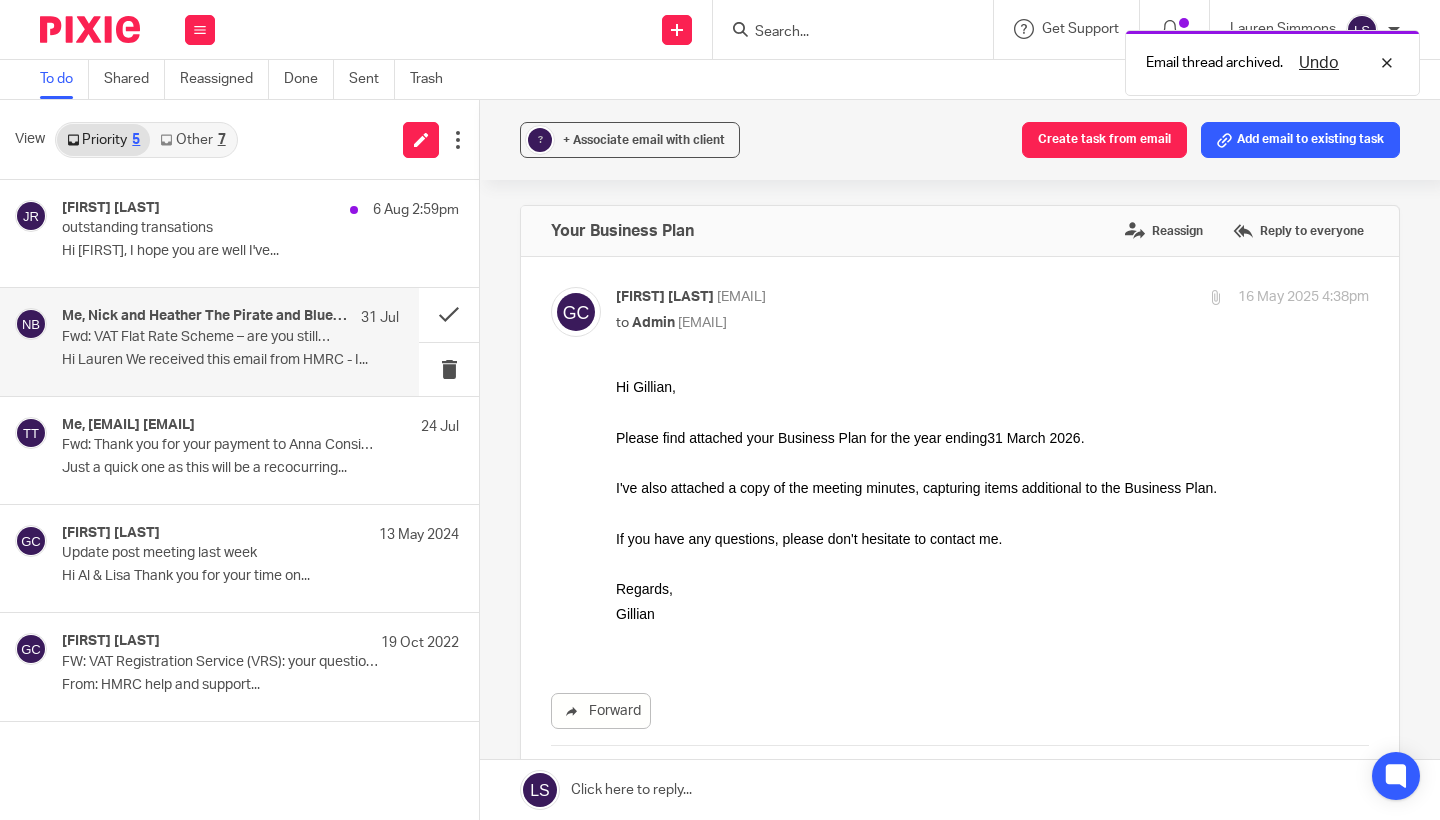 click on "Fwd: VAT Flat Rate Scheme – are you still using the 1% discount?" at bounding box center [197, 337] 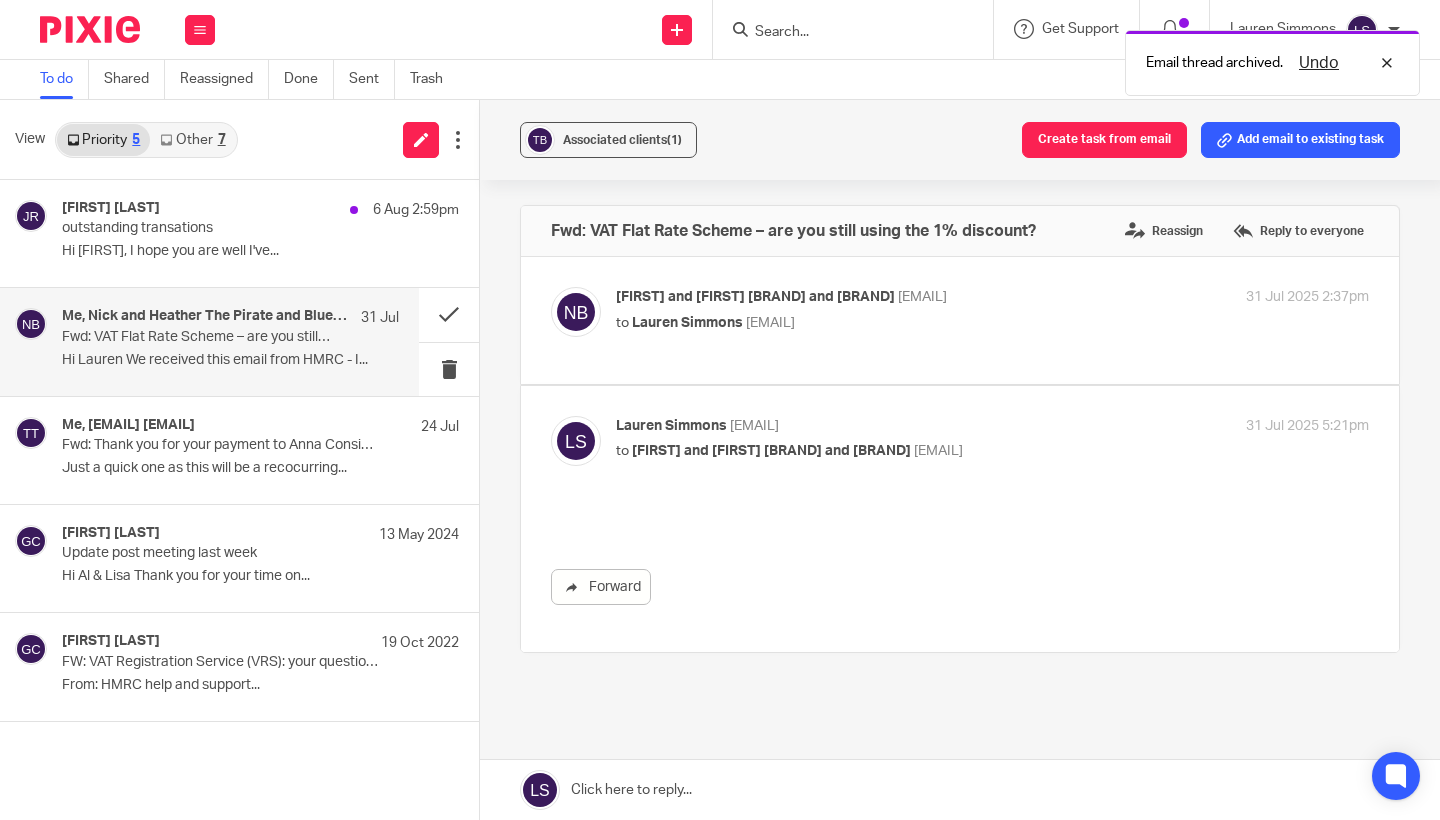 scroll, scrollTop: 0, scrollLeft: 0, axis: both 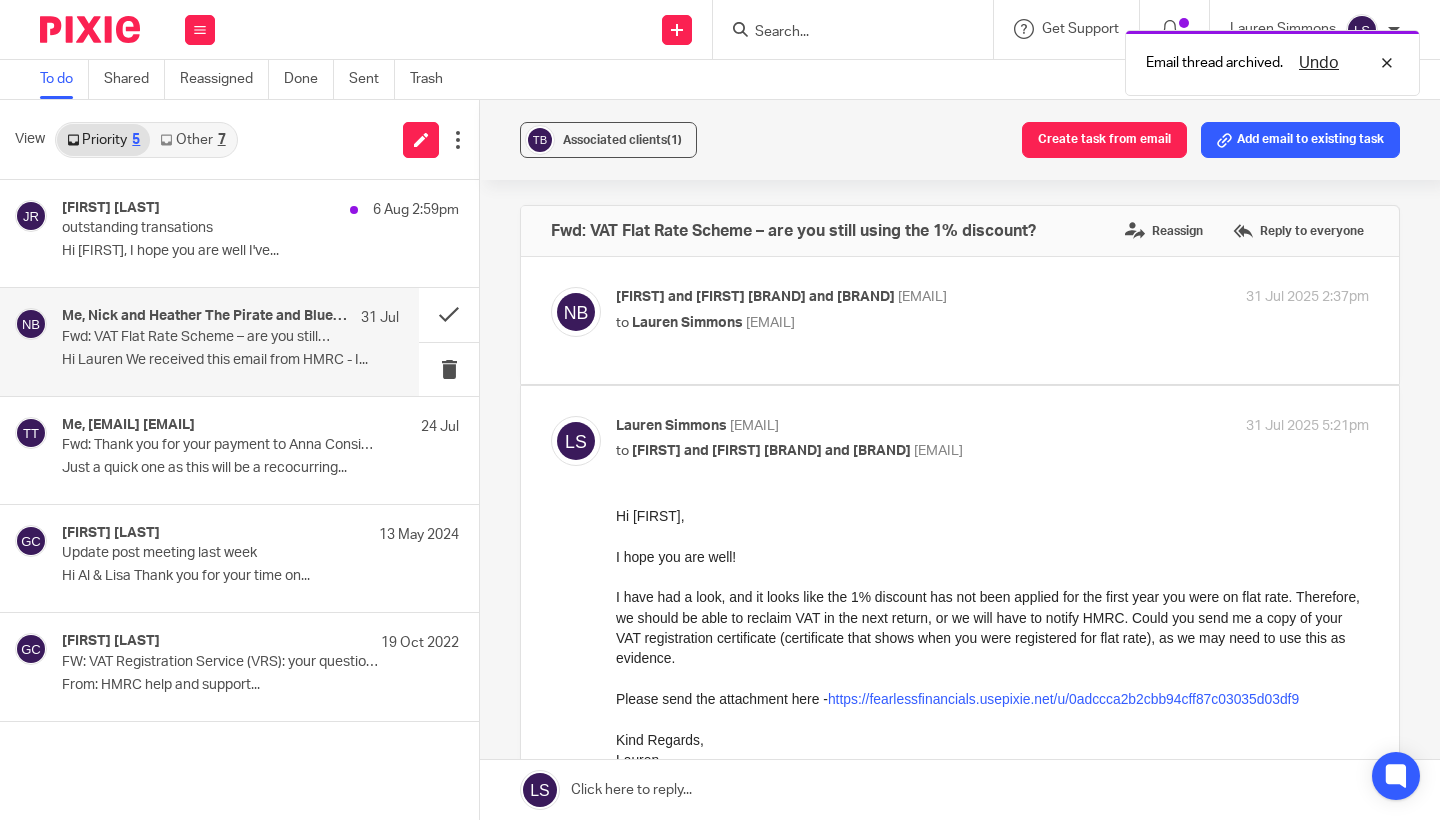 click on "Lauren Simmons
<lauren@fearlessfinancials.co.uk>   to
Nick and Heather The Pirate and Bluebelle
<hello@thepirateandbluebelle.com>" at bounding box center [867, 439] 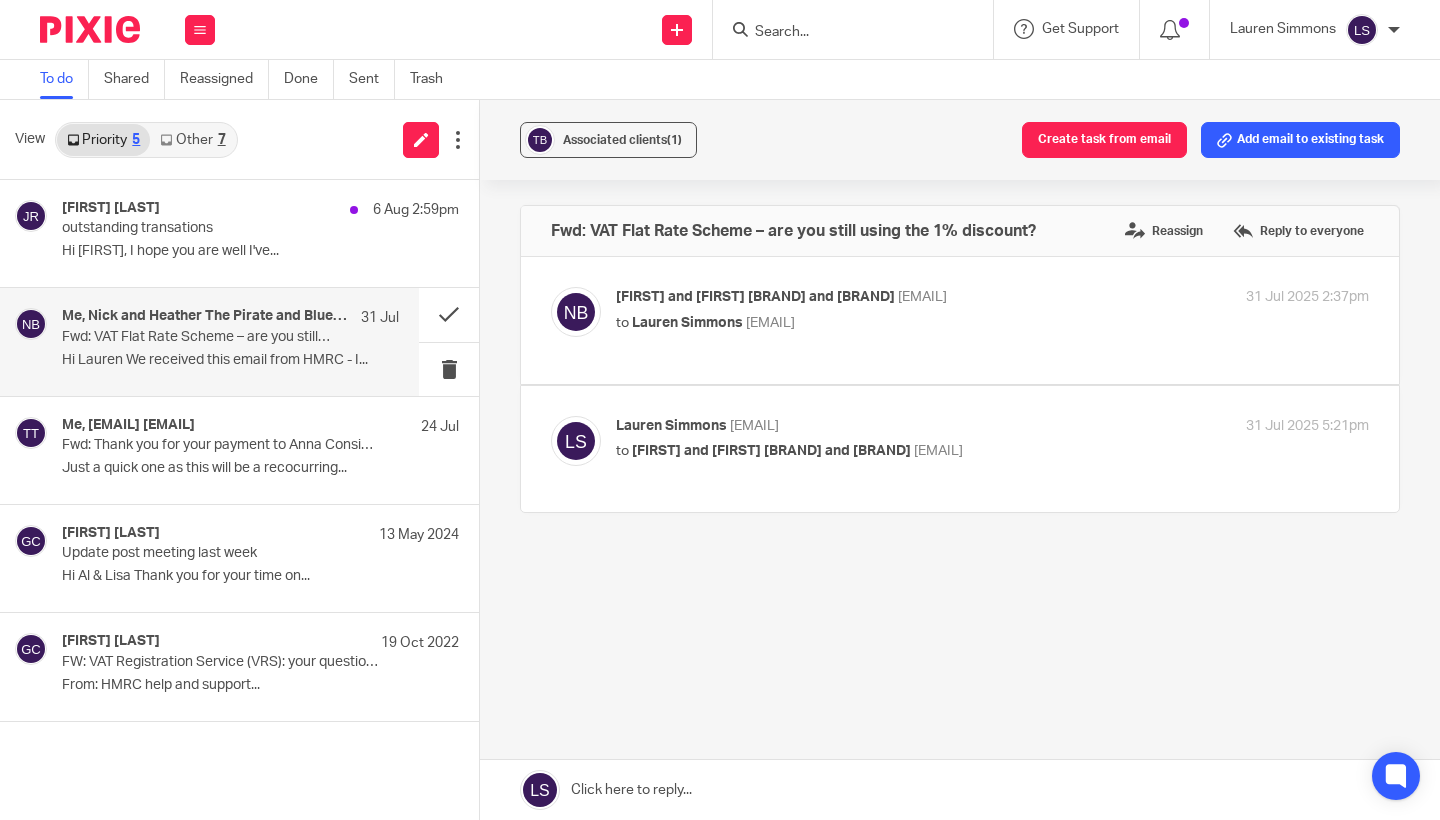 click on "Nick and Heather The Pirate and Bluebelle
<hello@thepirateandbluebelle.com>" at bounding box center [867, 297] 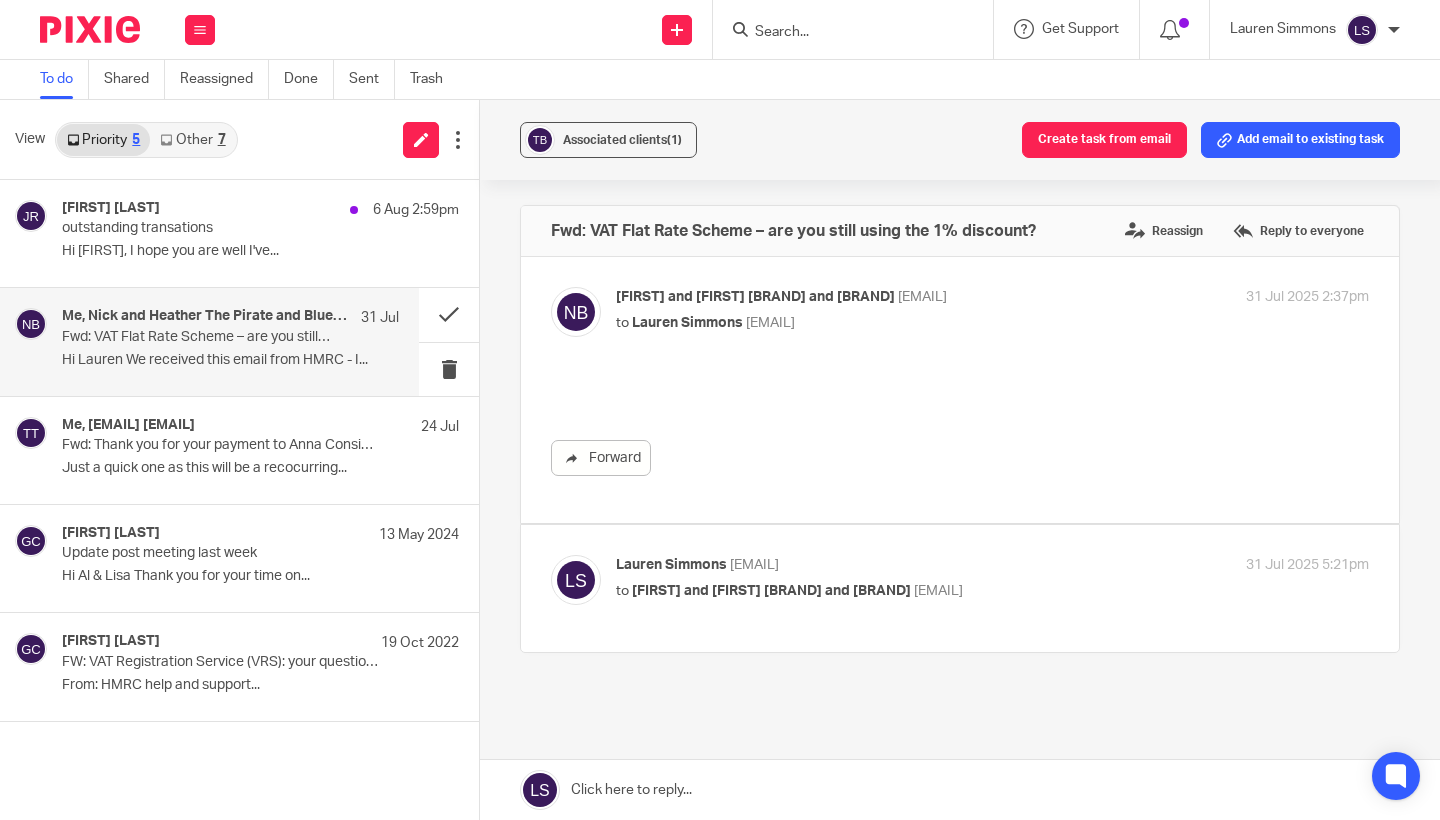scroll, scrollTop: 0, scrollLeft: 0, axis: both 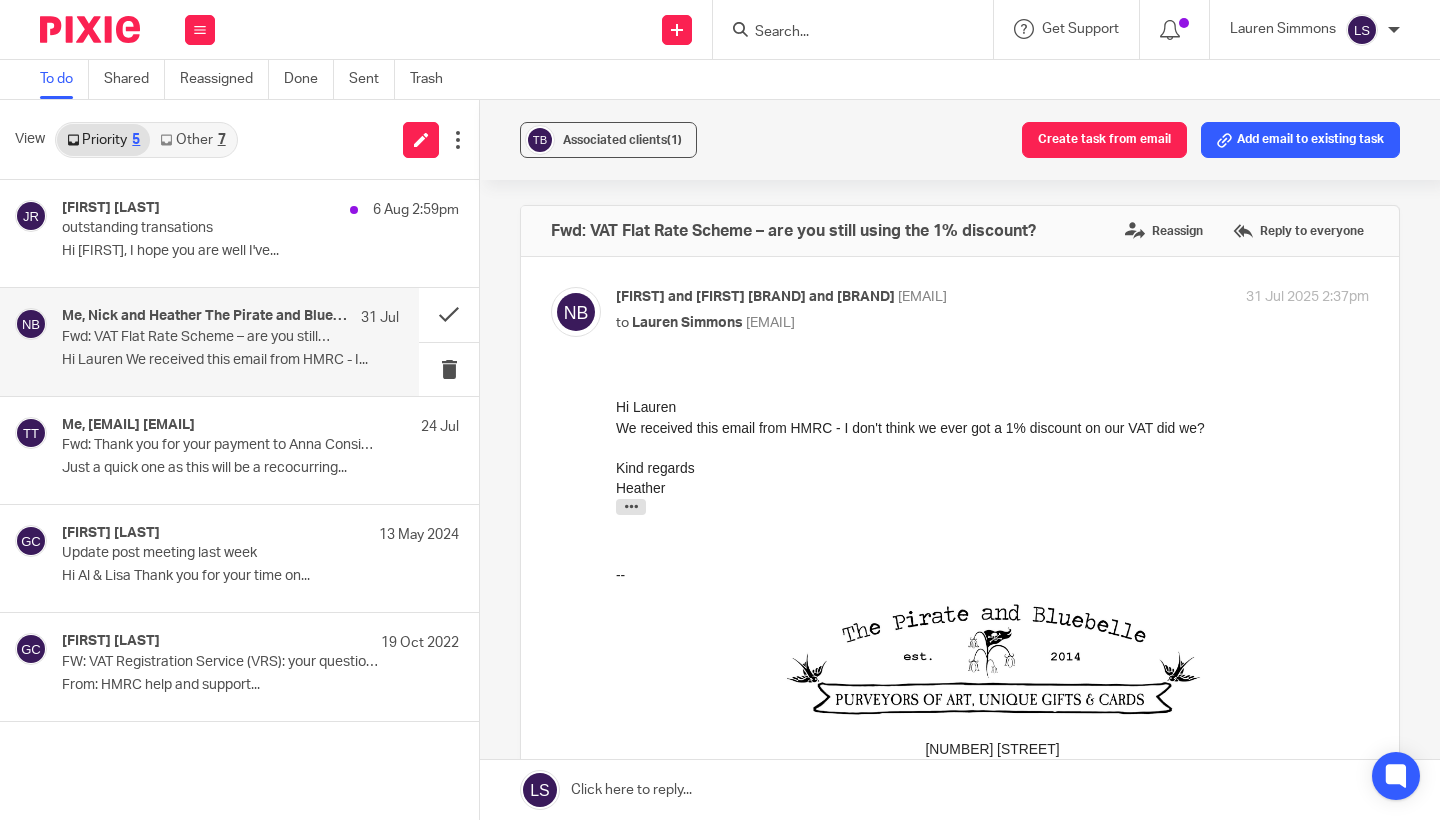 click on "Nick and Heather The Pirate and Bluebelle
<hello@thepirateandbluebelle.com>" at bounding box center [867, 297] 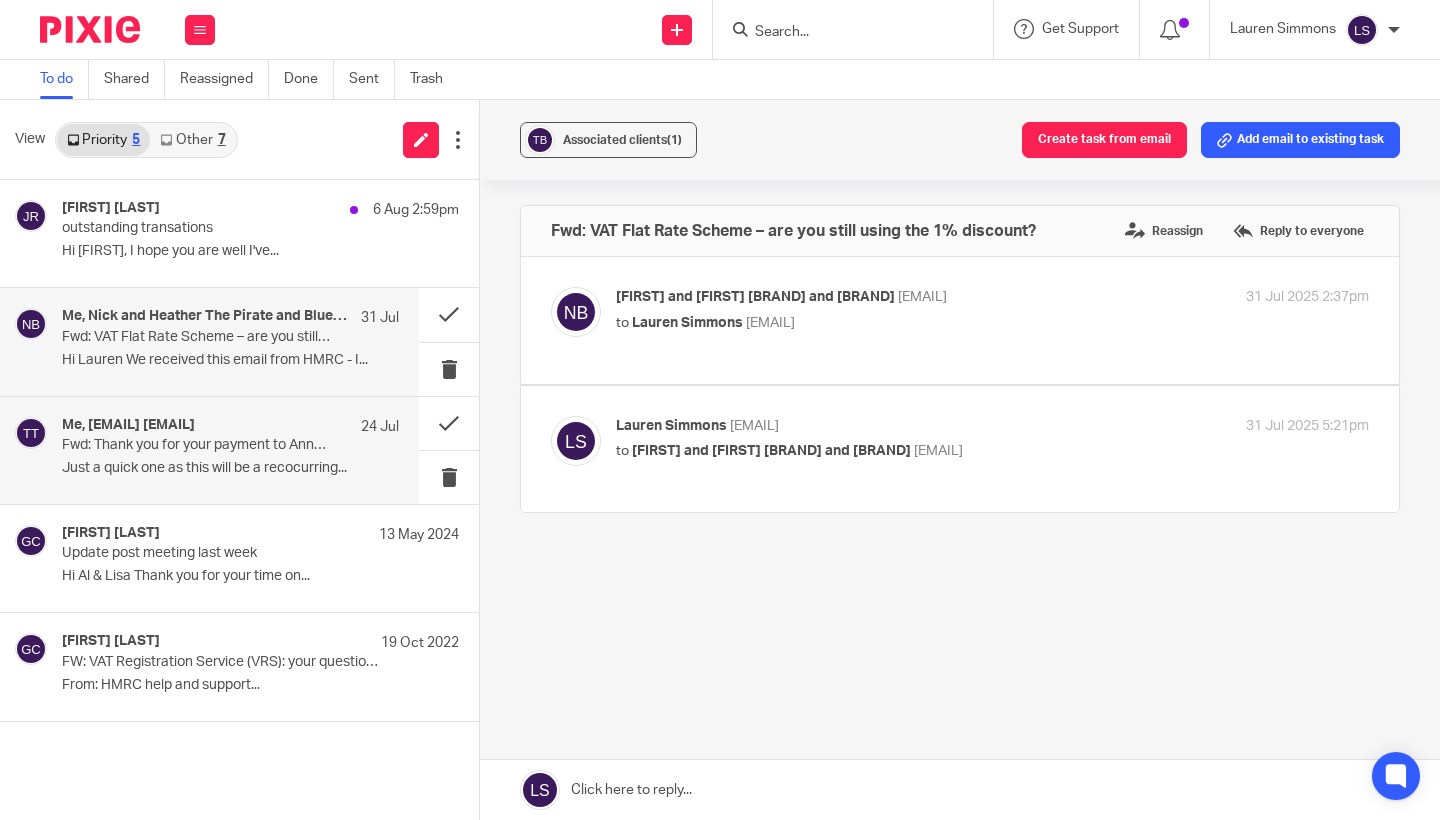 click on "Me, tahlee@studio70glasgow.com tahlee@studio70glasgow.com
24 Jul   Fwd: Thank you for your payment to Anna Considine   Just a quick one as this will be a recocurring..." at bounding box center (230, 450) 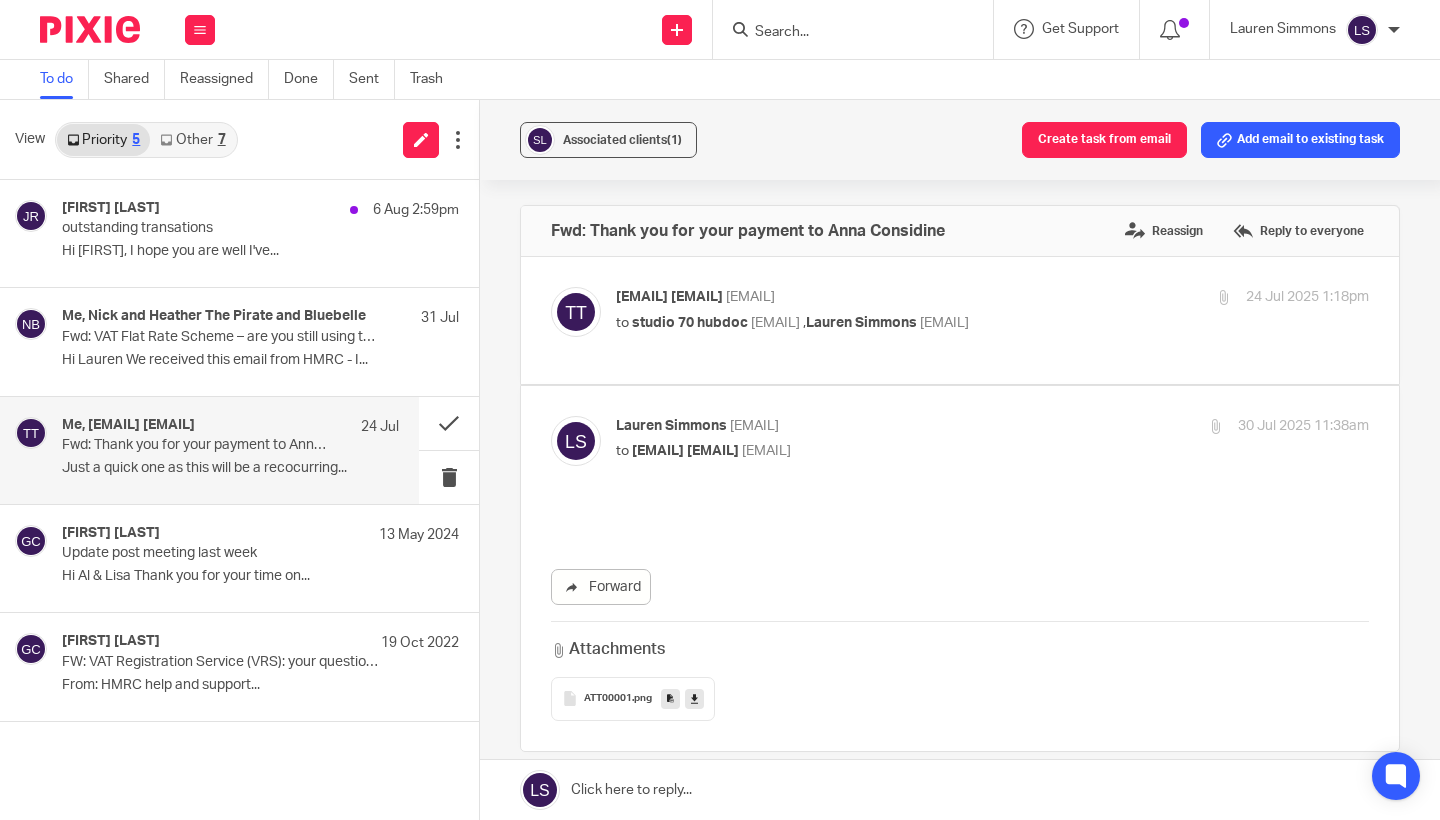 scroll, scrollTop: 0, scrollLeft: 0, axis: both 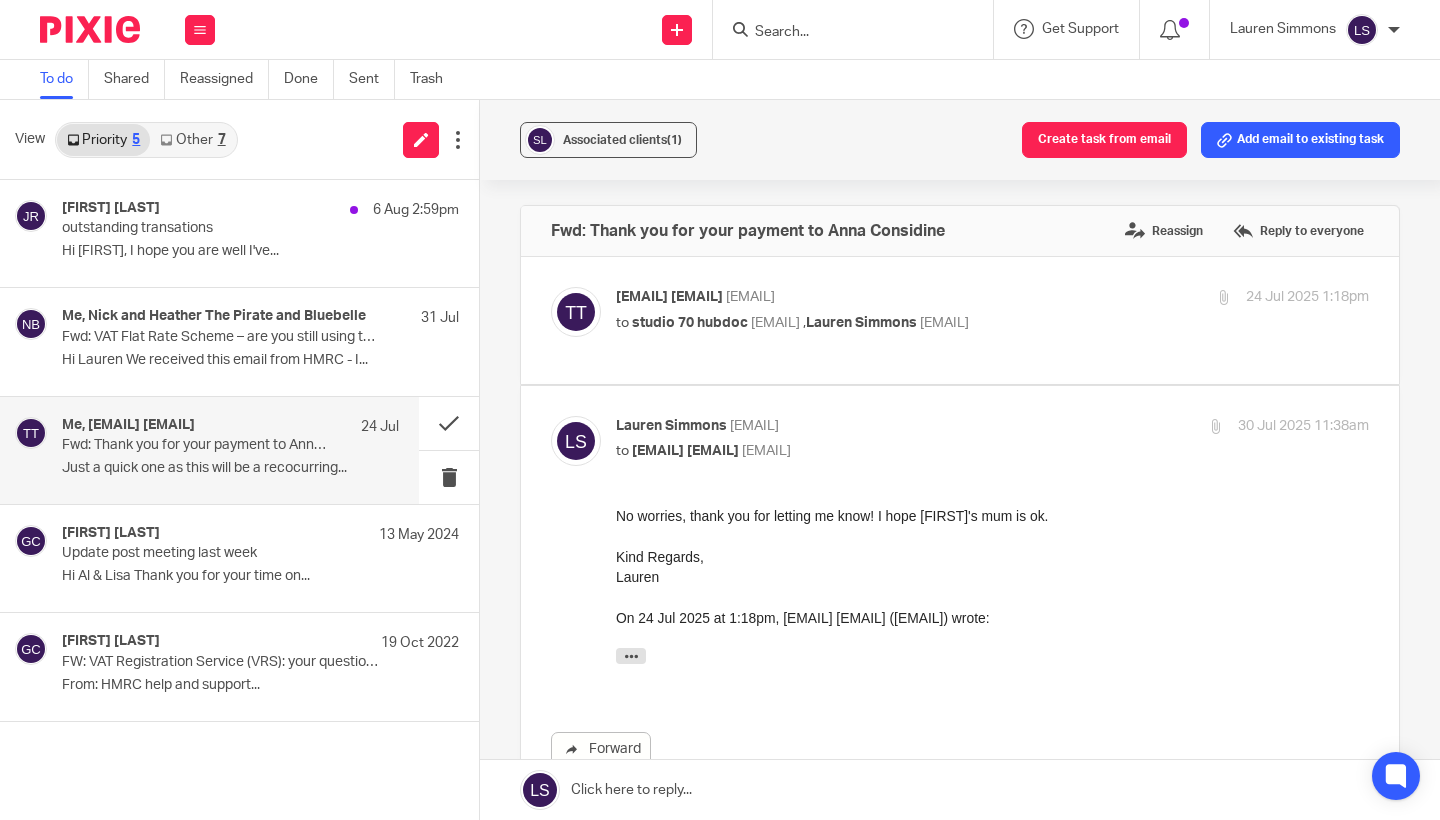 click on "tahlee@studio70glasgow.com tahlee@studio70glasgow.com" at bounding box center [685, 451] 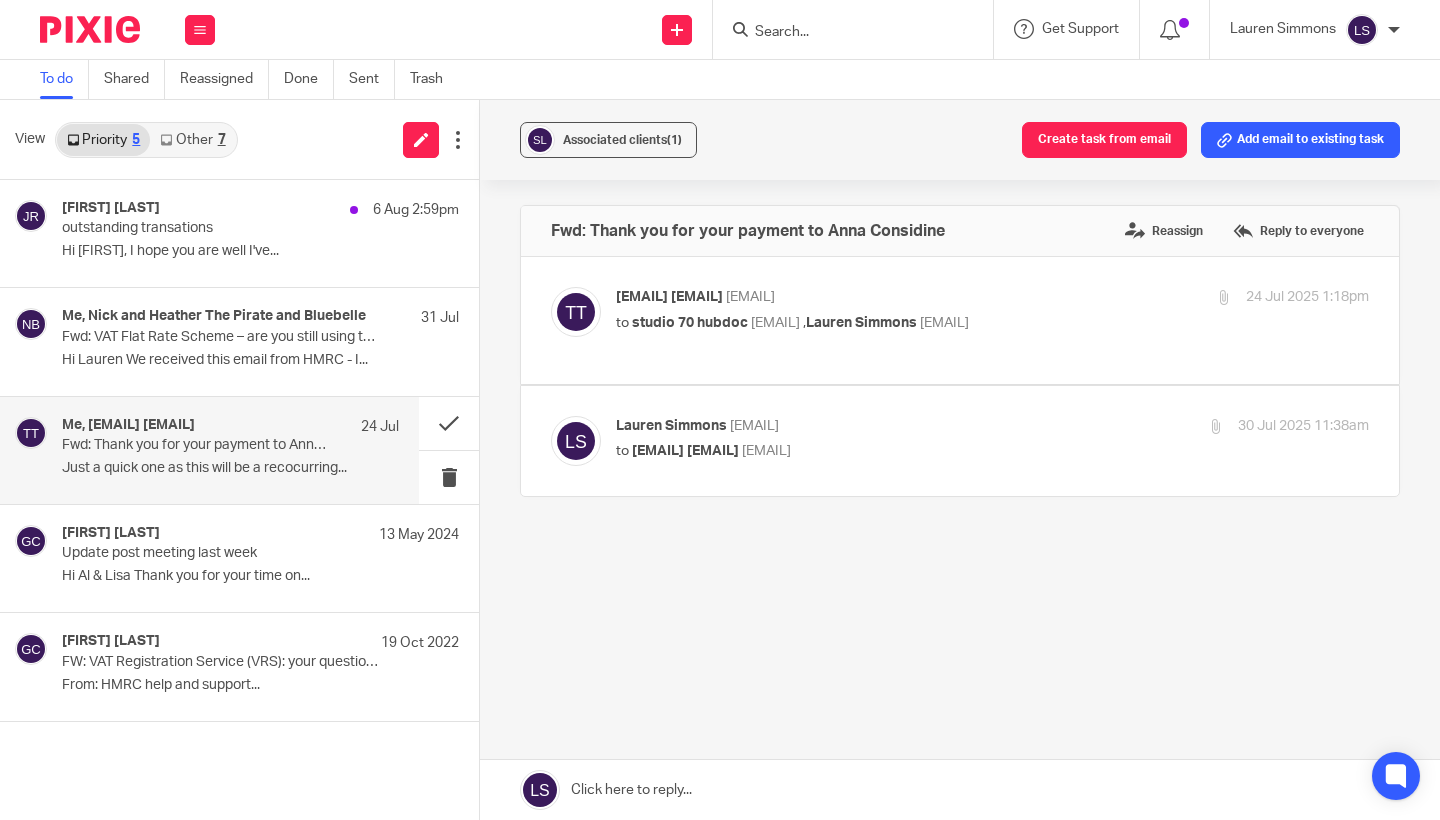 click on "to
studio 70 hubdoc
<studio70@app.hubdoc.com>   ,
Lauren Simmons
<lauren@fearlessfinancials.co.uk>" at bounding box center (867, 323) 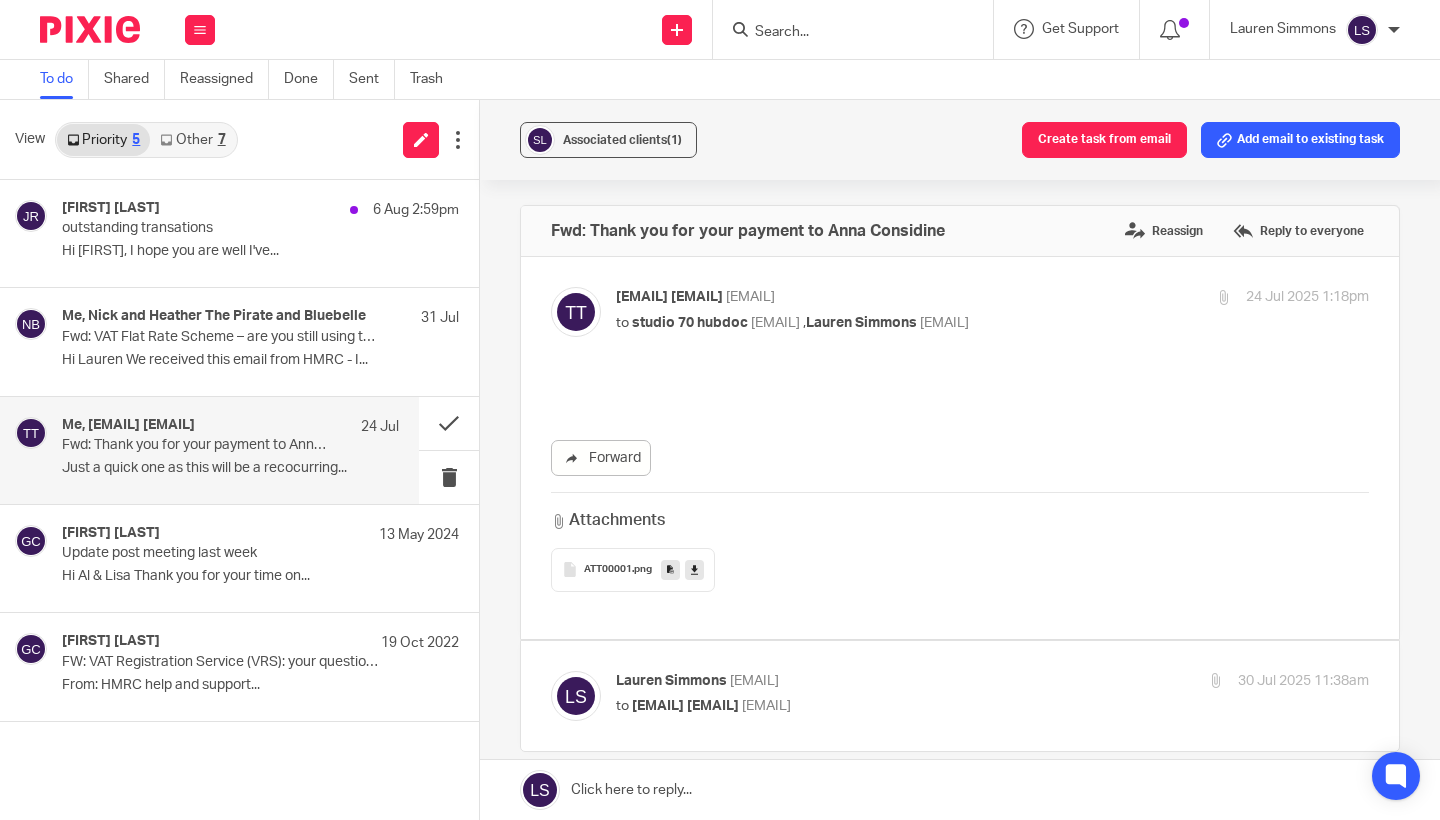 scroll, scrollTop: 0, scrollLeft: 0, axis: both 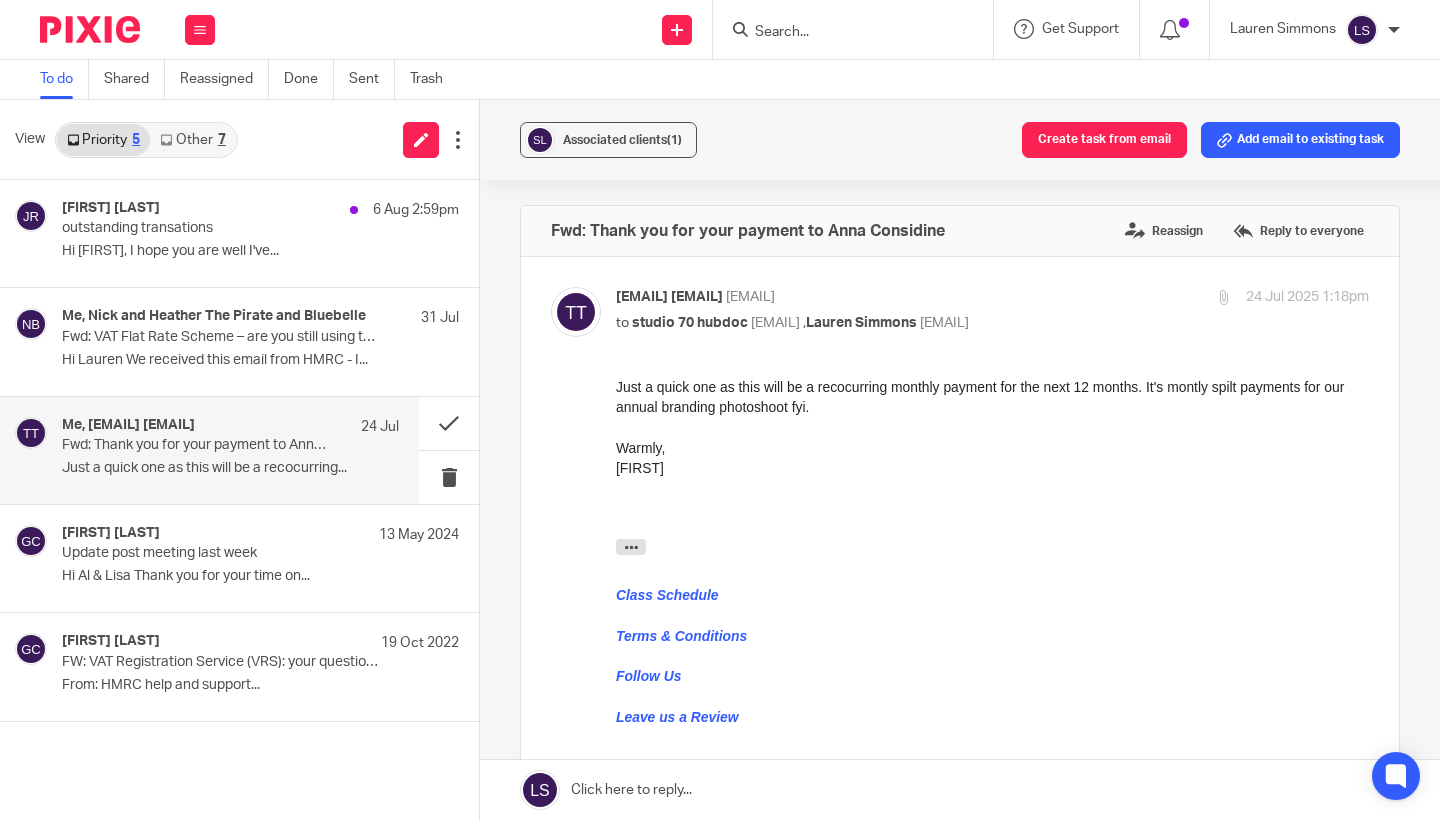click on "to
studio 70 hubdoc
<studio70@app.hubdoc.com>   ,
Lauren Simmons
<lauren@fearlessfinancials.co.uk>" at bounding box center (867, 323) 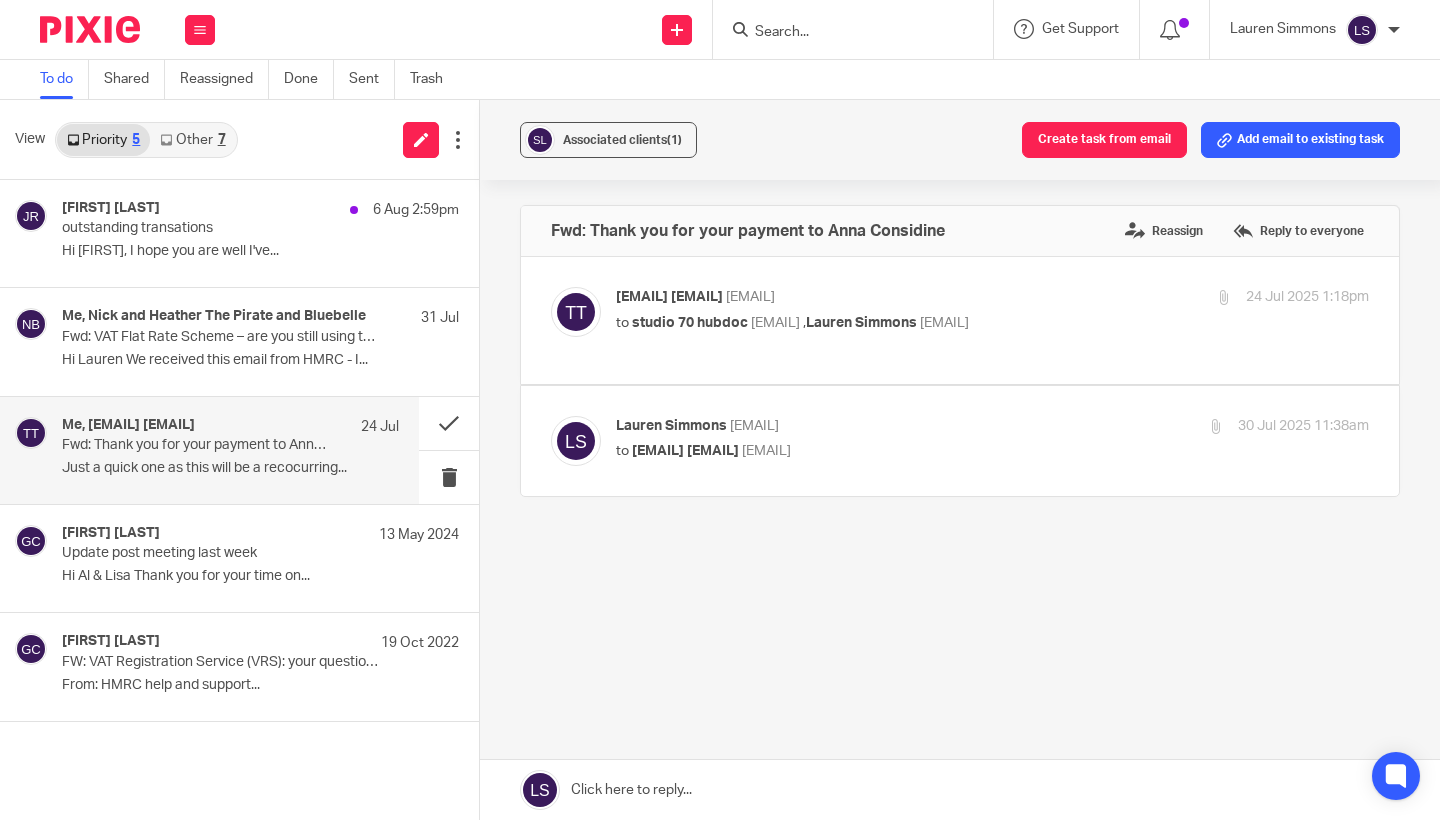 click on "tahlee@studio70glasgow.com tahlee@studio70glasgow.com
<tahlee@studio70glasgow.com>" at bounding box center [867, 297] 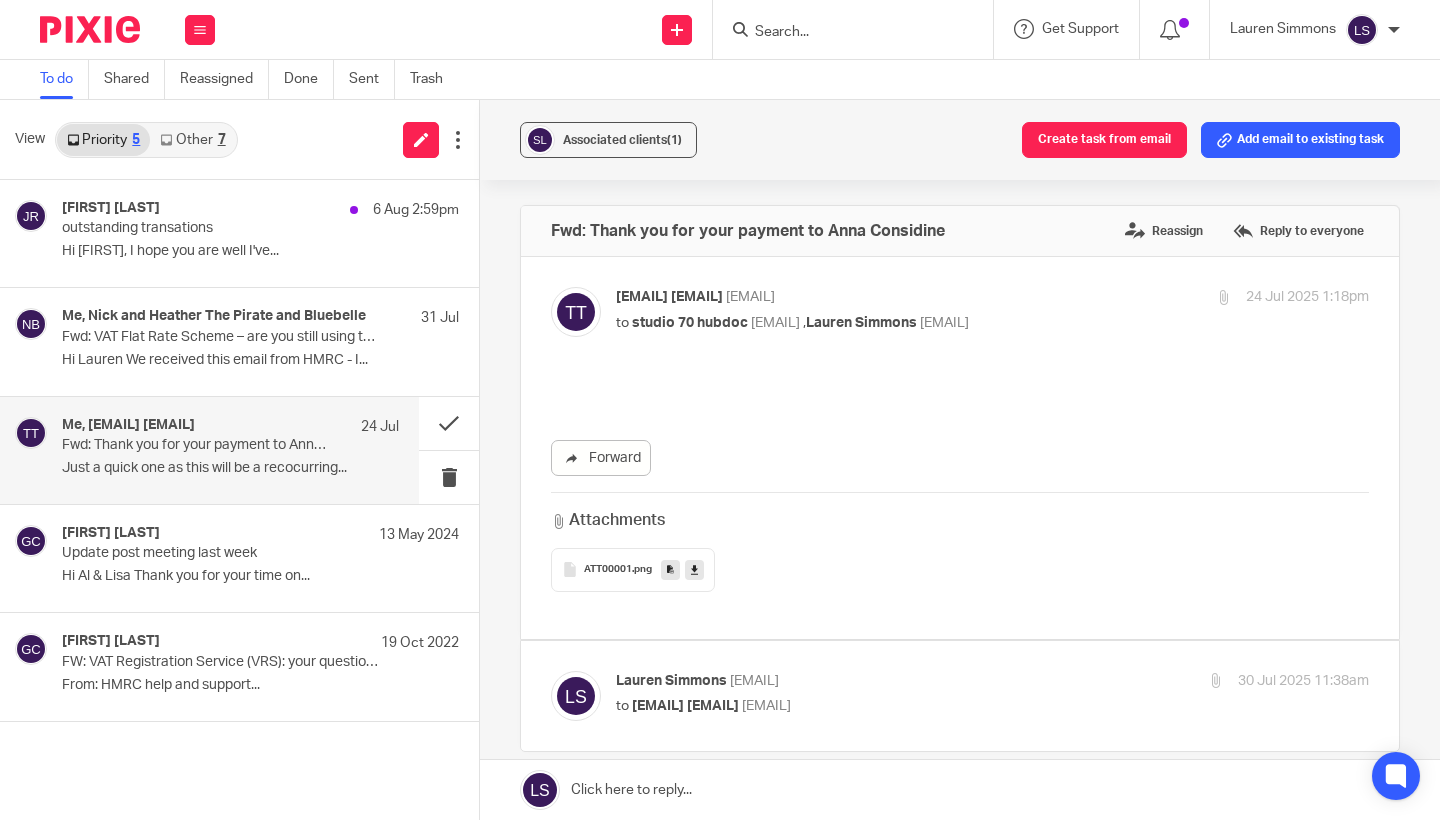 scroll, scrollTop: 0, scrollLeft: 0, axis: both 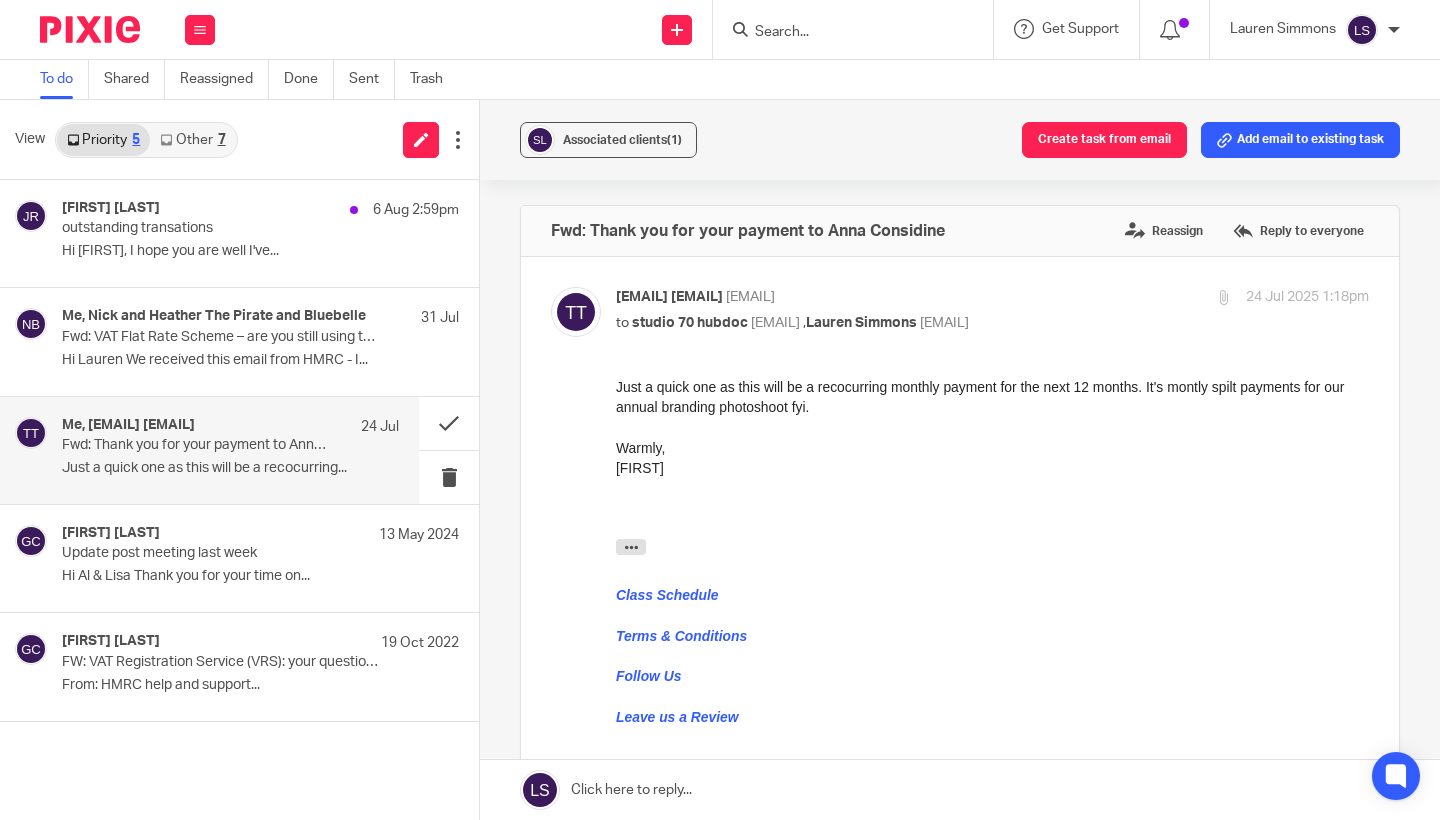 click at bounding box center [992, 488] 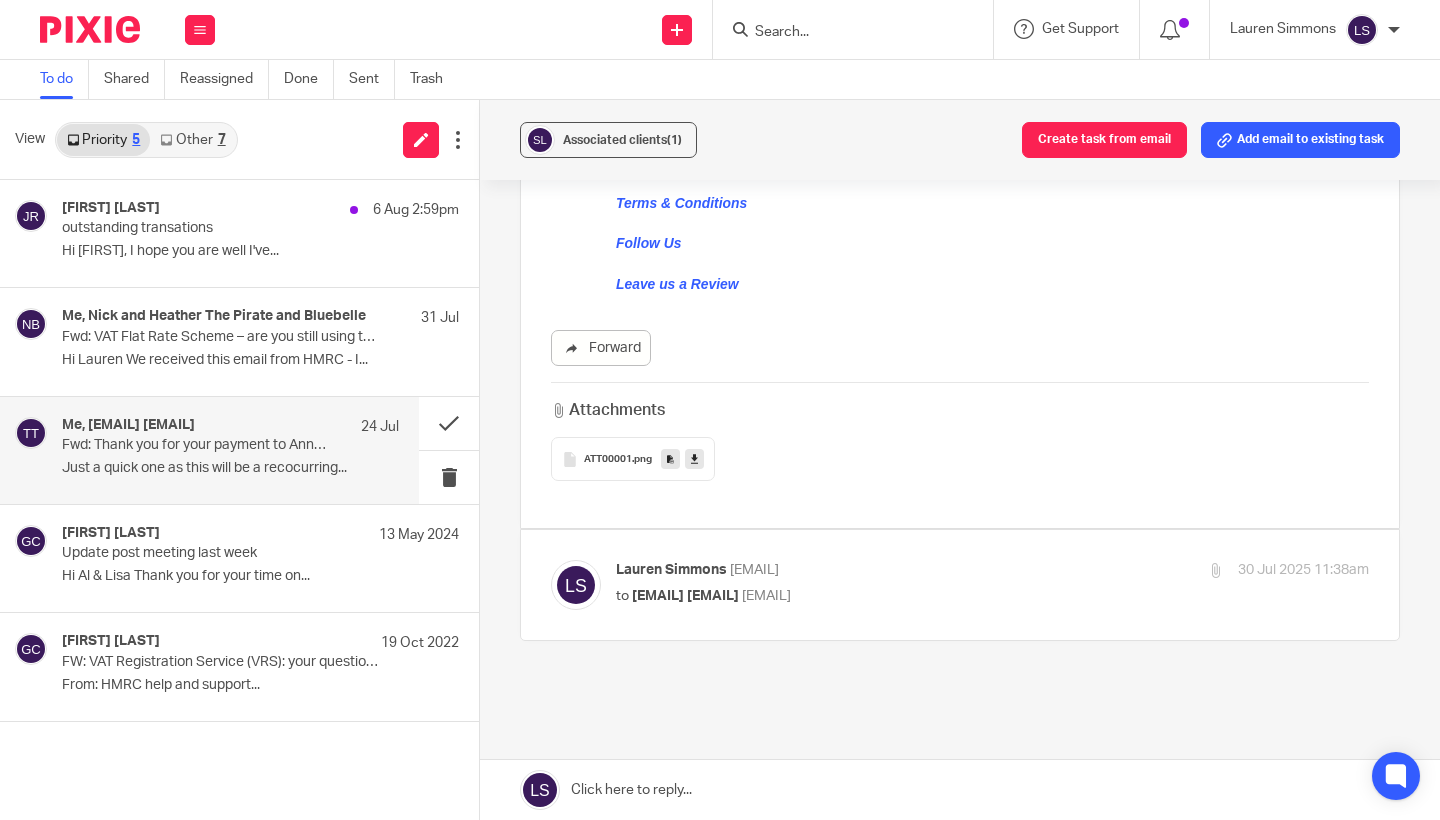 scroll, scrollTop: 434, scrollLeft: 0, axis: vertical 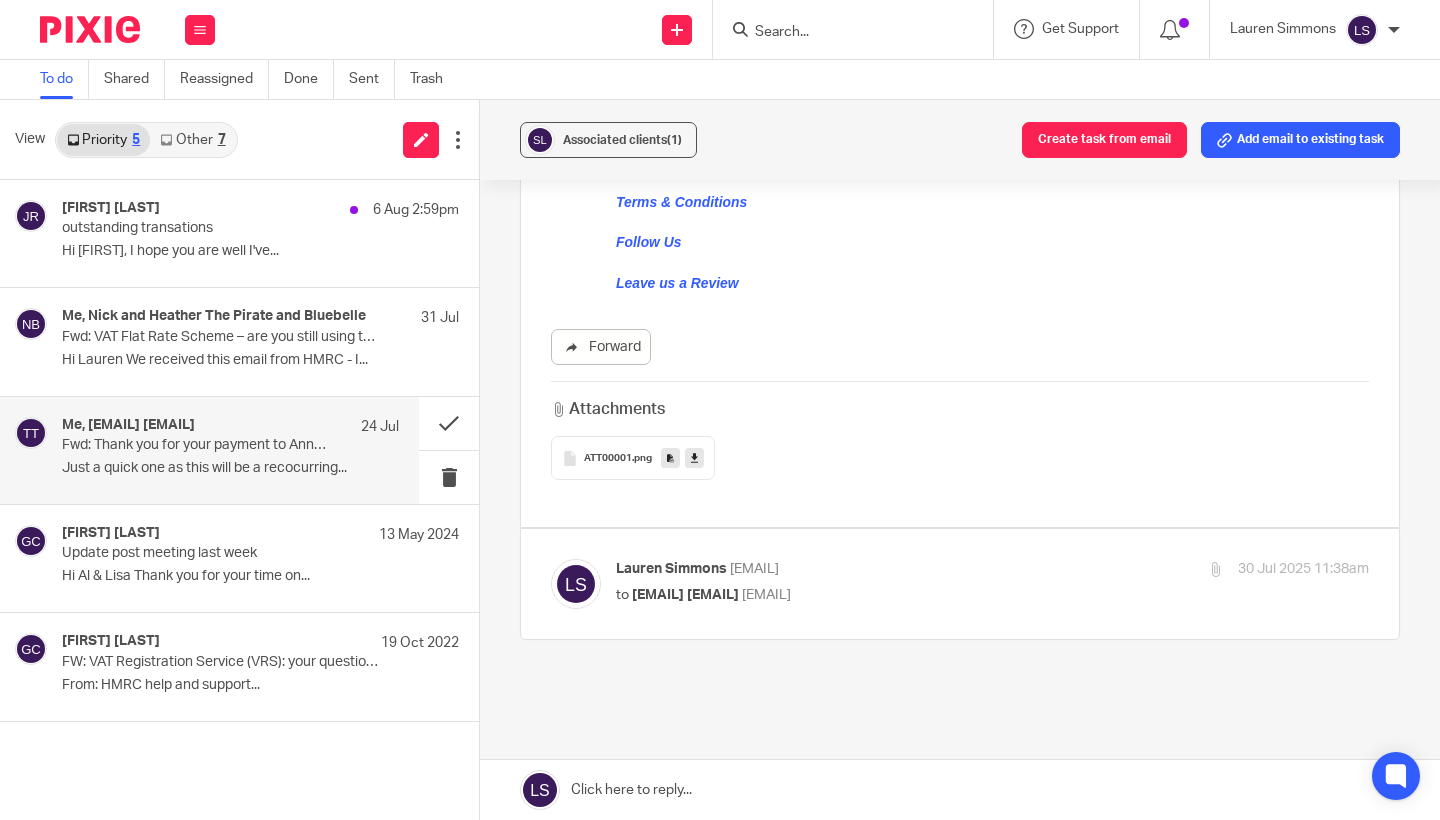 click on "Forward
Attachments       ATT00001 .png" at bounding box center (960, 211) 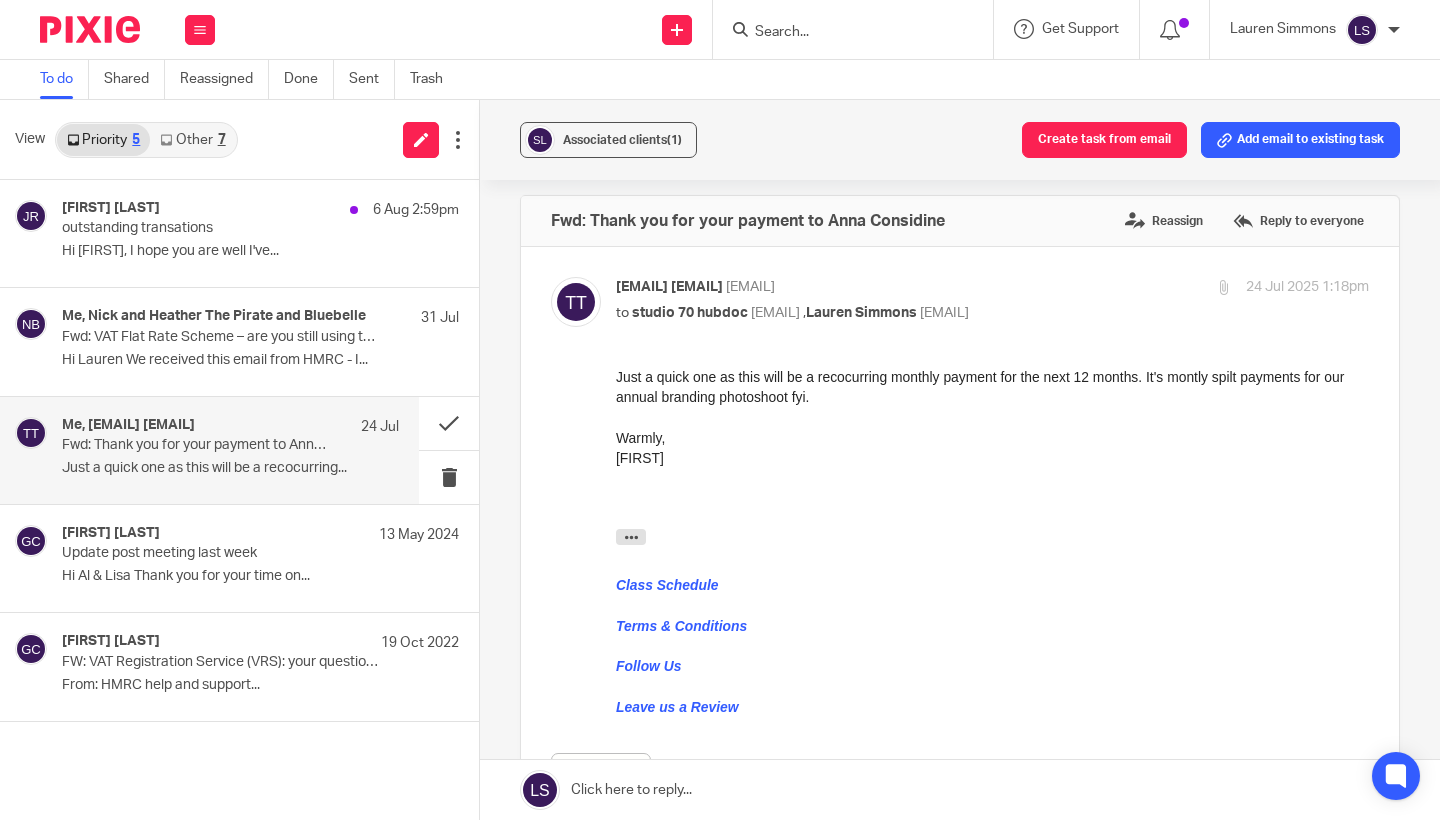 scroll, scrollTop: 7, scrollLeft: 0, axis: vertical 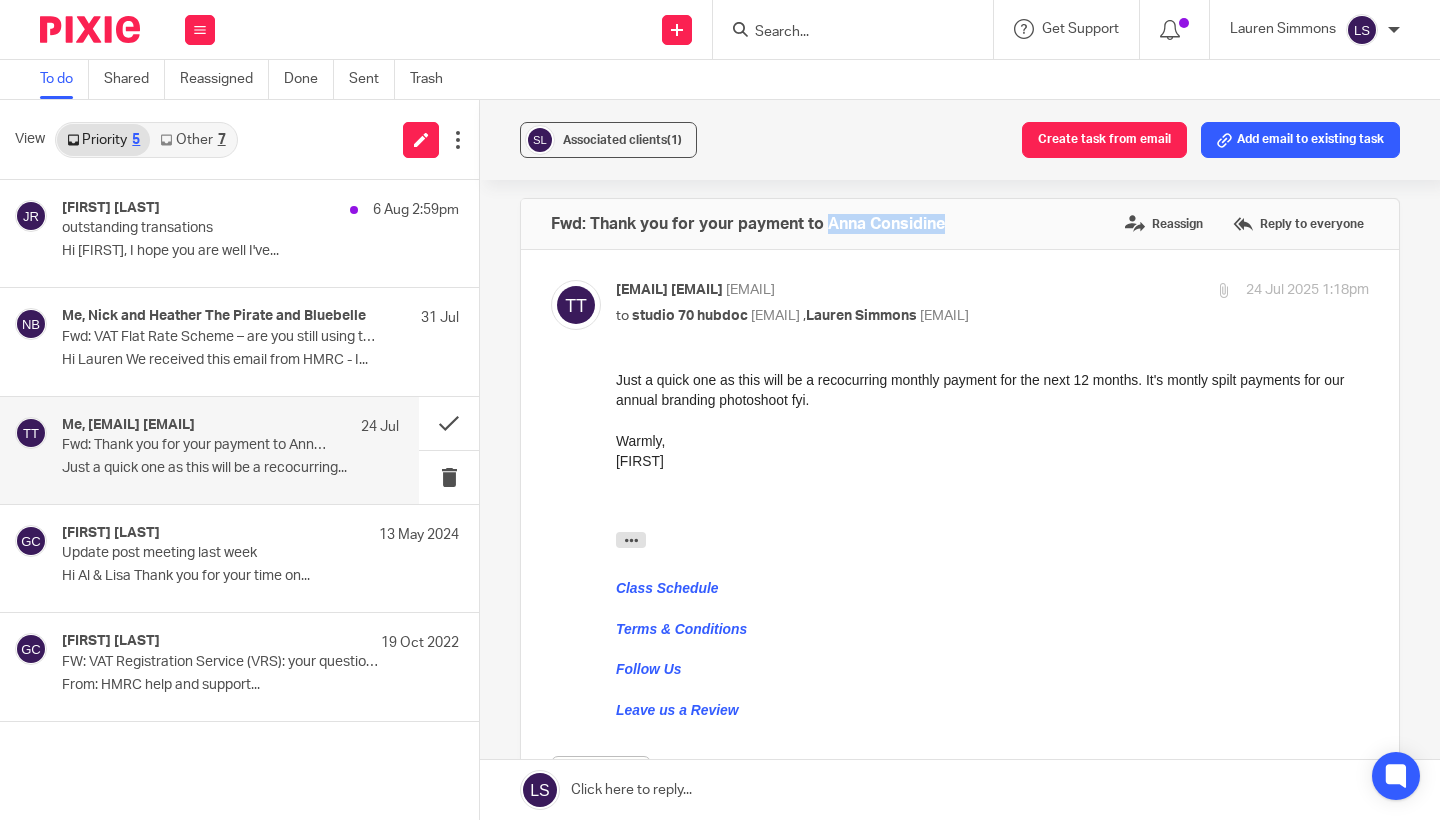 drag, startPoint x: 827, startPoint y: 223, endPoint x: 947, endPoint y: 222, distance: 120.004166 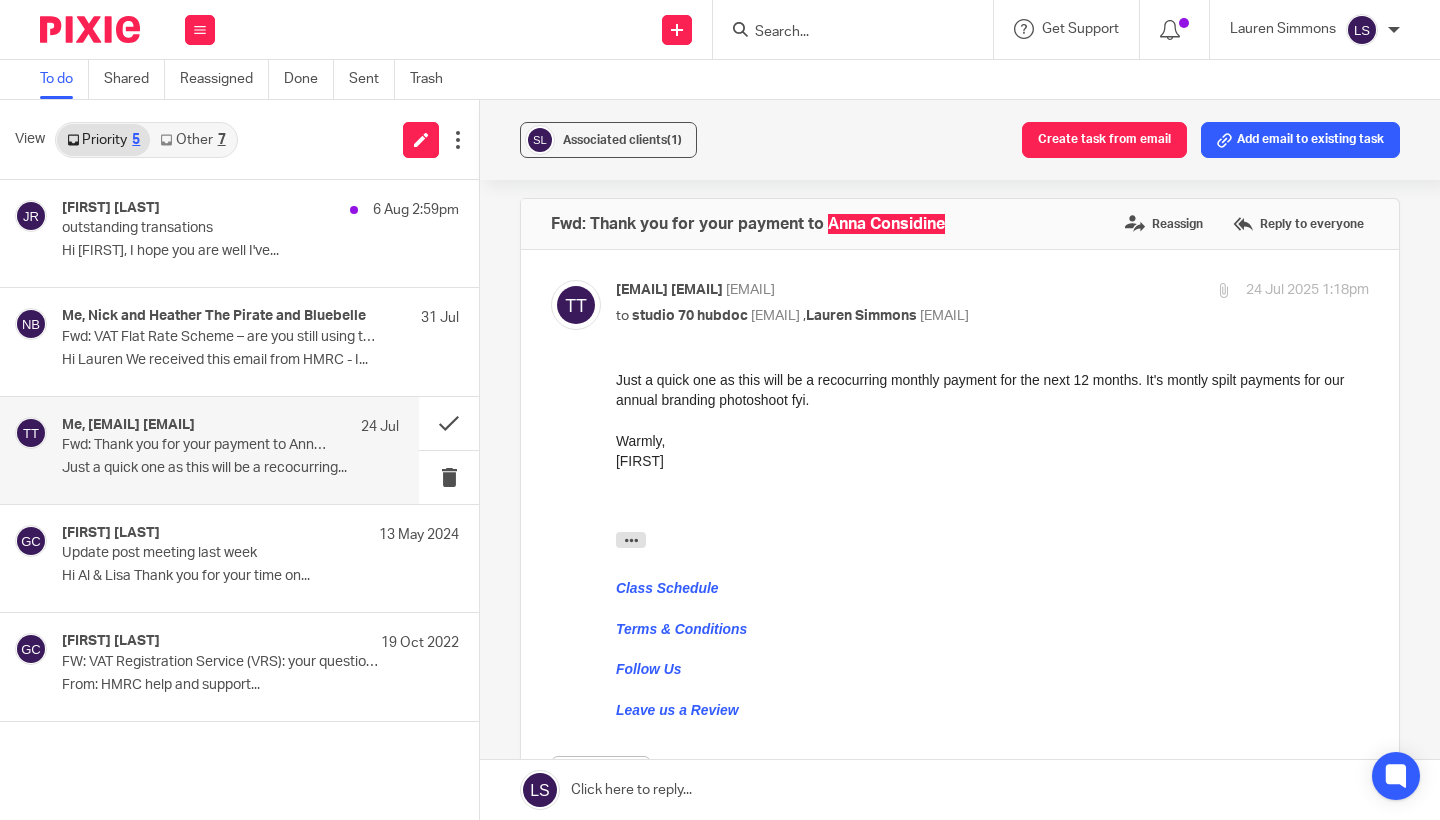 click at bounding box center [992, 421] 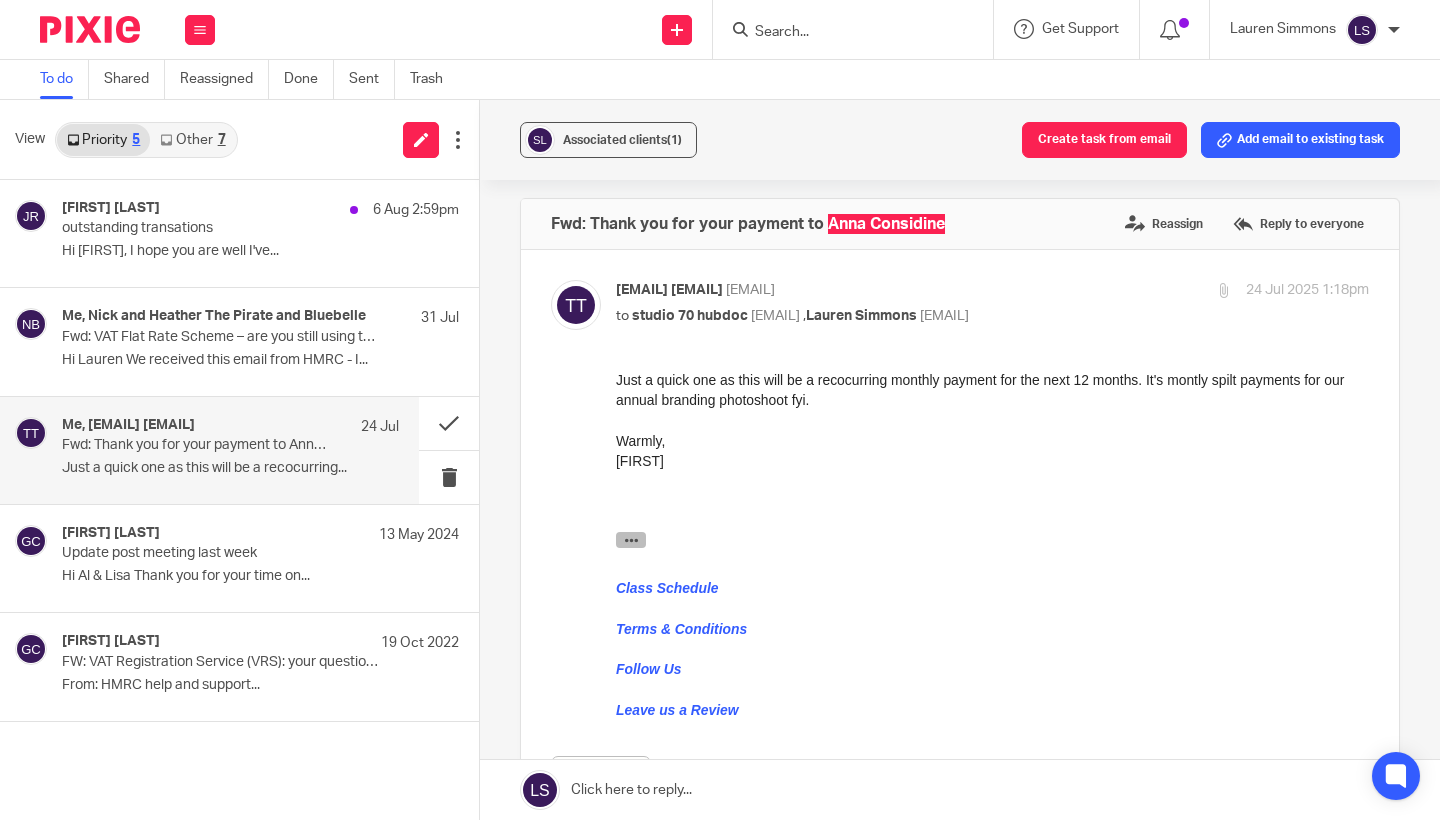 click at bounding box center [631, 540] 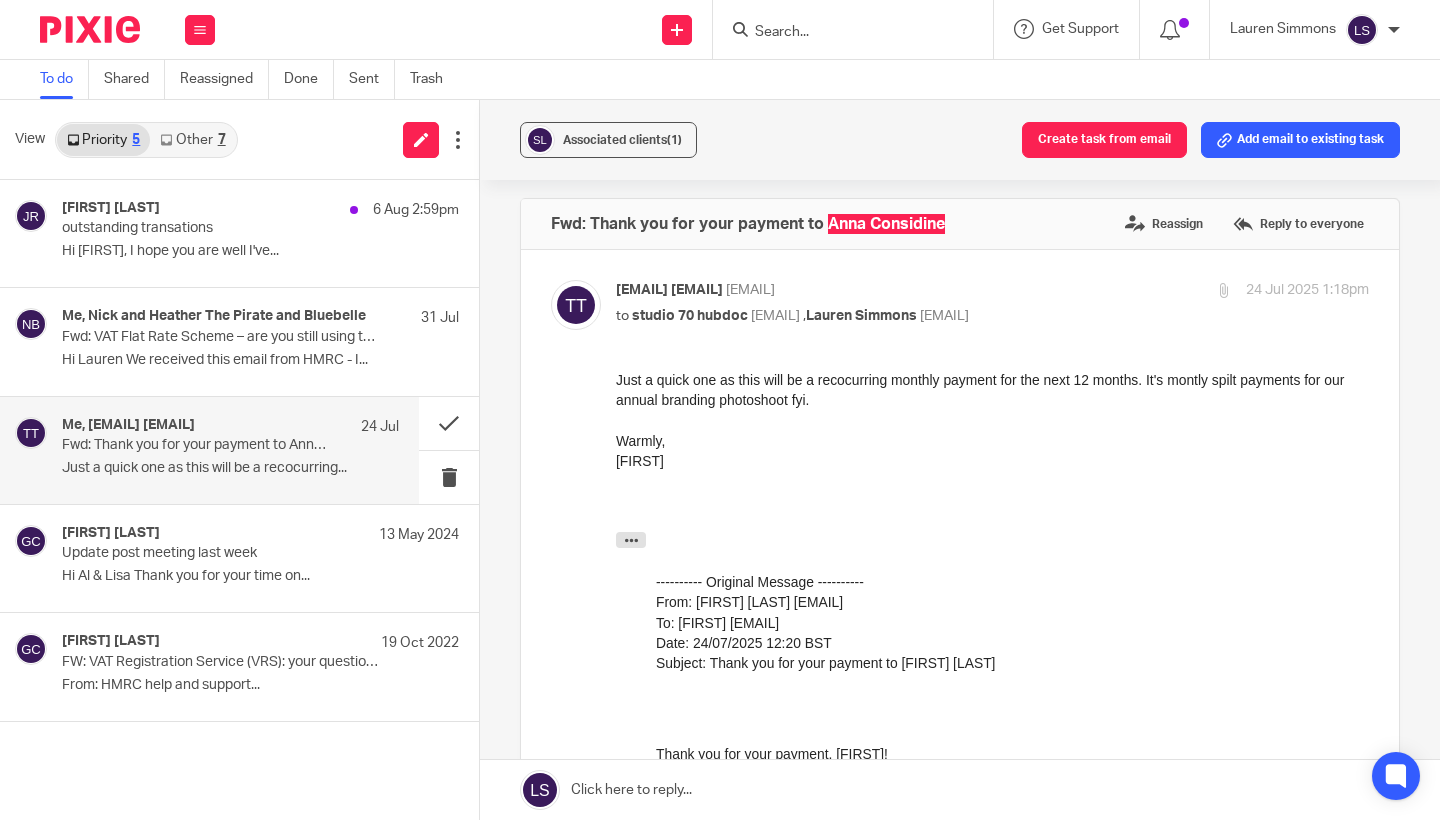 click at bounding box center (992, 481) 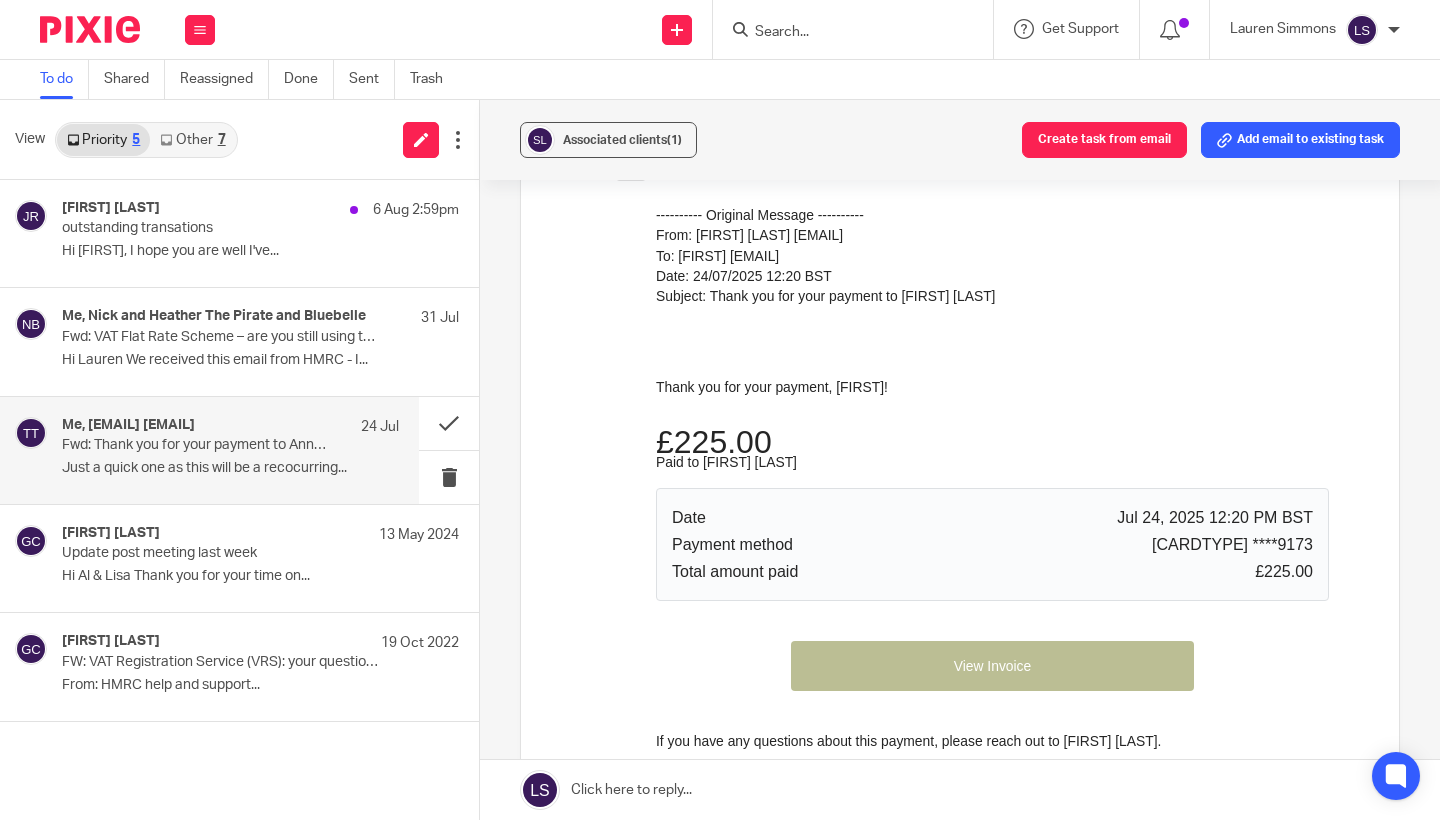 scroll, scrollTop: 349, scrollLeft: 0, axis: vertical 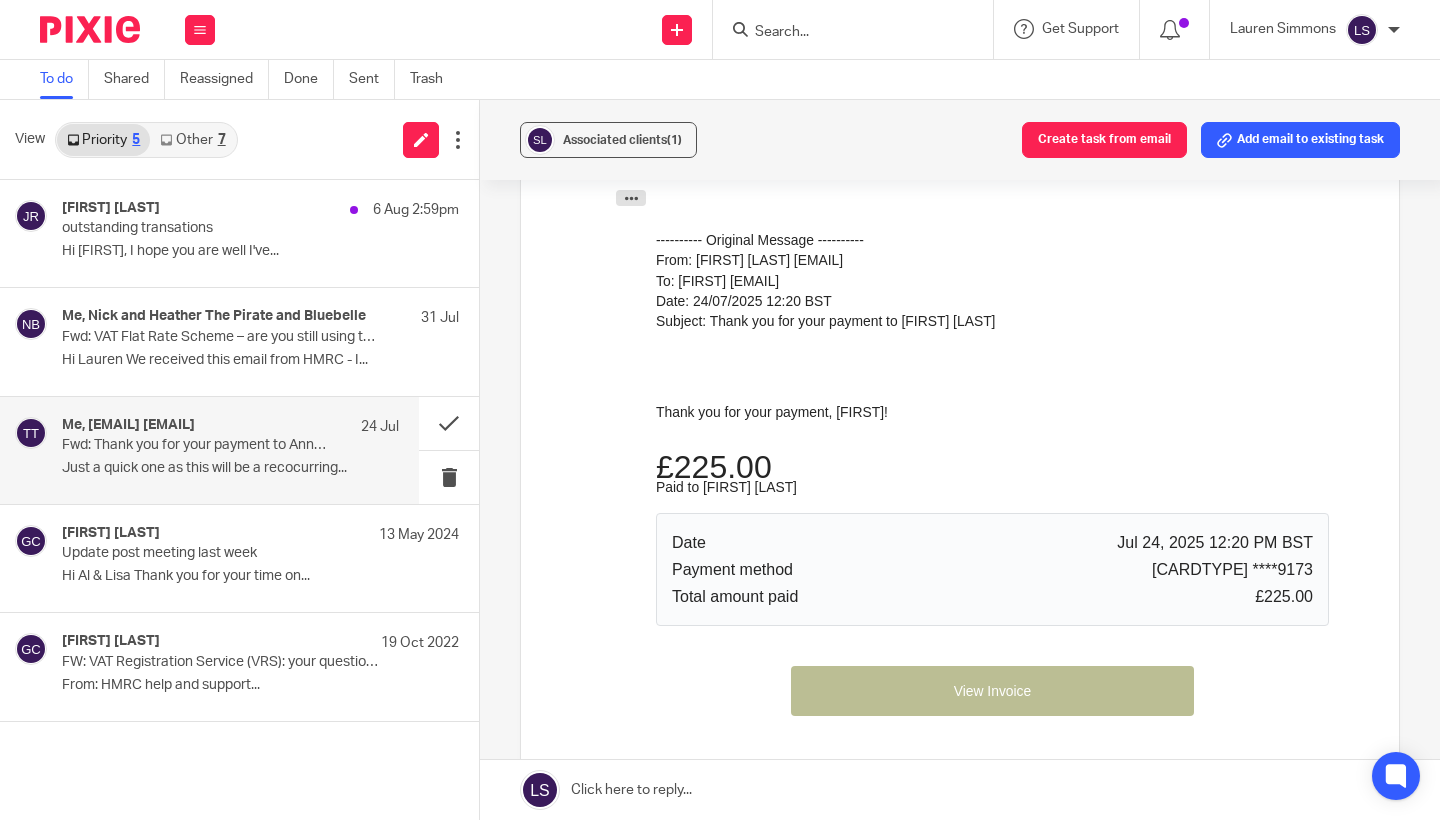 click on "Date Jul 24, 2025 12:20 PM BST Payment method Mastercard ****9173 Initial payment £225.00 0% surcharge £0.00 Total amount paid £225.00" at bounding box center [992, 570] 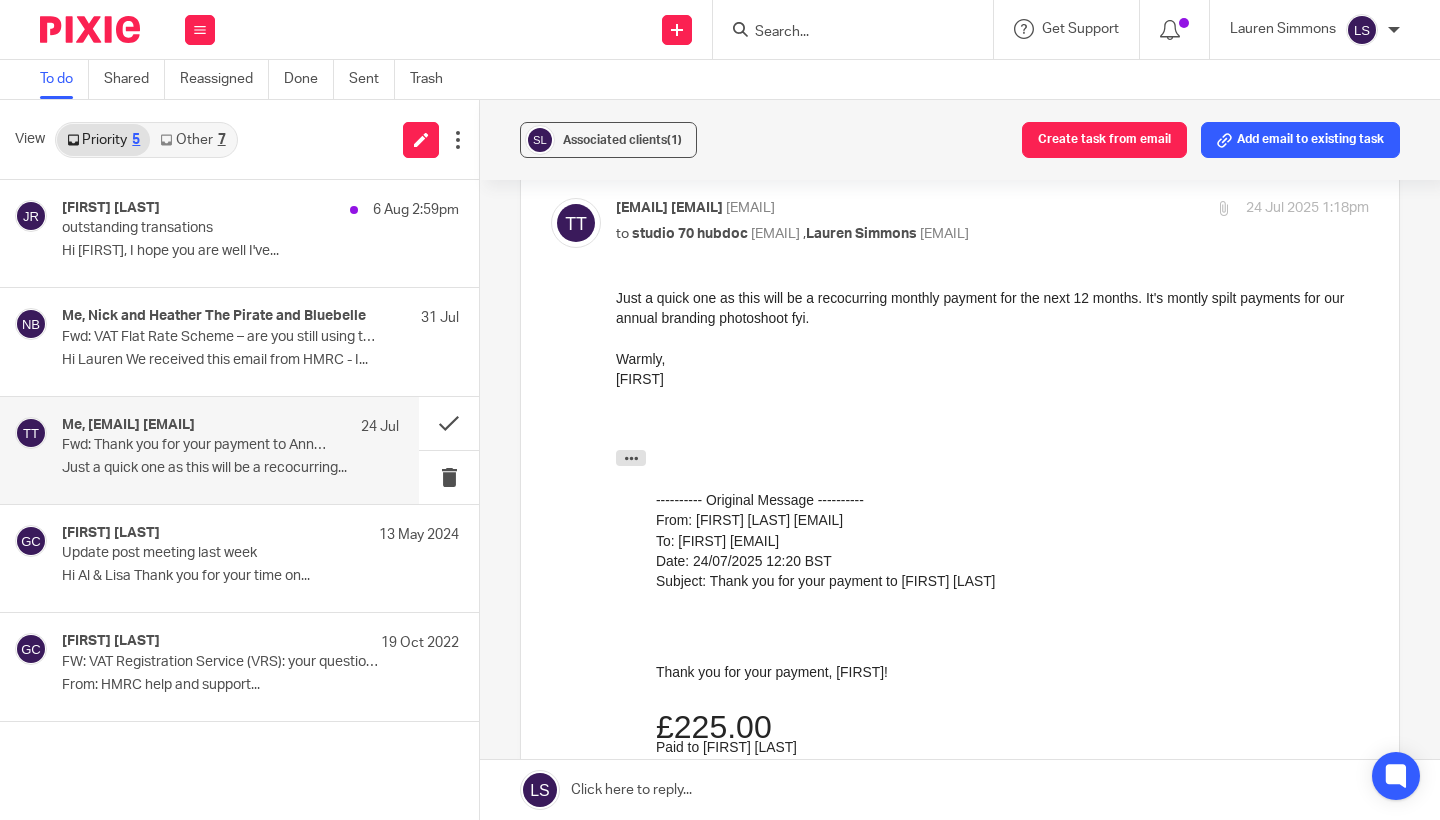 scroll, scrollTop: 99, scrollLeft: 0, axis: vertical 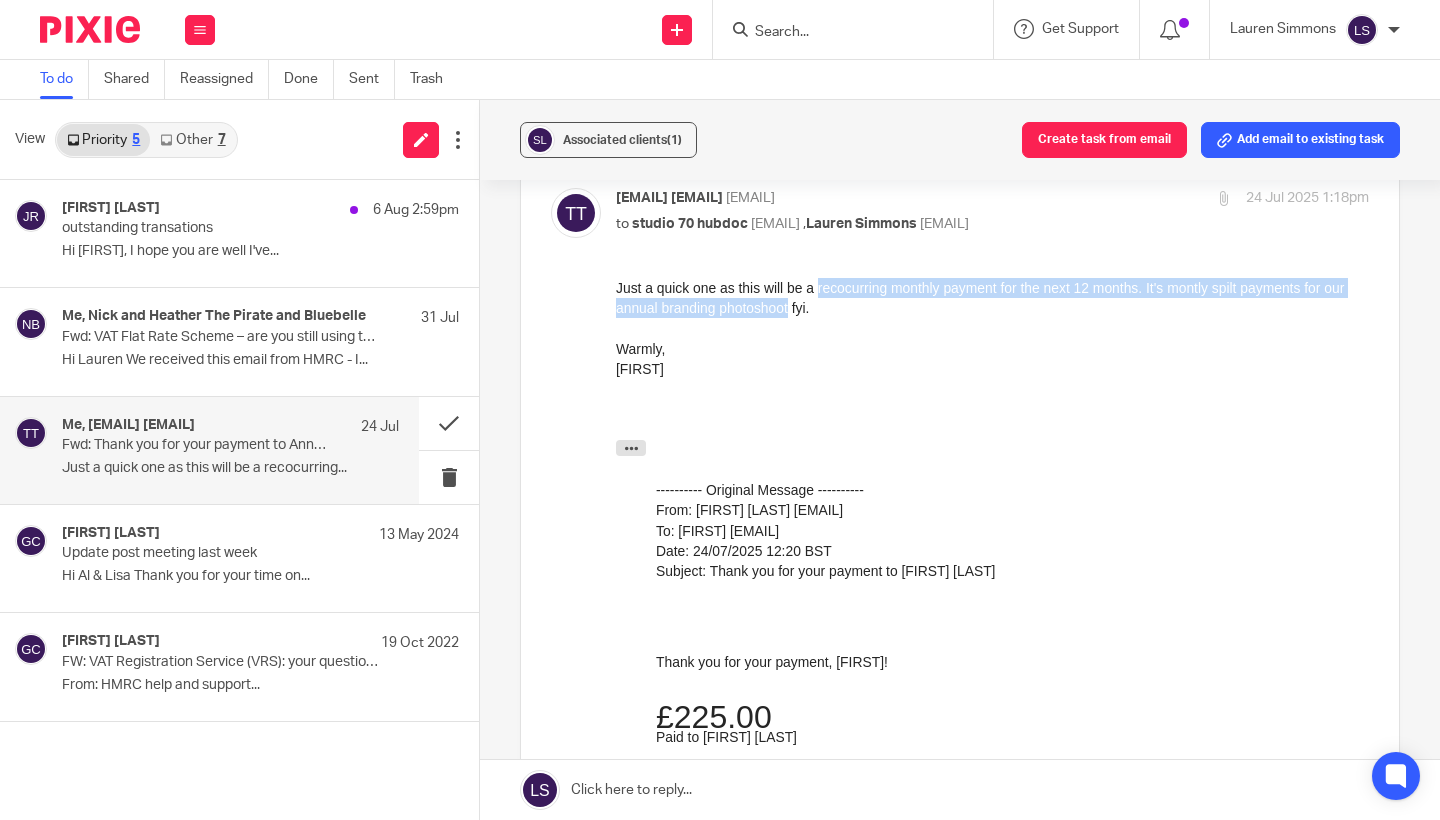 drag, startPoint x: 824, startPoint y: 289, endPoint x: 821, endPoint y: 309, distance: 20.22375 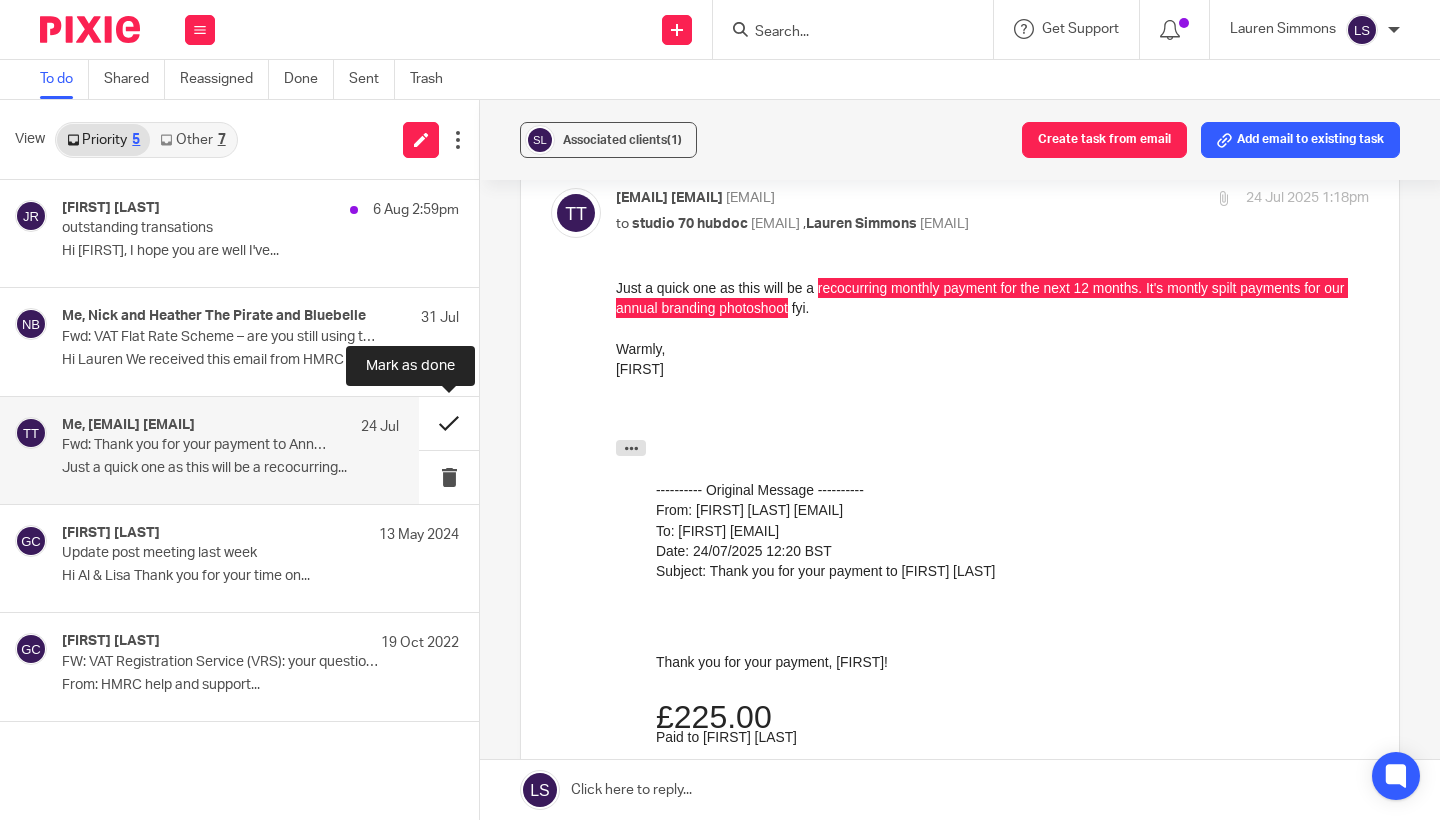 click at bounding box center [449, 423] 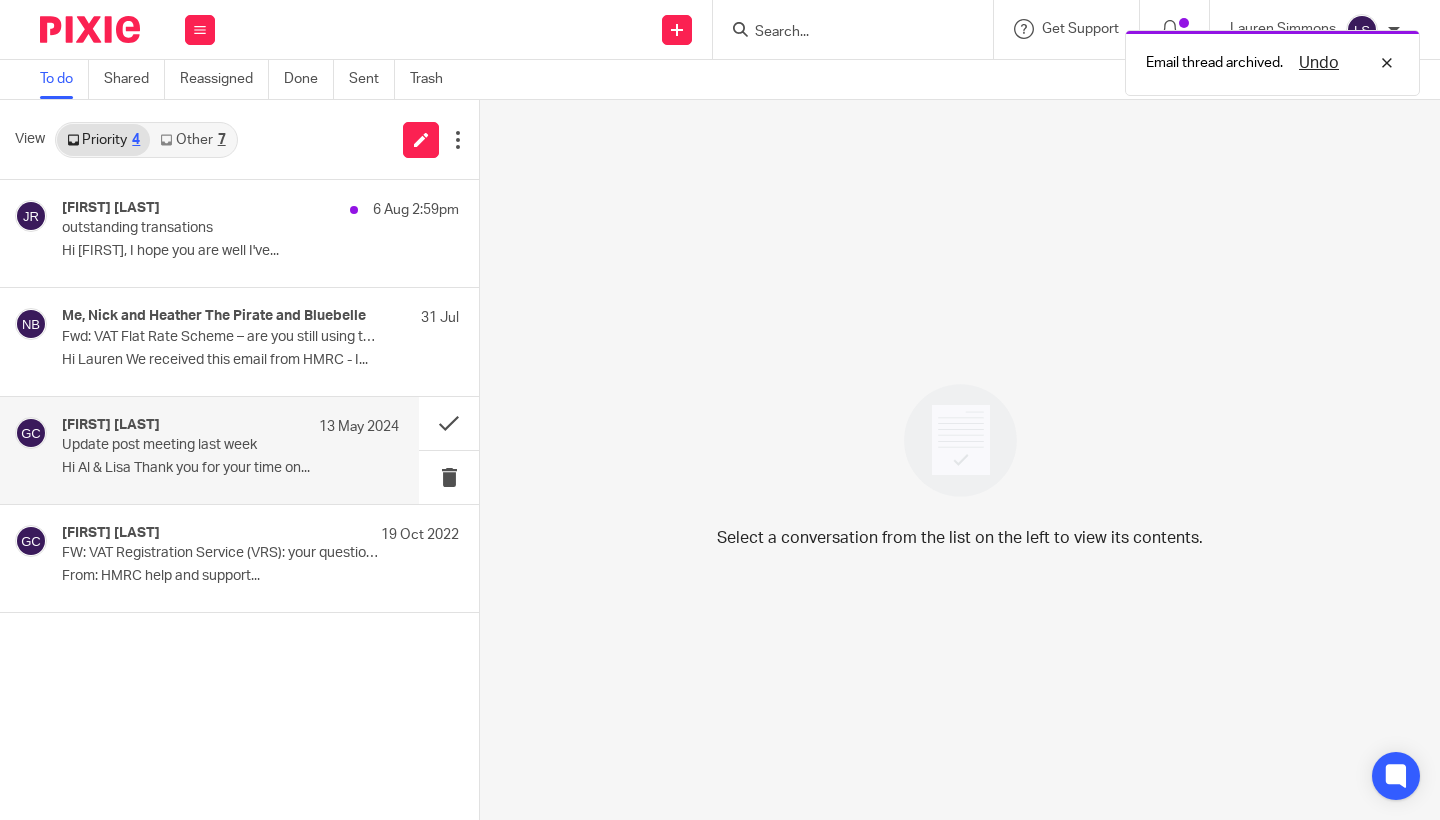 click on "Hi Al & Lisa   Thank you for your time on..." at bounding box center (230, 468) 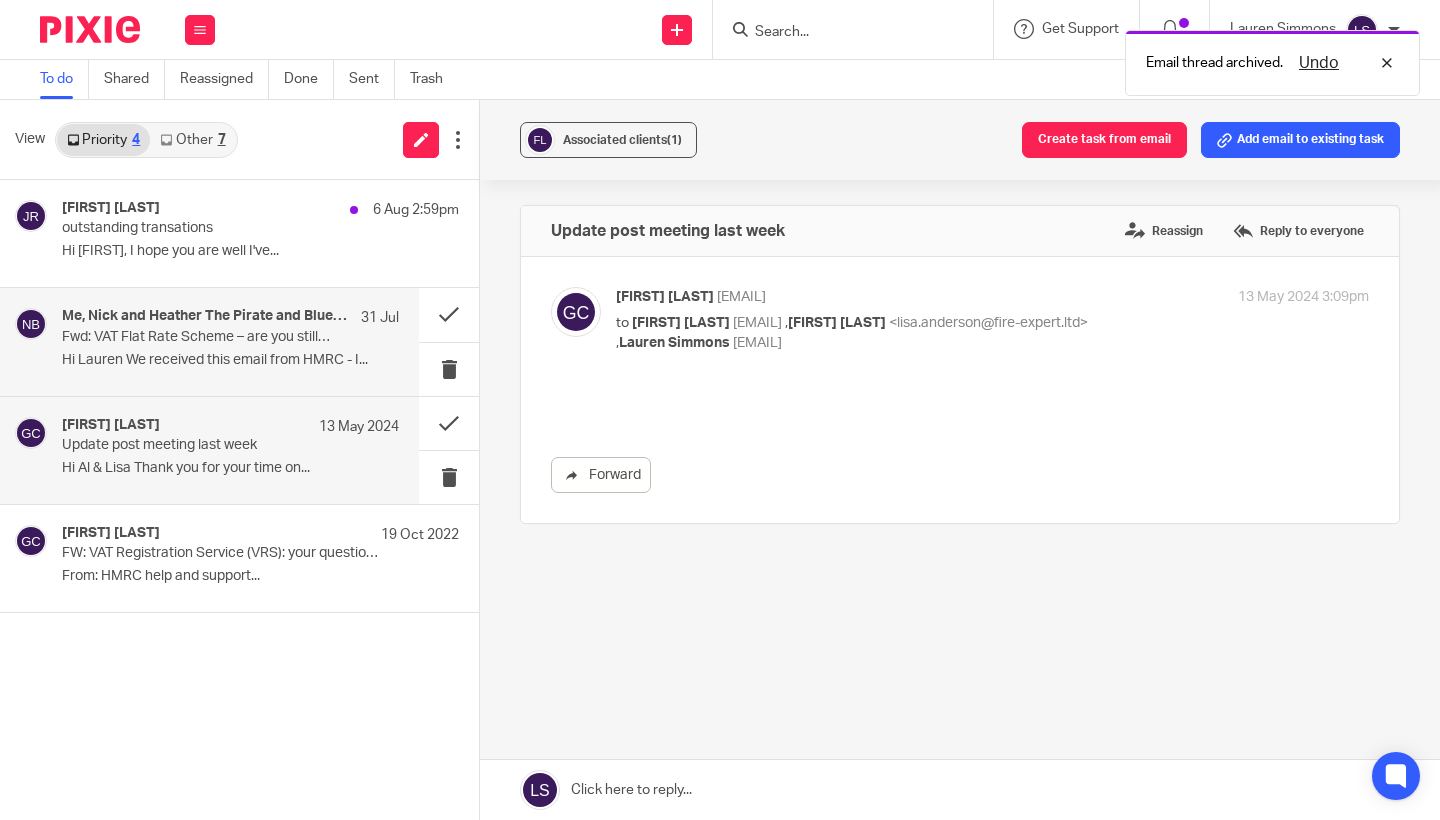 click on "FW: VAT Registration Service (VRS): your questions answered" at bounding box center (221, 553) 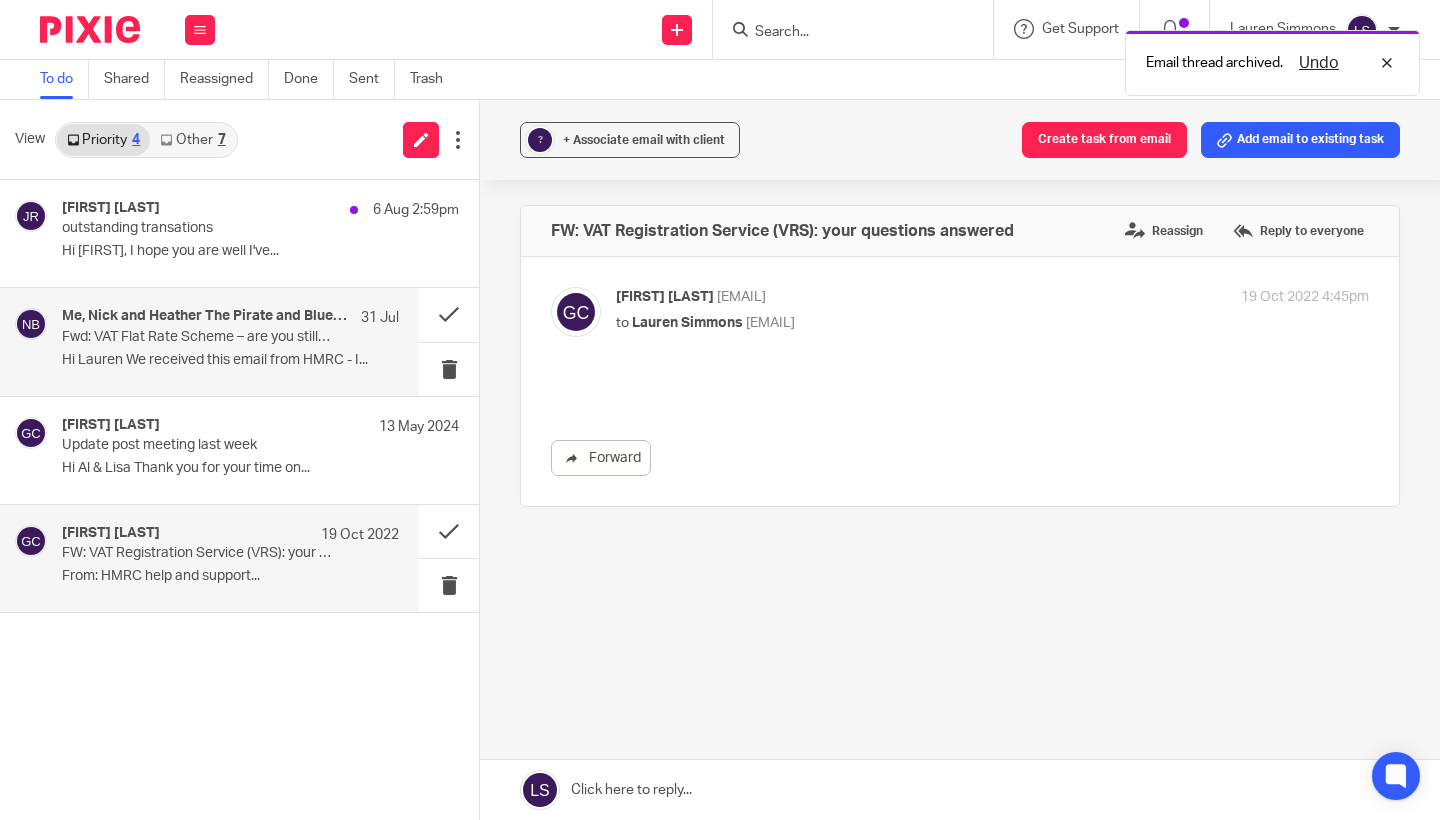 click on "Me, Nick and Heather The Pirate and Bluebelle
31 Jul   Fwd: VAT Flat Rate Scheme – are you still using the 1% discount?   Hi Lauren We received this email from HMRC - I..." at bounding box center (209, 341) 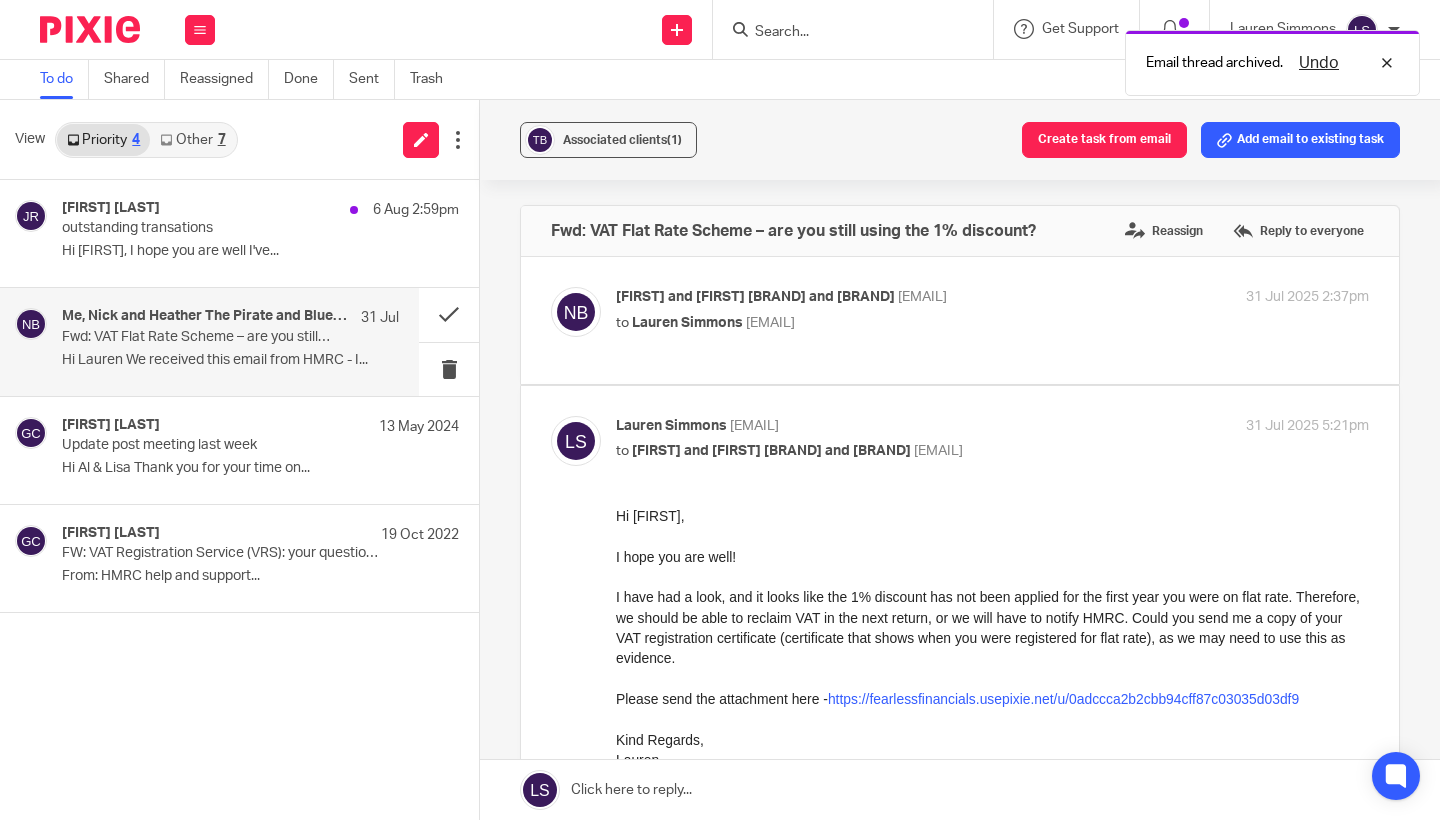 scroll, scrollTop: 0, scrollLeft: 0, axis: both 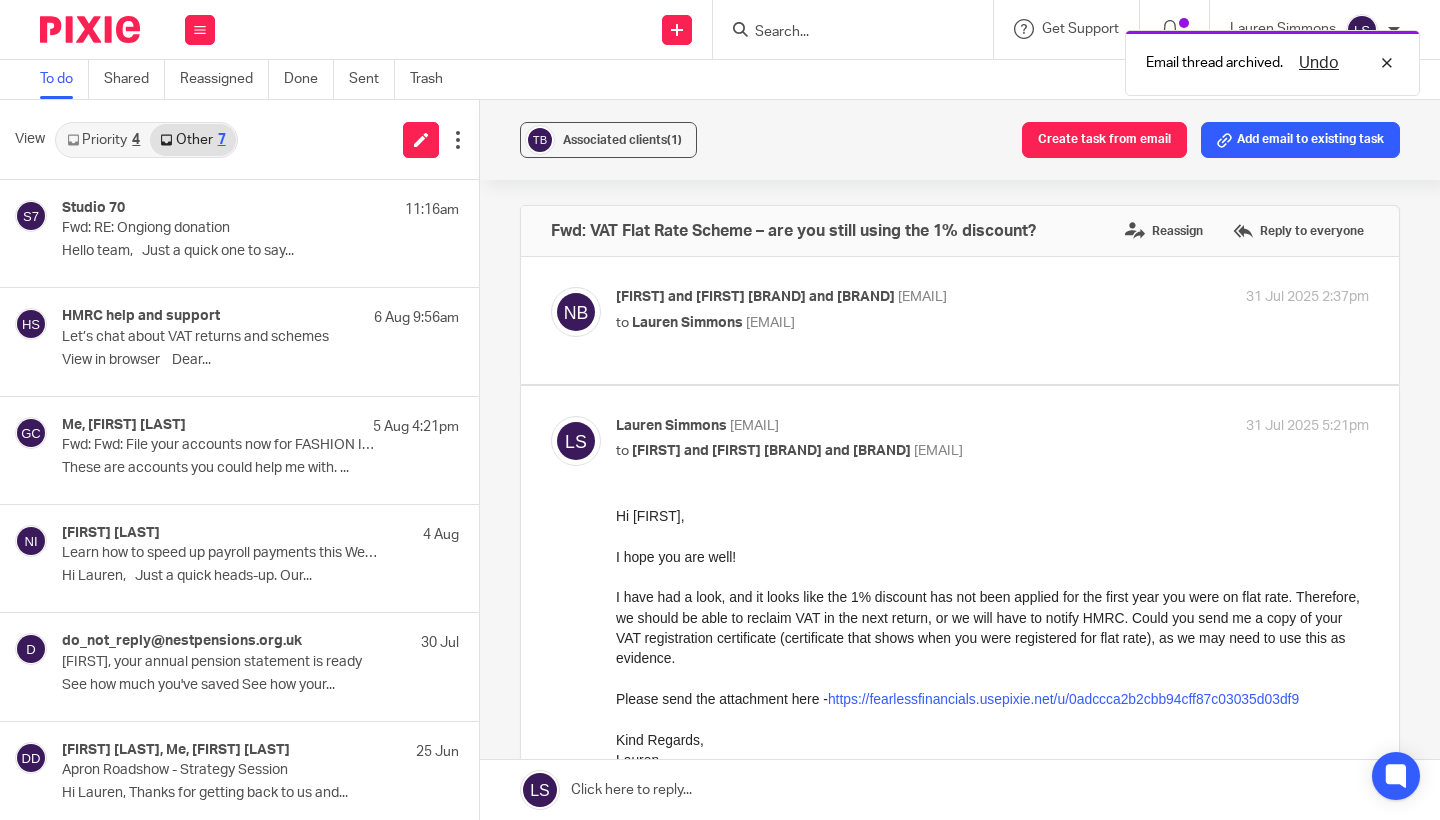 click on "Priority
4" at bounding box center [103, 140] 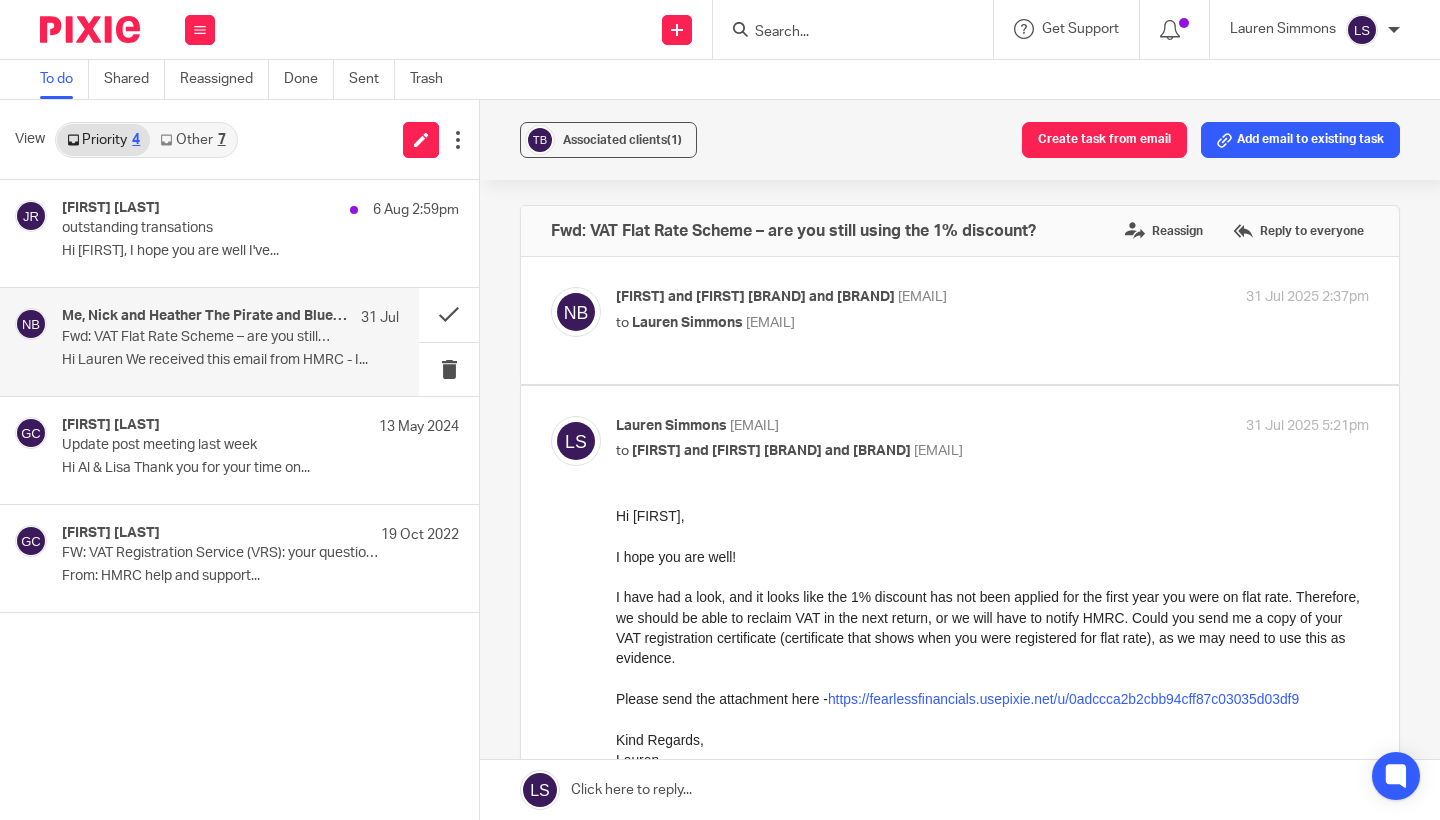 click at bounding box center (853, 29) 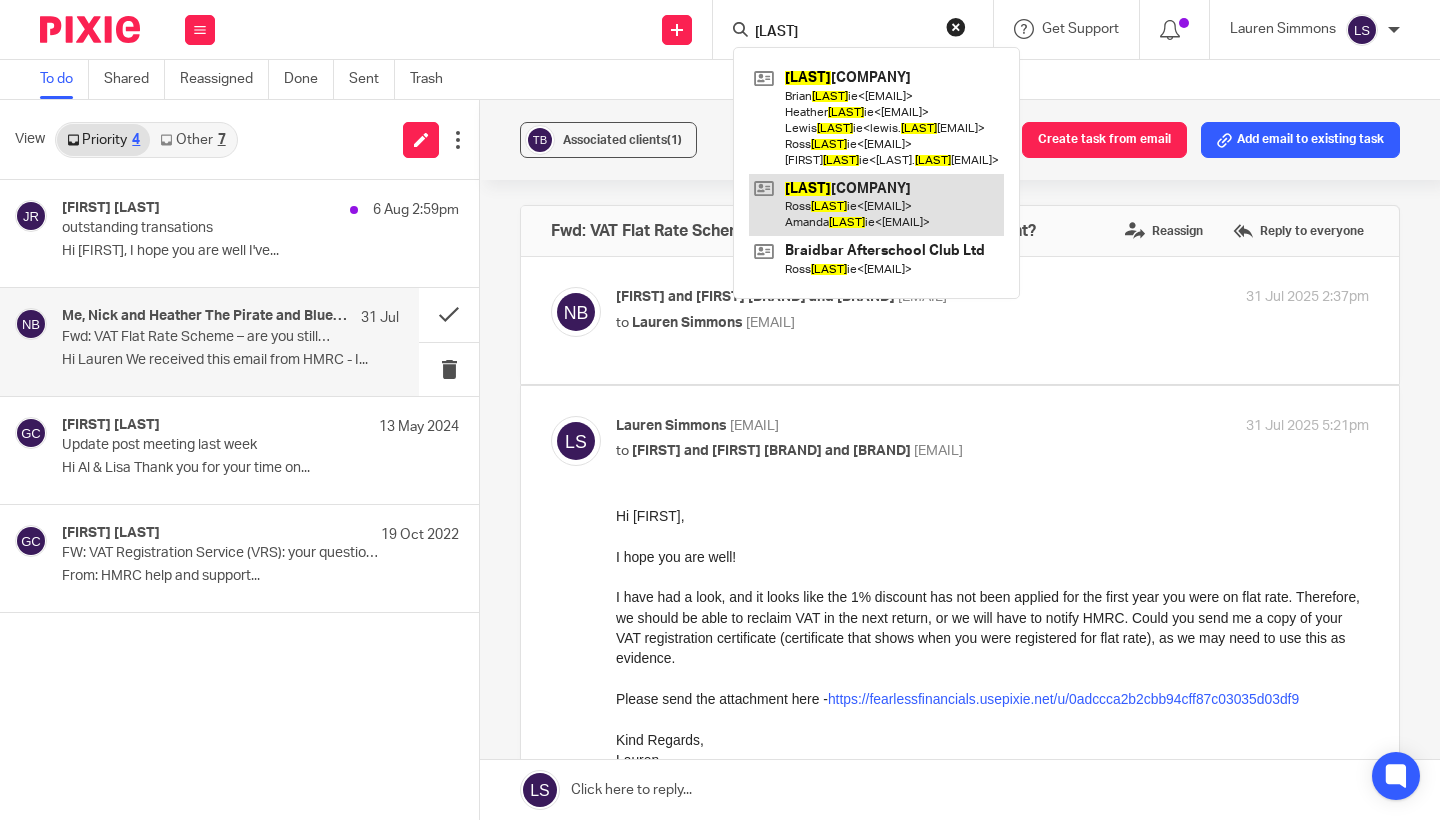 type on "purd" 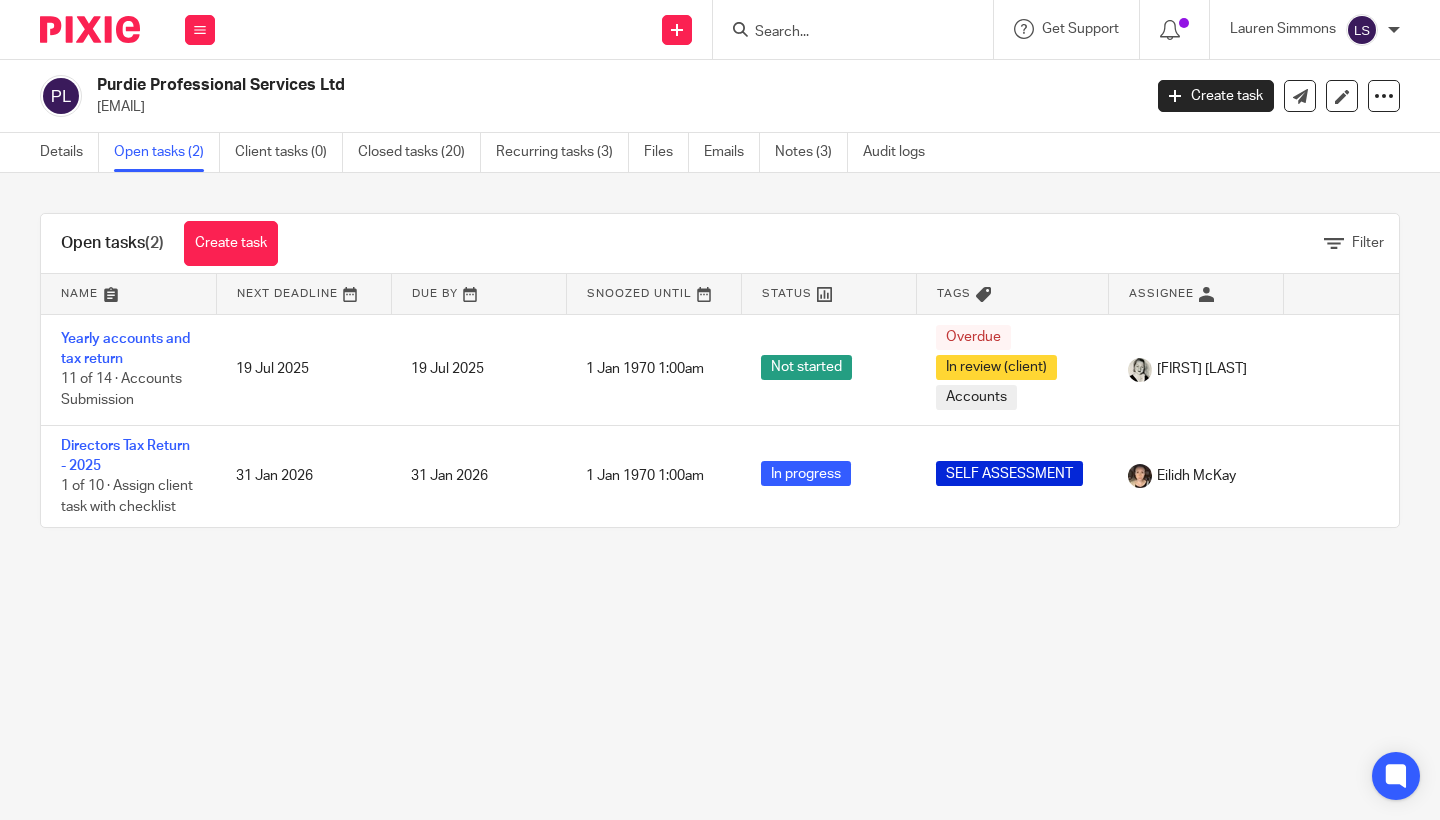 scroll, scrollTop: 0, scrollLeft: 0, axis: both 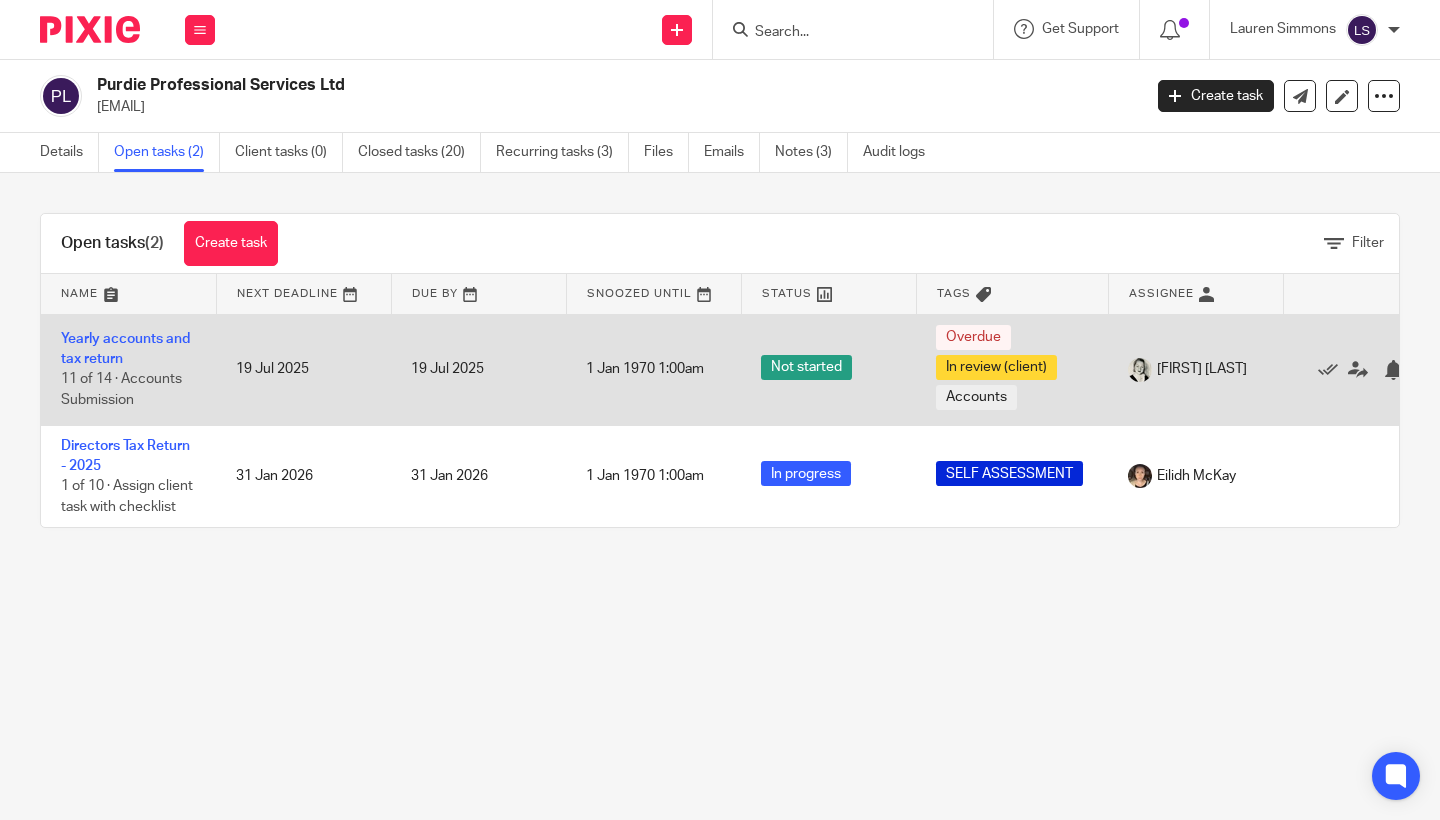 click on "Yearly accounts and tax return
11
of
14 ·
Accounts Submission" at bounding box center (128, 369) 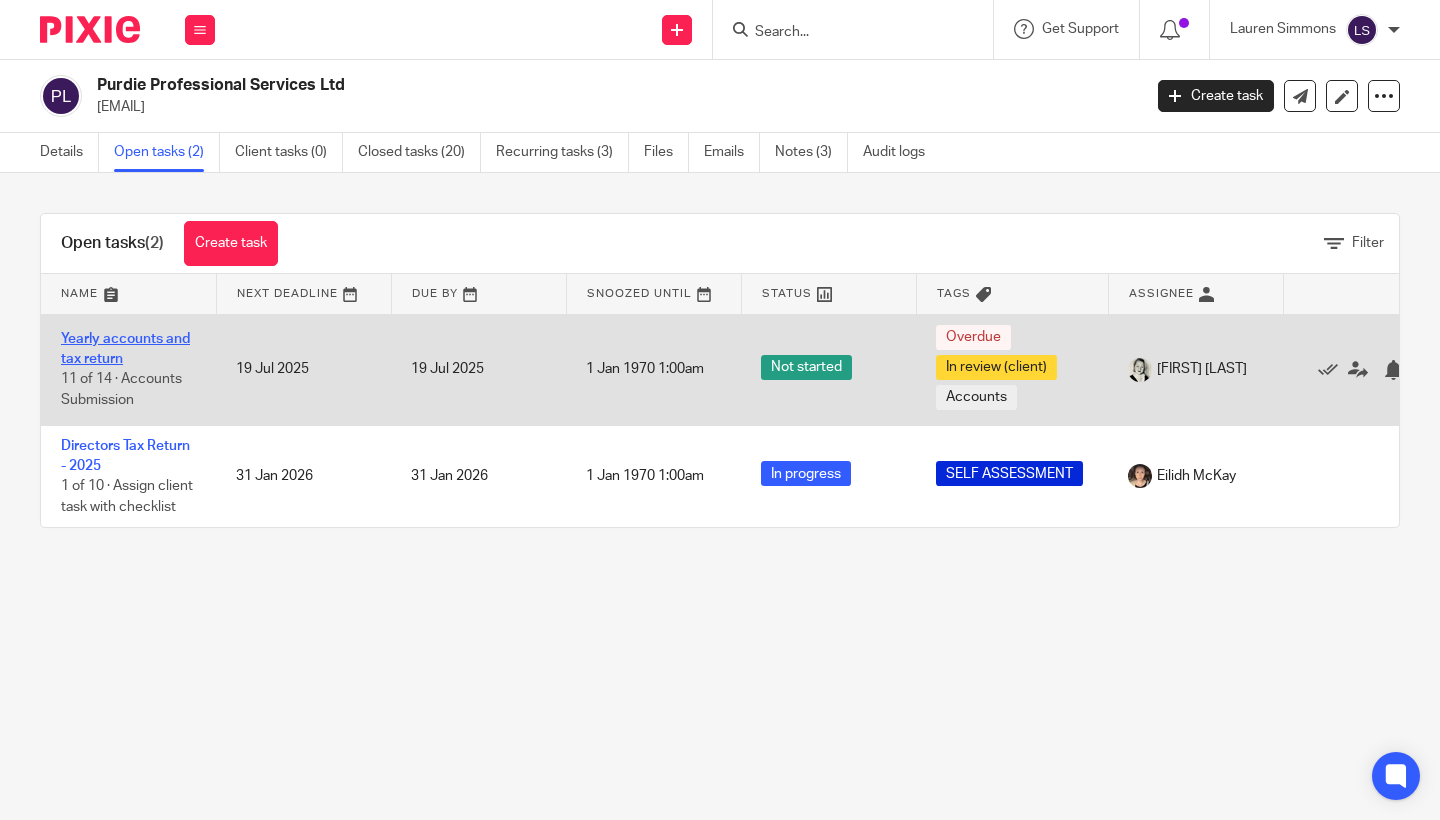click on "Yearly accounts and tax return" at bounding box center [125, 349] 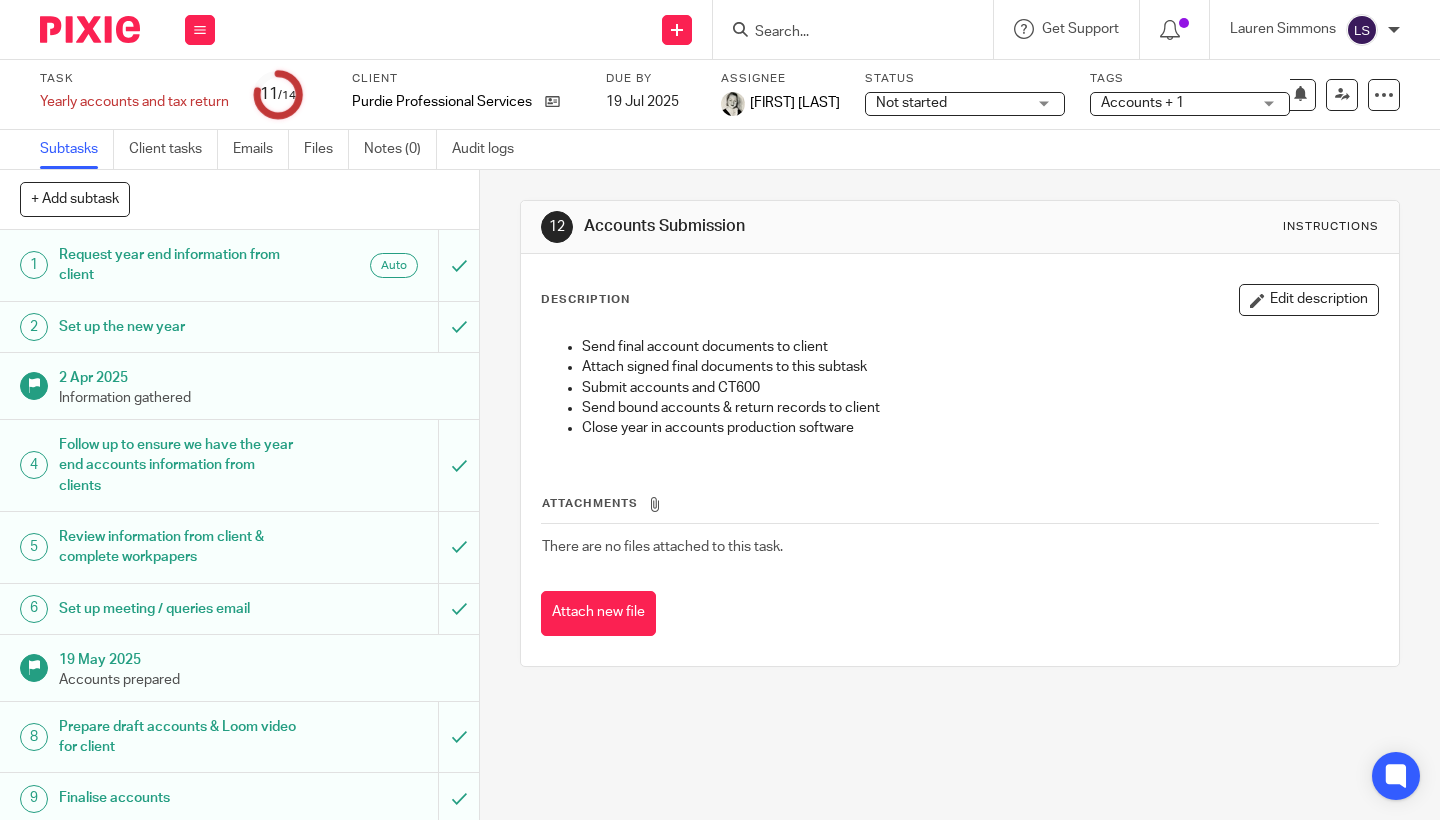 scroll, scrollTop: 0, scrollLeft: 0, axis: both 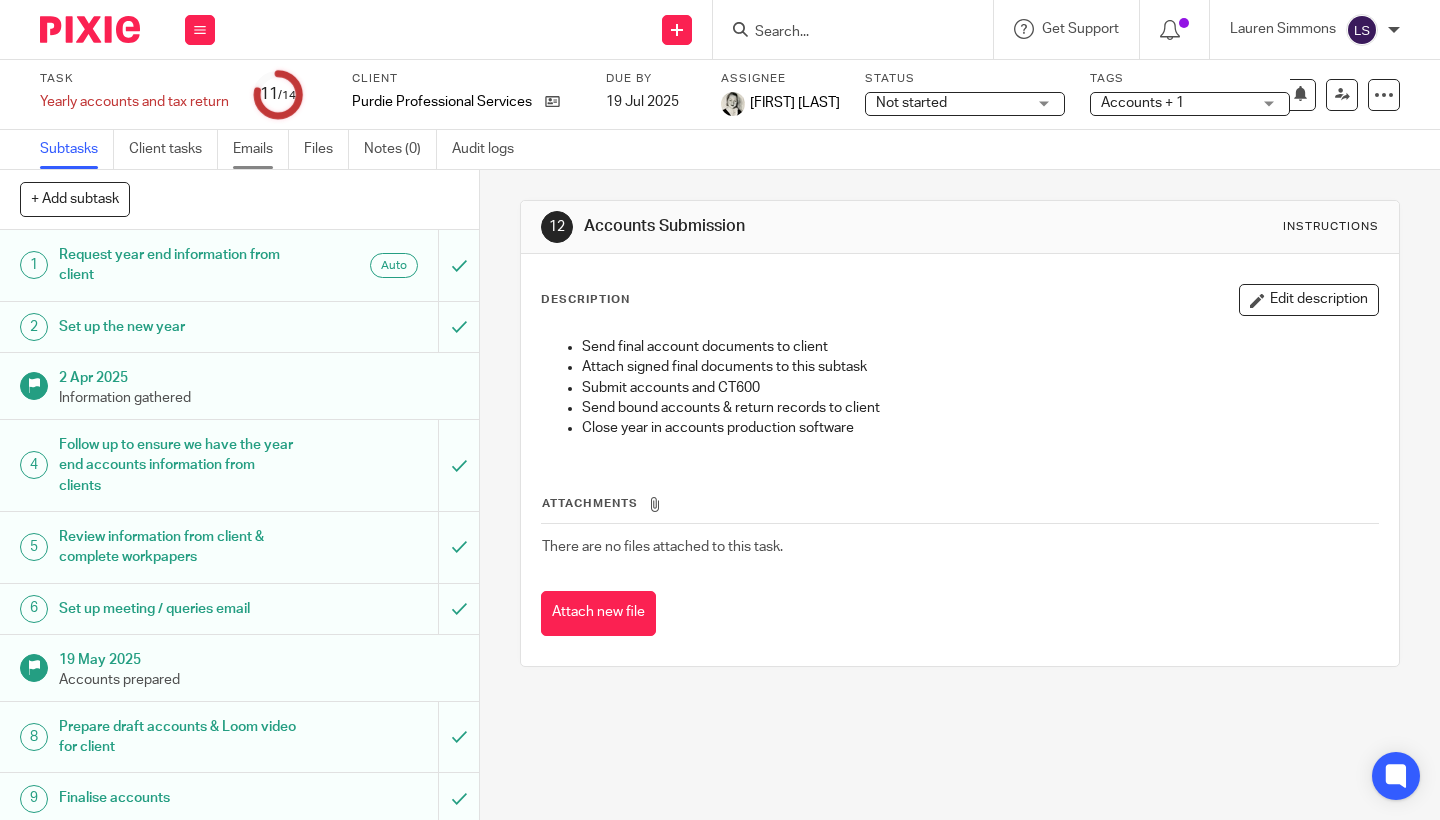 click on "Emails" at bounding box center [261, 149] 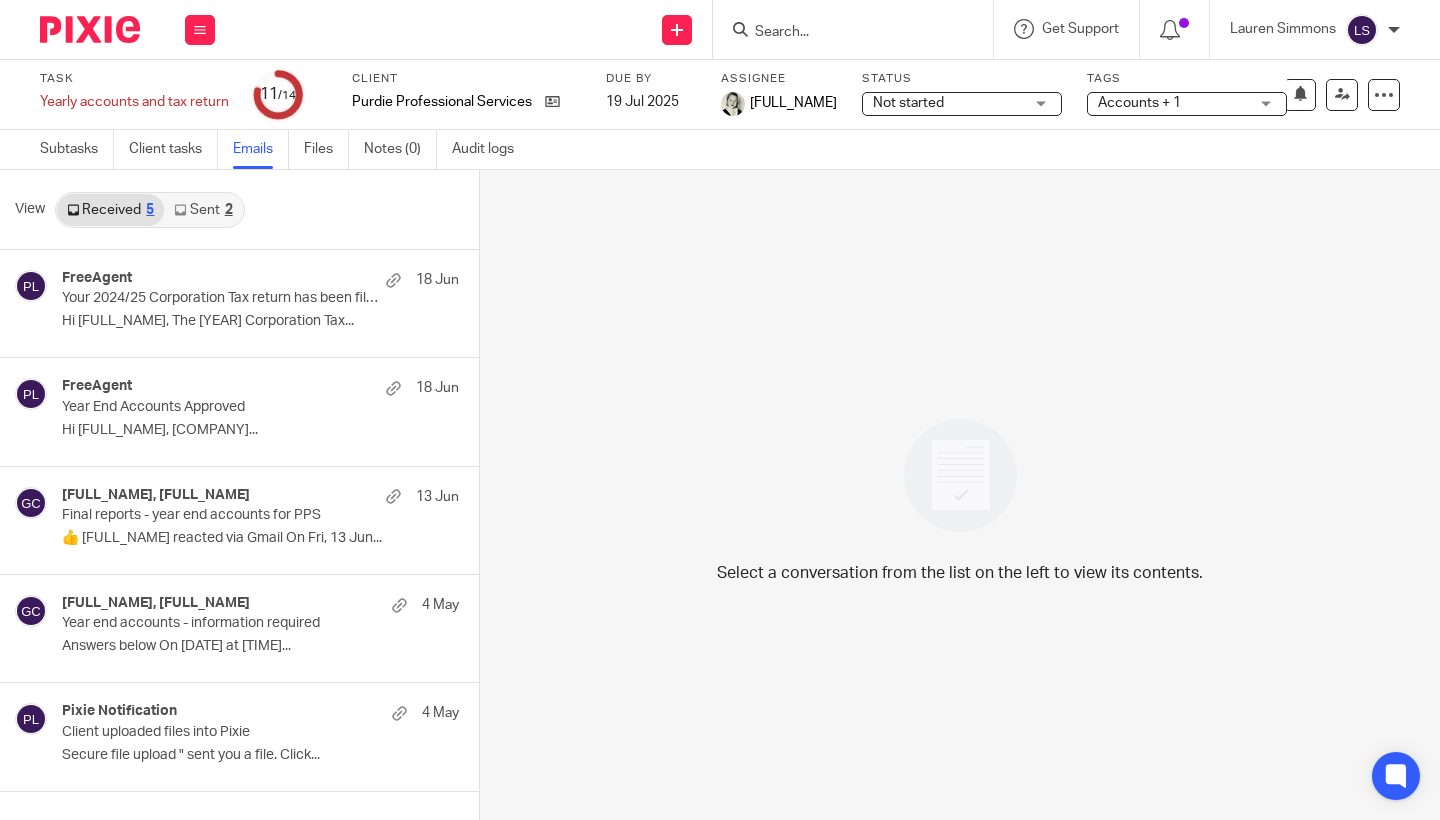 scroll, scrollTop: 0, scrollLeft: 0, axis: both 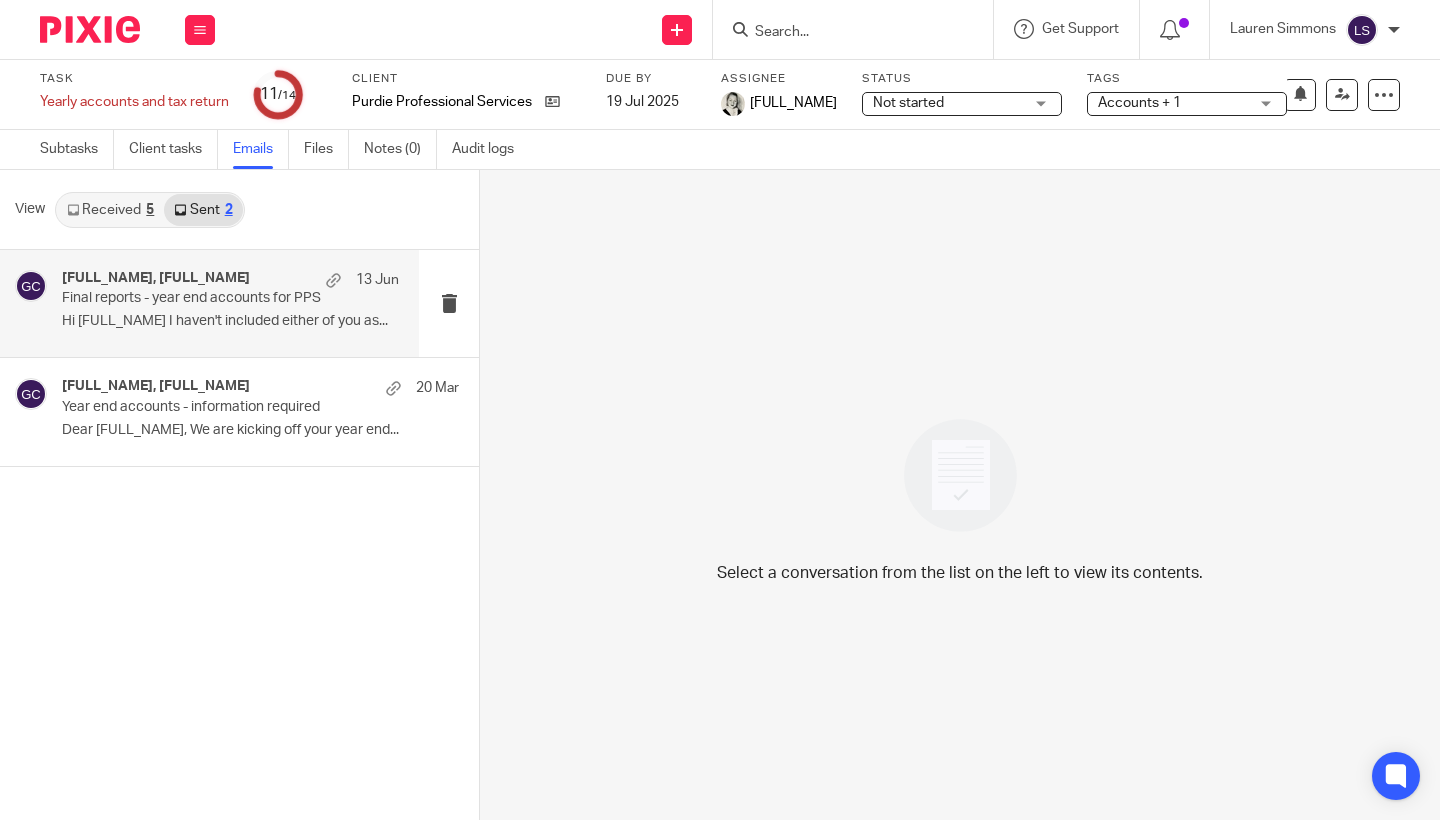 click on "[FULL_NAME], [FULL_NAME]
[DATE]   Final reports - year end accounts for [COMPANY]   Hi [FULL_NAME]    I haven't included either of you as..." at bounding box center (230, 303) 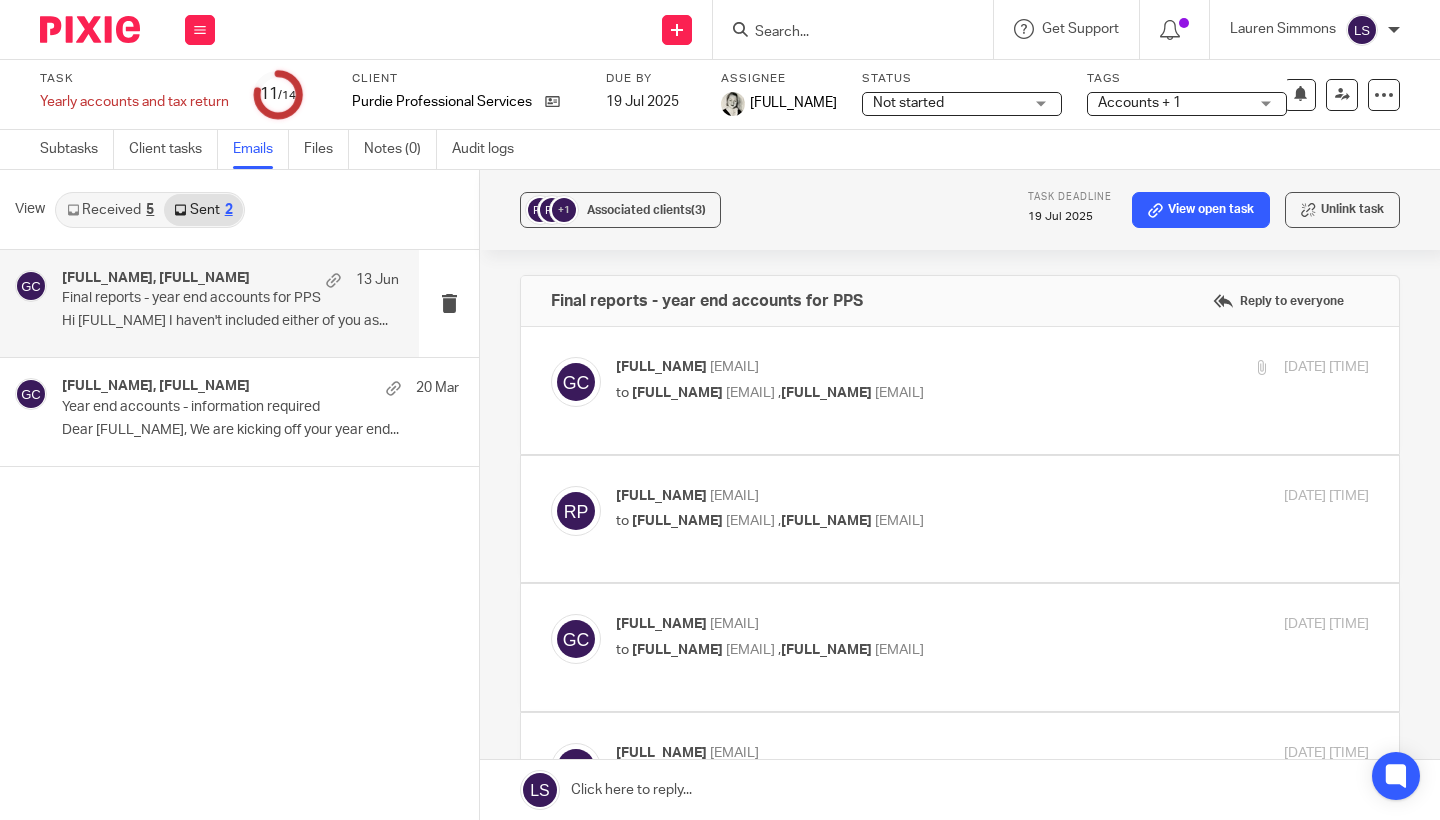 click on "[FULL_NAME]
[EMAIL]" at bounding box center (867, 367) 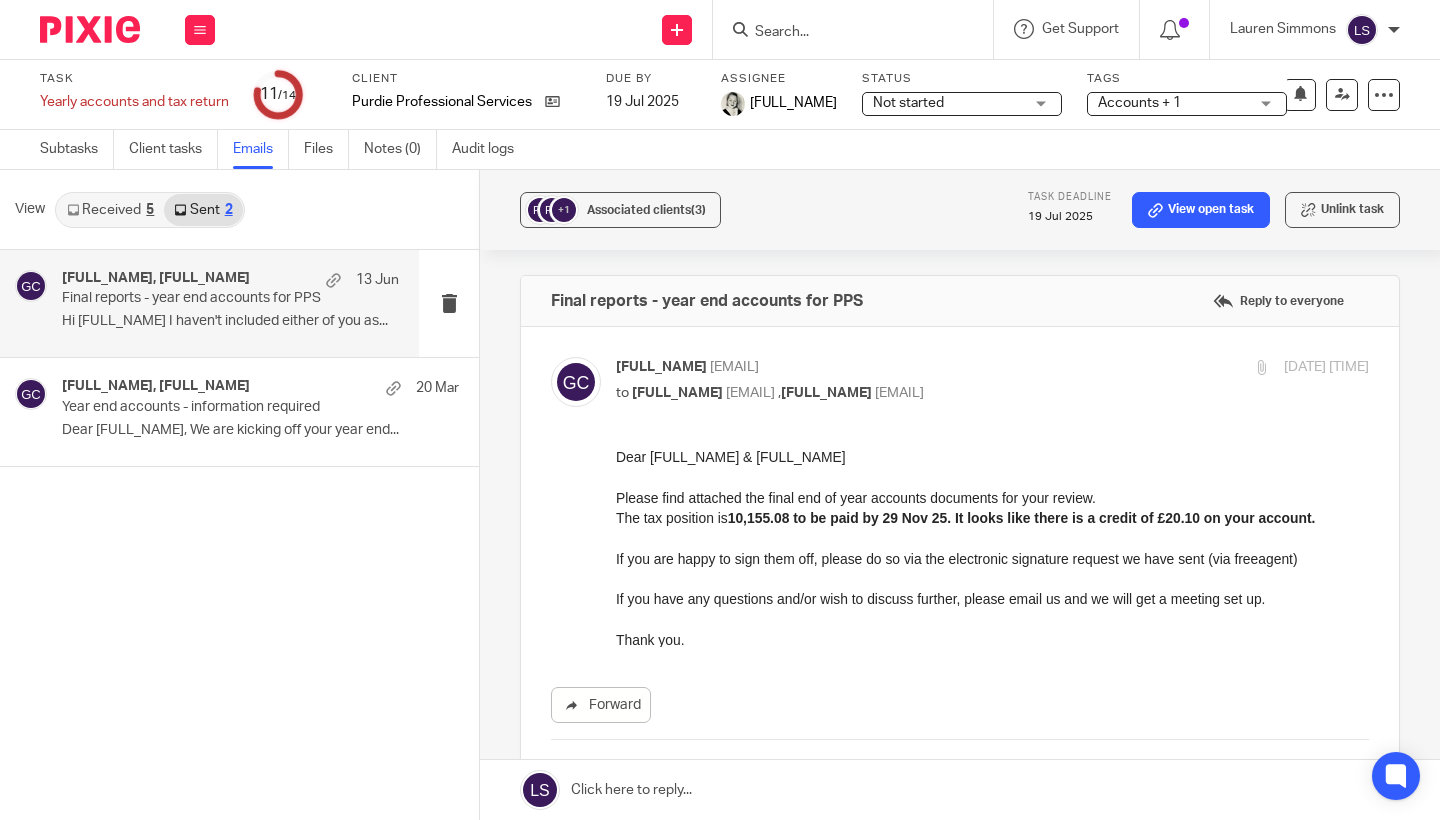 scroll, scrollTop: 0, scrollLeft: 0, axis: both 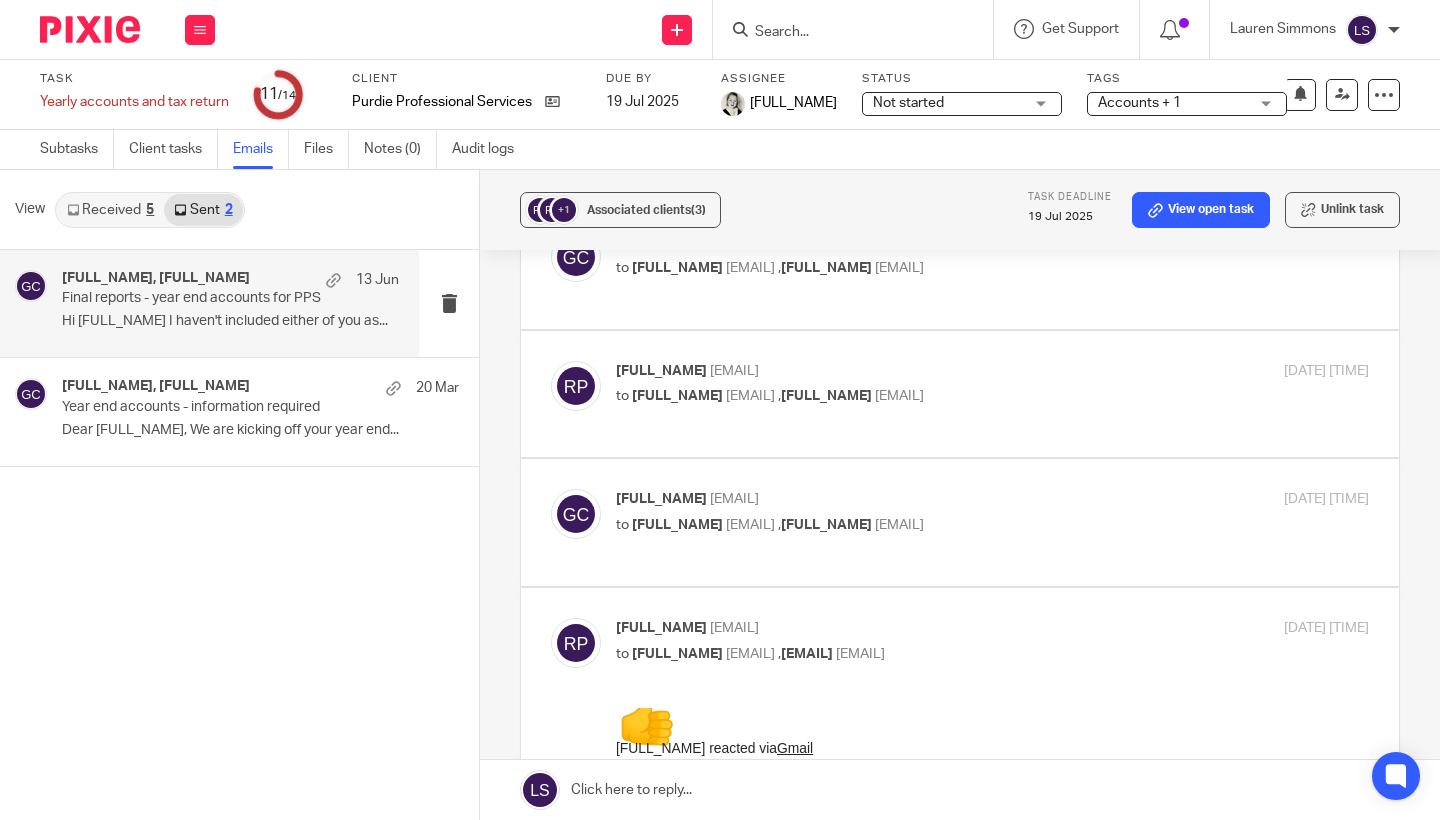 click on "to
Gillian Caughey
<gillian@fearlessfinancials.co.uk>   ,
Amanda Purdie
<amandacpurdie@gmail.com>" at bounding box center (867, 396) 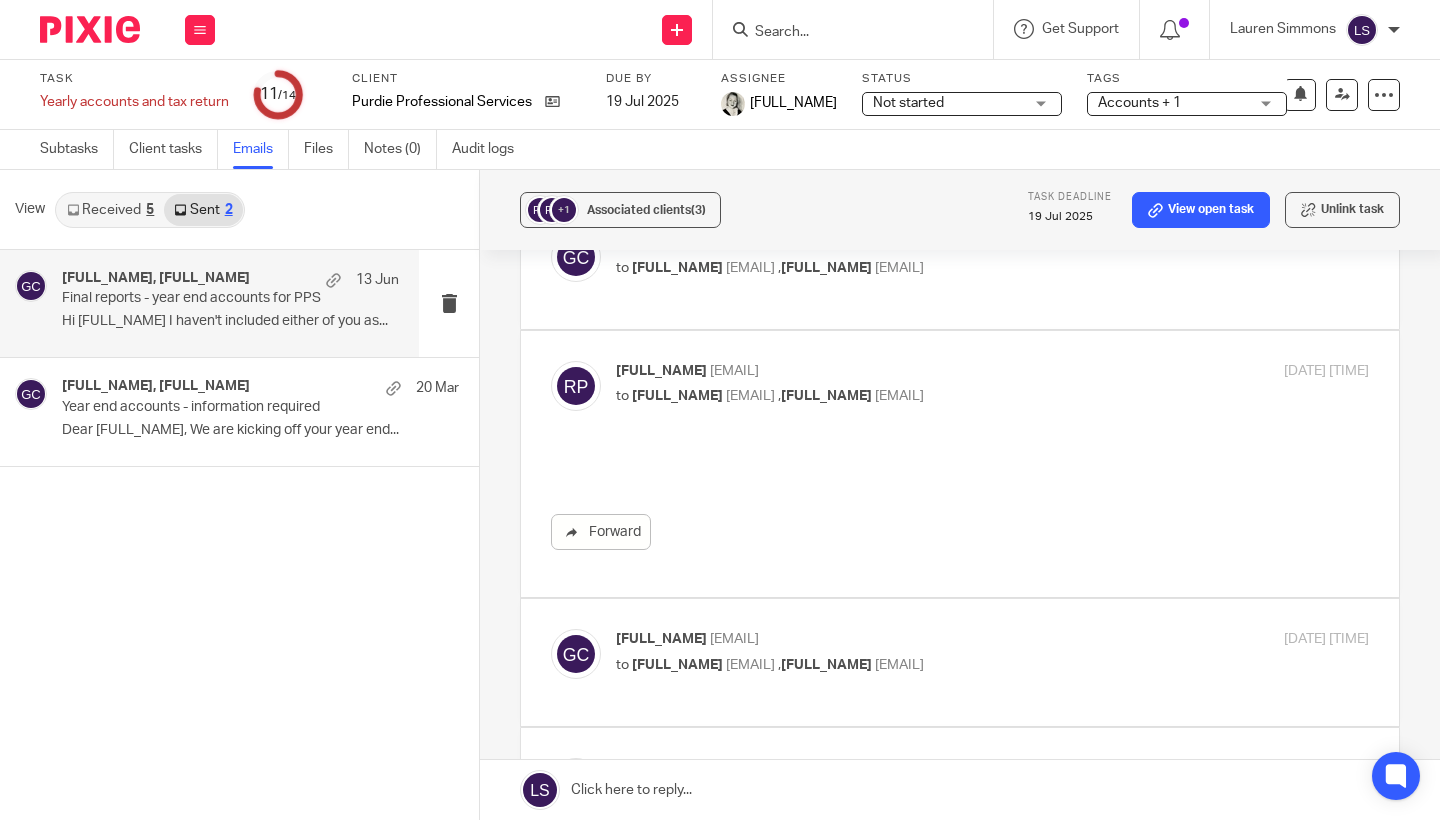 scroll, scrollTop: 0, scrollLeft: 0, axis: both 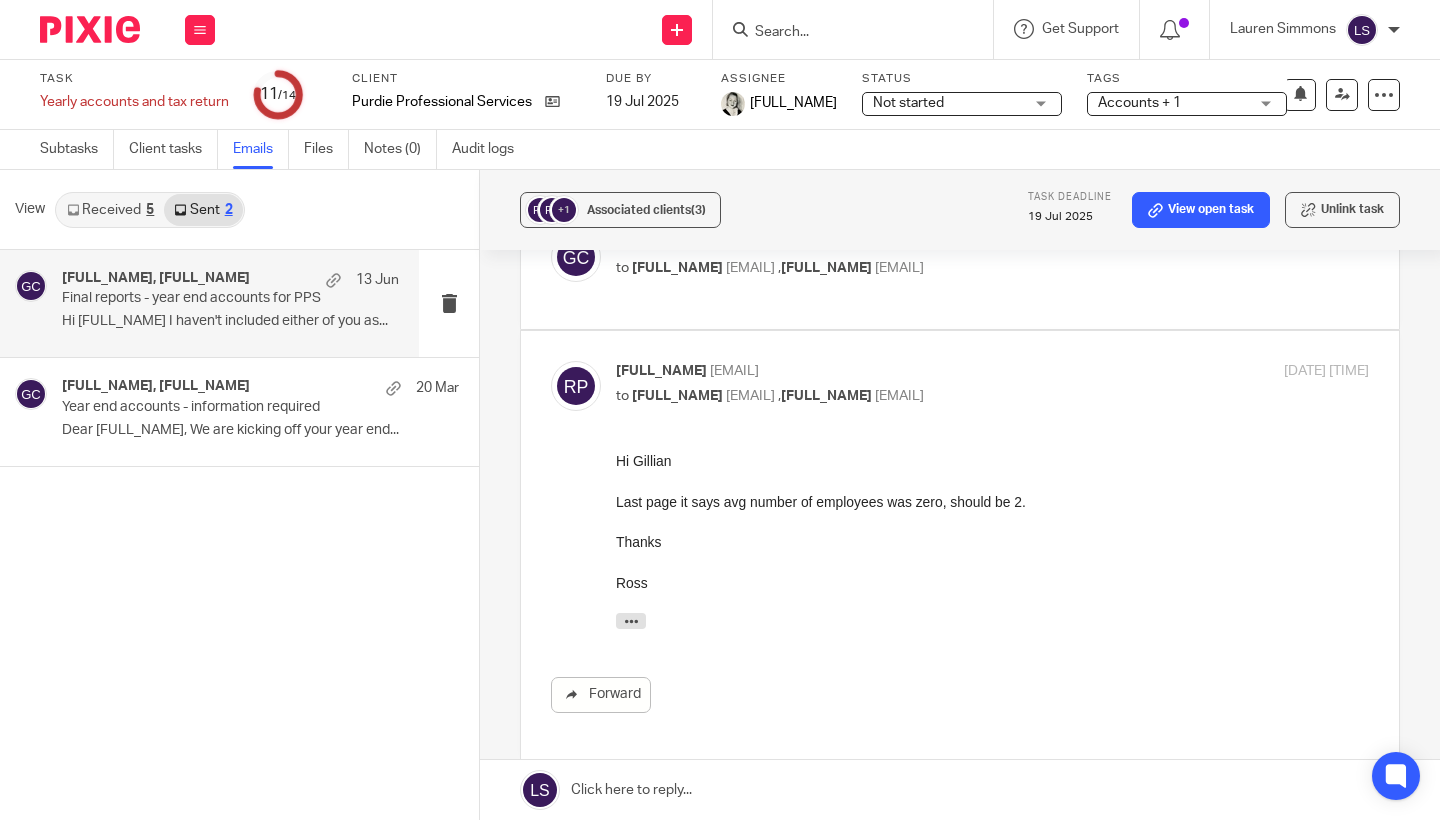 click on "to
Gillian Caughey
<gillian@fearlessfinancials.co.uk>   ,
Amanda Purdie
<amandacpurdie@gmail.com>" at bounding box center [867, 396] 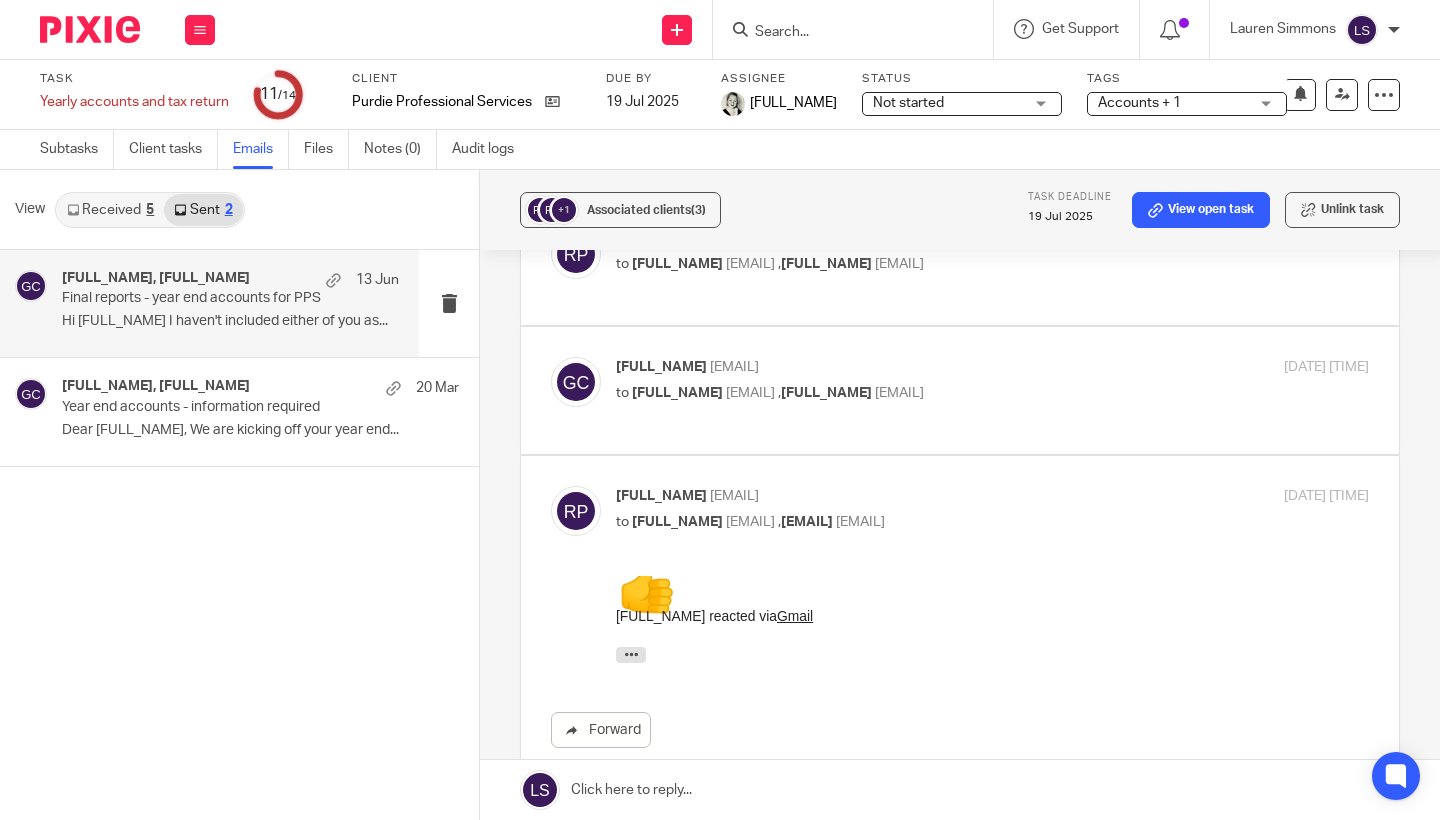 scroll, scrollTop: 259, scrollLeft: 0, axis: vertical 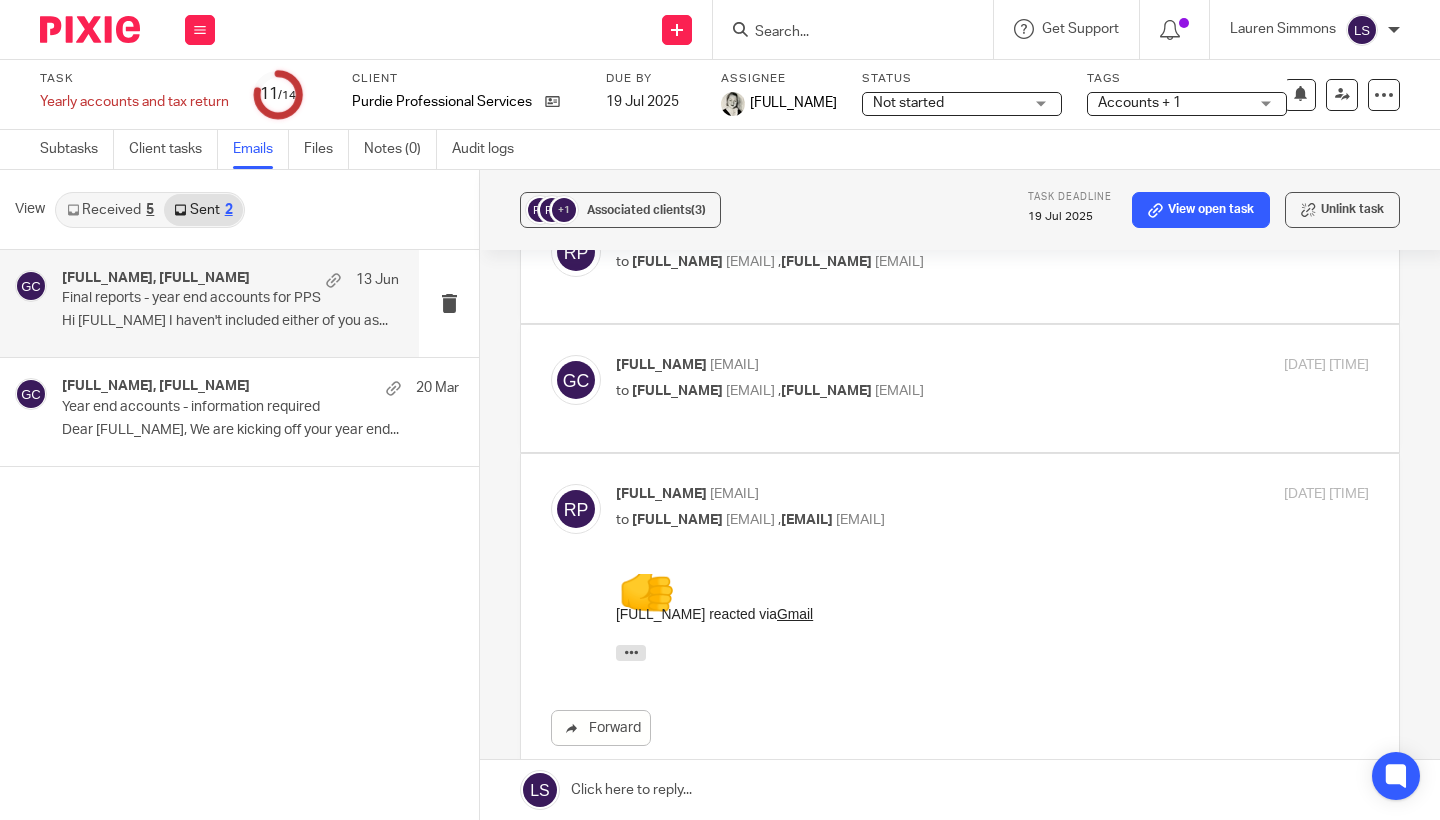 click on "to
Ross Purdie
<rpurdie@gmail.com>   ,
Amanda Purdie
<amandacpurdie@gmail.com>" at bounding box center (867, 391) 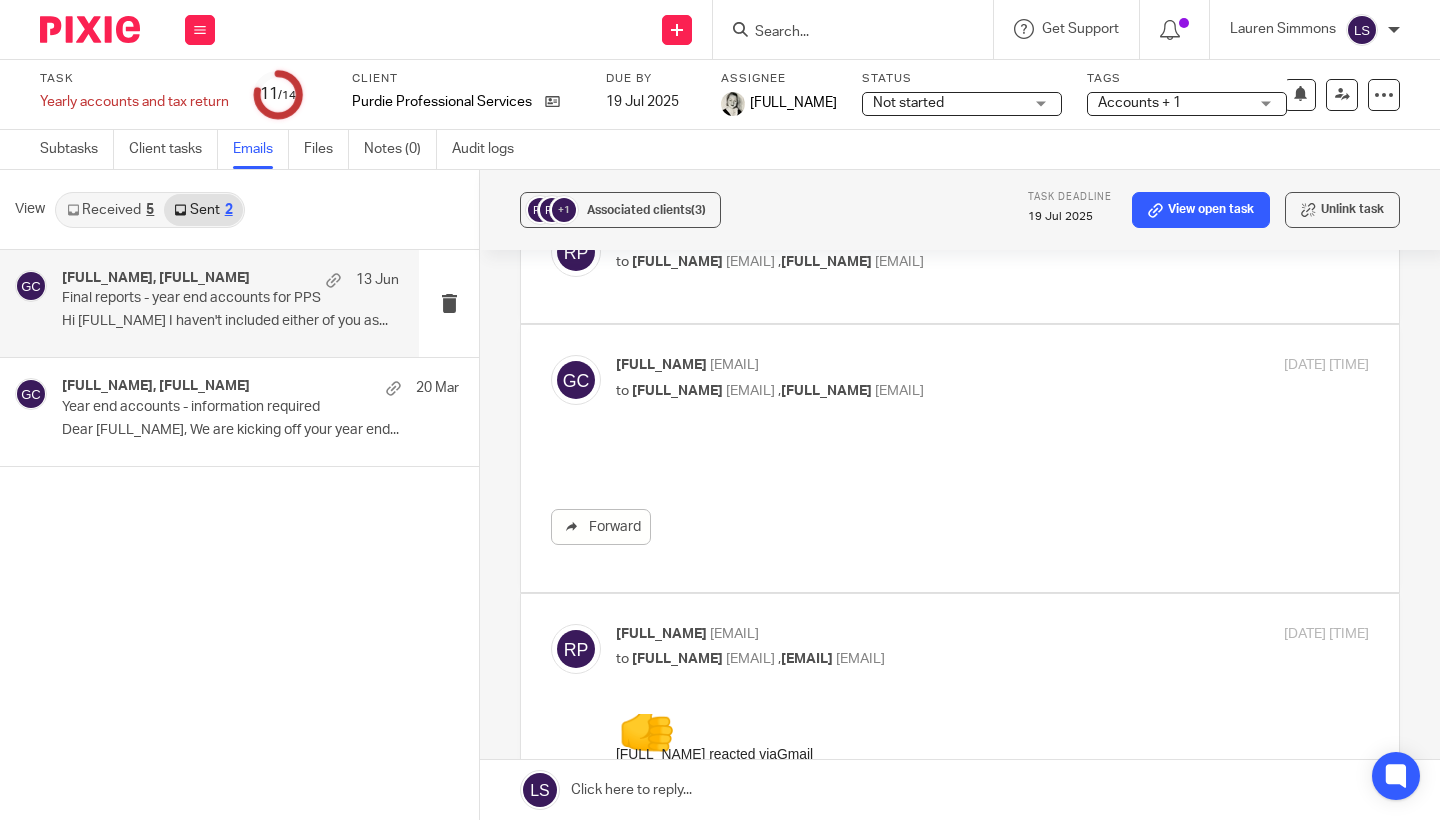 scroll, scrollTop: 0, scrollLeft: 0, axis: both 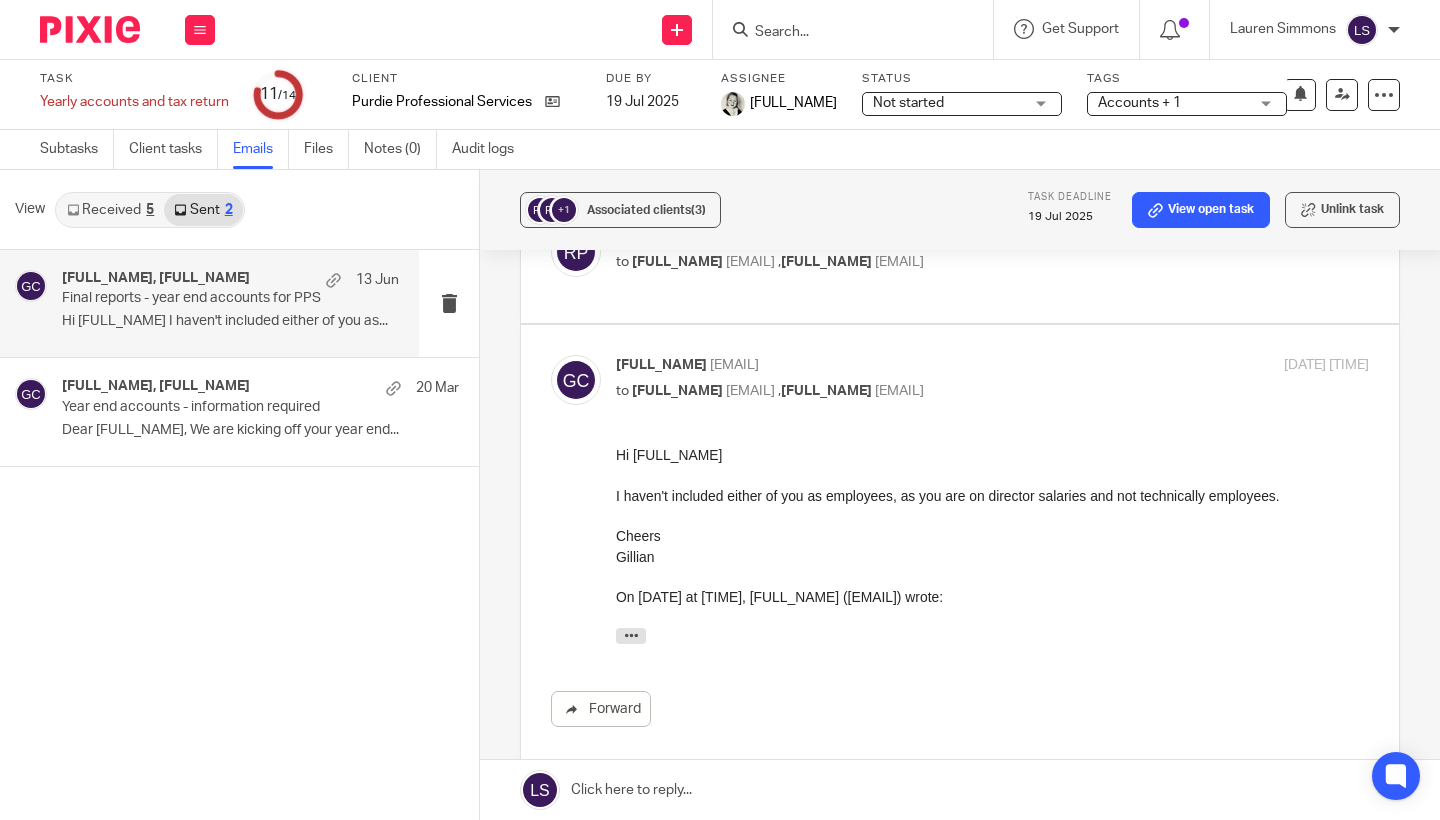 click on "to
Ross Purdie
<rpurdie@gmail.com>   ,
Amanda Purdie
<amandacpurdie@gmail.com>" at bounding box center [867, 391] 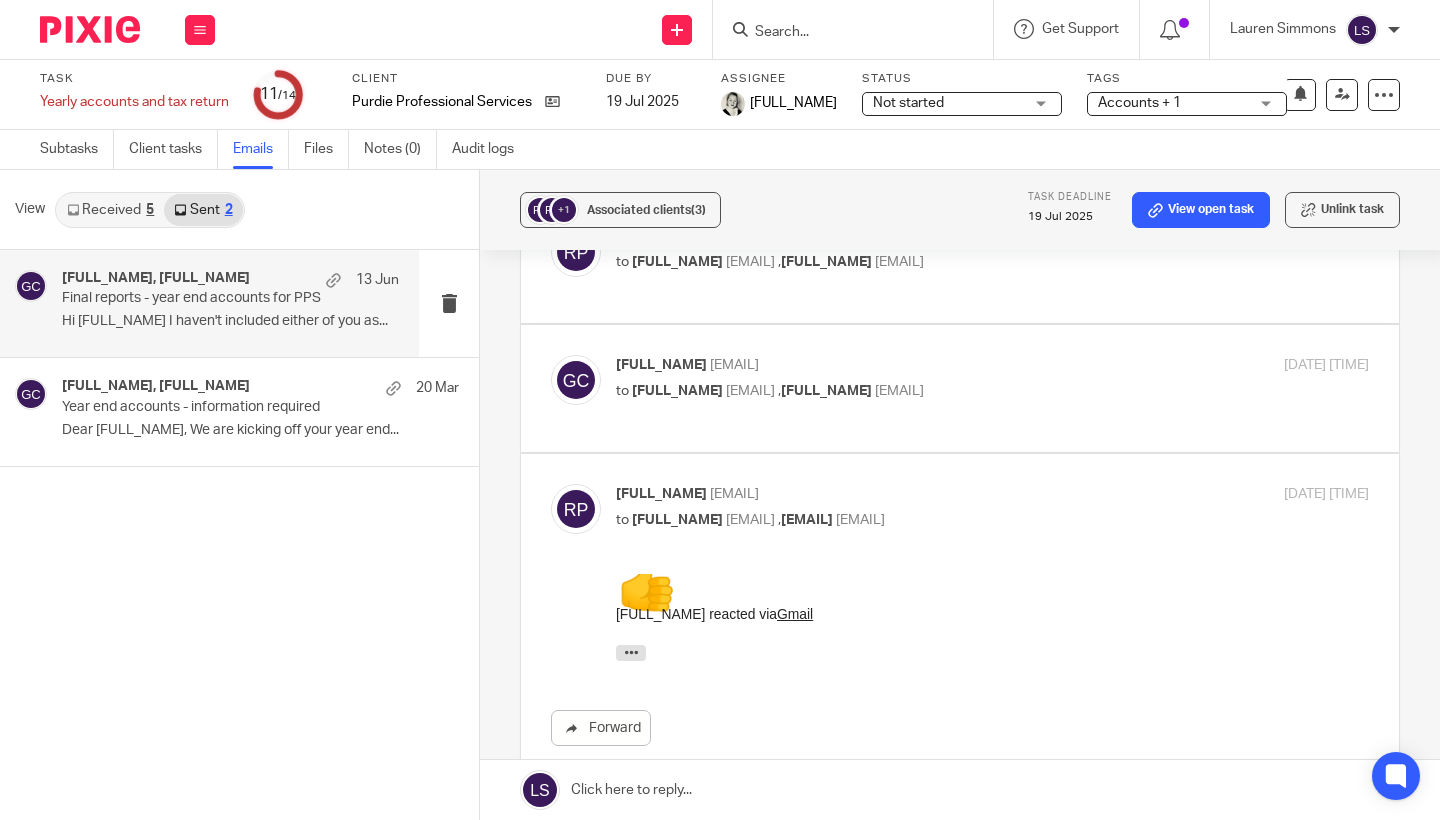 click on "Ross Purdie
<rpurdie@gmail.com>" at bounding box center [867, 494] 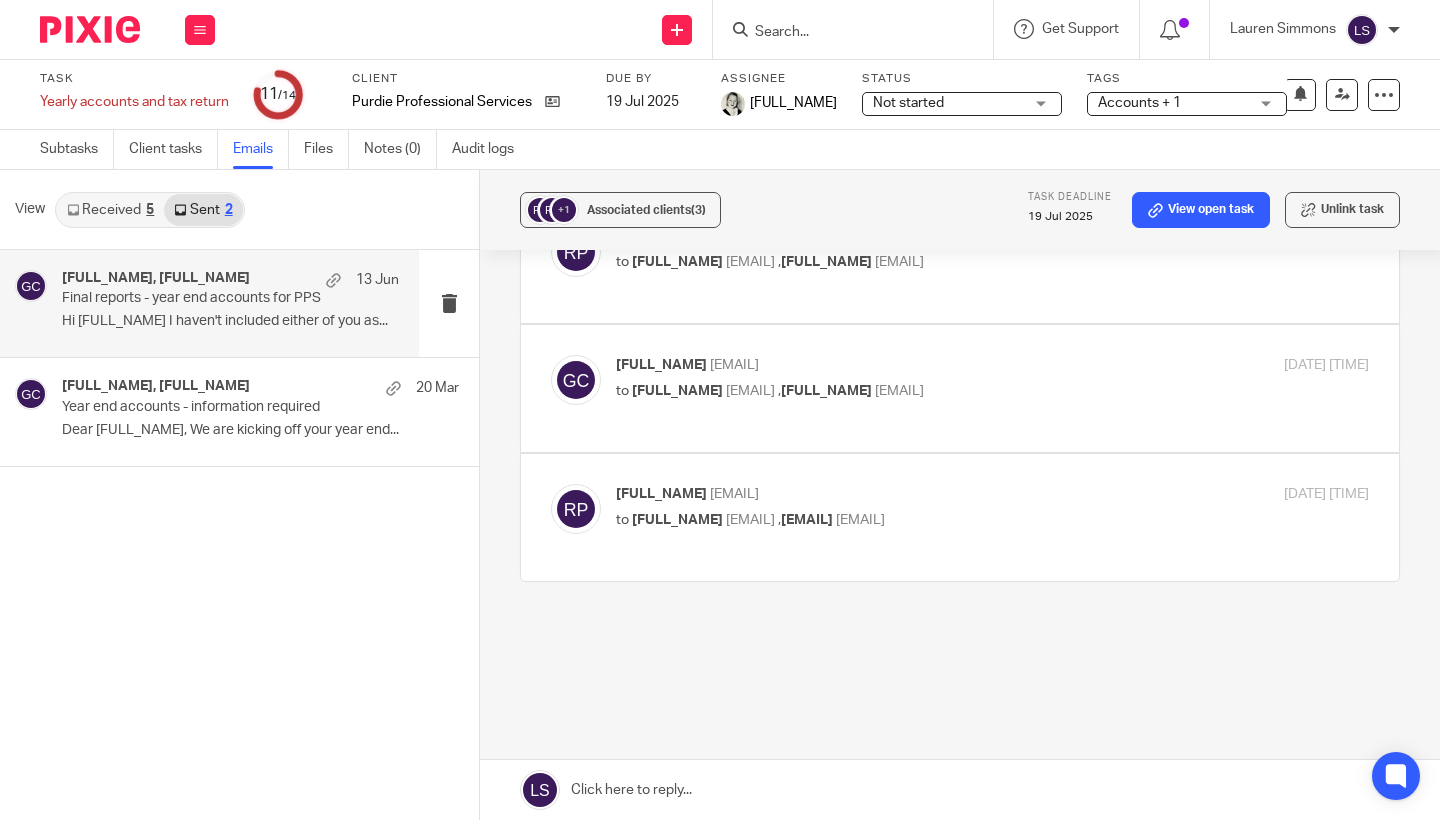 click at bounding box center (843, 33) 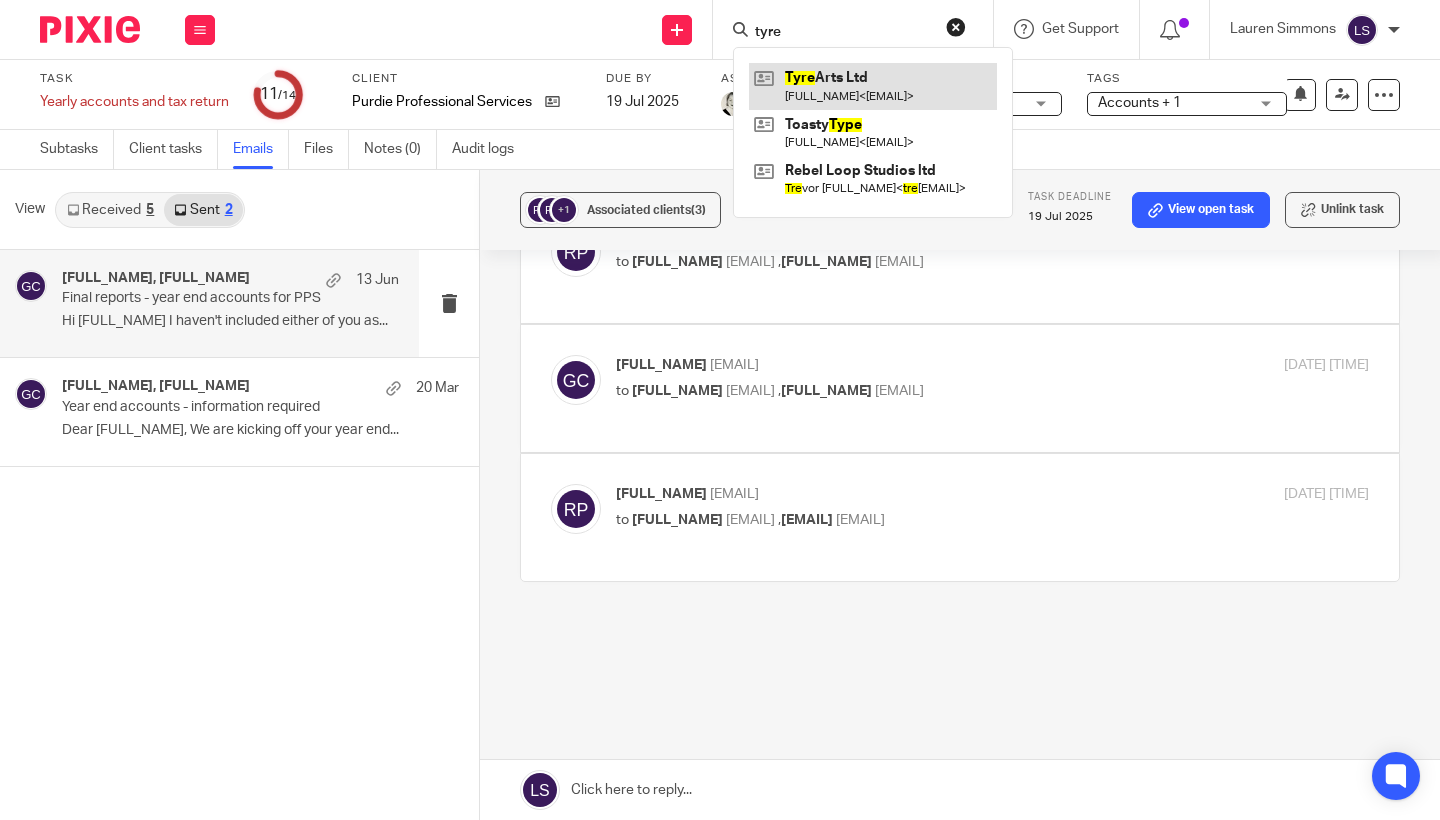 type on "tyre" 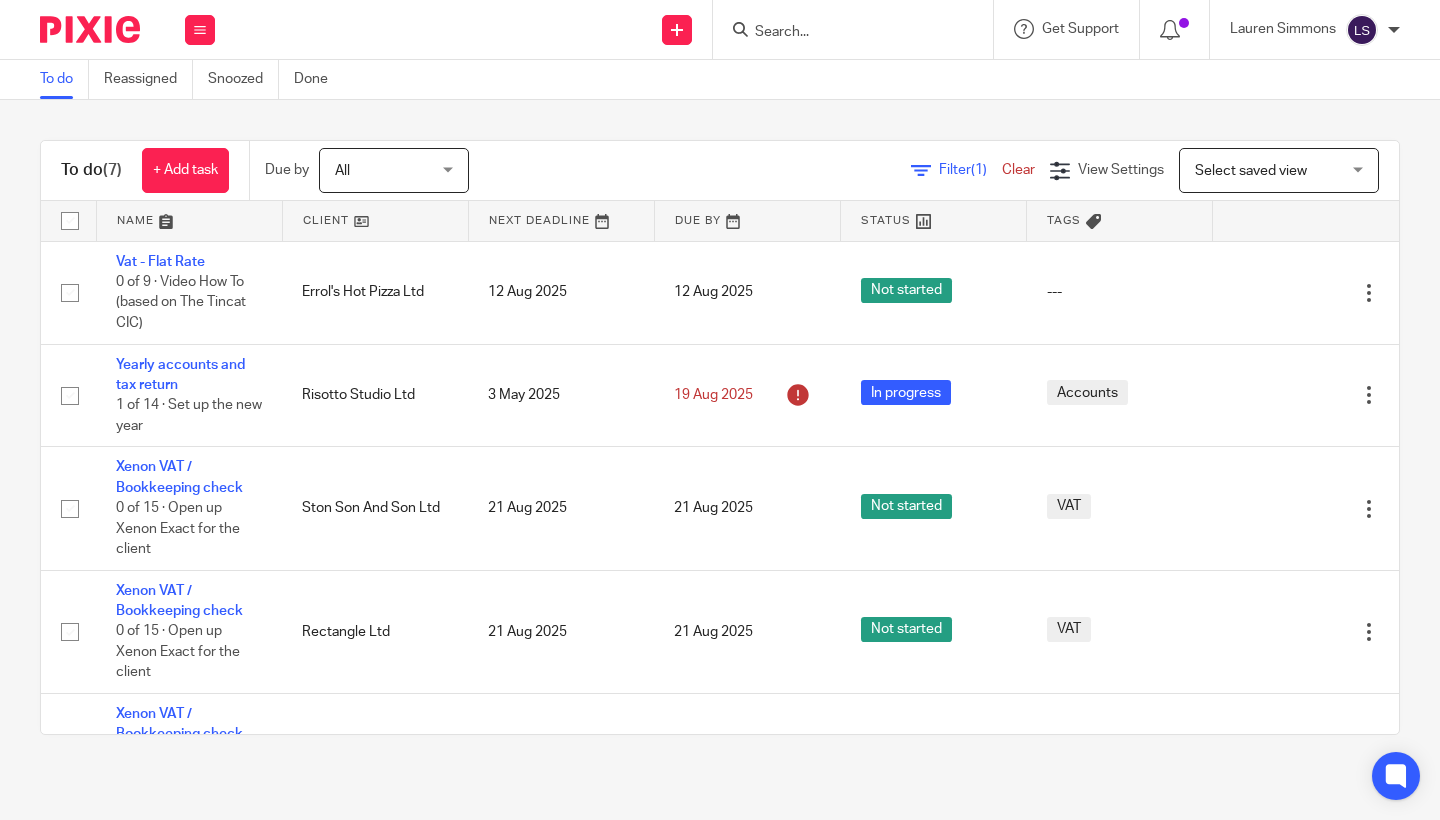 scroll, scrollTop: 0, scrollLeft: 0, axis: both 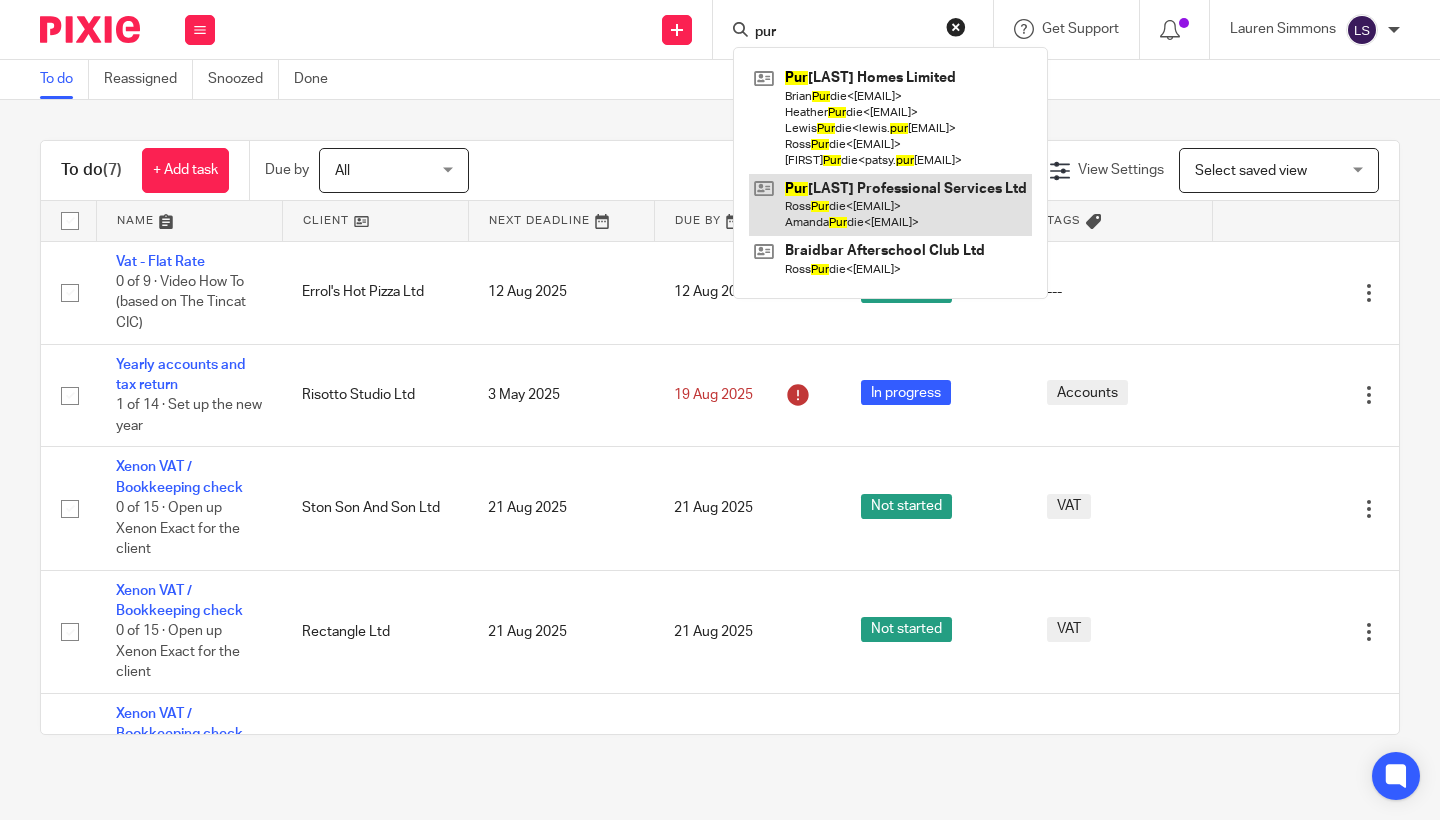 type on "pur" 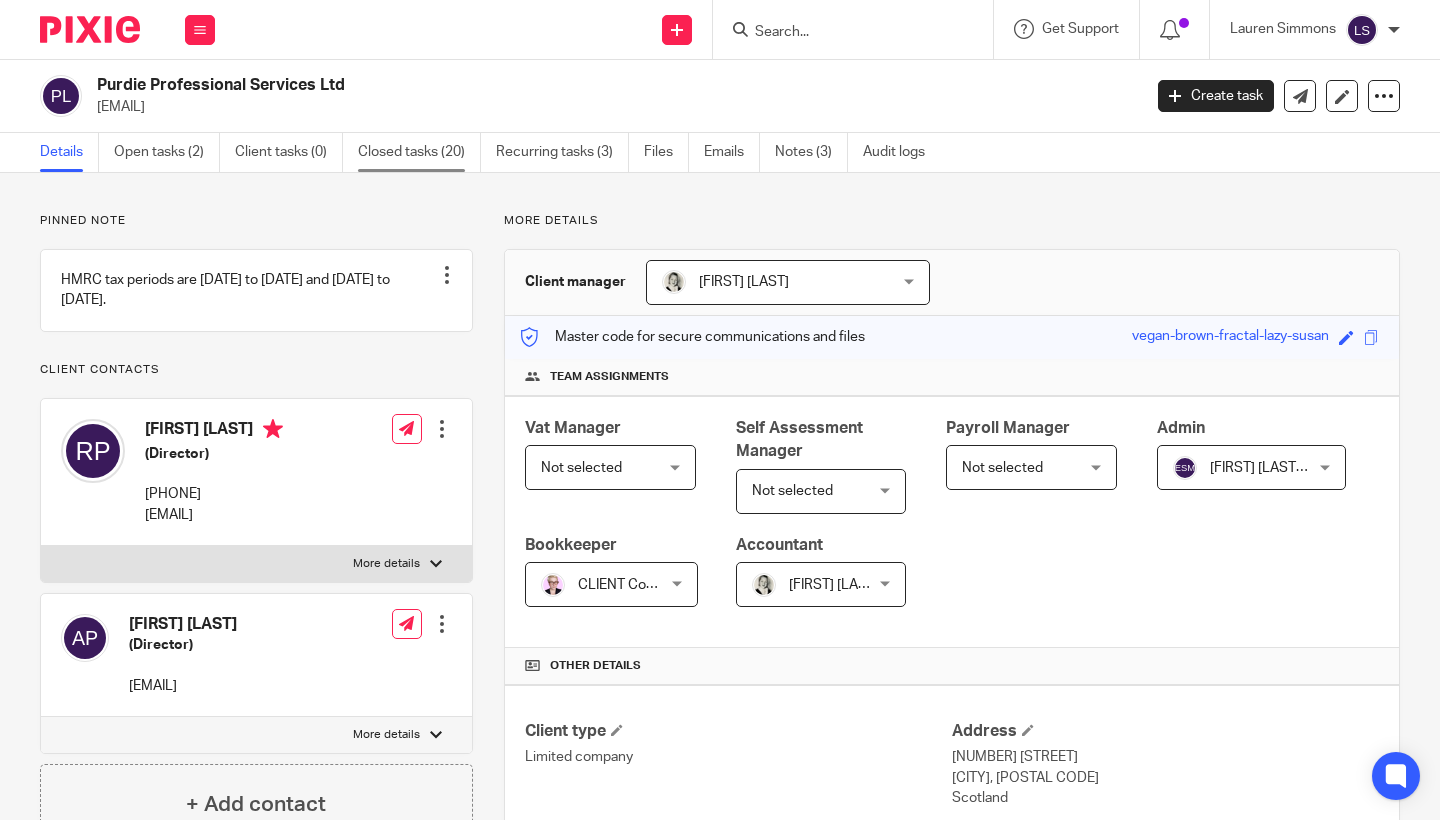 scroll, scrollTop: 0, scrollLeft: 0, axis: both 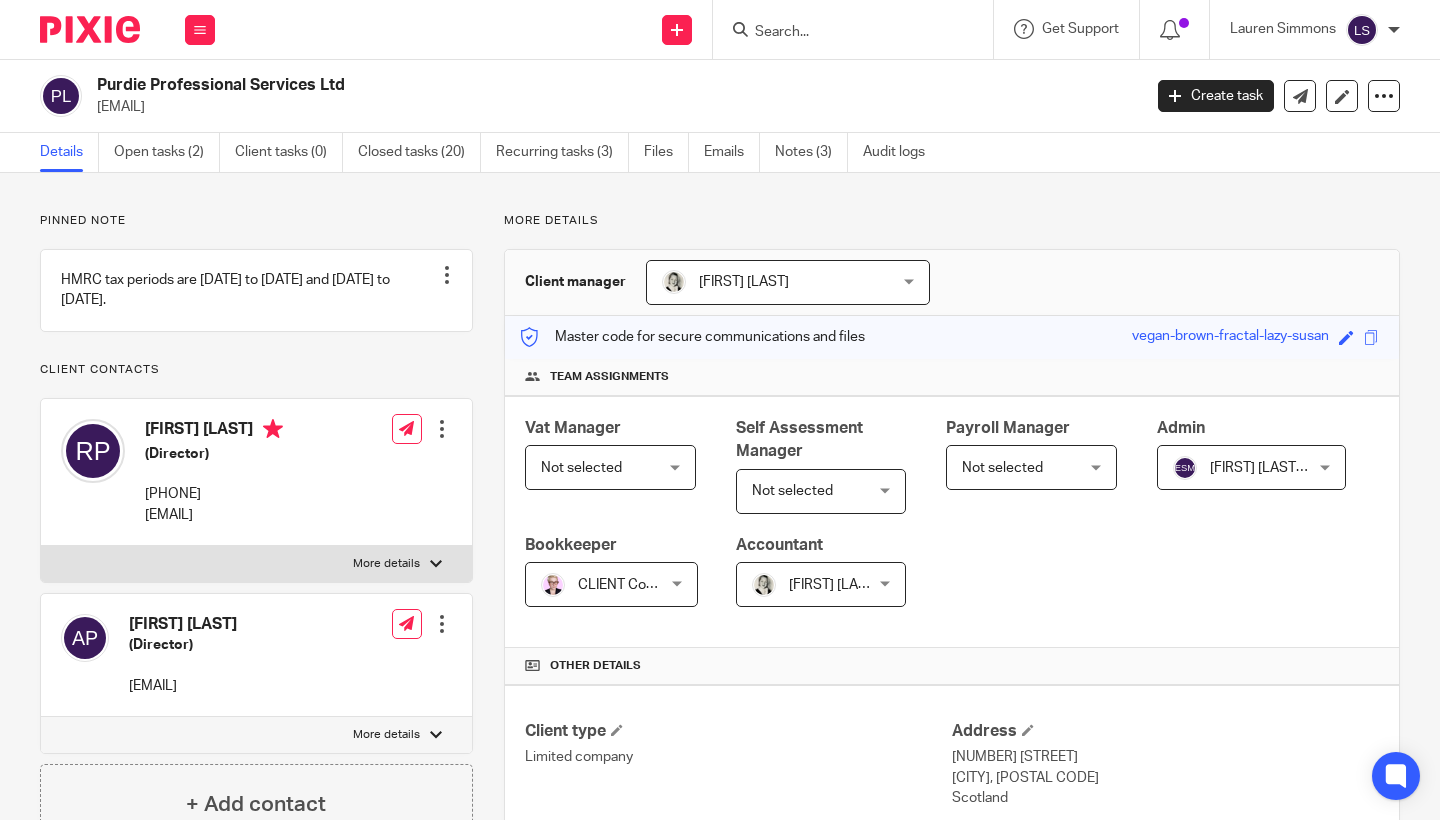 click on "Pinned note" at bounding box center [256, 221] 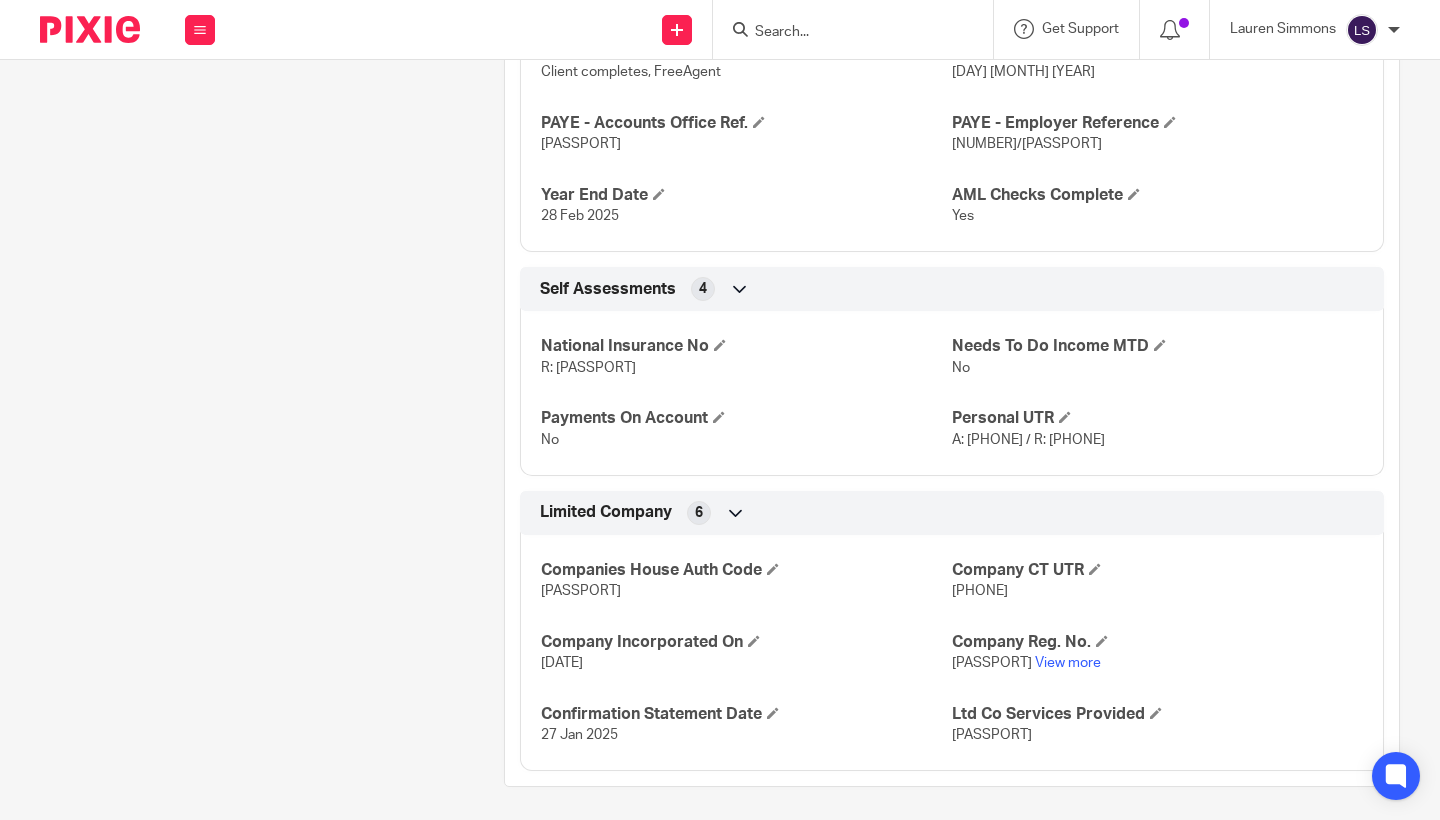scroll, scrollTop: 1047, scrollLeft: 0, axis: vertical 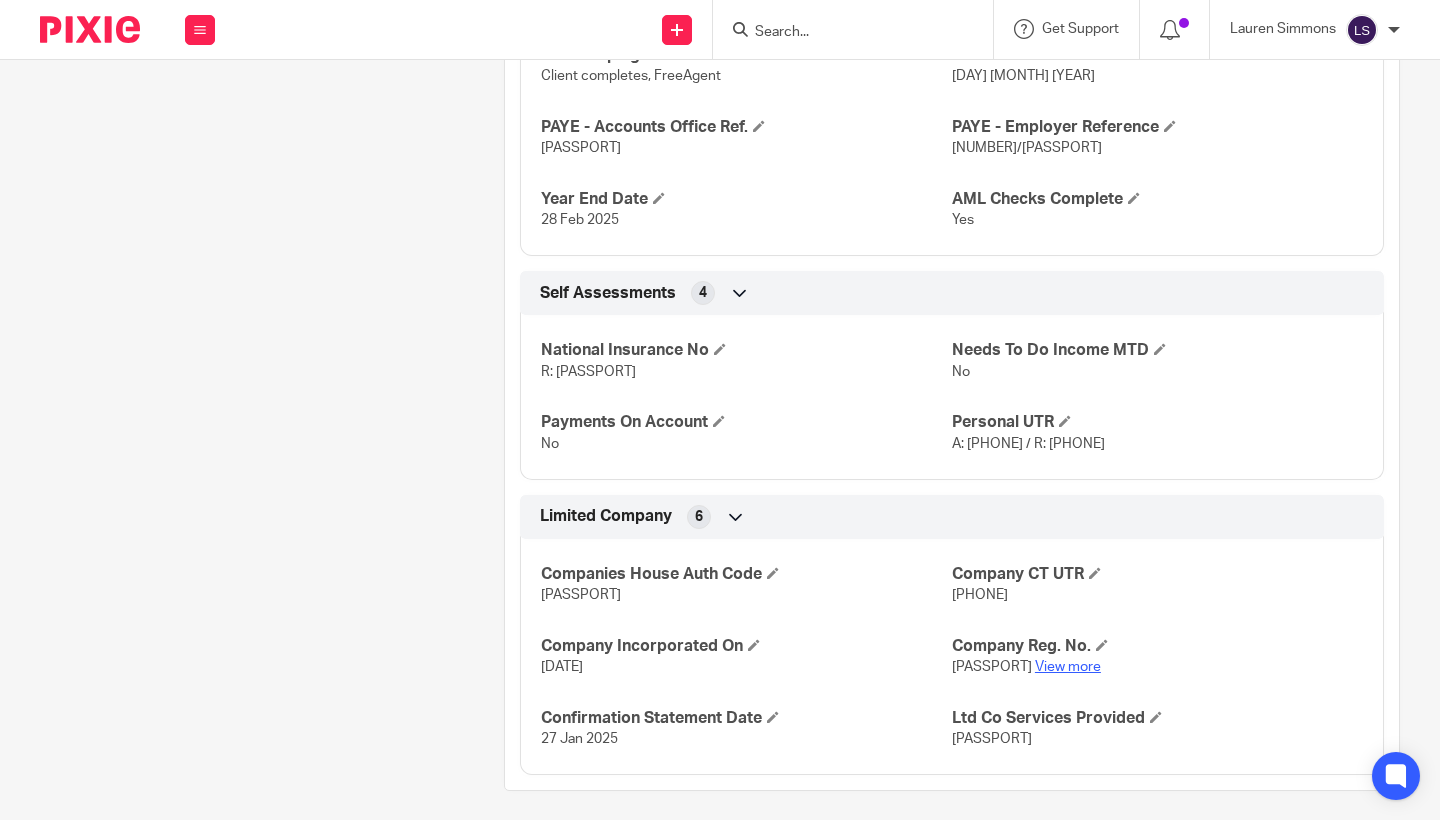 click on "View more" at bounding box center [1068, 667] 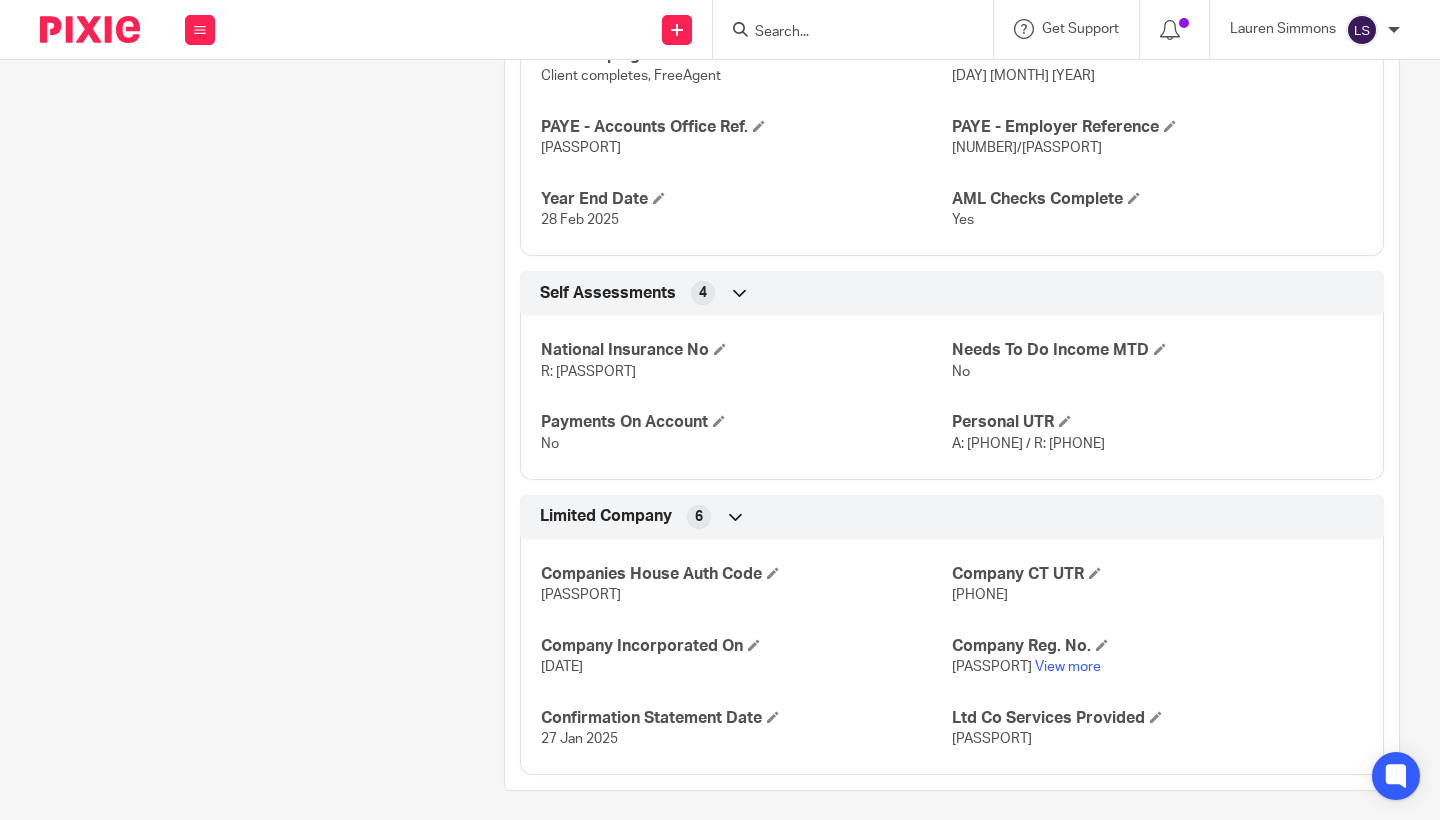 click at bounding box center (853, 29) 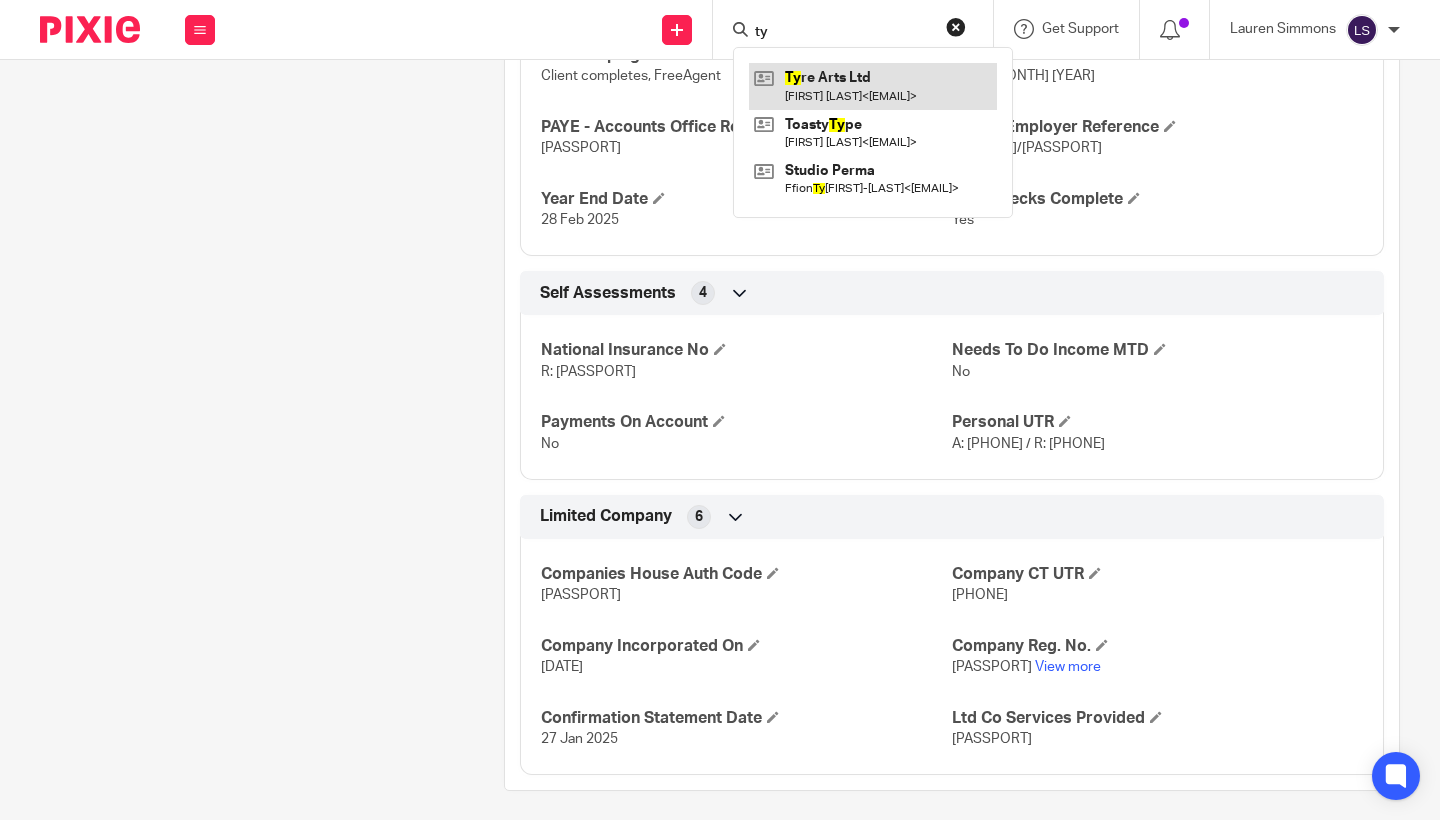 type on "ty" 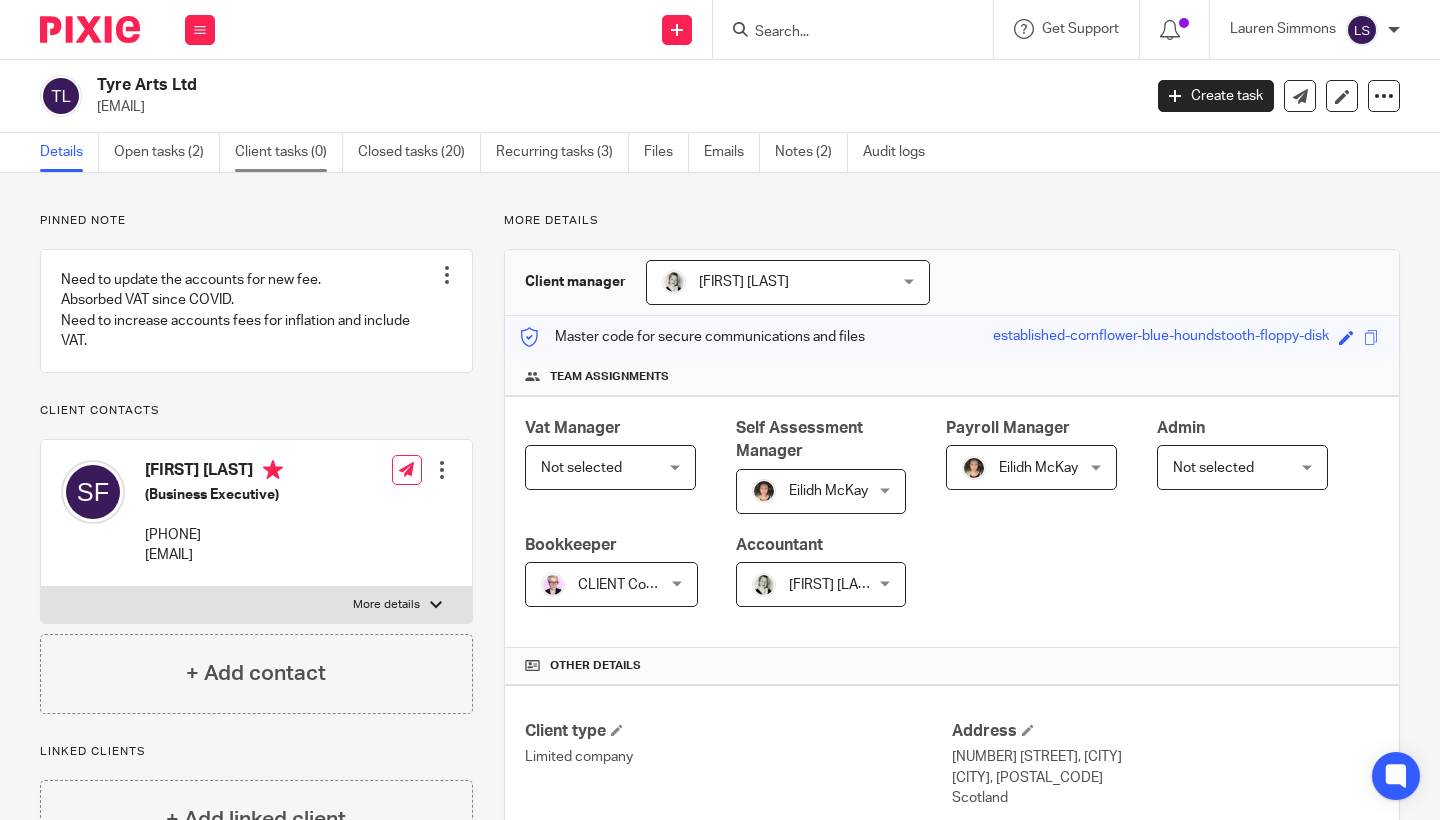 scroll, scrollTop: 0, scrollLeft: 0, axis: both 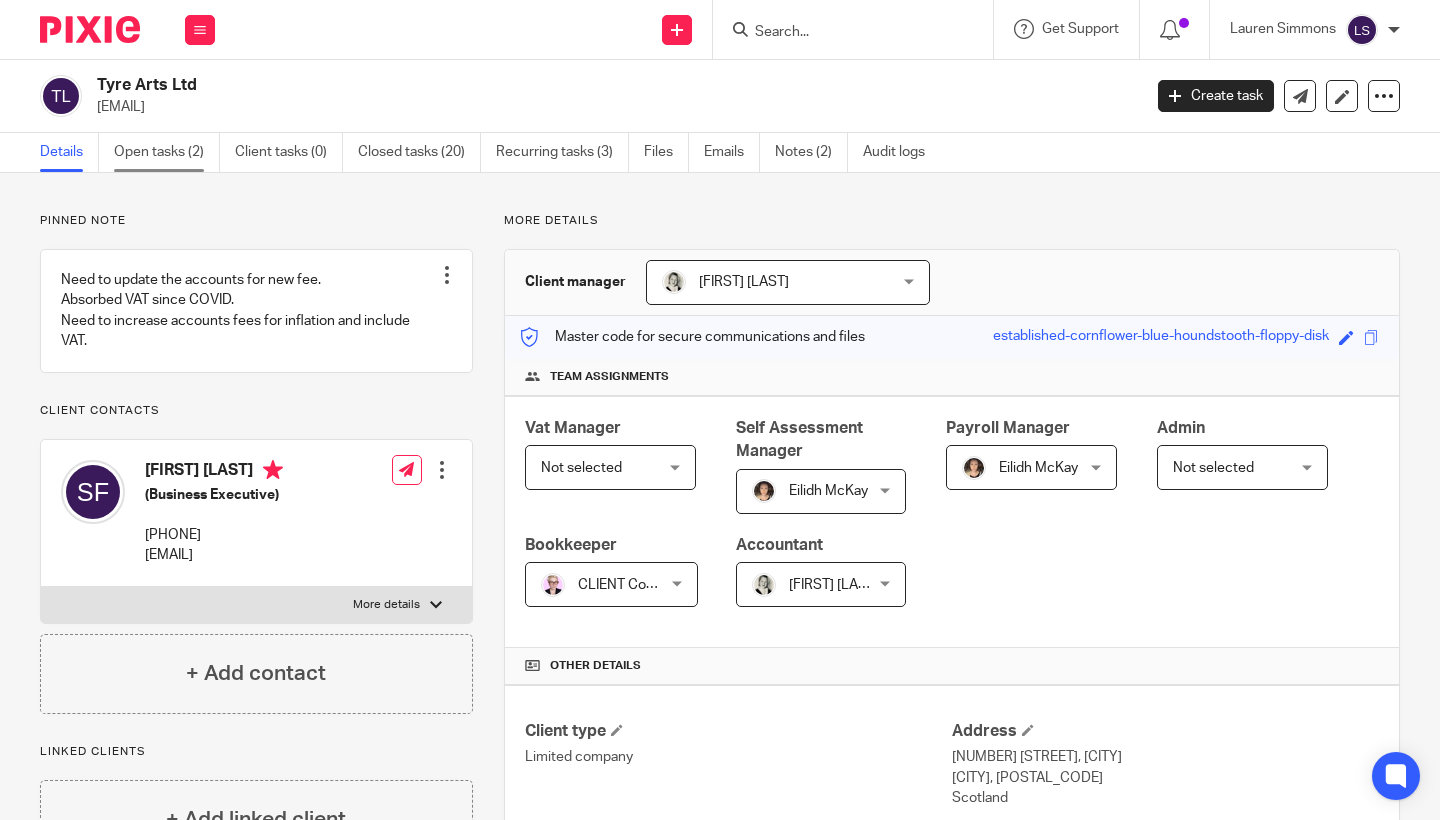 click on "Open tasks (2)" at bounding box center [167, 152] 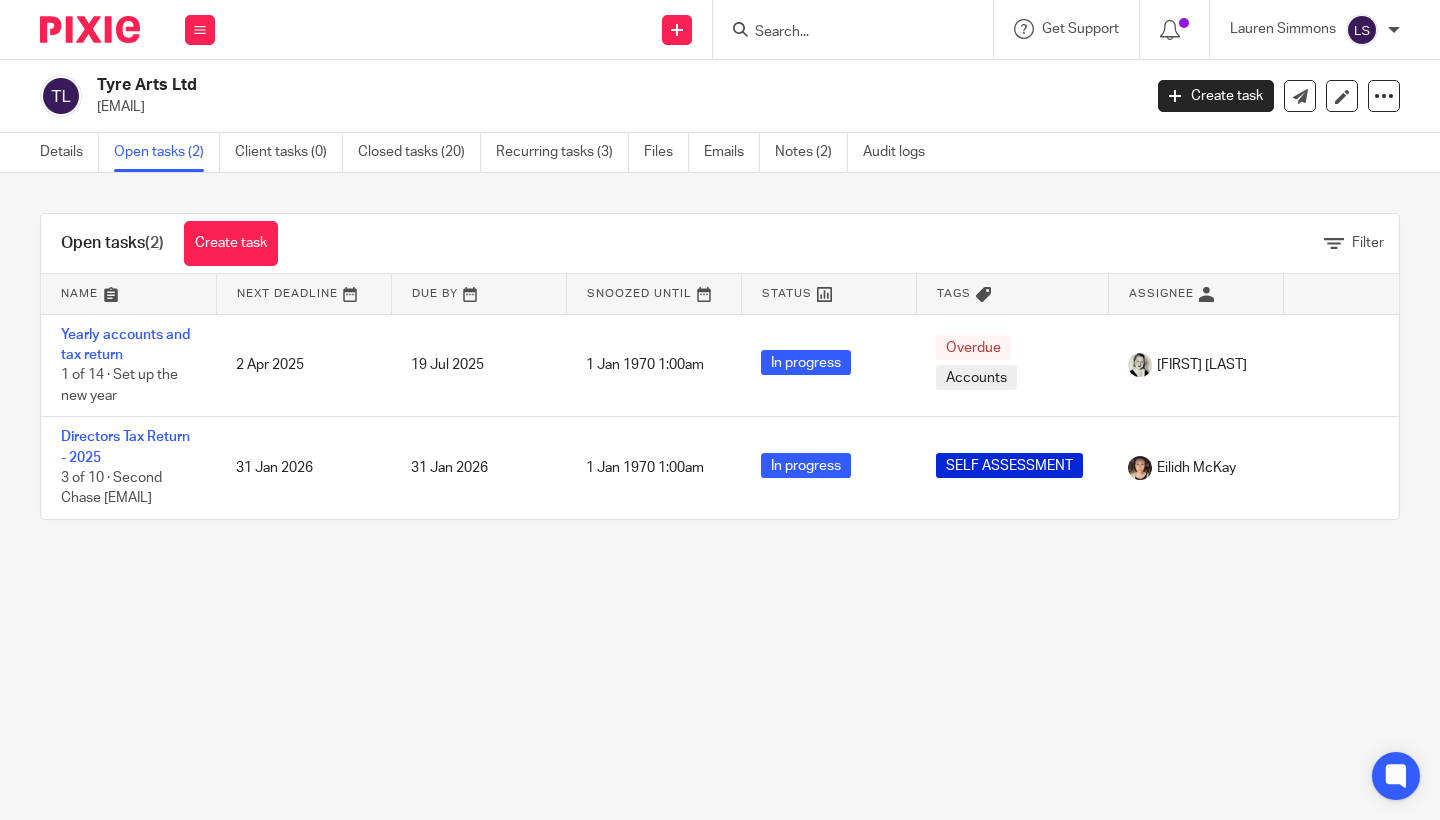 scroll, scrollTop: 0, scrollLeft: 0, axis: both 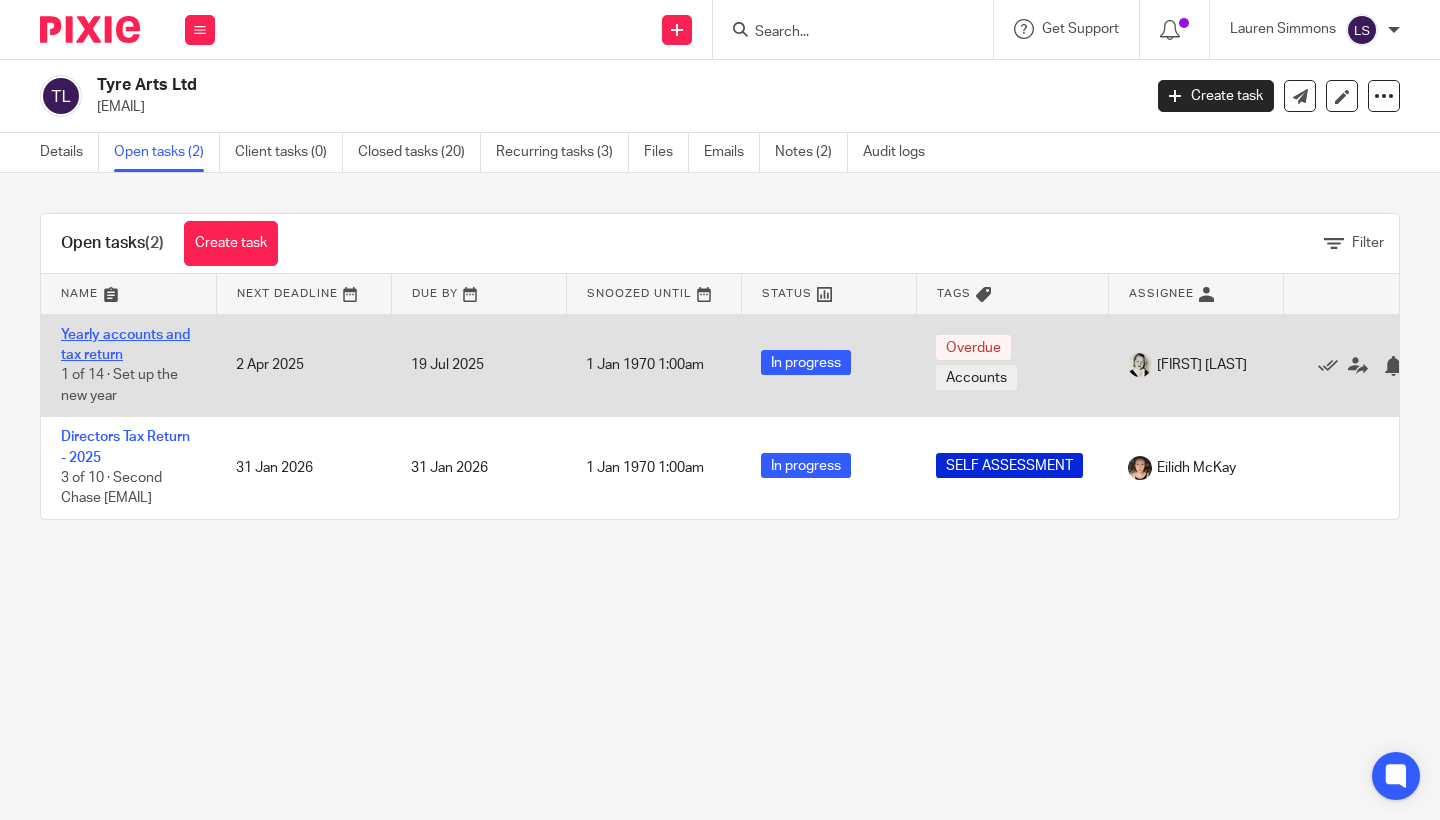 click on "Yearly accounts and tax return" at bounding box center [125, 345] 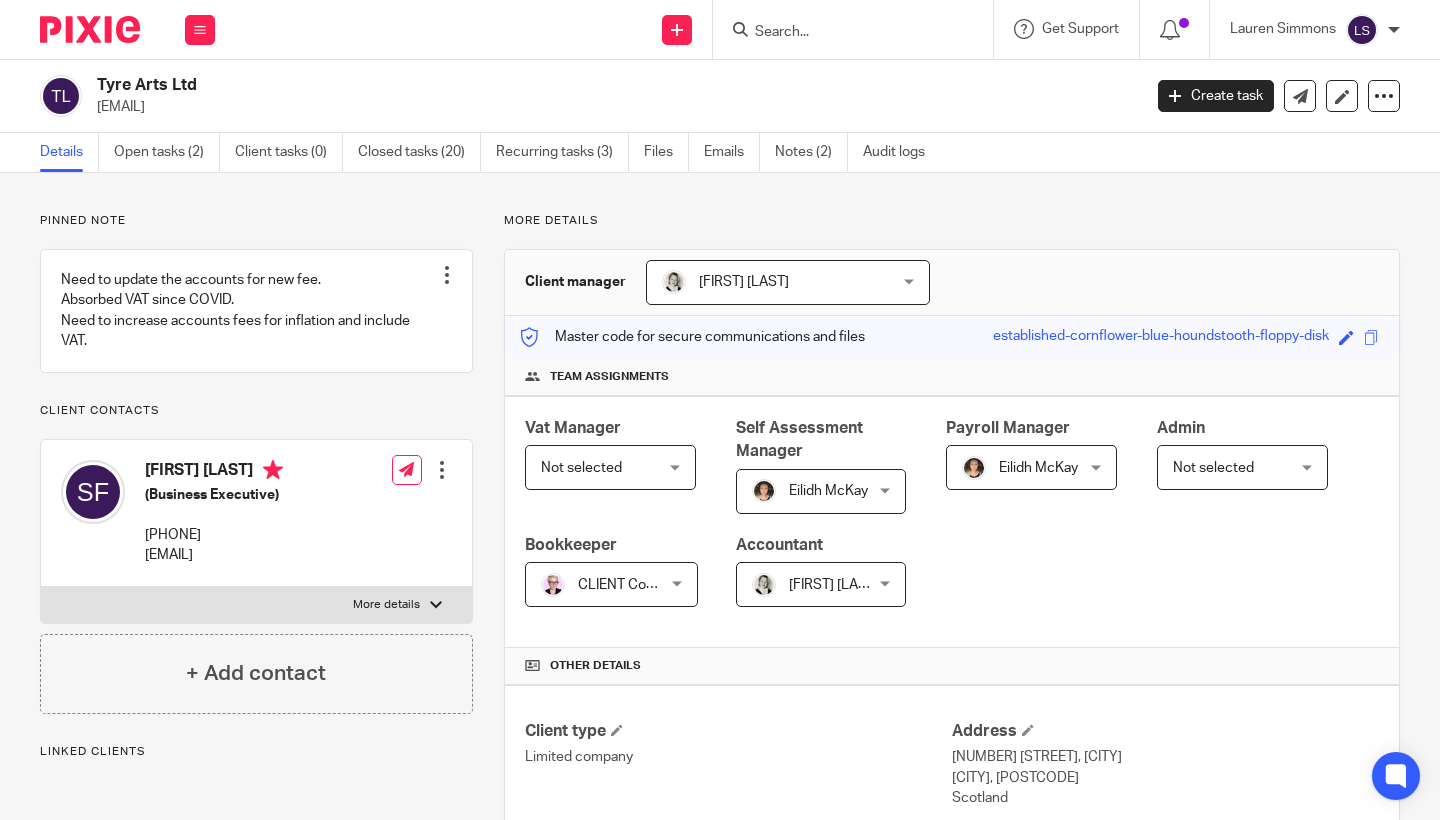 scroll, scrollTop: 0, scrollLeft: 0, axis: both 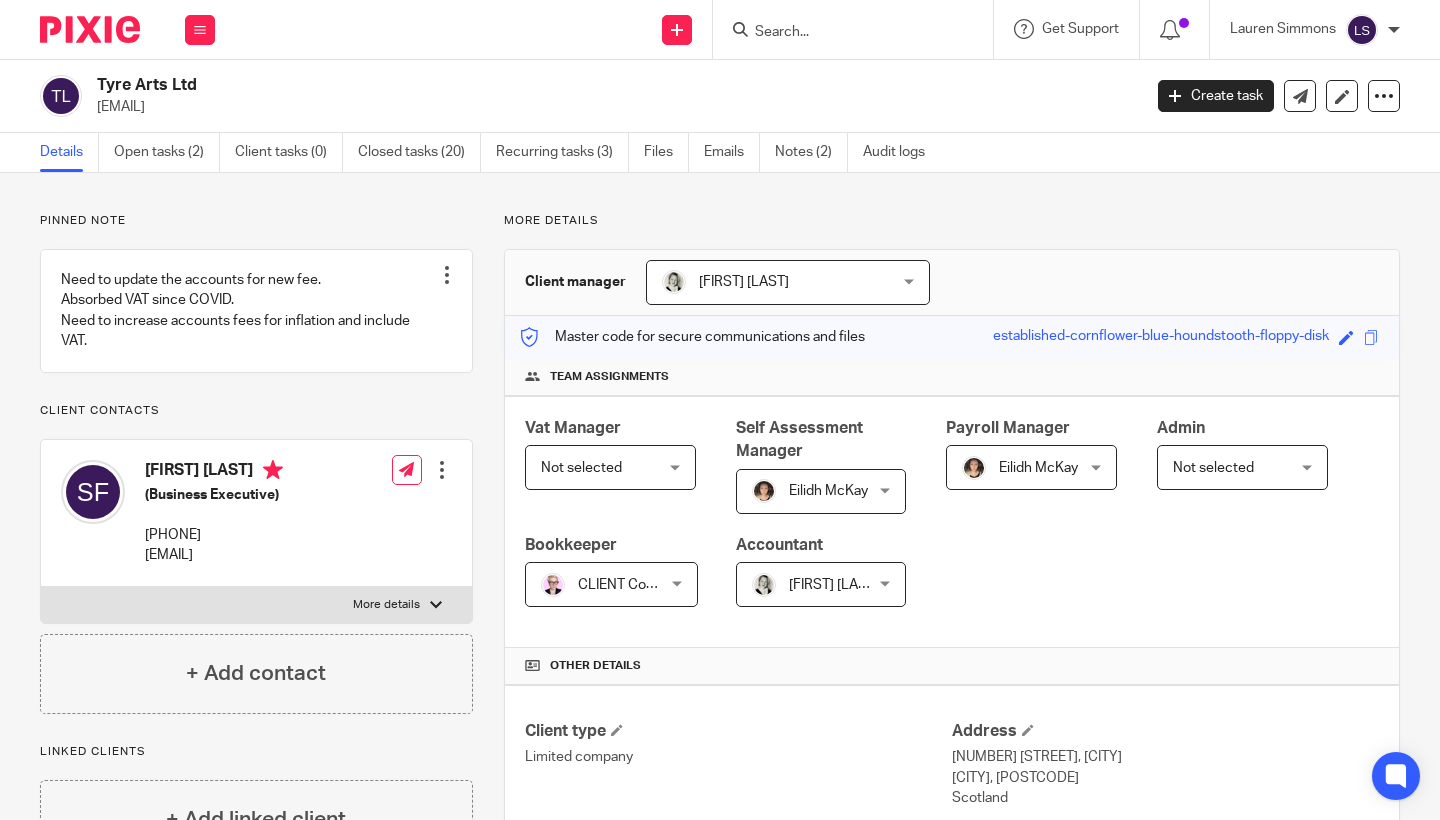 click on "Pinned note
Need to update the accounts for new fee.
Absorbed VAT since COVID.
Need to increase accounts fees for inflation and include VAT.
[FIRST] [LAST]
(Business Executive)
[PHONE]
[EMAIL]
Edit contact" at bounding box center [720, 1025] 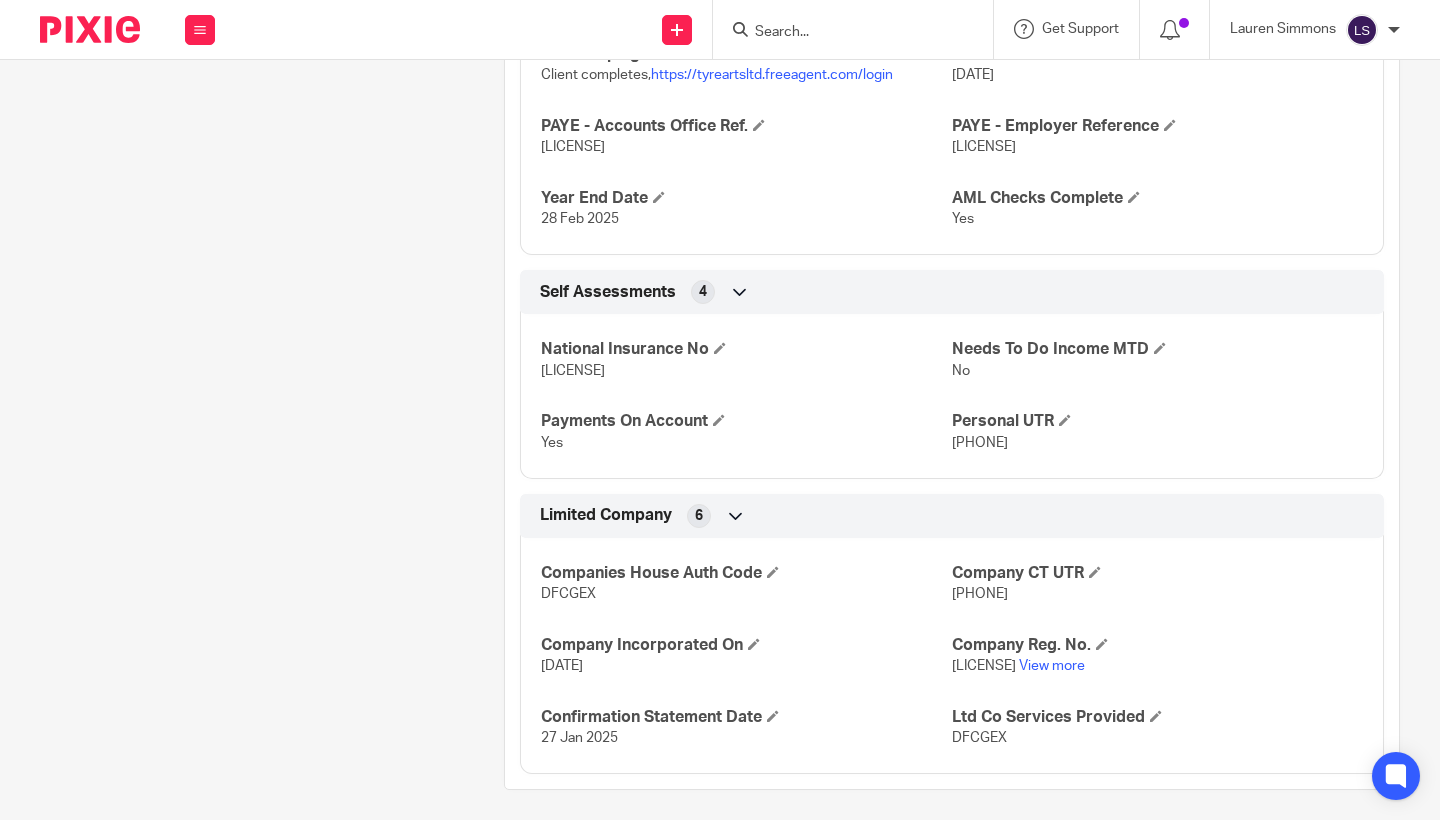 scroll, scrollTop: 1047, scrollLeft: 0, axis: vertical 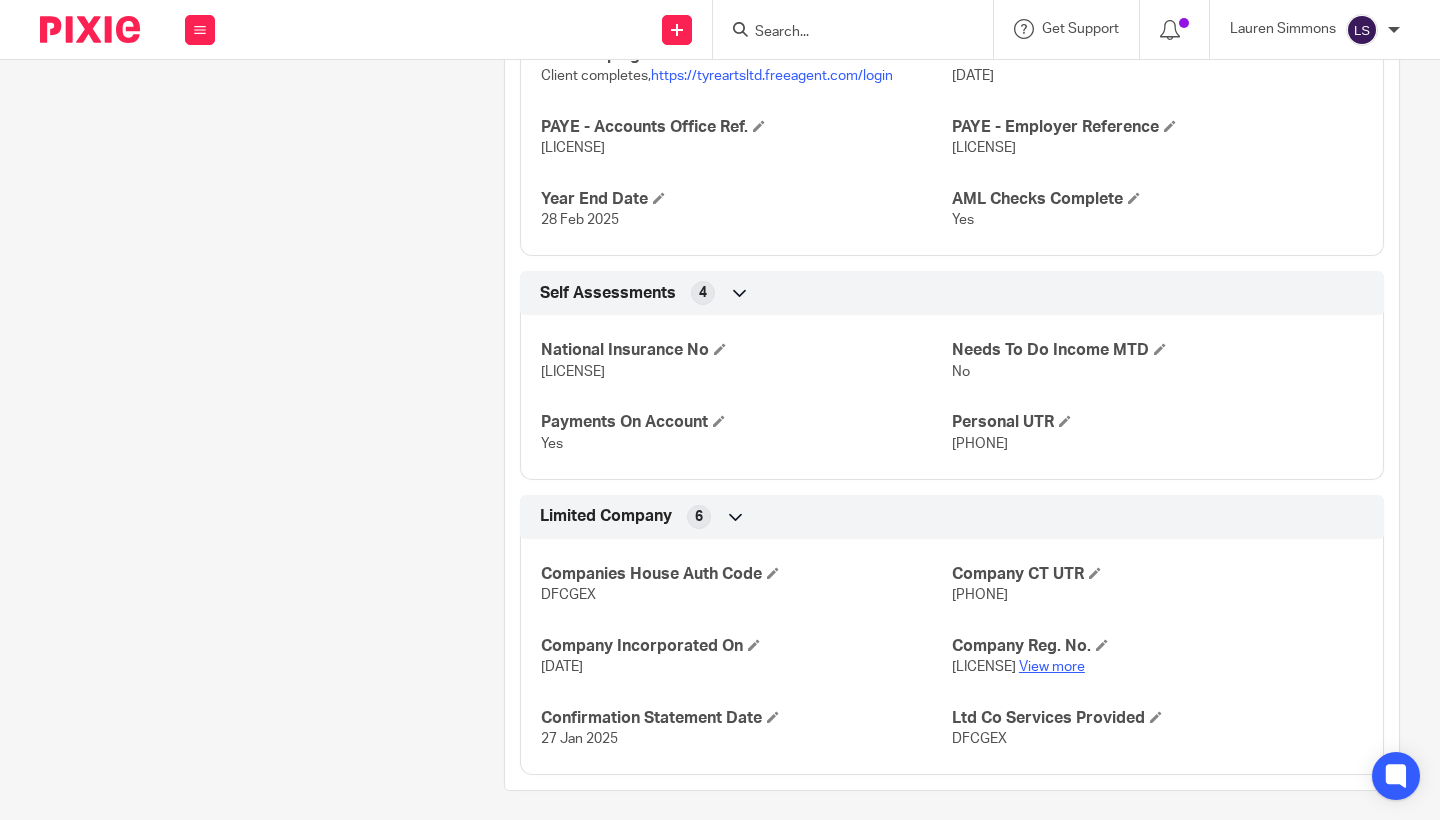 click on "View more" at bounding box center [1052, 667] 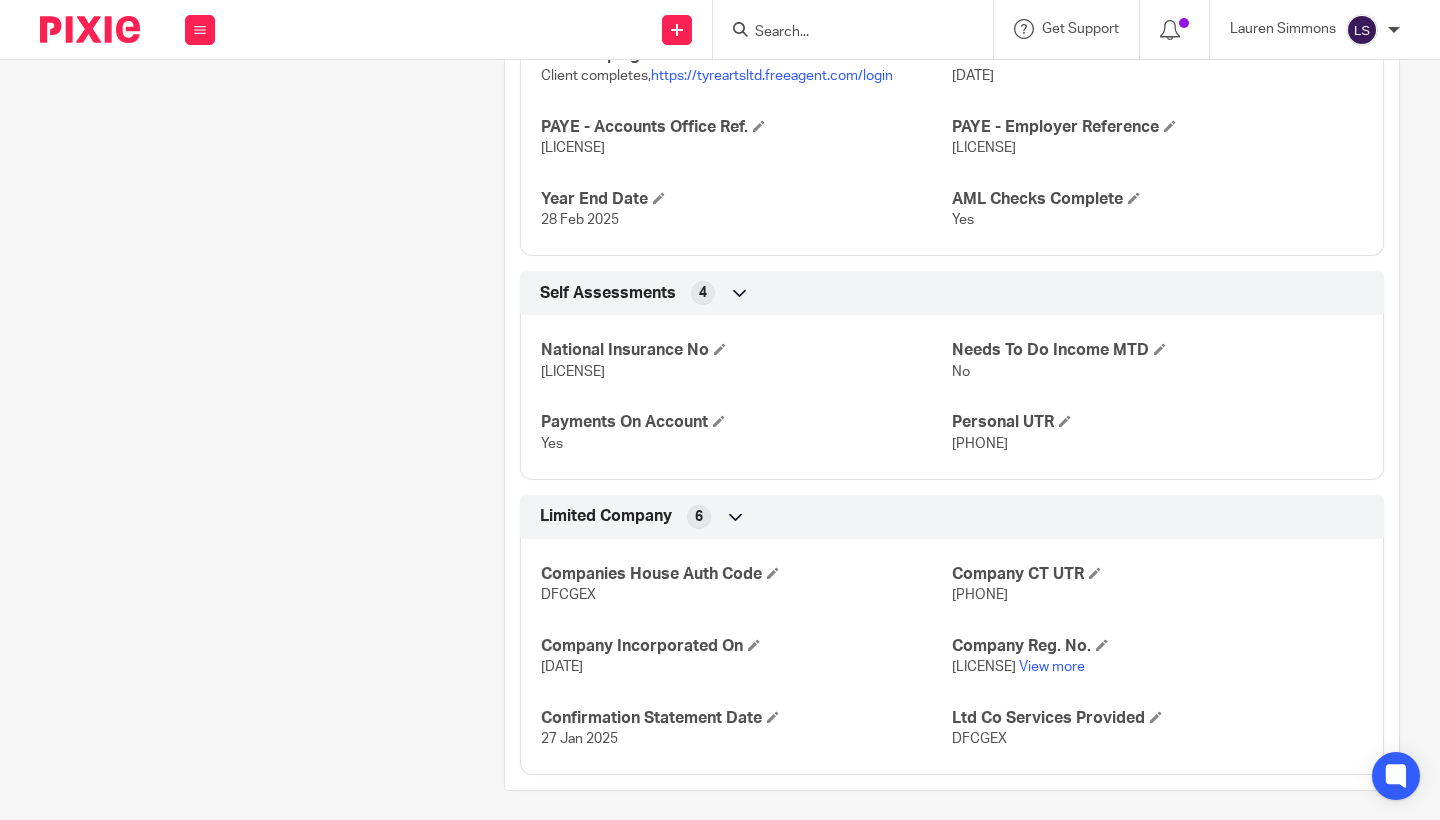 click at bounding box center [843, 33] 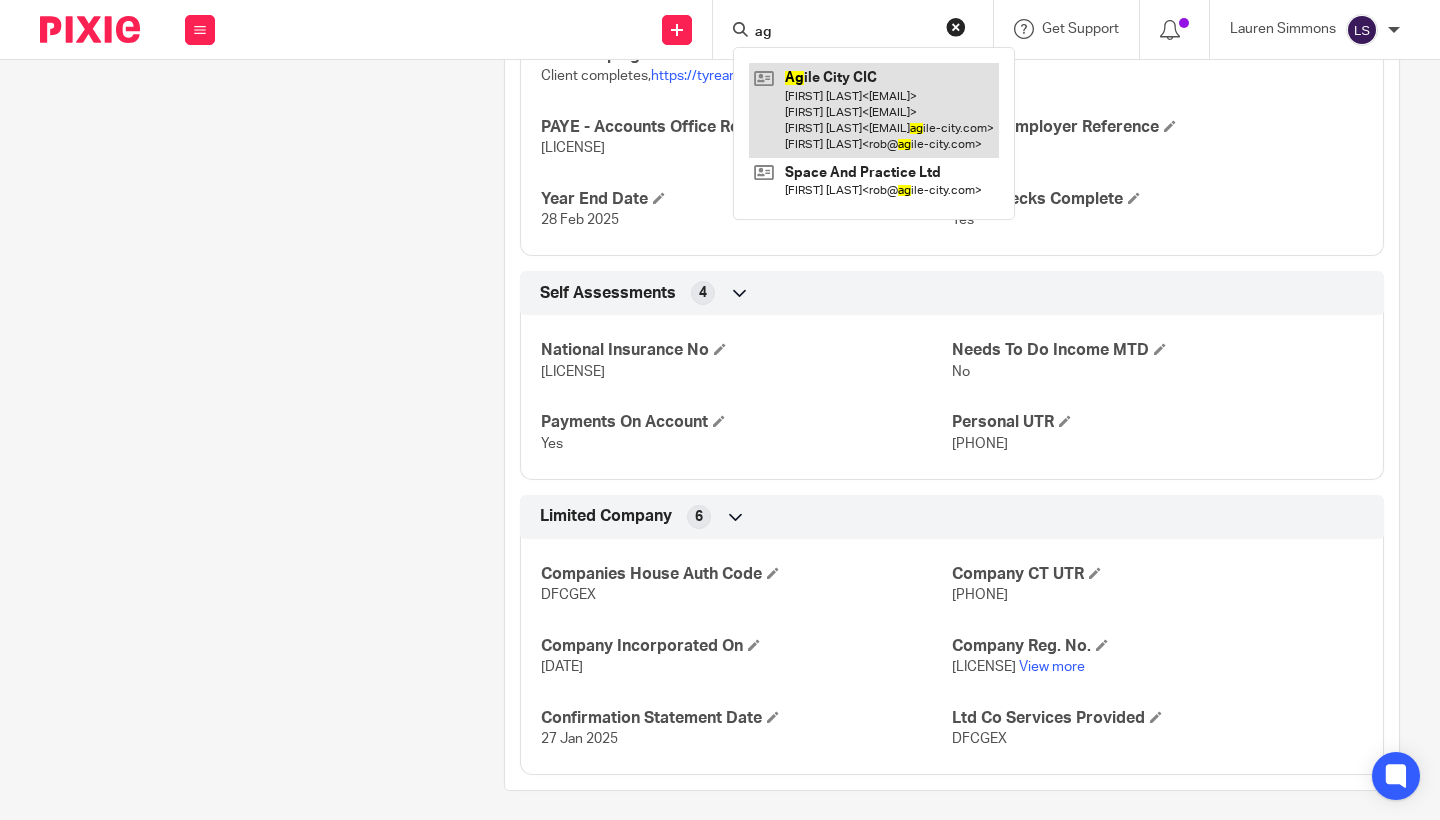 type on "ag" 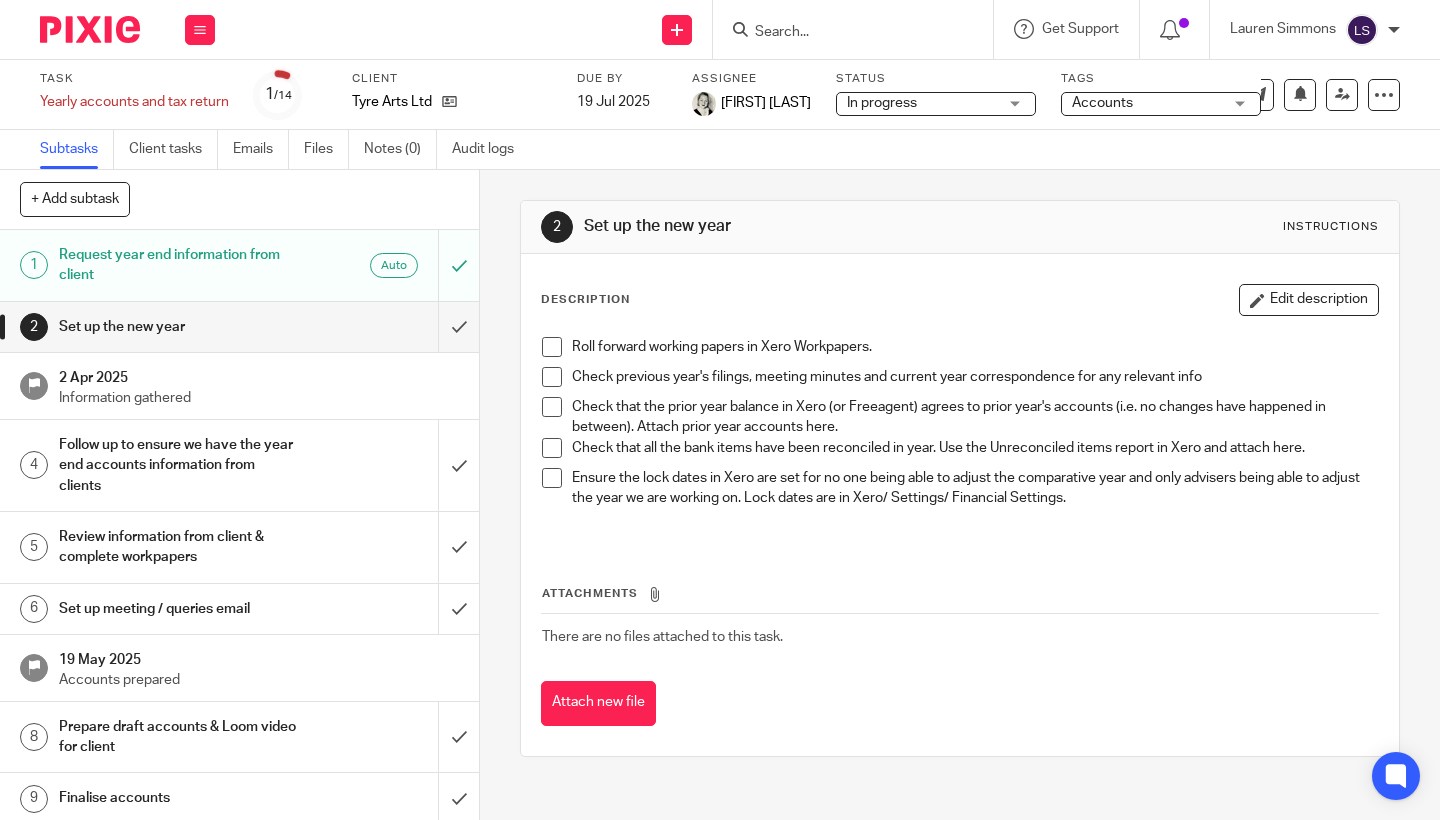 scroll, scrollTop: 0, scrollLeft: 0, axis: both 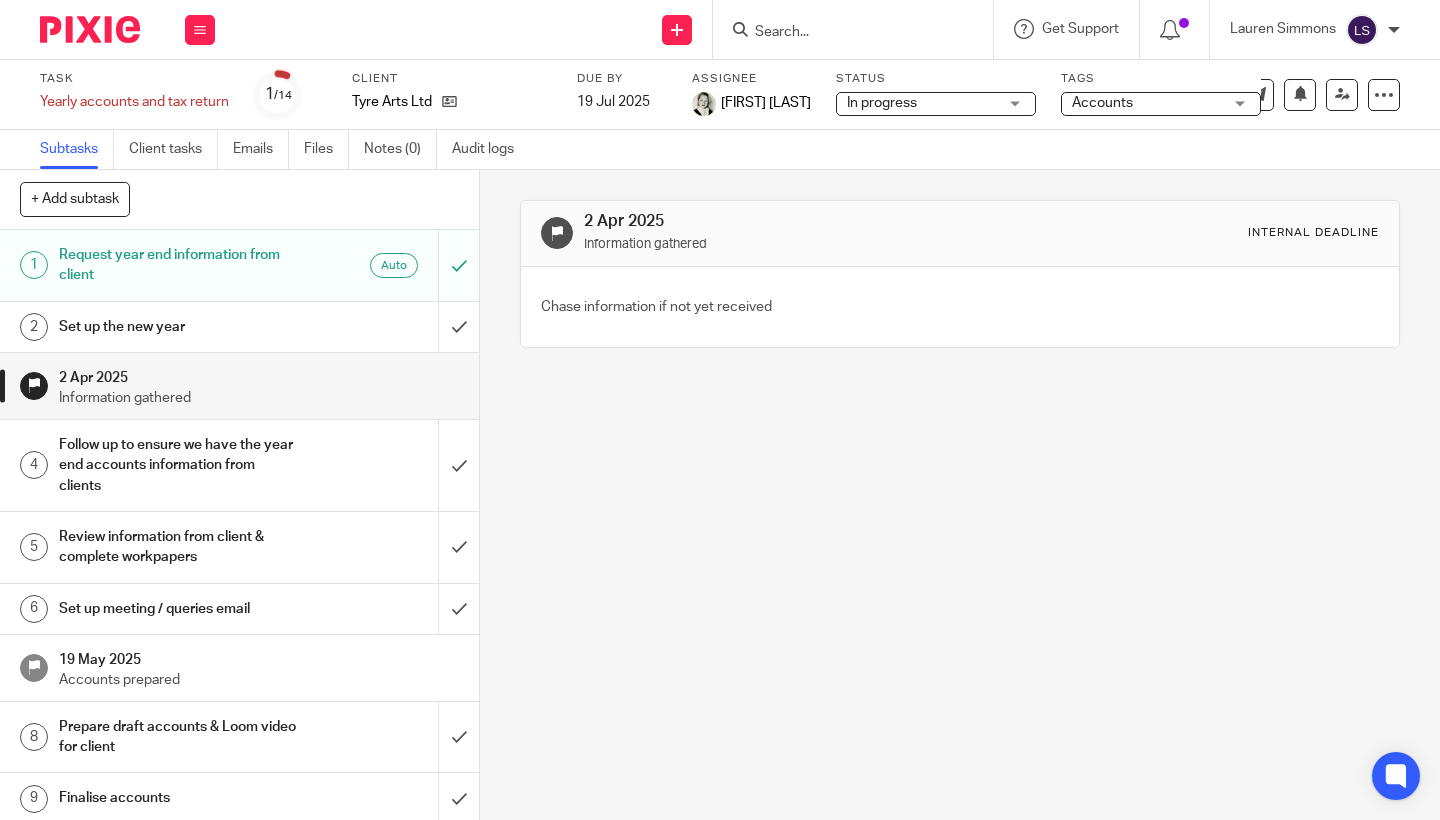 click on "Request year end information from client" at bounding box center [179, 265] 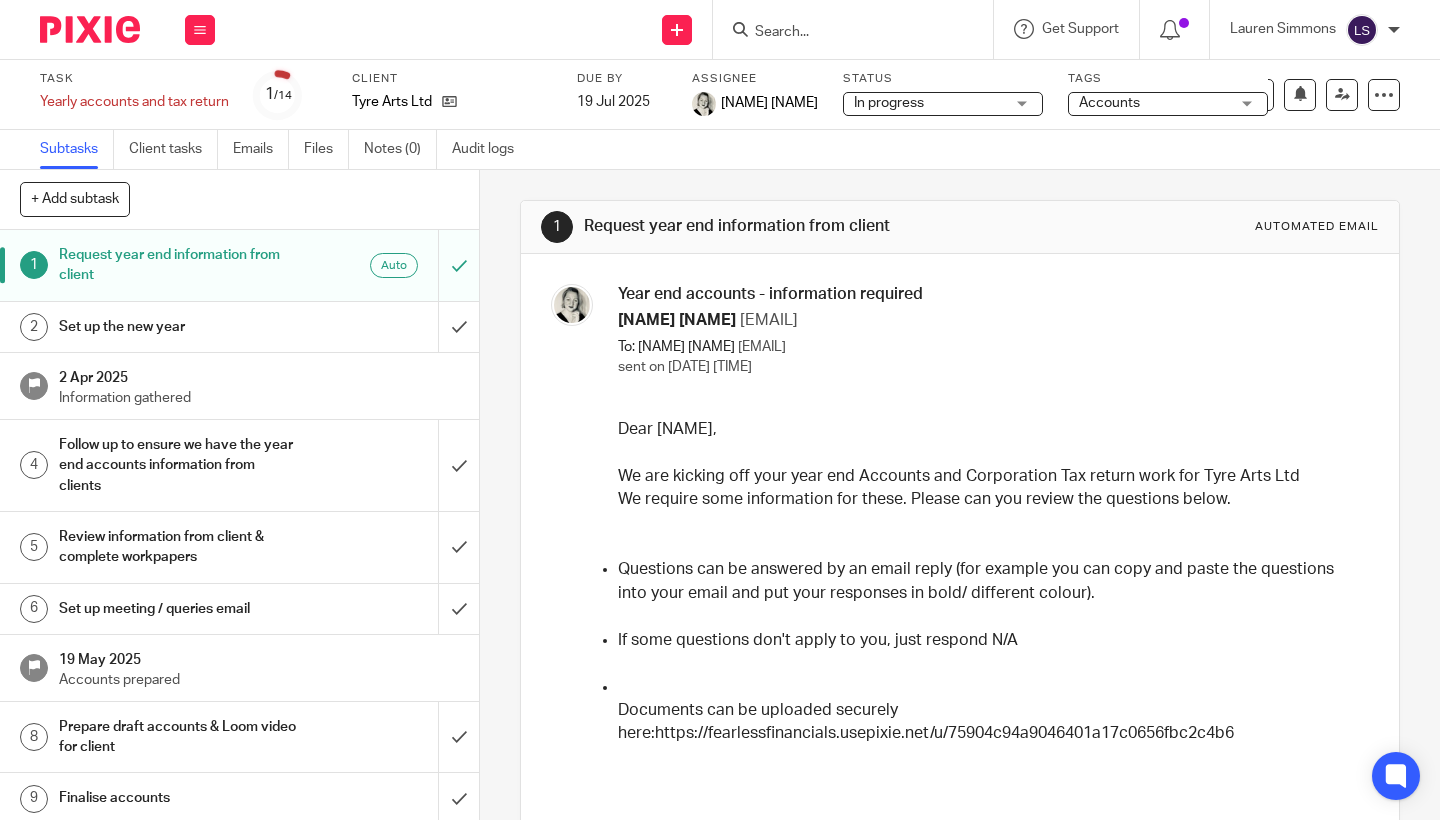 scroll, scrollTop: 0, scrollLeft: 0, axis: both 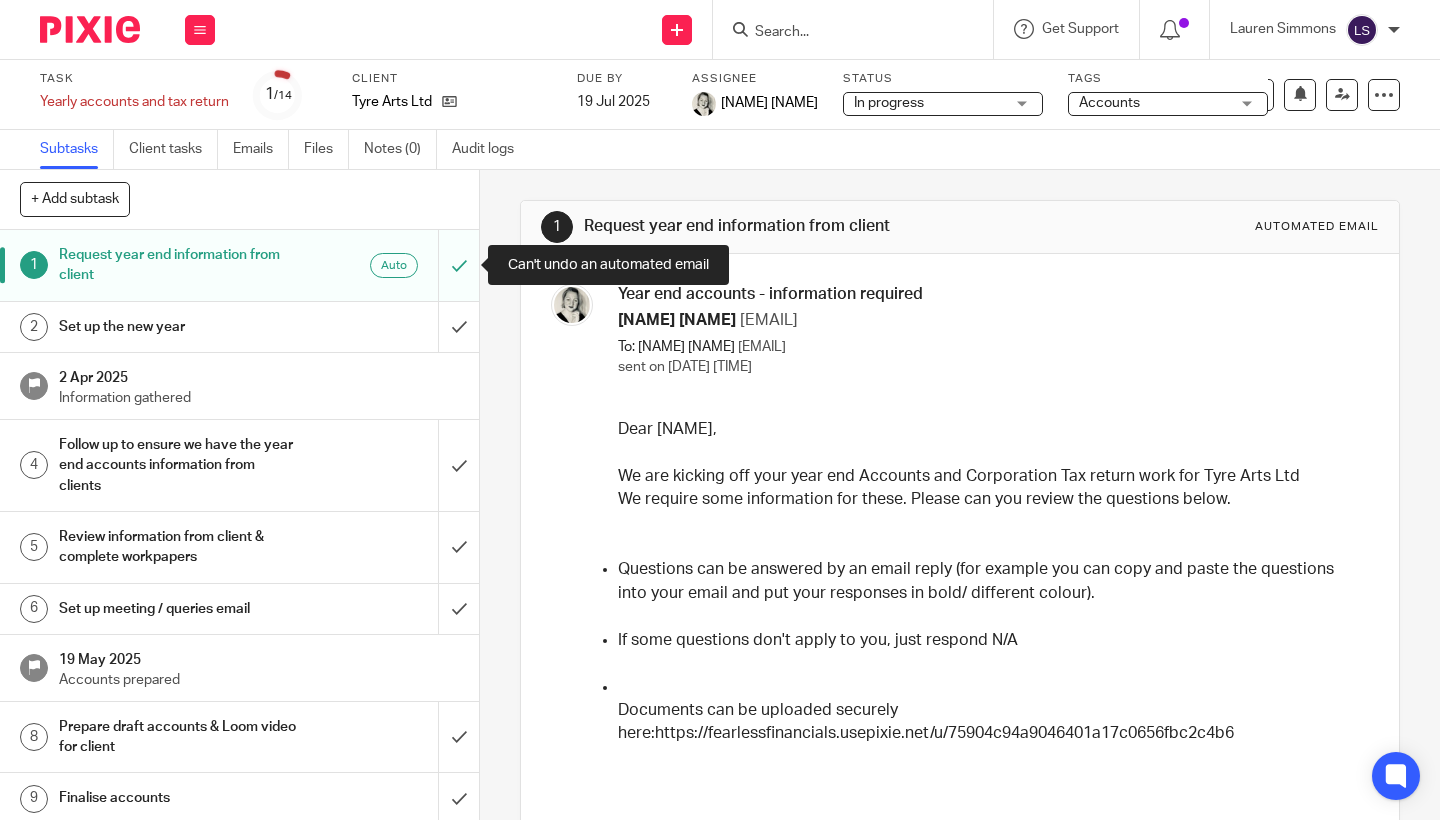 click at bounding box center (458, 265) 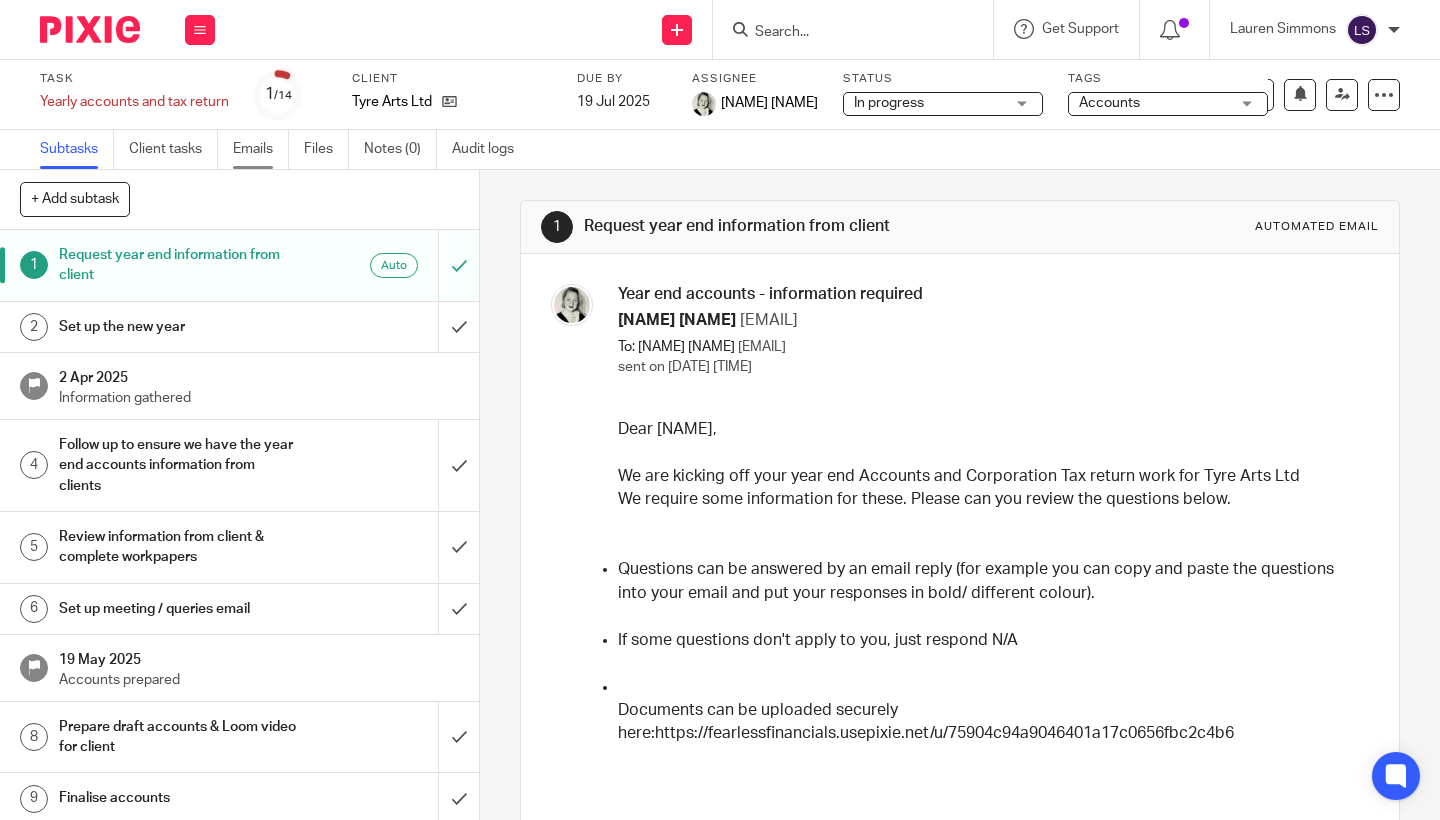 click on "Emails" at bounding box center [261, 149] 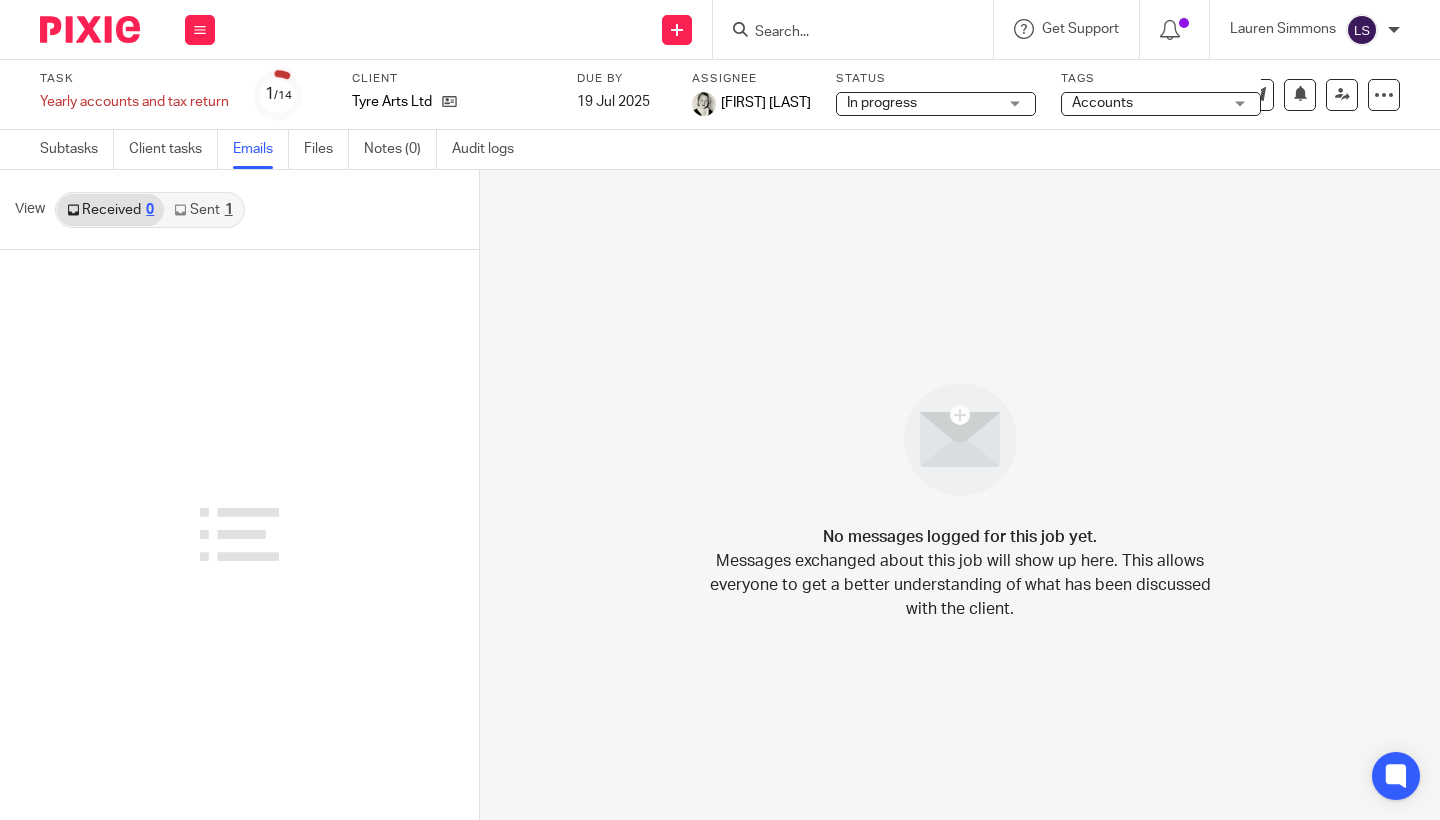 scroll, scrollTop: 0, scrollLeft: 0, axis: both 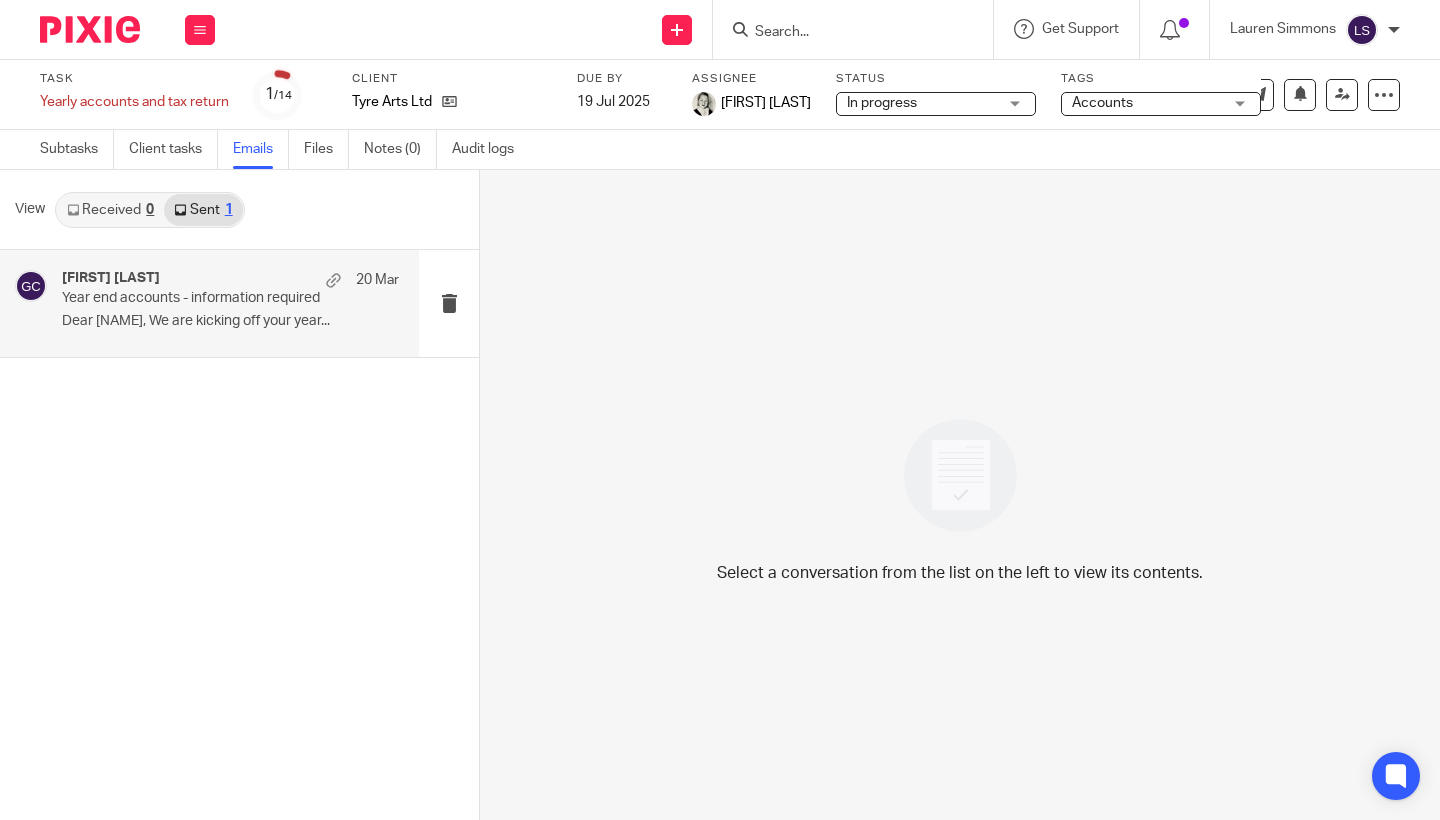 click on "[FIRST] [LAST]
[DATE]   Year end accounts - information required   Dear [NAME],     We are kicking off your year..." at bounding box center (230, 303) 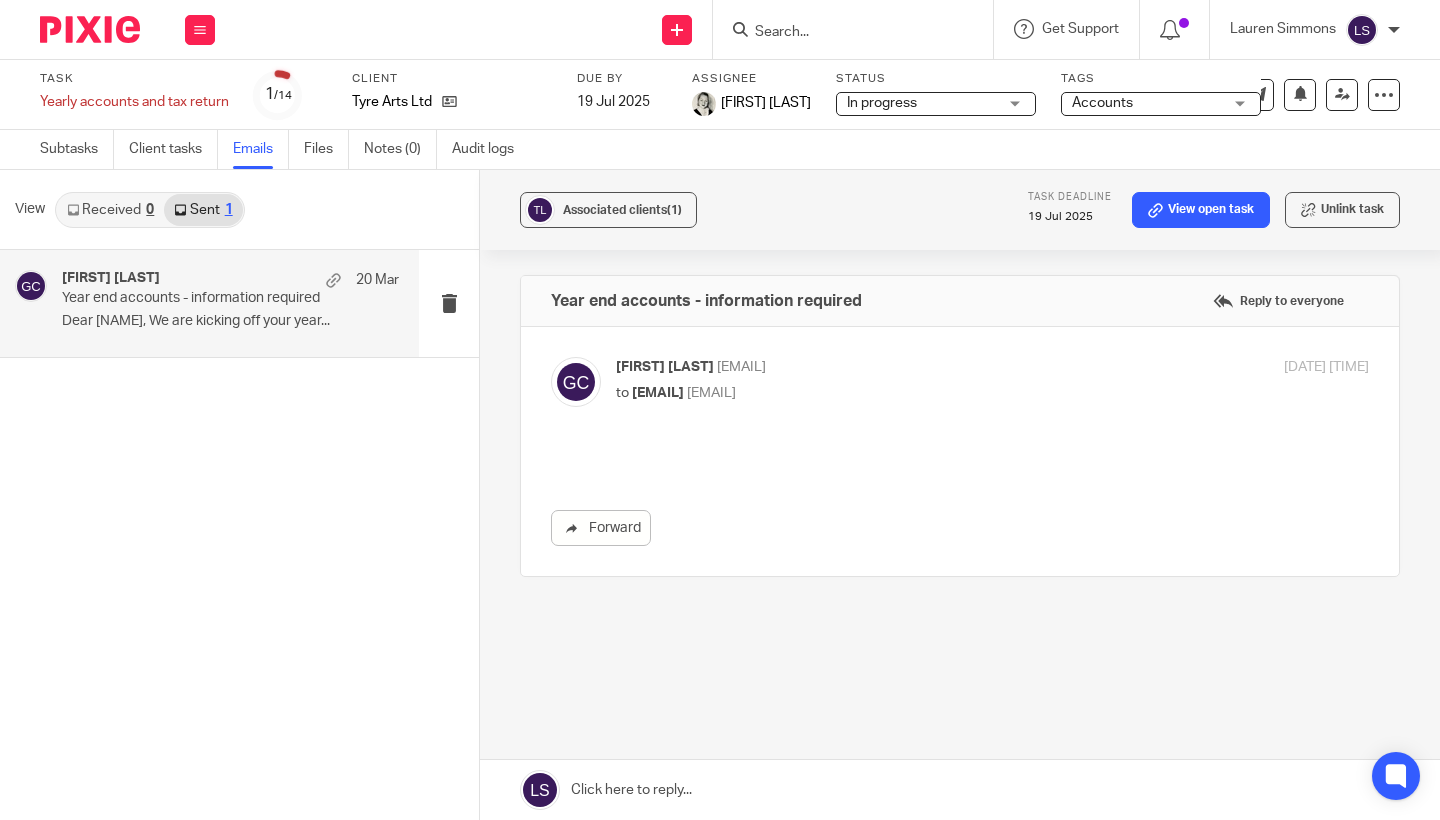 scroll, scrollTop: 0, scrollLeft: 0, axis: both 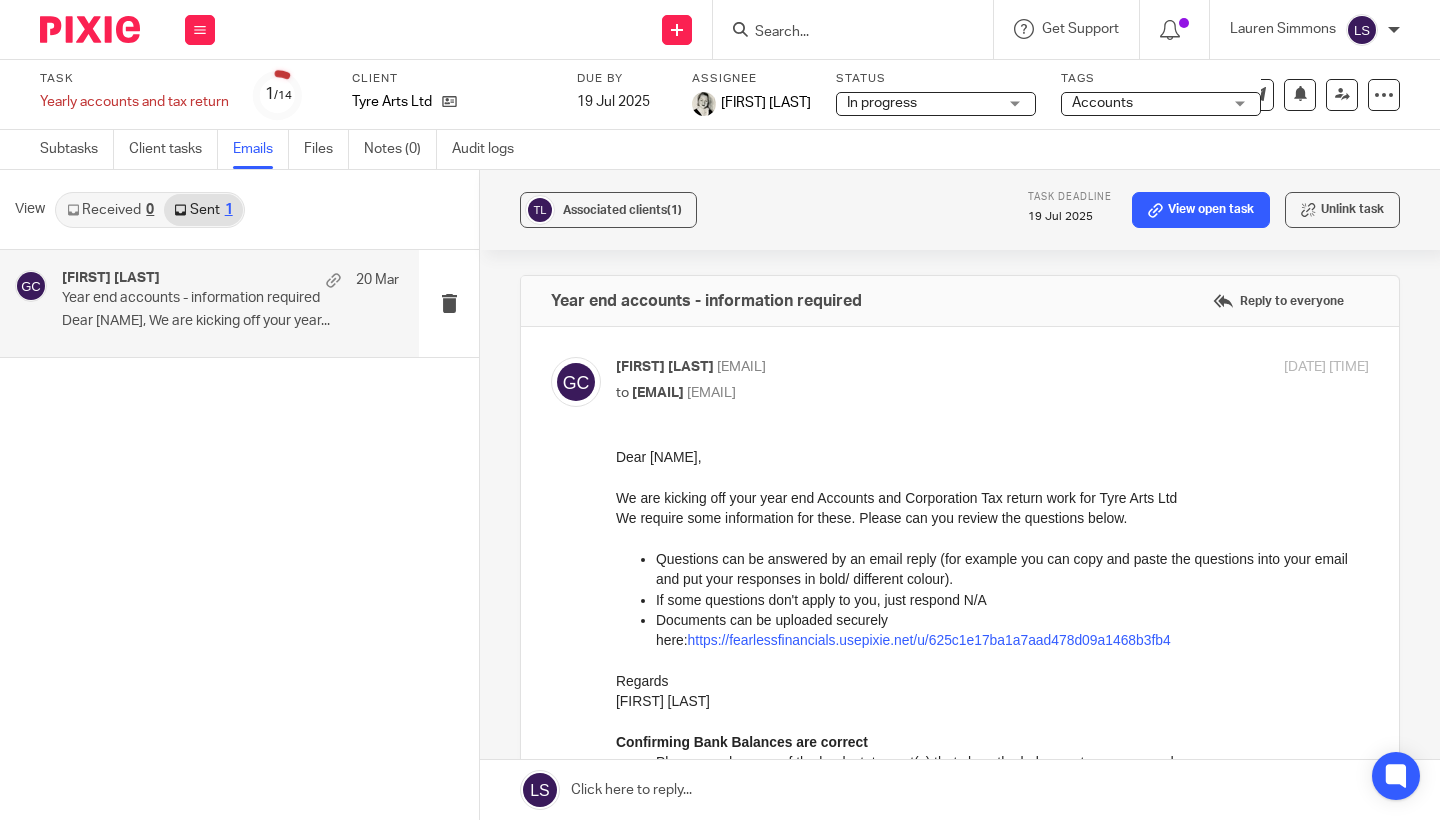 click on "to
[EMAIL]
[EMAIL]" at bounding box center (867, 393) 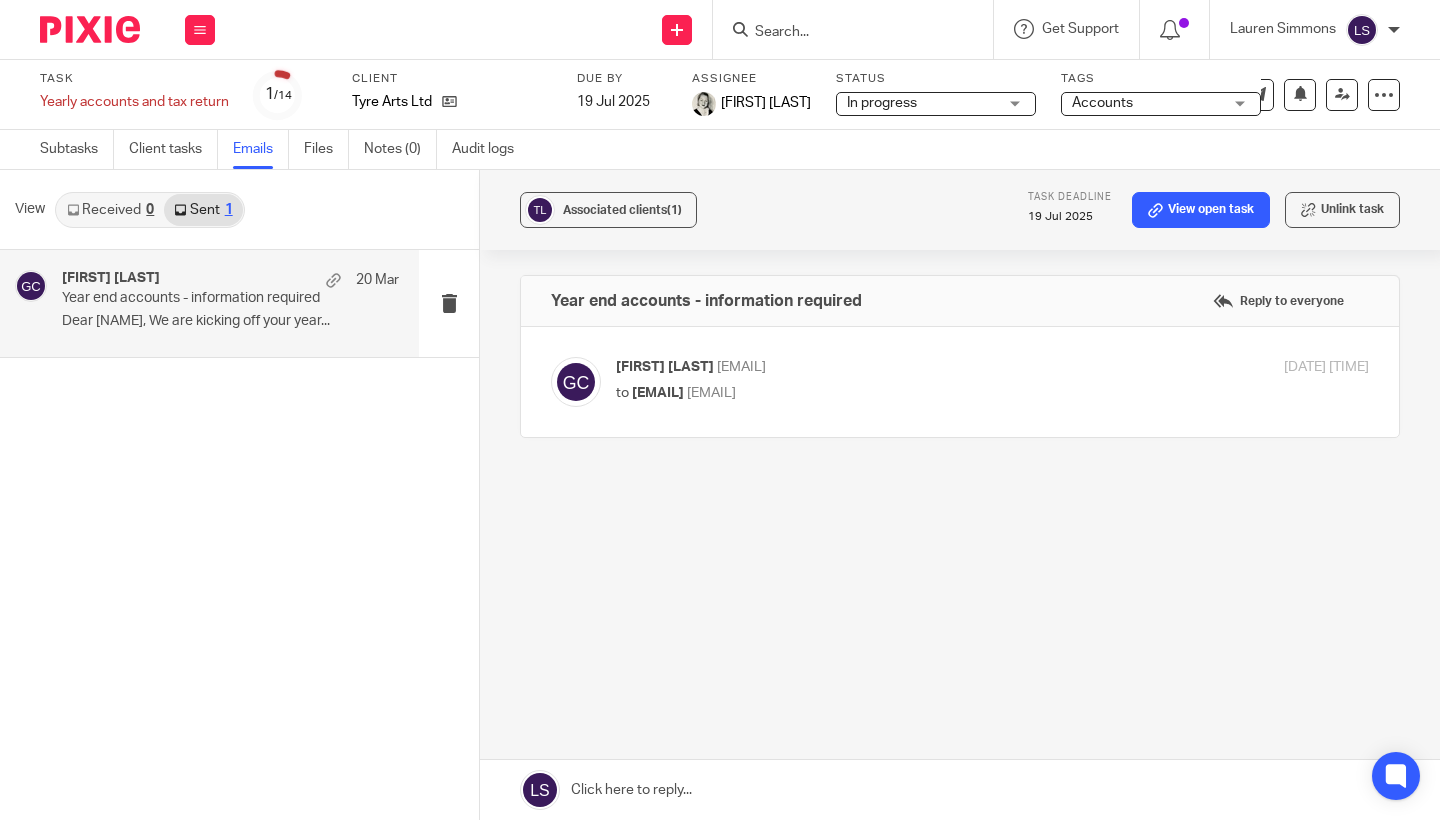 click at bounding box center (960, 790) 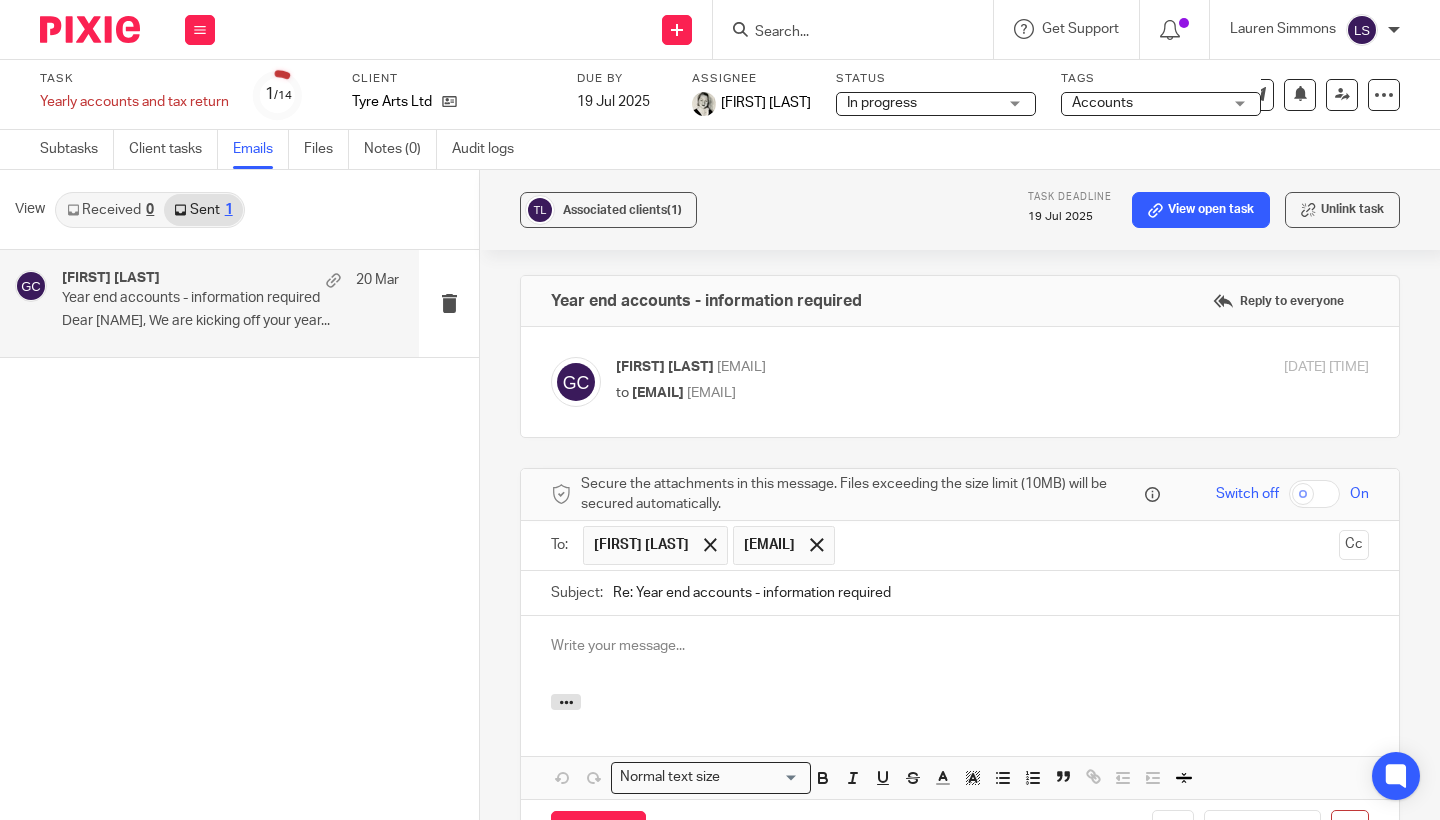 scroll, scrollTop: 219, scrollLeft: 0, axis: vertical 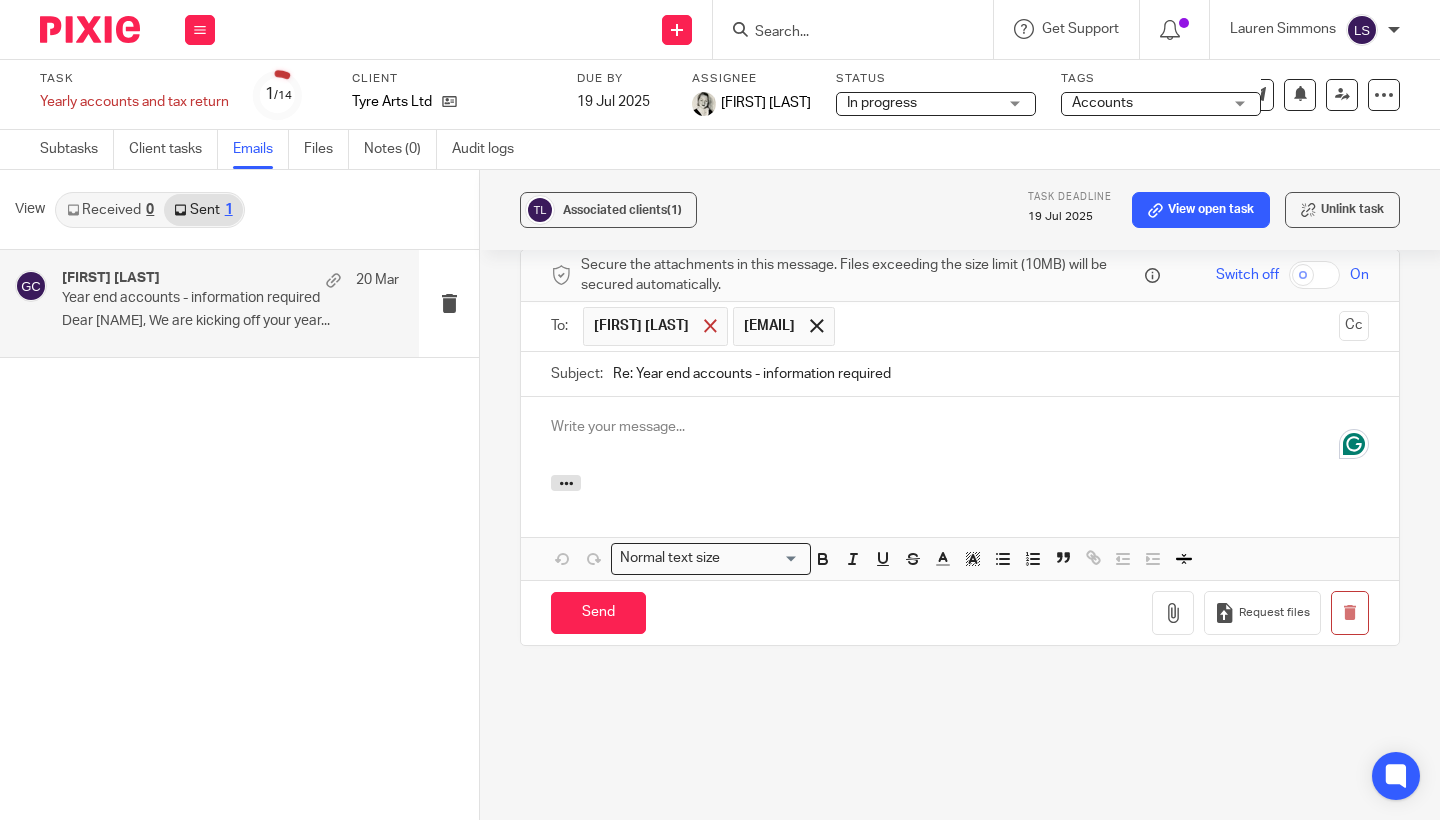 click at bounding box center (710, 325) 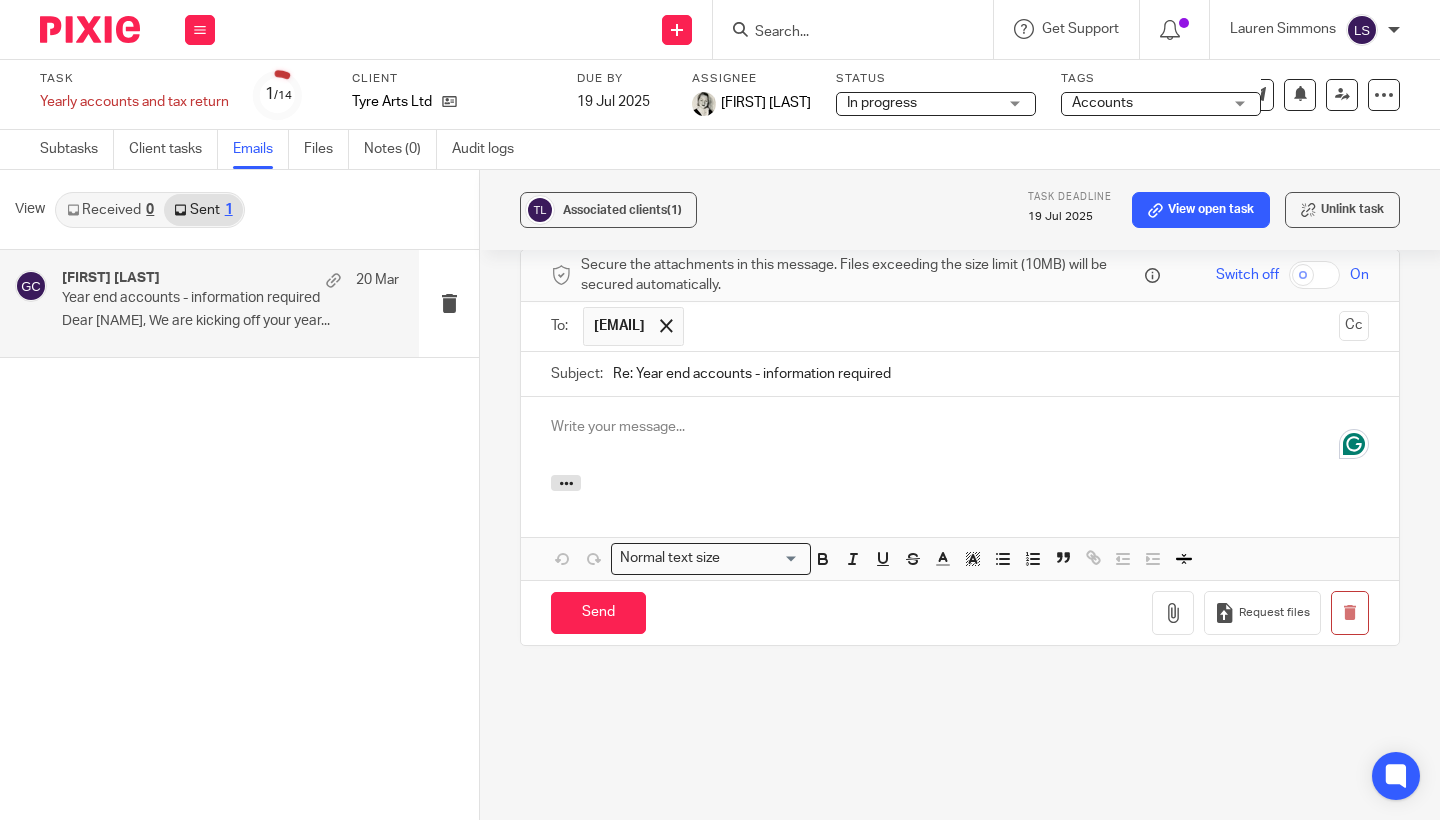click at bounding box center [960, 486] 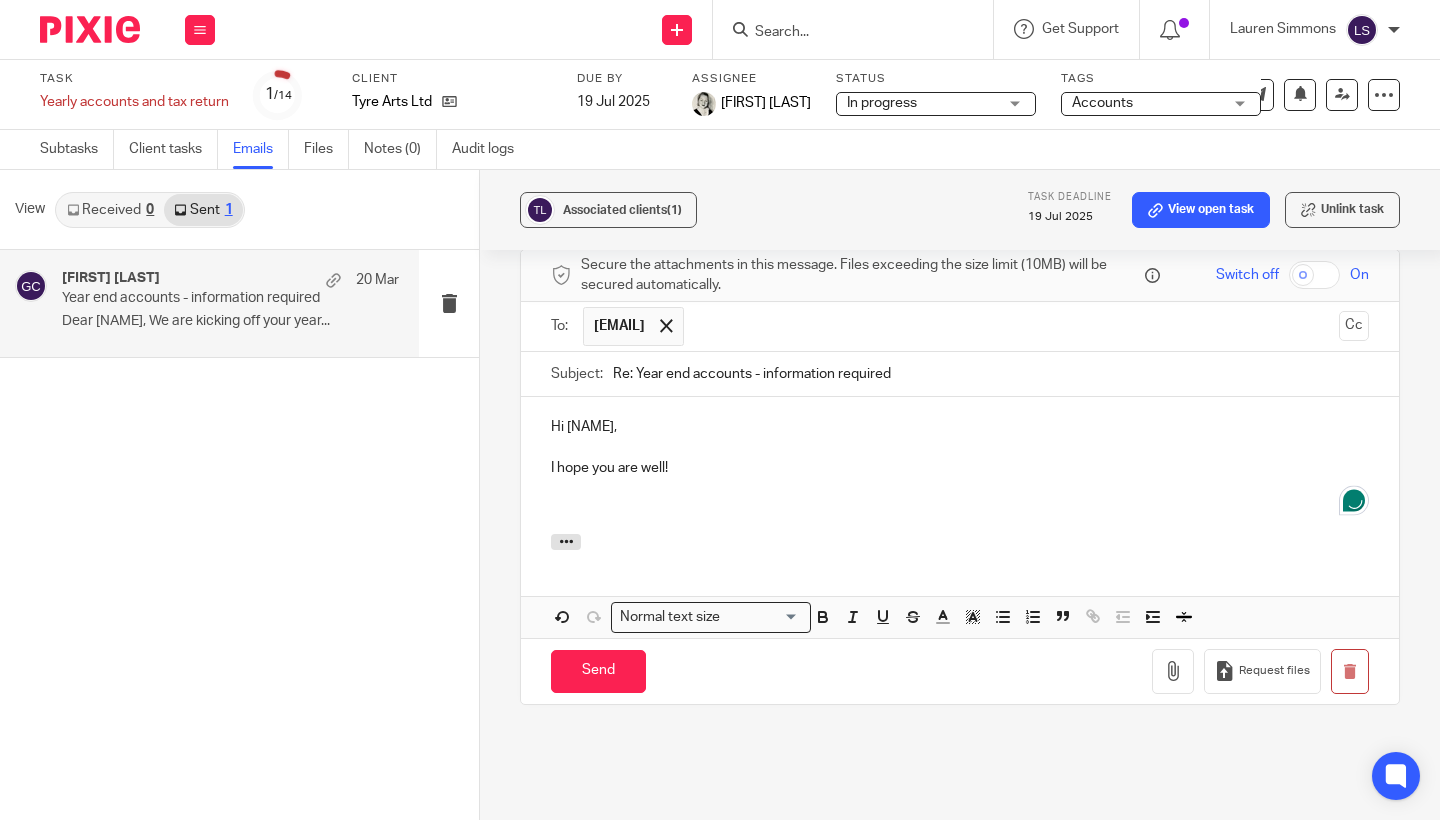 click on "Associated clients  (1)
Task deadline
19 Jul 2025
View open task
Unlink task
Year end accounts - information required
Reply to everyone
Gillian Caughey
<gillian@fearlessfinancials.co.uk>   to
scottfletcher@hotmail.co.uk
<scottfletcher@hotmail.co.uk>       20 Mar 2025 9:00am
Forward
Secure the attachments in this message. Files exceeding the size limit (10MB) will be secured automatically.
Switch off     On     To:
scottfletcher@hotmail.co.uk
scottfletcher@hotmail.co.uk
Cc
Subject:     Re: Year end accounts - information required     Hi Scott,  I hope you are well!             Attachments" at bounding box center (960, 495) 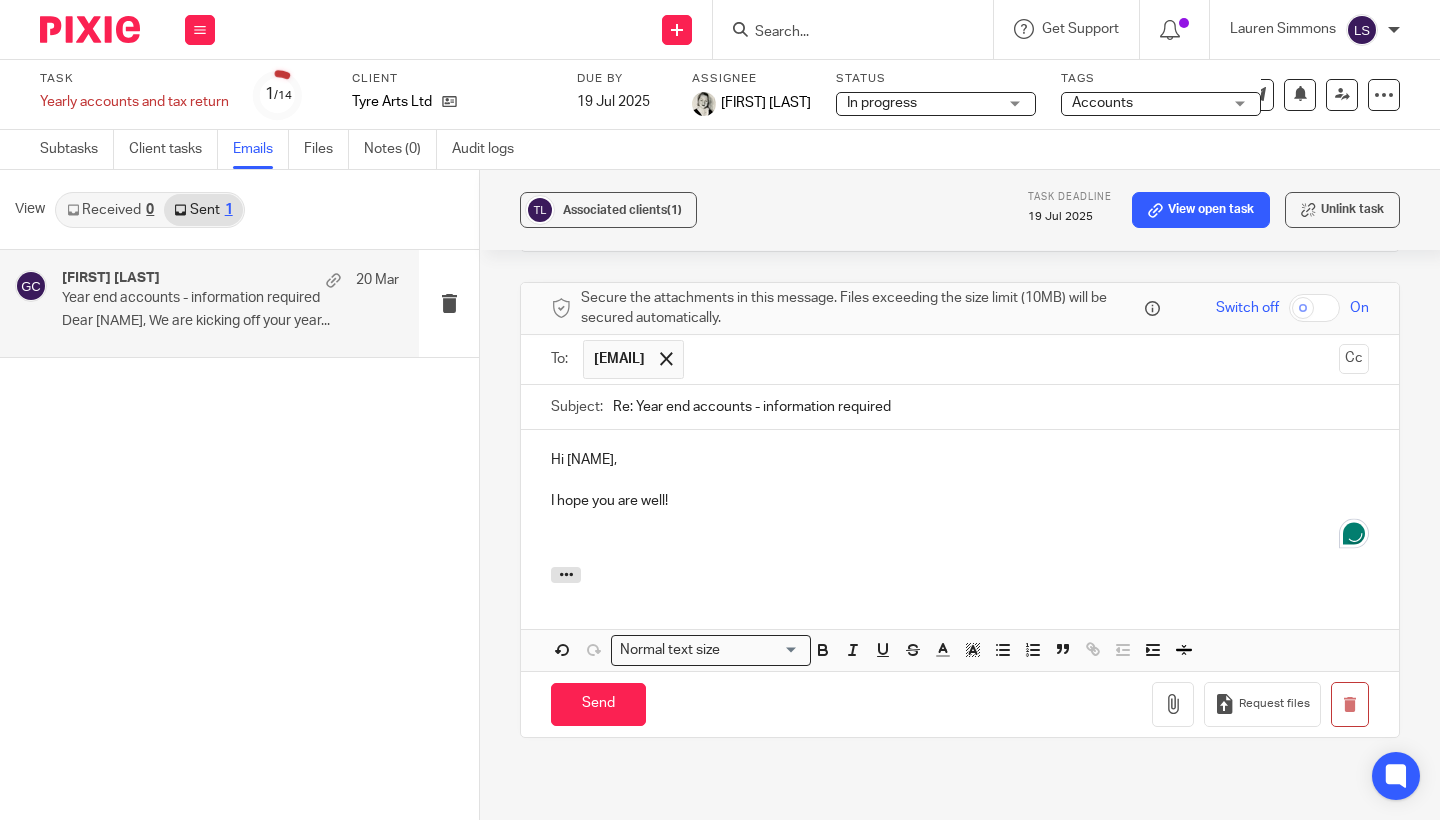 scroll, scrollTop: 190, scrollLeft: 0, axis: vertical 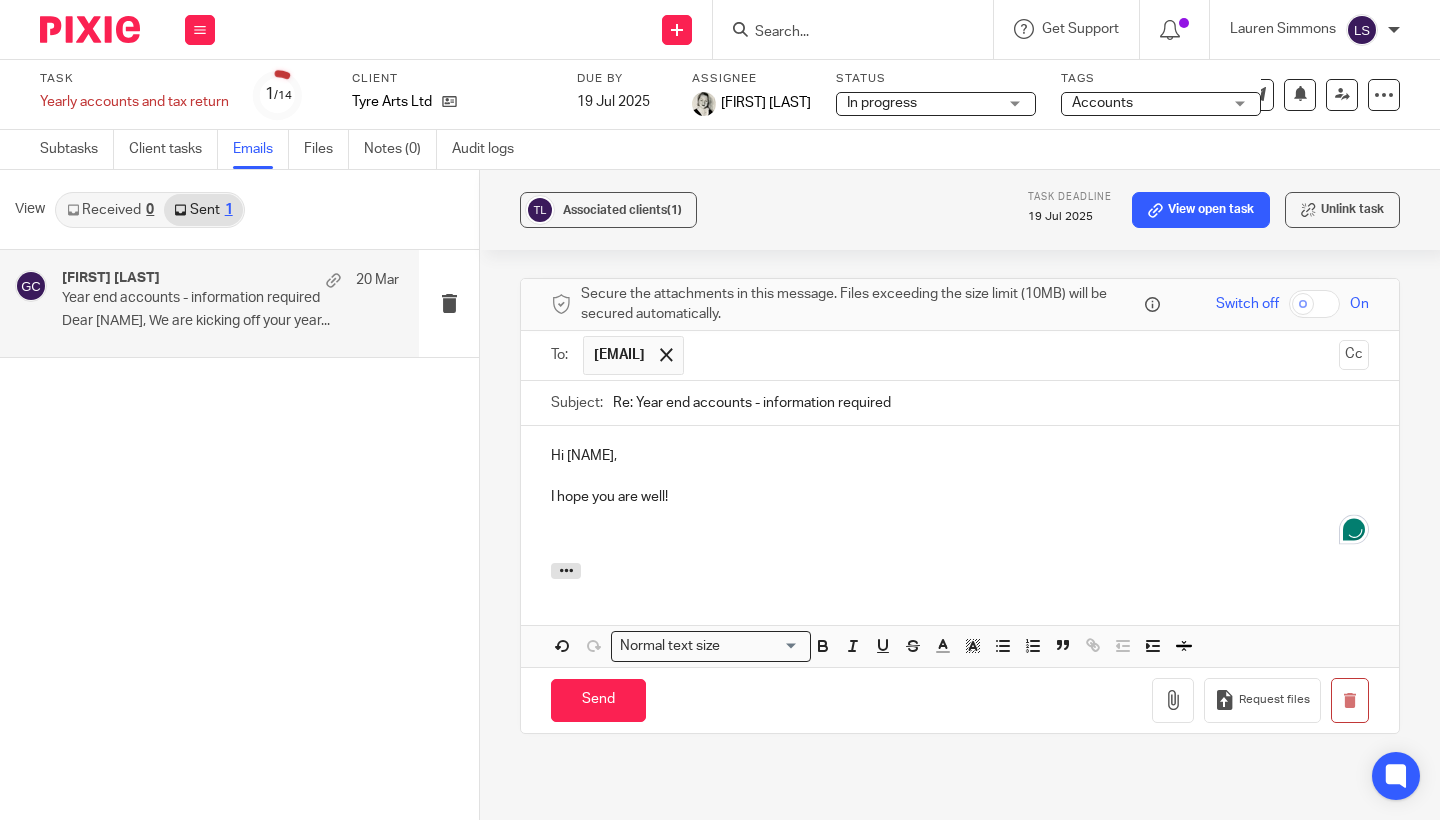 click at bounding box center [960, 537] 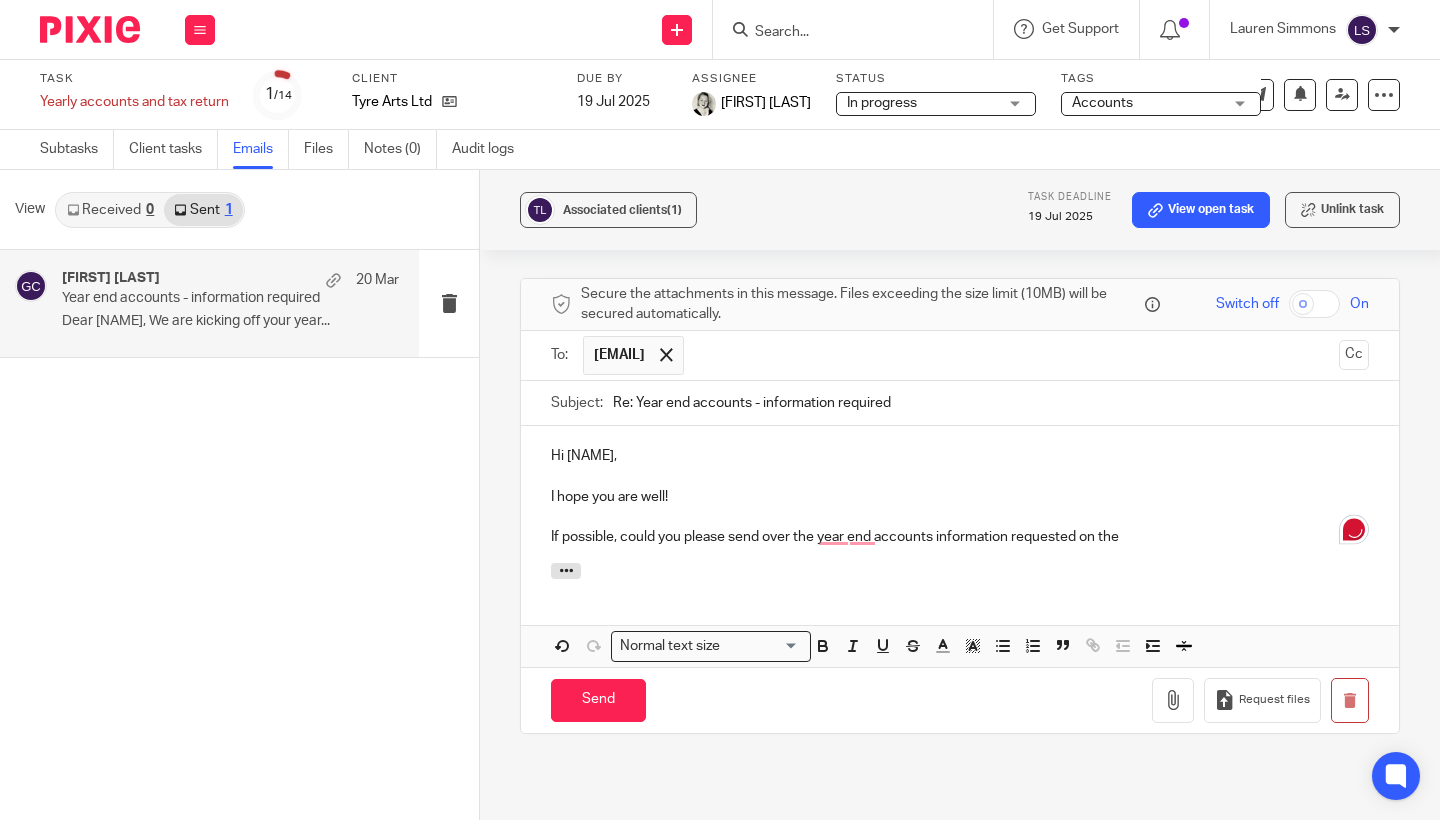 click on "Associated clients  (1)
Task deadline
19 Jul 2025
View open task
Unlink task
Year end accounts - information required
Reply to everyone
Gillian Caughey
<gillian@fearlessfinancials.co.uk>   to
scottfletcher@hotmail.co.uk
<scottfletcher@hotmail.co.uk>       20 Mar 2025 9:00am
Forward
Secure the attachments in this message. Files exceeding the size limit (10MB) will be secured automatically.
Switch off     On     To:
scottfletcher@hotmail.co.uk
scottfletcher@hotmail.co.uk
Cc
Subject:     Re: Year end accounts - information required     Hi Scott,  I hope you are well!             Attachments" at bounding box center [960, 495] 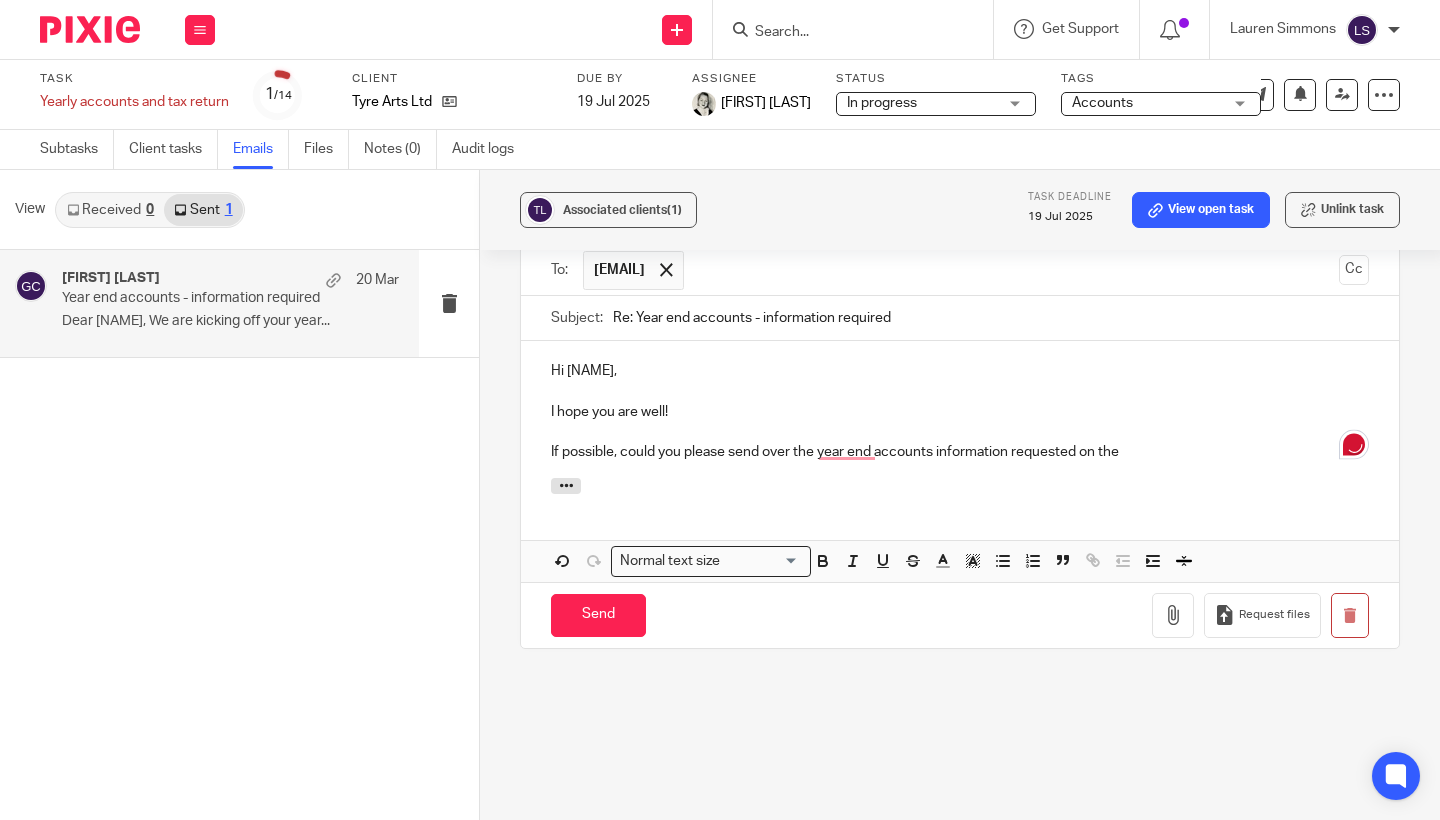 scroll, scrollTop: 280, scrollLeft: 0, axis: vertical 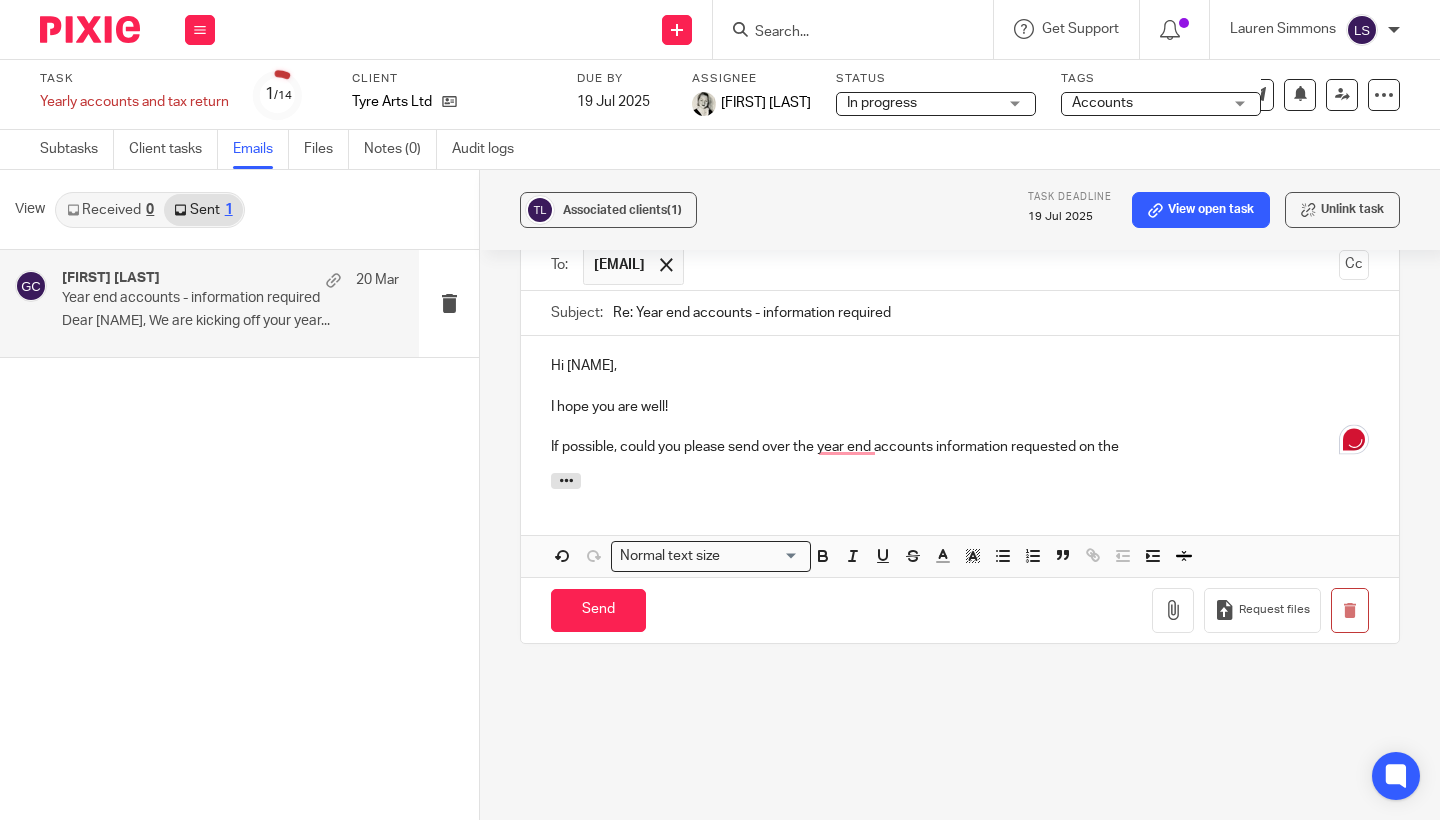 click on "If possible, could you please send over the year end accounts information requested on the" at bounding box center (960, 447) 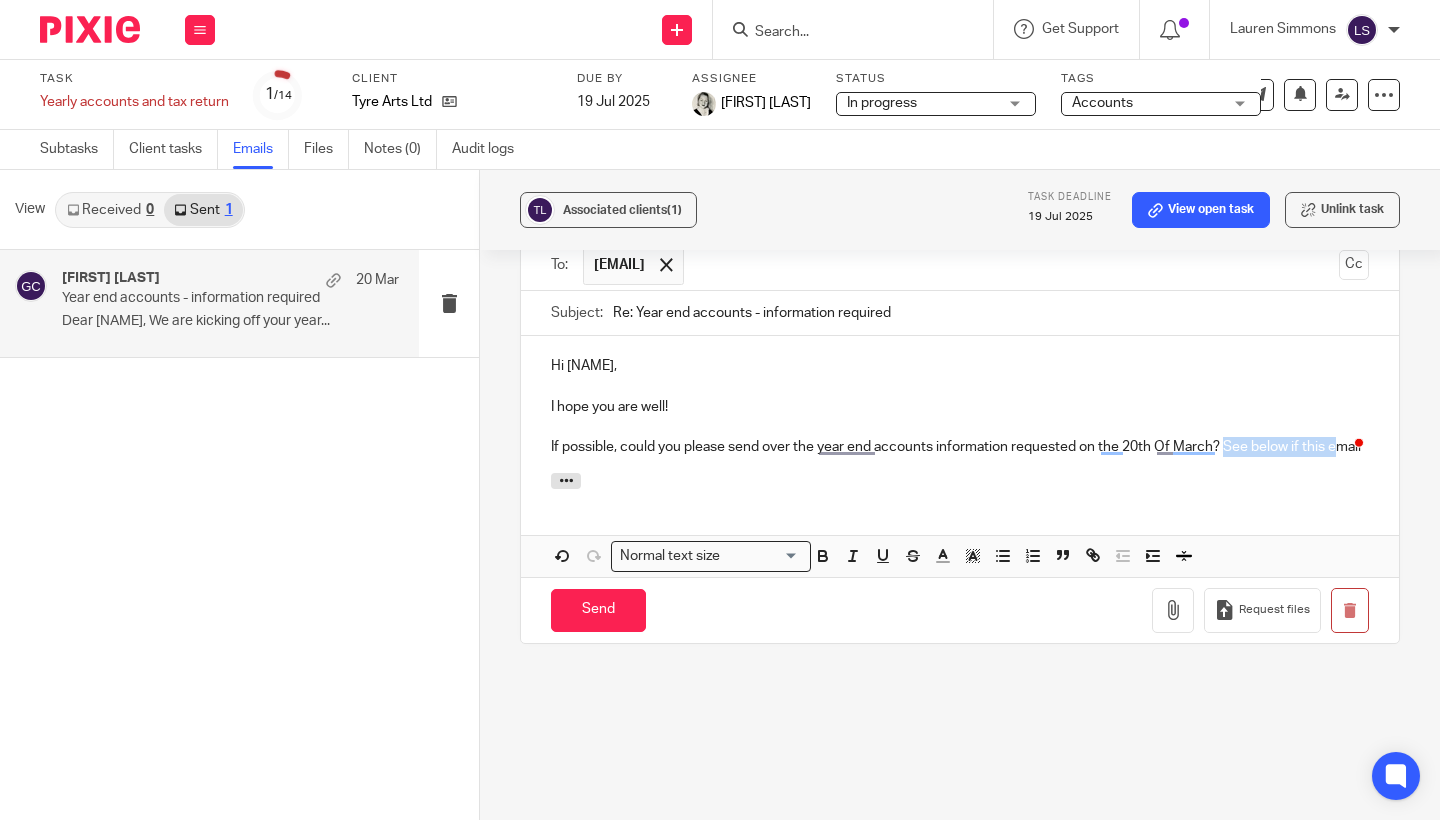 drag, startPoint x: 1227, startPoint y: 462, endPoint x: 1336, endPoint y: 455, distance: 109.22454 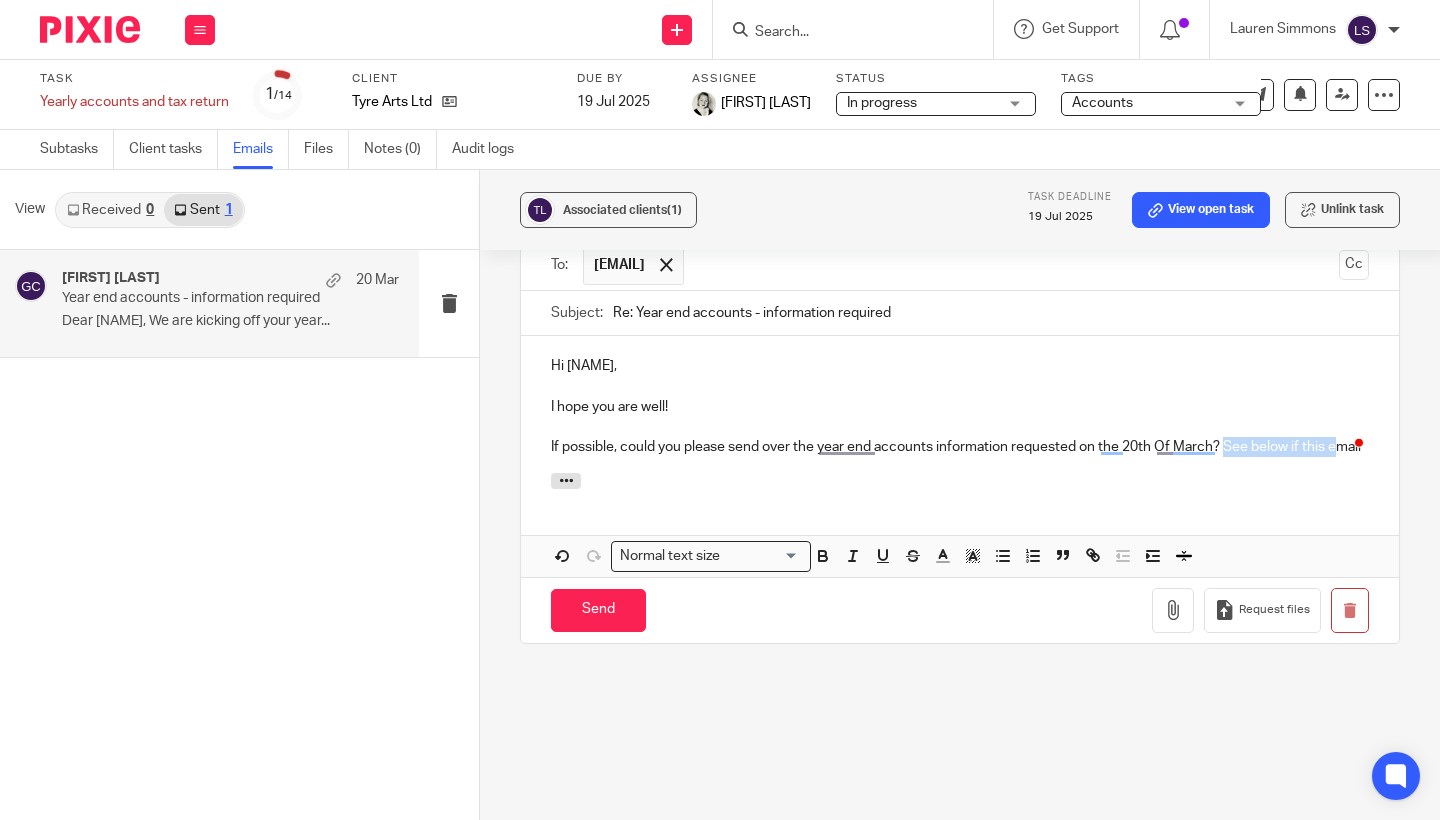 click on "If possible, could you please send over the year end accounts information requested on the 20th Of March? See below if this email" at bounding box center [960, 447] 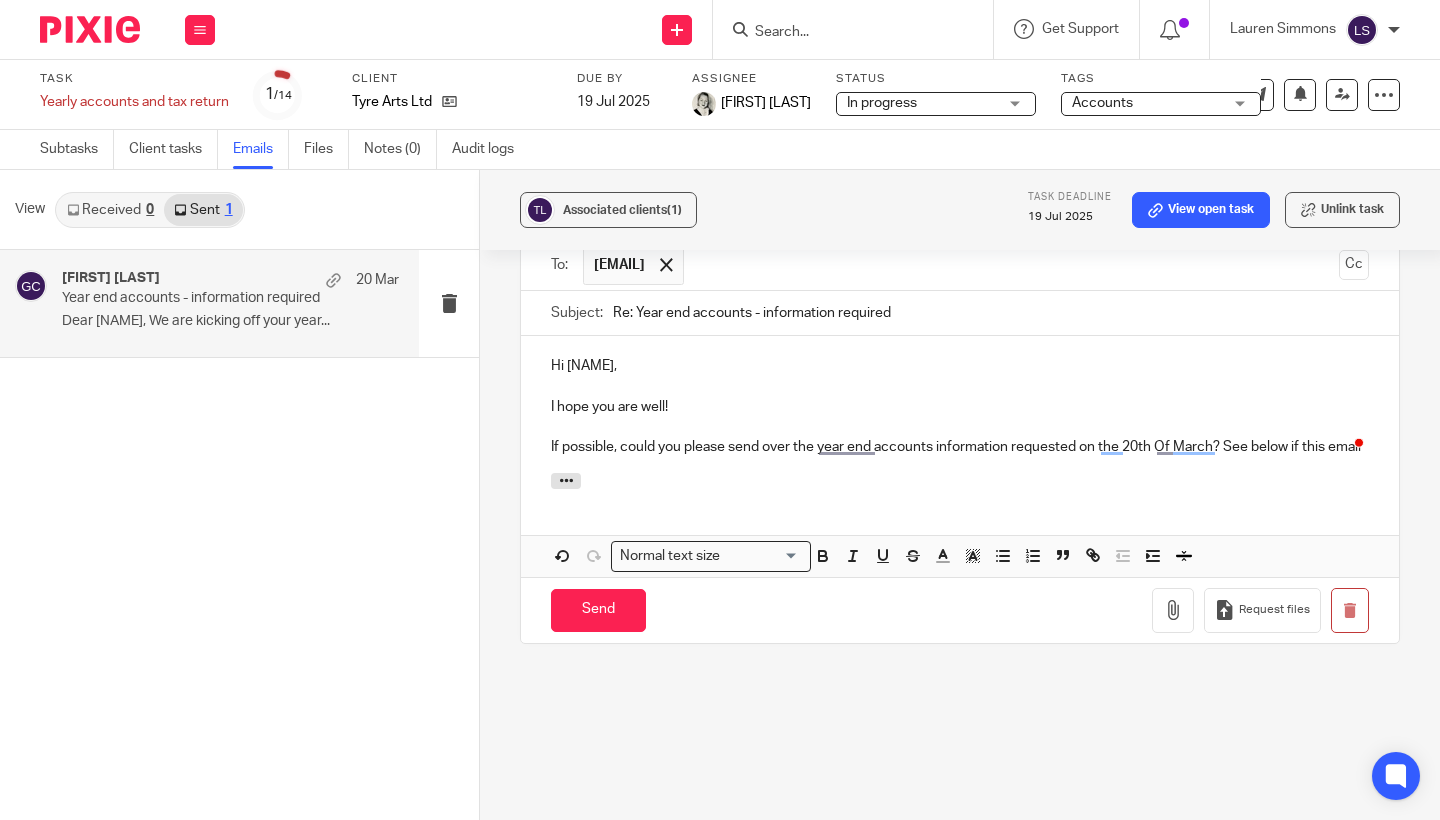 click on "If possible, could you please send over the year end accounts information requested on the 20th Of March? See below if this email" at bounding box center [960, 447] 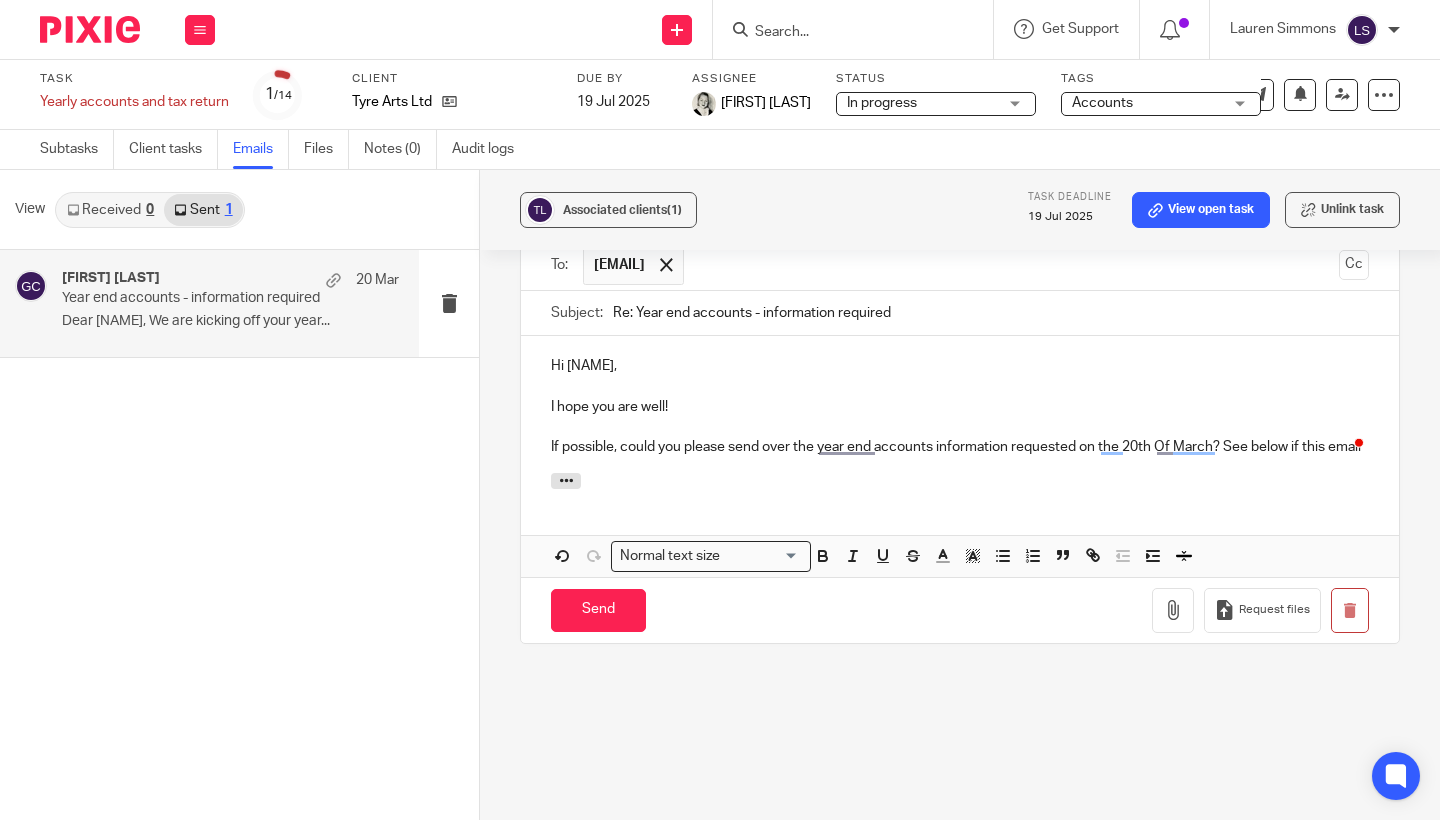 drag, startPoint x: 1227, startPoint y: 464, endPoint x: 1395, endPoint y: 462, distance: 168.0119 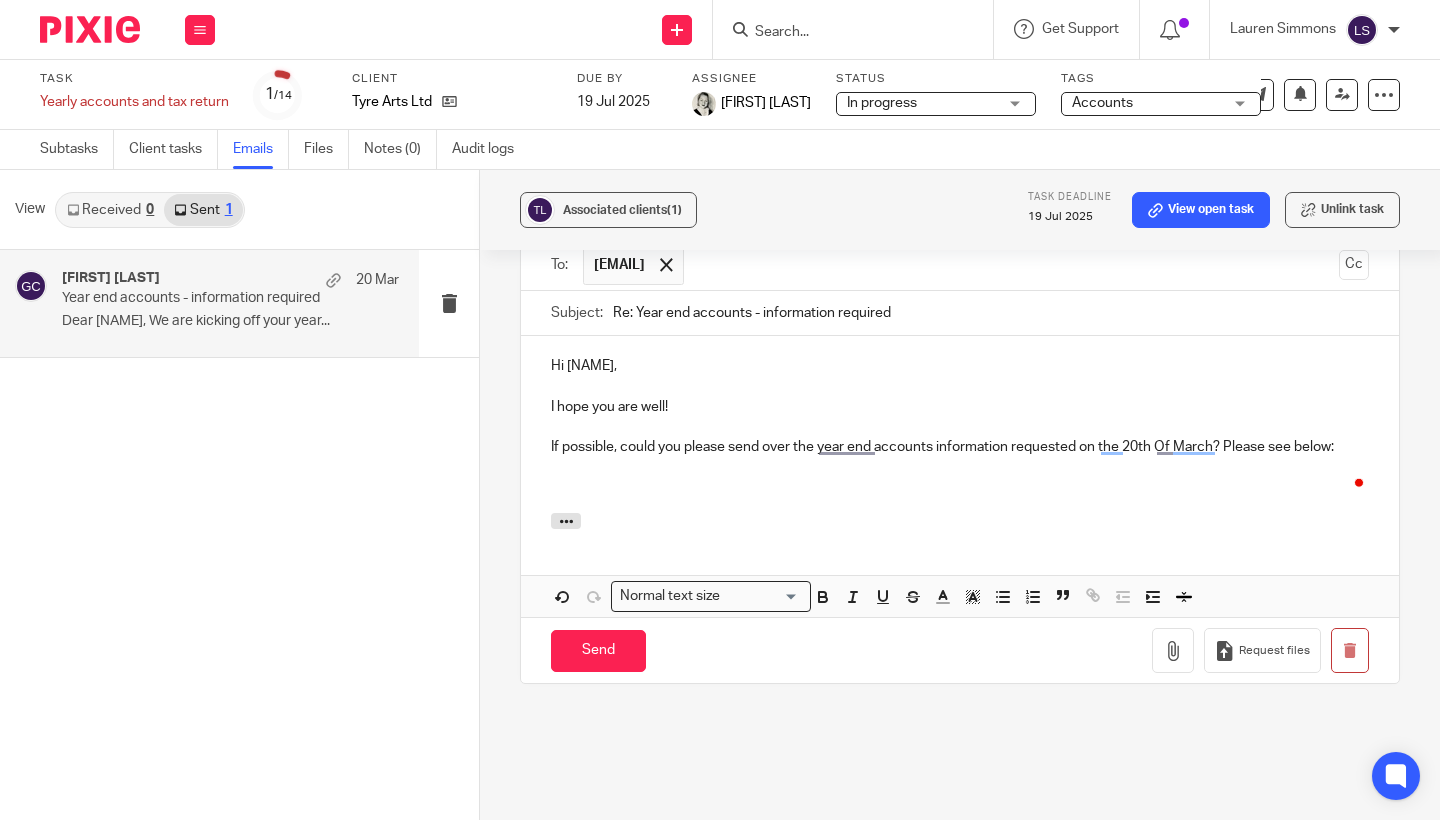 click on "Associated clients  (1)
Task deadline
19 Jul 2025
View open task
Unlink task
Year end accounts - information required
Reply to everyone
Gillian Caughey
<gillian@fearlessfinancials.co.uk>   to
scottfletcher@hotmail.co.uk
<scottfletcher@hotmail.co.uk>       20 Mar 2025 9:00am
Forward
Secure the attachments in this message. Files exceeding the size limit (10MB) will be secured automatically.
Switch off     On     To:
scottfletcher@hotmail.co.uk
scottfletcher@hotmail.co.uk
Cc
Subject:     Re: Year end accounts - information required     Hi Scott,  I hope you are well!             Attachments" at bounding box center (960, 495) 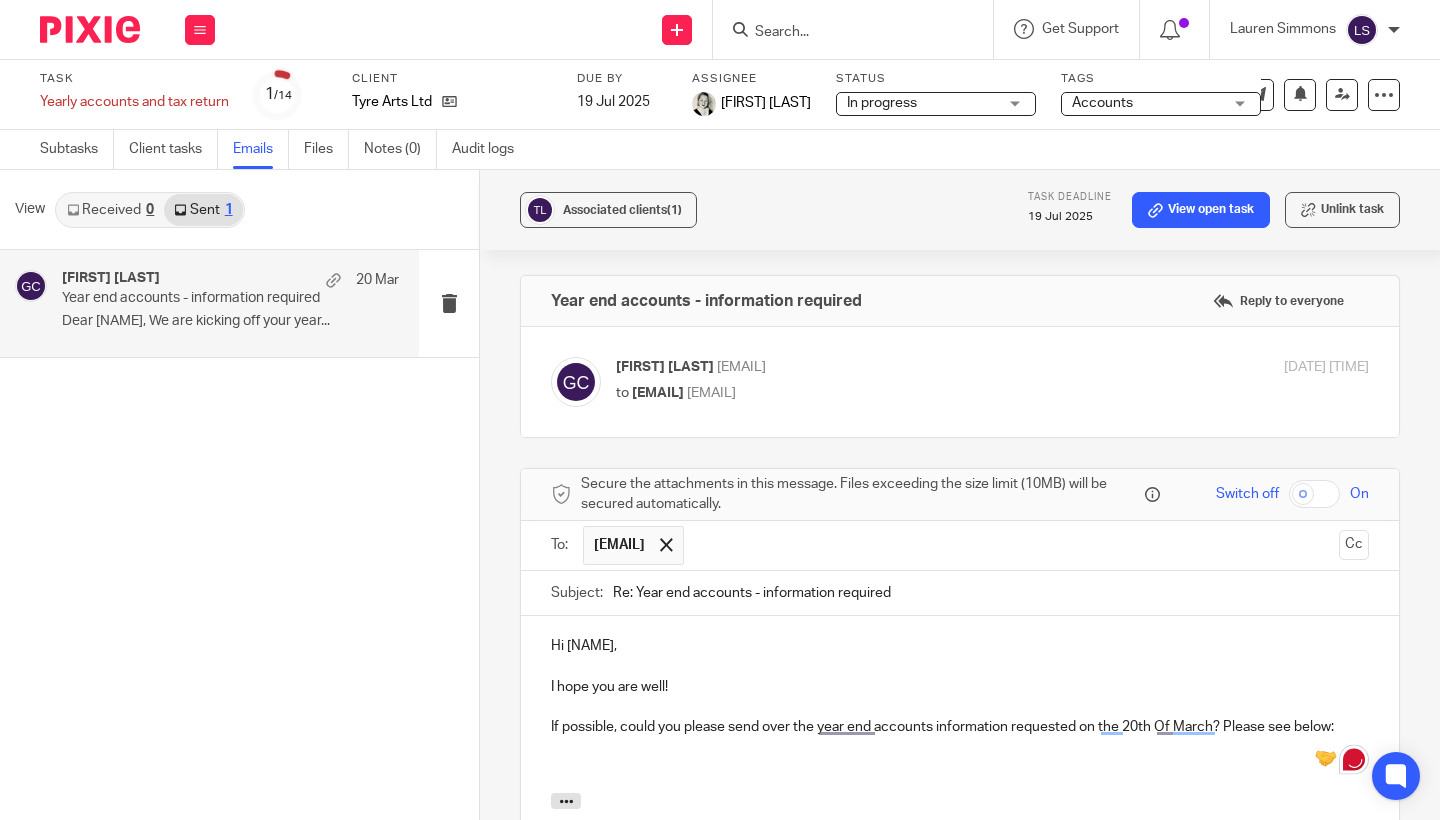 scroll, scrollTop: 0, scrollLeft: 0, axis: both 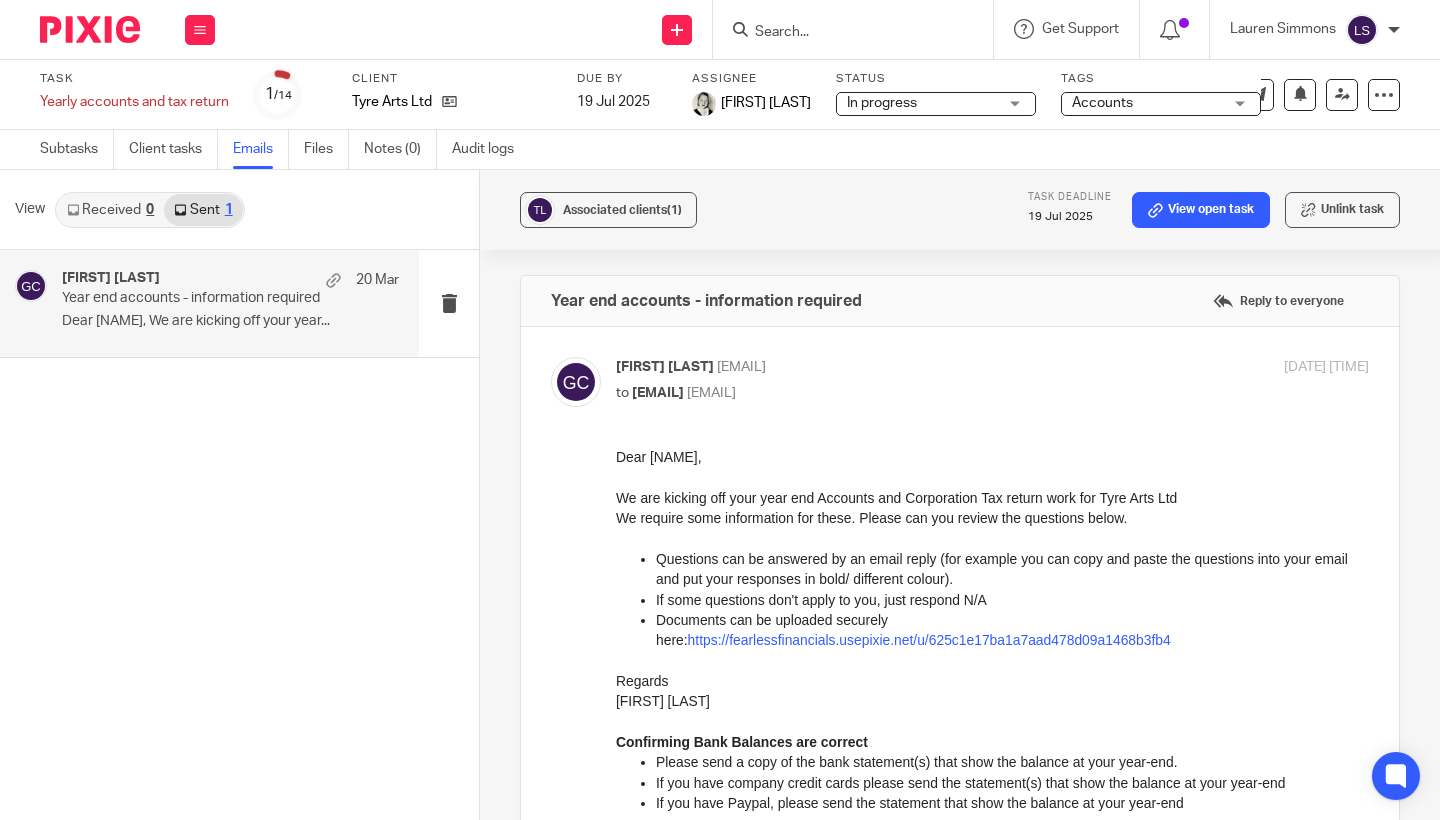 drag, startPoint x: 1231, startPoint y: 904, endPoint x: 712, endPoint y: 778, distance: 534.07587 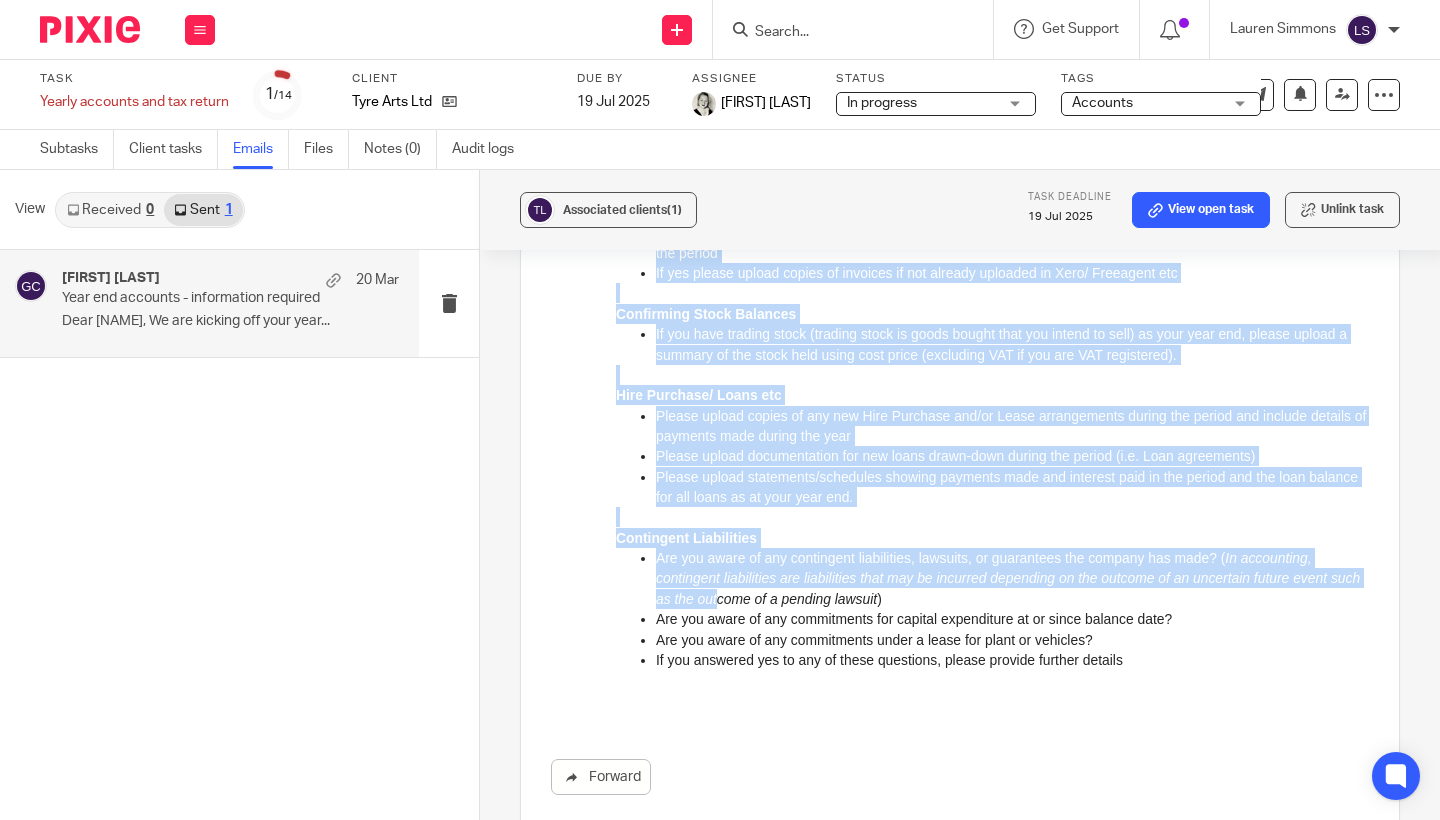 scroll, scrollTop: 806, scrollLeft: 0, axis: vertical 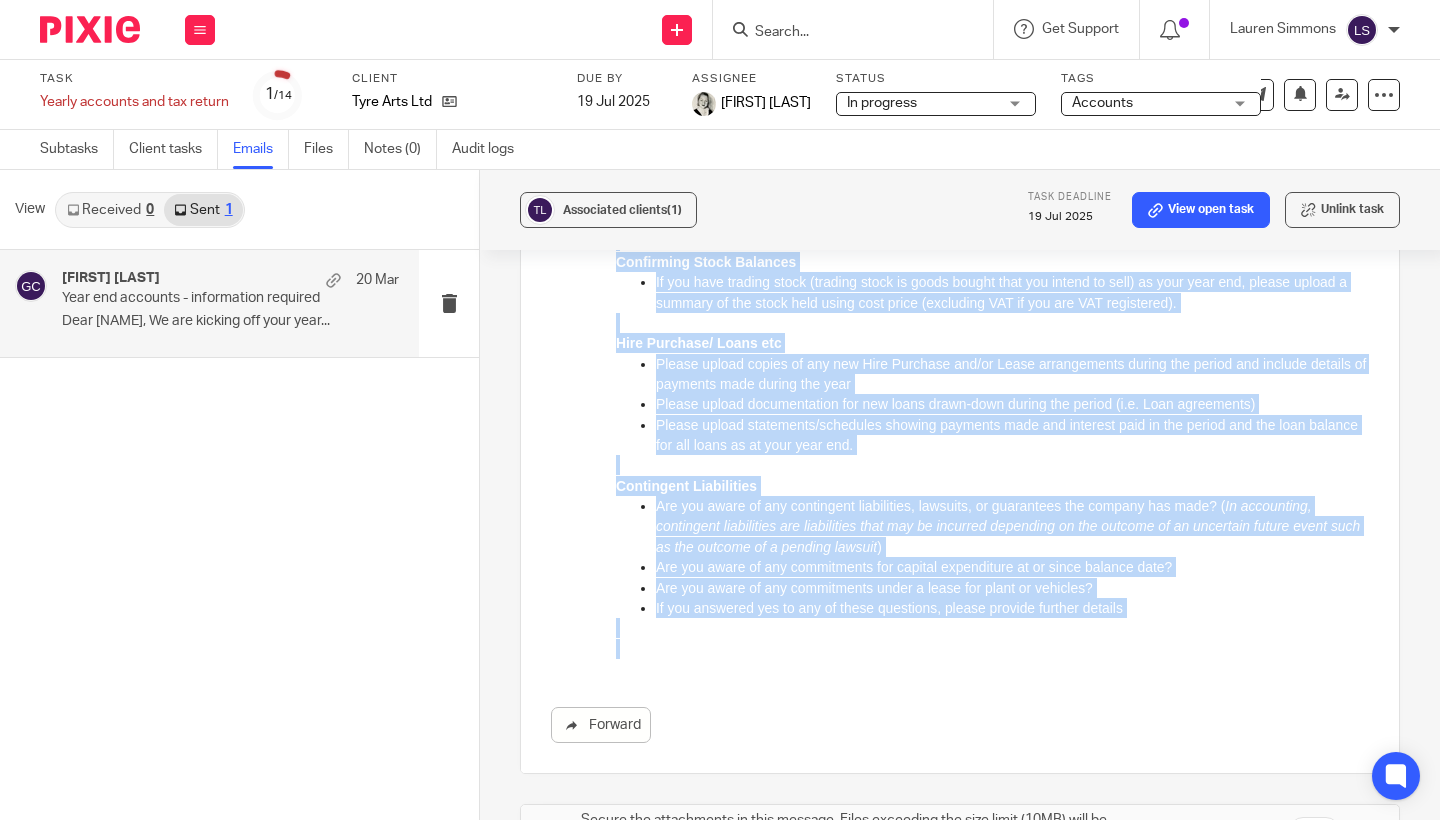 drag, startPoint x: 618, startPoint y: -345, endPoint x: 808, endPoint y: 666, distance: 1028.6987 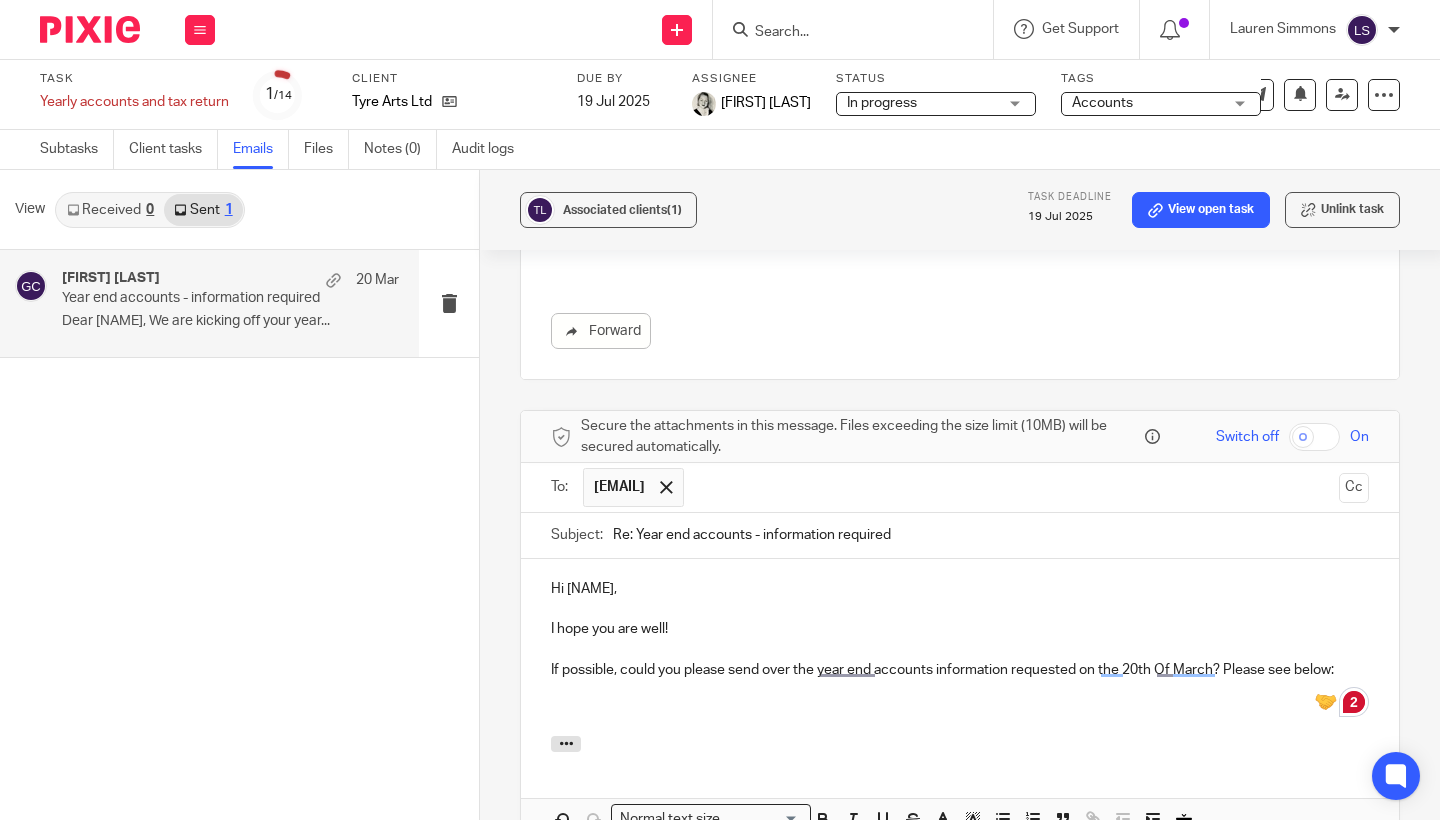 scroll, scrollTop: 1299, scrollLeft: 0, axis: vertical 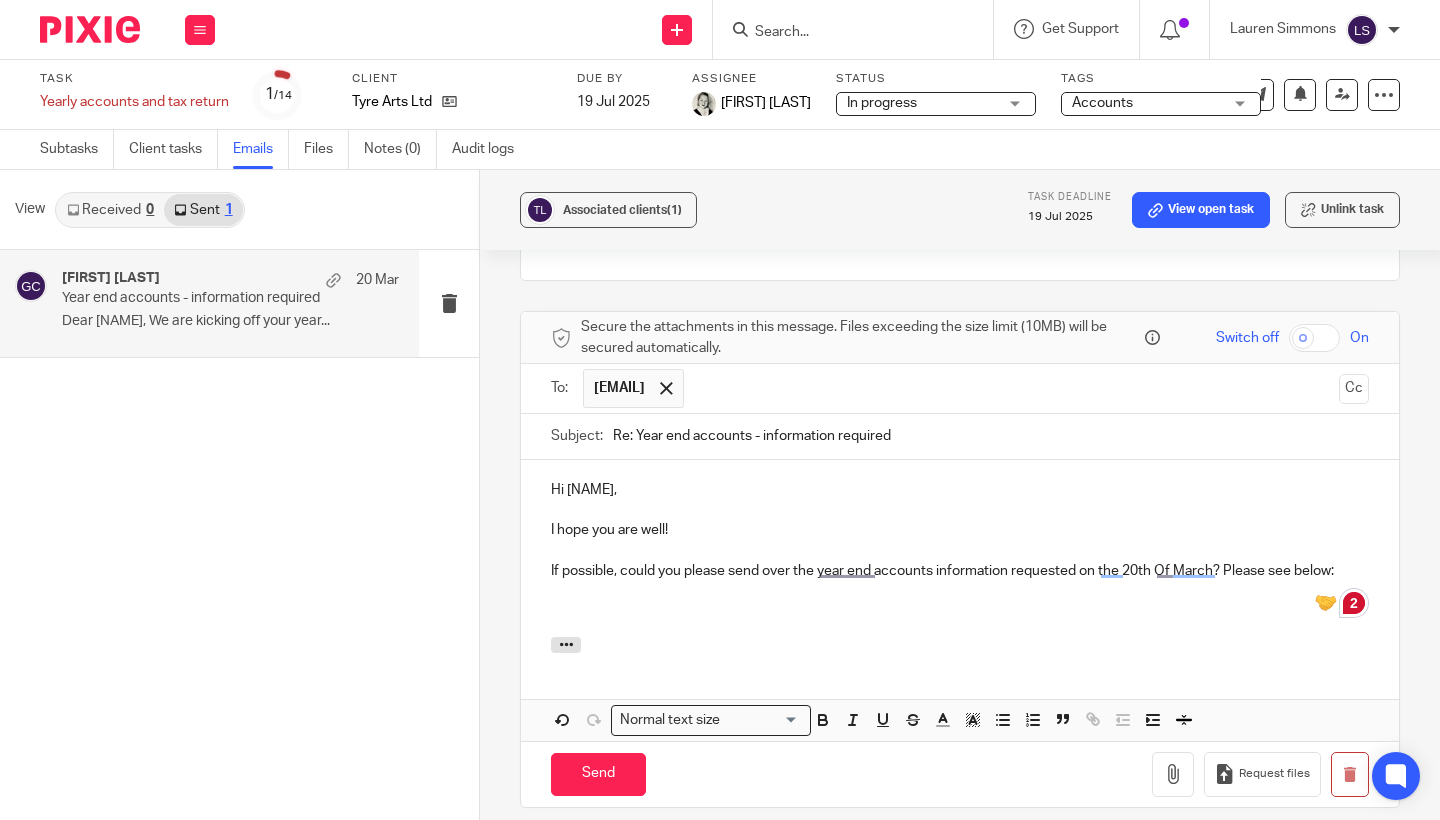click on "If possible, could you please send over the year end accounts information requested on the 20th Of March? Please see below:" at bounding box center (960, 571) 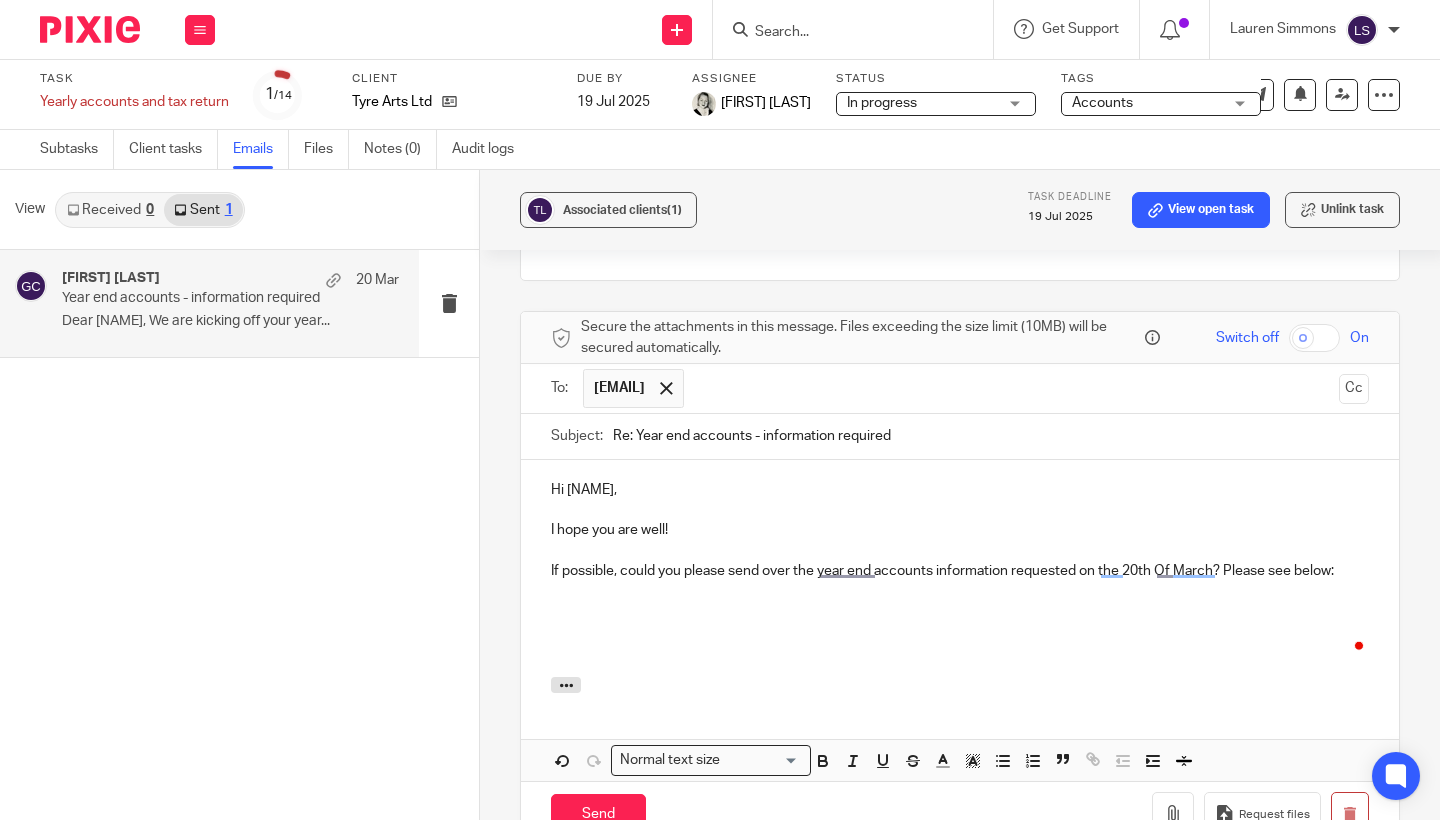 scroll, scrollTop: 1124, scrollLeft: 0, axis: vertical 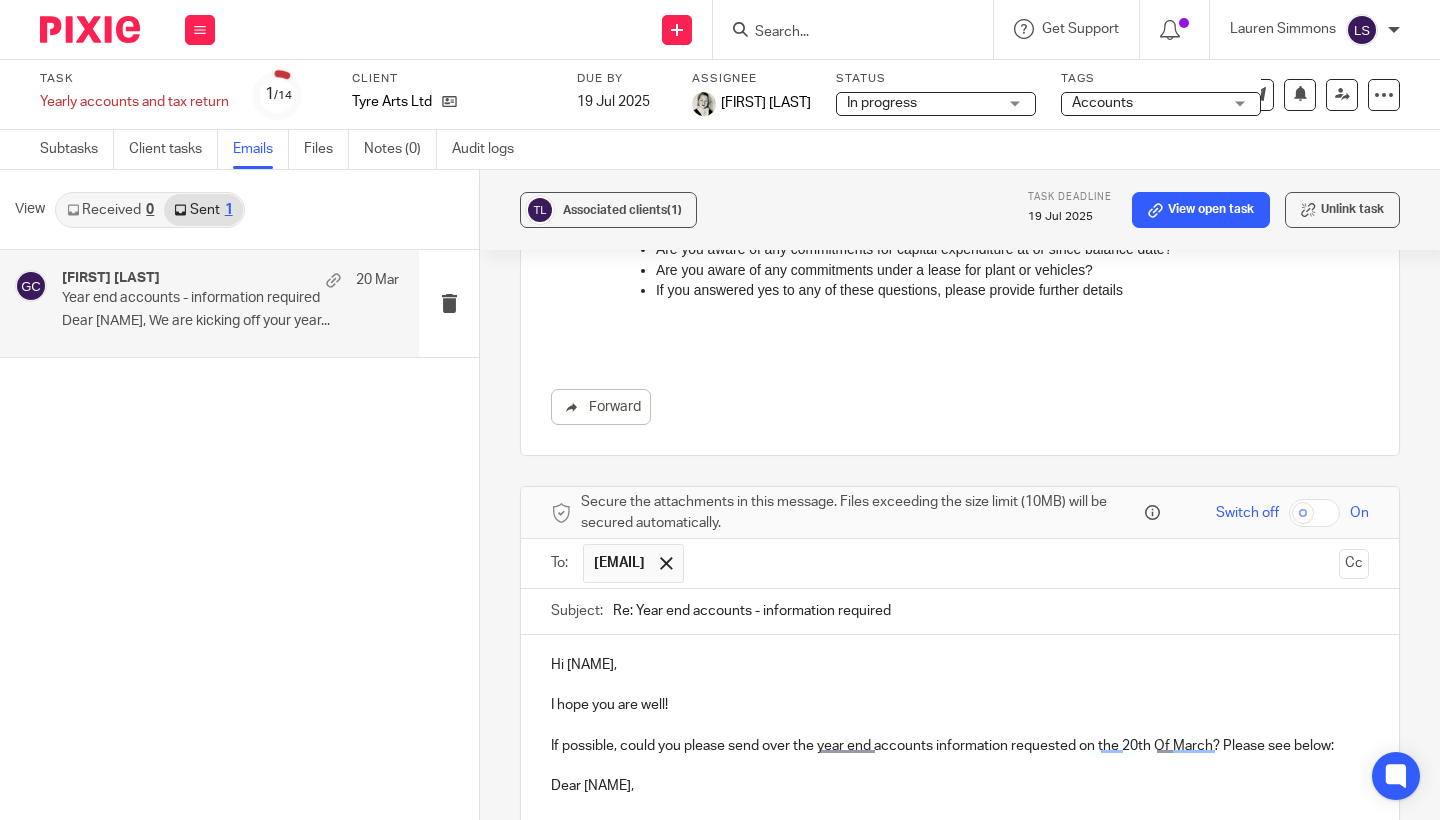 click on "Associated clients  (1)
Task deadline
19 Jul 2025
View open task
Unlink task
Year end accounts - information required
Reply to everyone
Gillian Caughey
<gillian@fearlessfinancials.co.uk>   to
scottfletcher@hotmail.co.uk
<scottfletcher@hotmail.co.uk>       20 Mar 2025 9:00am
Forward
Secure the attachments in this message. Files exceeding the size limit (10MB) will be secured automatically.
Switch off     On     To:
scottfletcher@hotmail.co.uk
scottfletcher@hotmail.co.uk
Cc
Subject:     Re: Year end accounts - information required     Hi Scott,  I hope you are well! Dear Scott, Regards Gillian Caughey )" at bounding box center [960, 495] 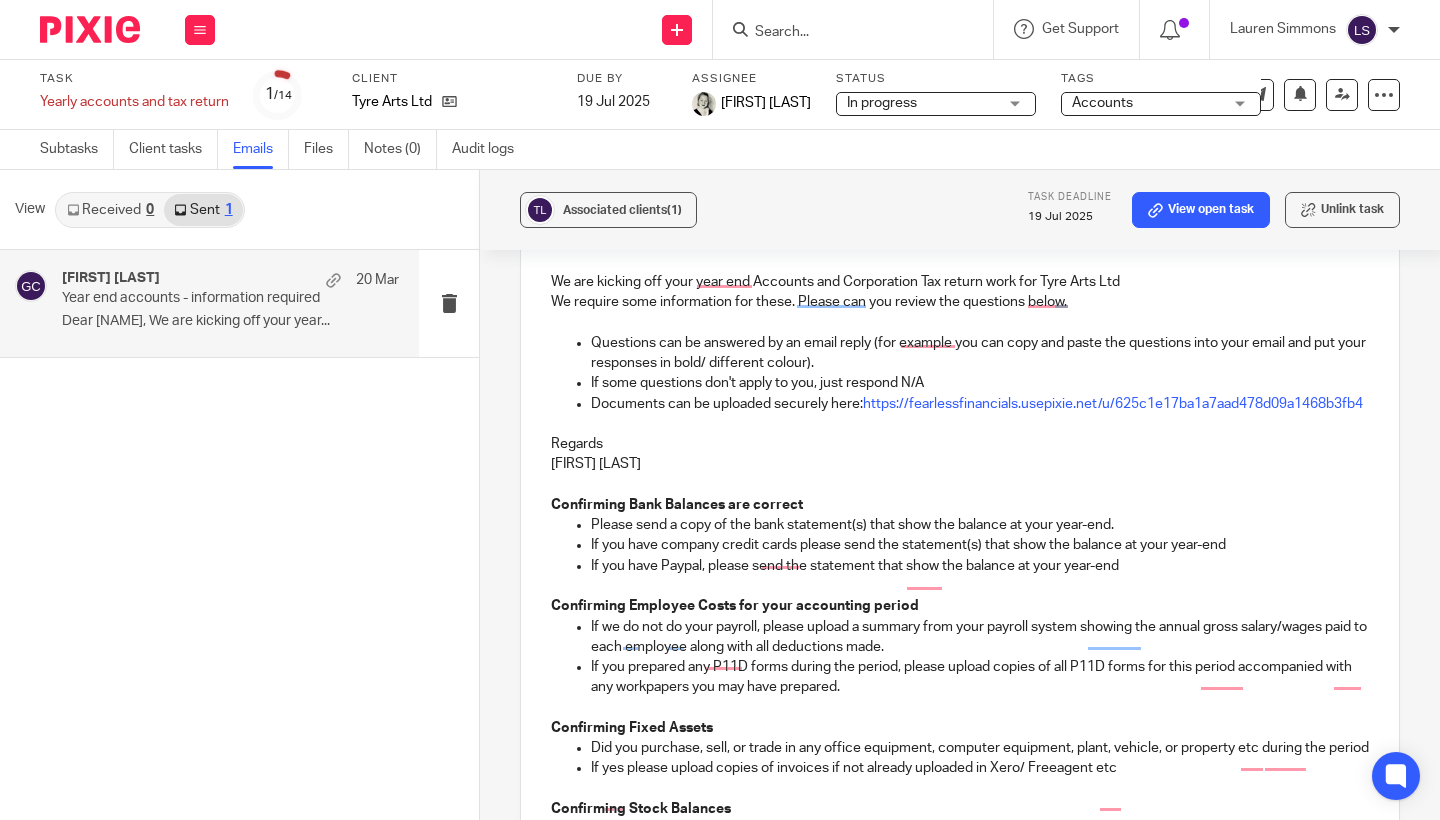 scroll, scrollTop: 1670, scrollLeft: 0, axis: vertical 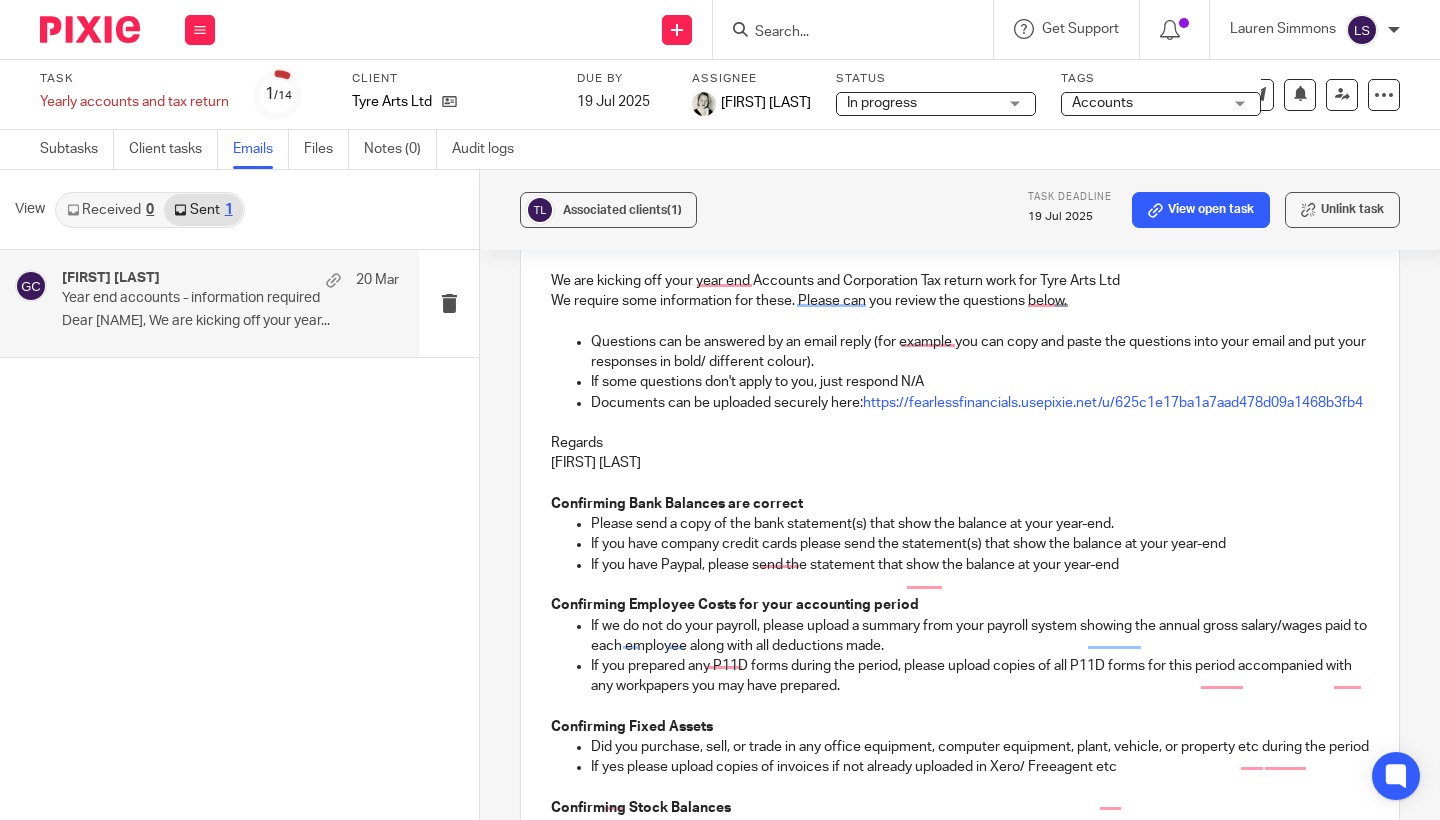 drag, startPoint x: 669, startPoint y: 501, endPoint x: 550, endPoint y: 482, distance: 120.50726 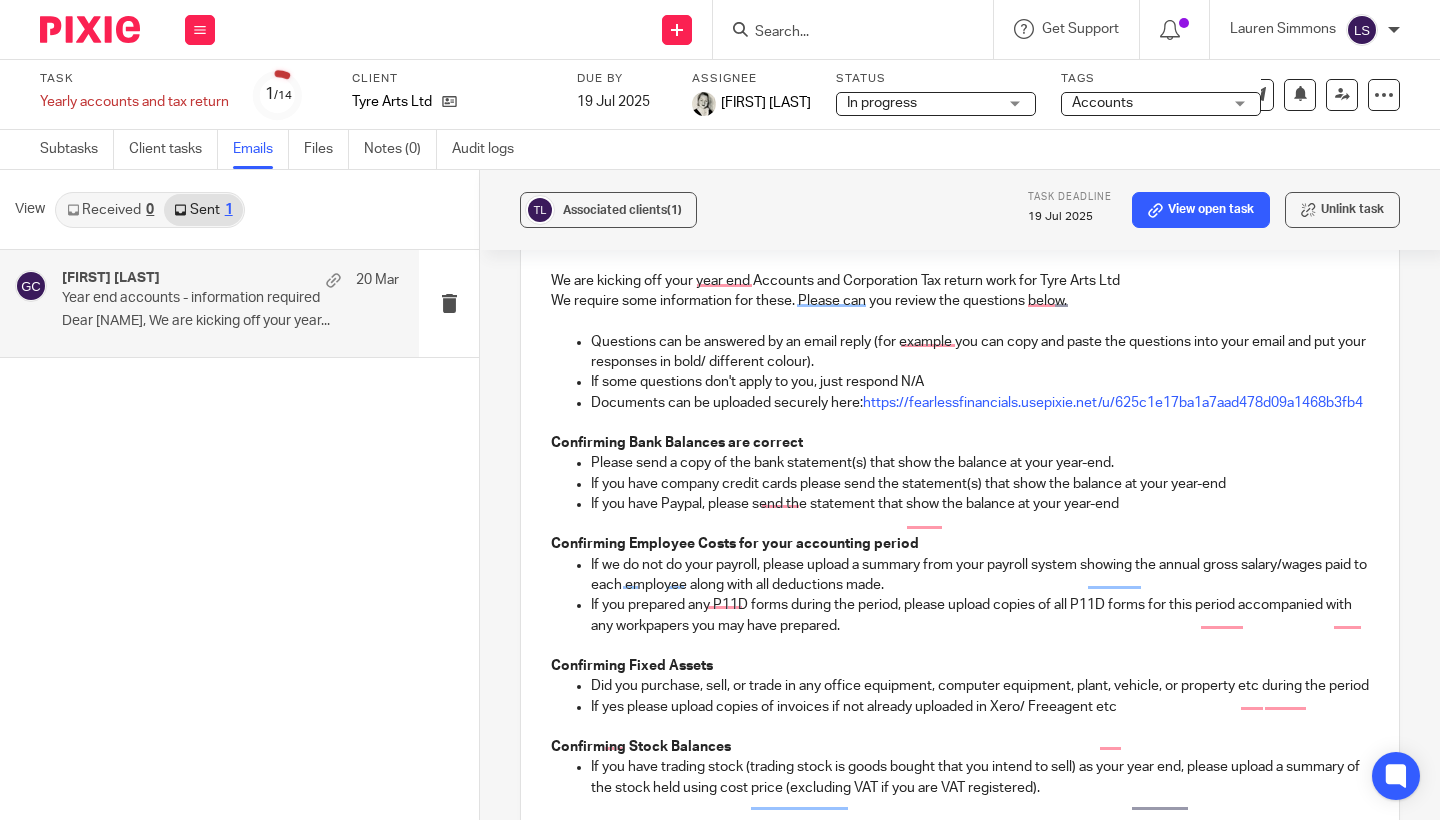 click on "Associated clients  (1)
Task deadline
19 Jul 2025
View open task
Unlink task
Year end accounts - information required
Reply to everyone
Gillian Caughey
<gillian@fearlessfinancials.co.uk>   to
scottfletcher@hotmail.co.uk
<scottfletcher@hotmail.co.uk>       20 Mar 2025 9:00am
Forward
Secure the attachments in this message. Files exceeding the size limit (10MB) will be secured automatically.
Switch off     On     To:
scottfletcher@hotmail.co.uk
scottfletcher@hotmail.co.uk
Cc
Subject:     Re: Year end accounts - information required     Hi Scott,  I hope you are well! Dear Scott, Confirming Fixed Assets )" at bounding box center (960, 495) 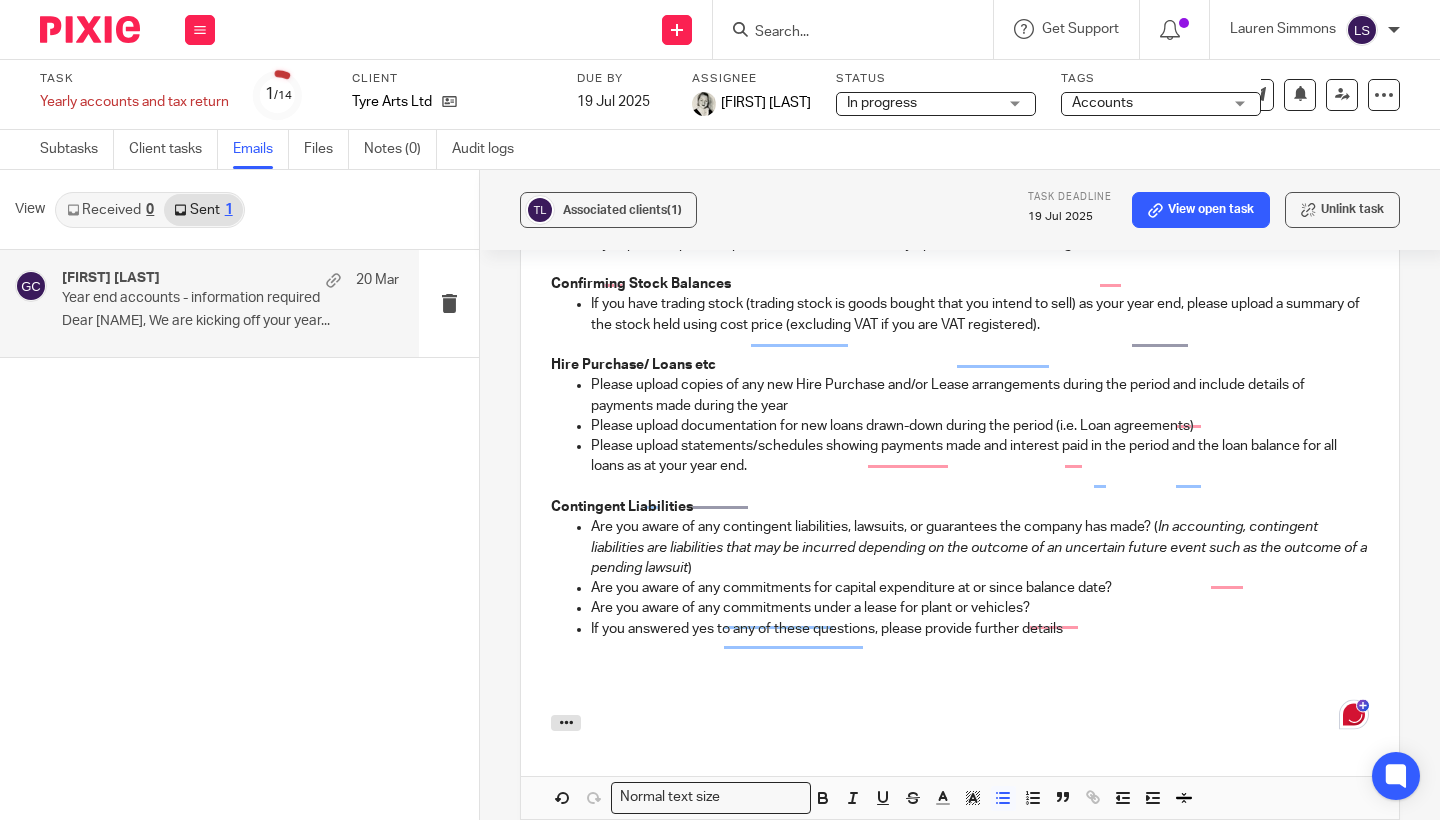 scroll, scrollTop: 2192, scrollLeft: 0, axis: vertical 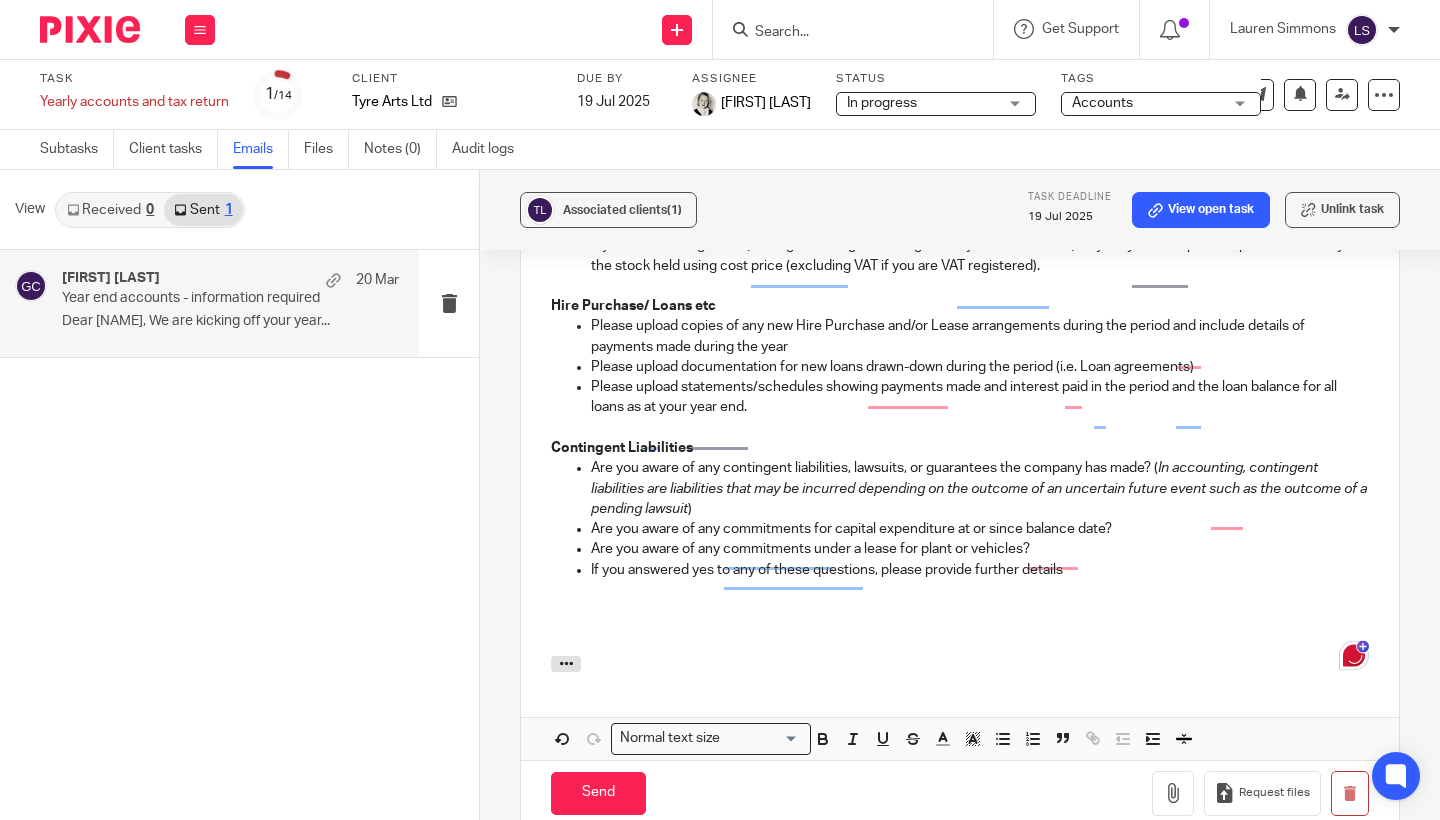 click at bounding box center (960, 590) 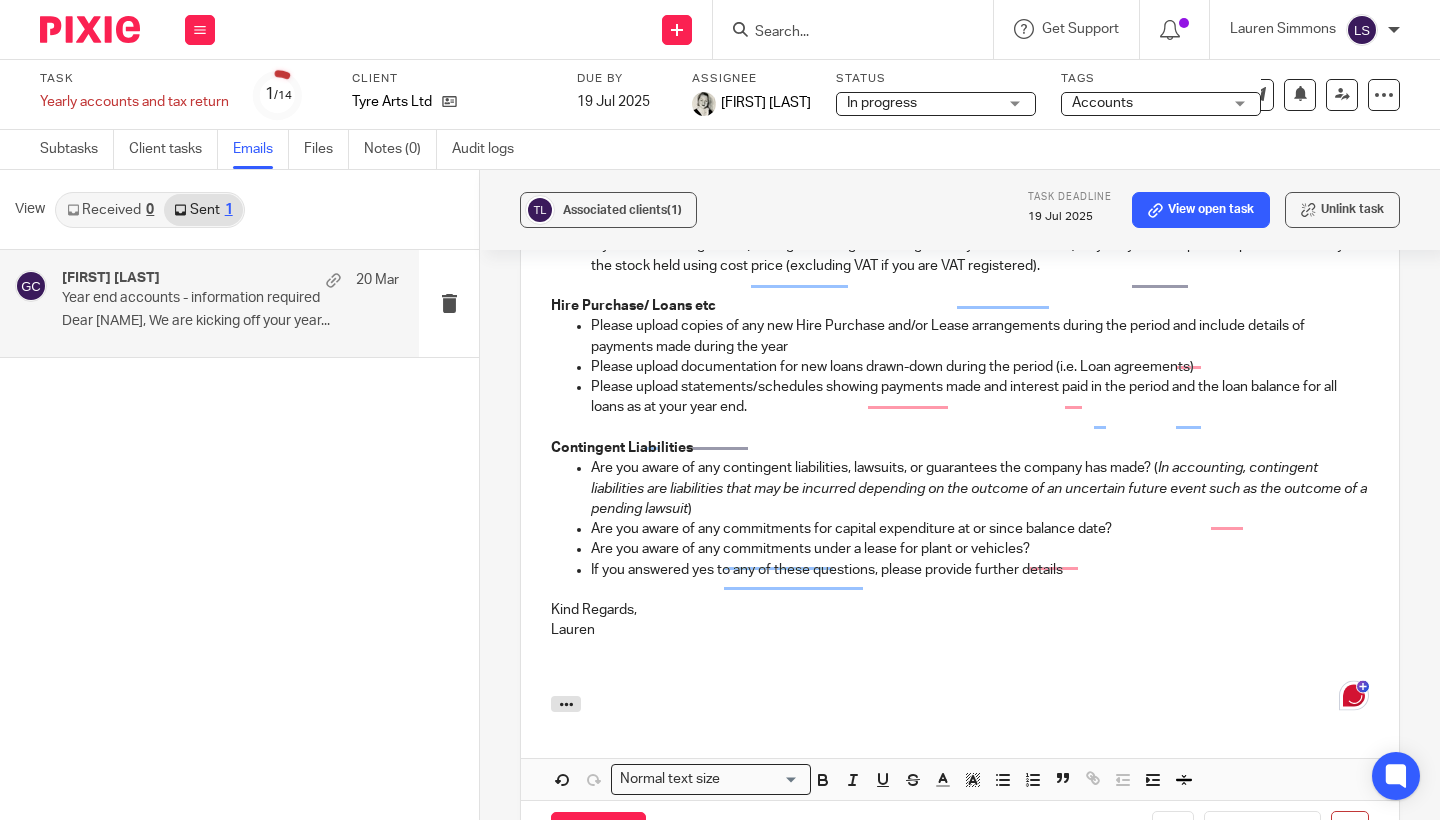 click on "Associated clients  (1)
Task deadline
19 Jul 2025
View open task
Unlink task
Year end accounts - information required
Reply to everyone
Gillian Caughey
<gillian@fearlessfinancials.co.uk>   to
scottfletcher@hotmail.co.uk
<scottfletcher@hotmail.co.uk>       20 Mar 2025 9:00am
Forward
Secure the attachments in this message. Files exceeding the size limit (10MB) will be secured automatically.
Switch off     On     To:
scottfletcher@hotmail.co.uk
scottfletcher@hotmail.co.uk
Cc
Subject:     Re: Year end accounts - information required     Hi Scott,  I hope you are well! Dear Scott, Confirming Fixed Assets )" at bounding box center (960, 495) 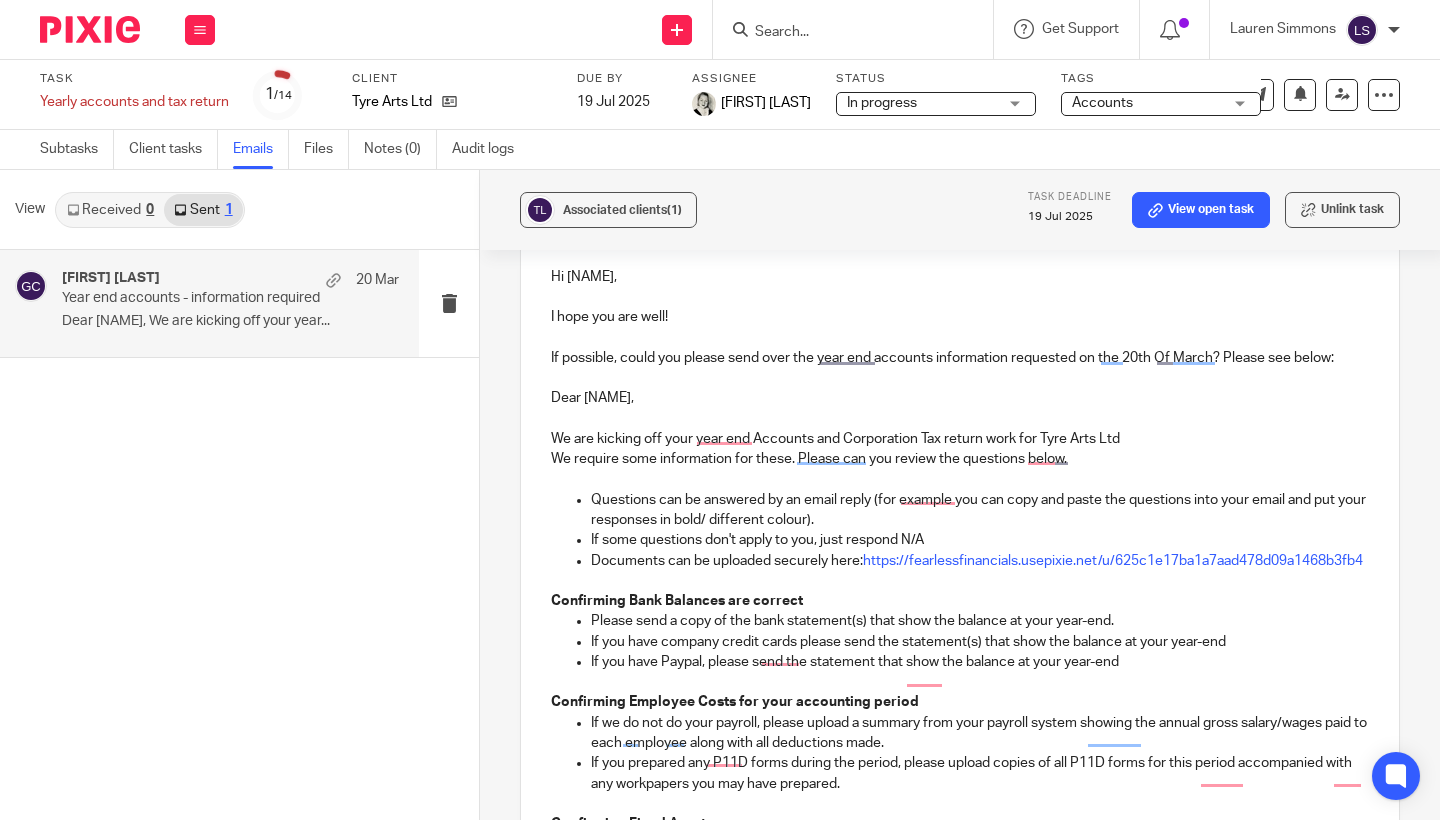 scroll, scrollTop: 1530, scrollLeft: 0, axis: vertical 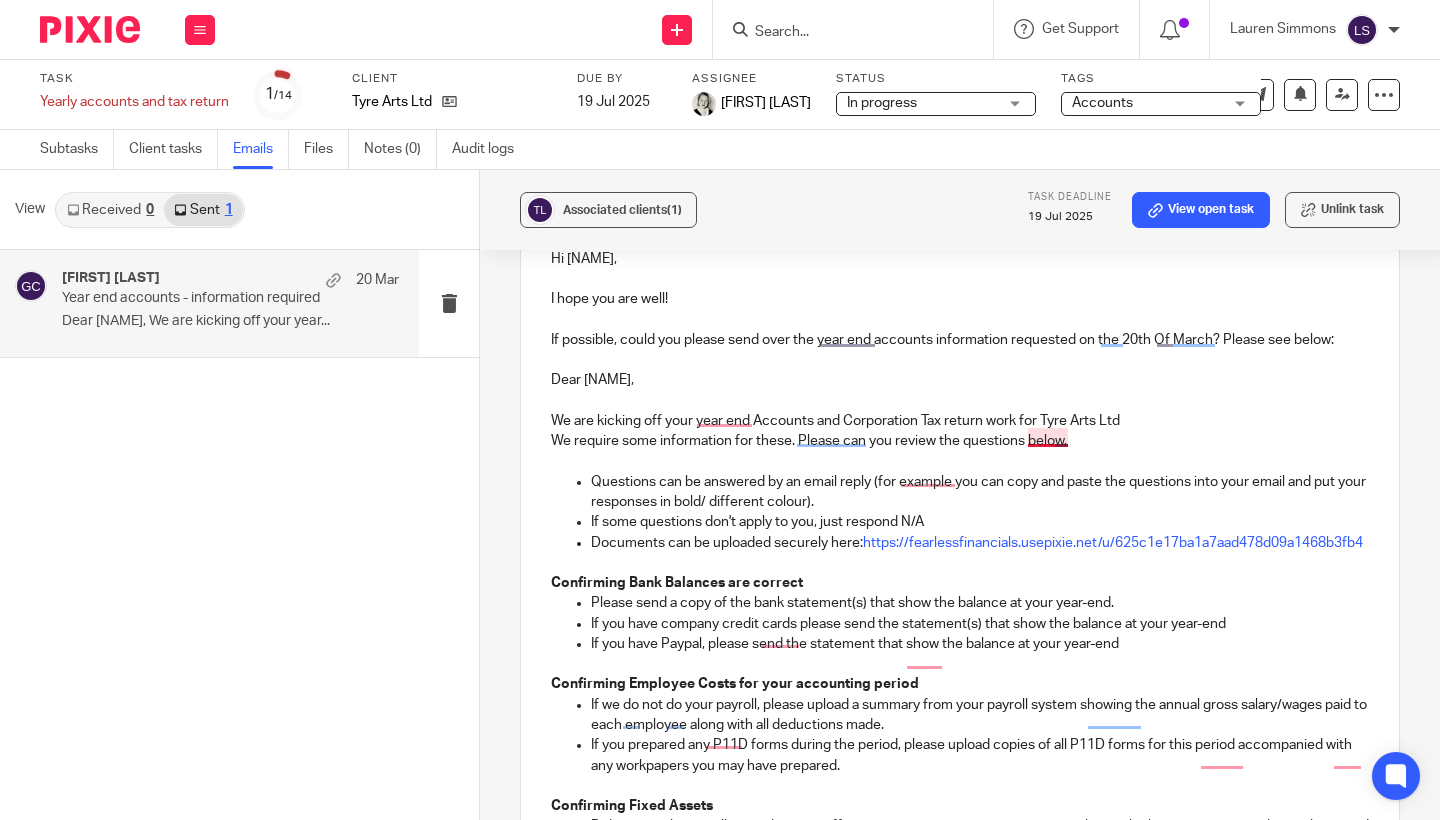 click on "We require some information for these. Please can you review the questions below." at bounding box center (960, 441) 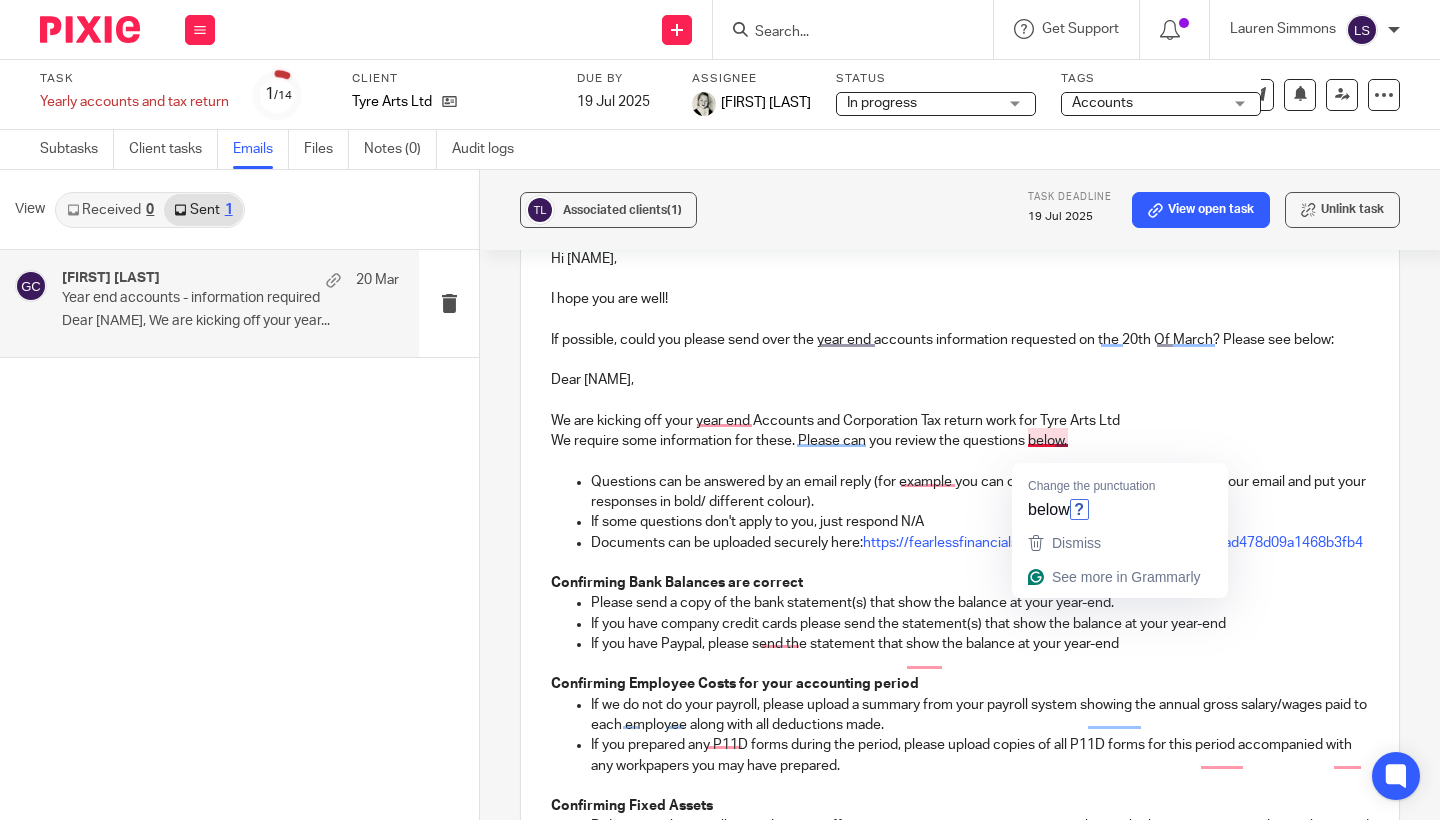 click on "We require some information for these. Please can you review the questions below." at bounding box center (960, 441) 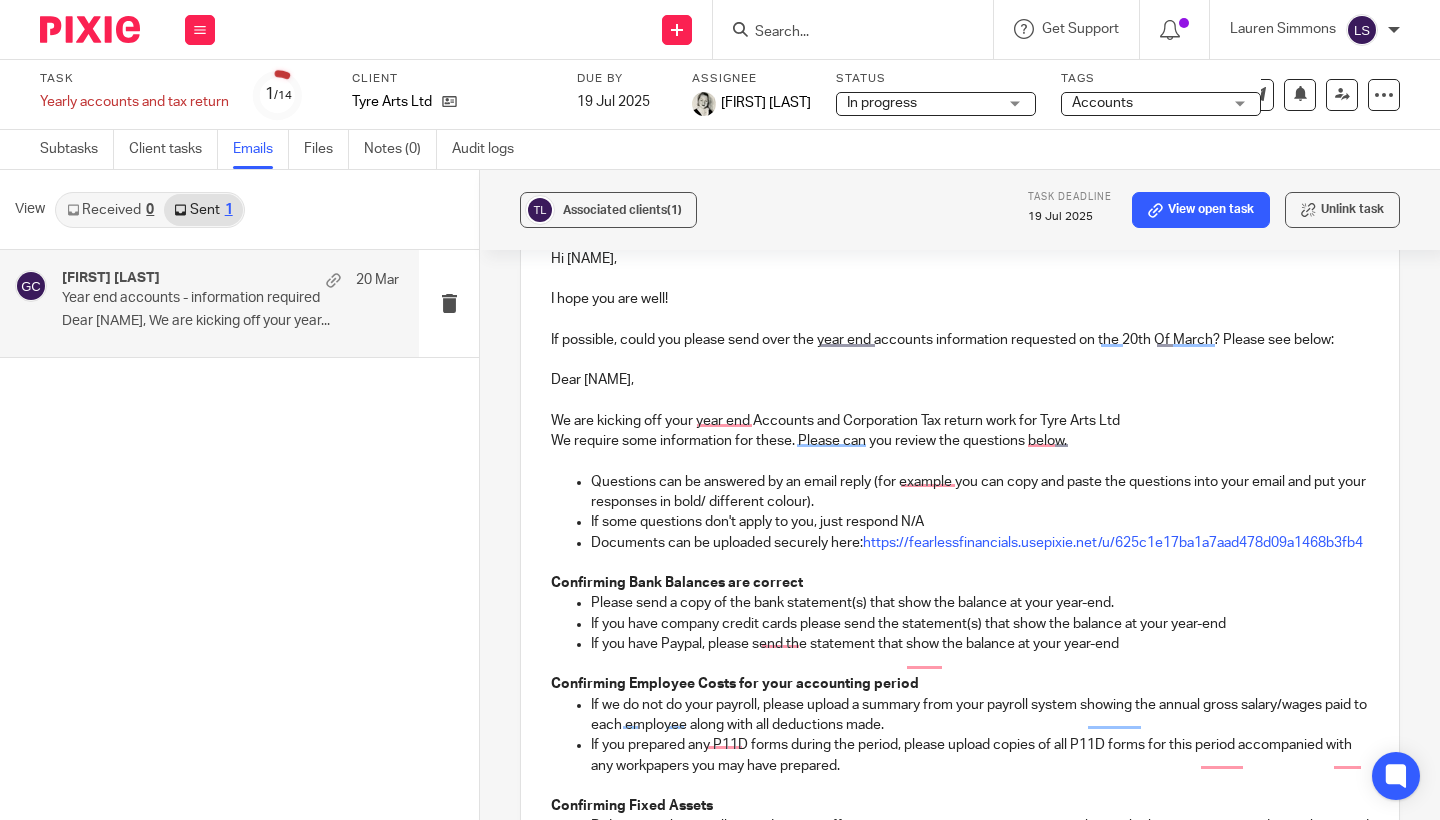click on "Associated clients  (1)
Task deadline
19 Jul 2025
View open task
Unlink task
Year end accounts - information required
Reply to everyone
Gillian Caughey
<gillian@fearlessfinancials.co.uk>   to
scottfletcher@hotmail.co.uk
<scottfletcher@hotmail.co.uk>       20 Mar 2025 9:00am
Forward
Secure the attachments in this message. Files exceeding the size limit (10MB) will be secured automatically.
Switch off     On     To:
scottfletcher@hotmail.co.uk
scottfletcher@hotmail.co.uk
Cc
Subject:     Re: Year end accounts - information required     Hi Scott,  I hope you are well! Dear Scott, Confirming Fixed Assets )" at bounding box center [960, 495] 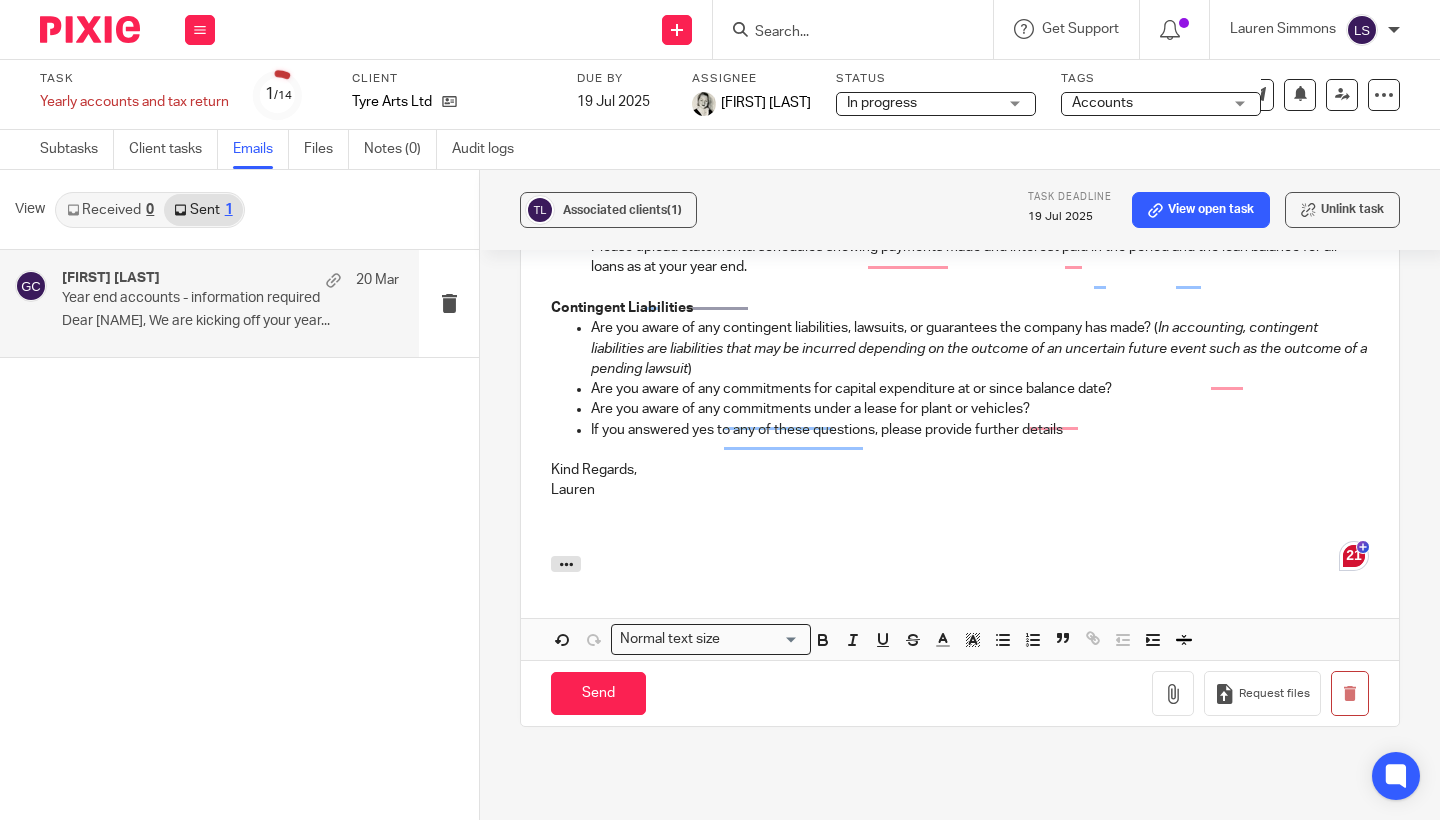 scroll, scrollTop: 2340, scrollLeft: 0, axis: vertical 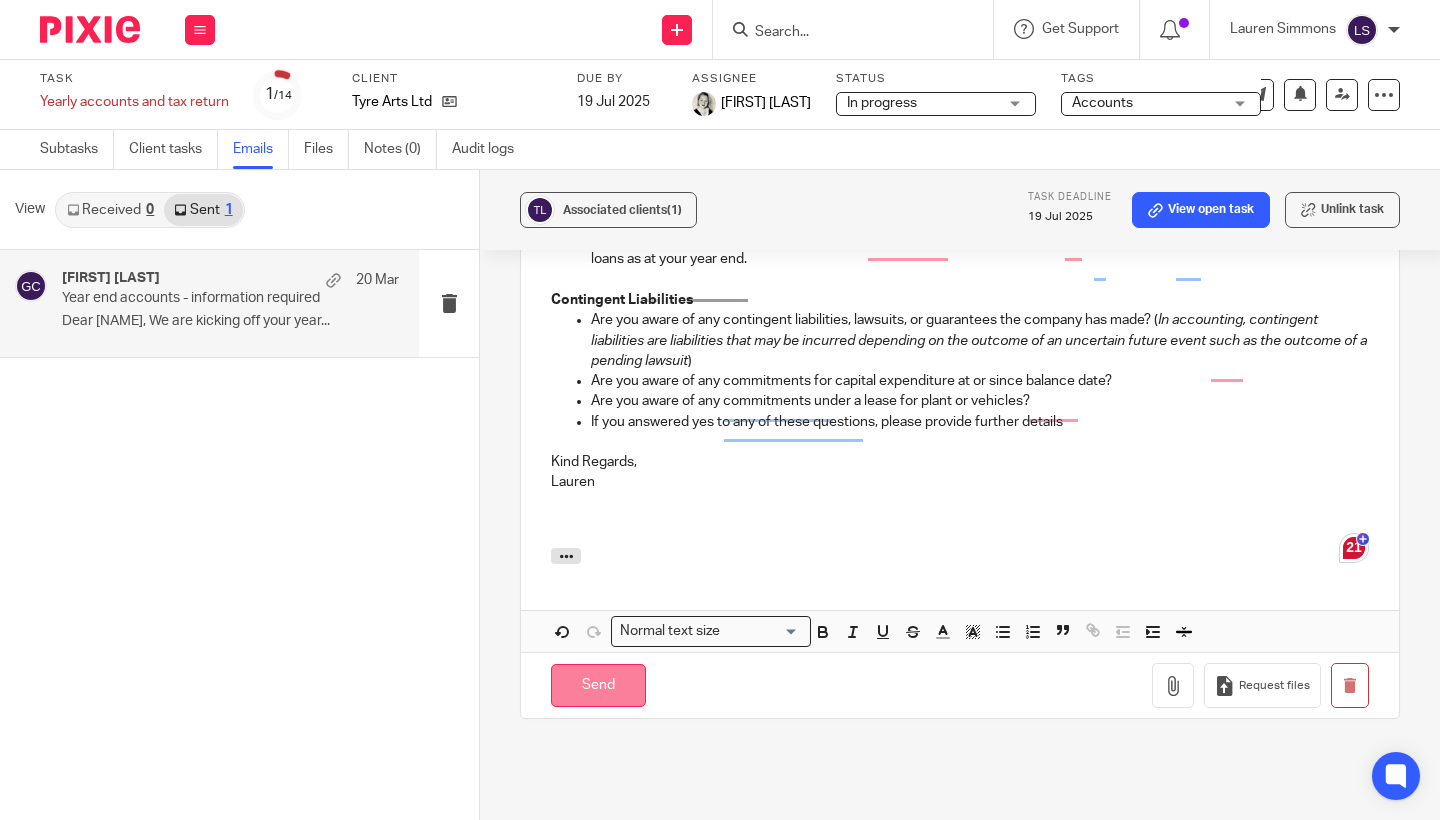 click on "Send" at bounding box center [598, 685] 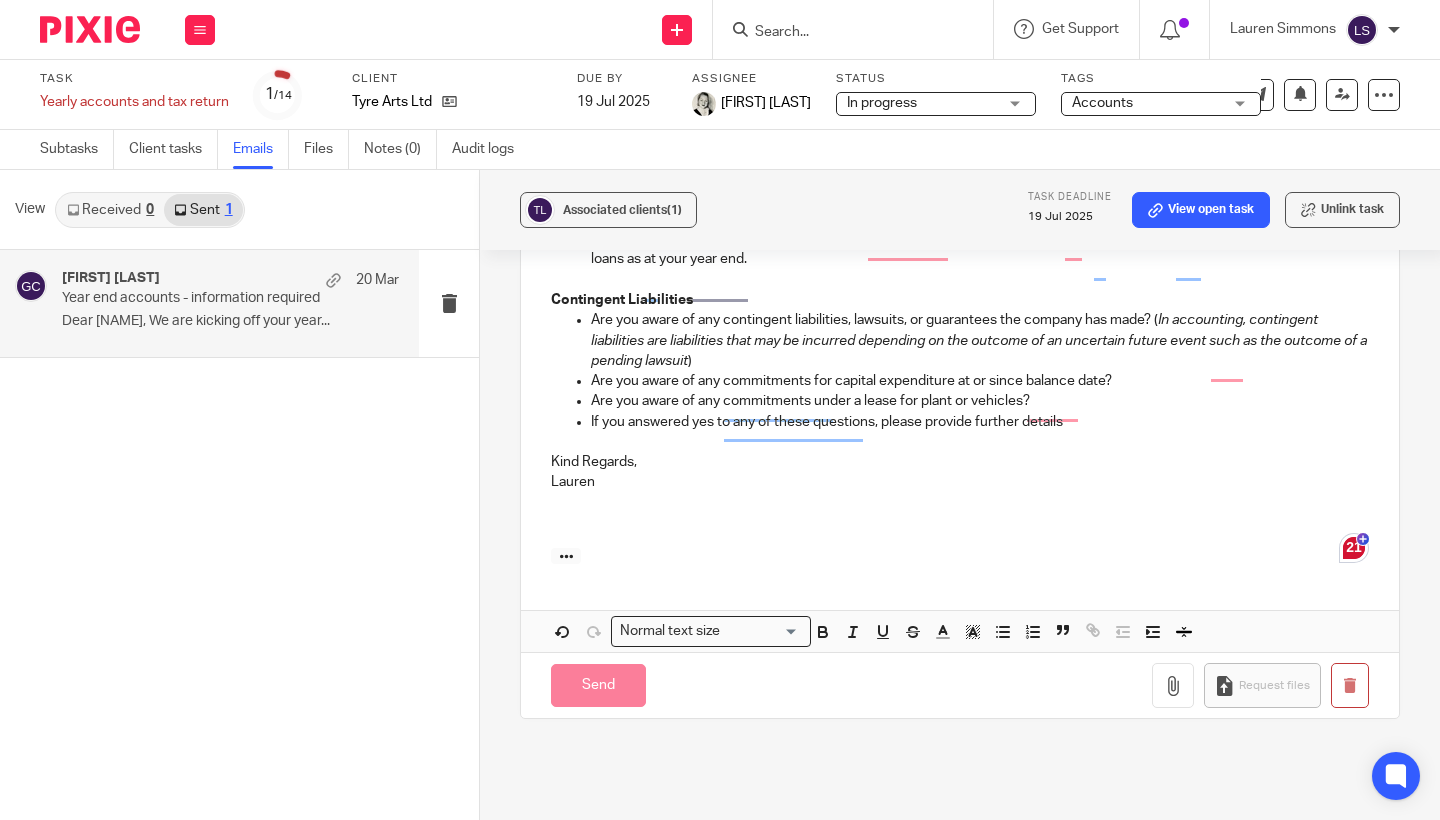 scroll, scrollTop: 1035, scrollLeft: 0, axis: vertical 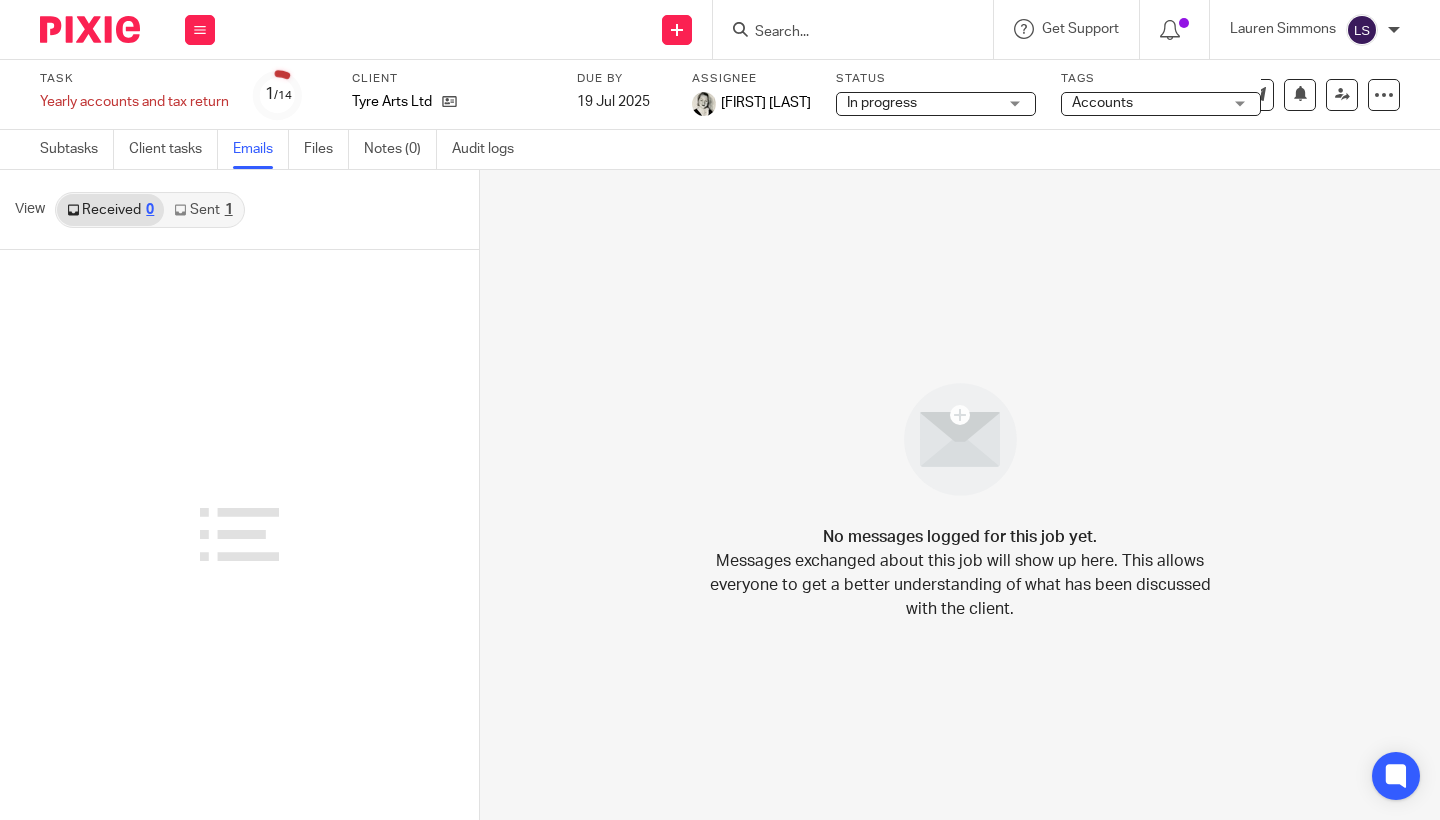 click on "Sent
1" at bounding box center (203, 210) 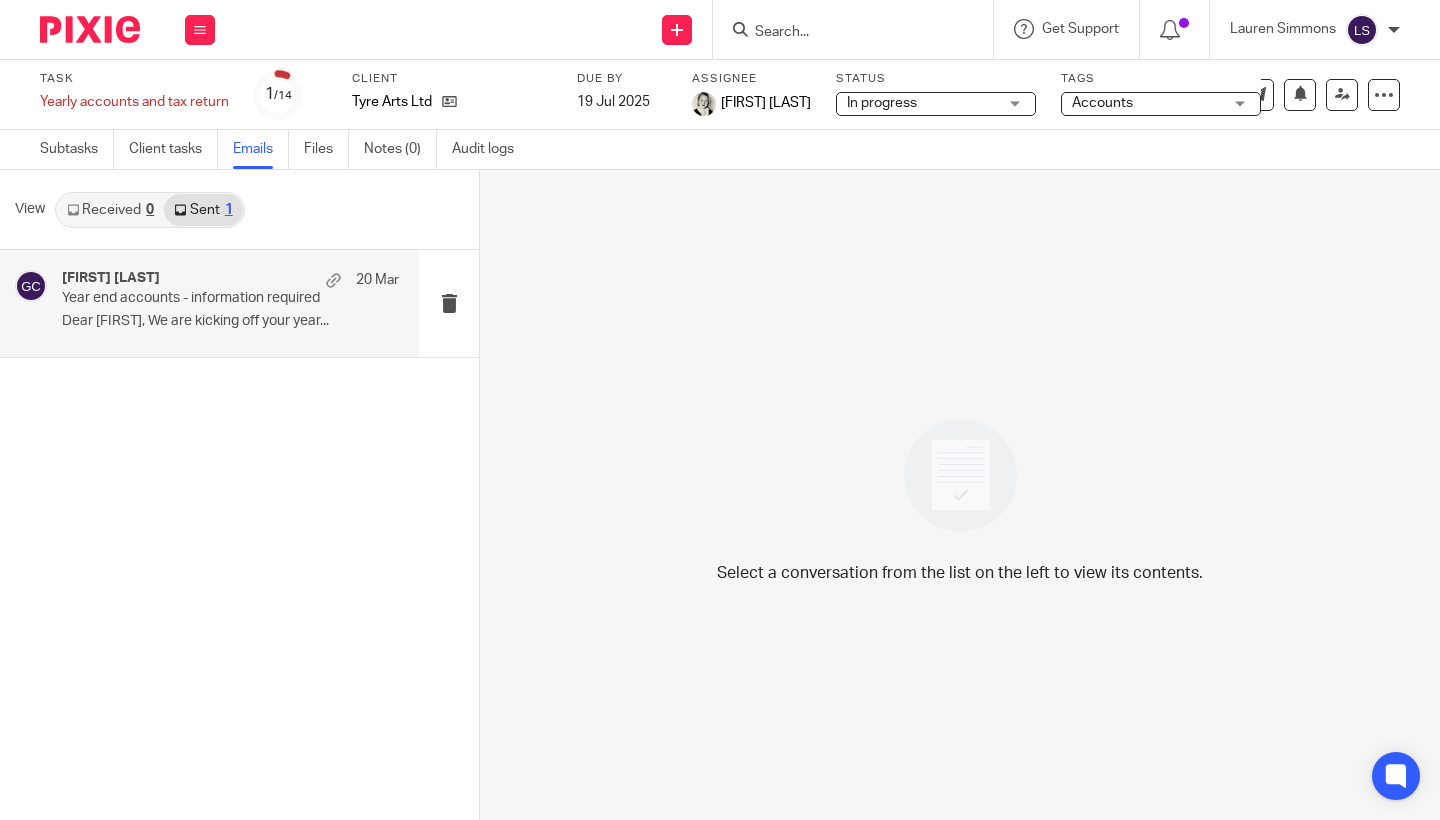 click on "[FIRST] [LAST]
[DATE]   [TEXT]   Dear [FIRST],     We are kicking off your year..." at bounding box center [230, 303] 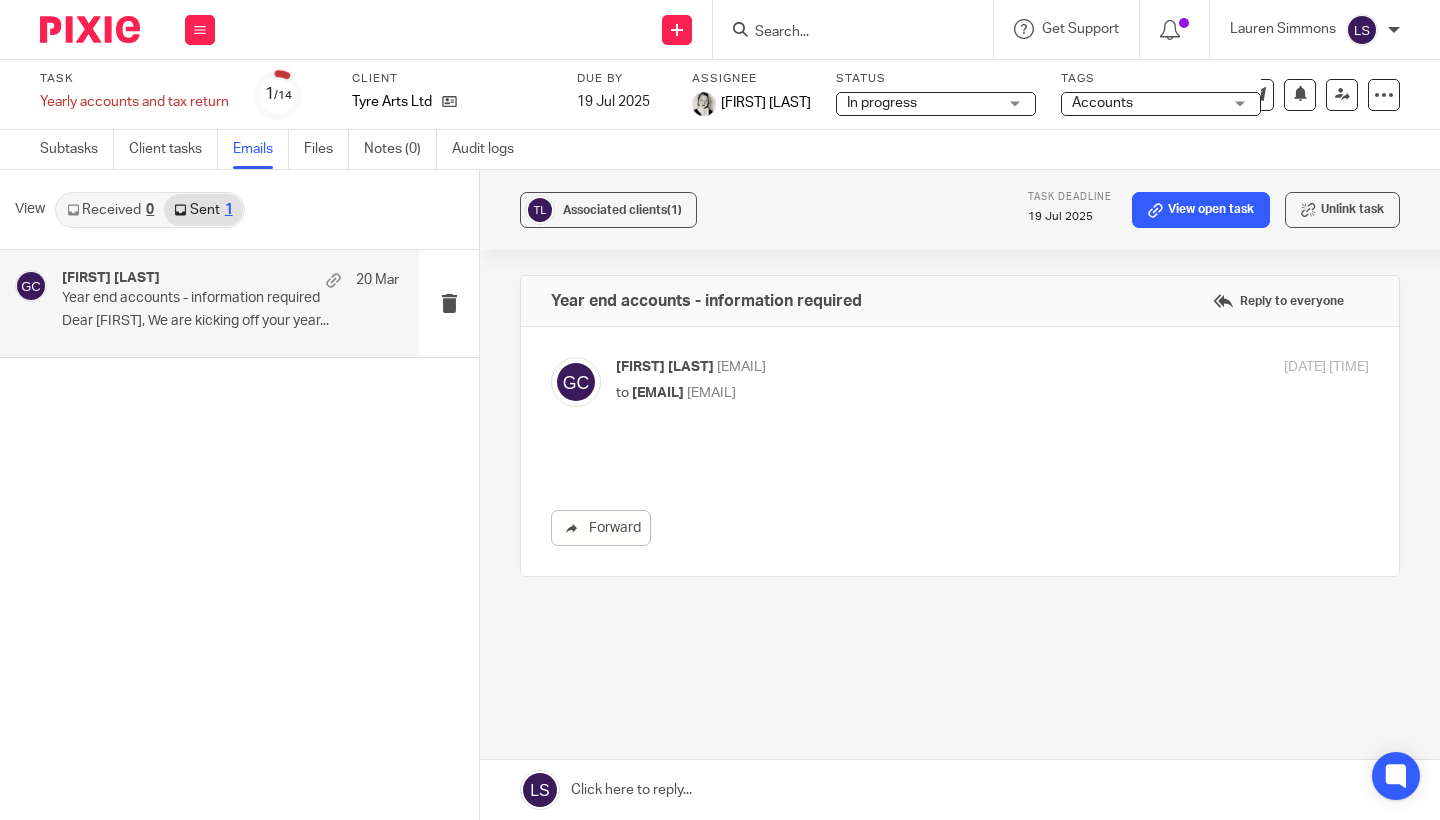 scroll, scrollTop: 0, scrollLeft: 0, axis: both 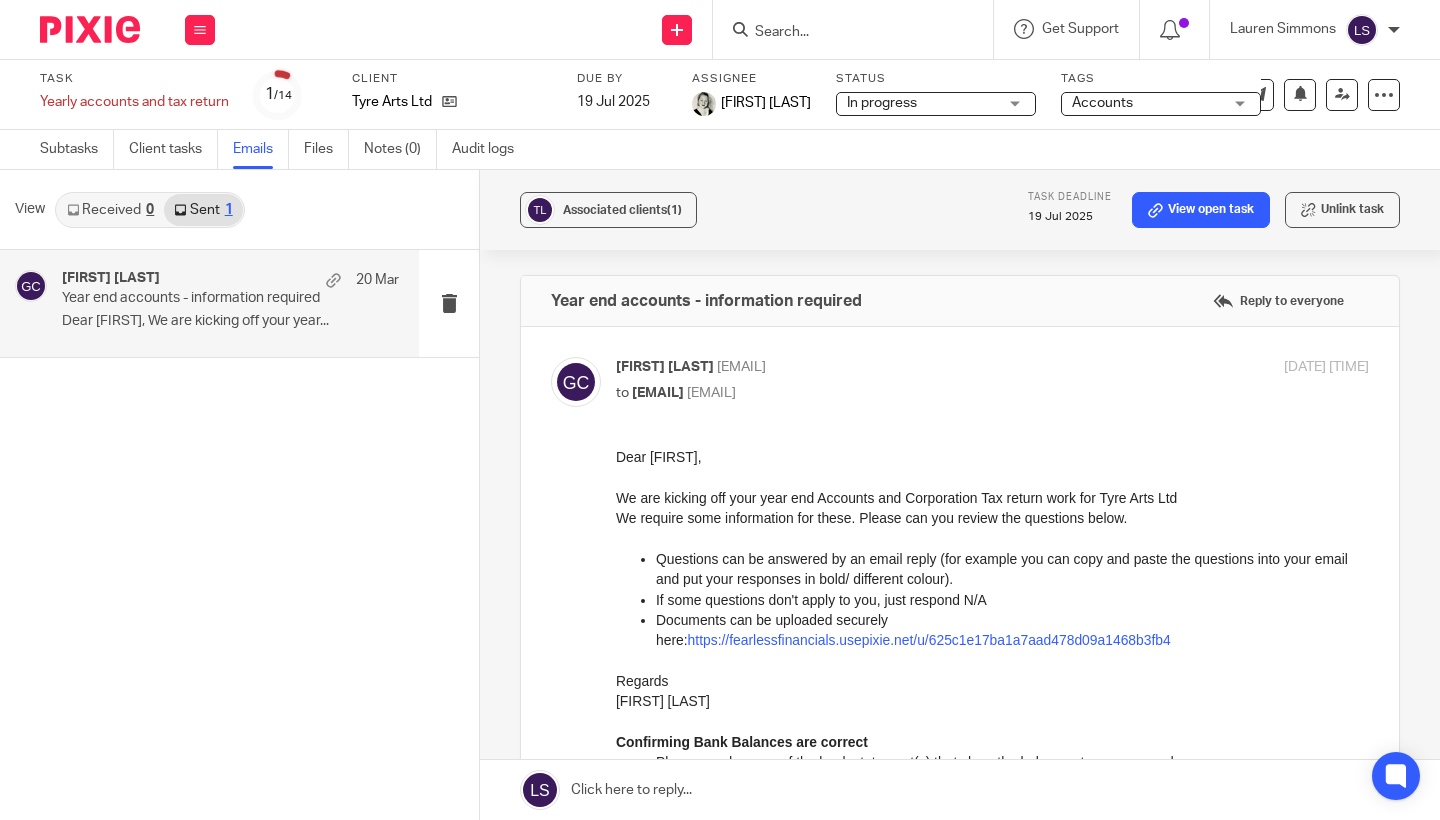 click on "to
scottfletcher@hotmail.co.uk
<scottfletcher@hotmail.co.uk>" at bounding box center [867, 393] 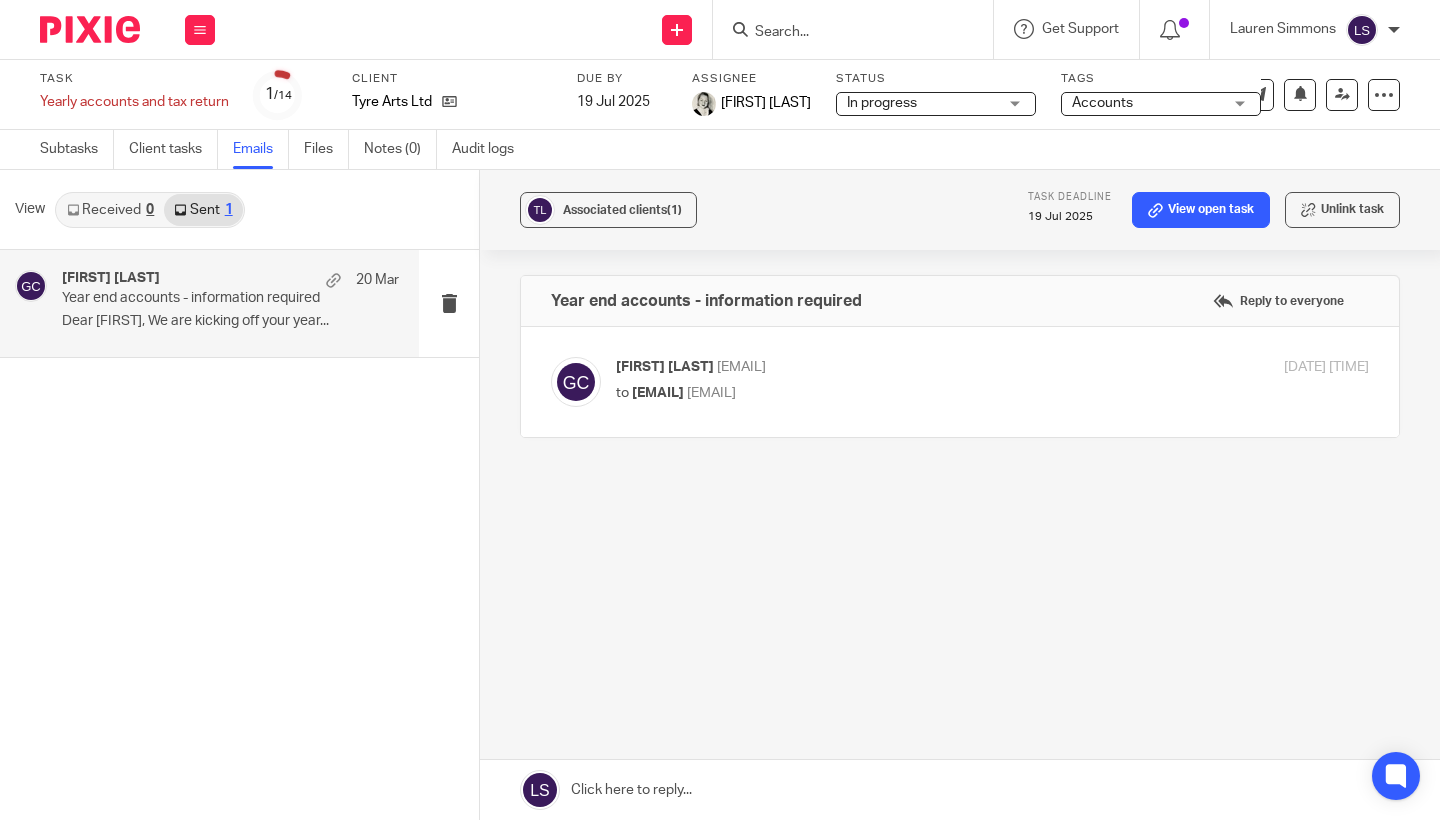 click on "to
scottfletcher@hotmail.co.uk
<scottfletcher@hotmail.co.uk>" at bounding box center (867, 393) 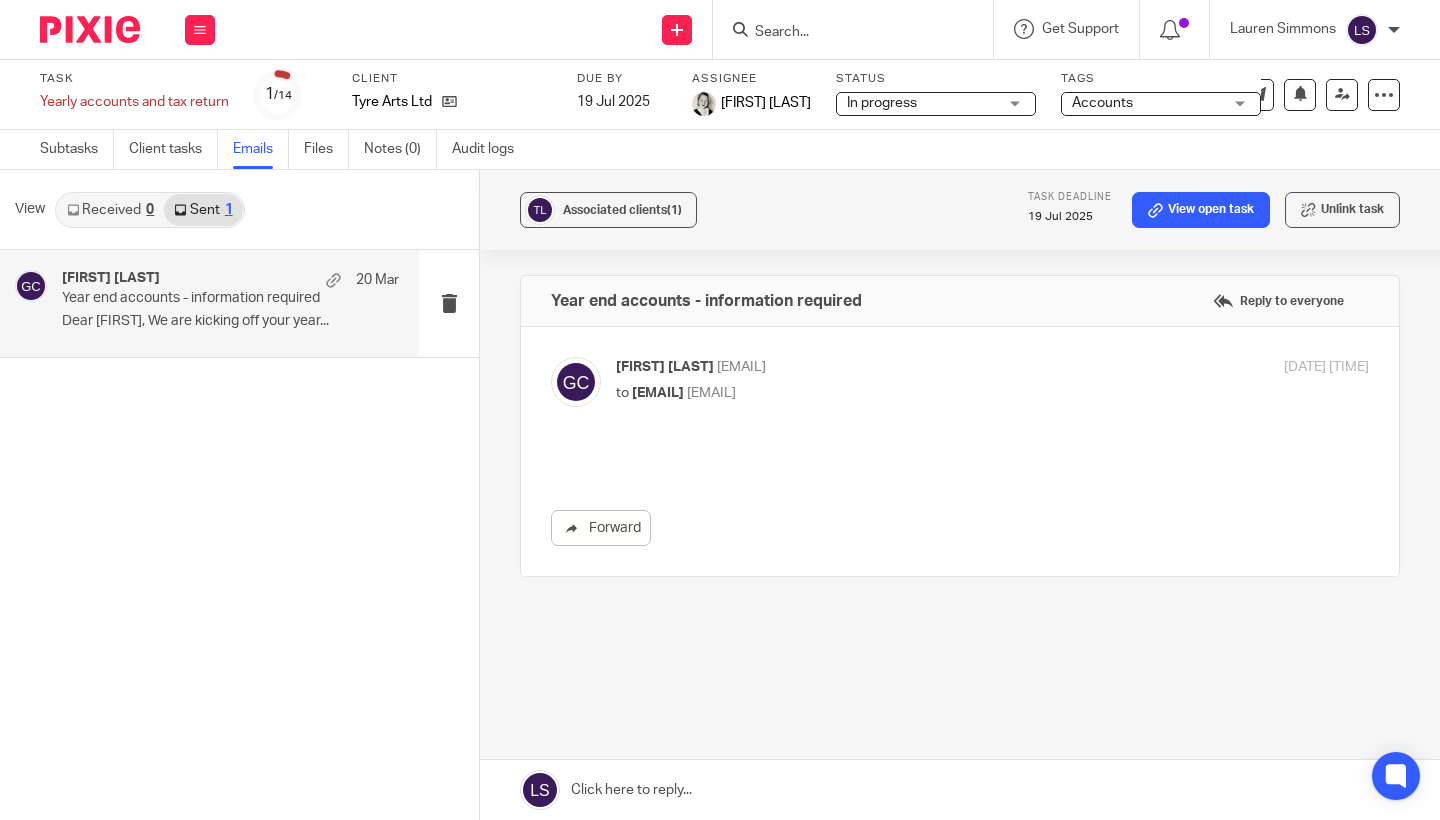 scroll, scrollTop: 0, scrollLeft: 0, axis: both 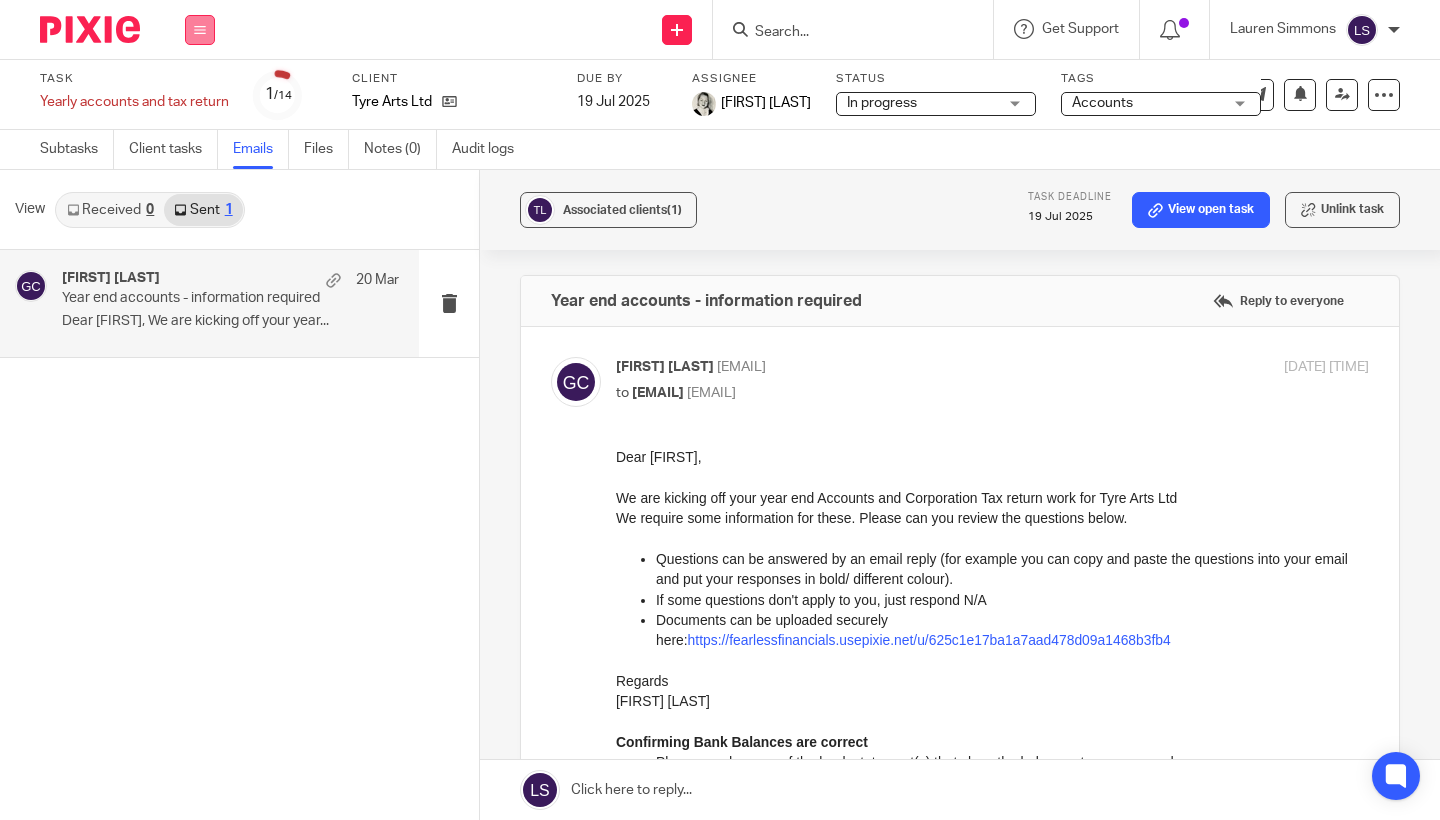 click at bounding box center [200, 30] 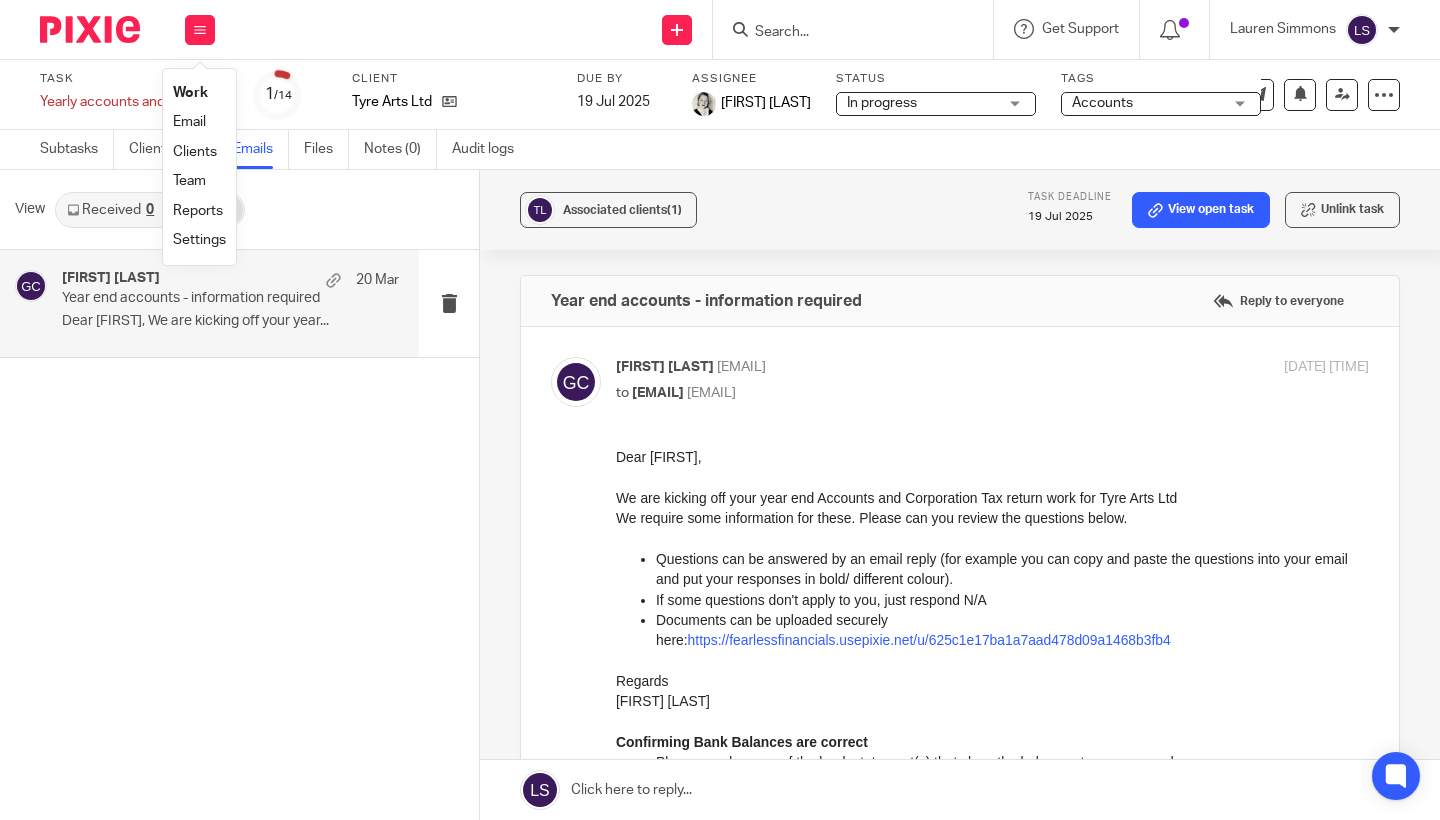 click on "Email" at bounding box center [189, 122] 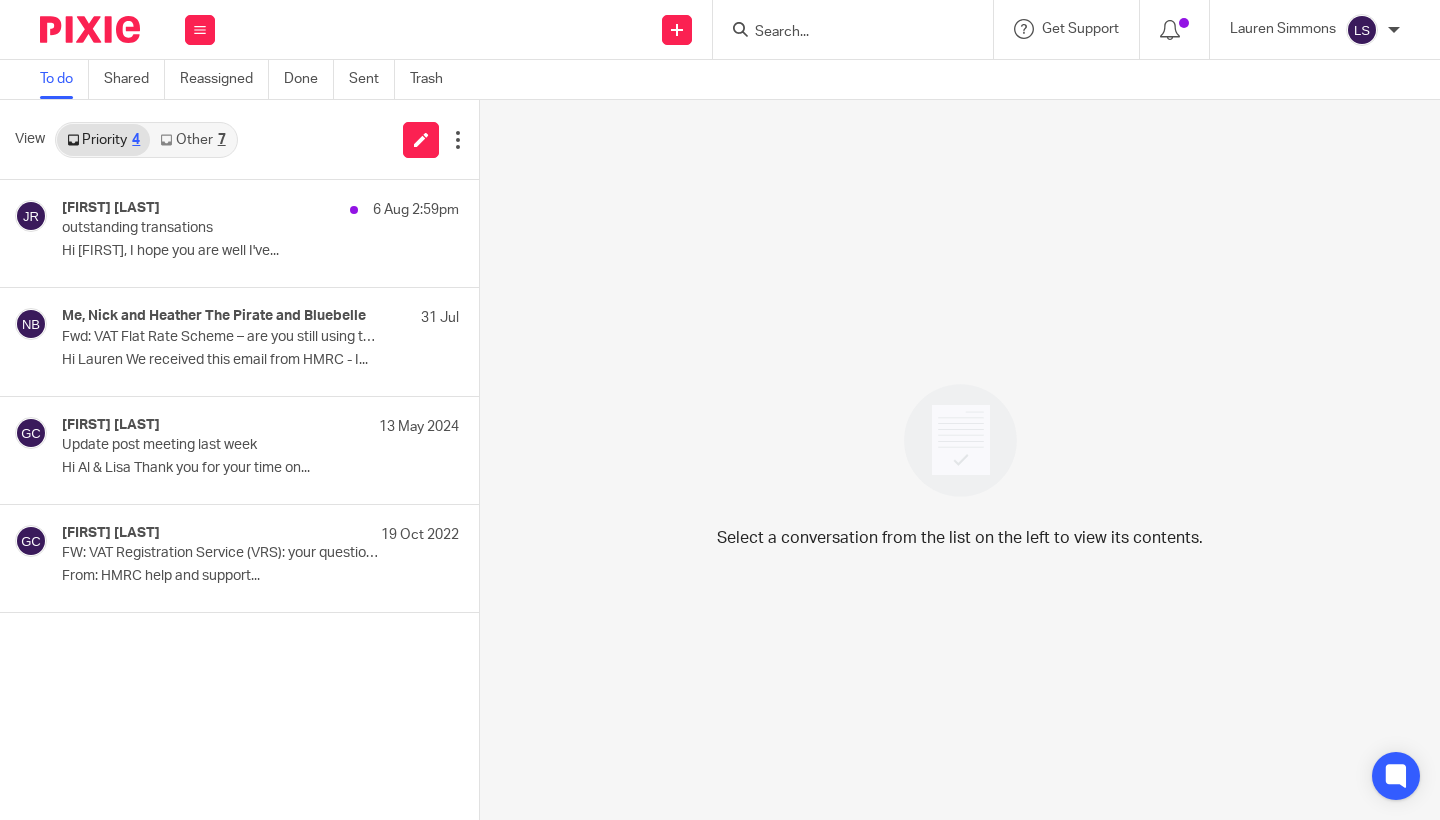 scroll, scrollTop: 0, scrollLeft: 0, axis: both 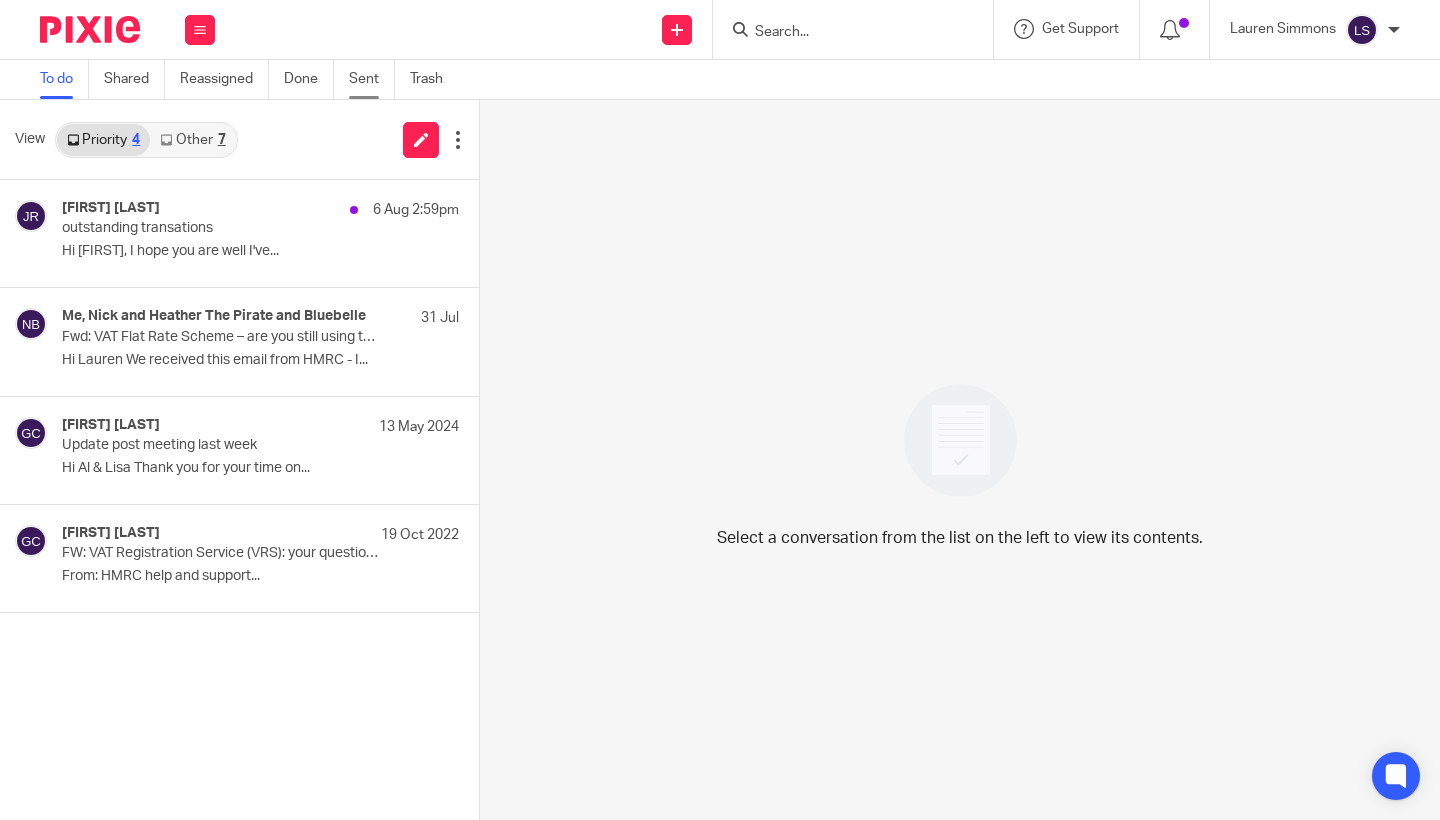 click on "Sent" at bounding box center [372, 79] 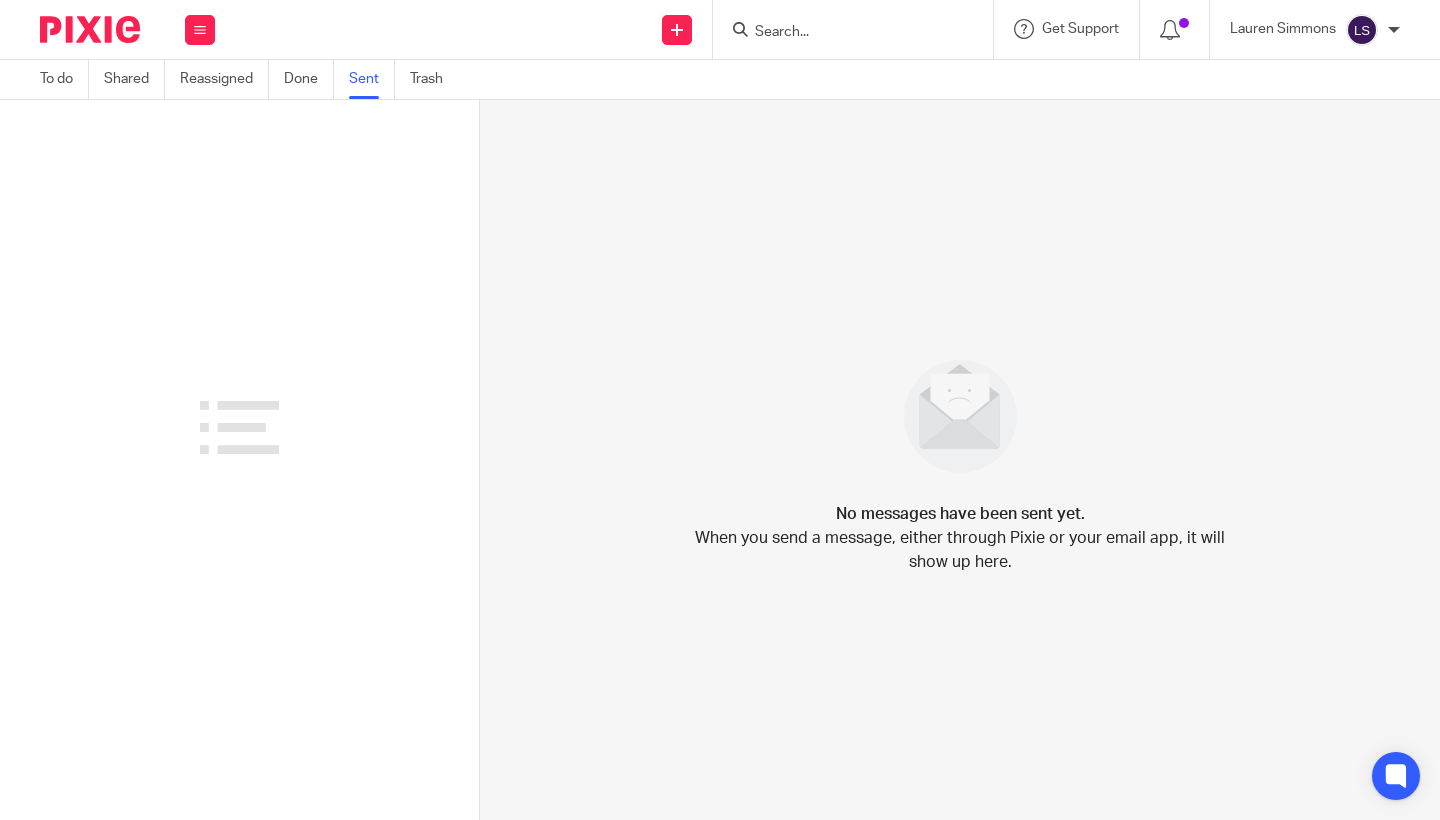 scroll, scrollTop: 0, scrollLeft: 0, axis: both 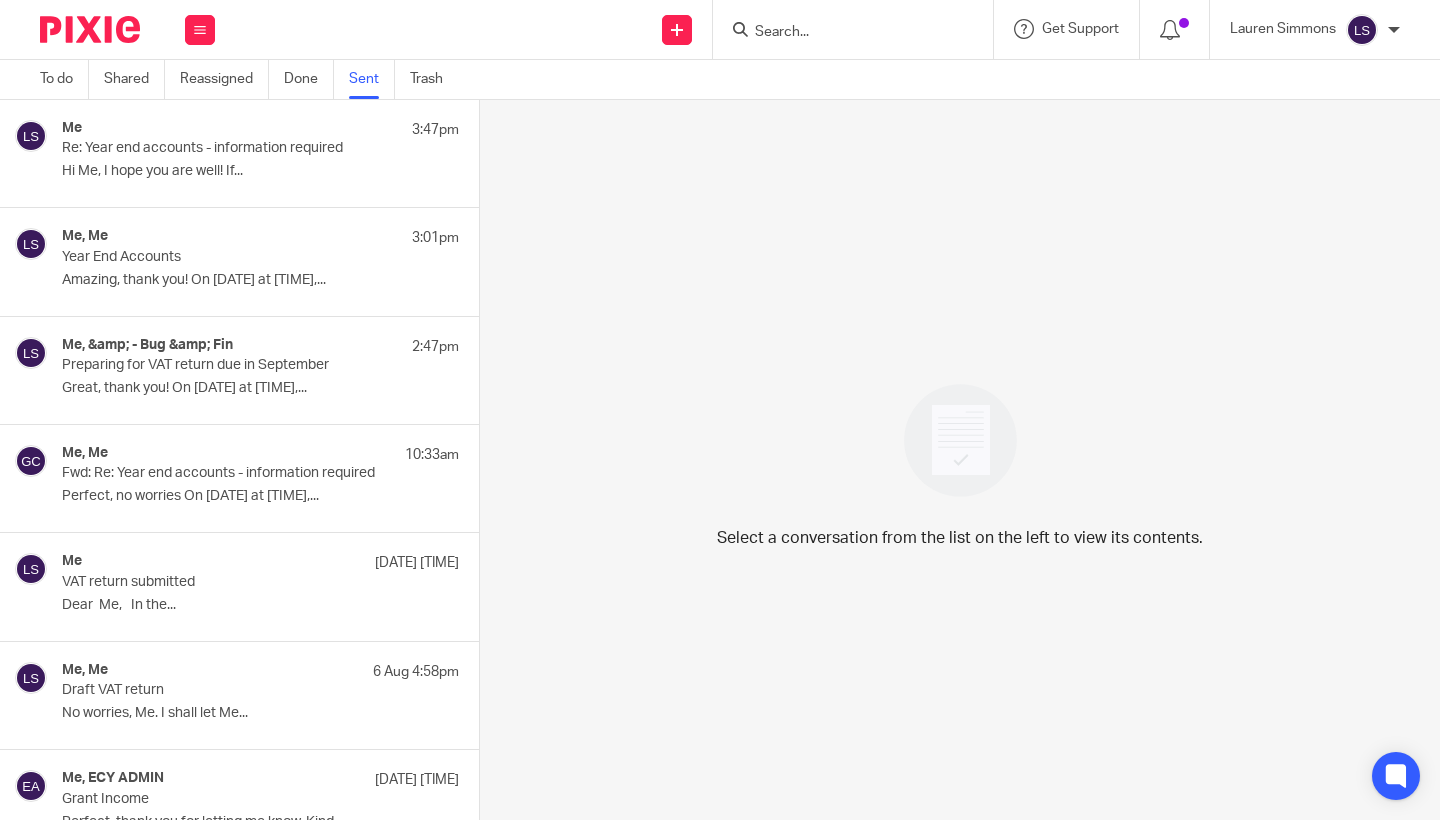 click on "Me
[TIME]   Re: Year end accounts - information required   Hi Me,    I hope you are well!   If..." at bounding box center (260, 153) 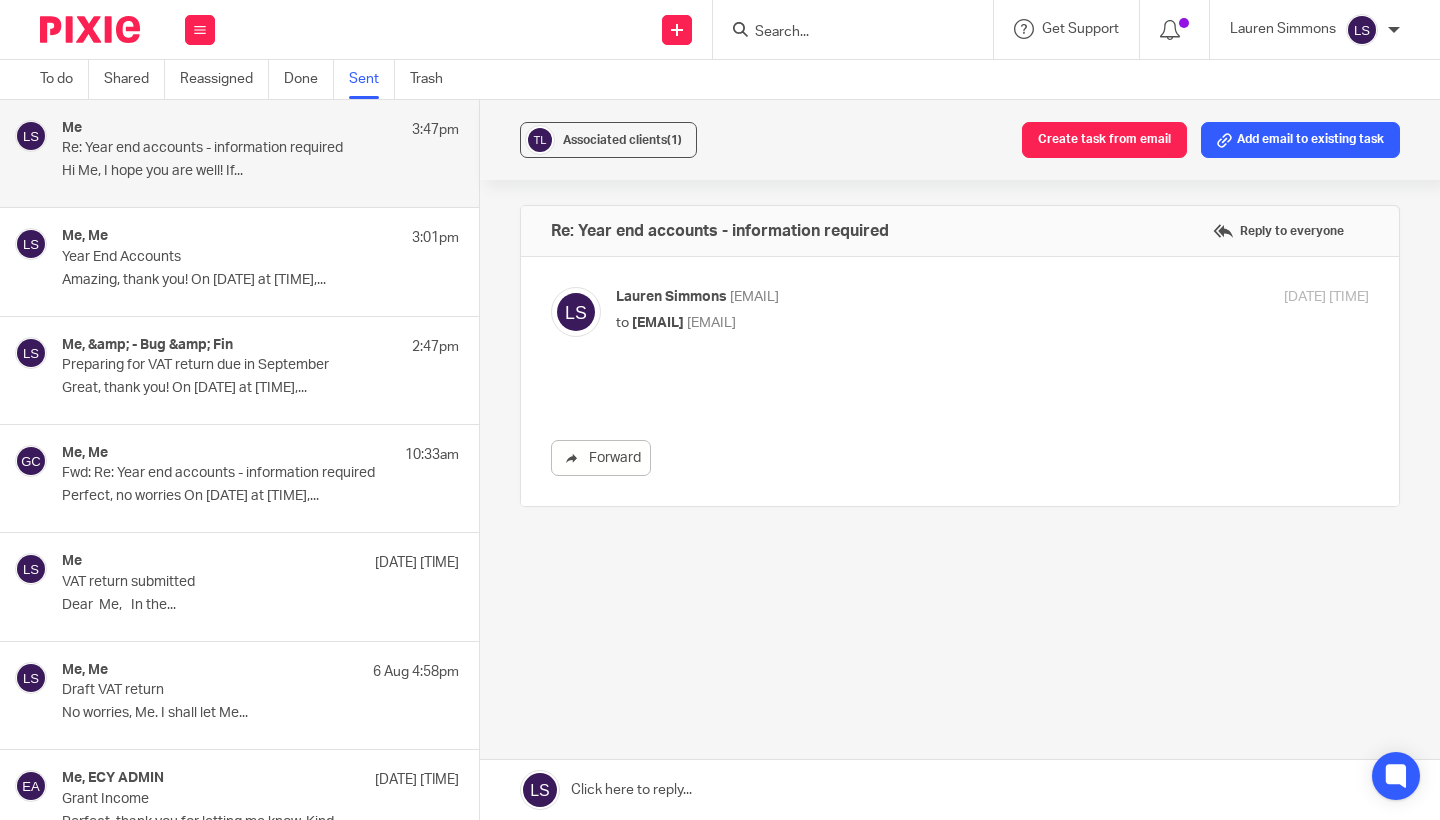 scroll, scrollTop: 0, scrollLeft: 0, axis: both 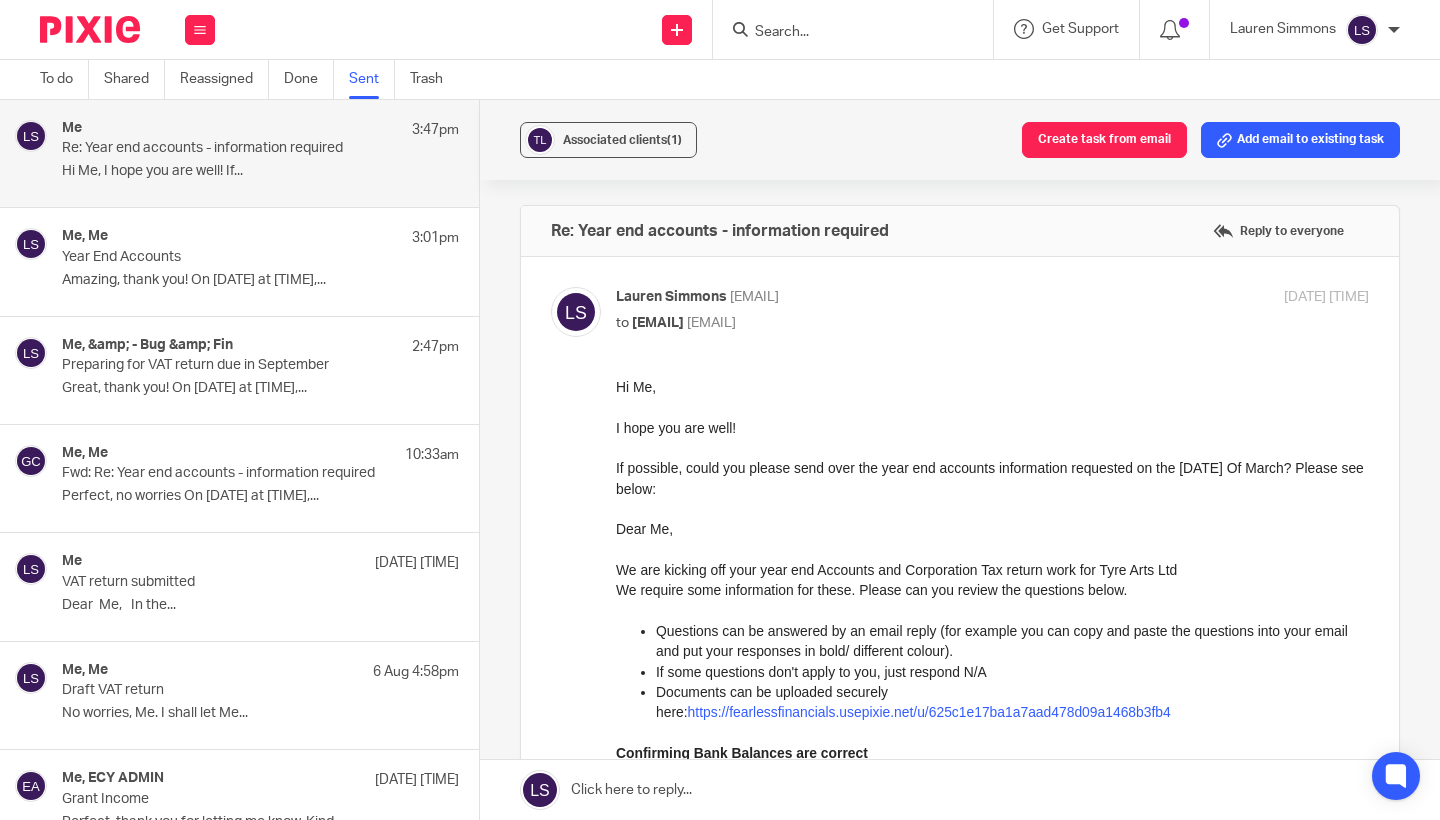 click on "Hi Scott,  I hope you are well! If possible, could you please send over the year end accounts information requested on the 20th Of March? Please see below:  Dear Scott, We are kicking off your year end Accounts and Corporation Tax return work for Tyre Arts Ltd We require some information for these. Please can you review the questions below. Questions can be answered by an email reply (for example you can copy and paste the questions into your email and put your responses in bold/ different colour). If some questions don't apply to you, just respond N/A Documents can be uploaded securely here:  https://fearlessfinancials.usepixie.net/u/625c1e17ba1a7aad478d09a1468b3fb4 Confirming Bank Balances are correct Please send a copy of the bank statement(s) that show the balance at your year-end. If you have company credit cards please send the statement(s) that show the balance at your year-end If you have Paypal, please send the statement that show the balance at your year-end Confirming Fixed Assets ) Kind Regards," at bounding box center (992, 1000) 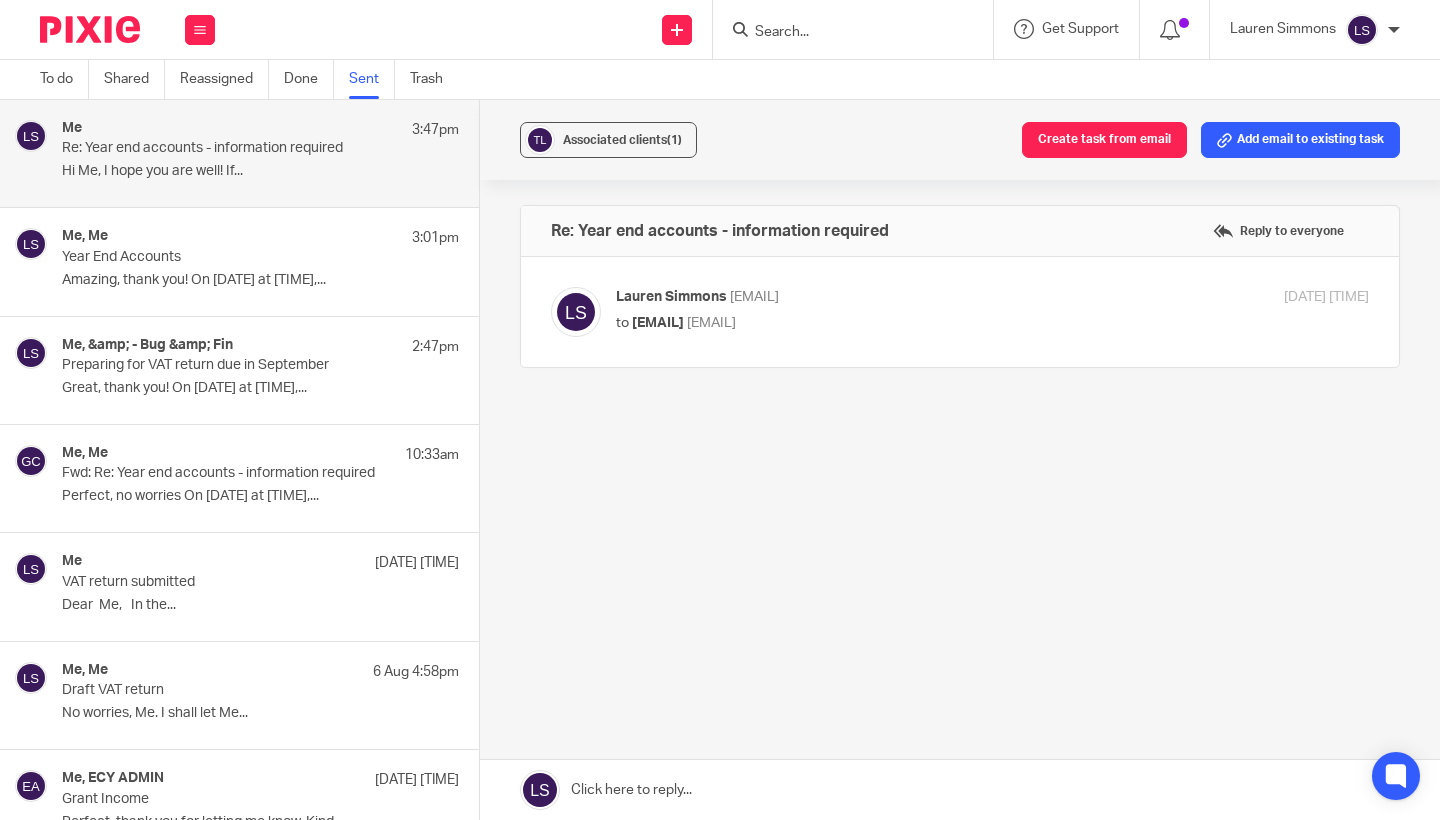 click at bounding box center [853, 29] 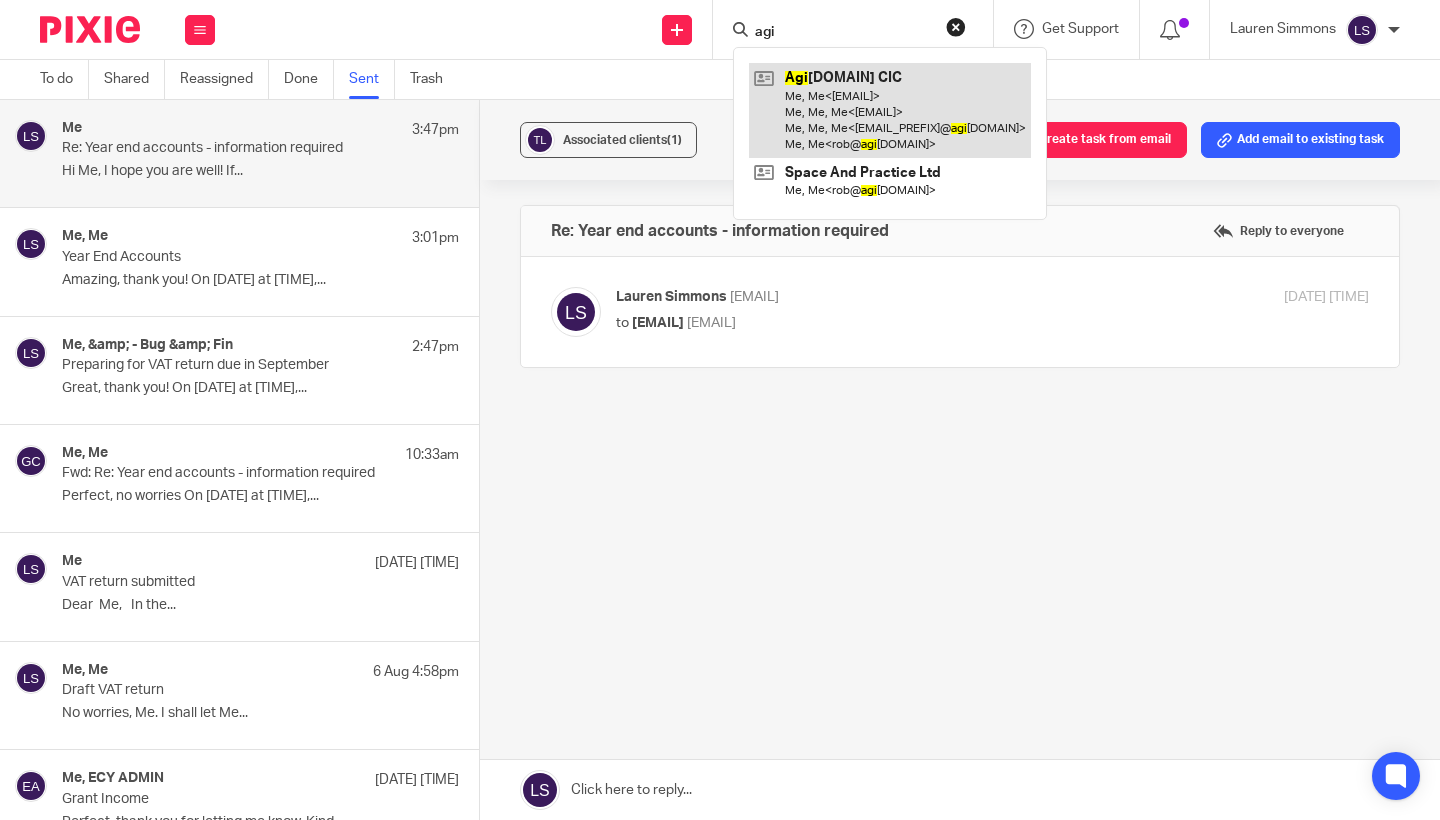 type on "agi" 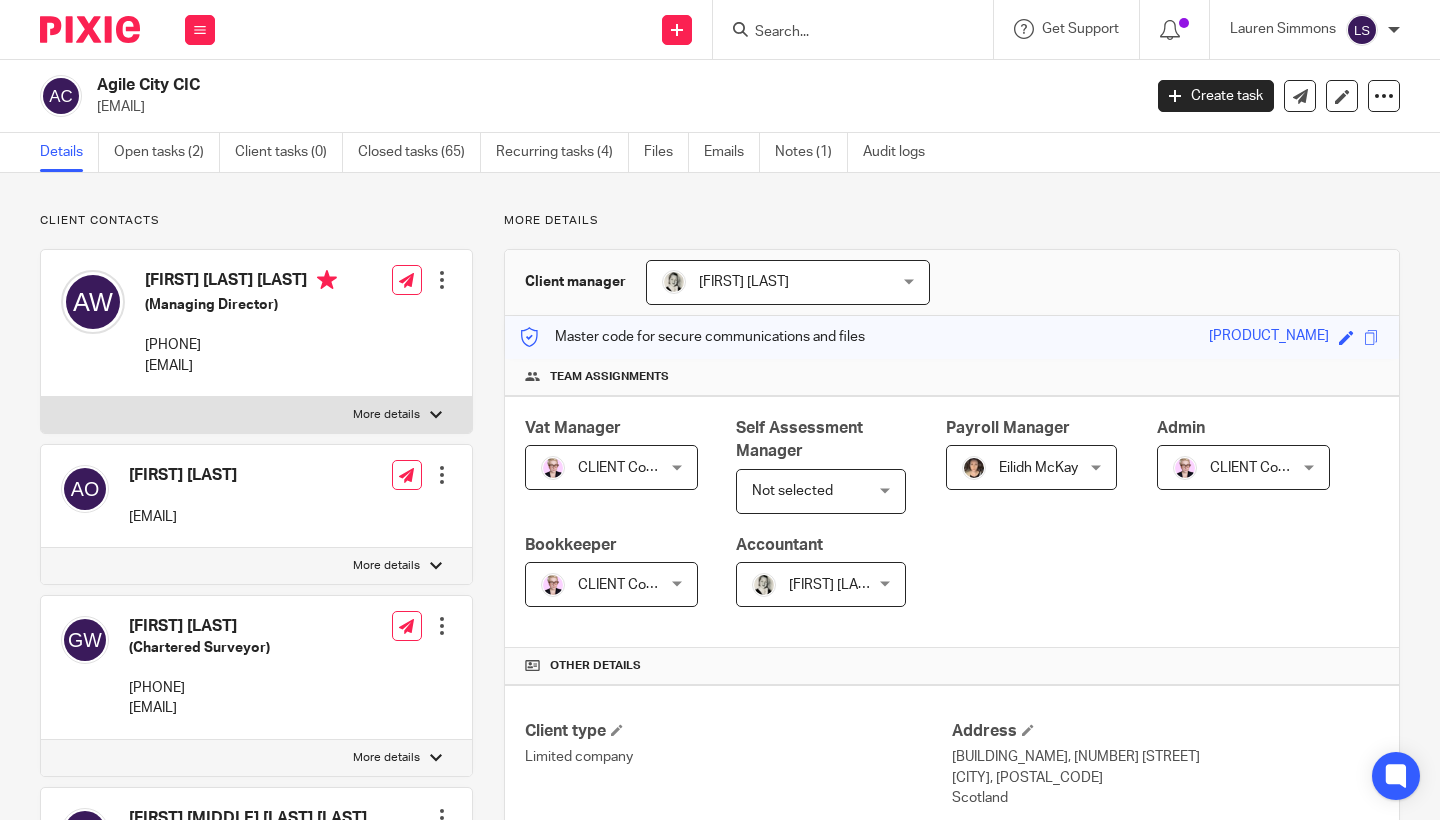 scroll, scrollTop: 0, scrollLeft: 0, axis: both 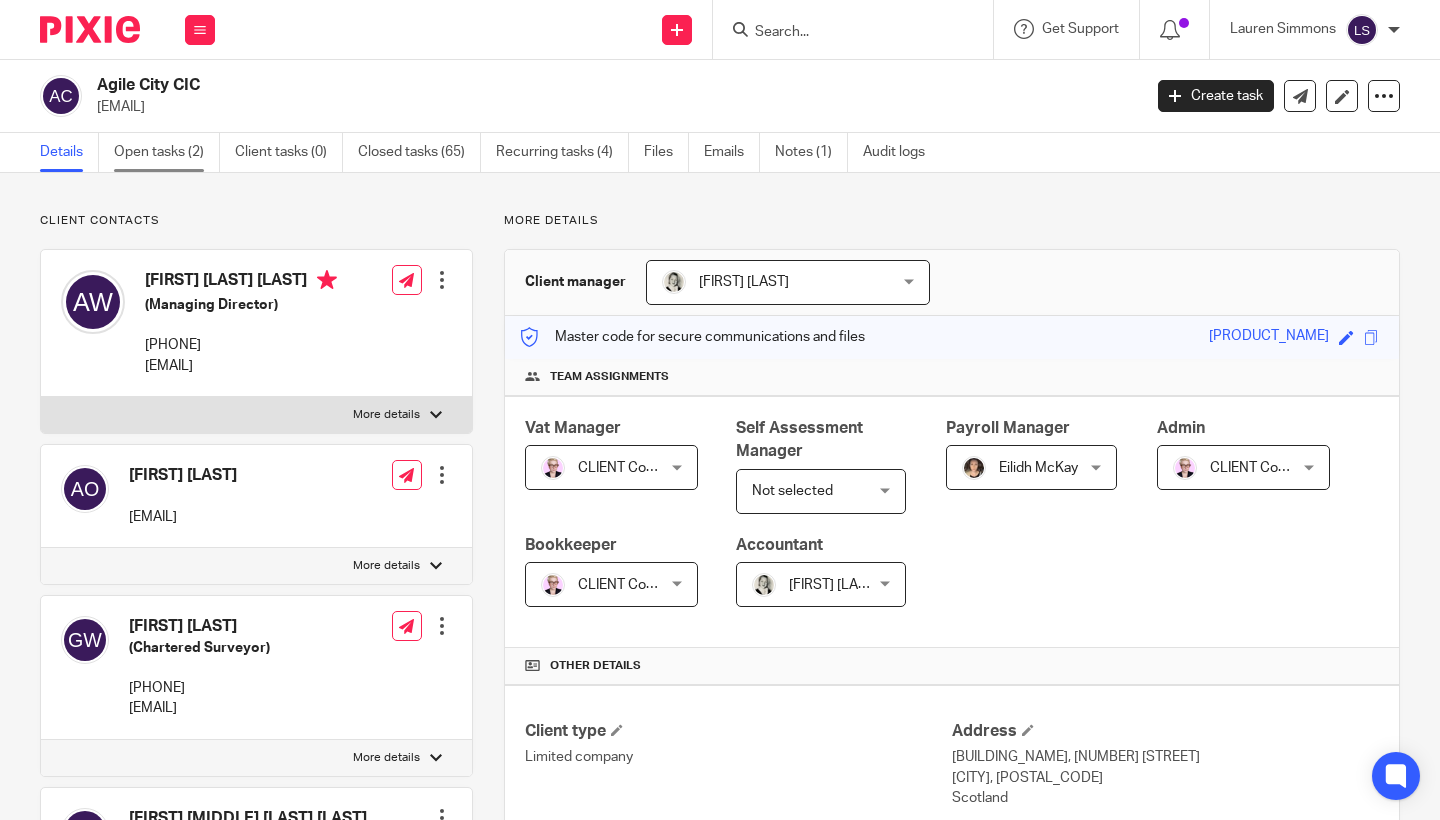 click on "Open tasks (2)" at bounding box center [167, 152] 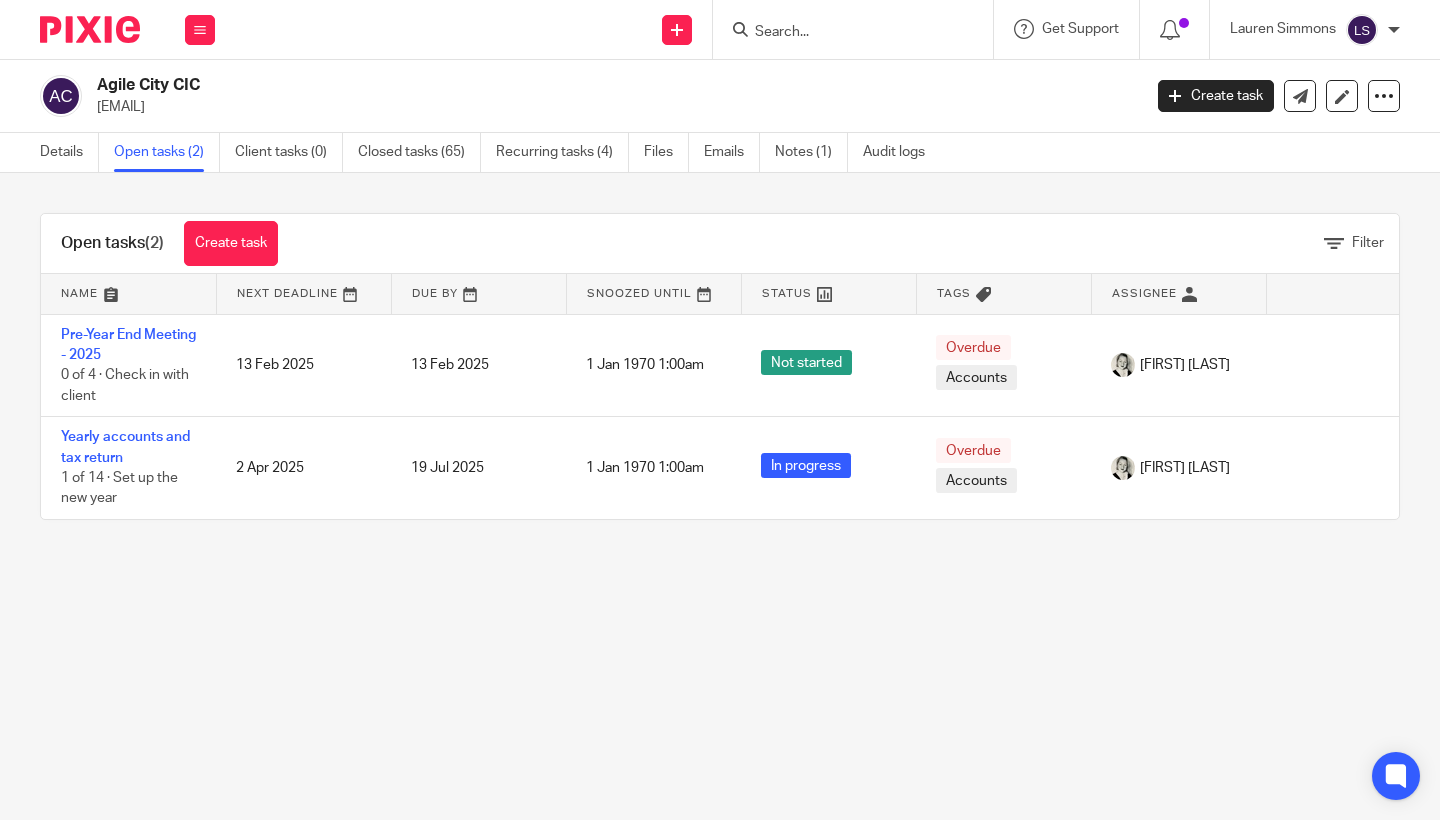 scroll, scrollTop: 0, scrollLeft: 0, axis: both 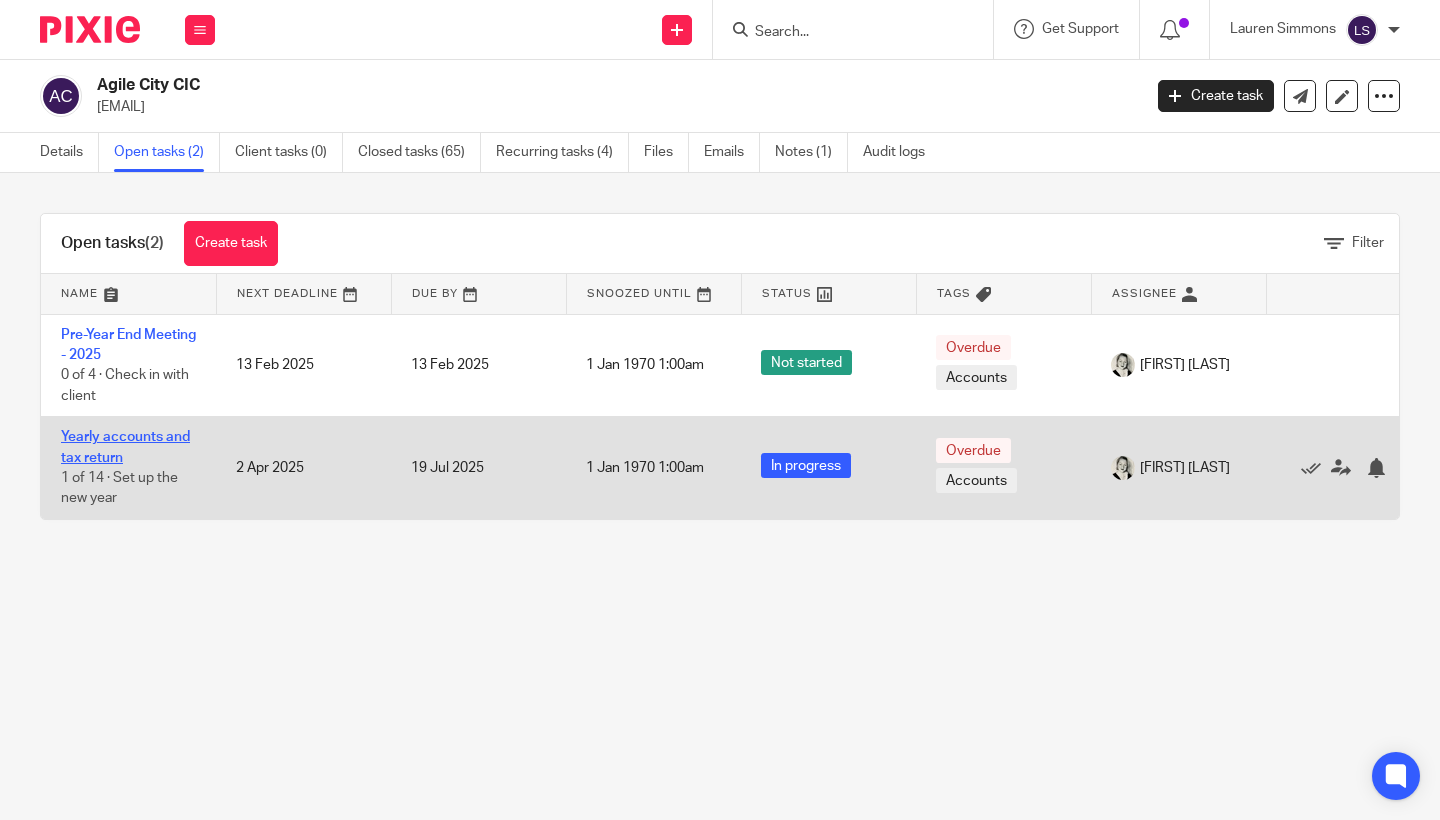 click on "Yearly accounts and tax return" at bounding box center [125, 447] 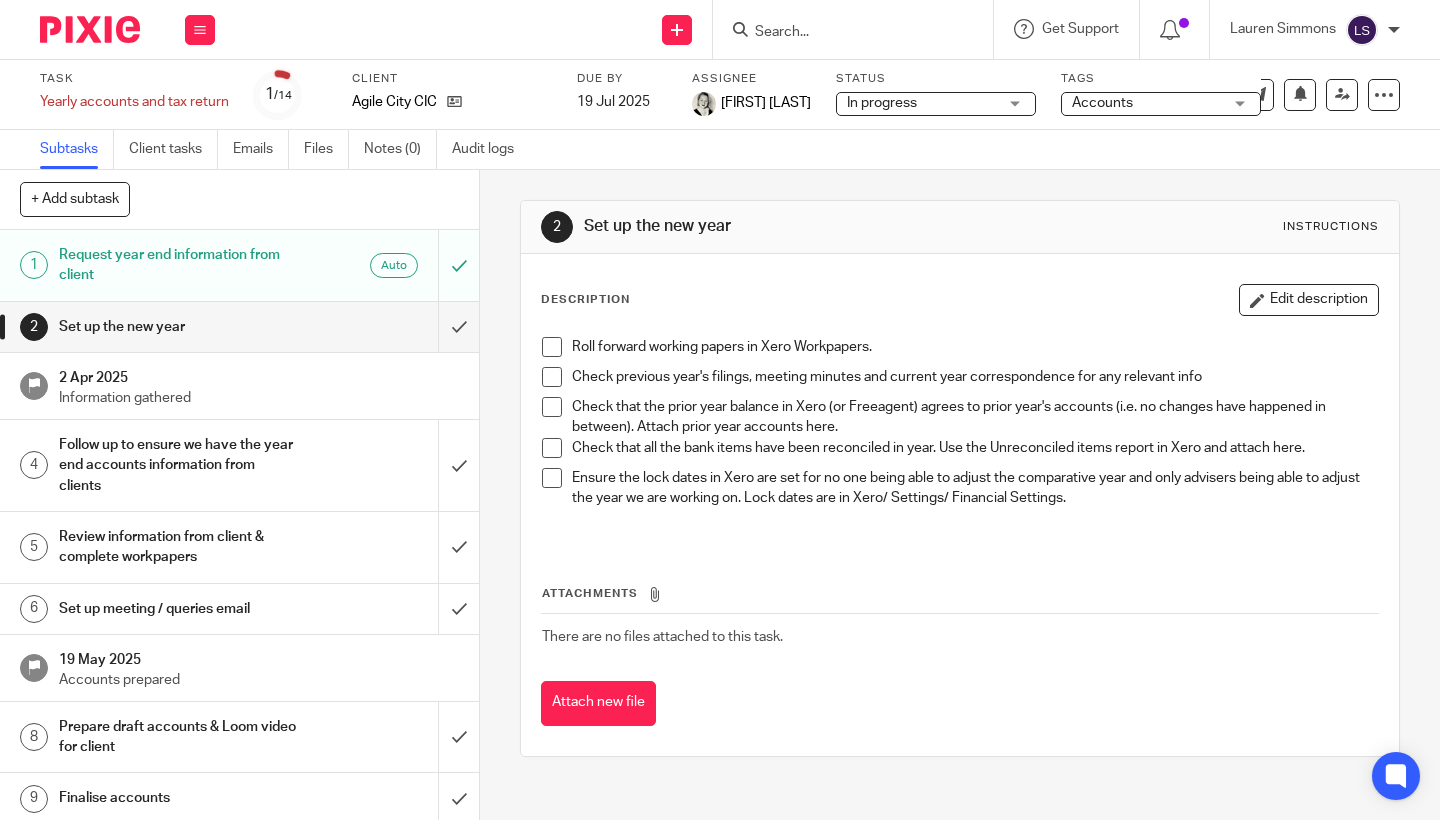 scroll, scrollTop: 0, scrollLeft: 0, axis: both 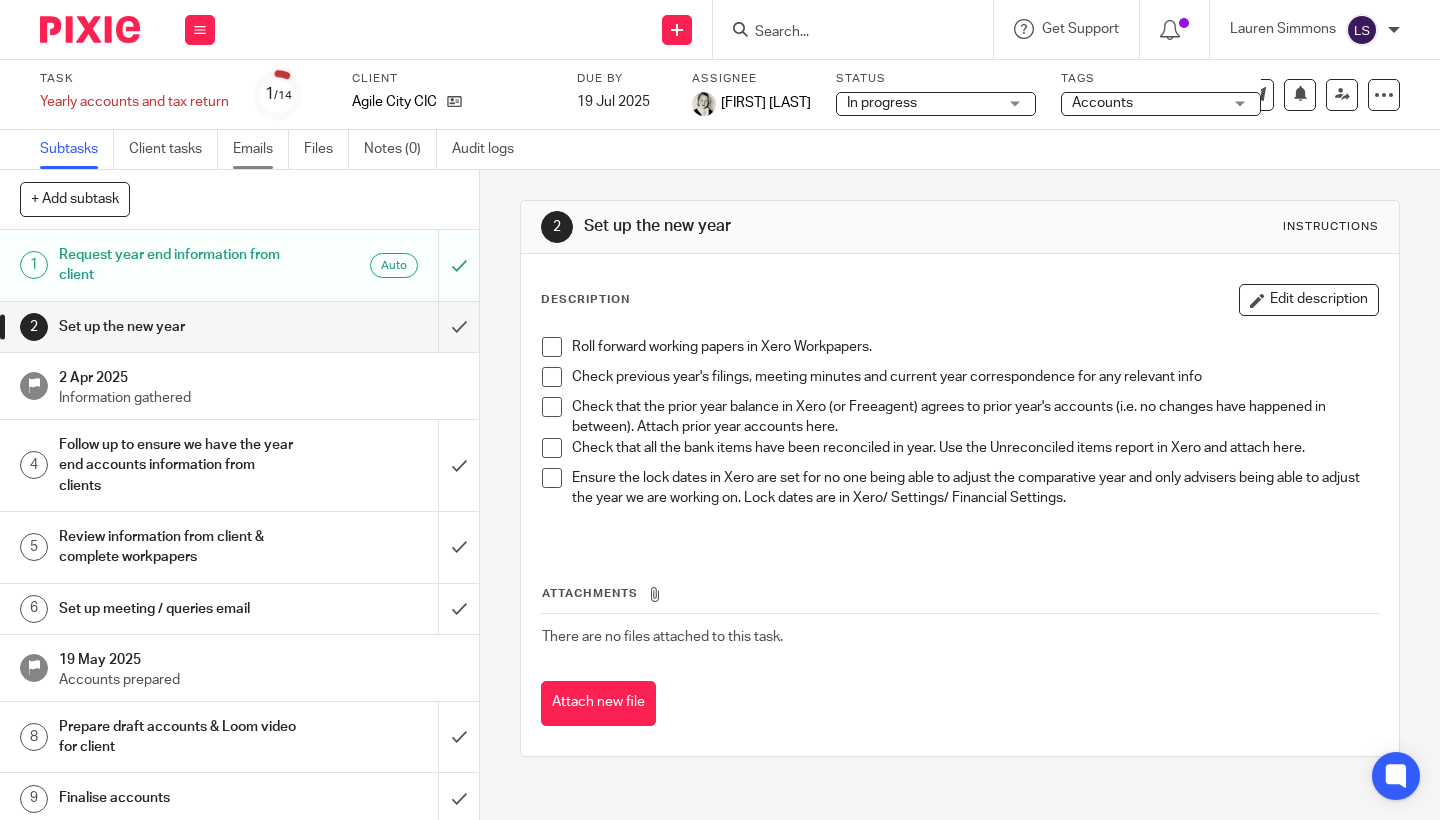 click on "Emails" at bounding box center [261, 149] 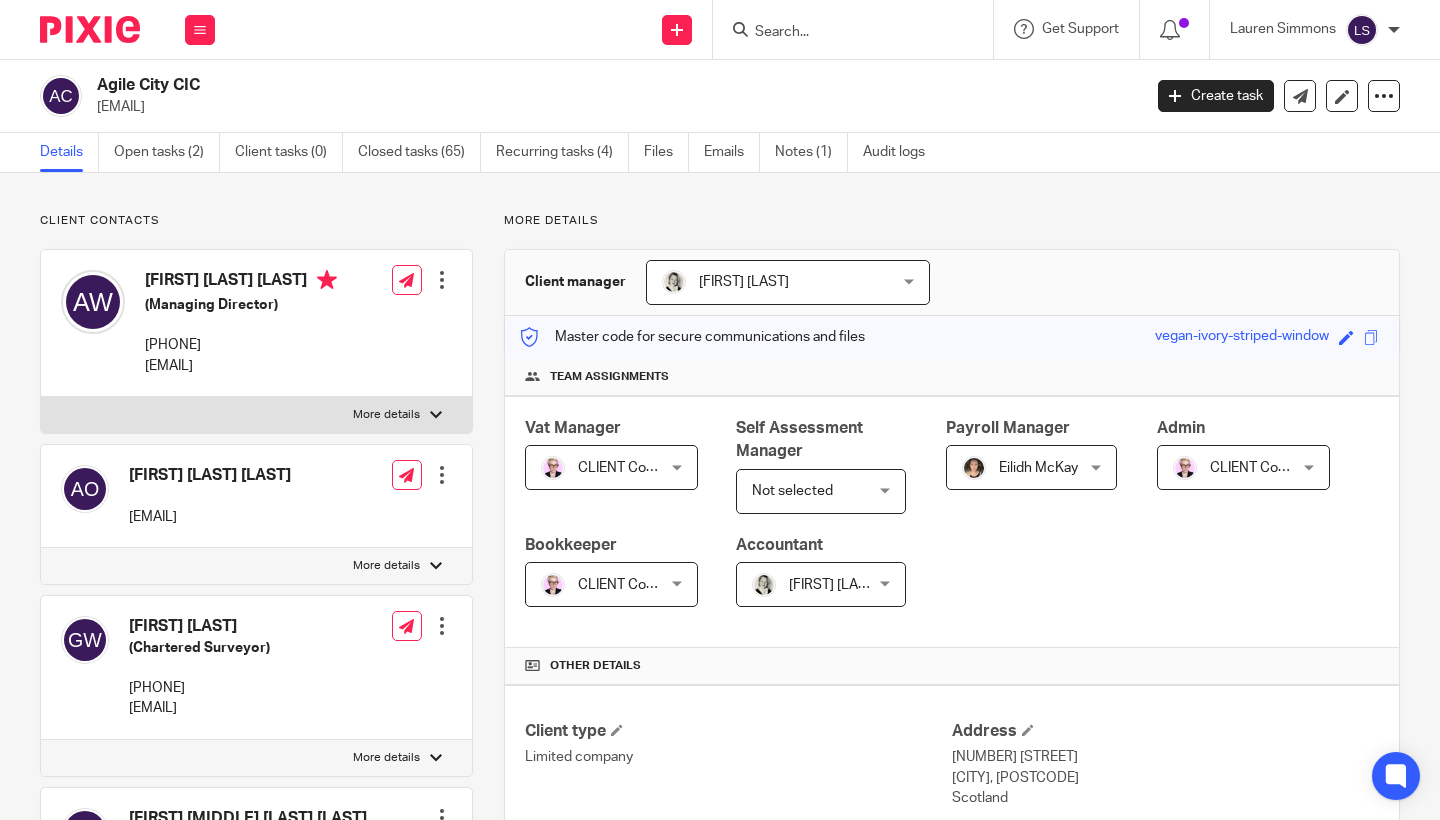 scroll, scrollTop: 0, scrollLeft: 0, axis: both 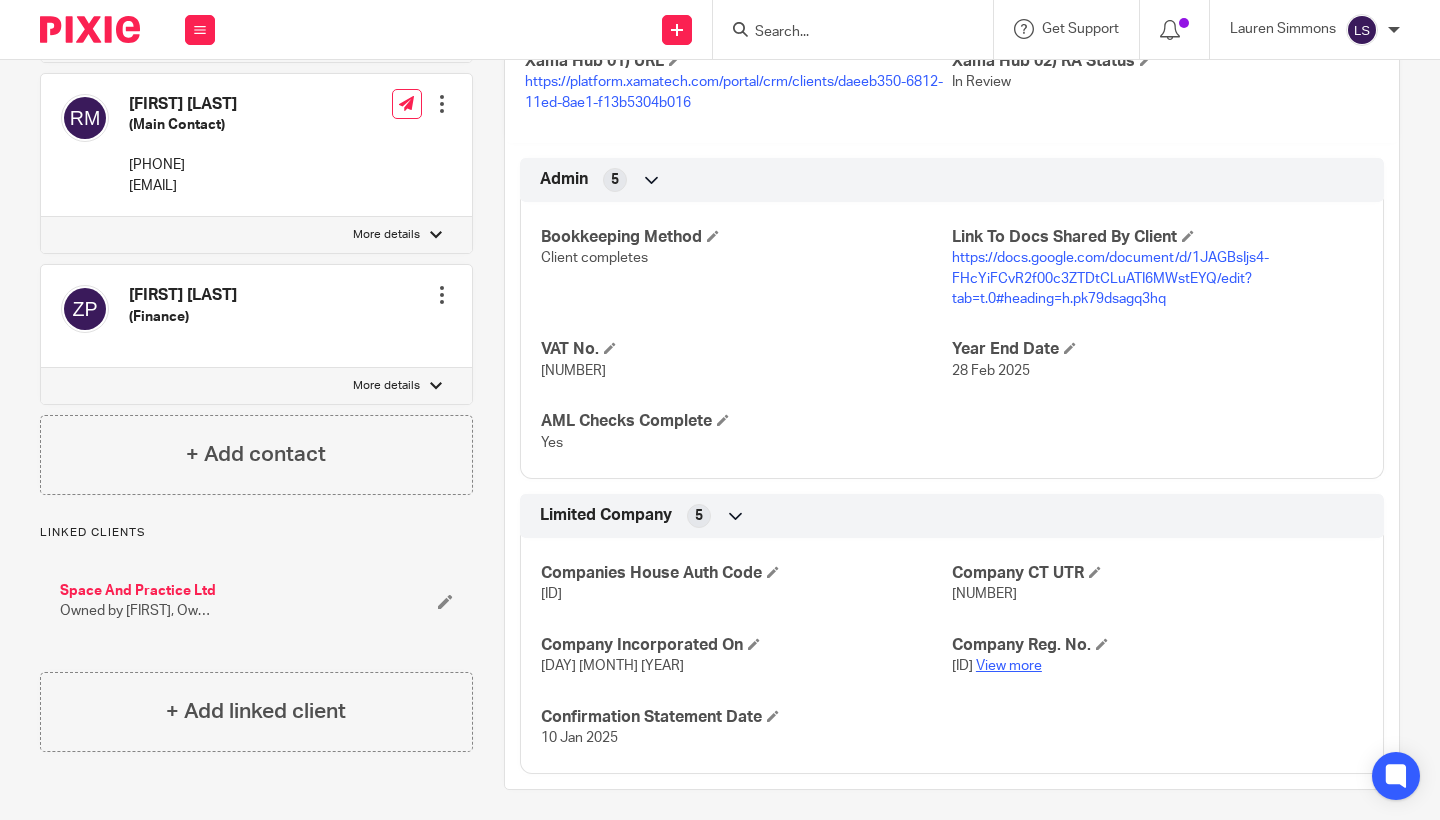 click on "View more" at bounding box center [1009, 666] 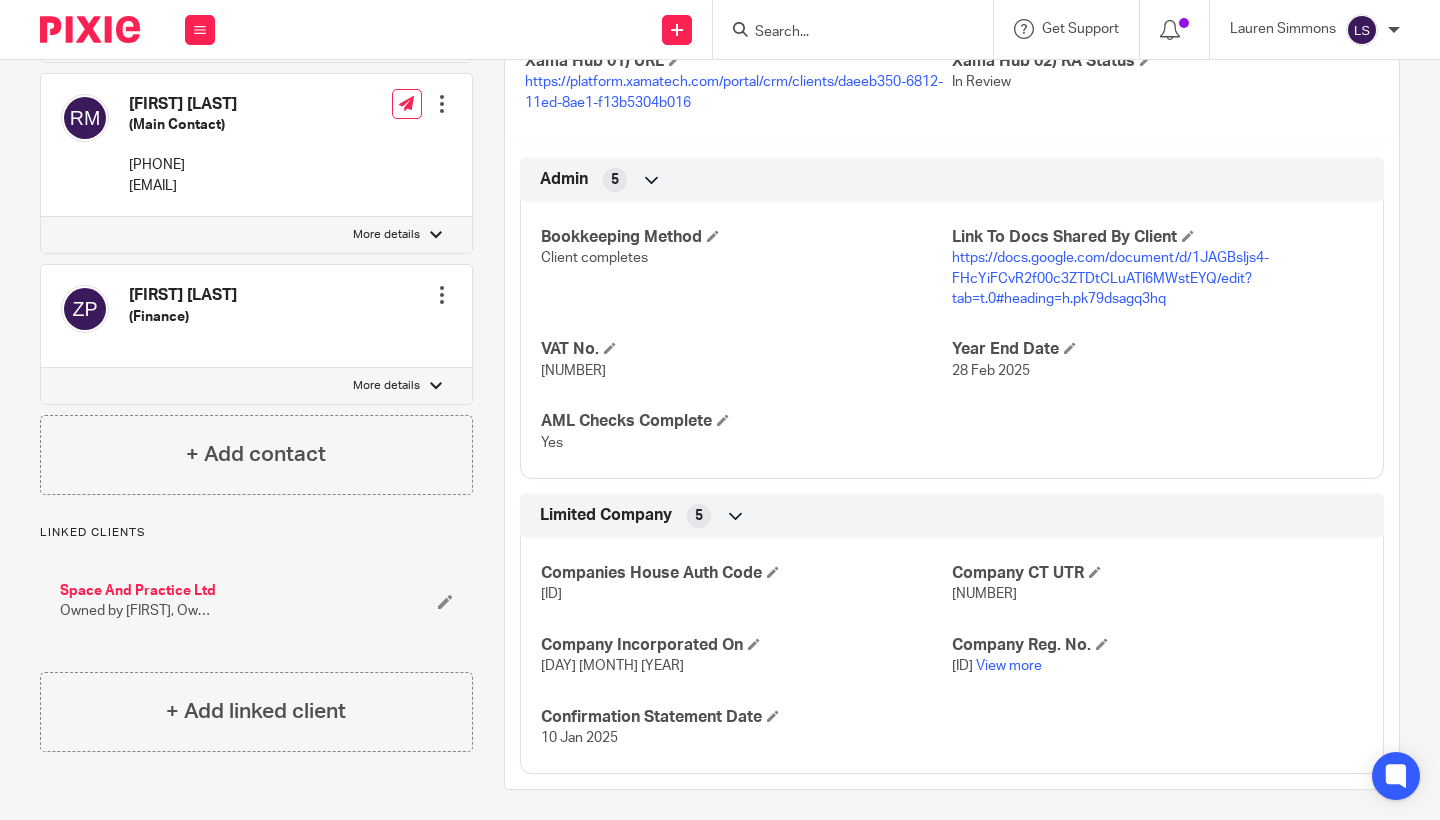 click on "Linked clients
Space And Practice Ltd
Owned by [FIRST], Owns The Glue Factory (Landlord)" at bounding box center (256, 583) 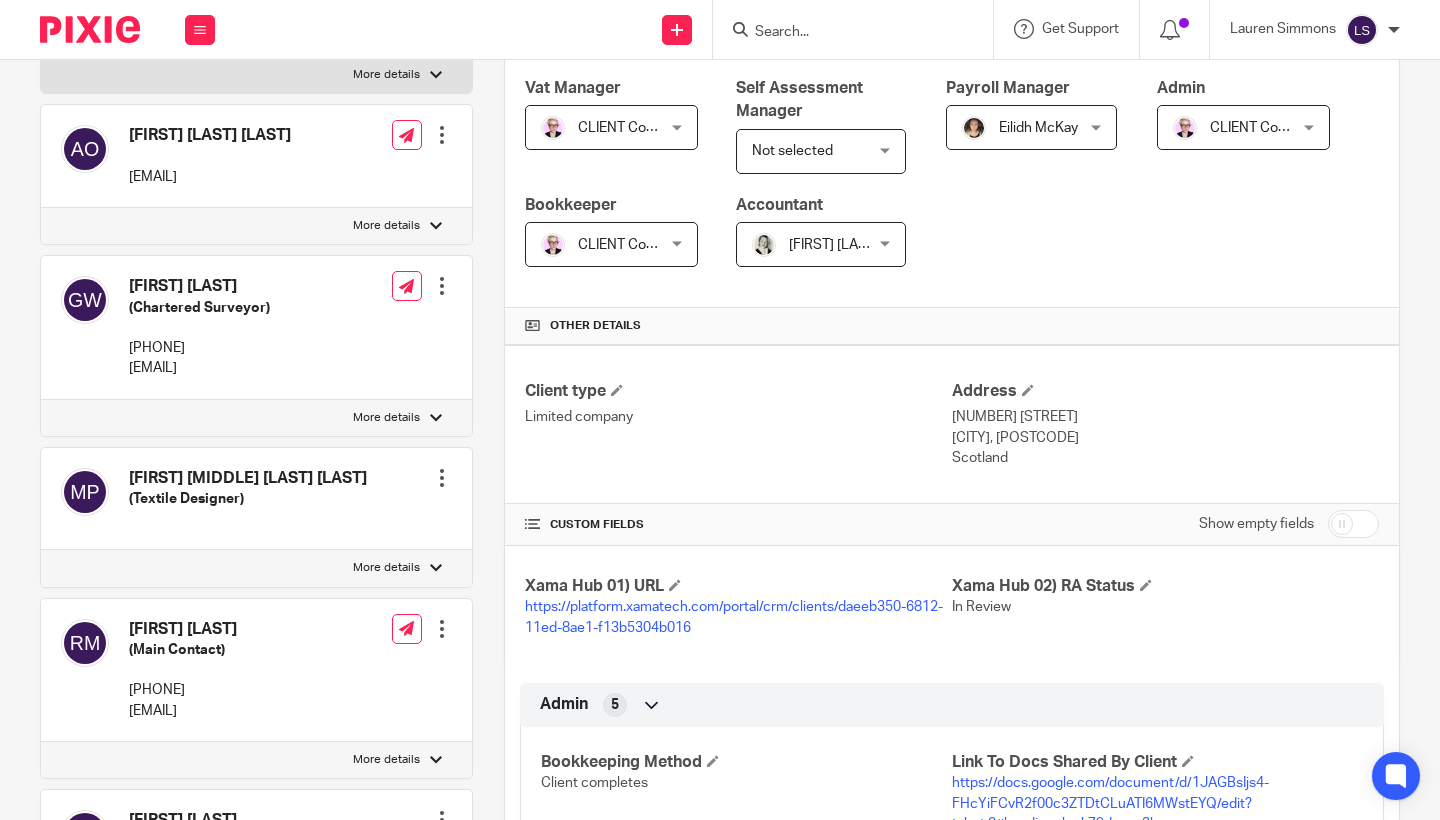 scroll, scrollTop: 406, scrollLeft: 0, axis: vertical 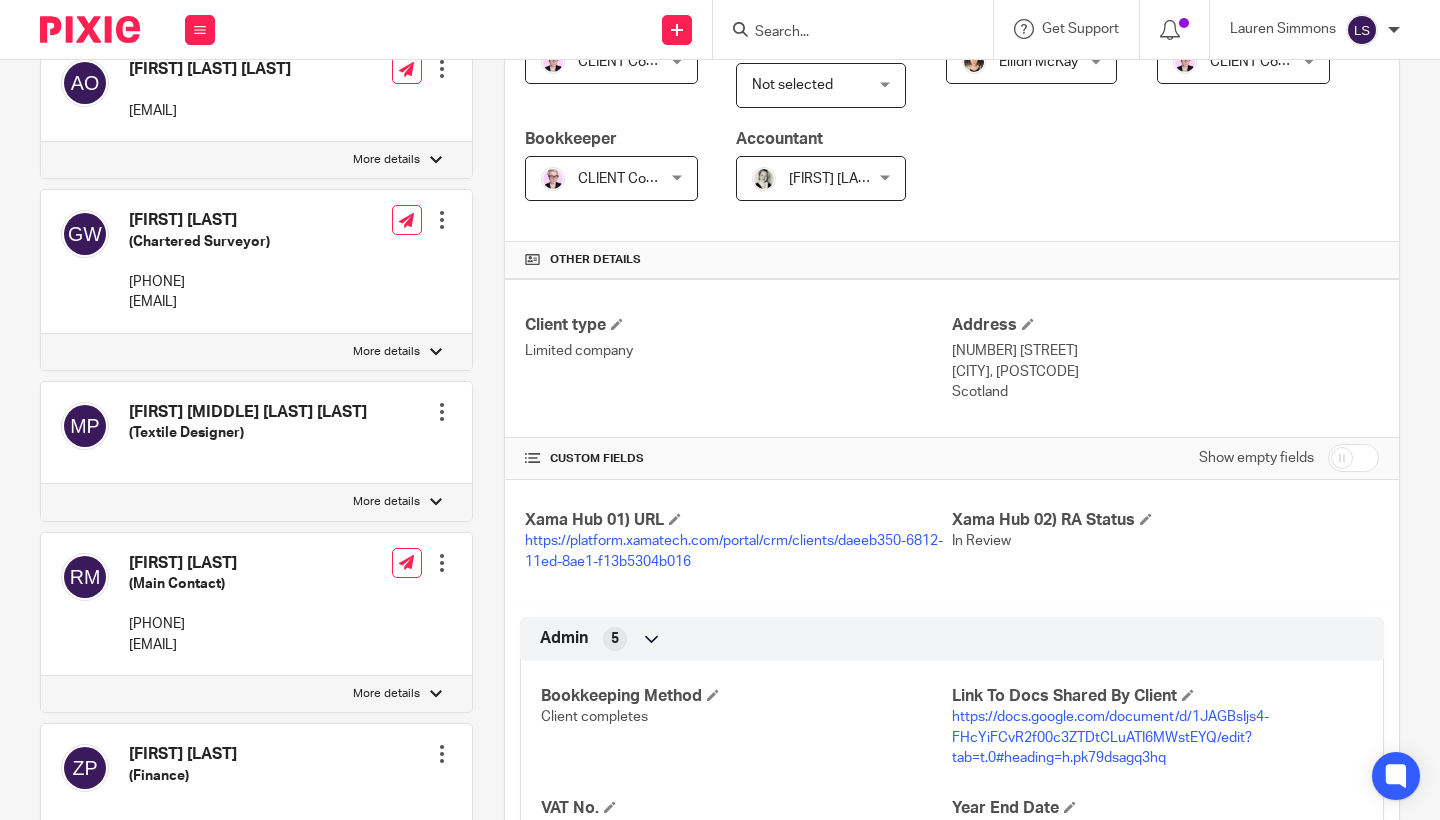 drag, startPoint x: 257, startPoint y: 634, endPoint x: 127, endPoint y: 634, distance: 130 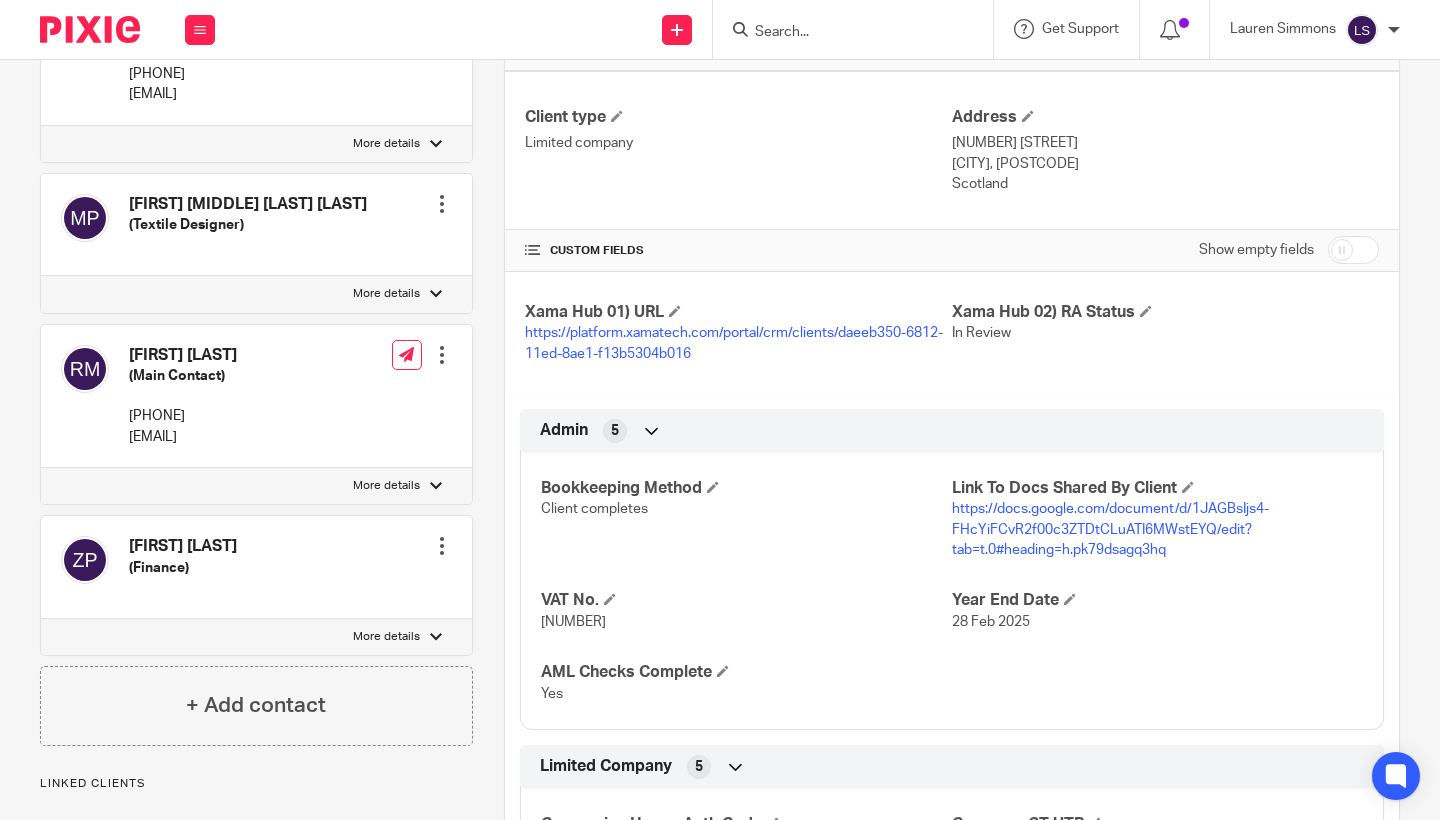 scroll, scrollTop: 545, scrollLeft: 0, axis: vertical 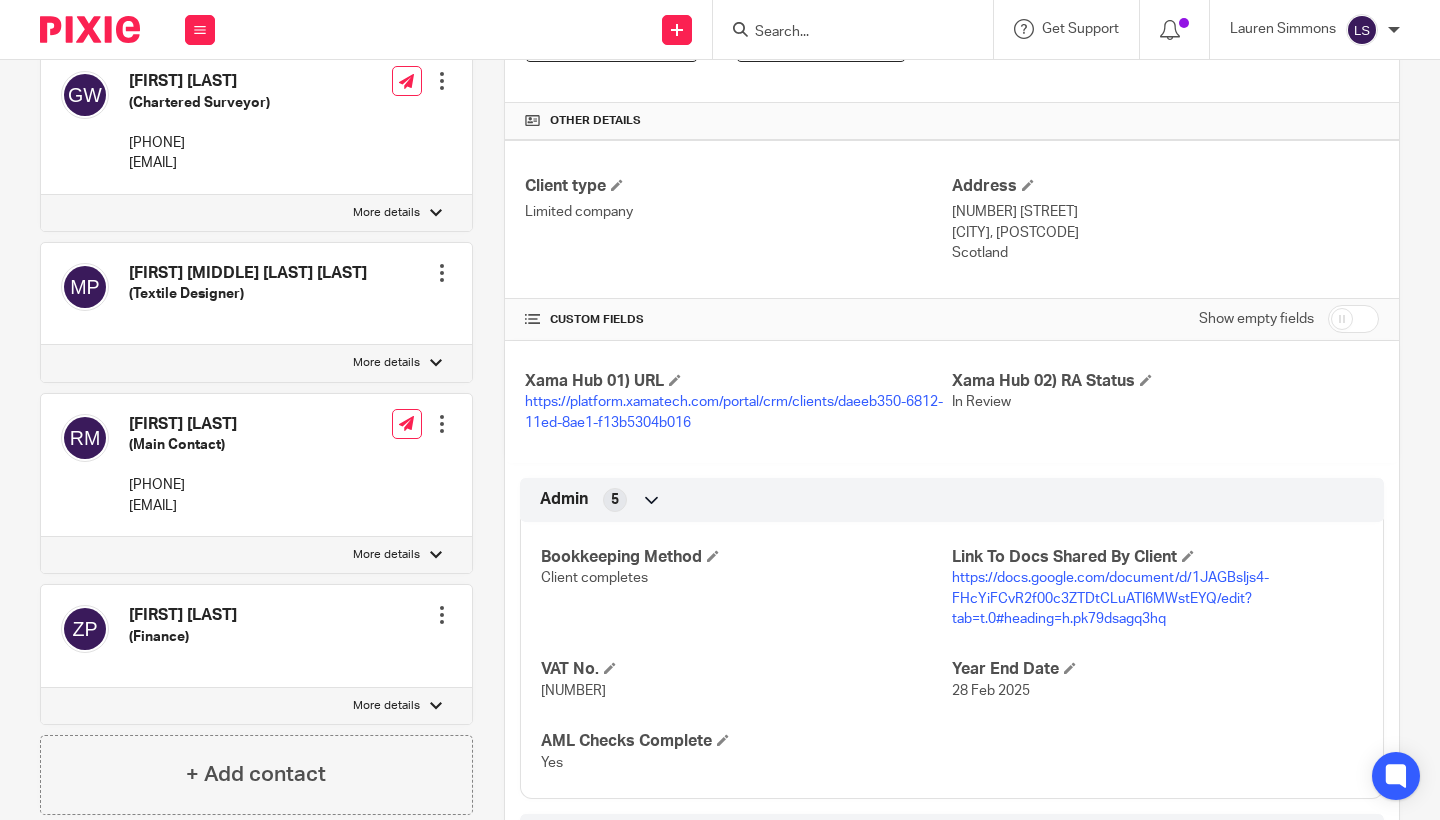 drag, startPoint x: 267, startPoint y: 497, endPoint x: 128, endPoint y: 497, distance: 139 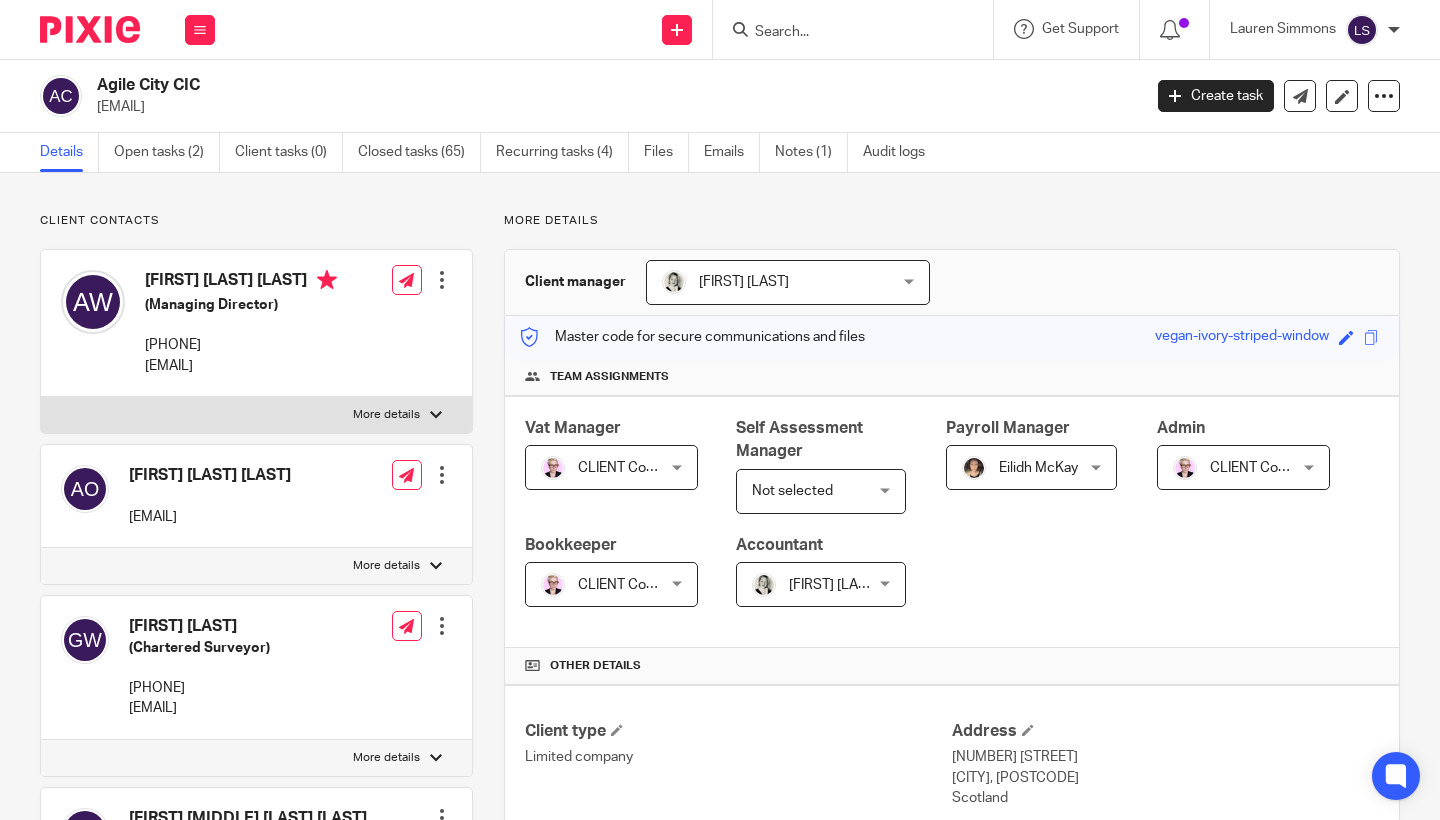 scroll, scrollTop: 0, scrollLeft: 0, axis: both 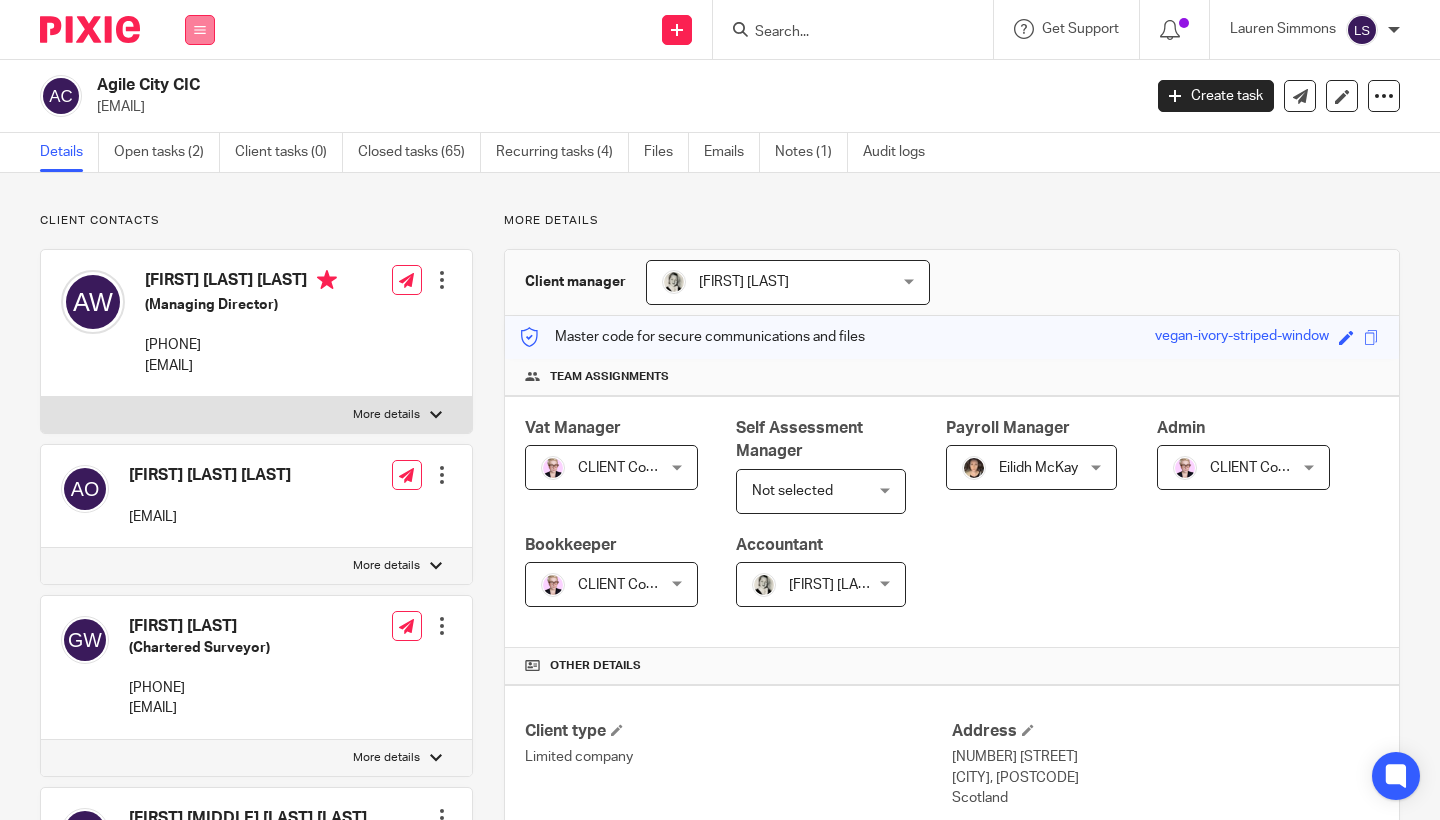 click at bounding box center (200, 30) 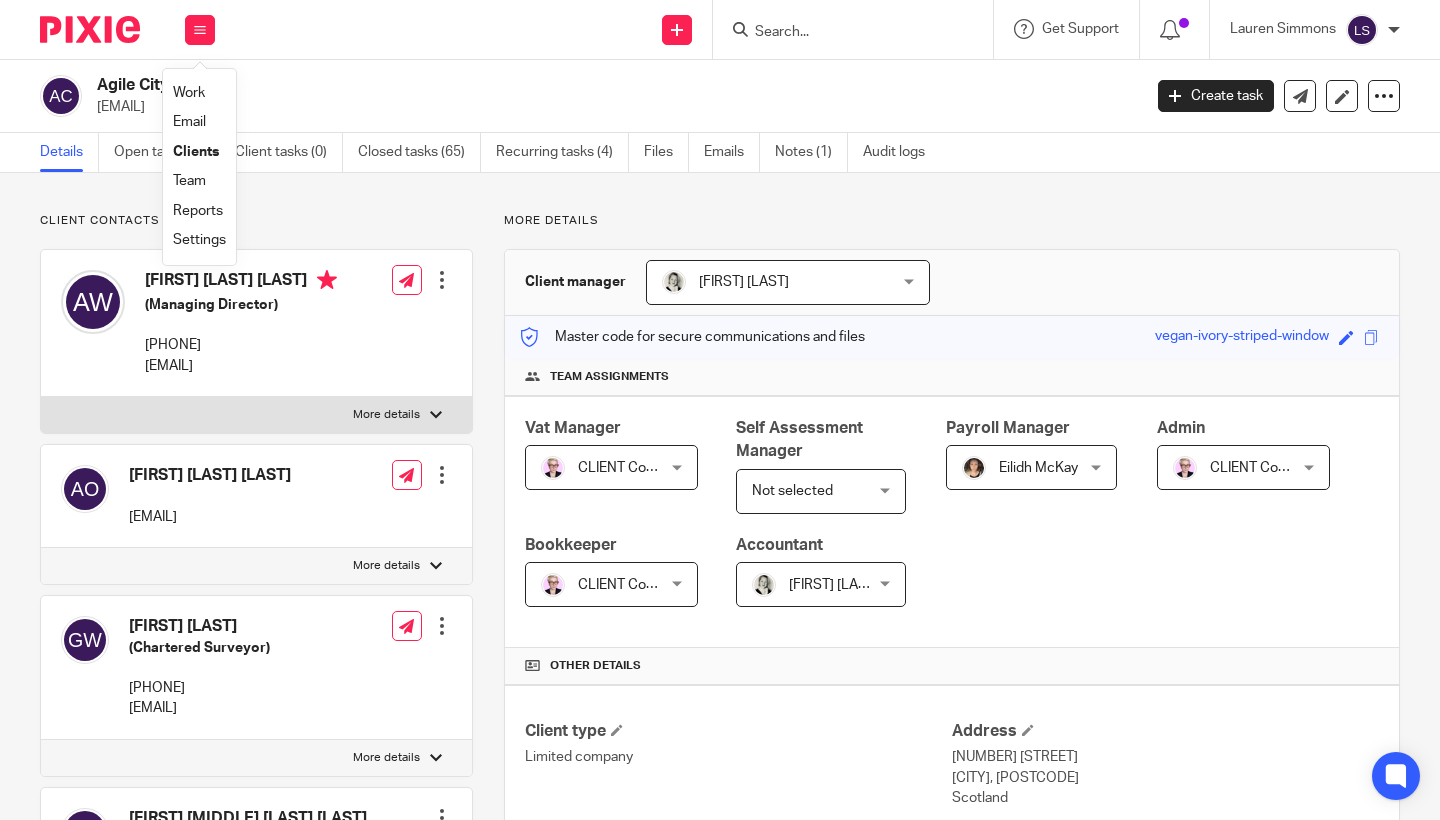 click on "Email" at bounding box center [189, 122] 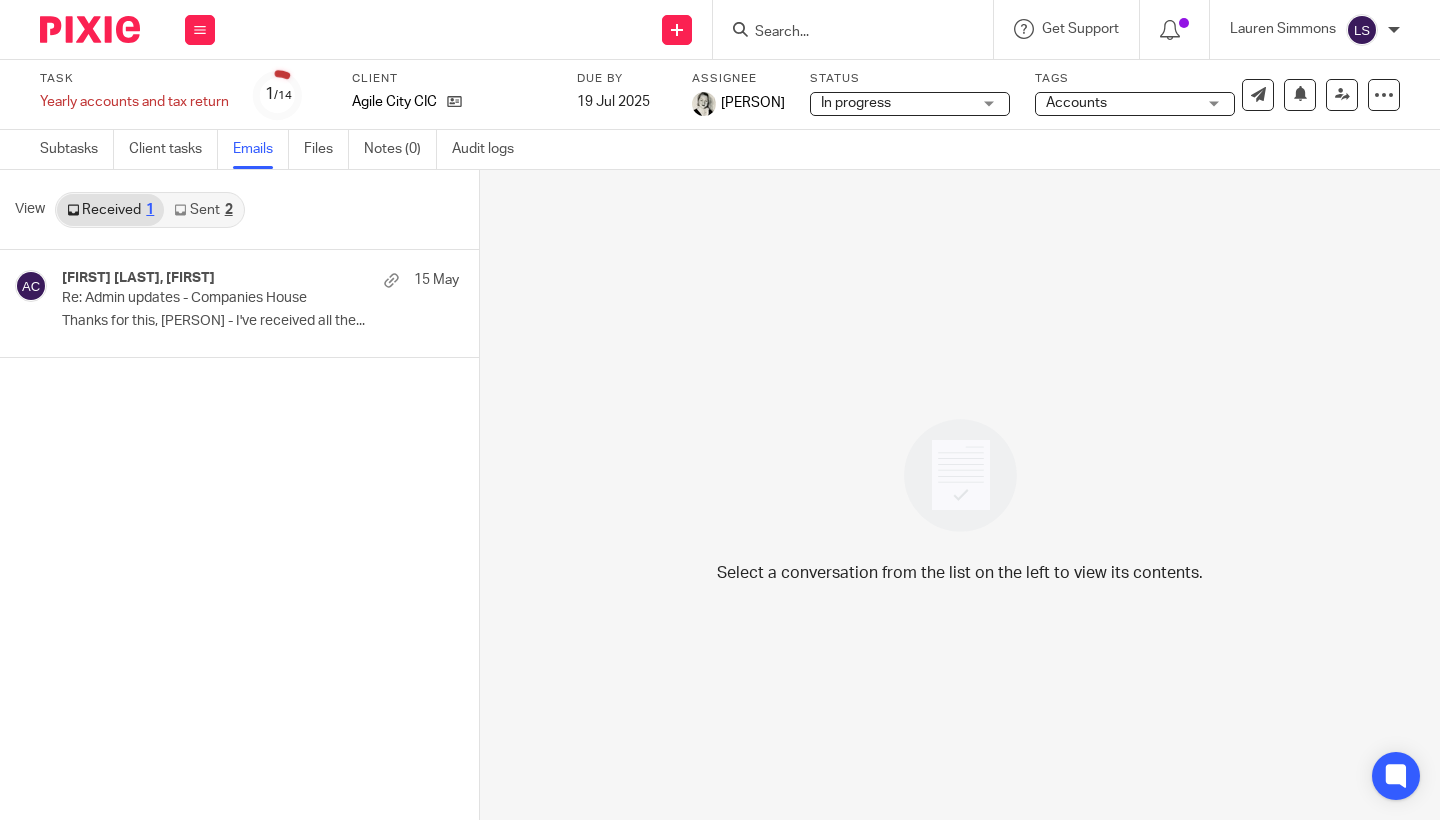 scroll, scrollTop: 0, scrollLeft: 0, axis: both 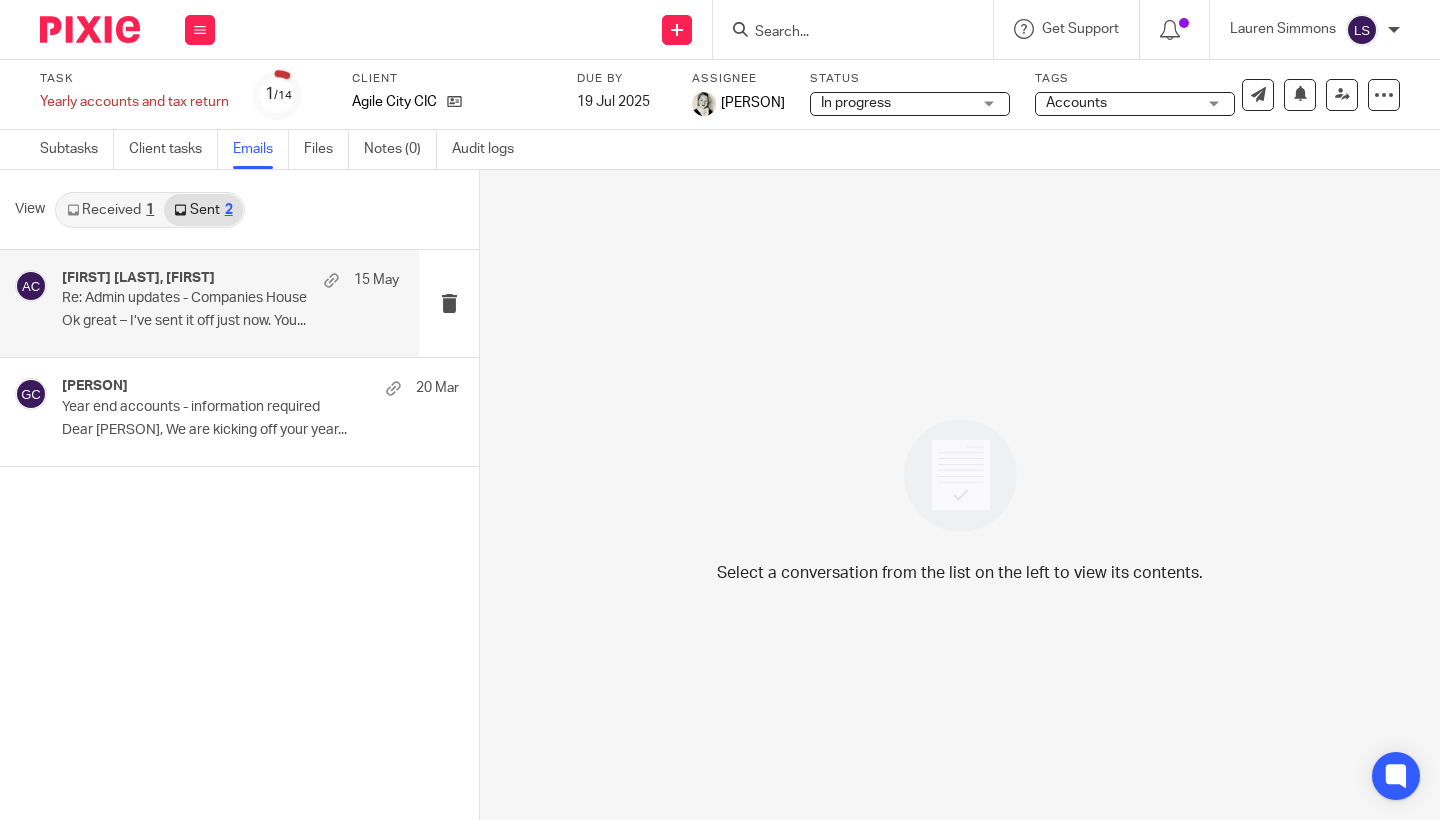 click on "Re: Admin updates - Companies House" at bounding box center [197, 298] 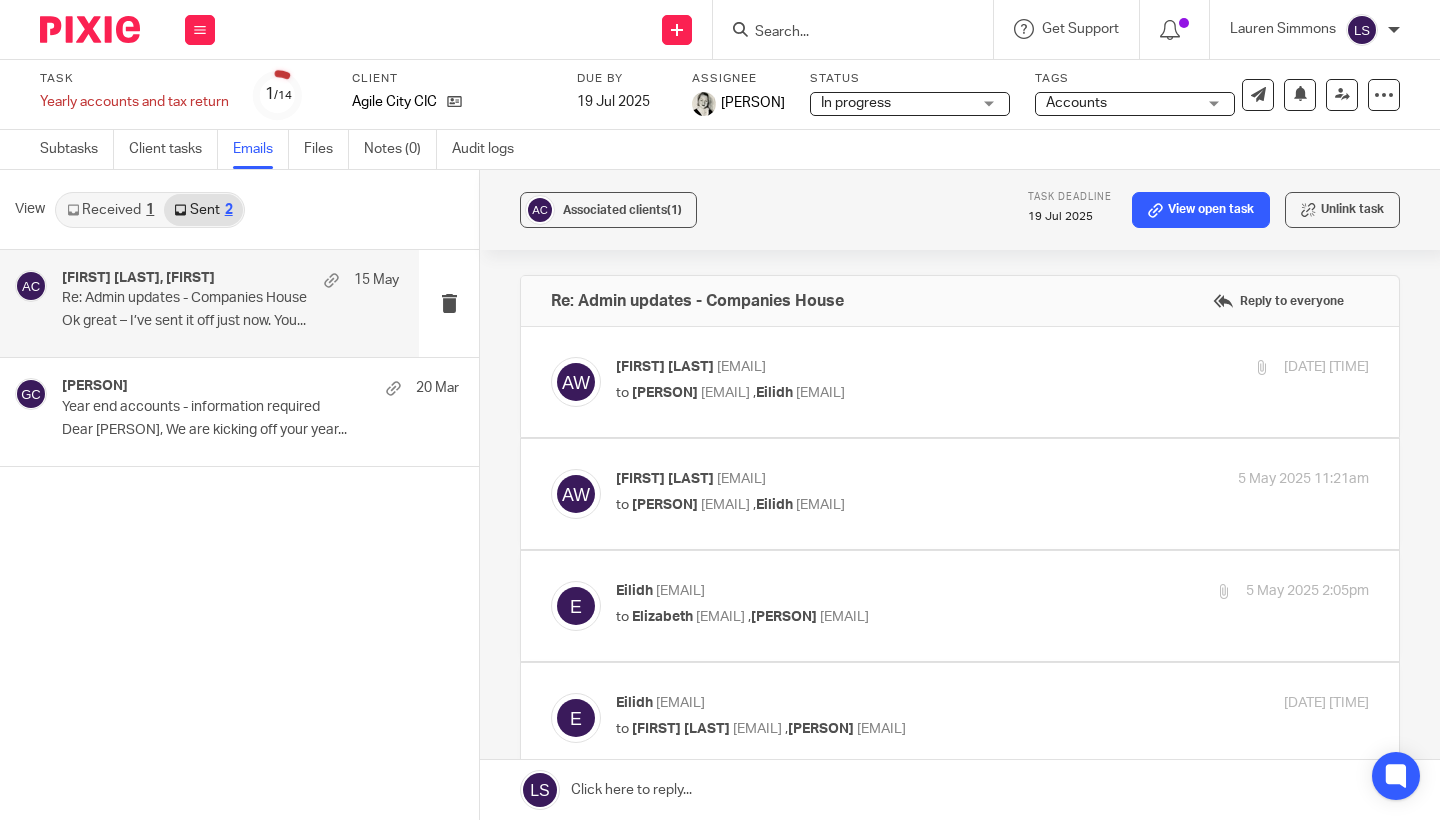 click on "Abigale Neate Wilson
<abigale@agile-city.com>   to
Gillian Caughey
<gillian@fearlessfinancials.co.uk>   ,
Eilidh
<eilidh@fearlessfinancials.co.uk>       2 May 2025 5:46pm" at bounding box center [992, 382] 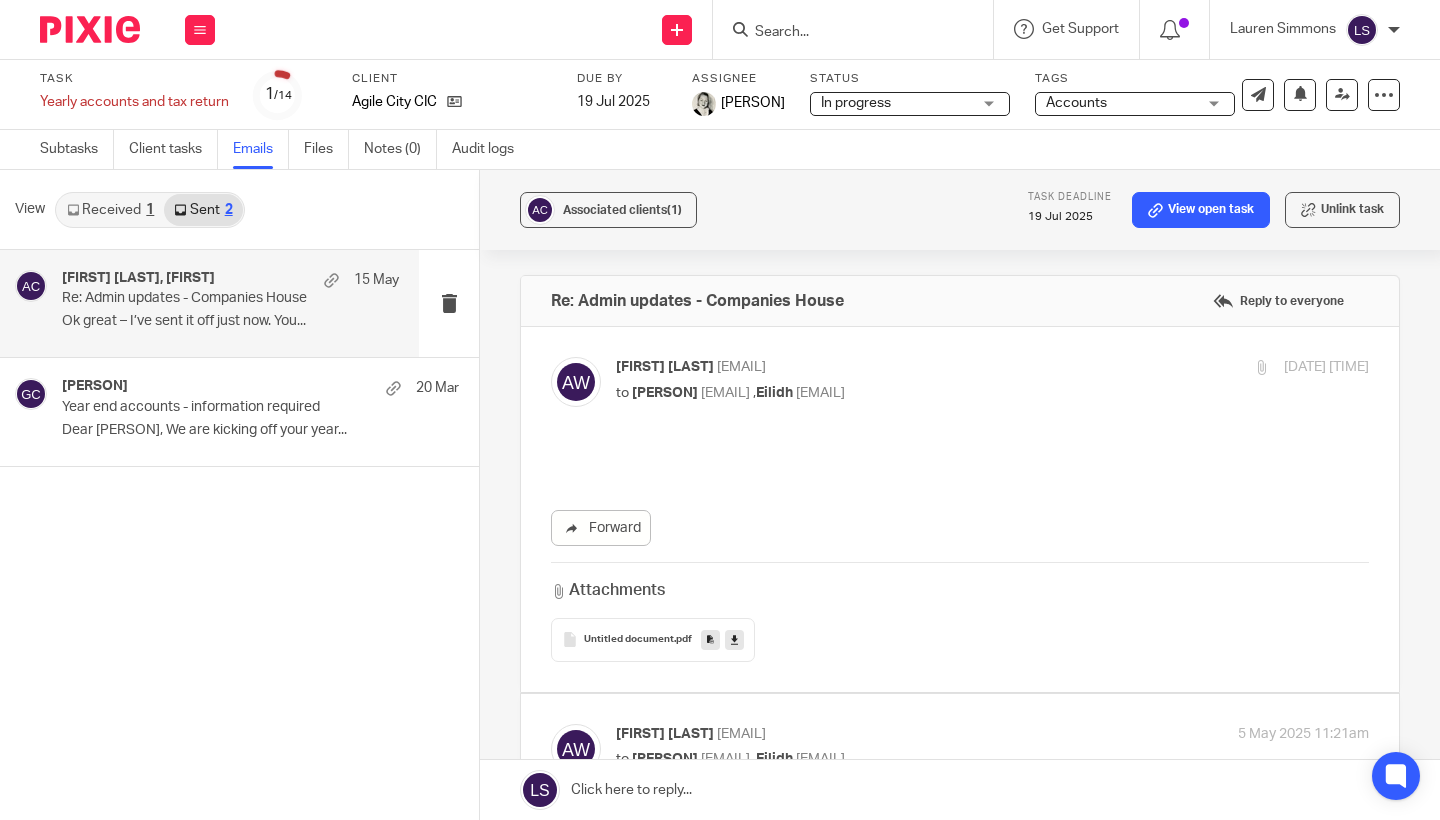 scroll, scrollTop: 0, scrollLeft: 0, axis: both 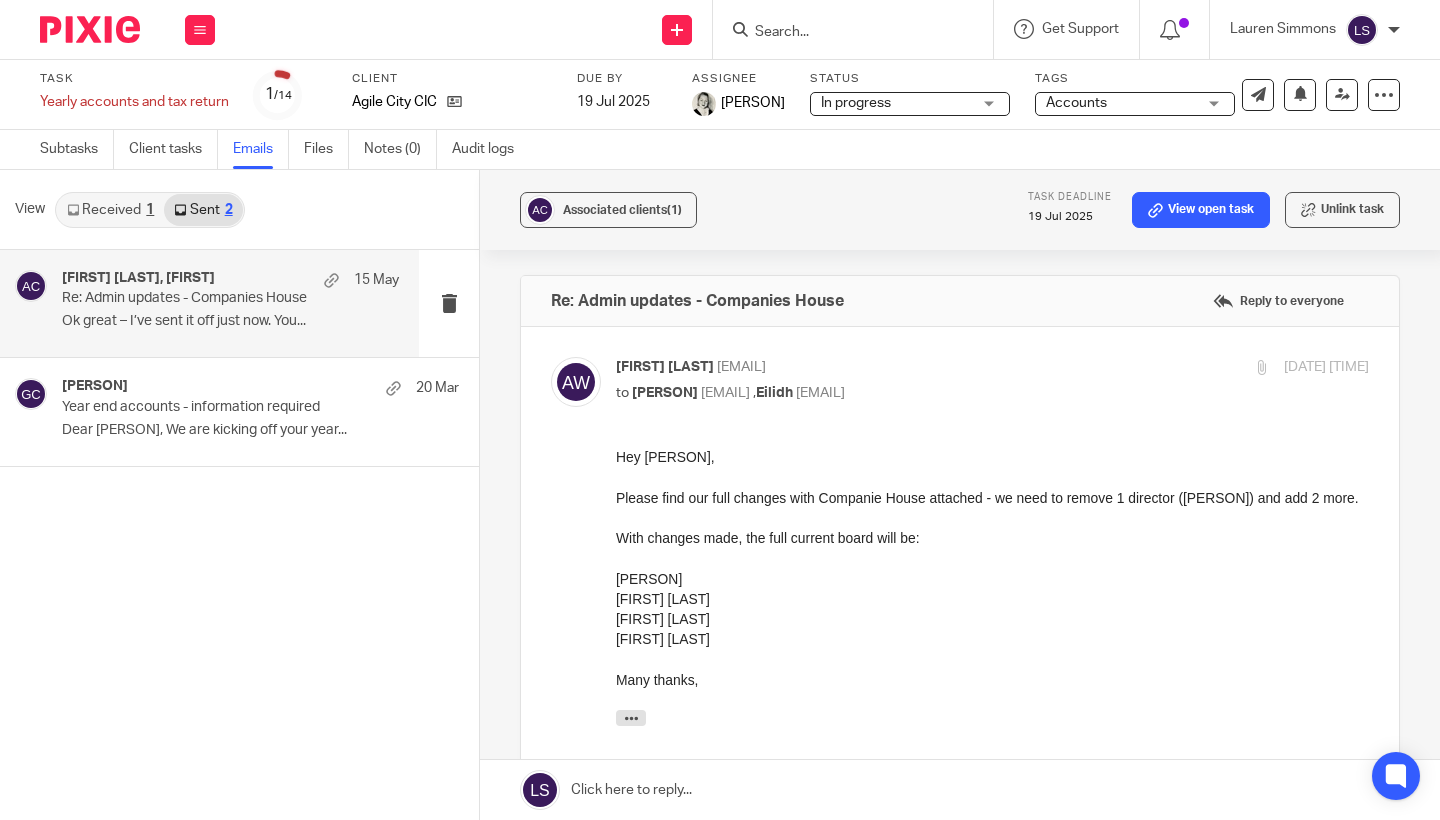 click on "Abigale Neate Wilson
<abigale@agile-city.com>   to
Gillian Caughey
<gillian@fearlessfinancials.co.uk>   ,
Eilidh
<eilidh@fearlessfinancials.co.uk>       2 May 2025 5:46pm" at bounding box center [992, 382] 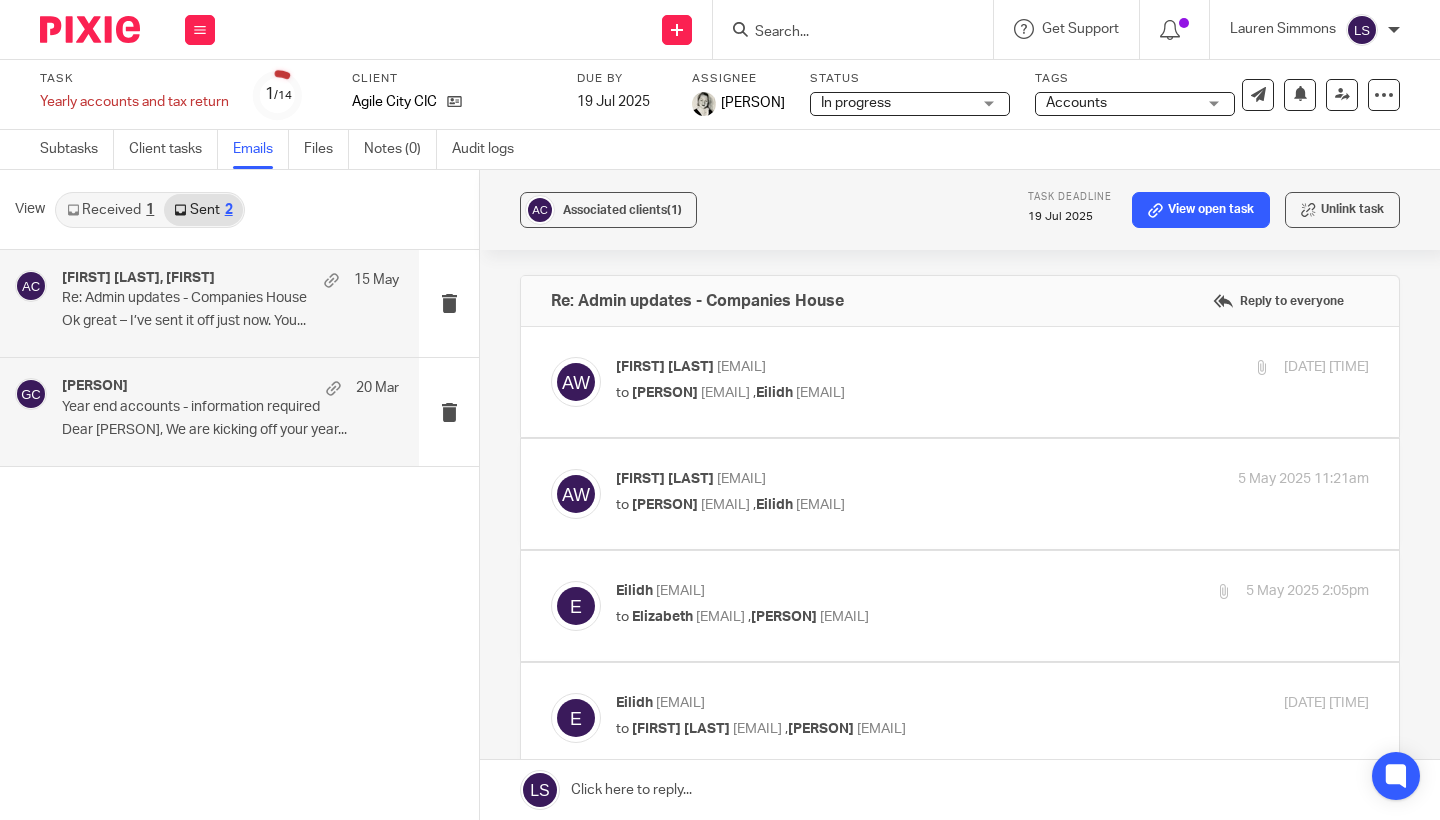 click on "Dear Abigale,     We are kicking off your year..." at bounding box center [230, 430] 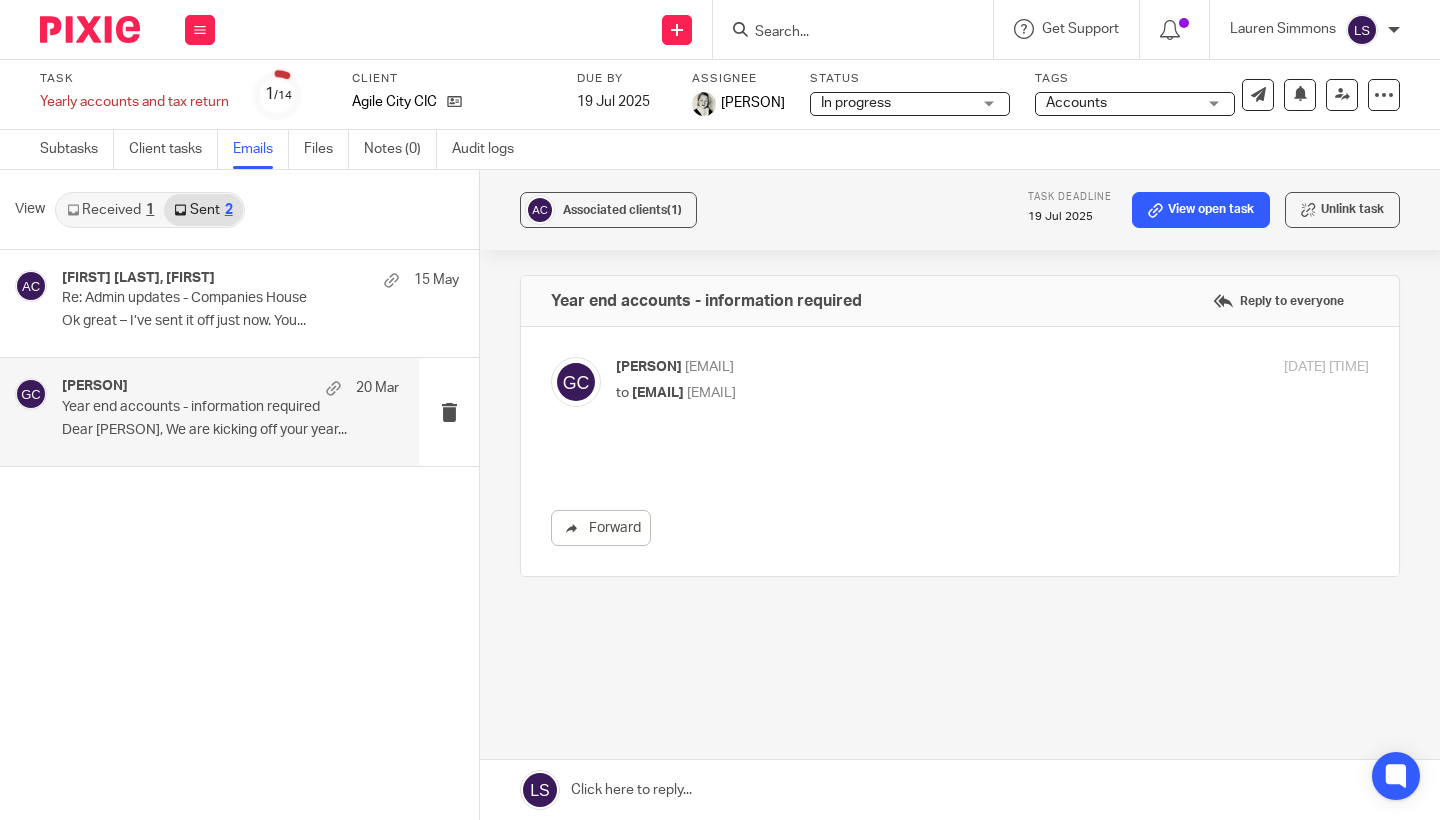 scroll, scrollTop: 0, scrollLeft: 0, axis: both 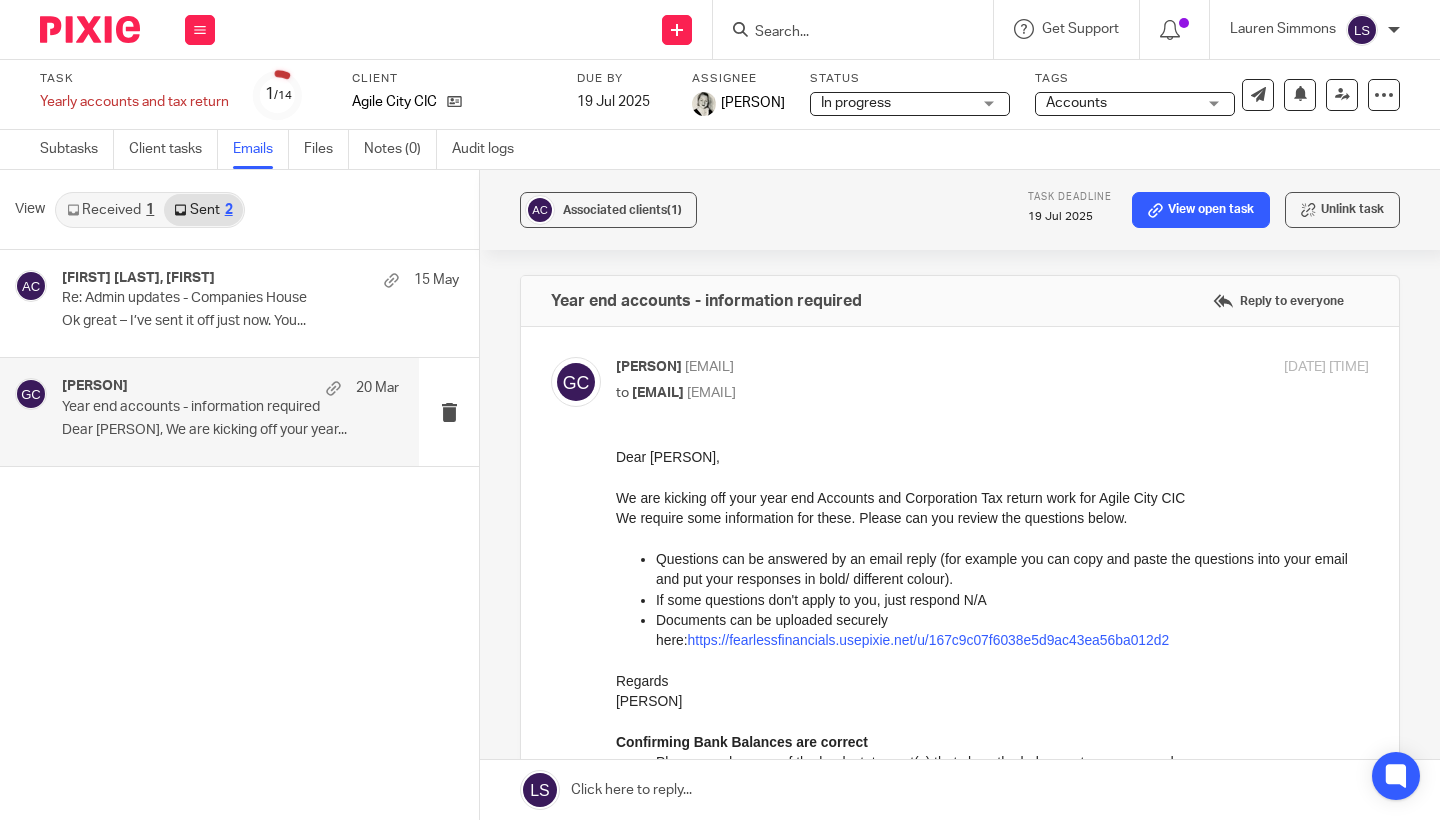 click at bounding box center [992, 538] 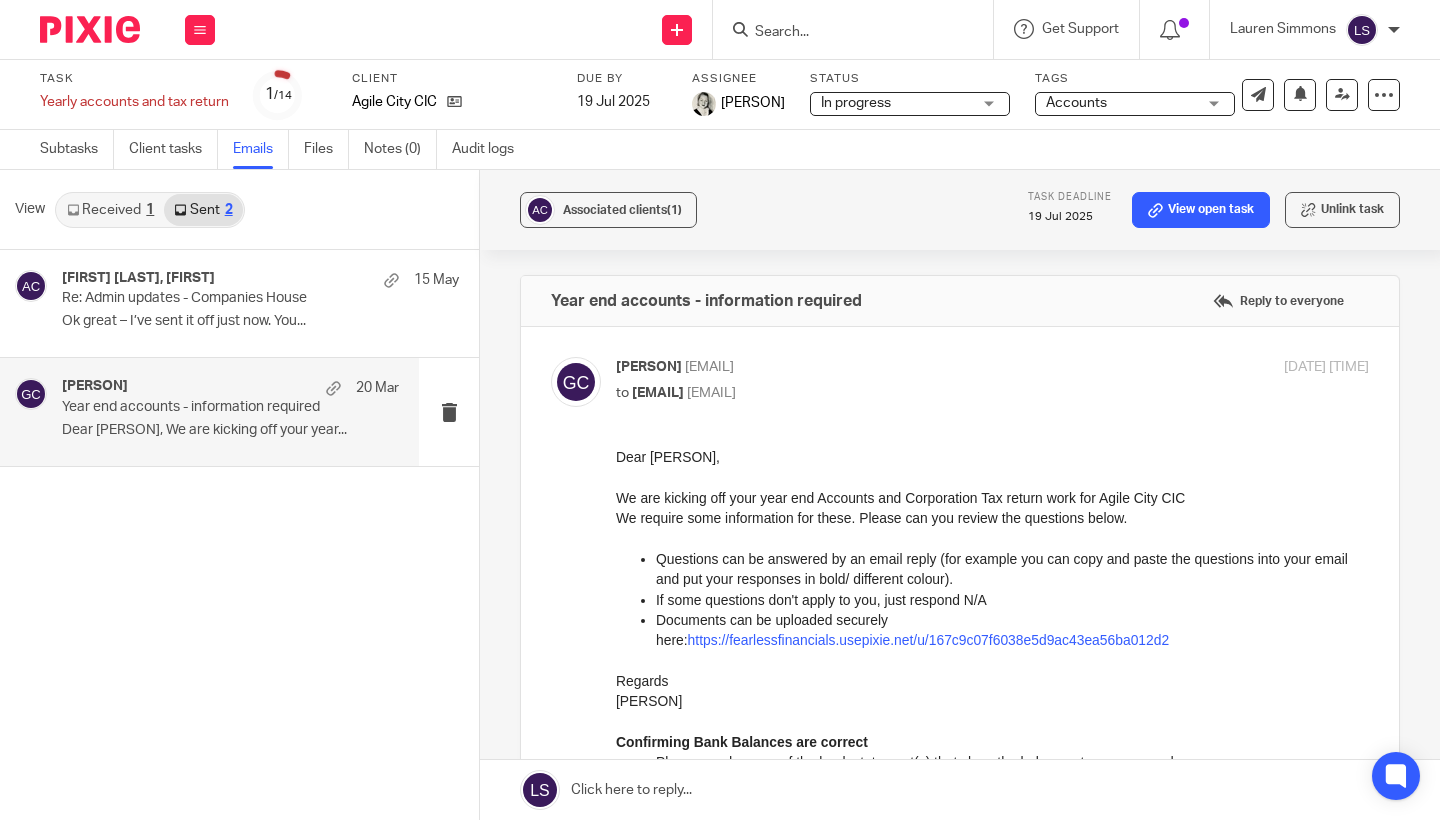 scroll, scrollTop: 0, scrollLeft: 0, axis: both 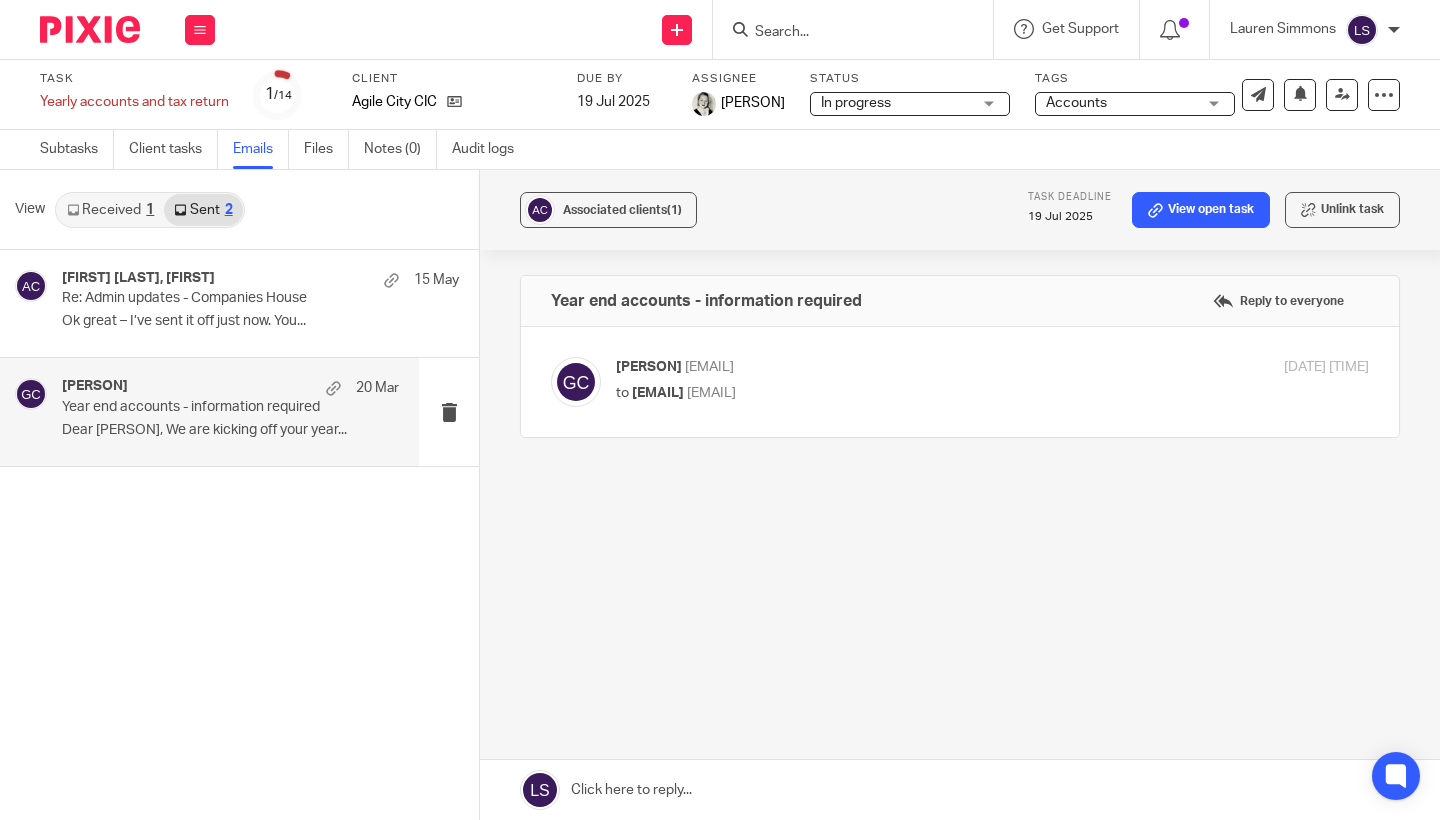 click at bounding box center [960, 790] 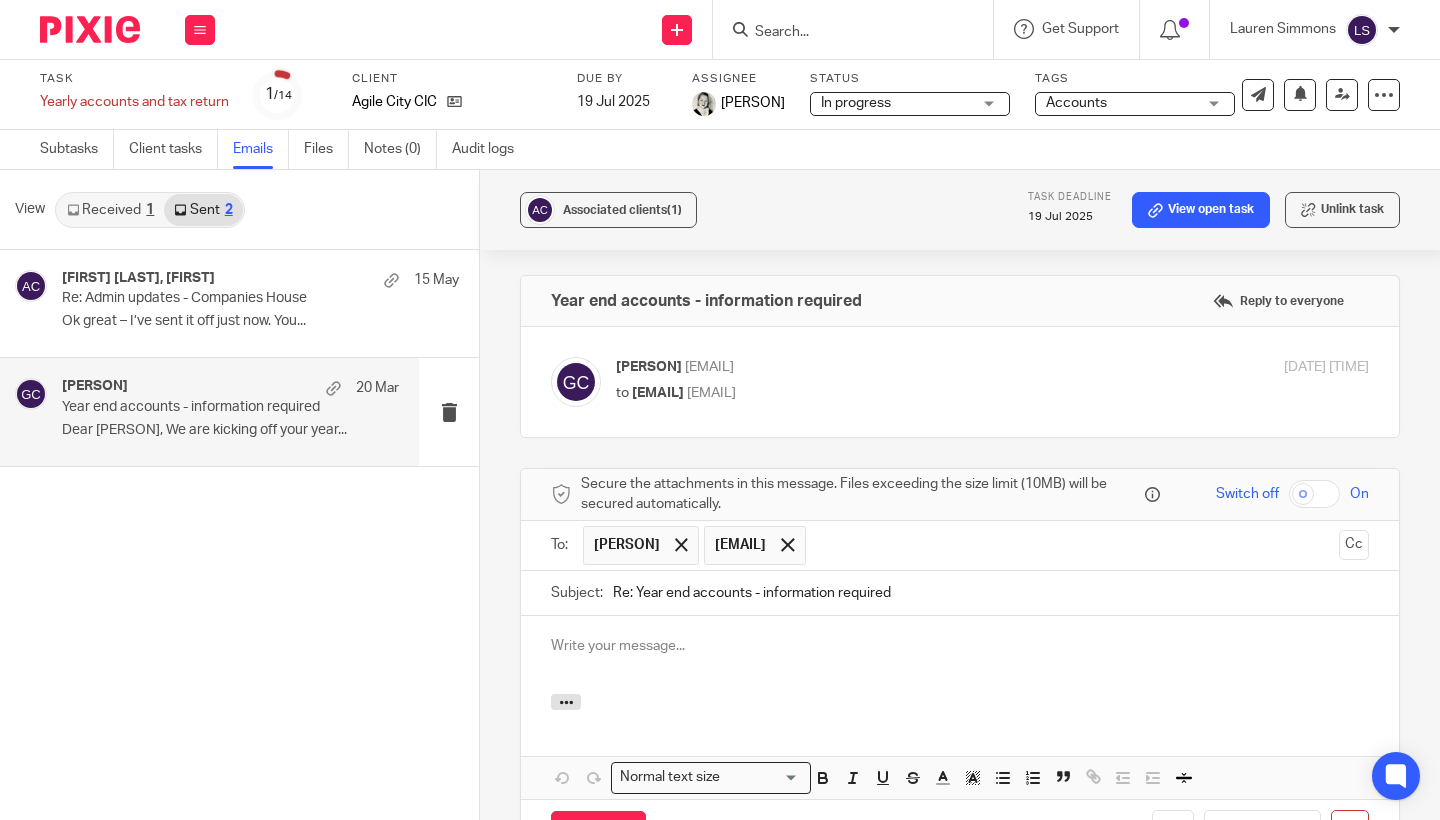 scroll, scrollTop: 239, scrollLeft: 0, axis: vertical 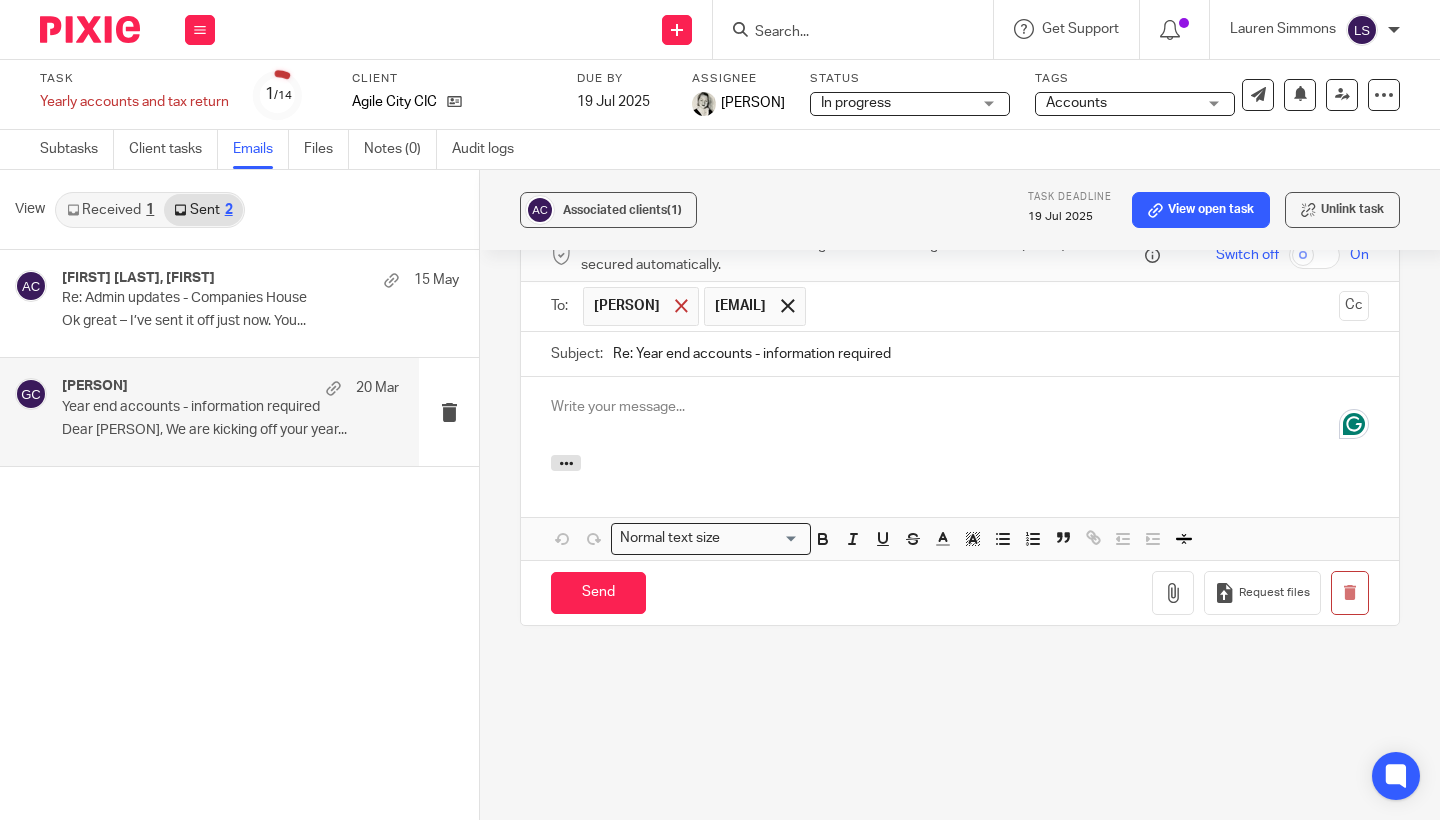 click at bounding box center (681, 305) 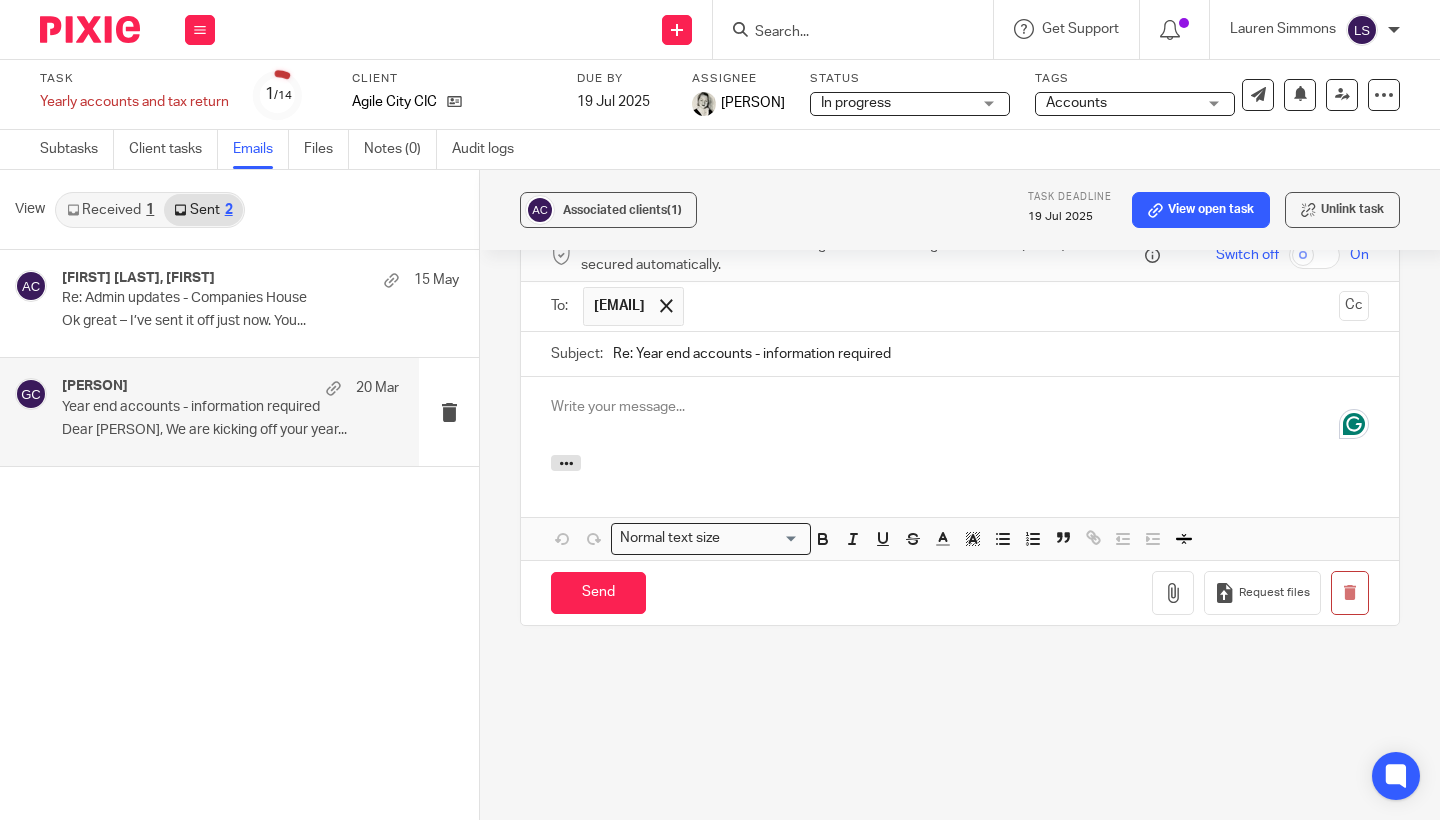 click at bounding box center (1012, 306) 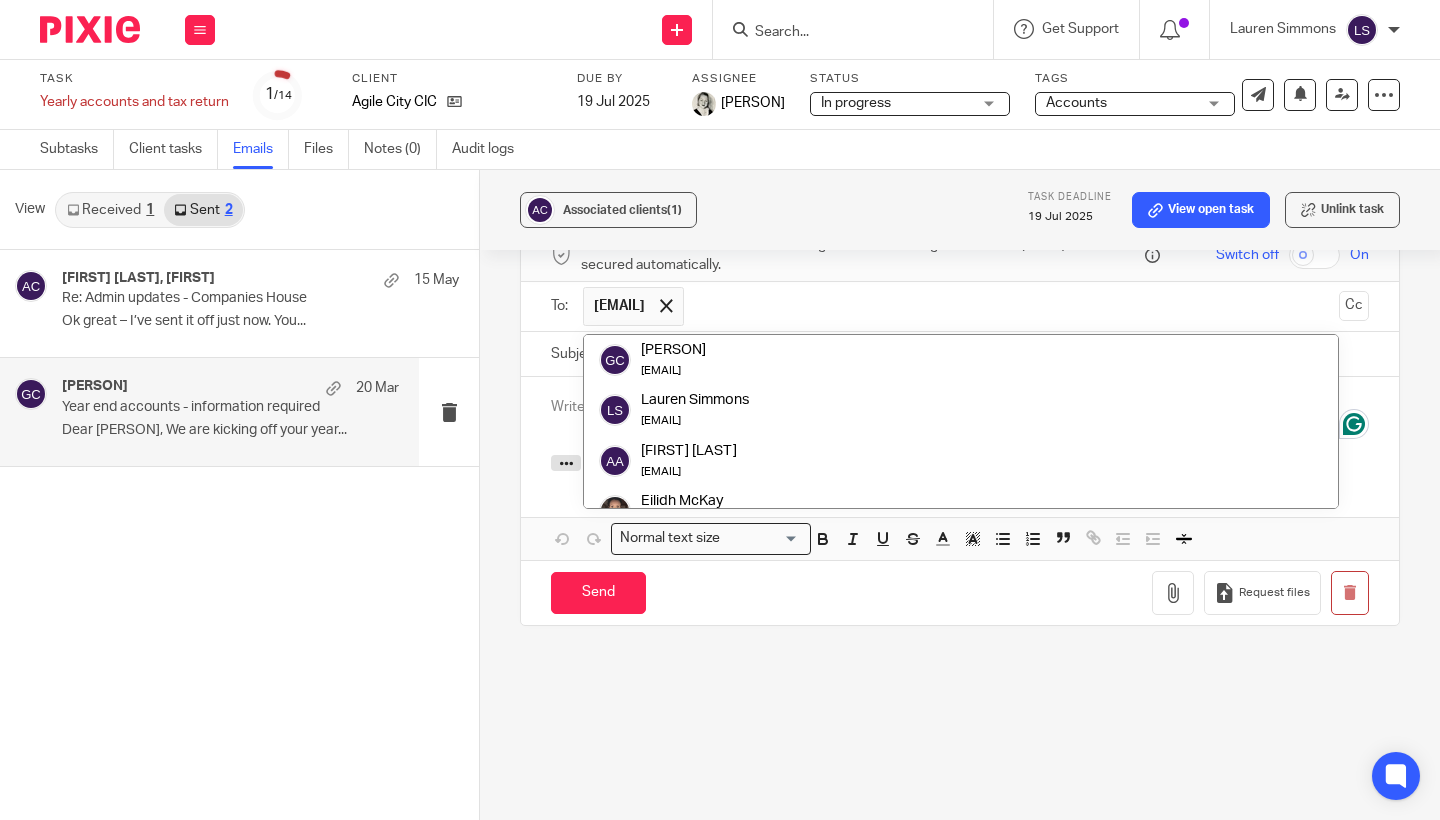 paste on "[EMAIL]" 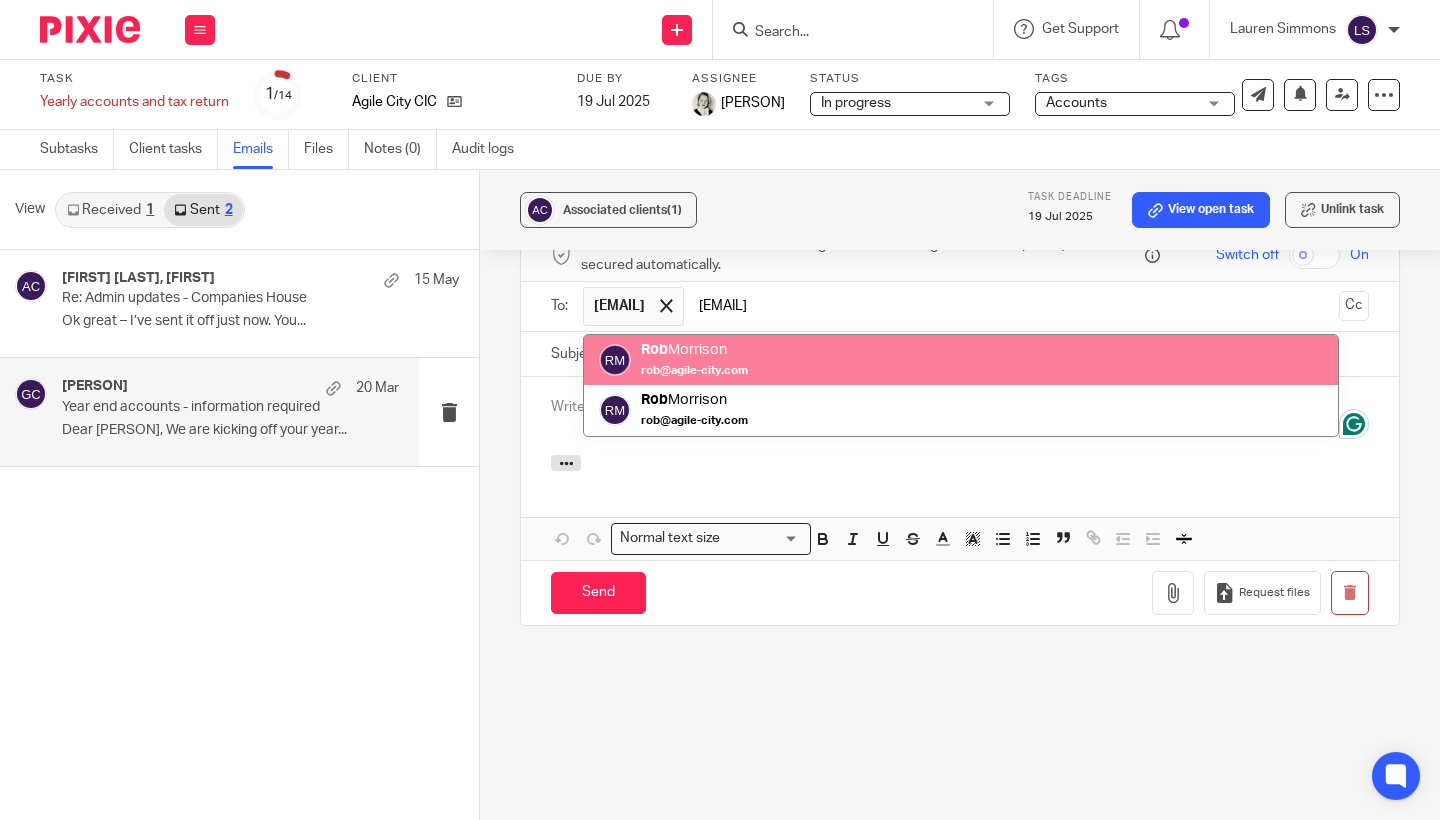 type on "[EMAIL]" 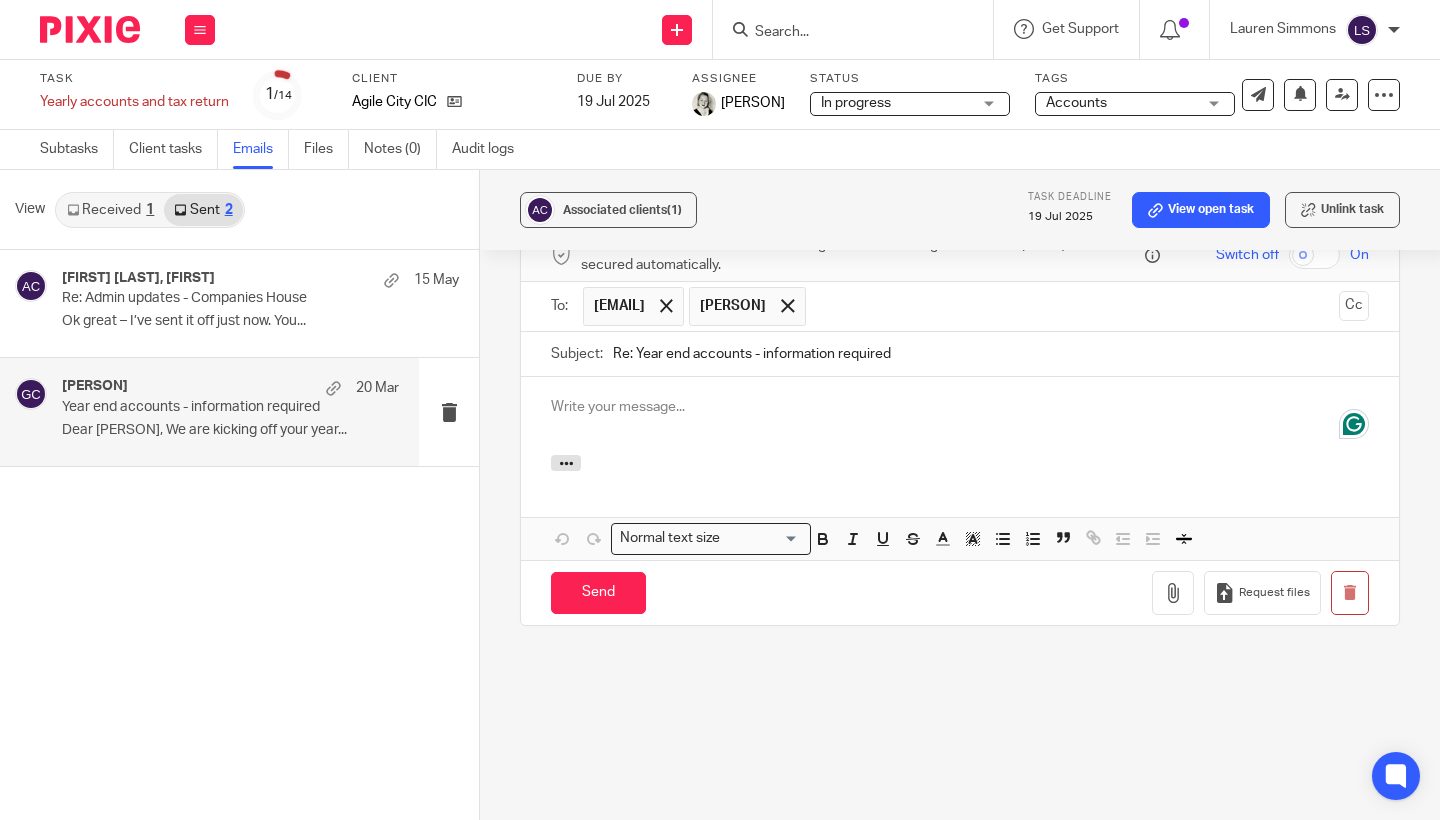 click at bounding box center (960, 407) 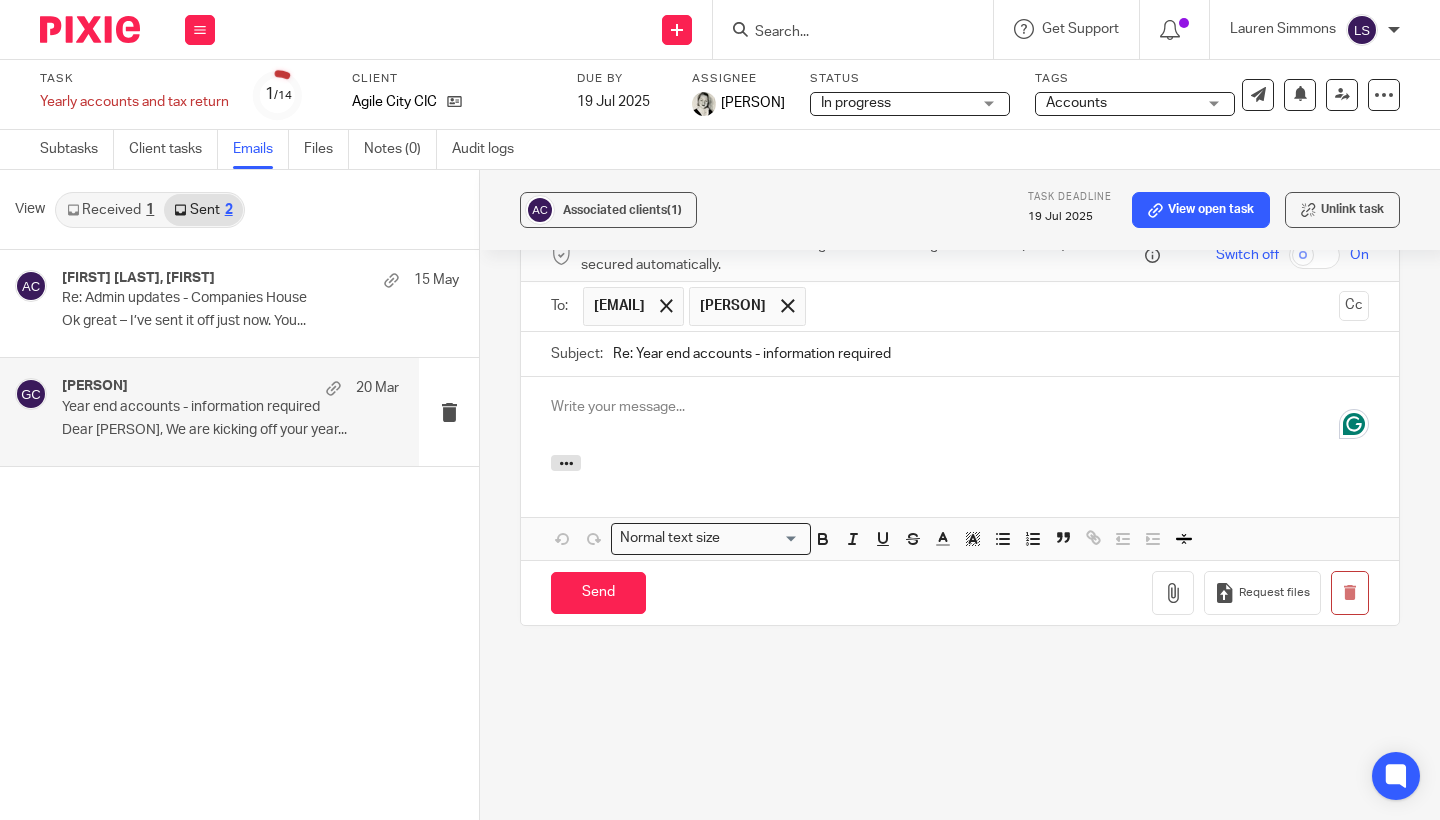paste 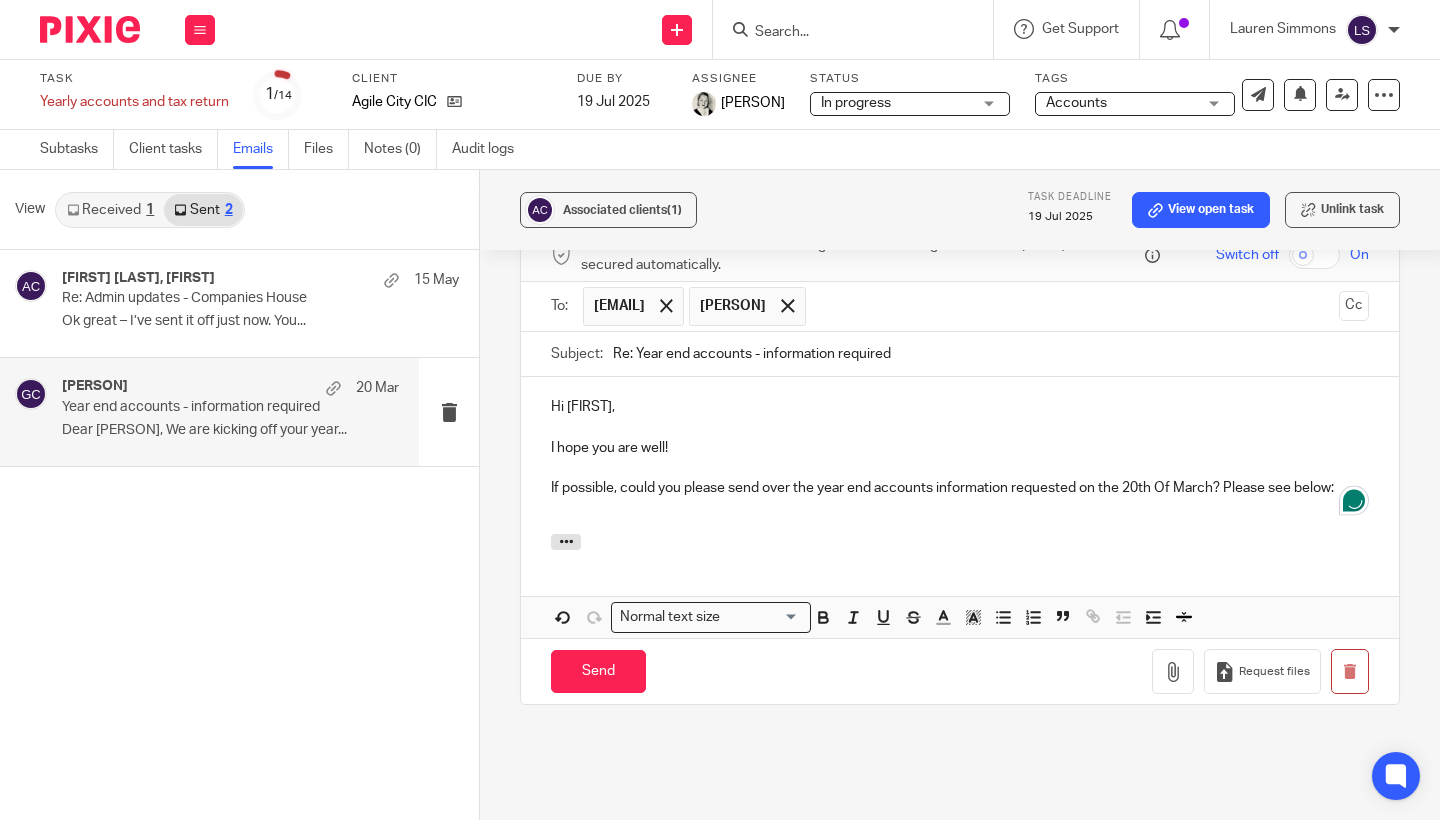 click on "Hi Scott," at bounding box center (960, 407) 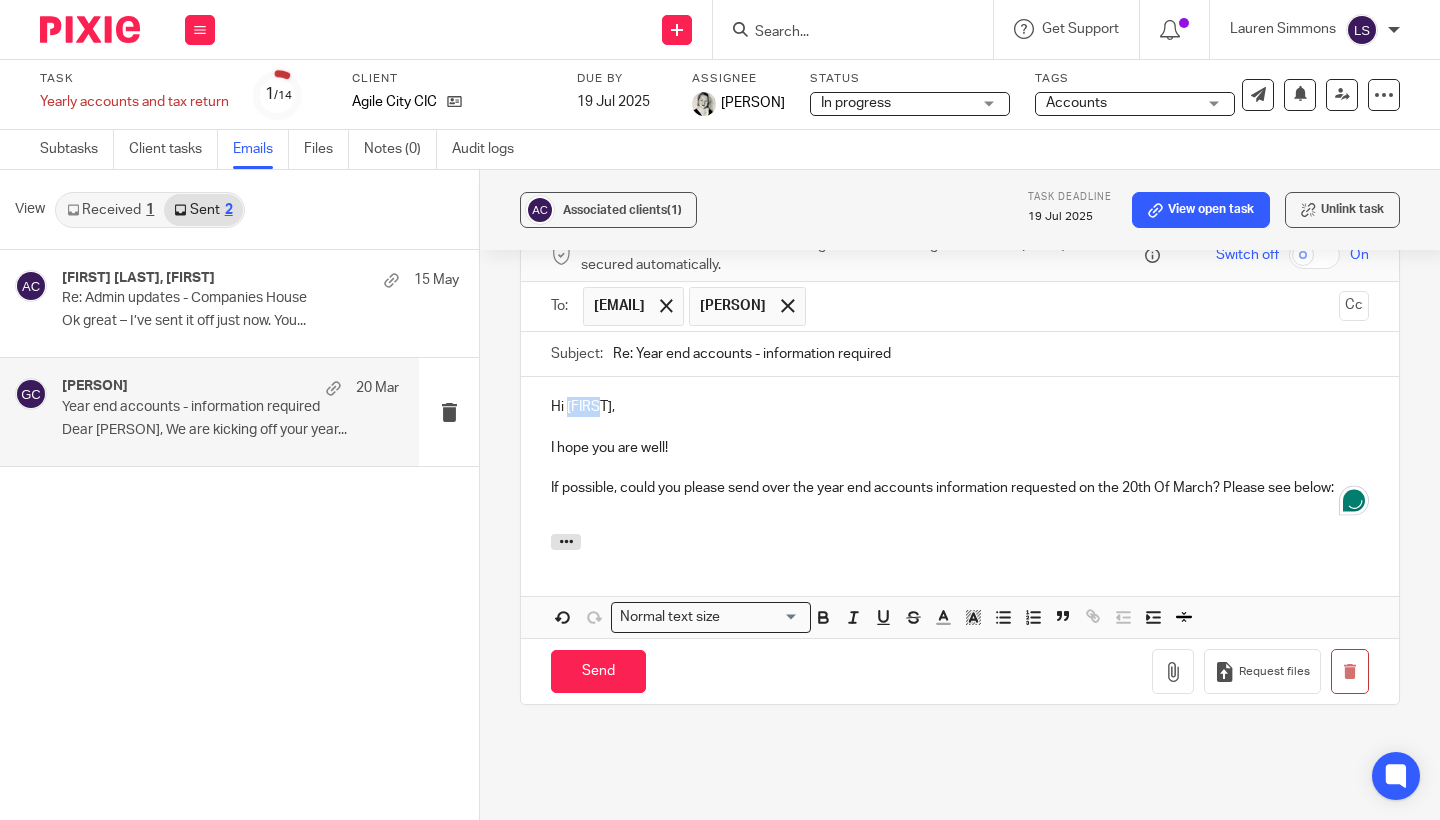 click on "Hi Scott," at bounding box center [960, 407] 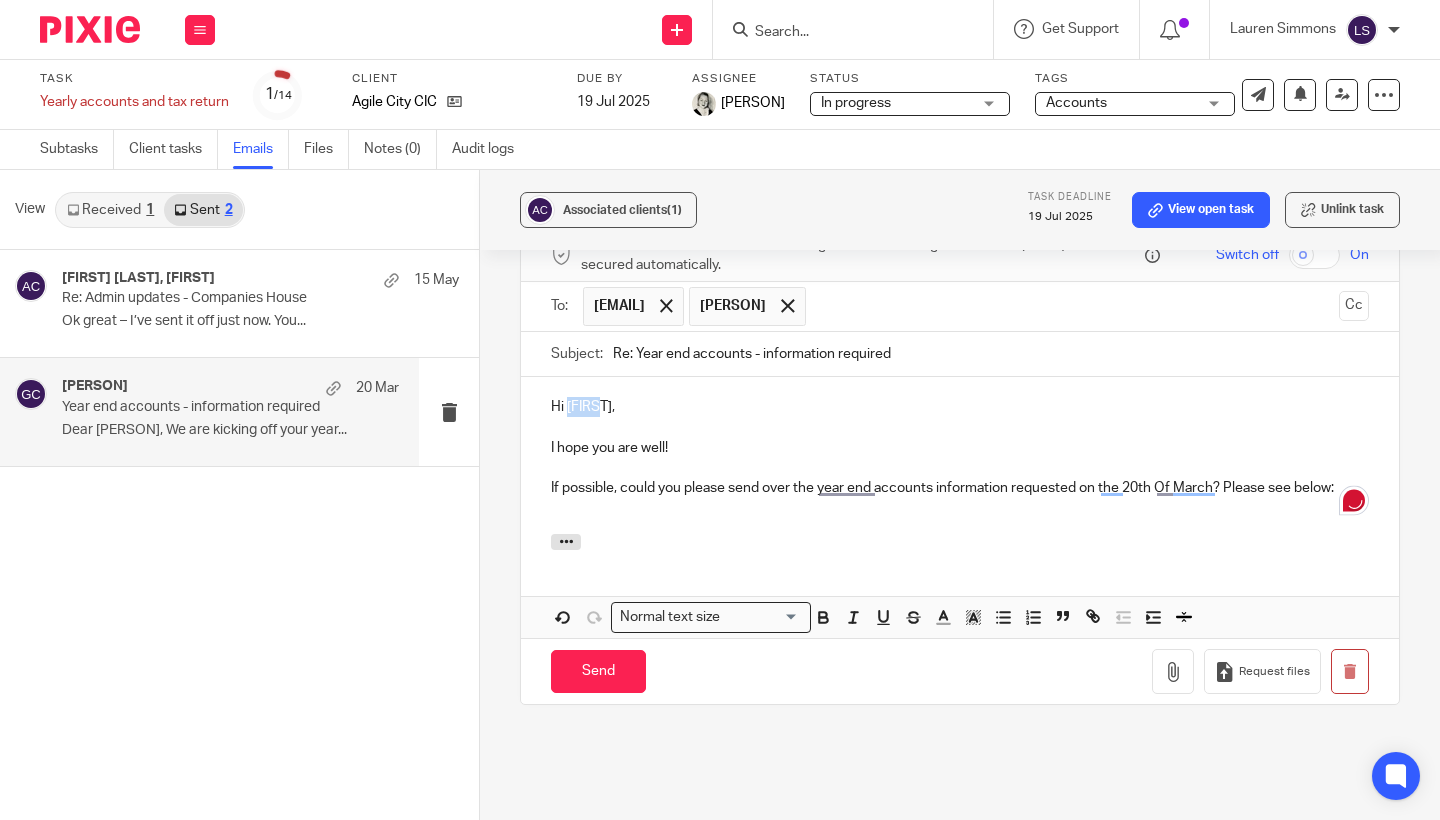type 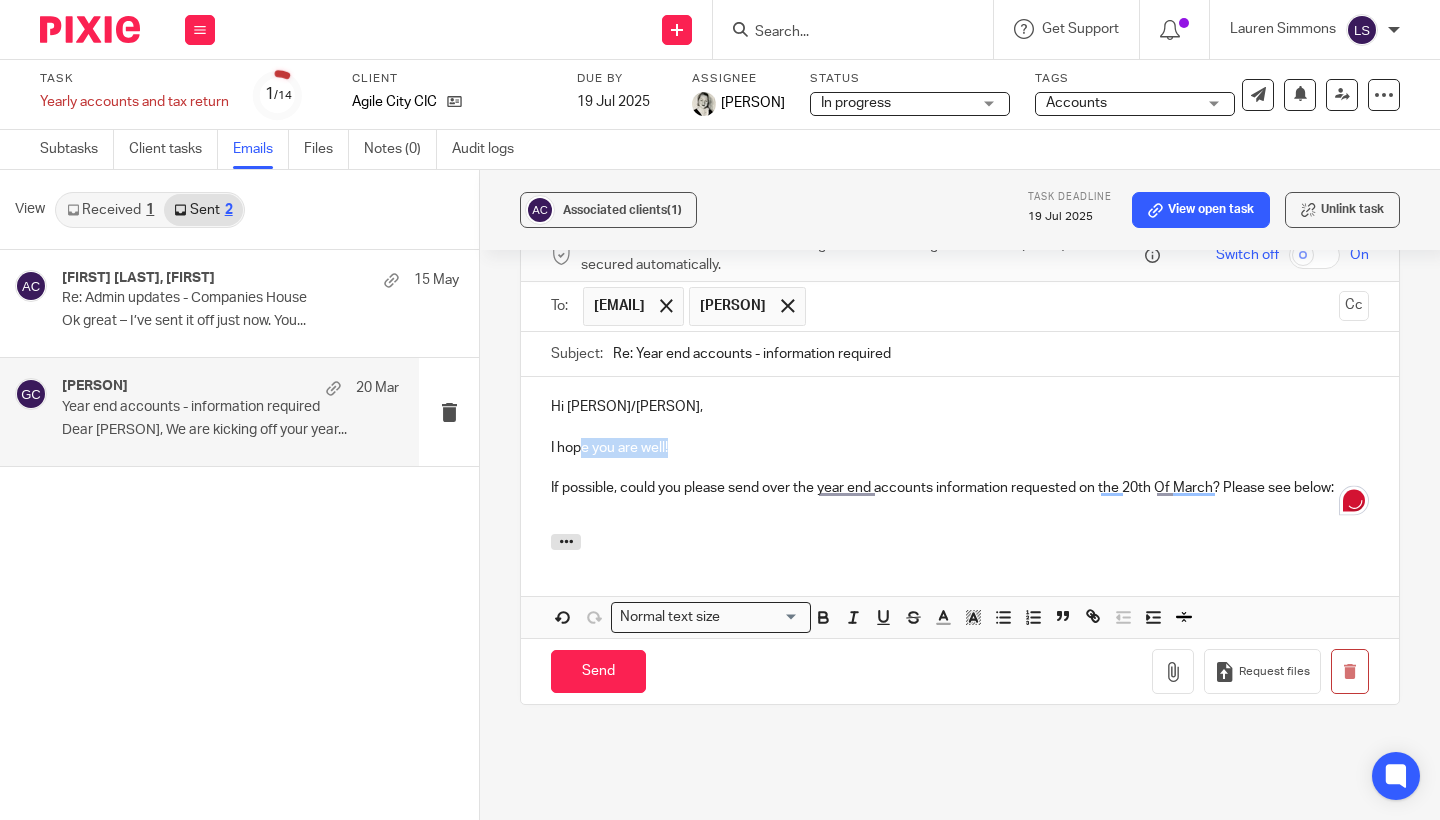 drag, startPoint x: 679, startPoint y: 486, endPoint x: 580, endPoint y: 483, distance: 99.04544 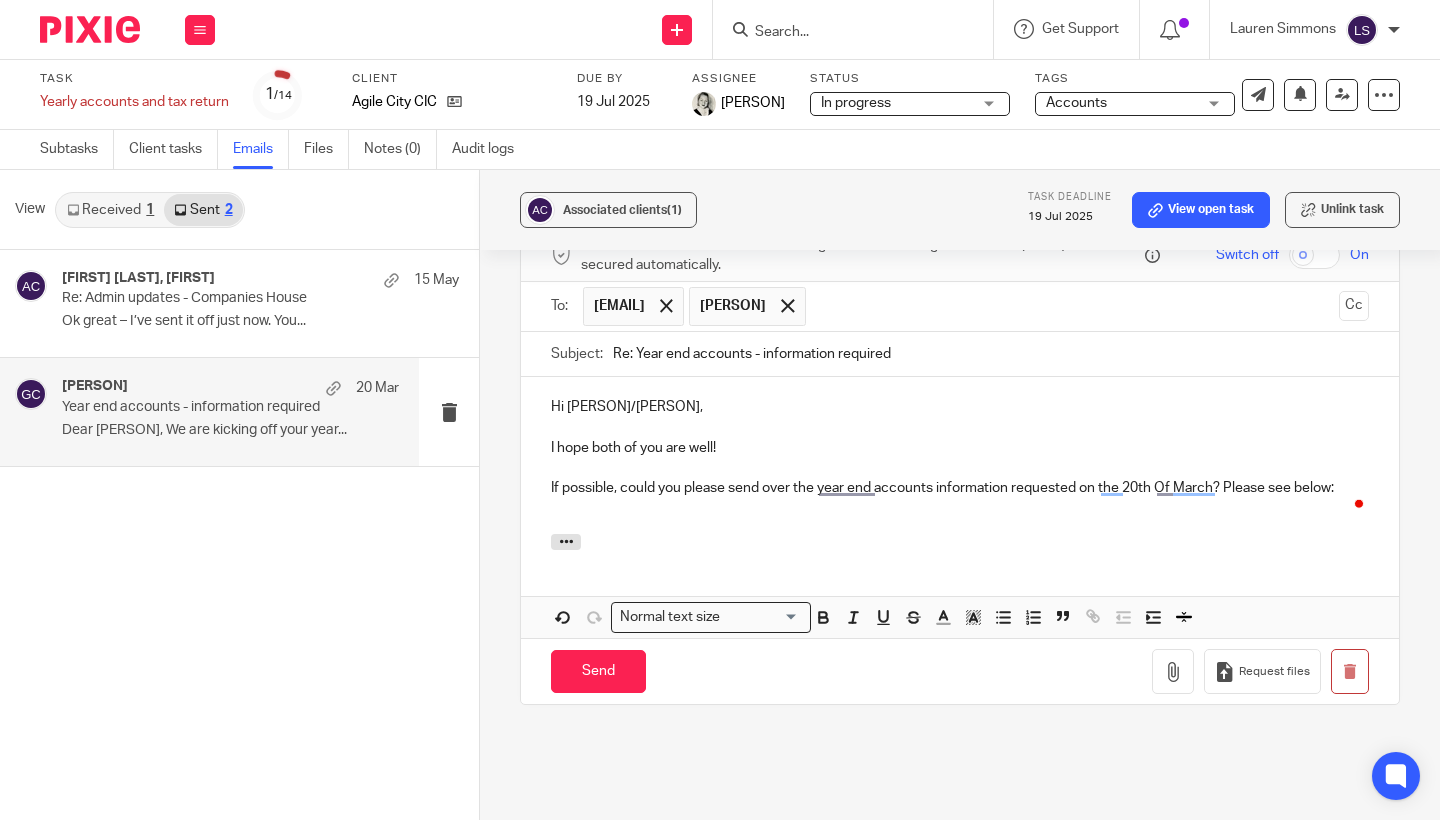 click on "Hi Abigale/Rob, I hope both of you are well! If possible, could you please send over the year end accounts information requested on the 20th Of March? Please see below:" at bounding box center (960, 455) 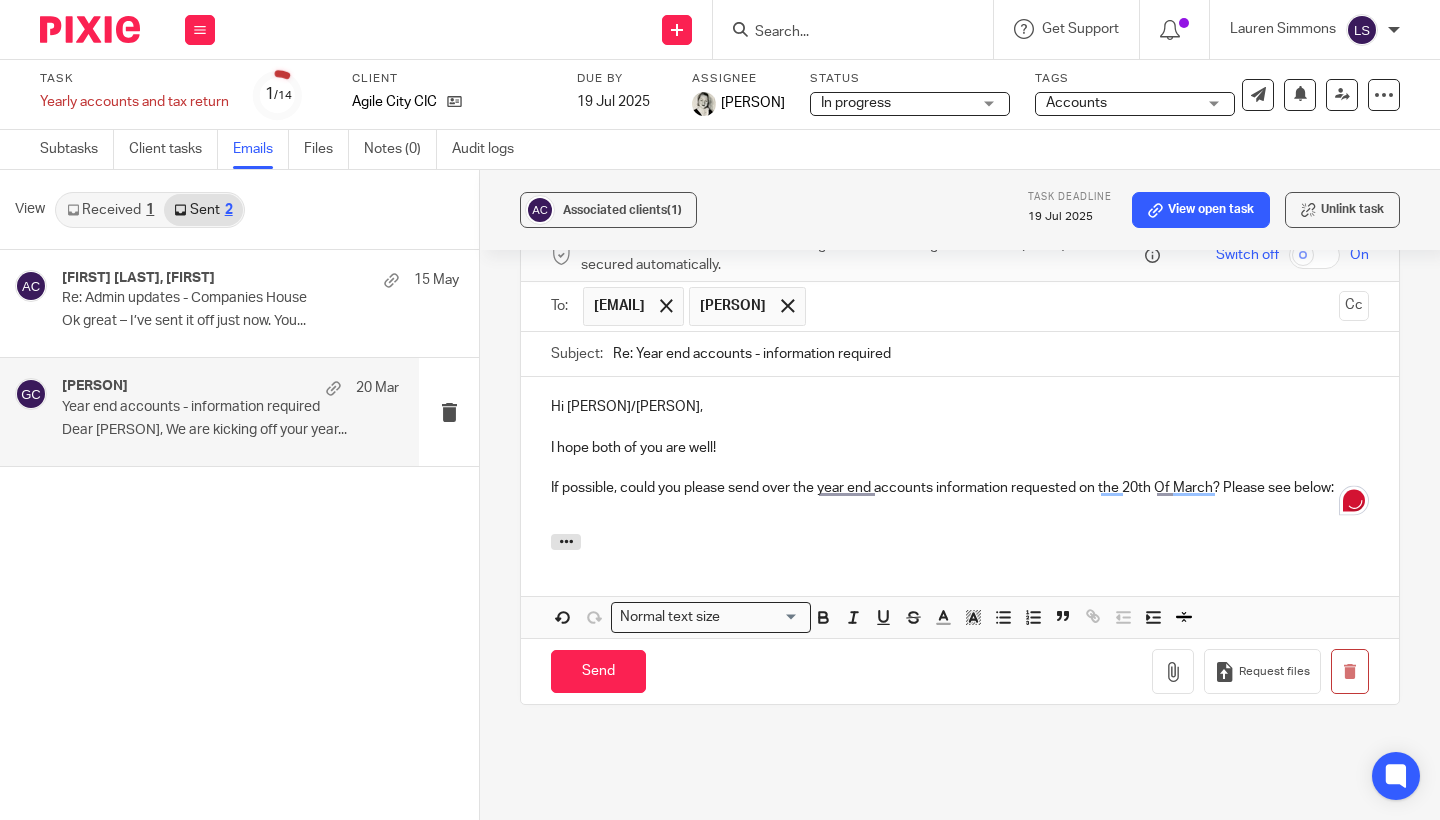 click on "Associated clients  (1)
Task deadline
19 Jul 2025
View open task
Unlink task
Year end accounts - information required
Reply to everyone
Gillian Caughey
<gillian@fearlessfinancials.co.uk>   to
abigale@agile-city.com
<abigale@agile-city.com>       20 Mar 2025 9:00am
Forward
Secure the attachments in this message. Files exceeding the size limit (10MB) will be secured automatically.
Switch off     On     To:
abigale@agile-city.com
Rob Morrison
abigale@agile-city.com   Rob Morrison
Cc
Subject:     Re: Year end accounts - information required     Hi Abigale/Rob, I hope both of you are well!" at bounding box center [960, 495] 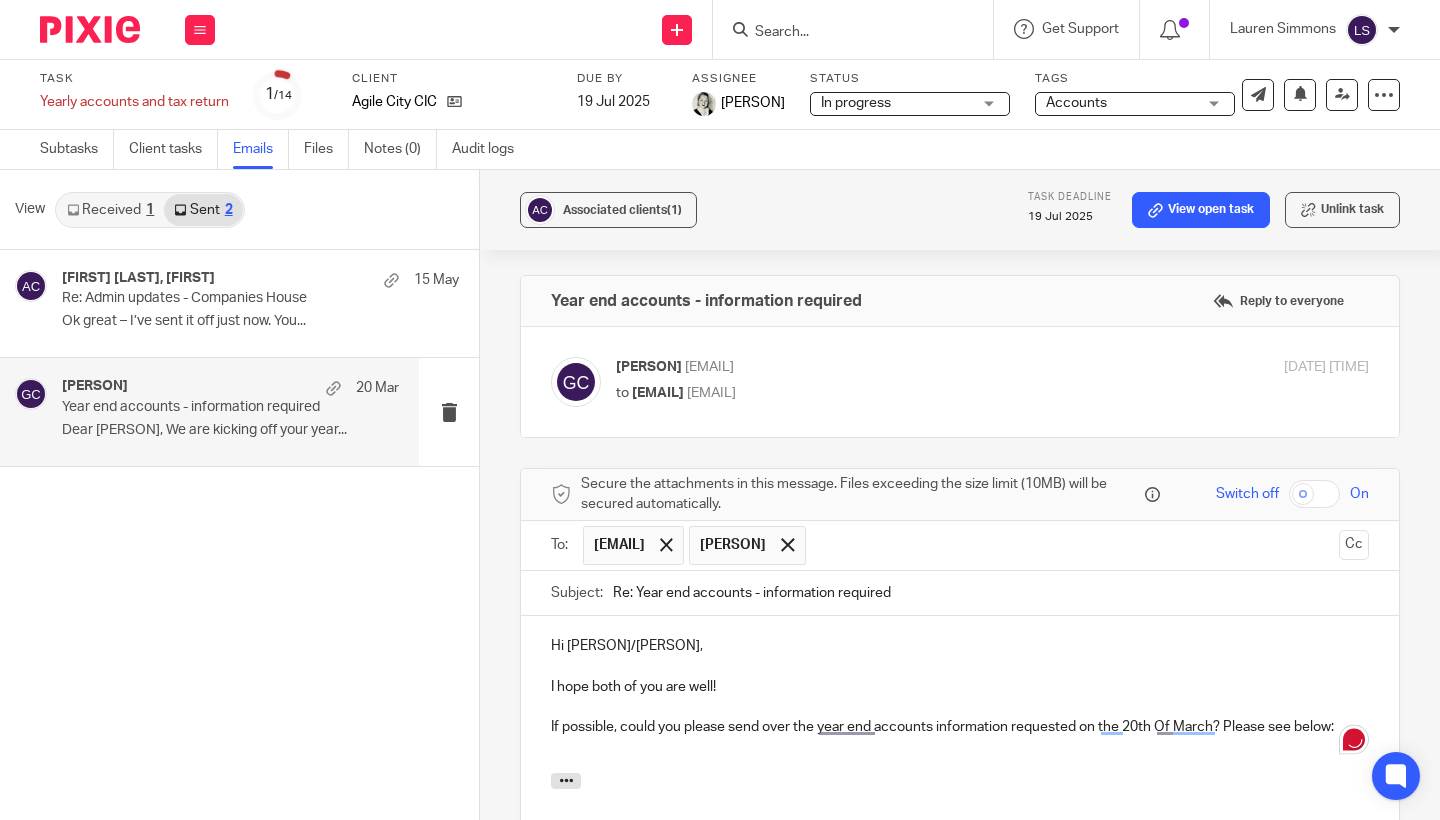 scroll, scrollTop: 0, scrollLeft: 0, axis: both 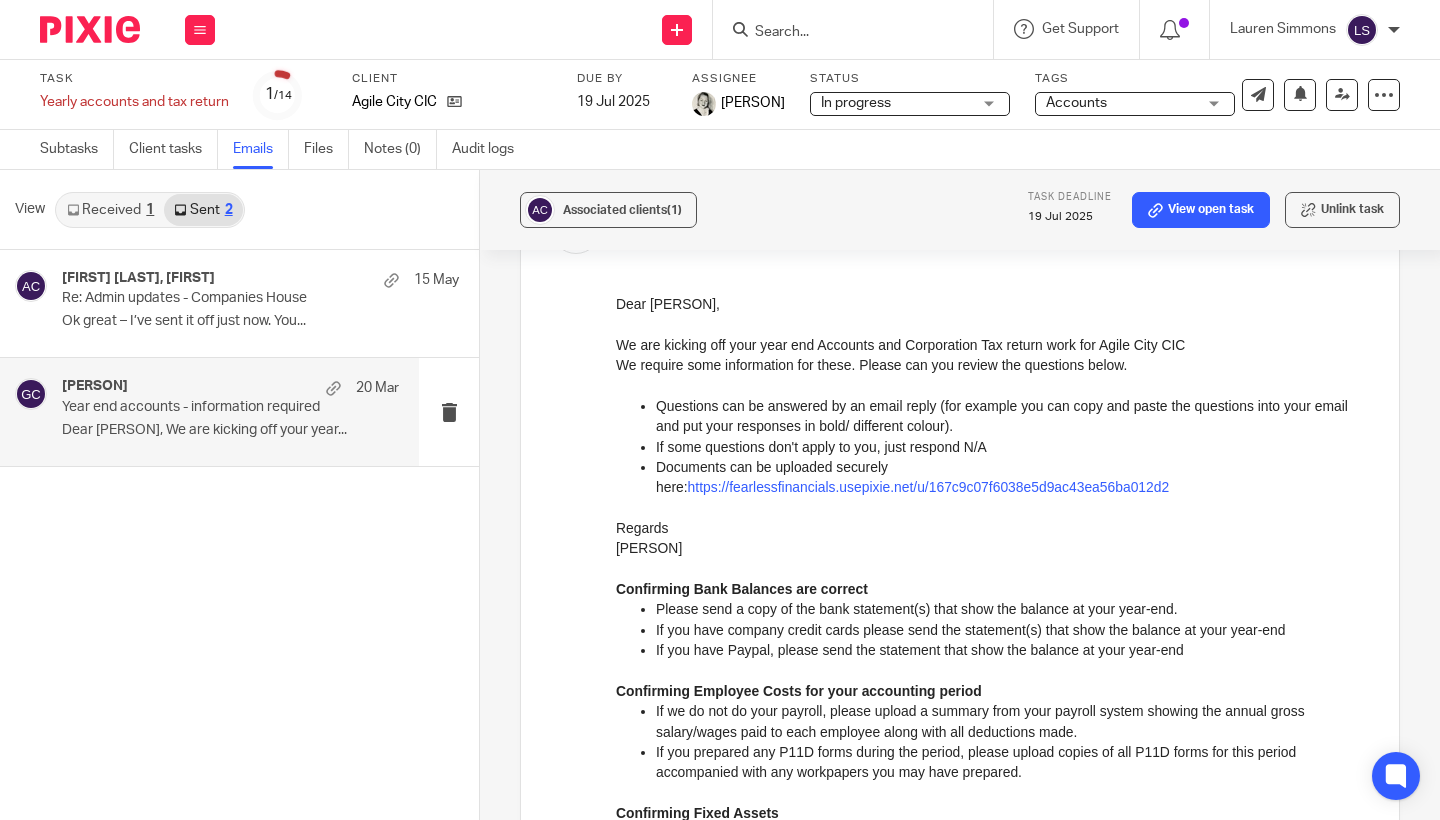 drag, startPoint x: 1224, startPoint y: 637, endPoint x: 795, endPoint y: 629, distance: 429.0746 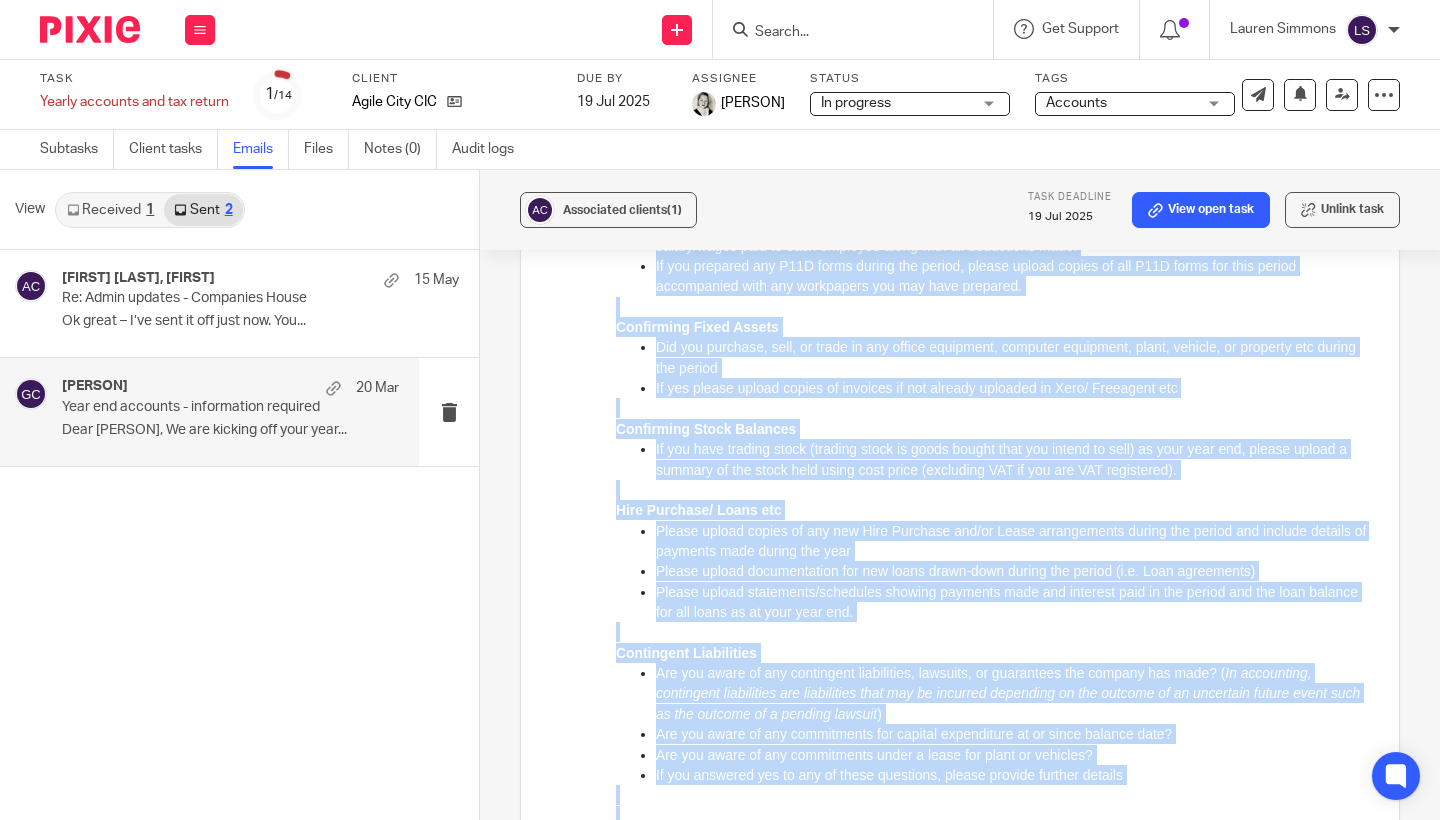 scroll, scrollTop: 684, scrollLeft: 0, axis: vertical 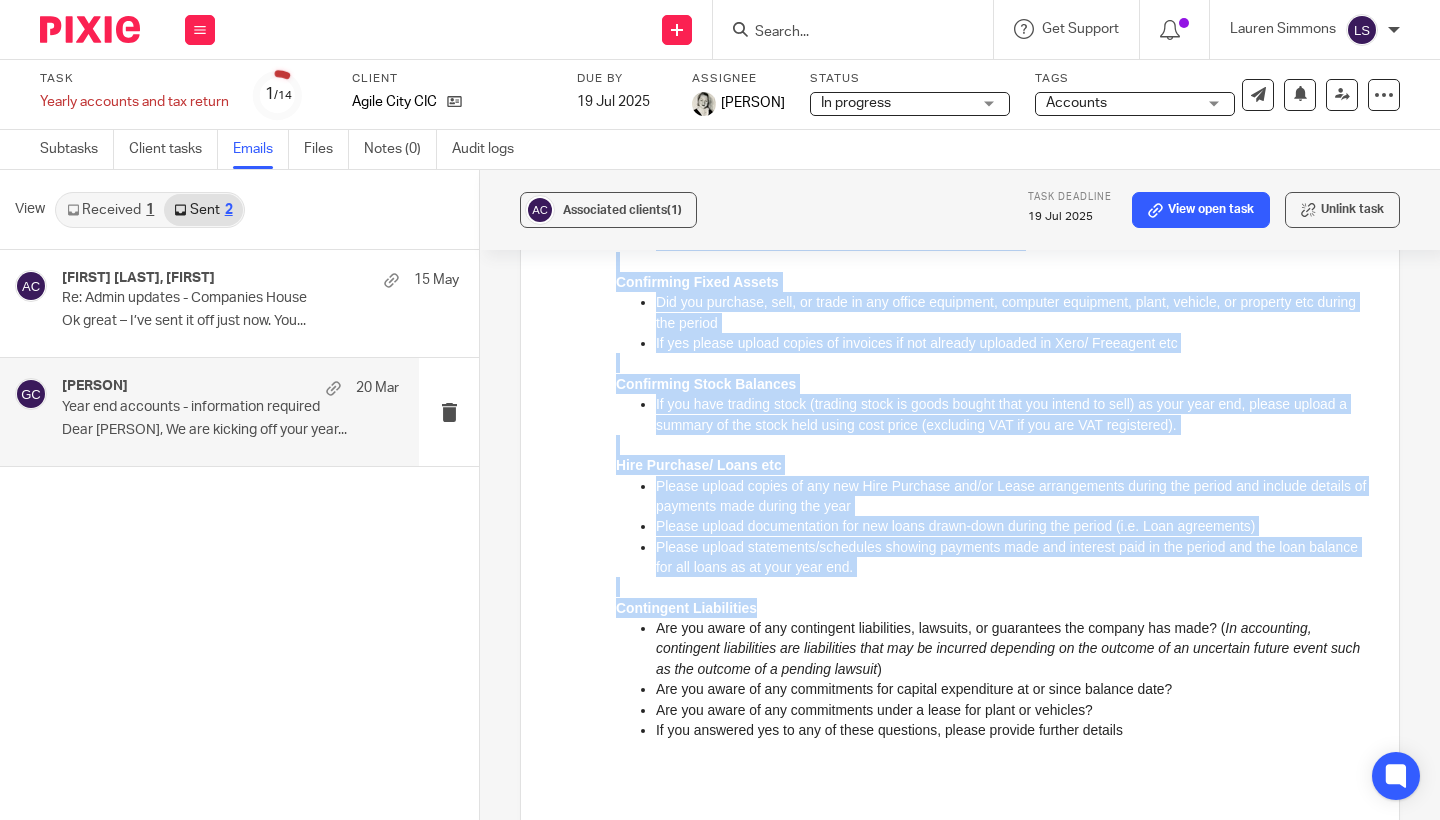 drag, startPoint x: 617, startPoint y: -186, endPoint x: 832, endPoint y: 745, distance: 955.503 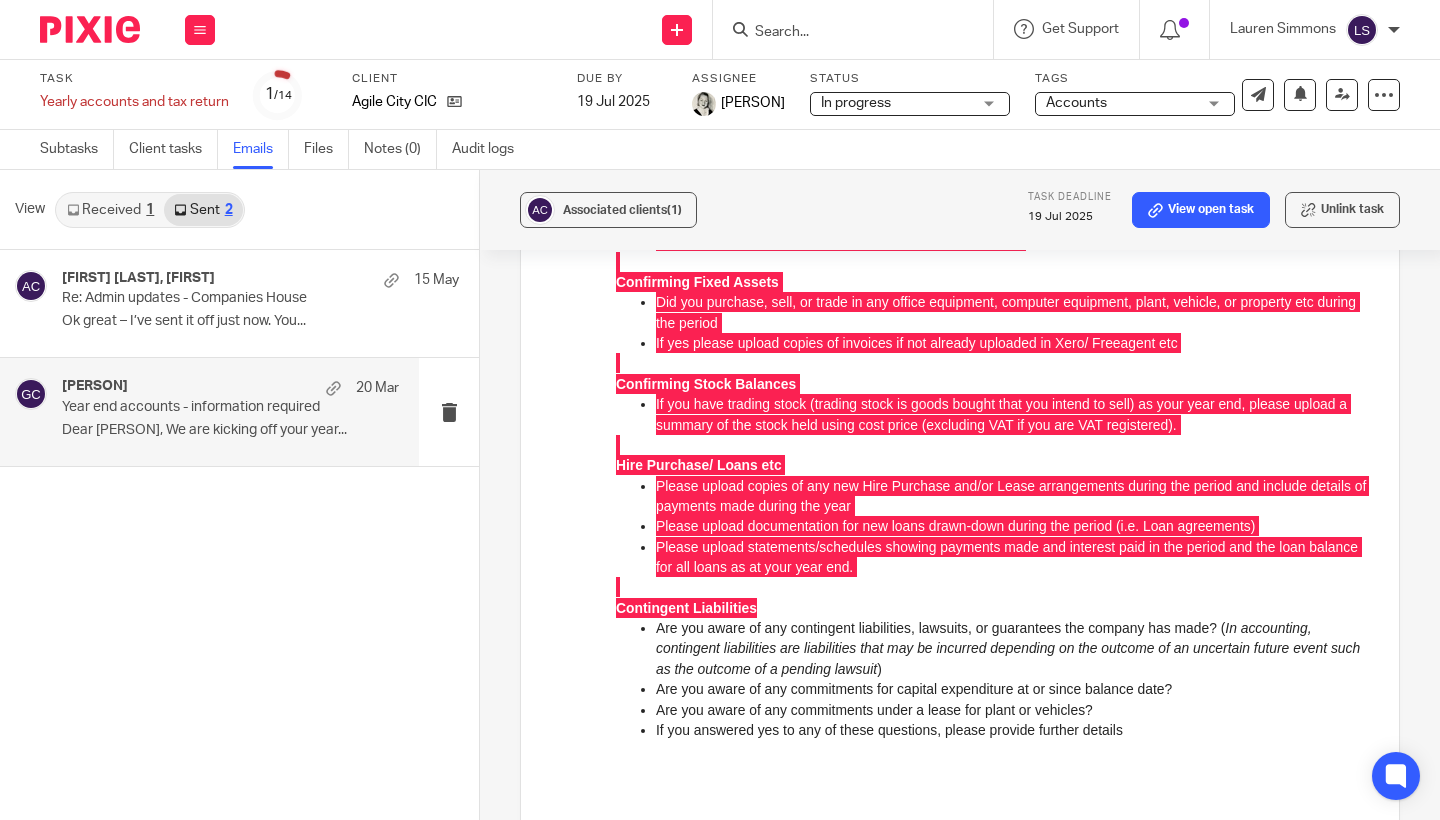 click on "Associated clients  (1)
Task deadline
19 Jul 2025
View open task
Unlink task
Year end accounts - information required
Reply to everyone
Gillian Caughey
<gillian@fearlessfinancials.co.uk>   to
abigale@agile-city.com
<abigale@agile-city.com>       20 Mar 2025 9:00am
Forward
Secure the attachments in this message. Files exceeding the size limit (10MB) will be secured automatically.
Switch off     On     To:
abigale@agile-city.com
Rob Morrison
abigale@agile-city.com   Rob Morrison
Cc
Subject:     Re: Year end accounts - information required     Hi Abigale/Rob, I hope both of you are well!" at bounding box center [960, 495] 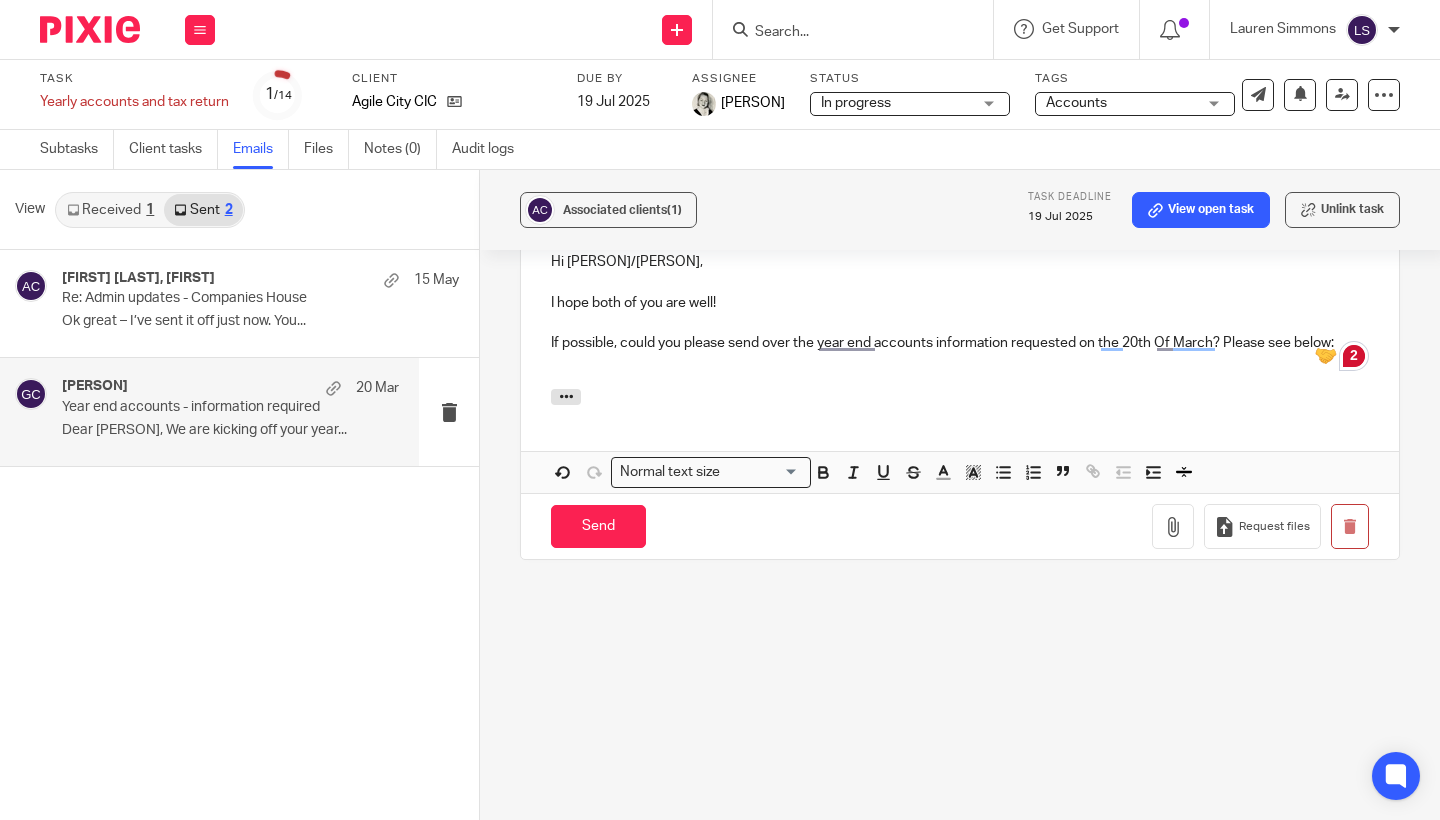 scroll, scrollTop: 394, scrollLeft: 0, axis: vertical 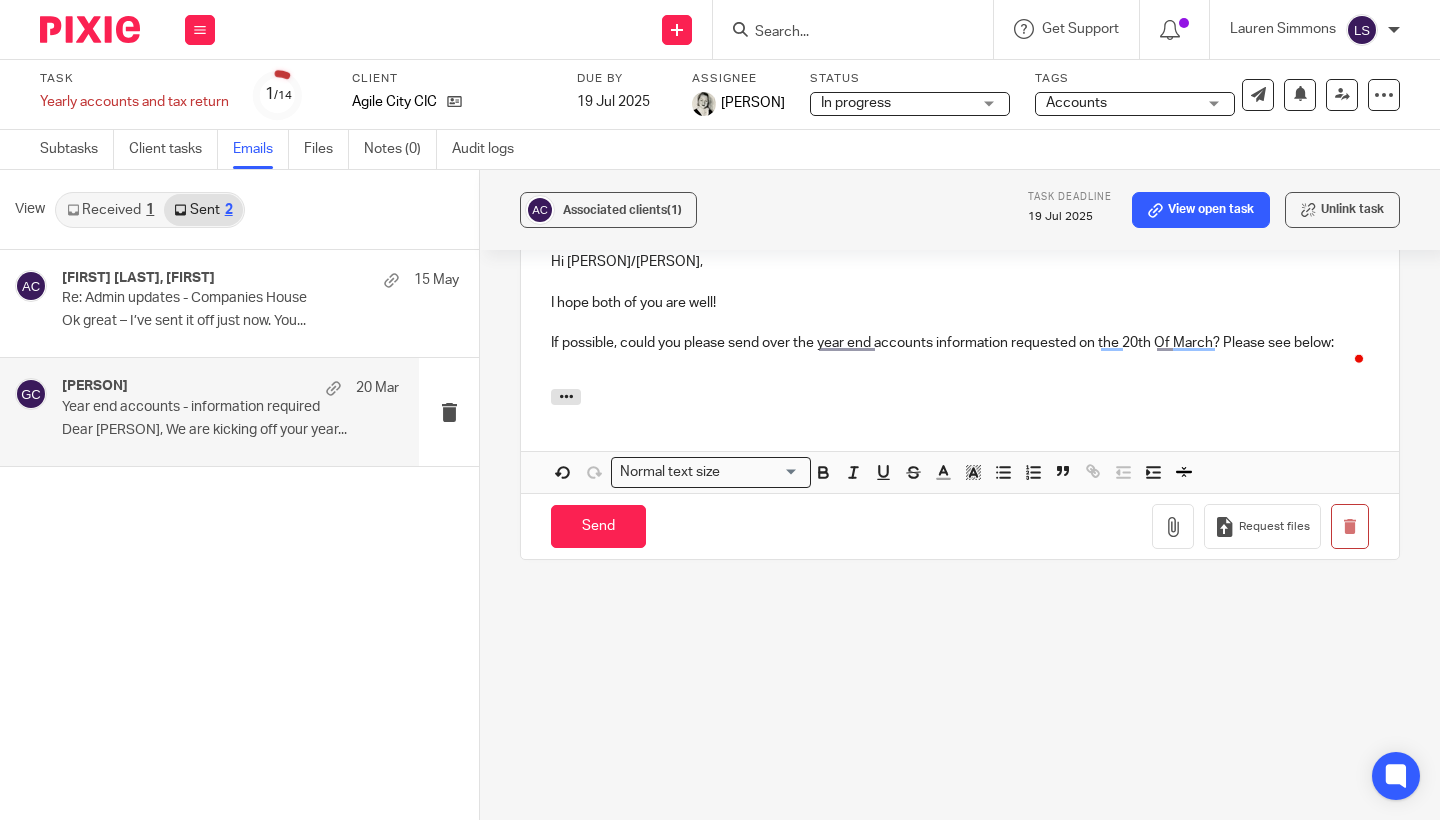 click on "If possible, could you please send over the year end accounts information requested on the 20th Of March? Please see below:" at bounding box center [960, 343] 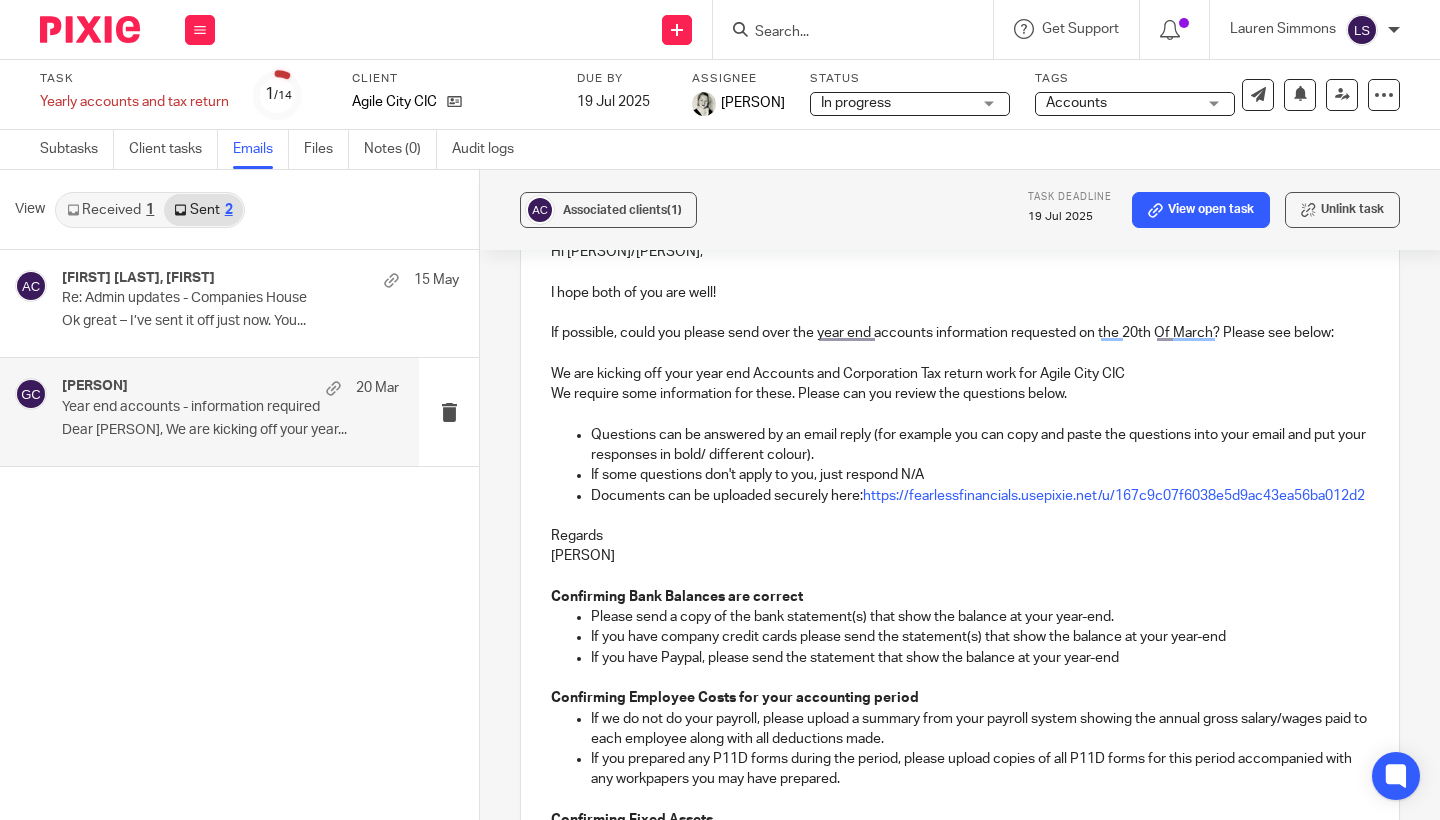 scroll, scrollTop: 898, scrollLeft: 0, axis: vertical 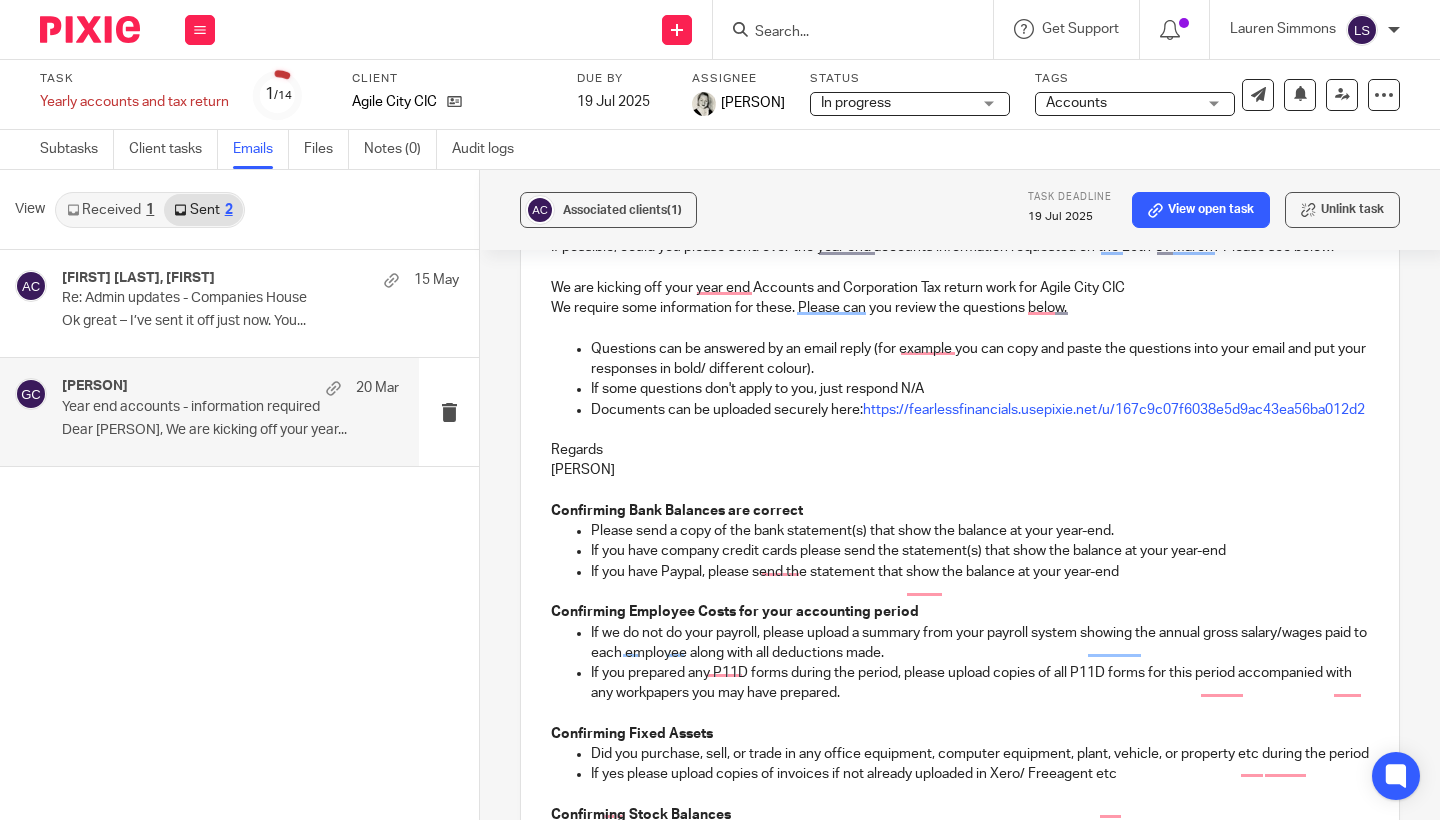drag, startPoint x: 661, startPoint y: 524, endPoint x: 547, endPoint y: 507, distance: 115.260574 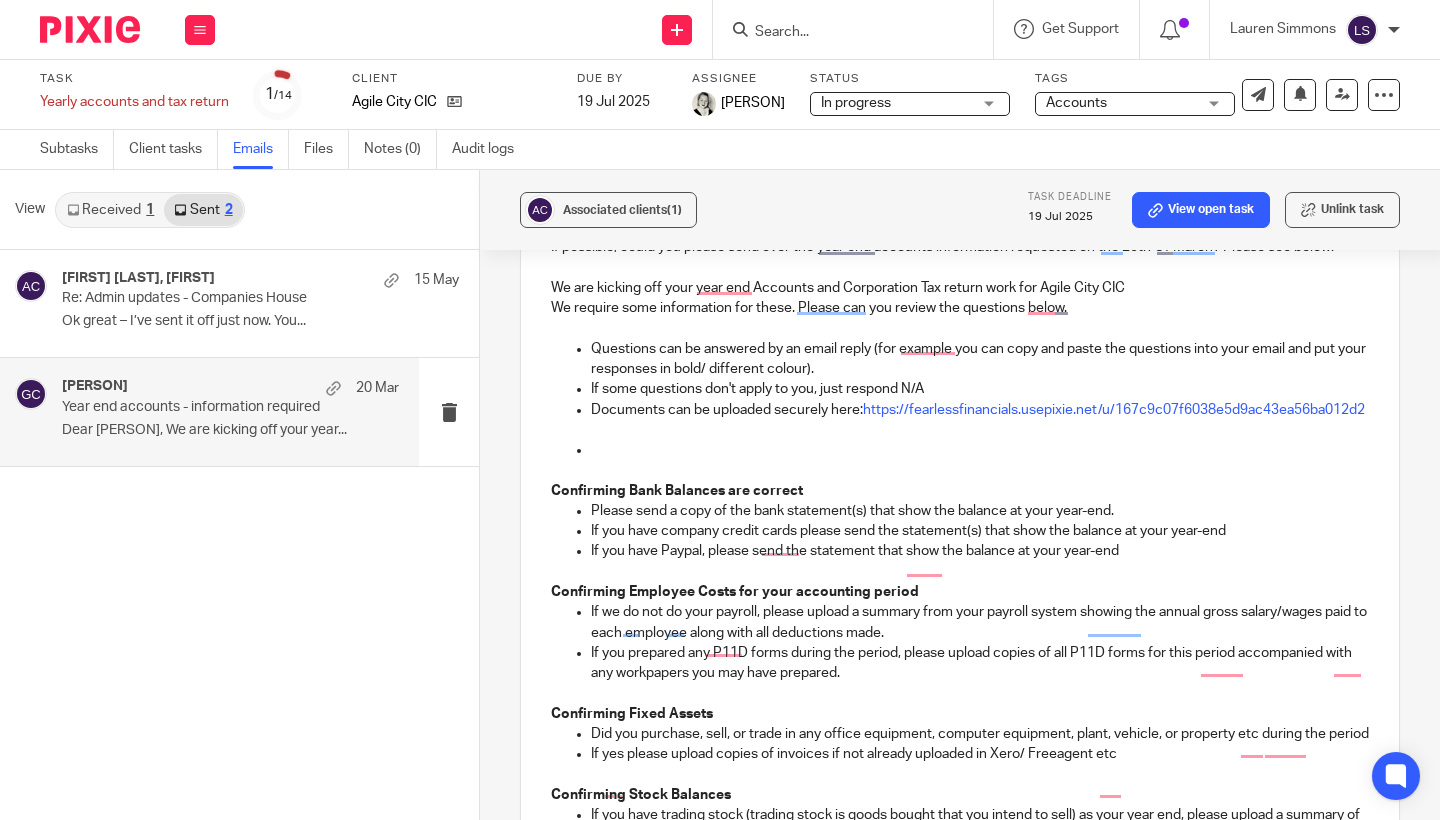 click on "Hi Abigale/Rob, I hope both of you are well! If possible, could you please send over the year end accounts information requested on the 20th Of March? Please see below: We are kicking off your year end Accounts and Corporation Tax return work for Agile City CIC We require some information for these. Please can you review the questions below. Questions can be answered by an email reply (for example you can copy and paste the questions into your email and put your responses in bold/ different colour). If some questions don't apply to you, just respond N/A Documents can be uploaded securely here:  https://fearlessfinancials.usepixie.net/u/167c9c07f6038e5d9ac43ea56ba012d2 Confirming Bank Balances are correct Please send a copy of the bank statement(s) that show the balance at your year-end. If you have company credit cards please send the statement(s) that show the balance at your year-end If you have Paypal, please send the statement that show the balance at your year-end Confirming Fixed Assets )" at bounding box center [960, 660] 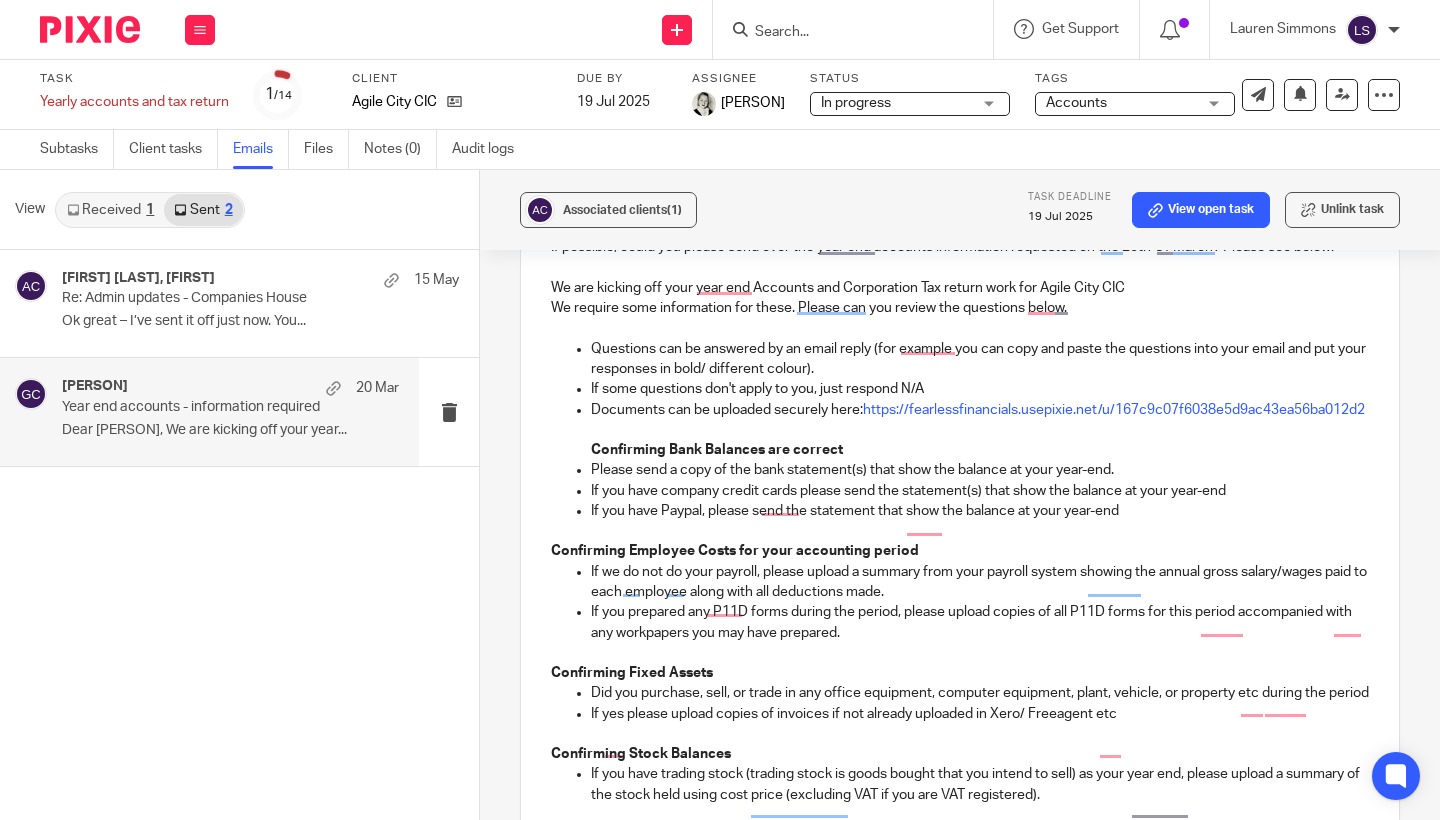 click on "Associated clients  (1)
Task deadline
19 Jul 2025
View open task
Unlink task
Year end accounts - information required
Reply to everyone
Gillian Caughey
<gillian@fearlessfinancials.co.uk>   to
abigale@agile-city.com
<abigale@agile-city.com>       20 Mar 2025 9:00am
Forward
Secure the attachments in this message. Files exceeding the size limit (10MB) will be secured automatically.
Switch off     On     To:
abigale@agile-city.com
Rob Morrison
abigale@agile-city.com   Rob Morrison
Cc
Subject:     Re: Year end accounts - information required     Hi Abigale/Rob, I hope both of you are well! )" at bounding box center (960, 495) 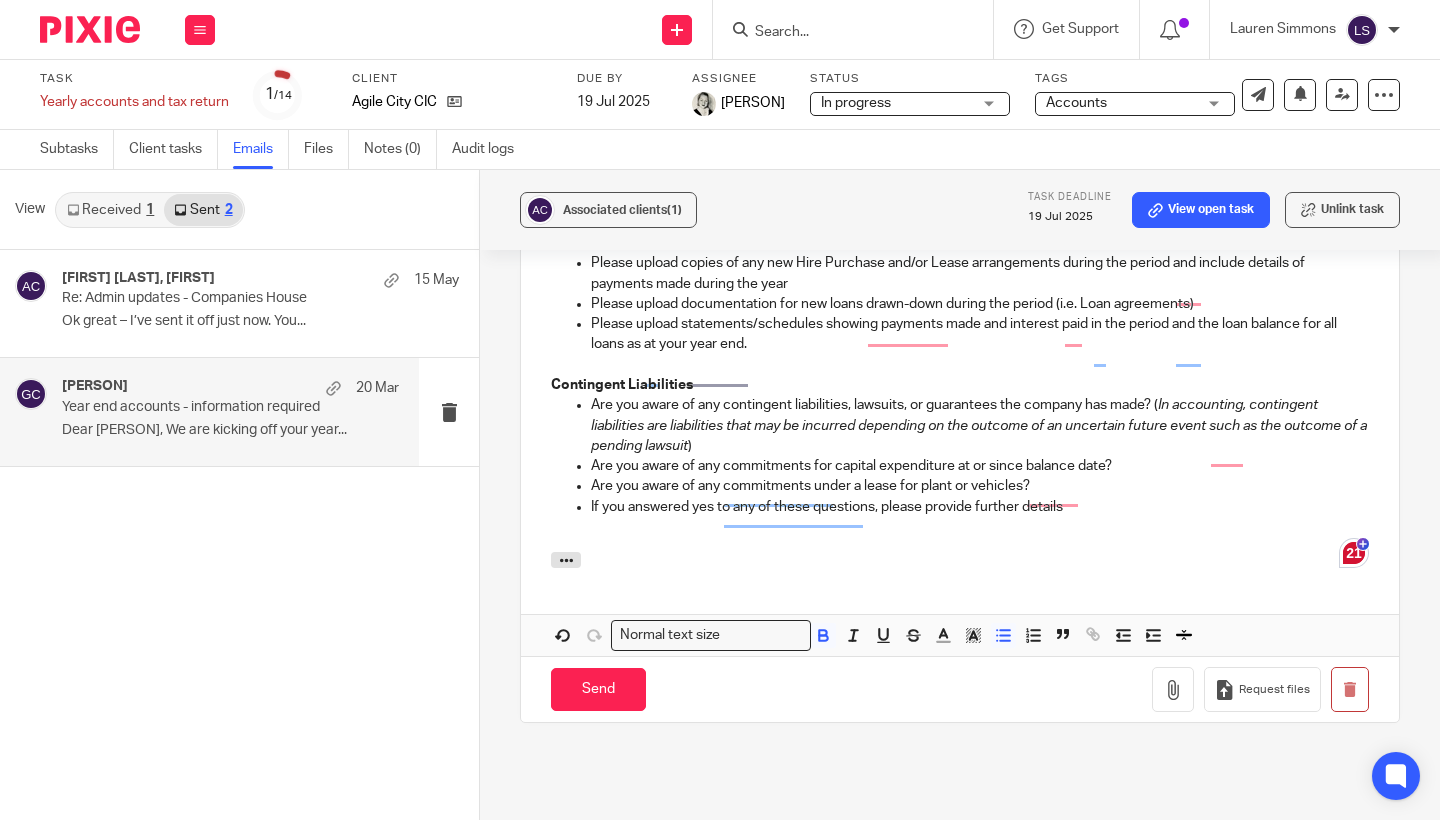 scroll, scrollTop: 1165, scrollLeft: 0, axis: vertical 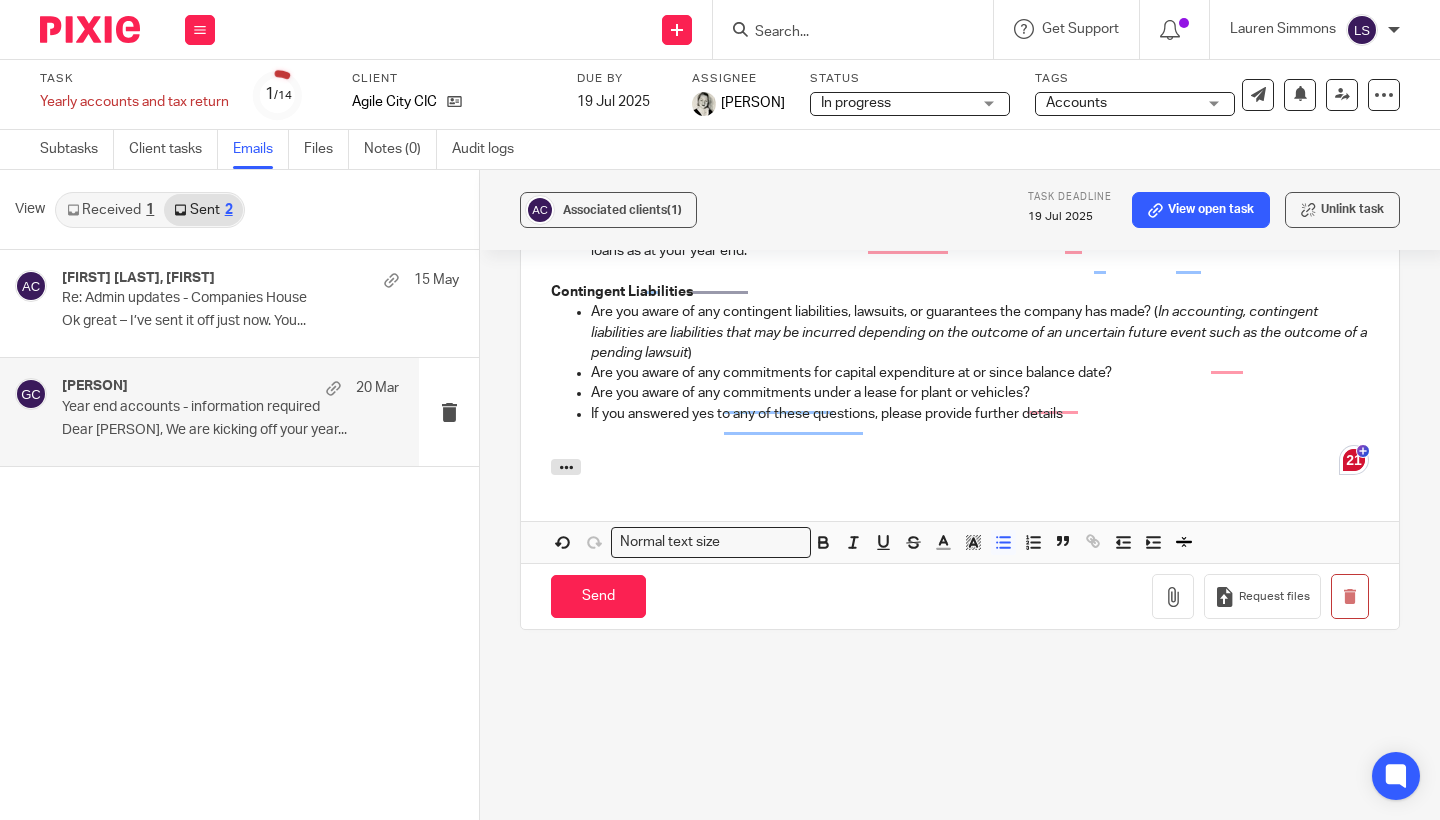 click on "If you answered yes to any of these questions, please provide further details" at bounding box center [980, 414] 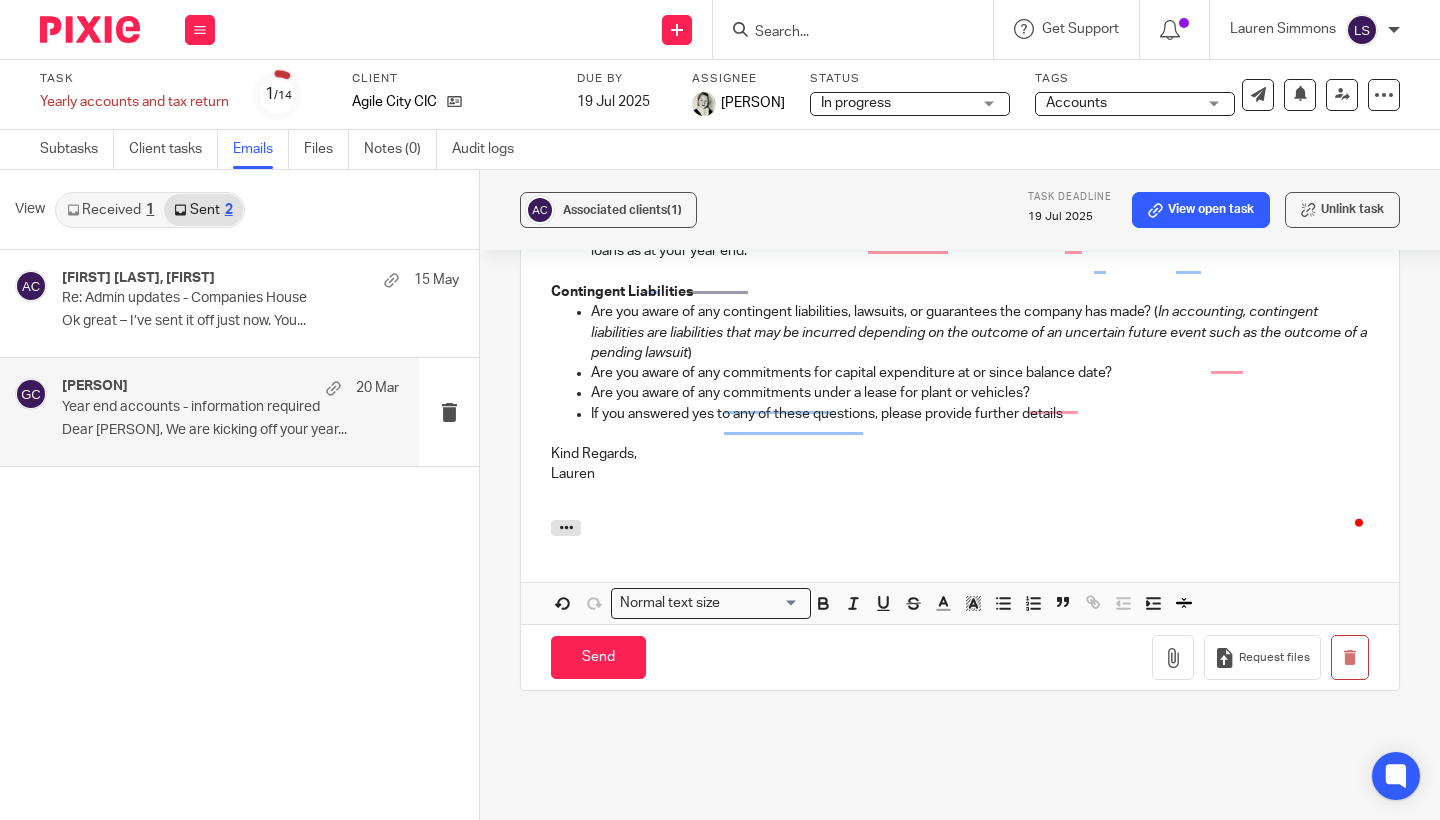 click on "Associated clients  (1)
Task deadline
19 Jul 2025
View open task
Unlink task
Year end accounts - information required
Reply to everyone
Gillian Caughey
<gillian@fearlessfinancials.co.uk>   to
abigale@agile-city.com
<abigale@agile-city.com>       20 Mar 2025 9:00am
Forward
Secure the attachments in this message. Files exceeding the size limit (10MB) will be secured automatically.
Switch off     On     To:
abigale@agile-city.com
Rob Morrison
abigale@agile-city.com   Rob Morrison
Cc
Subject:     Re: Year end accounts - information required     Hi Abigale/Rob, I hope both of you are well! )" at bounding box center [960, 495] 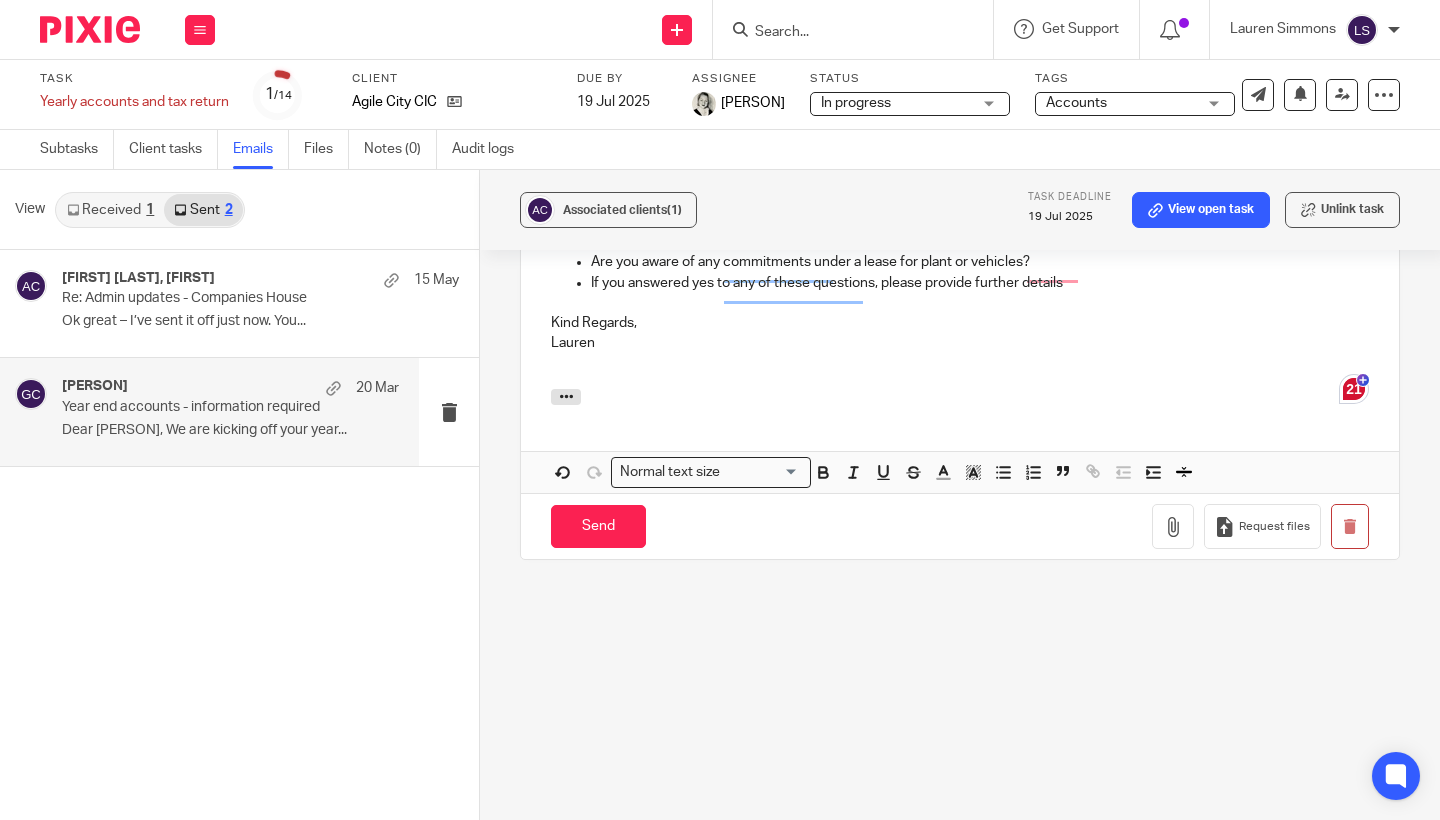 scroll, scrollTop: 1340, scrollLeft: 0, axis: vertical 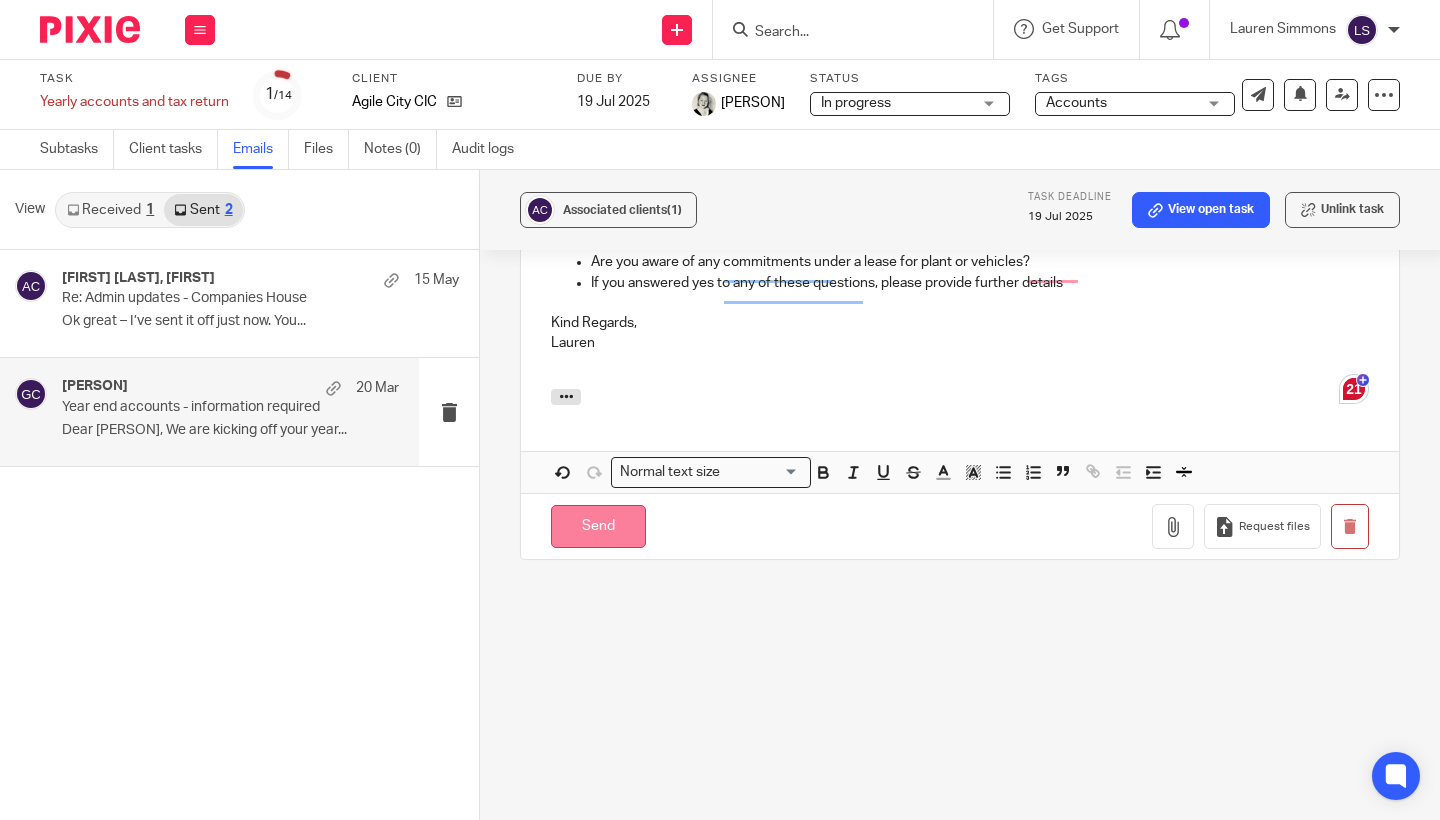 click on "Send" at bounding box center (598, 526) 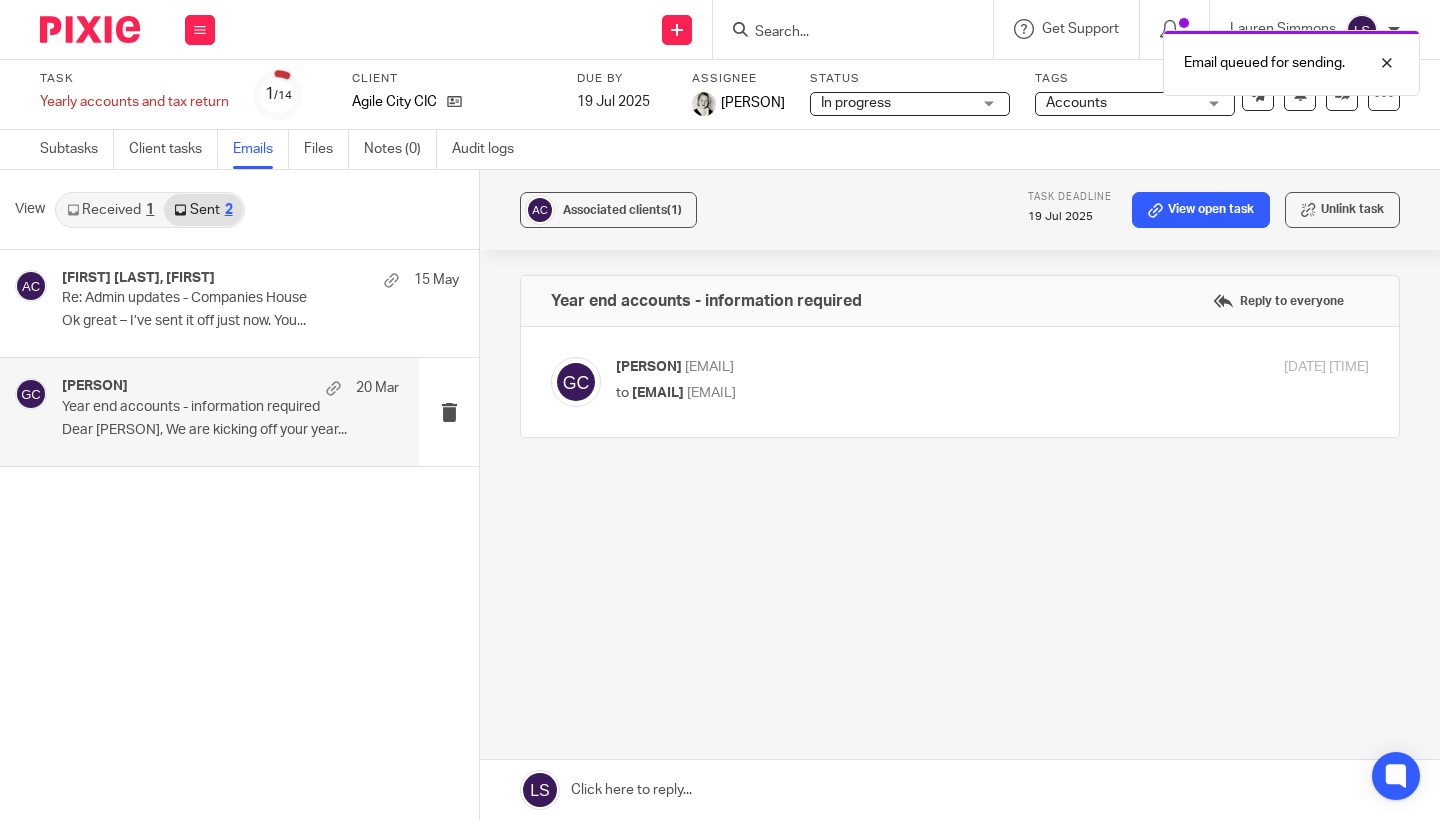 scroll, scrollTop: 0, scrollLeft: 0, axis: both 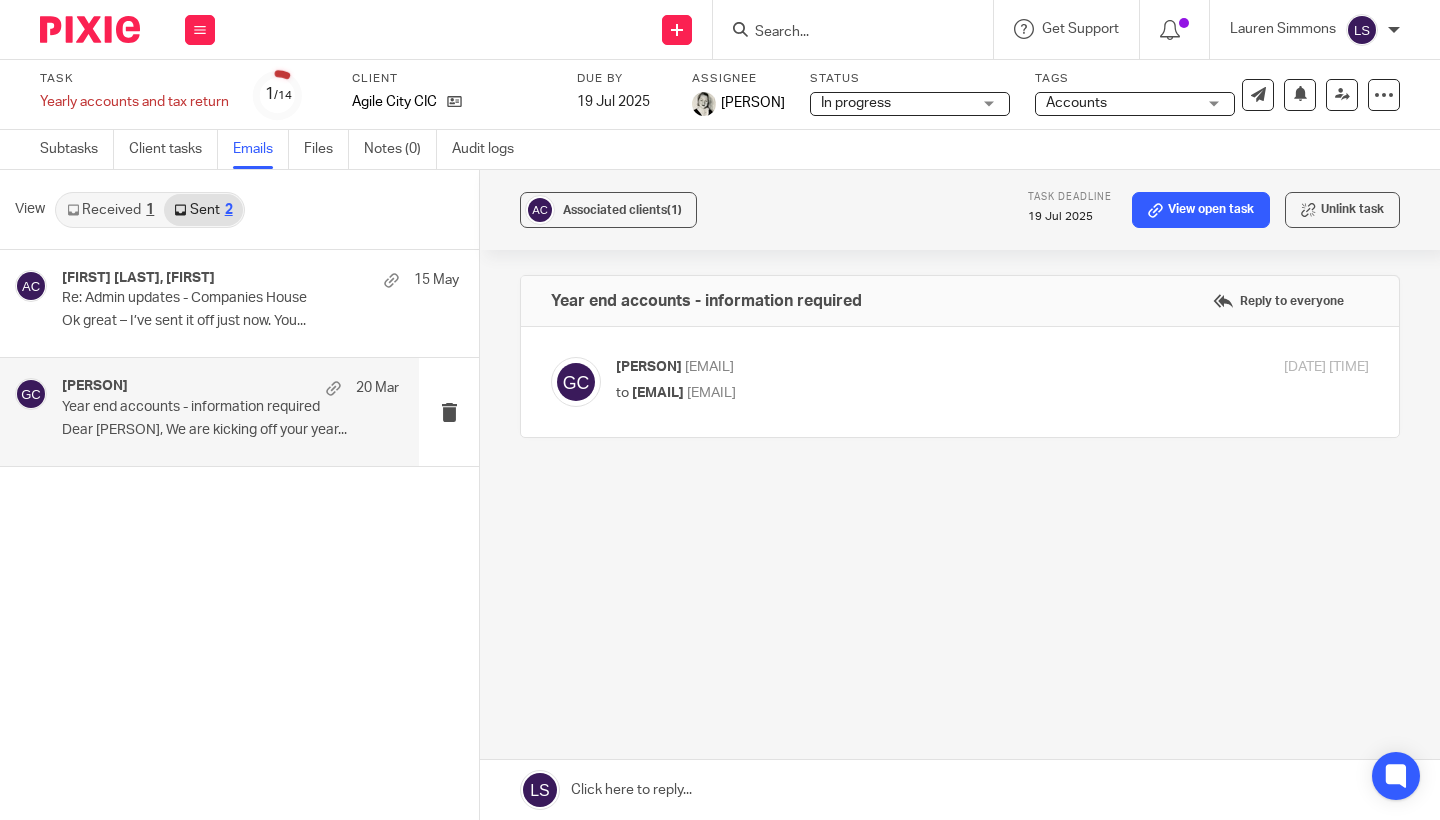 click at bounding box center (843, 33) 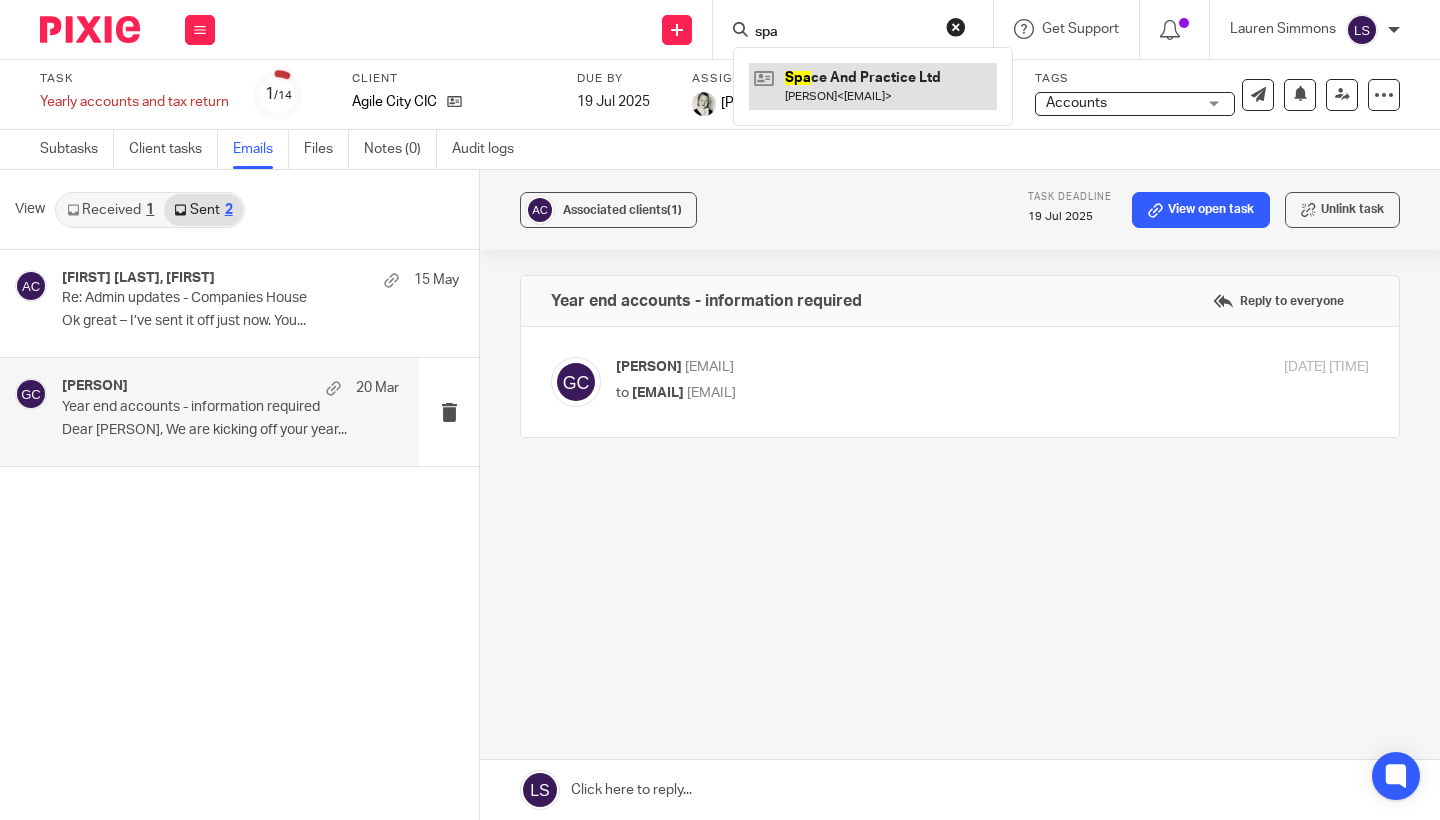 type on "spa" 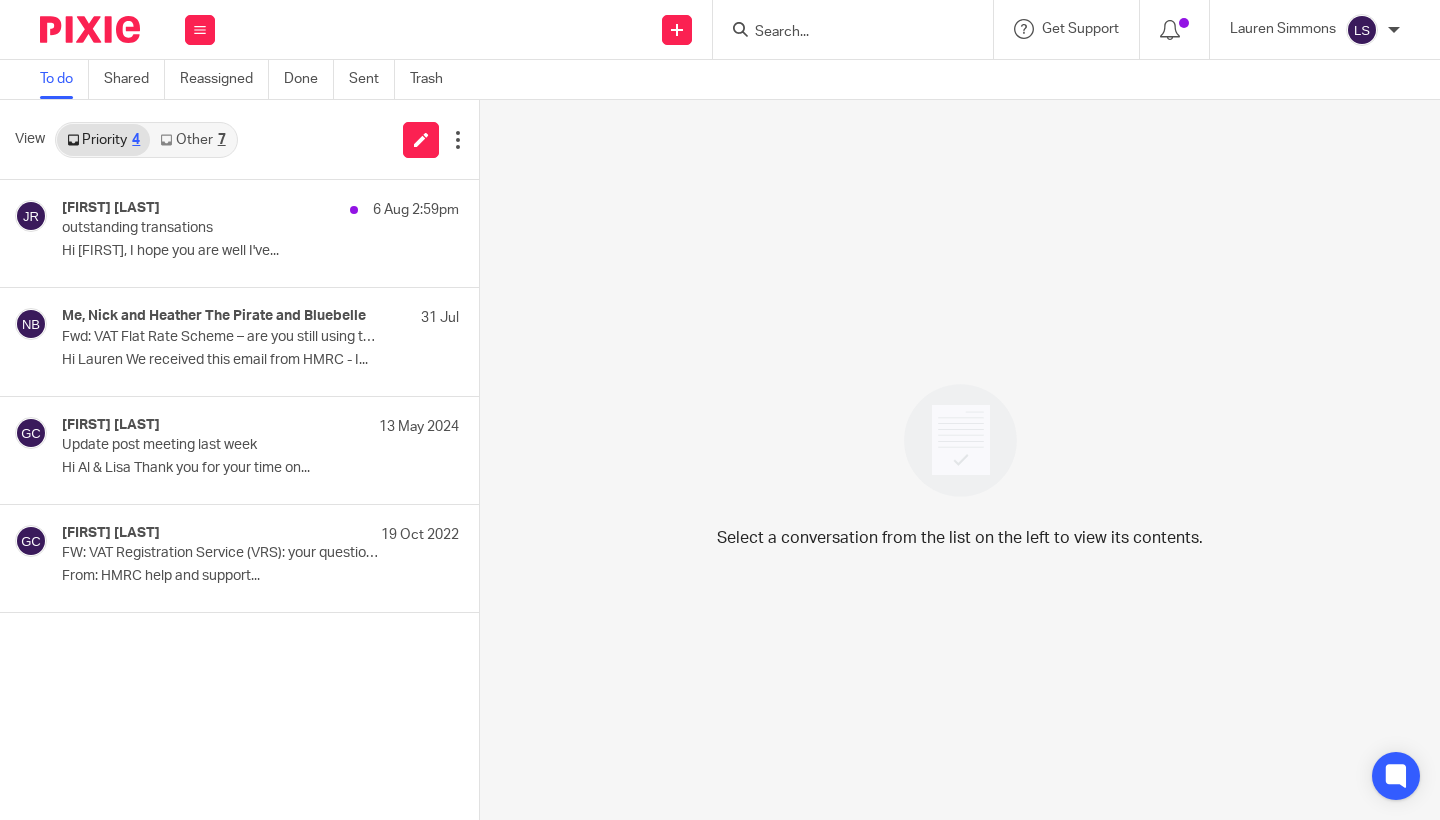 scroll, scrollTop: 0, scrollLeft: 0, axis: both 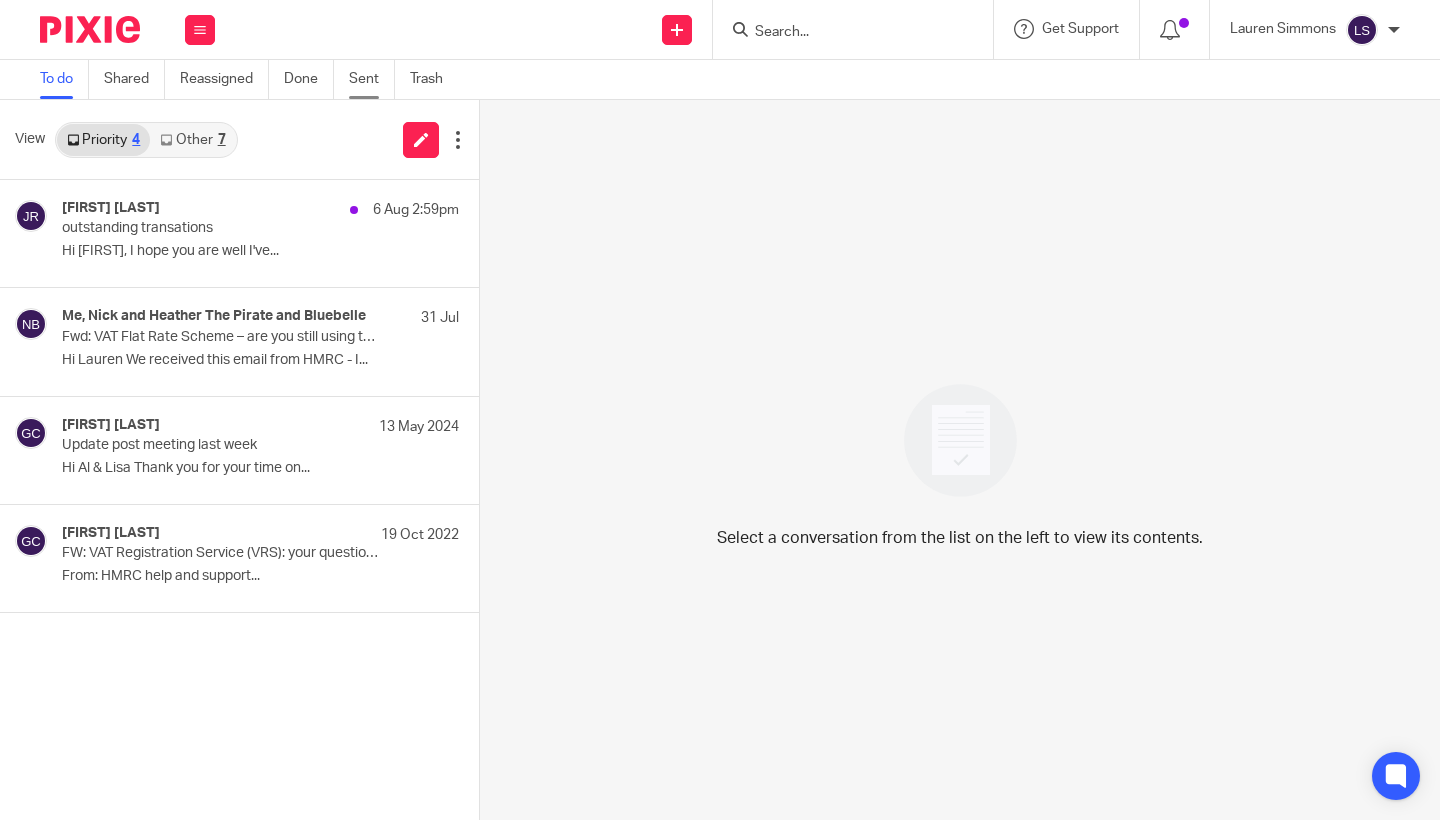 click on "Sent" at bounding box center (372, 79) 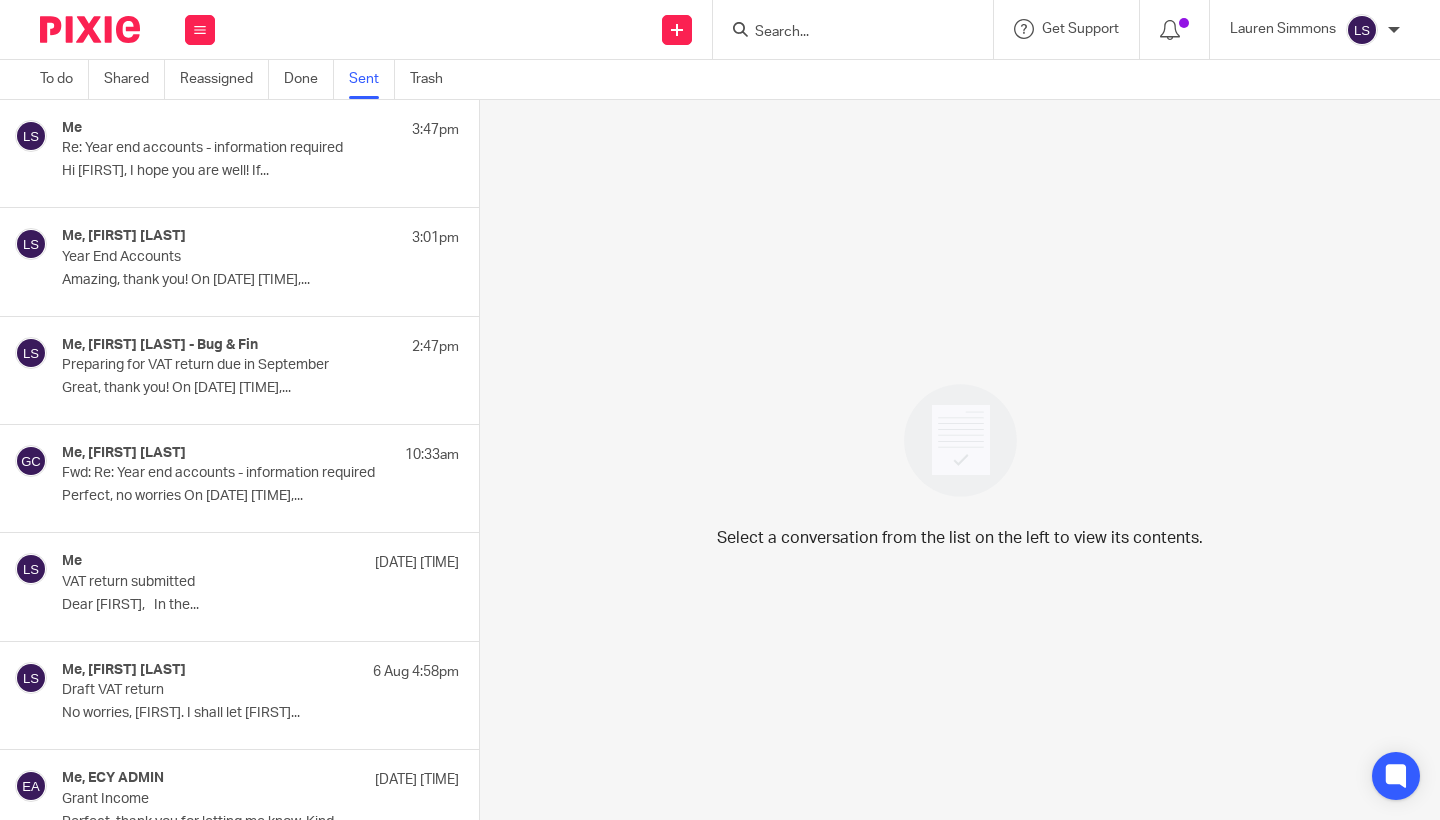 scroll, scrollTop: 0, scrollLeft: 0, axis: both 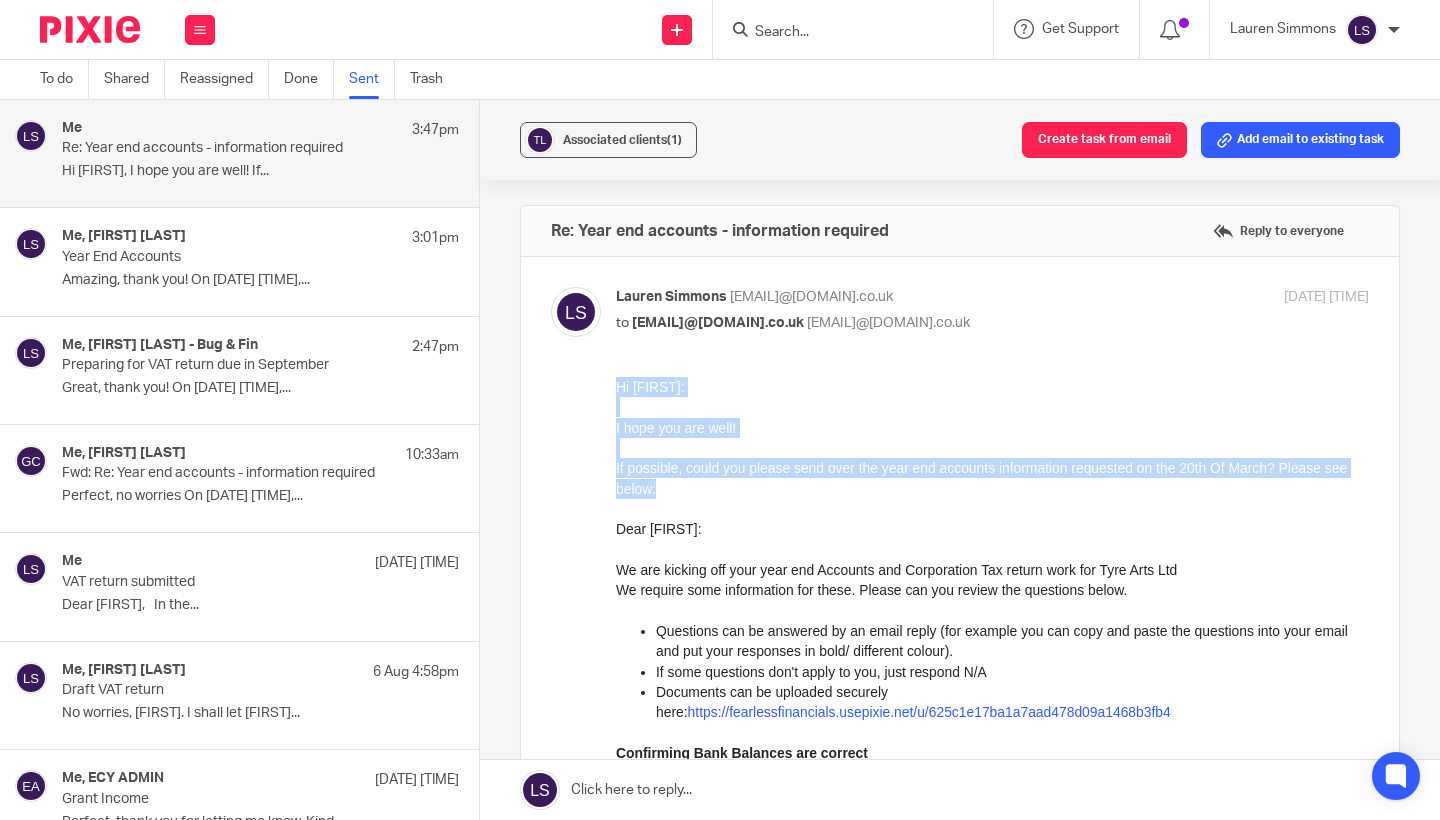 drag, startPoint x: 704, startPoint y: 481, endPoint x: 603, endPoint y: 388, distance: 137.2953 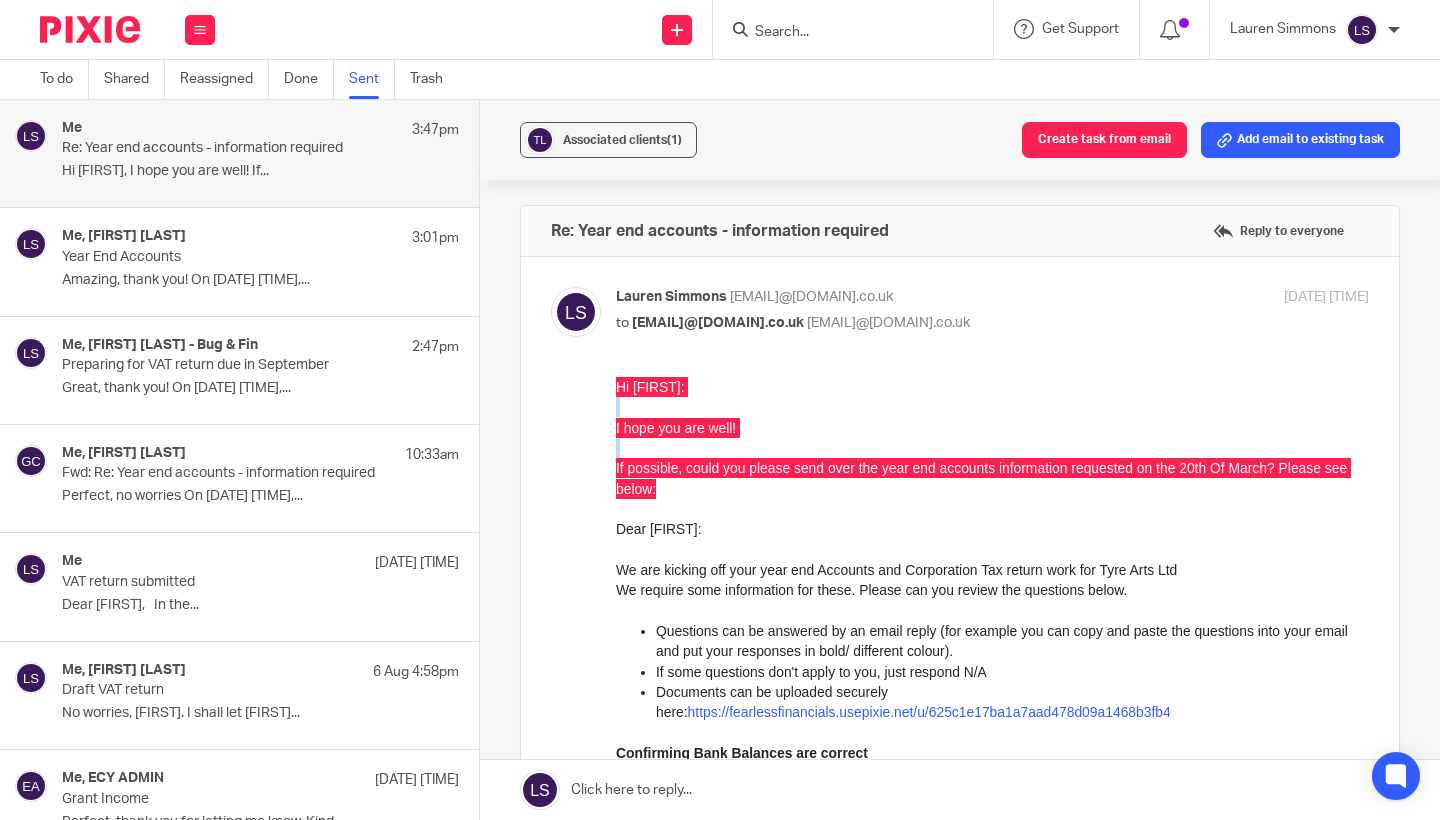 click at bounding box center [853, 29] 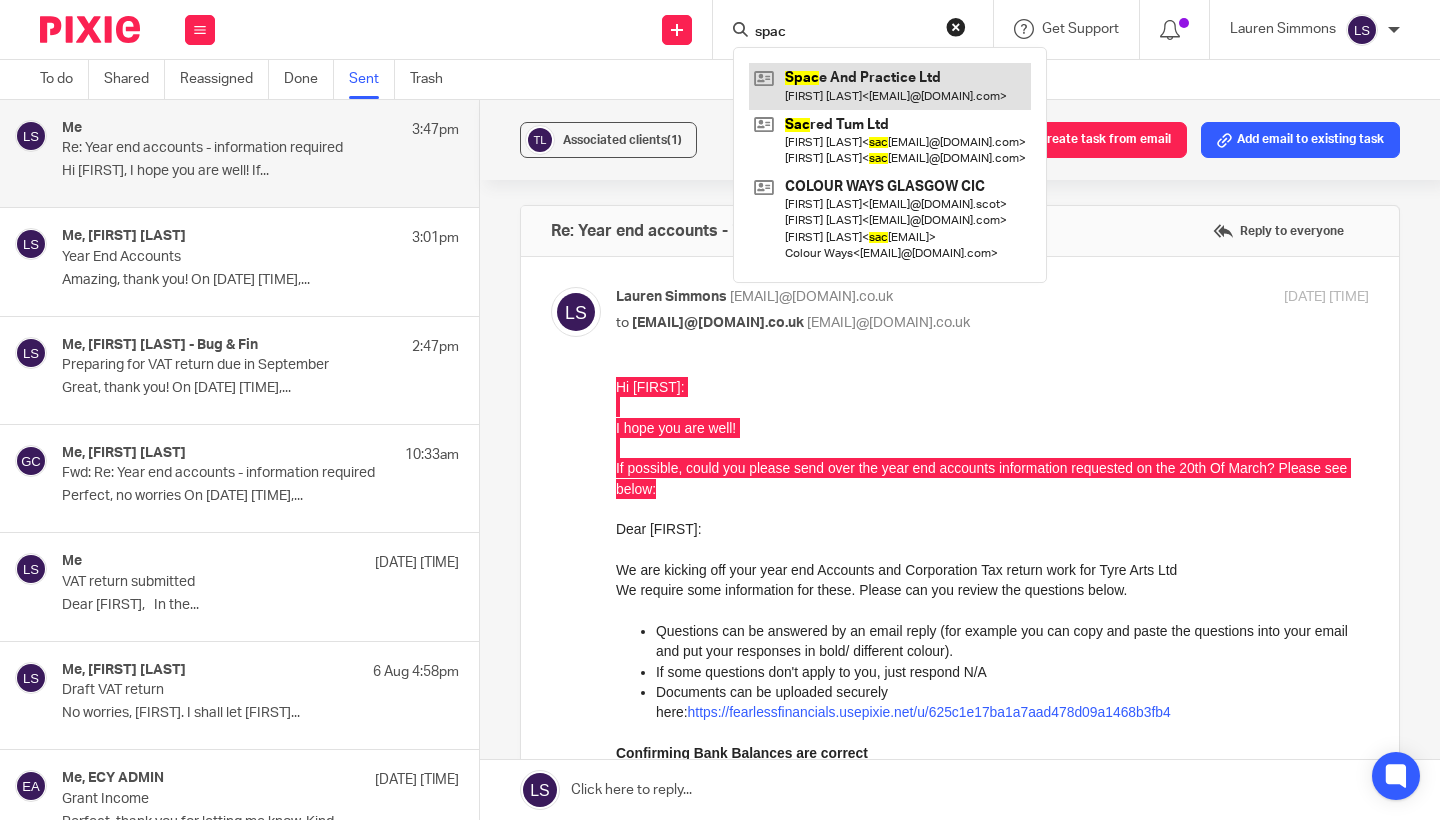 type on "spac" 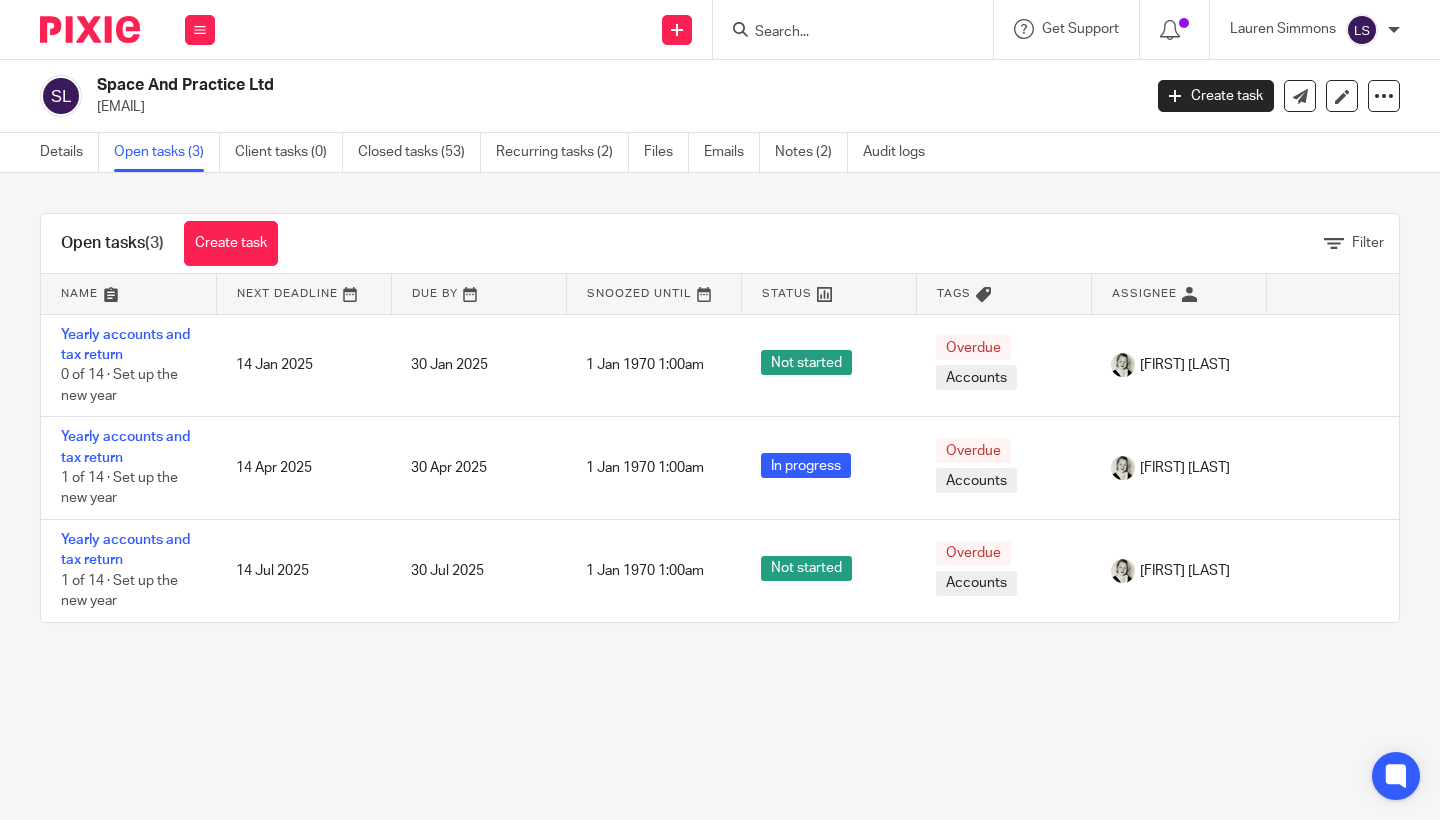 scroll, scrollTop: 0, scrollLeft: 0, axis: both 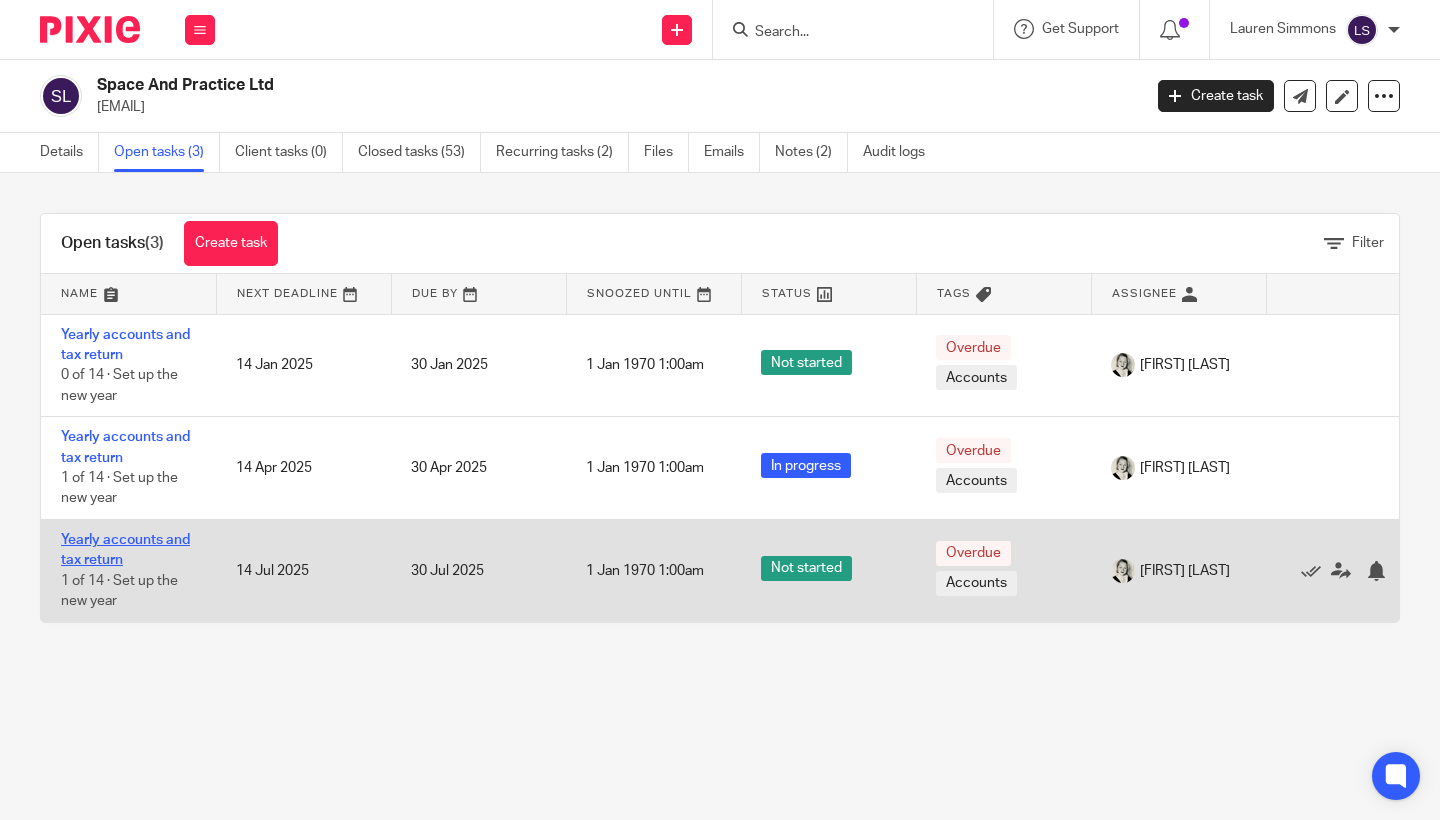 click on "Yearly accounts and tax return" at bounding box center (125, 550) 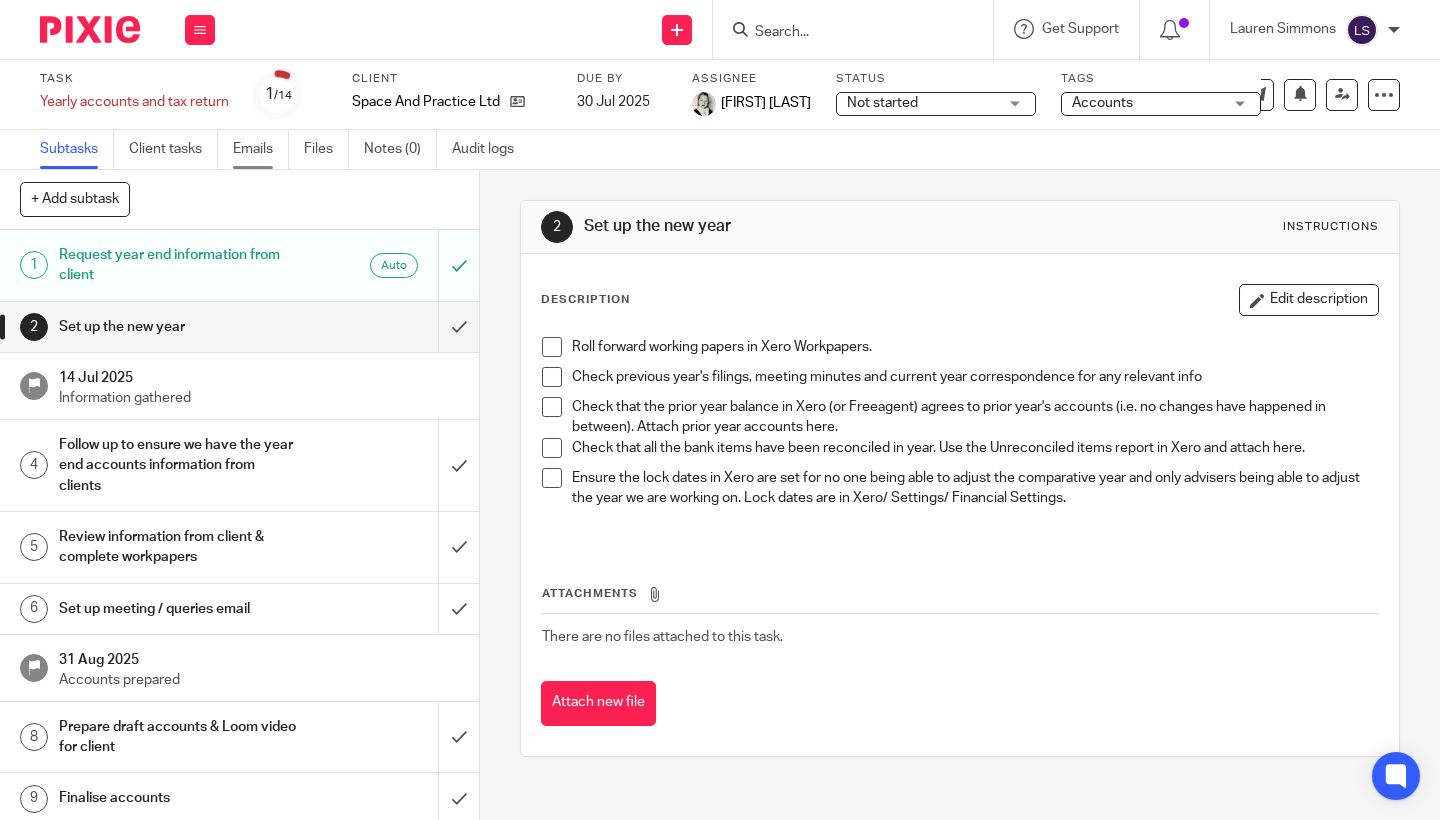 drag, startPoint x: 0, startPoint y: 0, endPoint x: 261, endPoint y: 152, distance: 302.03476 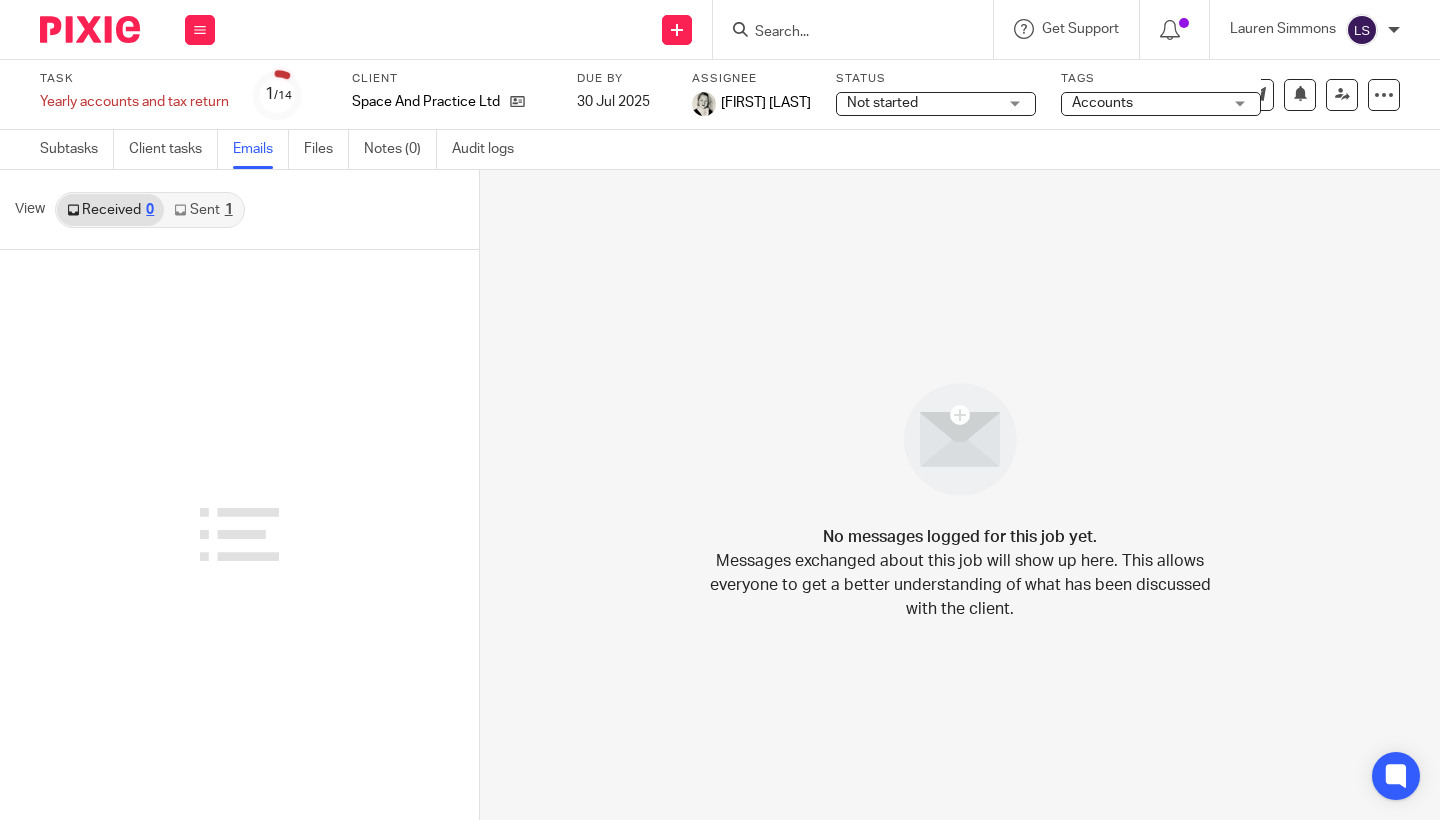 scroll, scrollTop: 0, scrollLeft: 0, axis: both 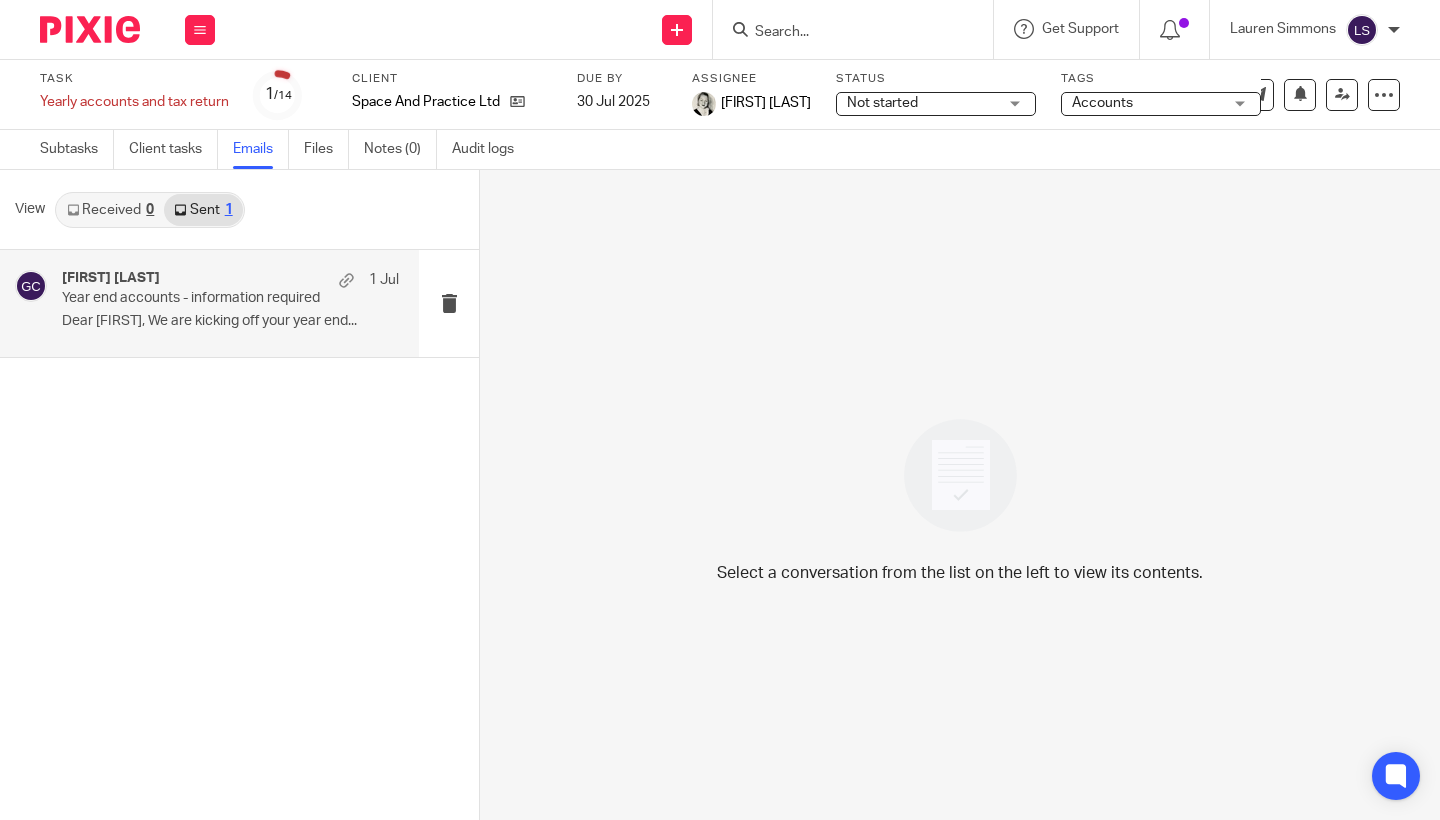 click on "Year end accounts - information required" at bounding box center [197, 298] 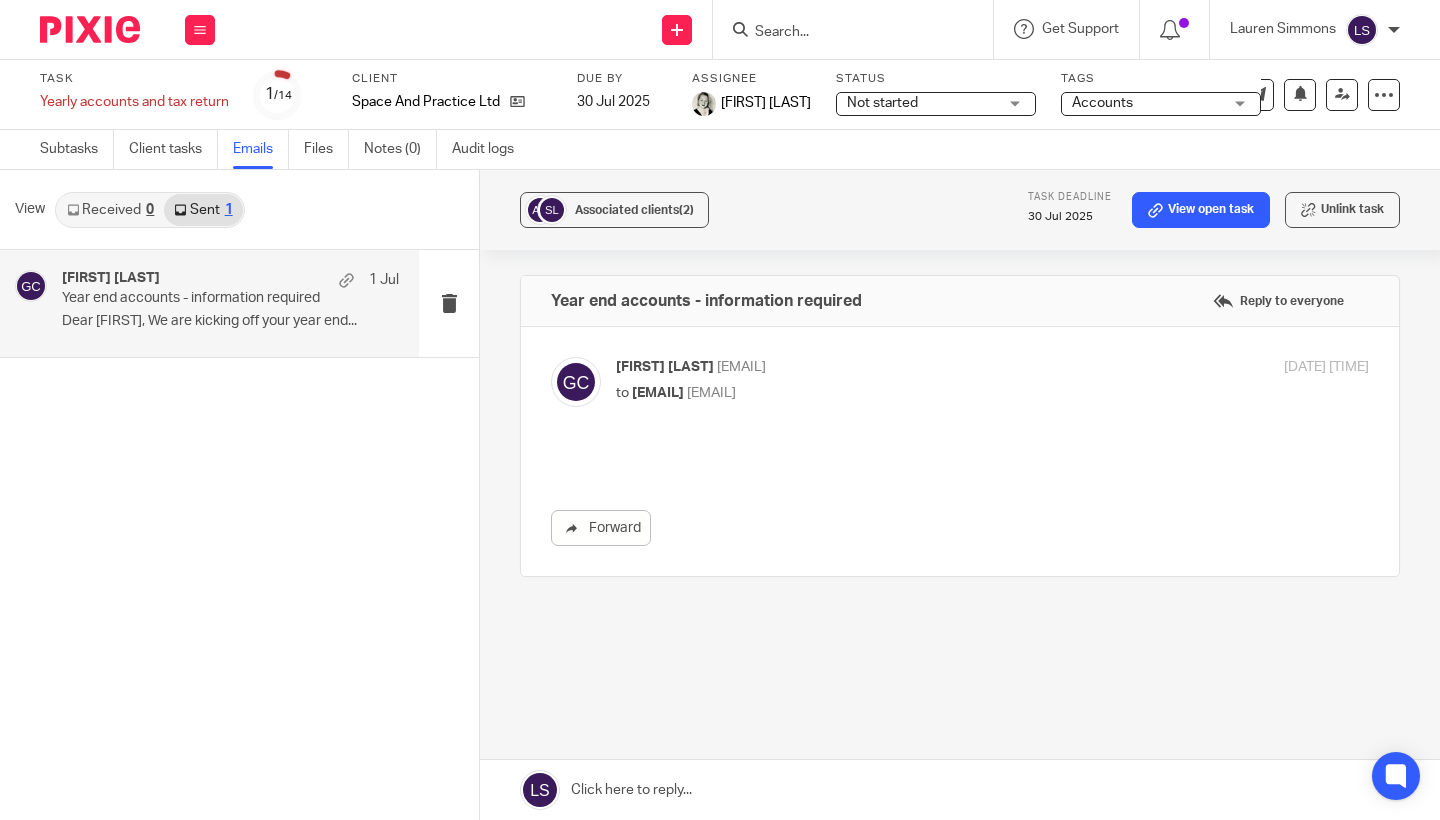 scroll, scrollTop: 0, scrollLeft: 0, axis: both 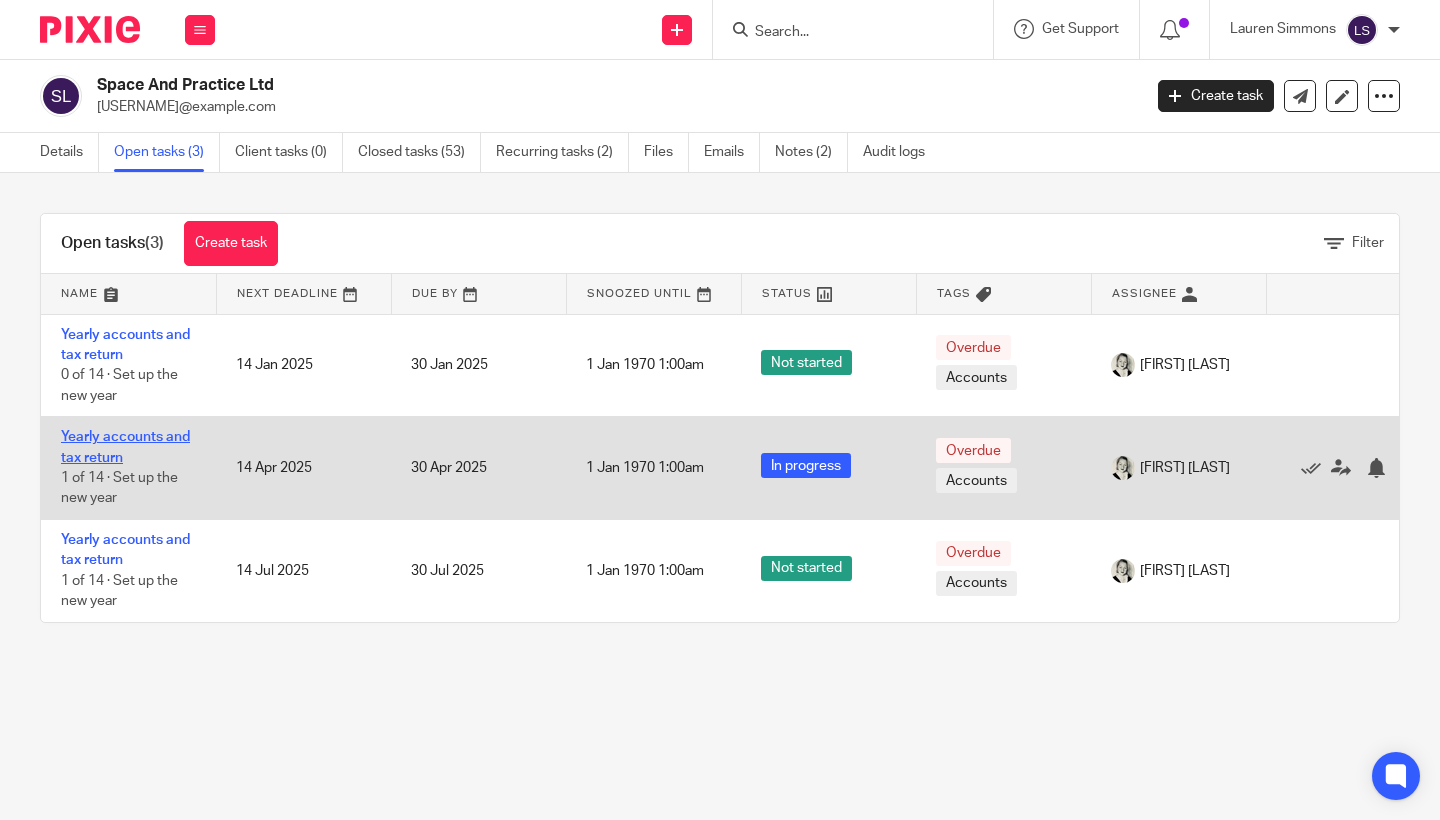 click on "Yearly accounts and tax return" at bounding box center (125, 447) 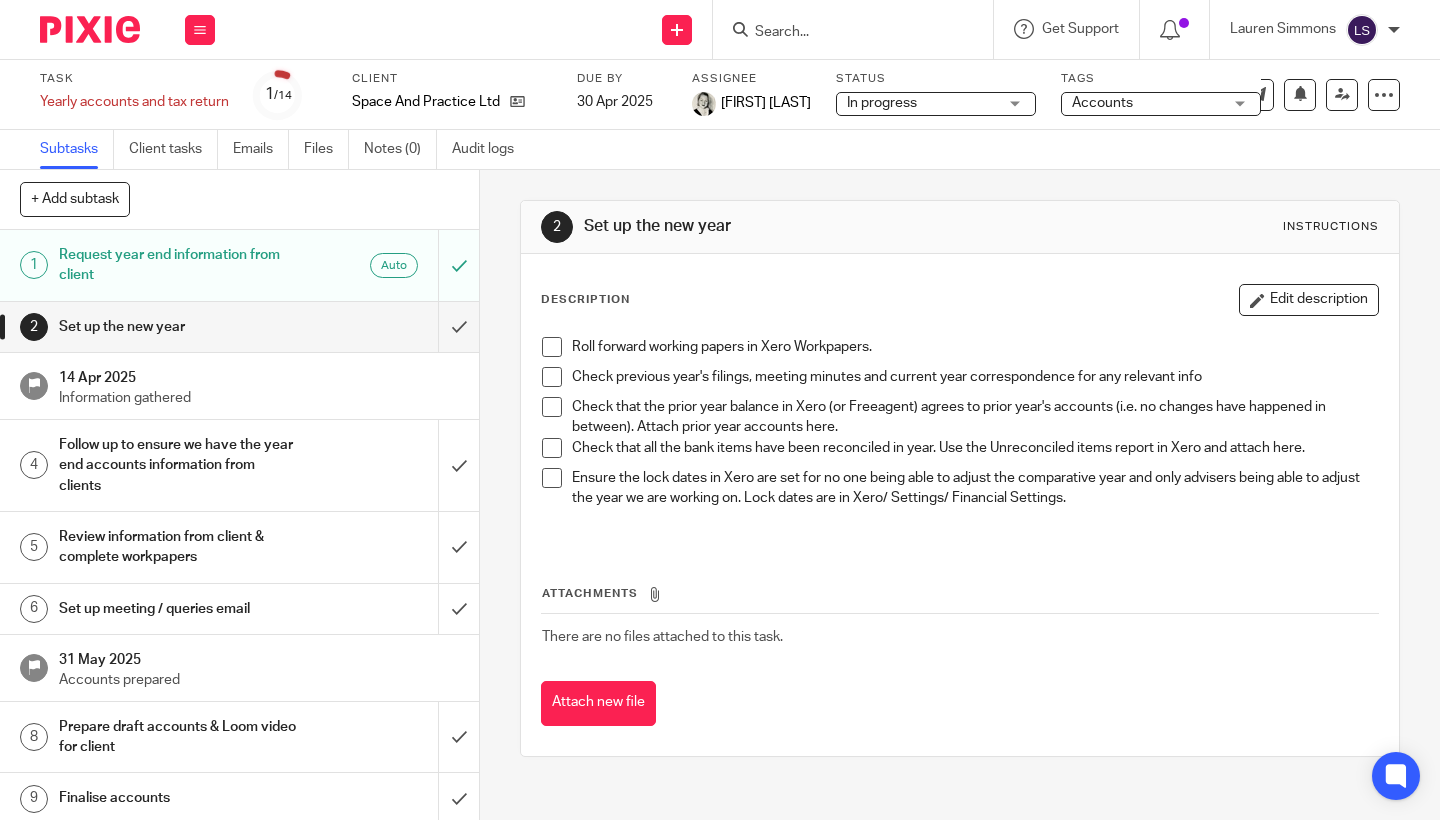 scroll, scrollTop: 0, scrollLeft: 0, axis: both 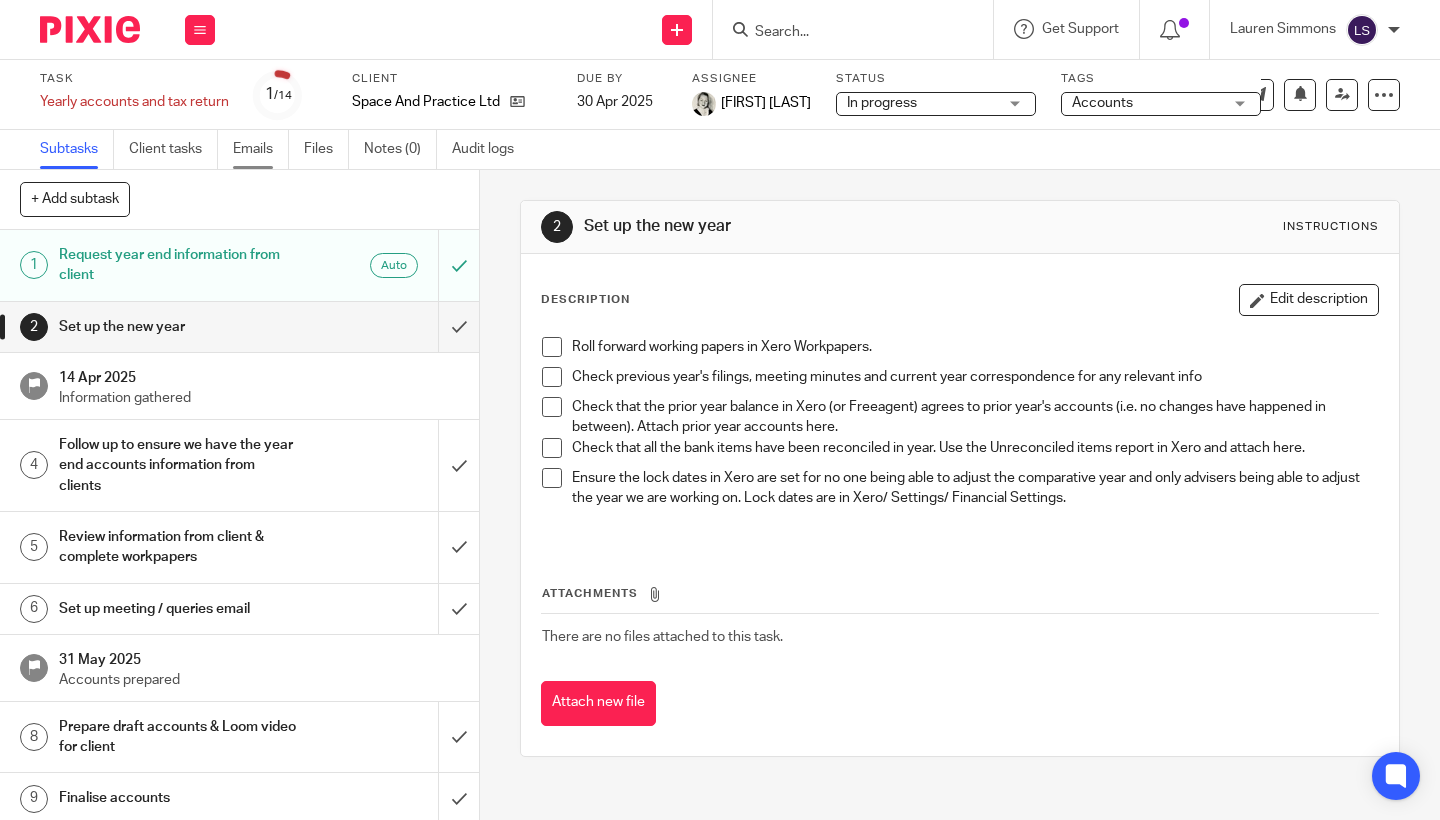 click on "Emails" at bounding box center [261, 149] 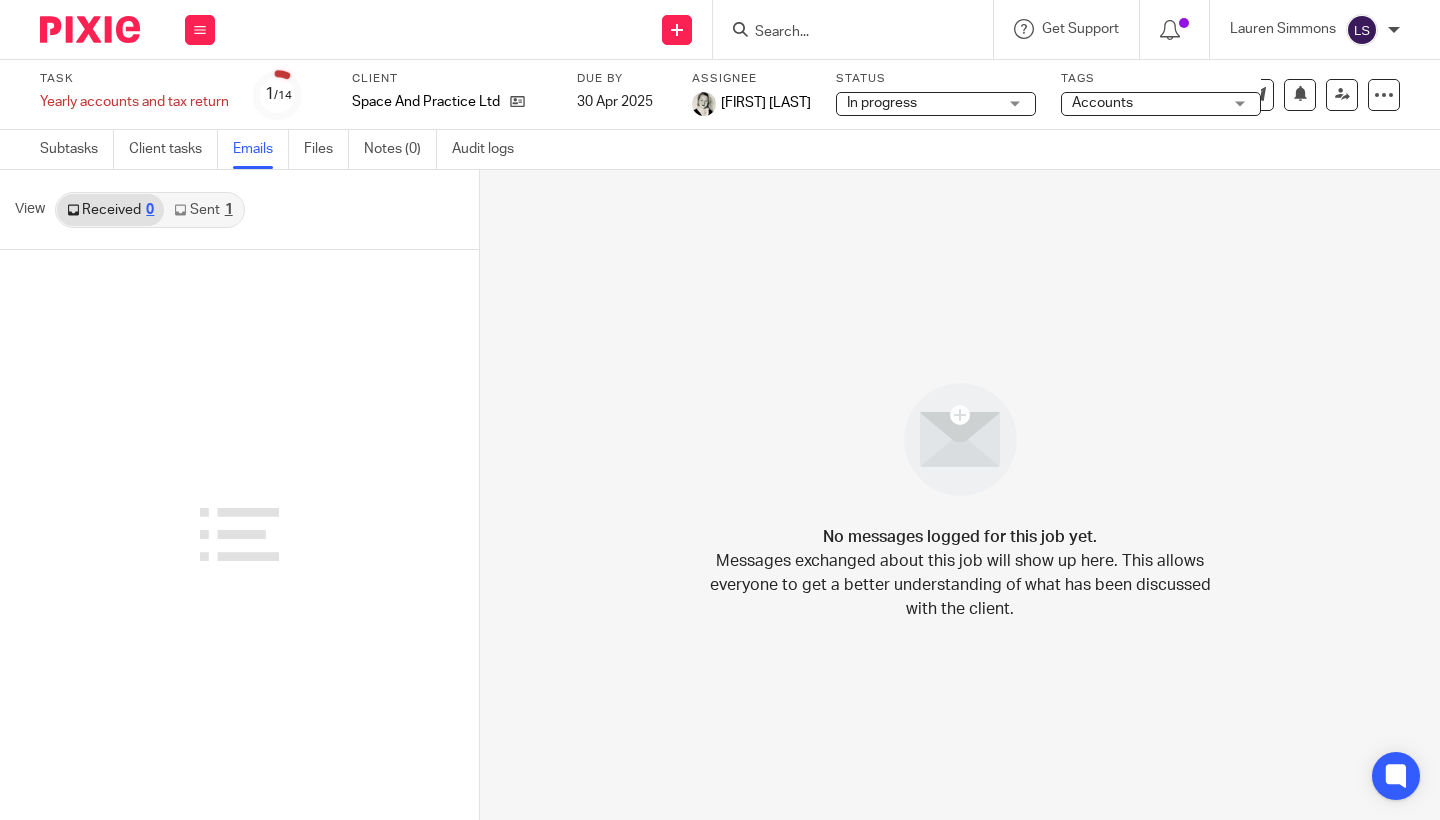 scroll, scrollTop: 0, scrollLeft: 0, axis: both 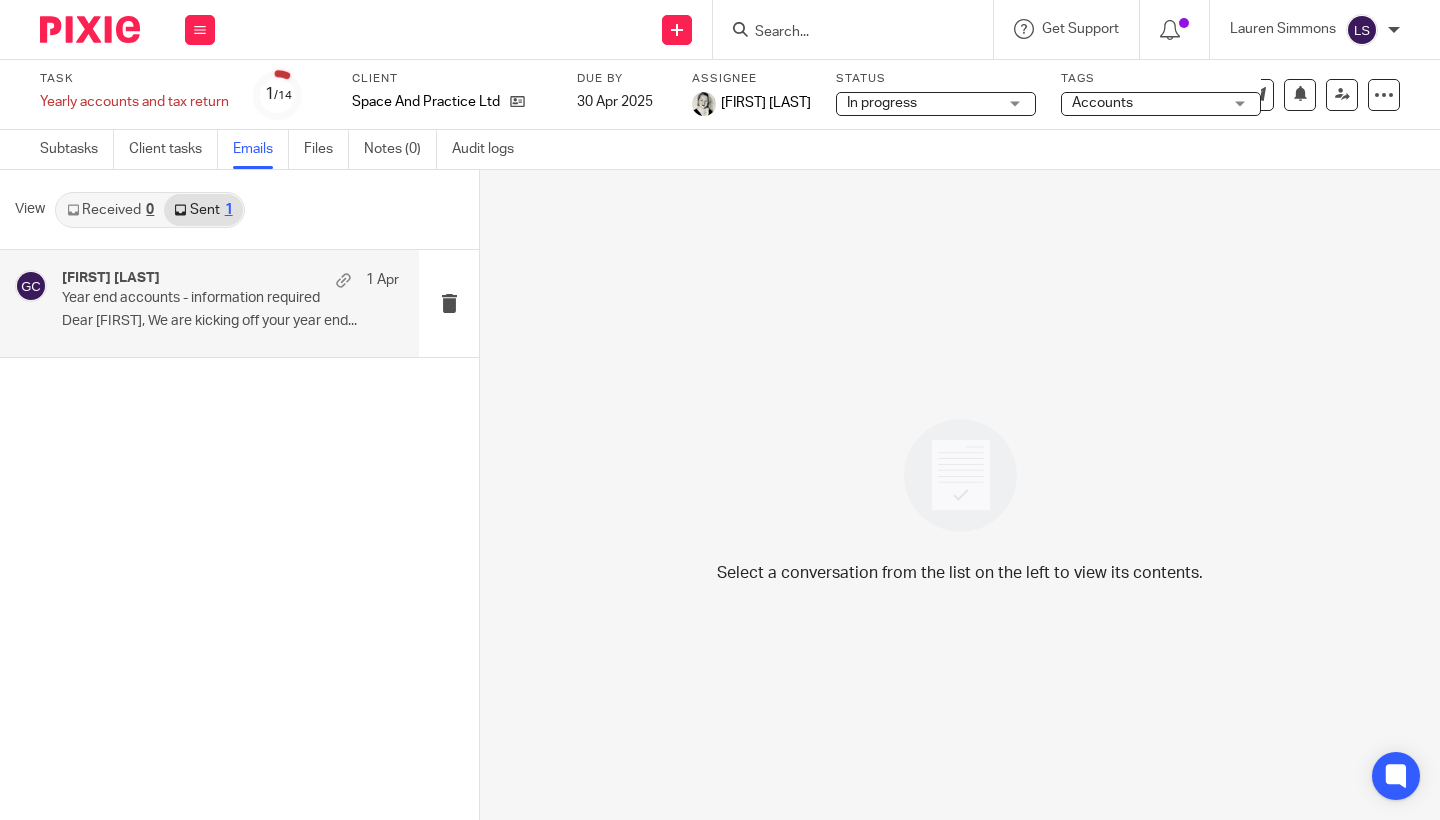 click on "Year end accounts - information required" at bounding box center [197, 298] 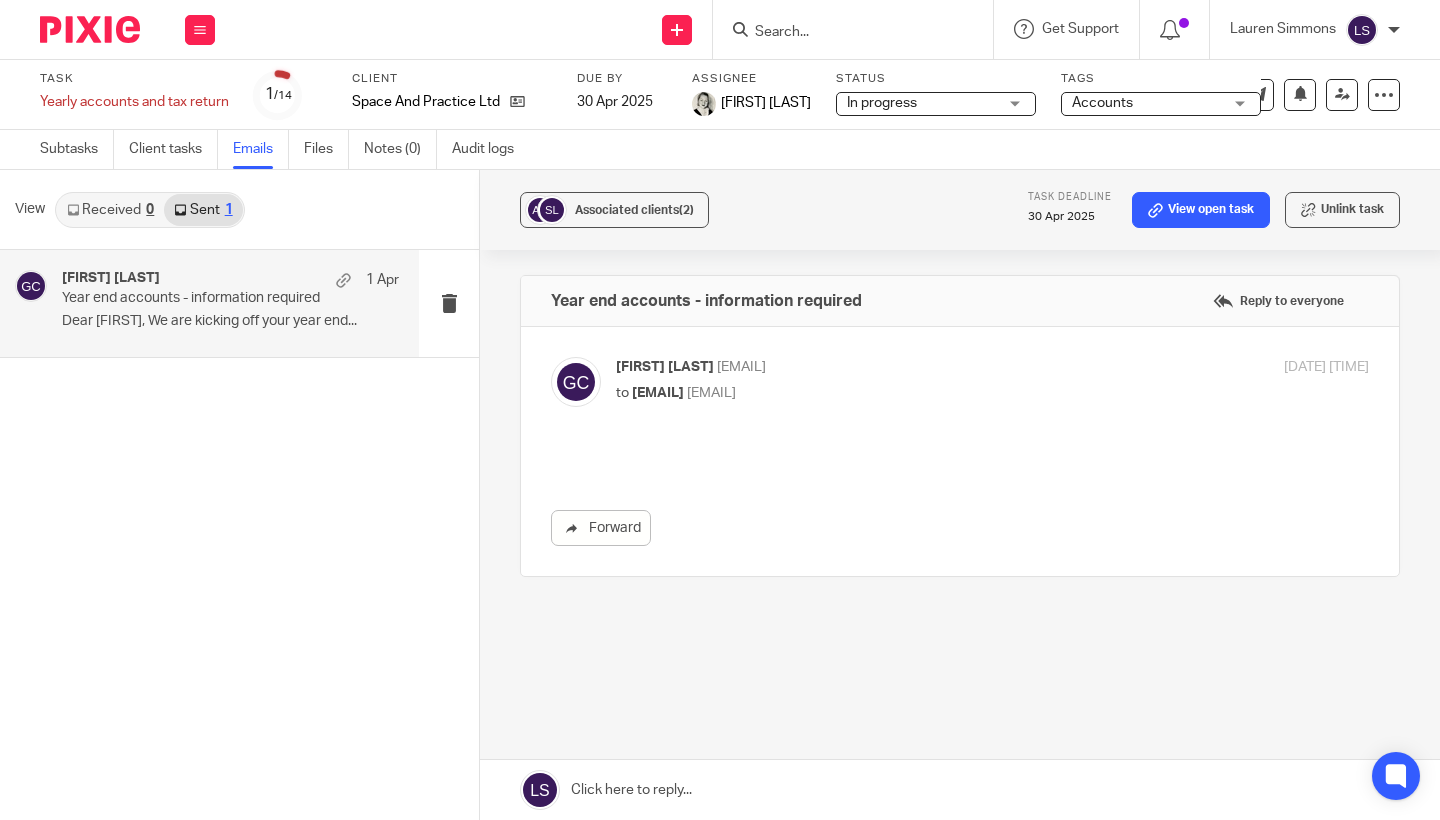 scroll, scrollTop: 0, scrollLeft: 0, axis: both 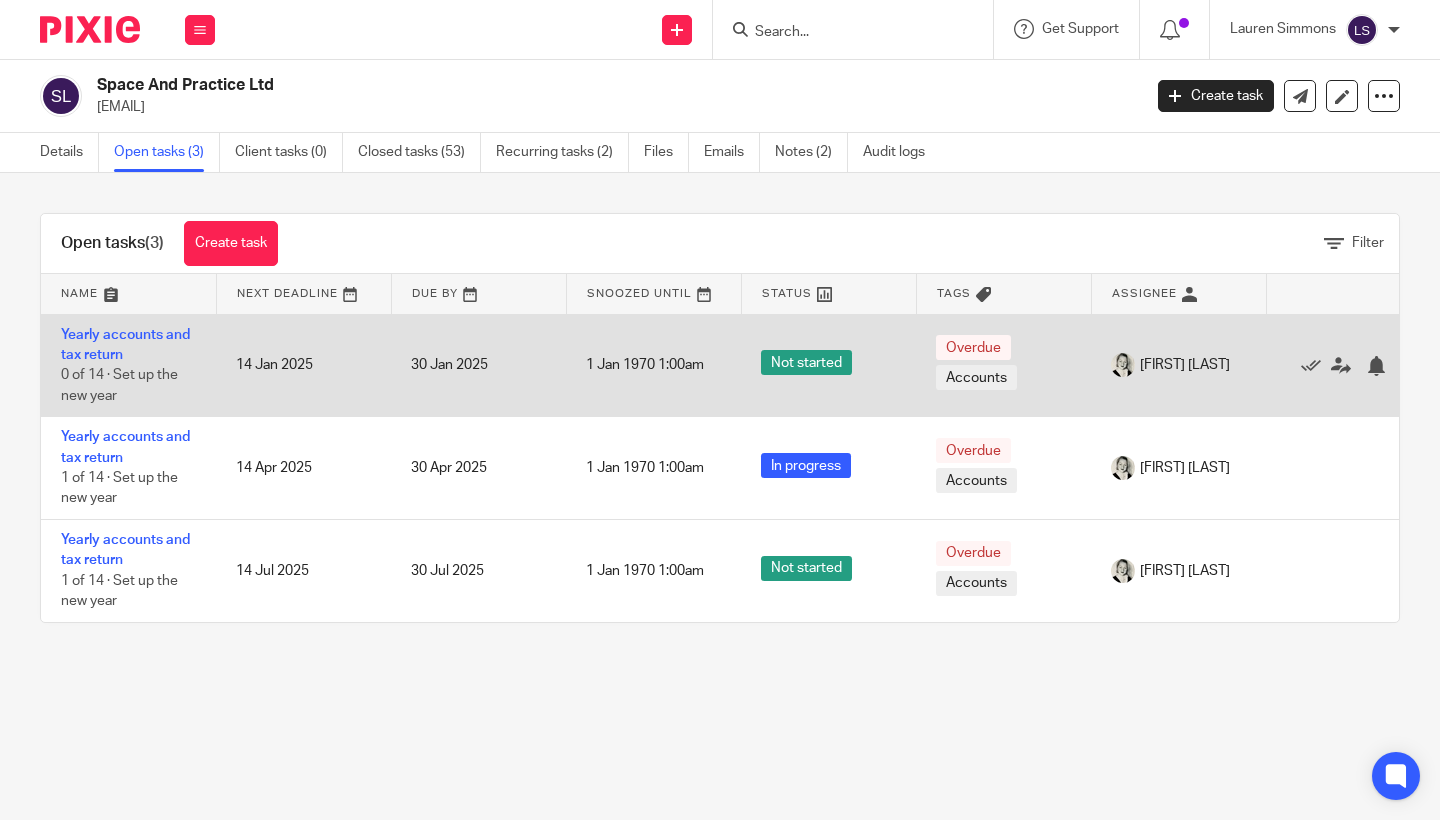 click on "Yearly accounts and tax return
0
of
14 ·
Set up the new year" at bounding box center [128, 365] 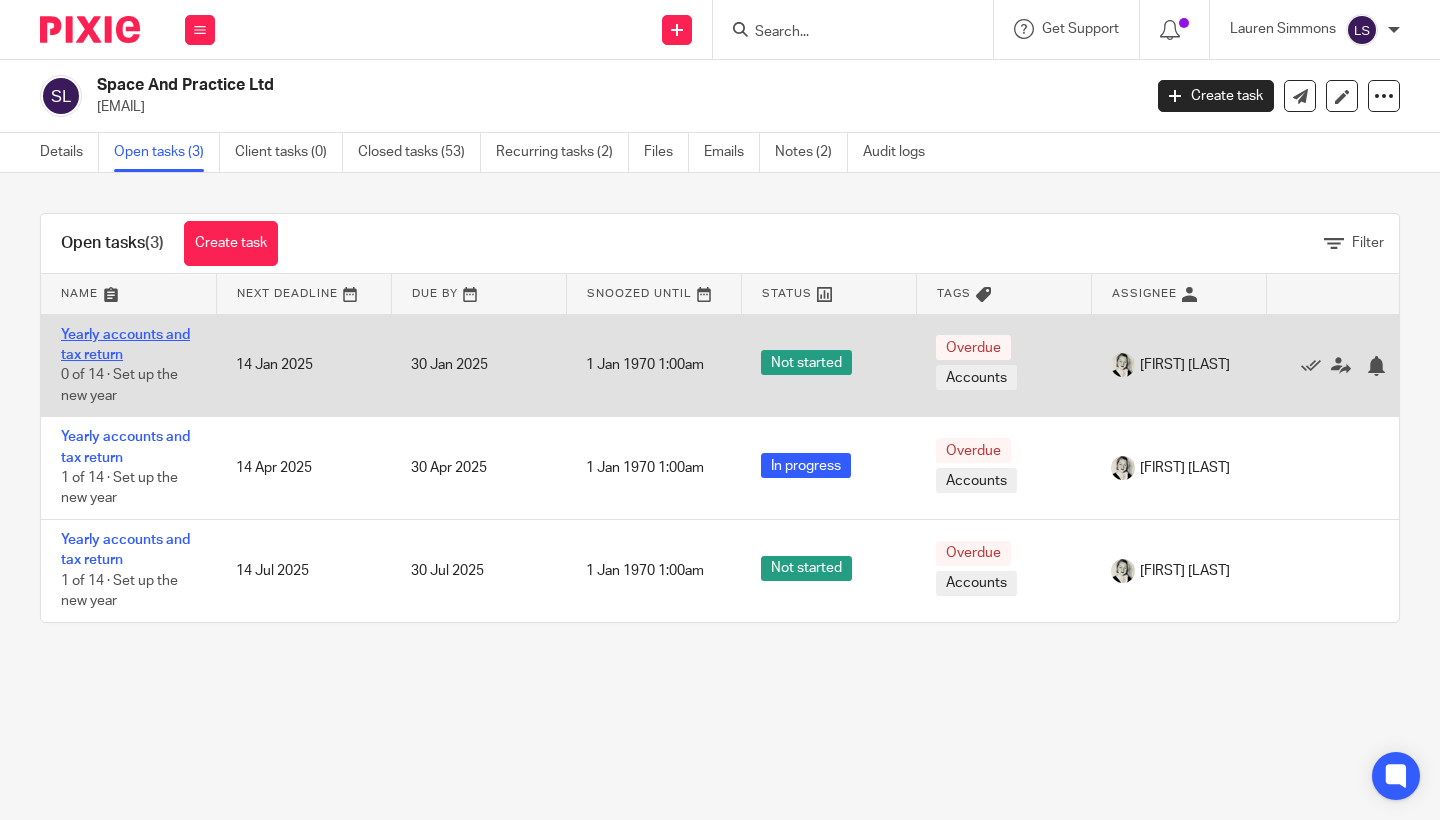 click on "Yearly accounts and tax return" at bounding box center (125, 345) 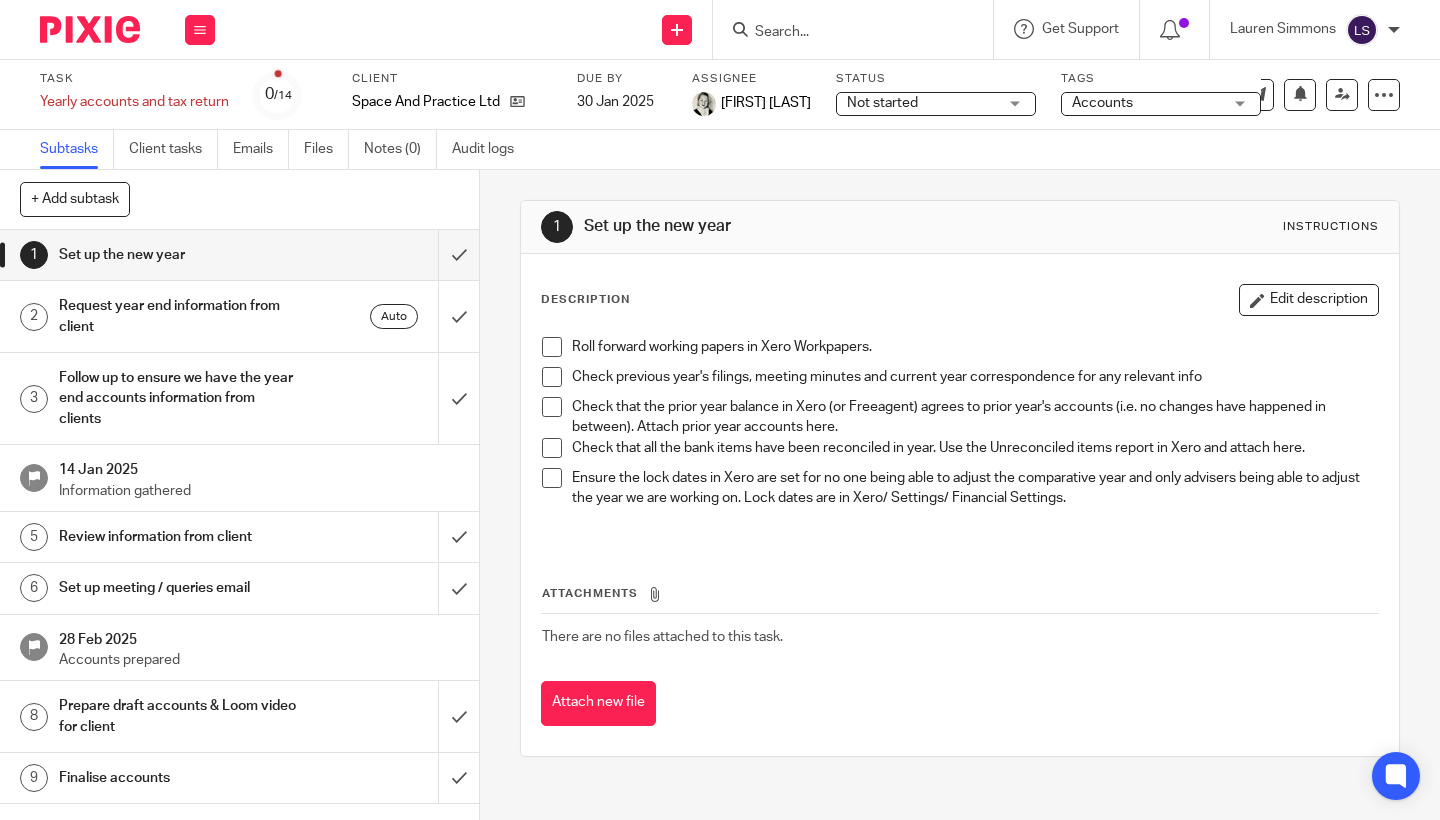 scroll, scrollTop: 0, scrollLeft: 0, axis: both 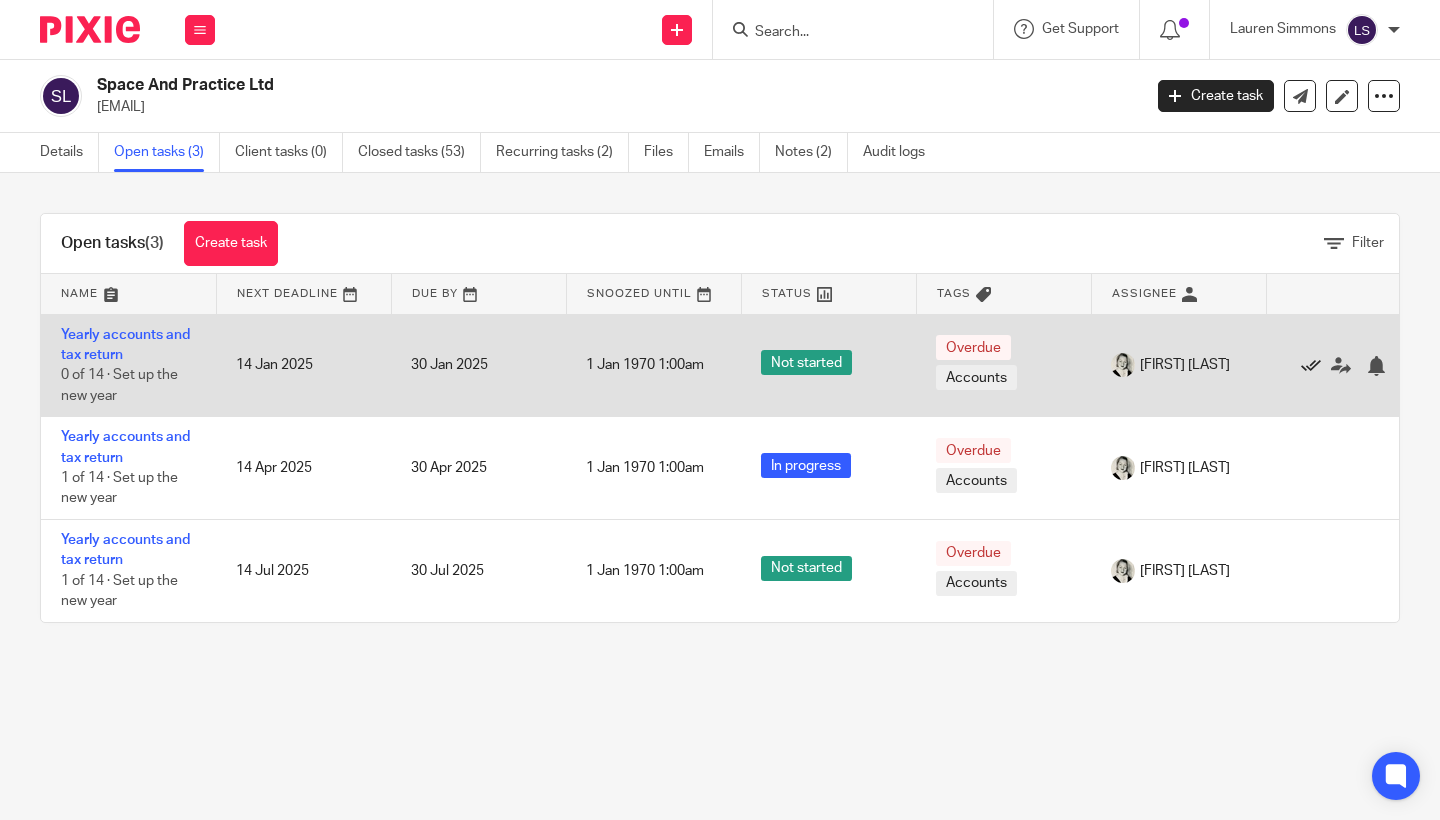 click at bounding box center (1311, 366) 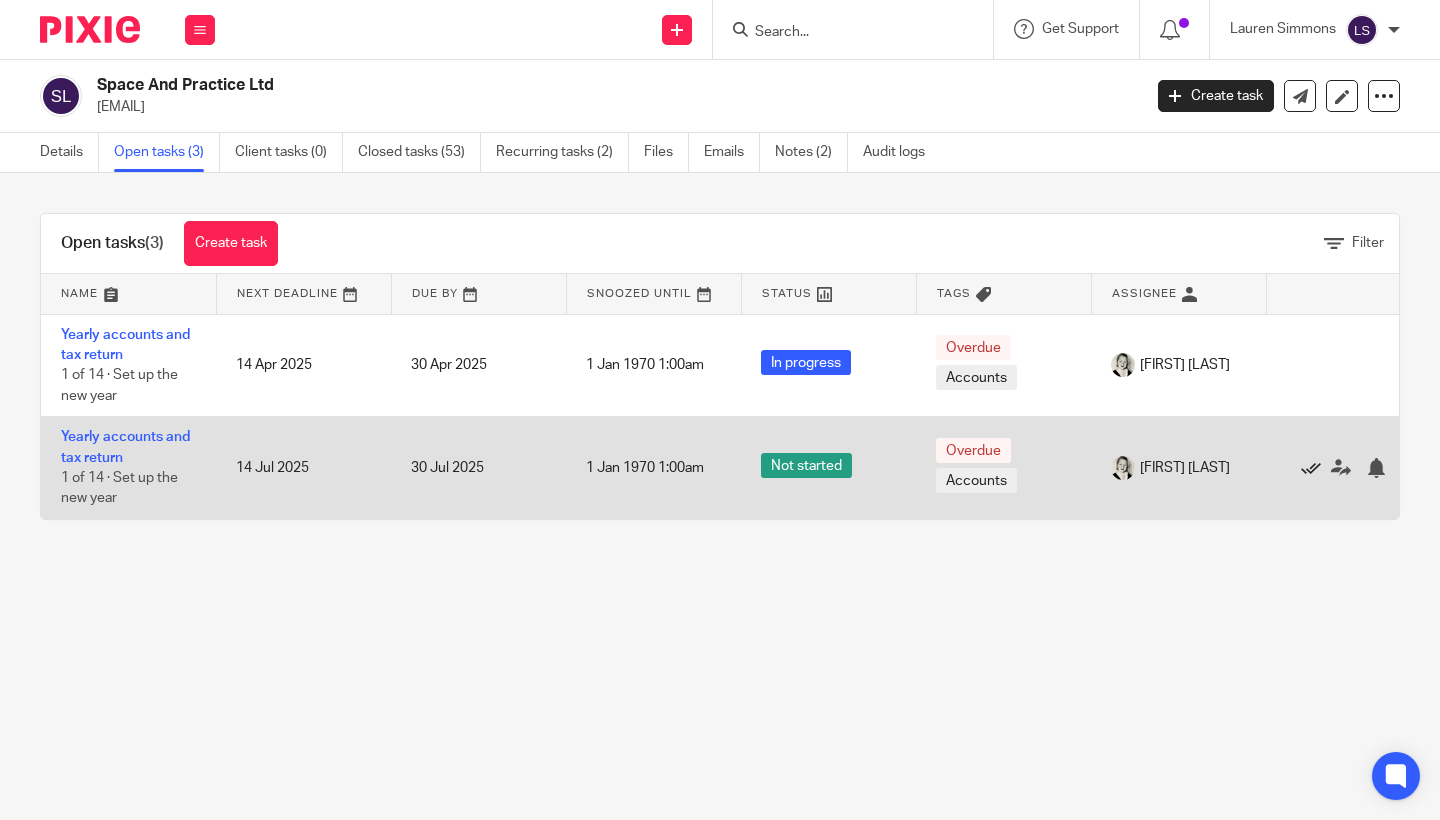 click at bounding box center [1311, 468] 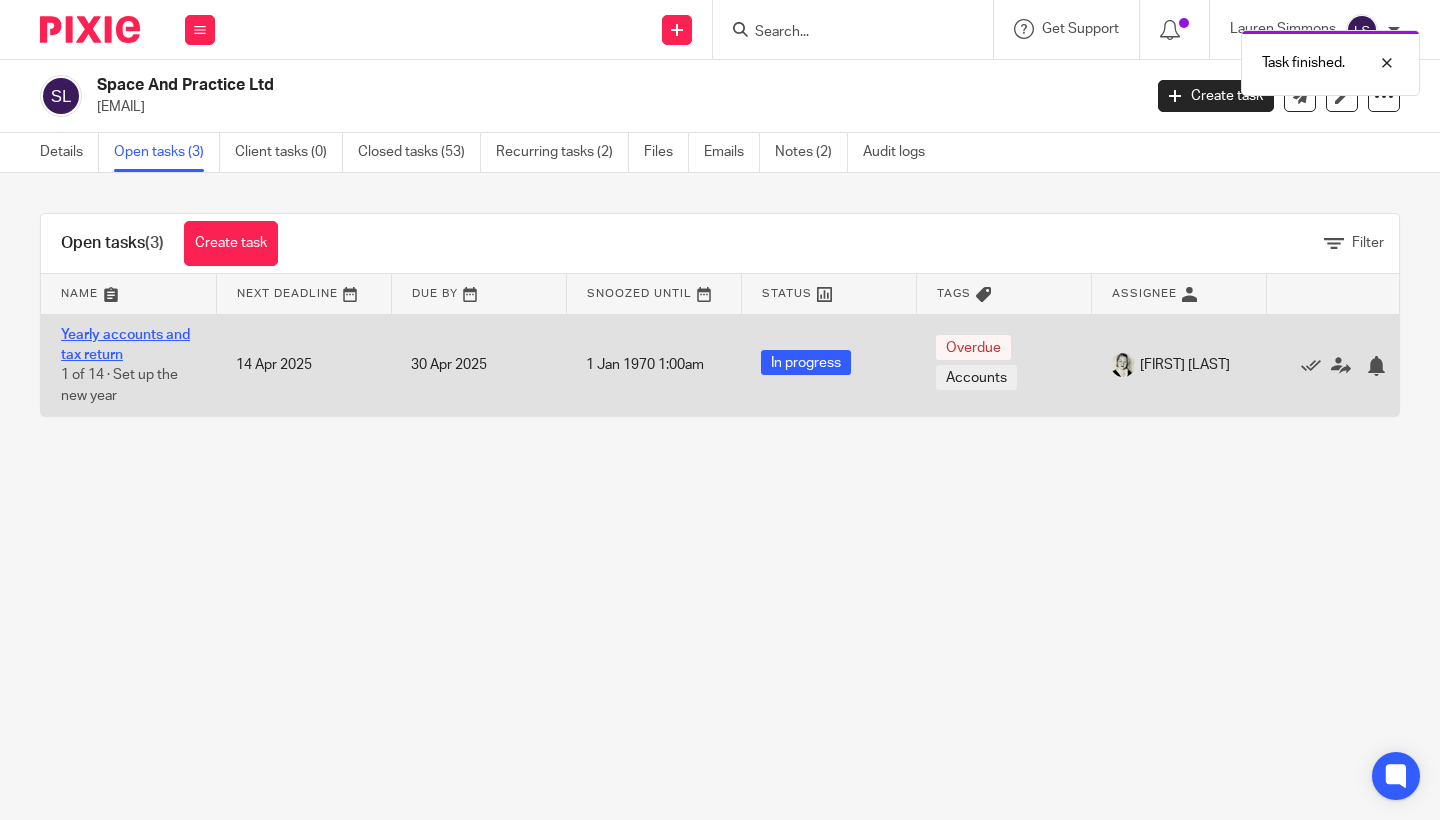 click on "Yearly accounts and tax return" at bounding box center (125, 345) 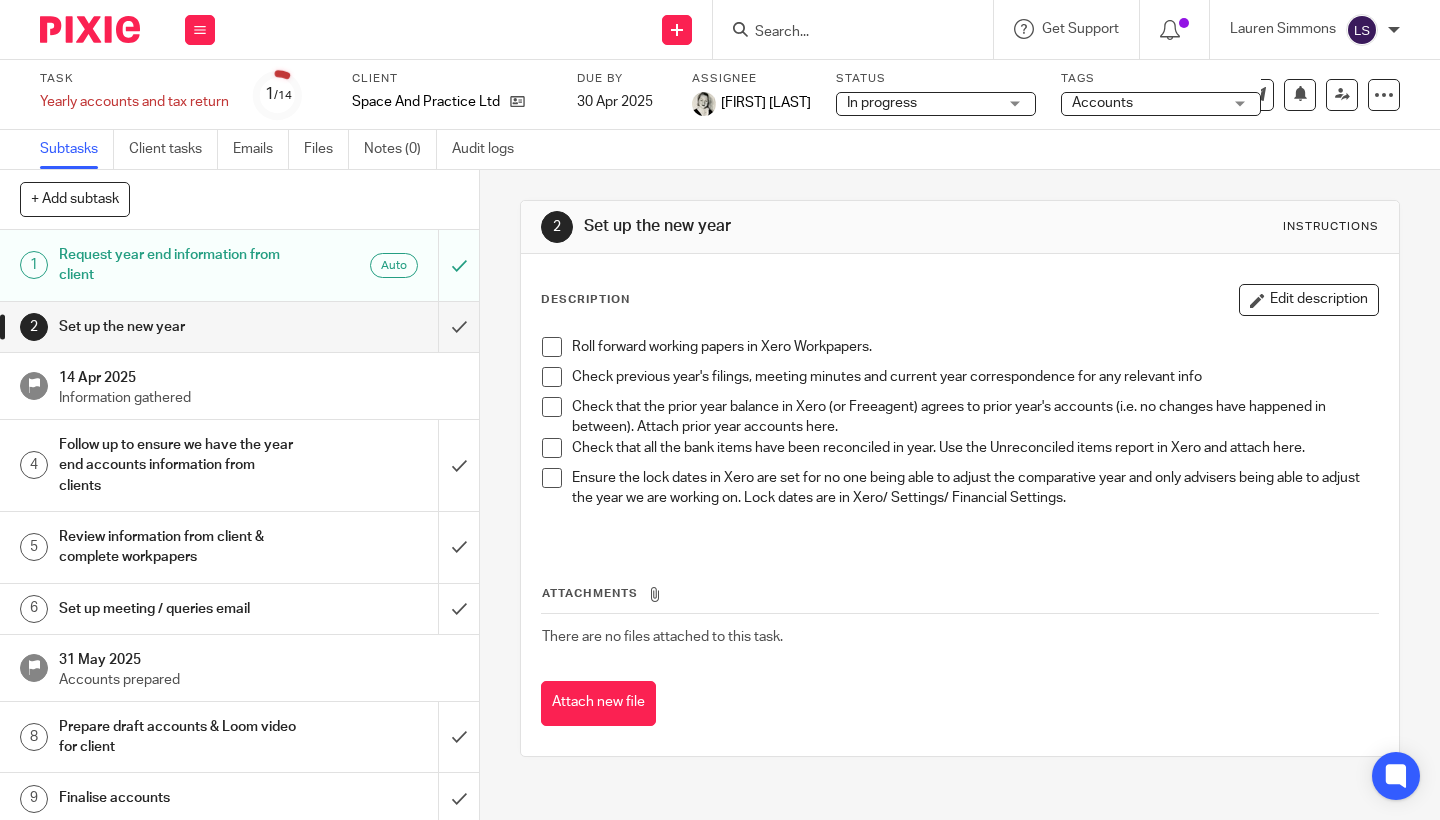 scroll, scrollTop: 0, scrollLeft: 0, axis: both 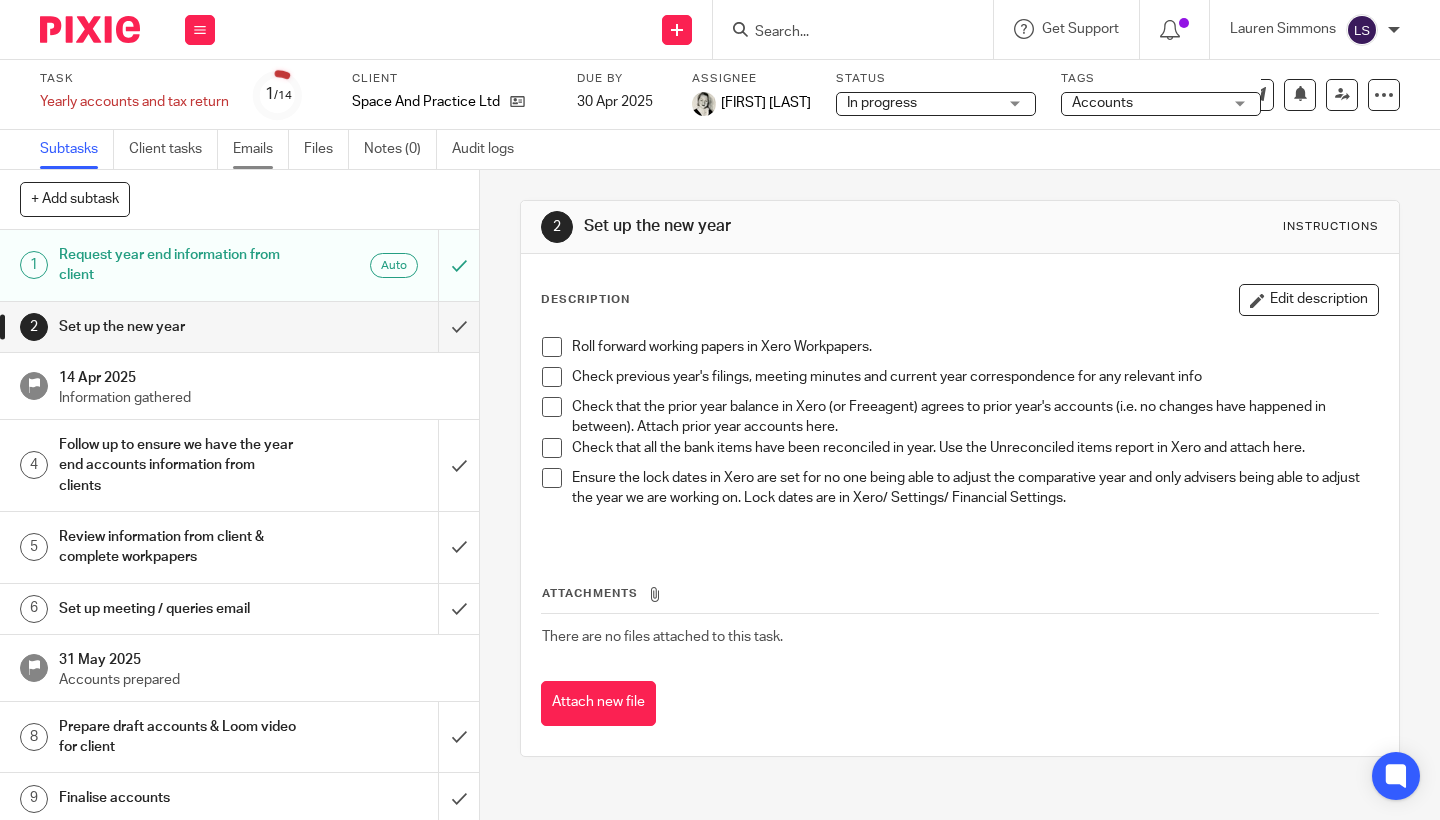 click on "Emails" at bounding box center (261, 149) 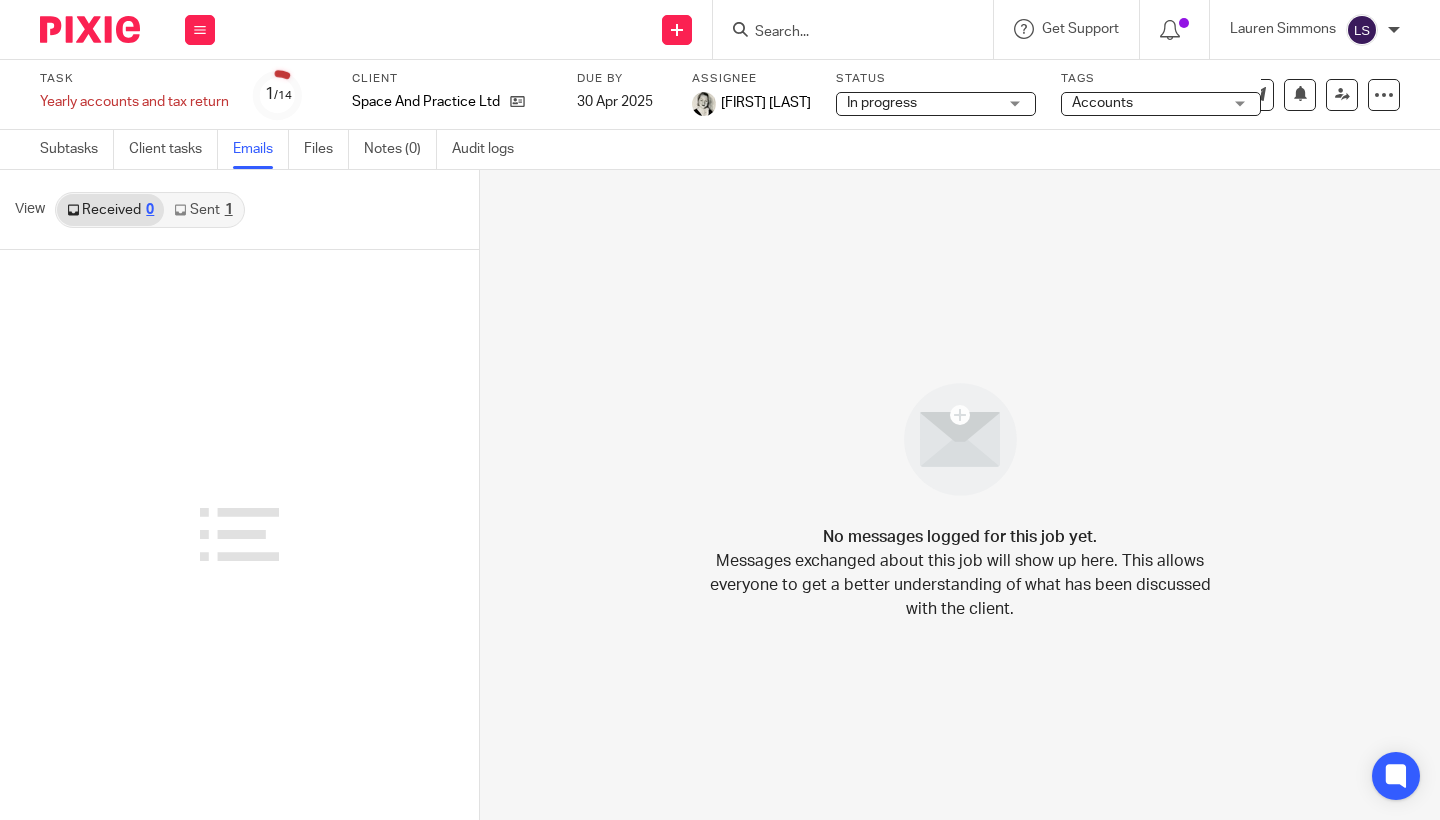 scroll, scrollTop: 0, scrollLeft: 0, axis: both 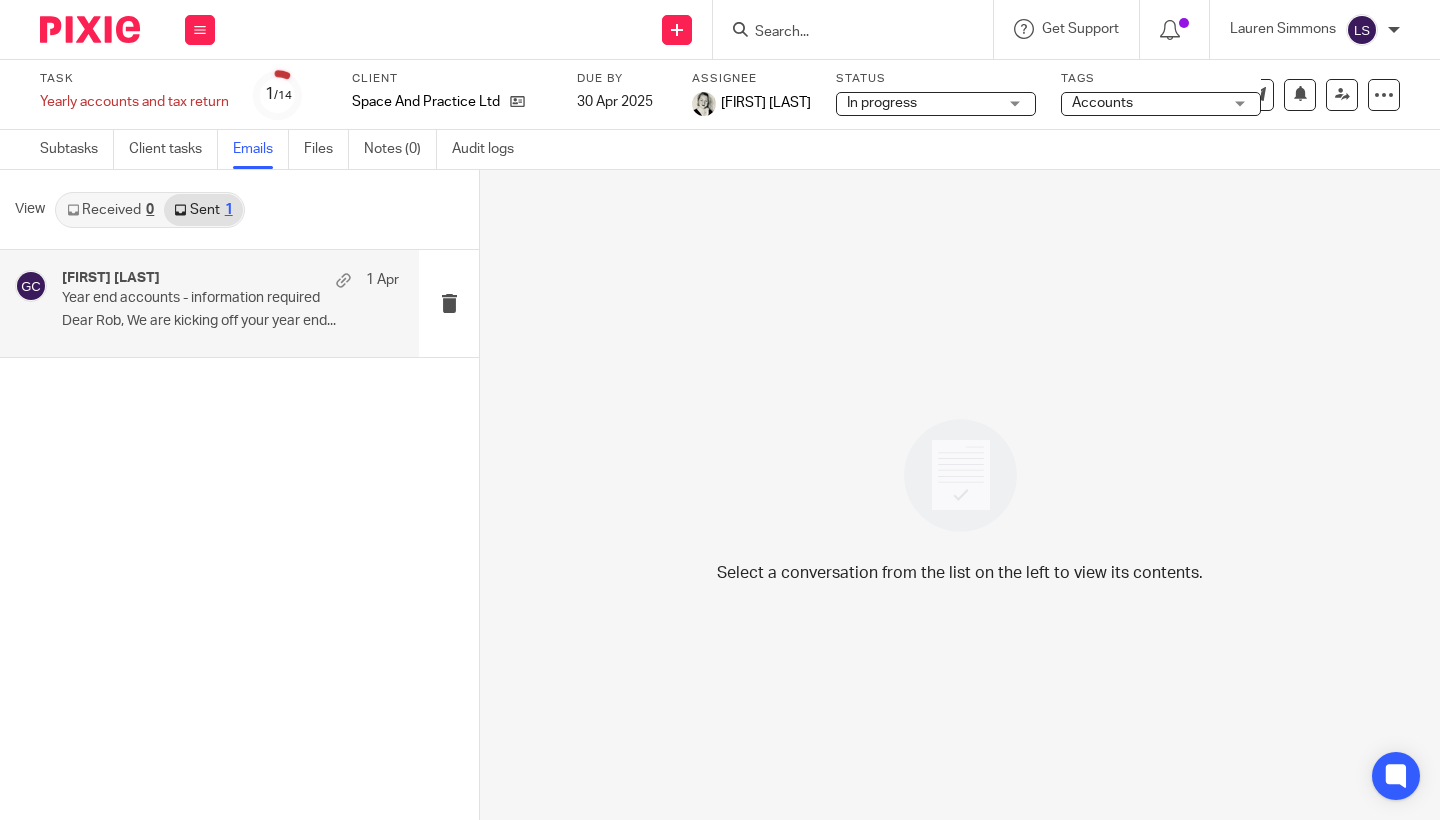 click on "Dear Rob,     We are kicking off your year end..." at bounding box center (230, 321) 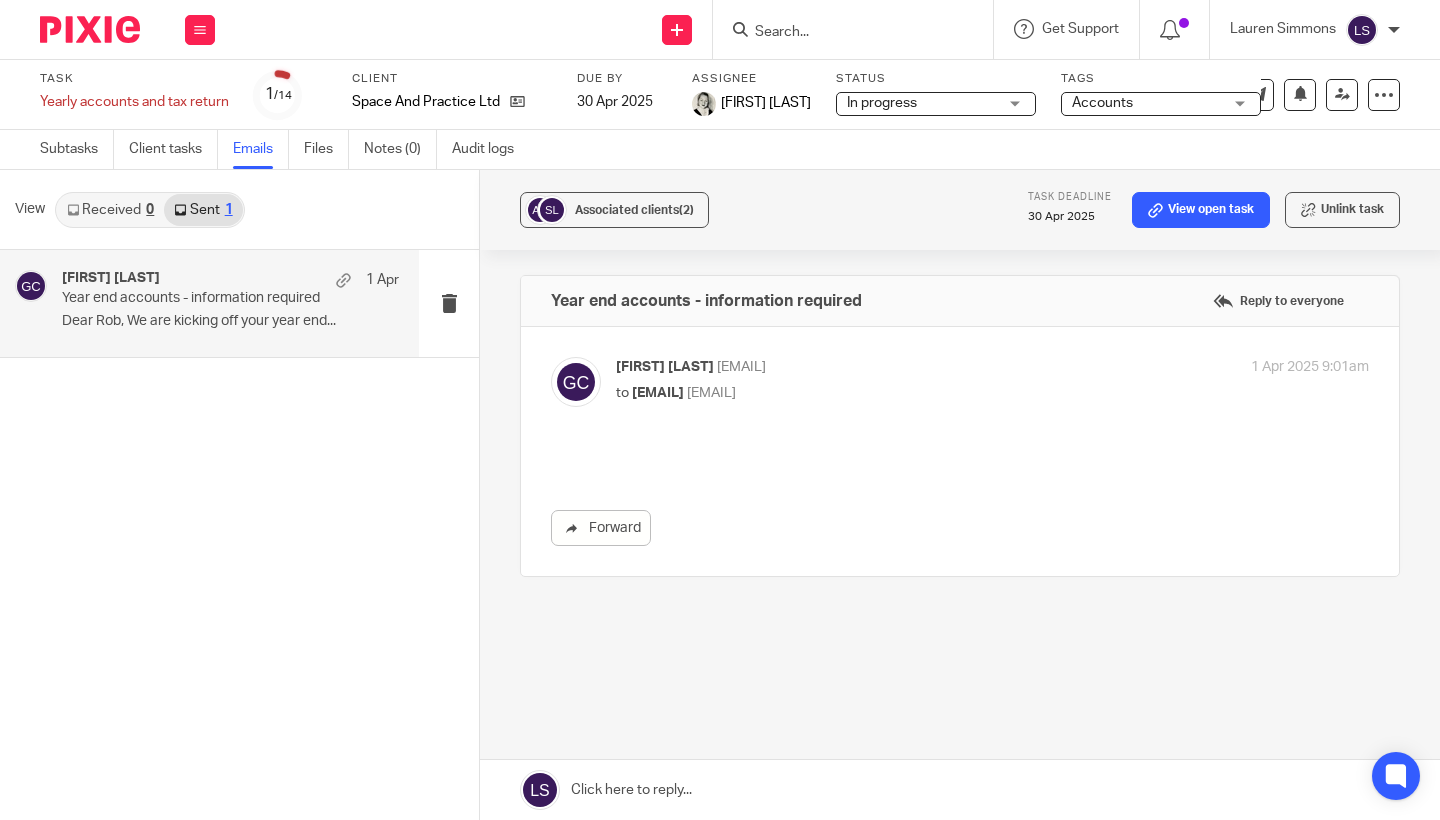 scroll, scrollTop: 0, scrollLeft: 0, axis: both 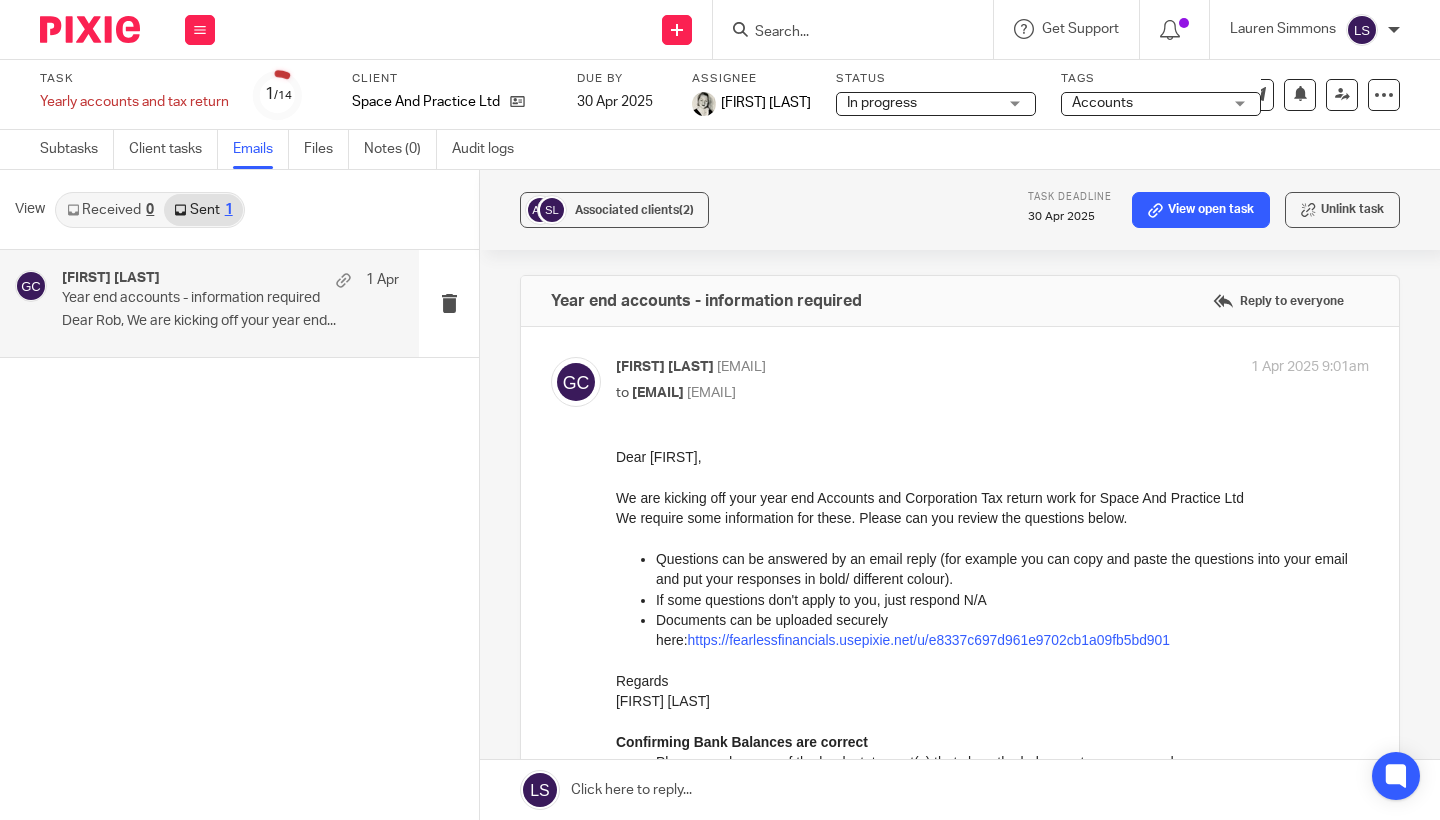 click on "Received
0" at bounding box center (110, 210) 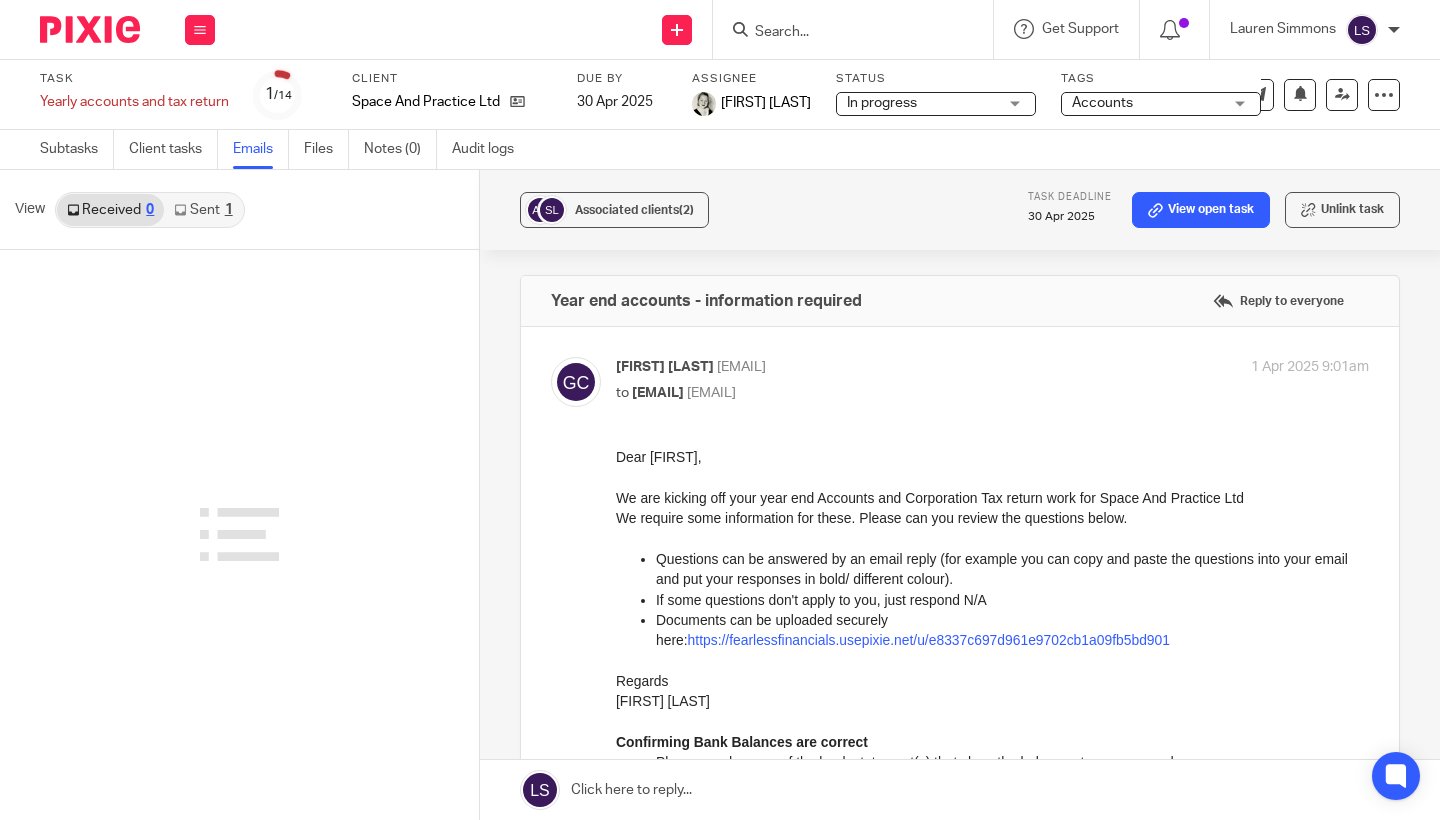 click on "Sent
1" at bounding box center (203, 210) 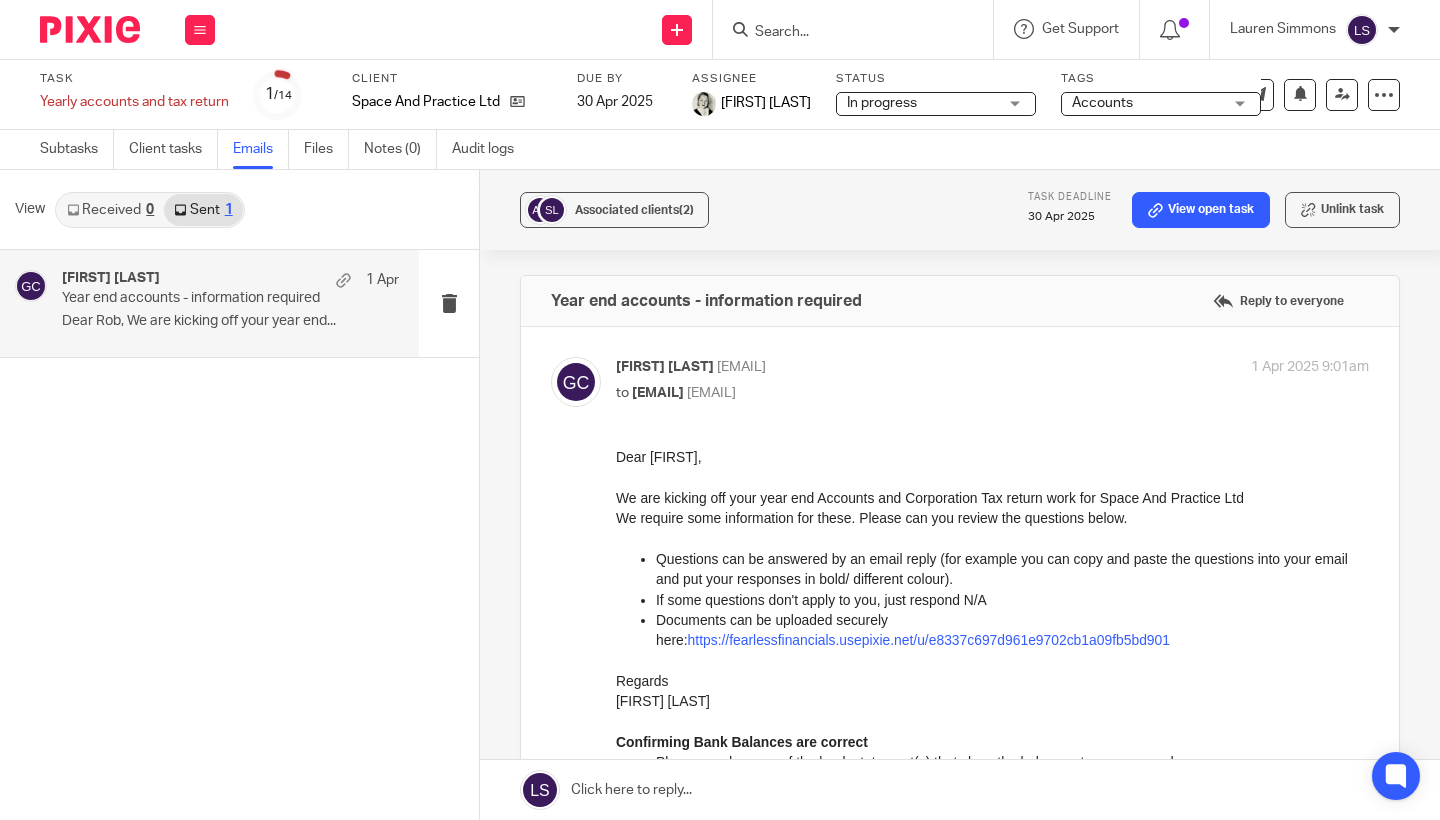click on "Gillian Caughey
<gillian@fearlessfinancials.co.uk>   to
rob@agile-city.com
<rob@agile-city.com>       1 Apr 2025 9:01am
Forward" at bounding box center (960, 953) 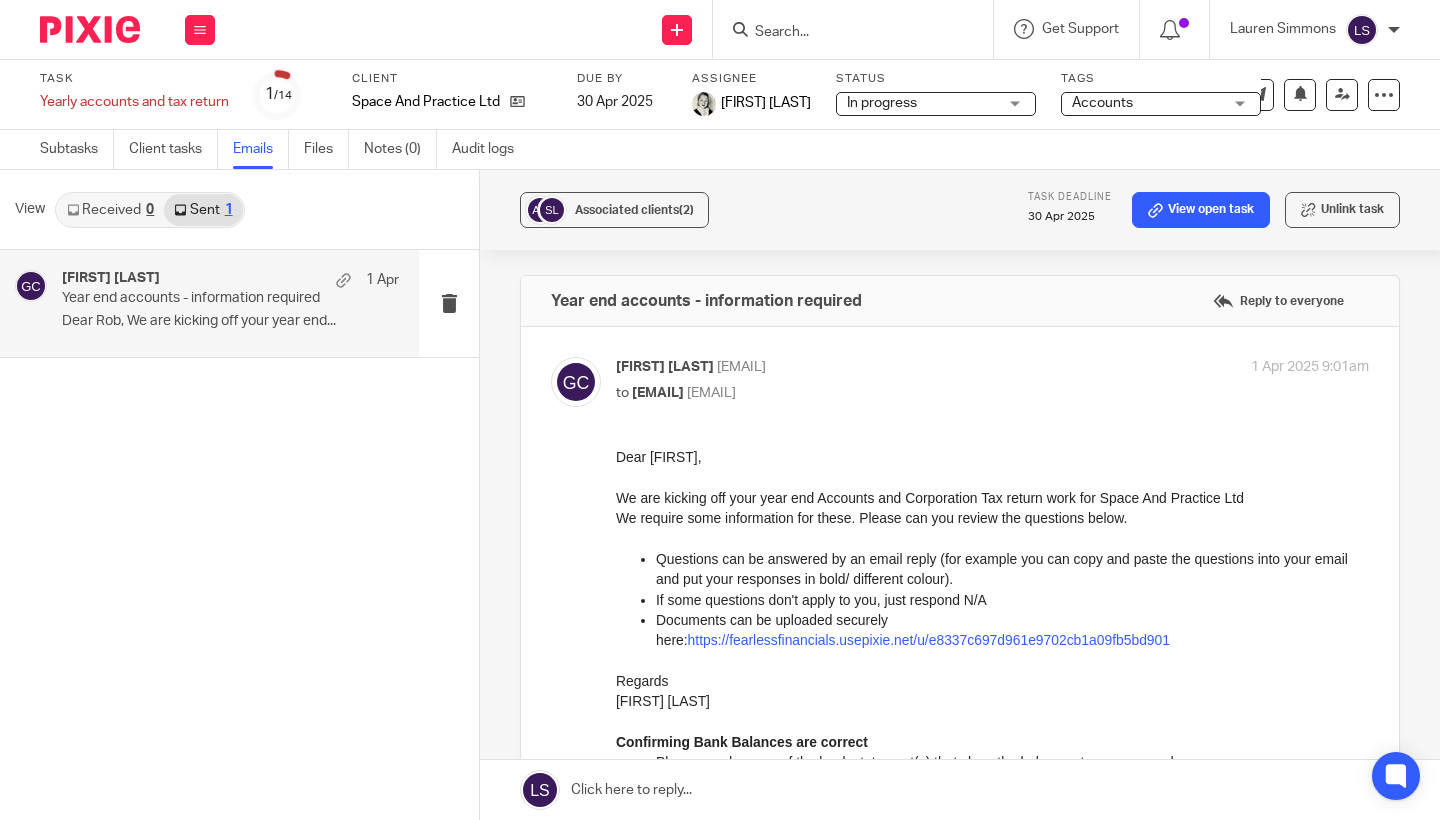 click on "Dear Rob," at bounding box center (992, 457) 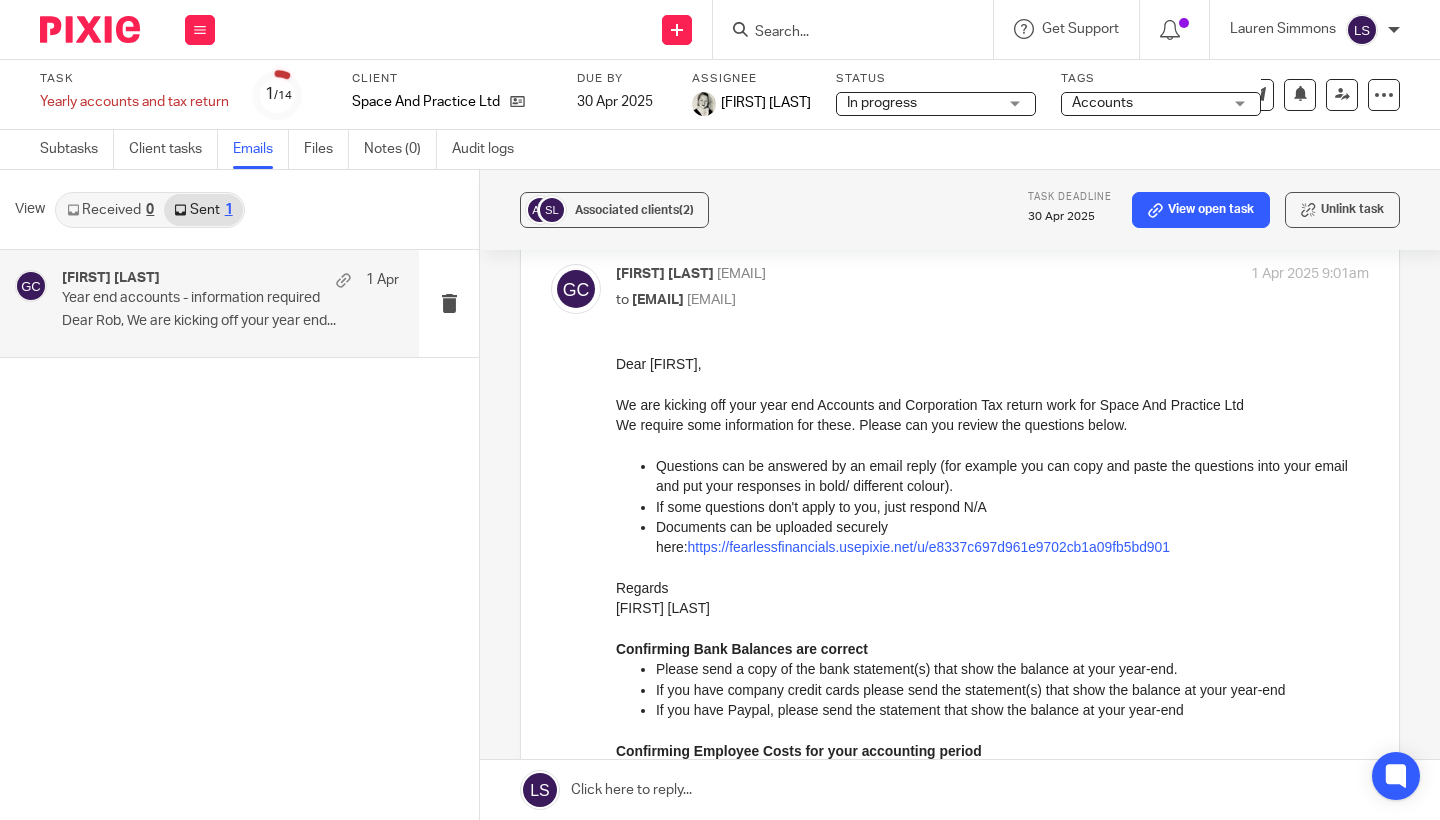 scroll, scrollTop: 100, scrollLeft: 0, axis: vertical 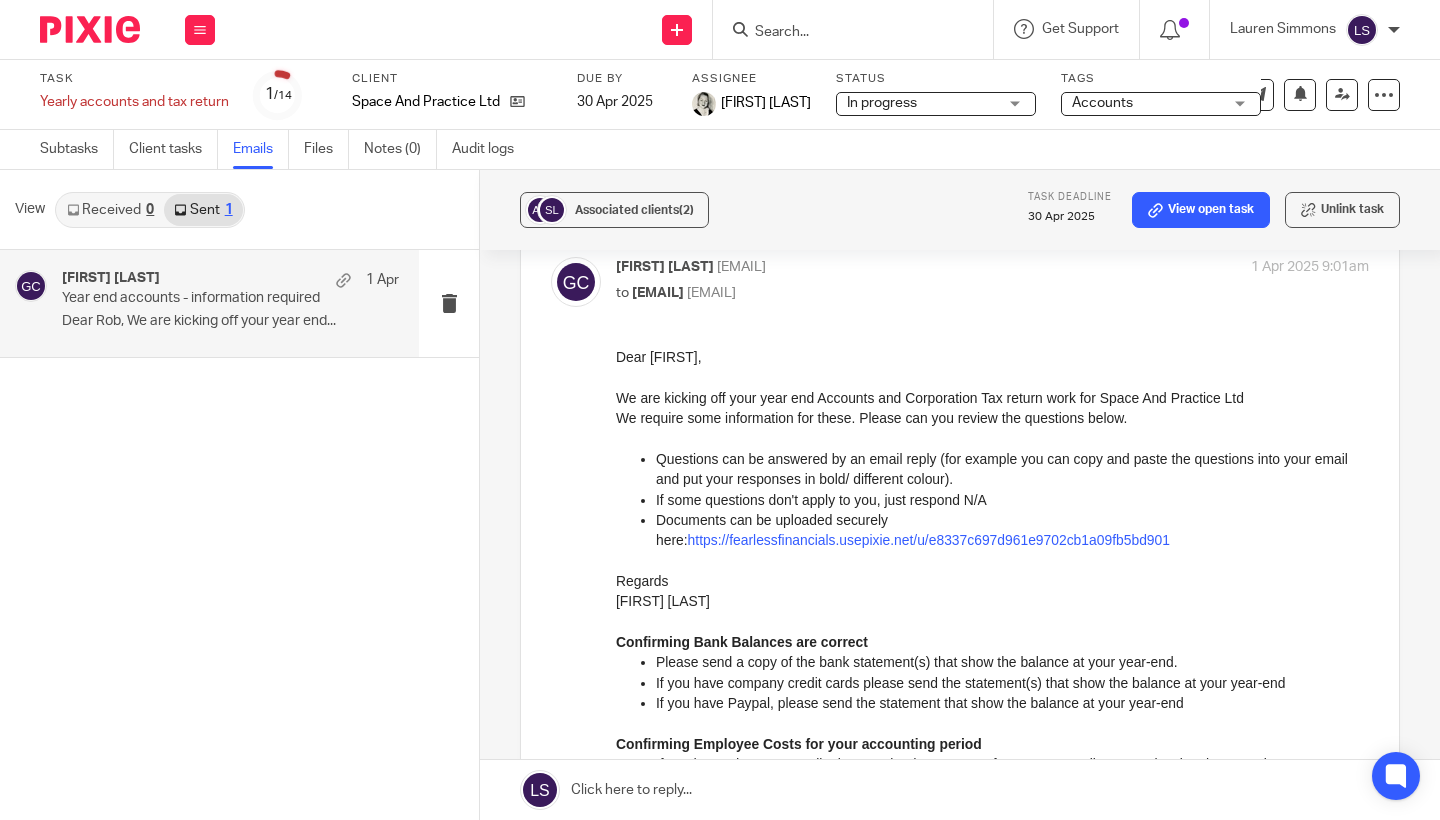 click on "to
rob@agile-city.com
<rob@agile-city.com>" at bounding box center [867, 293] 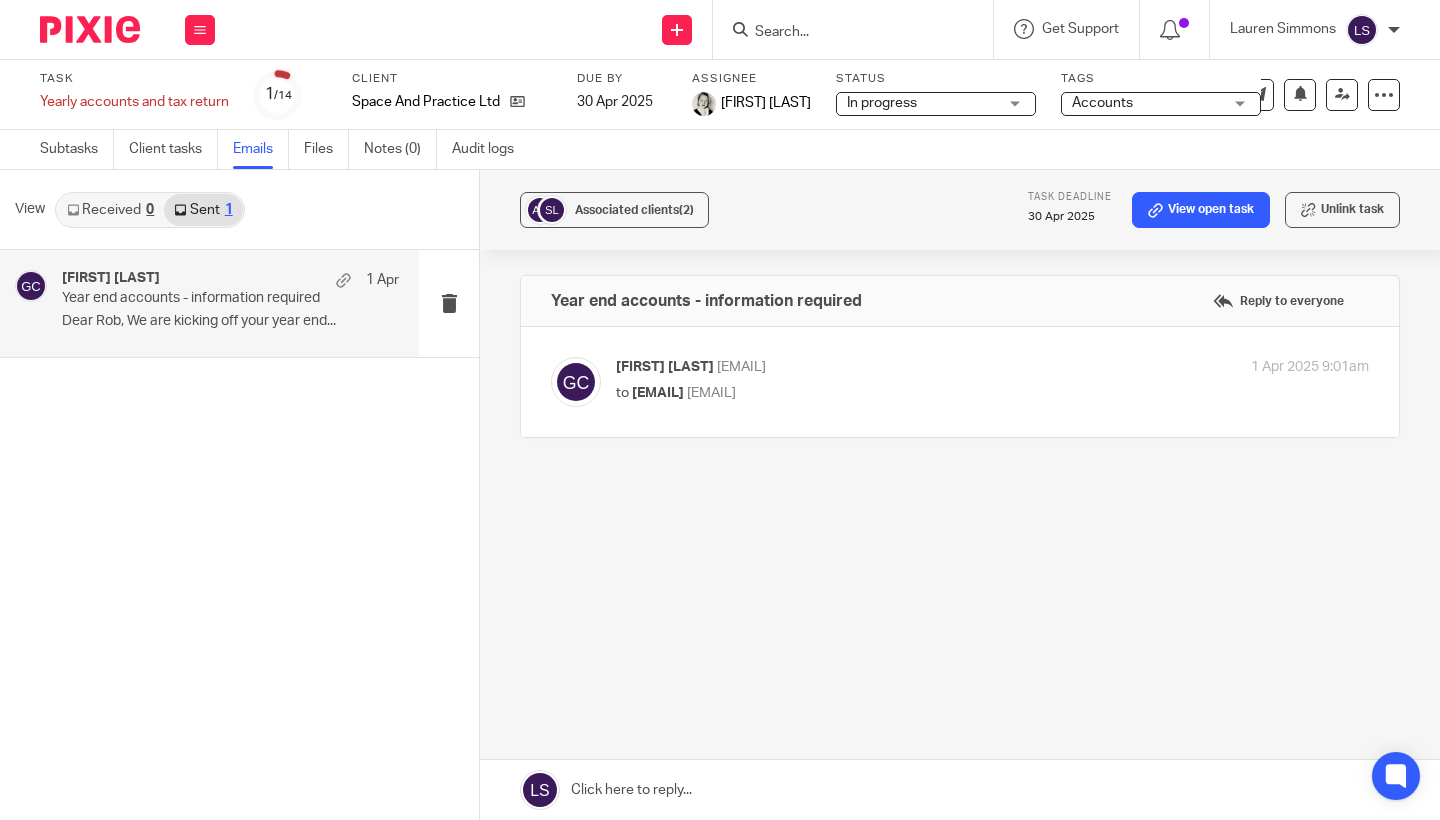scroll, scrollTop: 0, scrollLeft: 0, axis: both 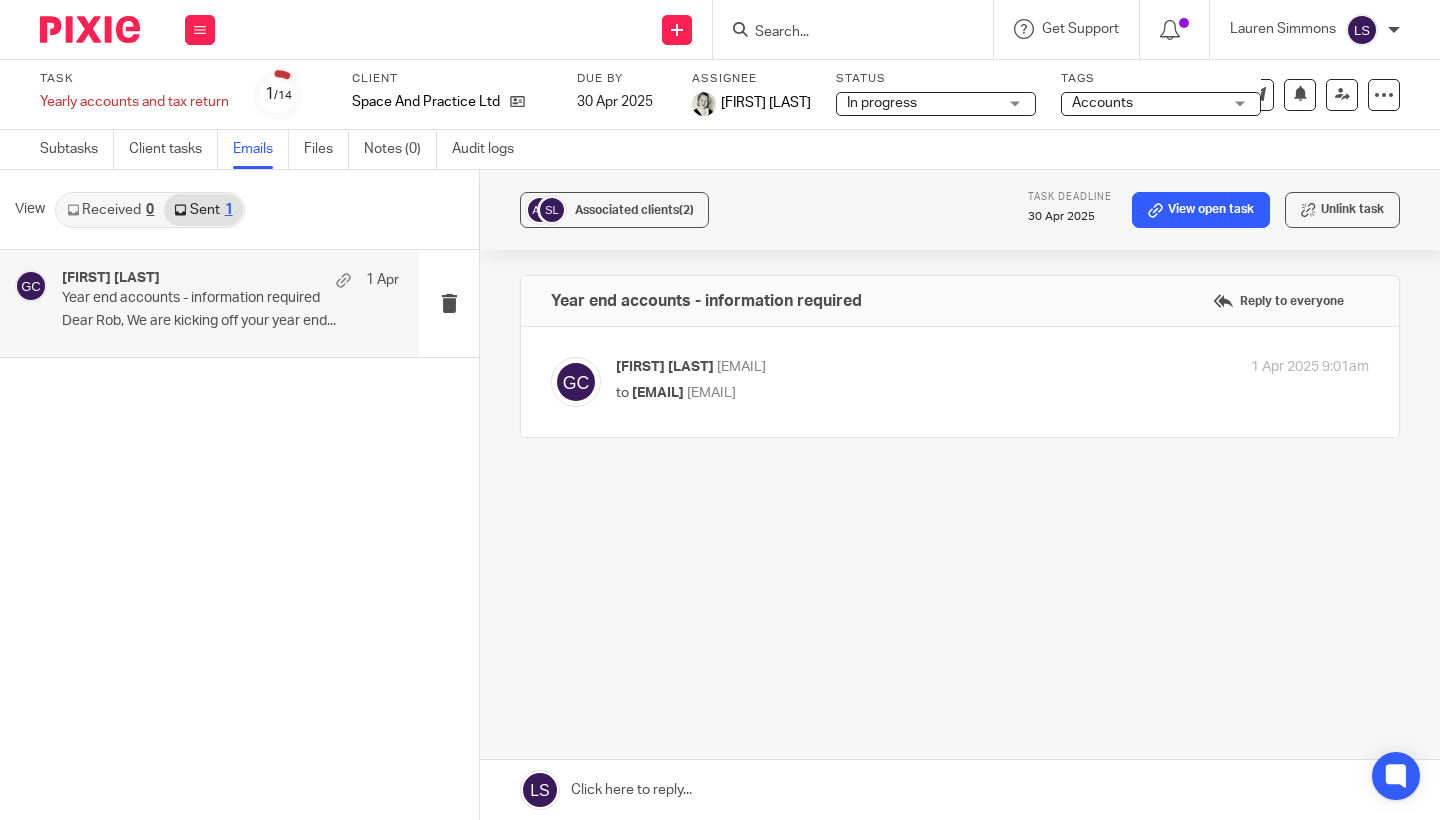 click at bounding box center [960, 790] 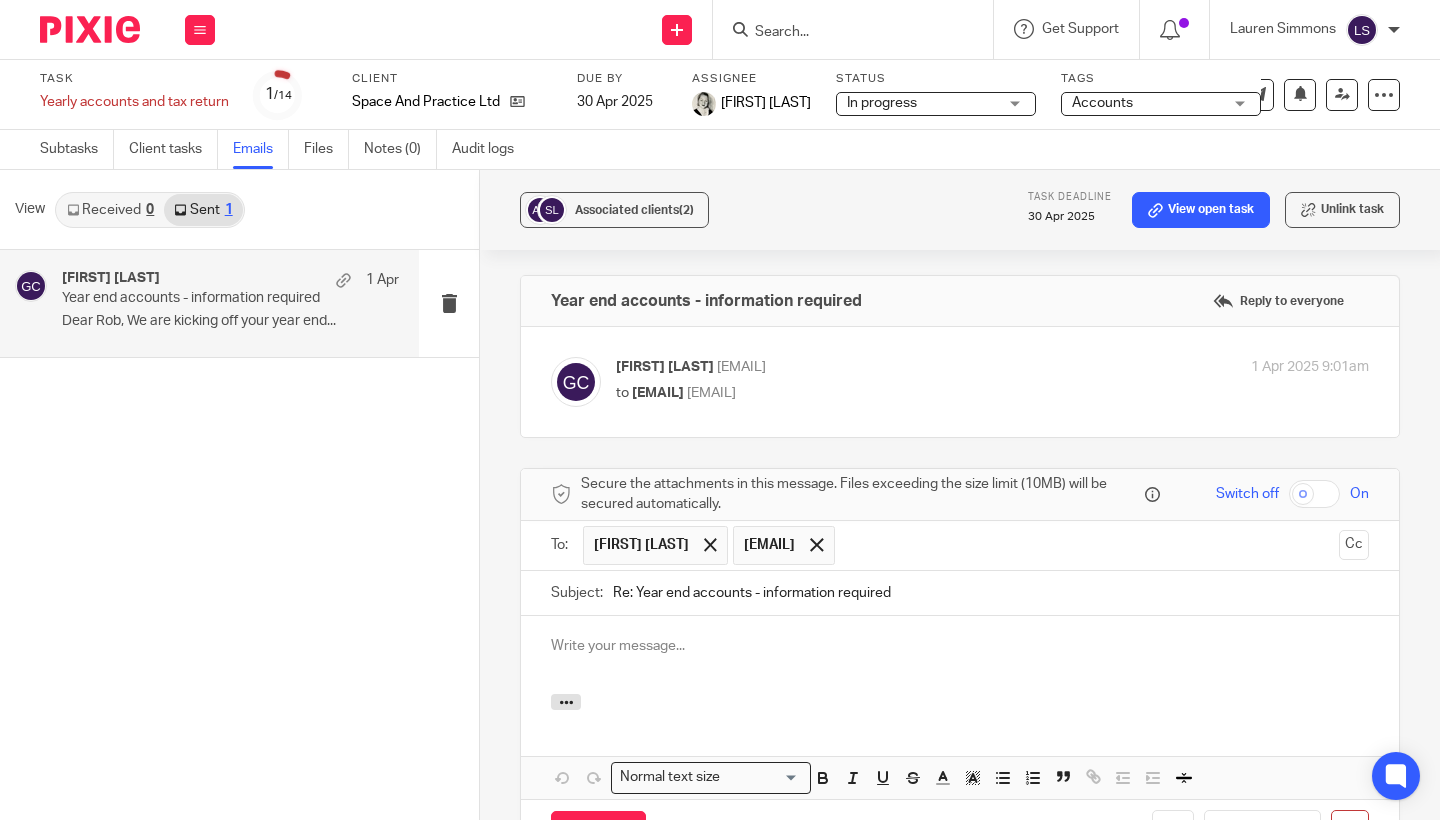 scroll, scrollTop: 219, scrollLeft: 0, axis: vertical 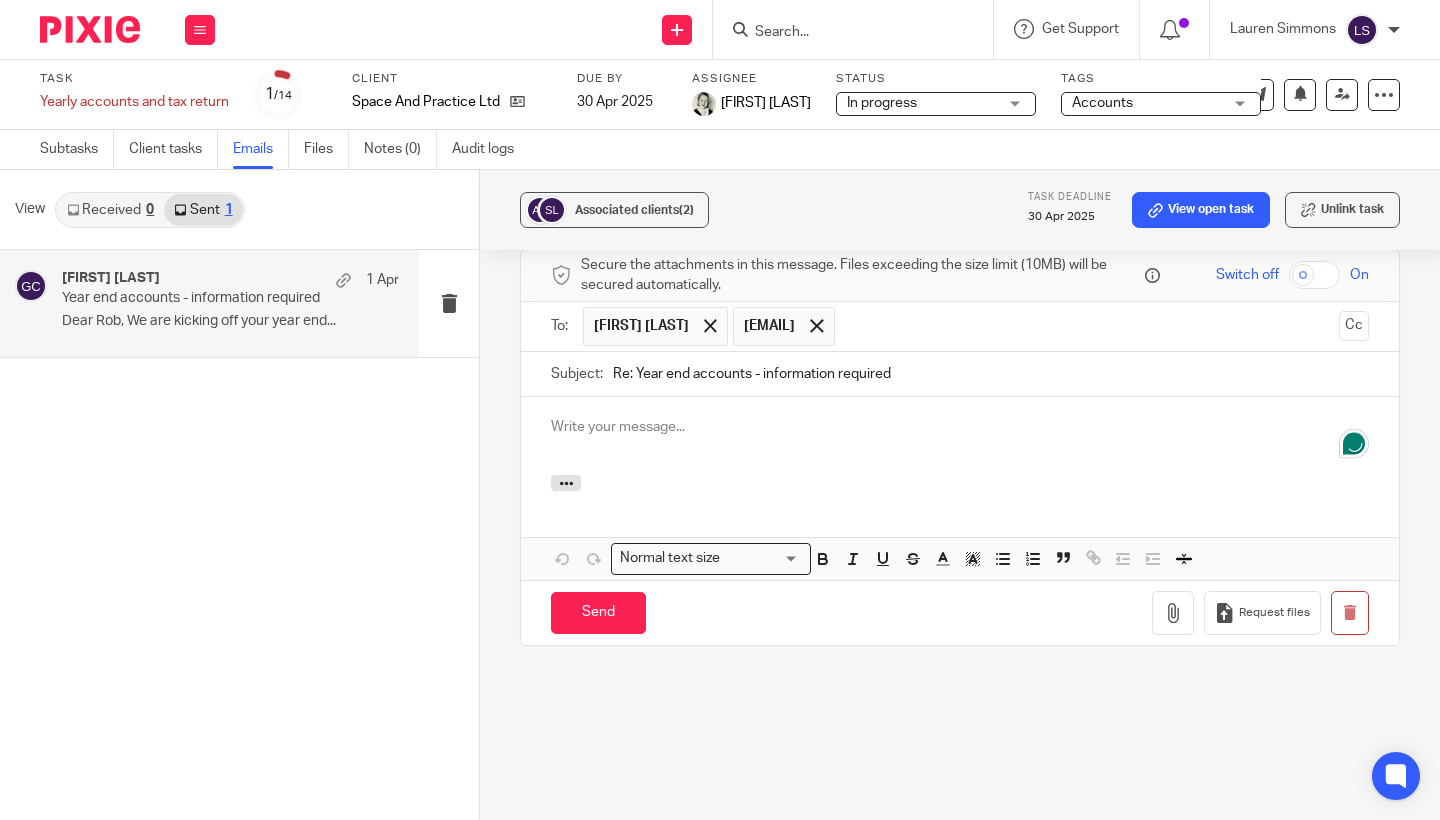 paste 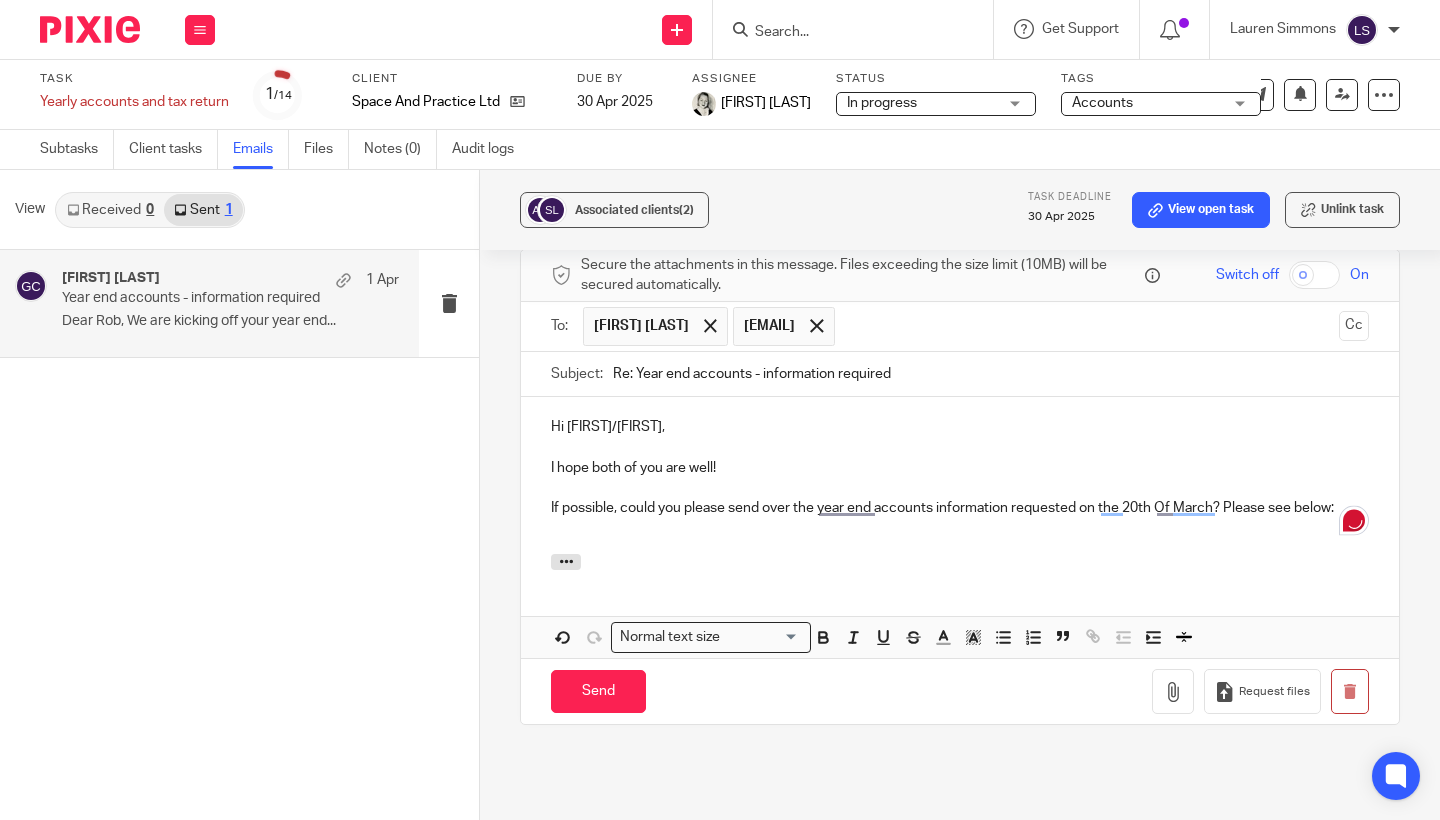 click on "Hi [FIRST]/[FIRST]," at bounding box center (960, 427) 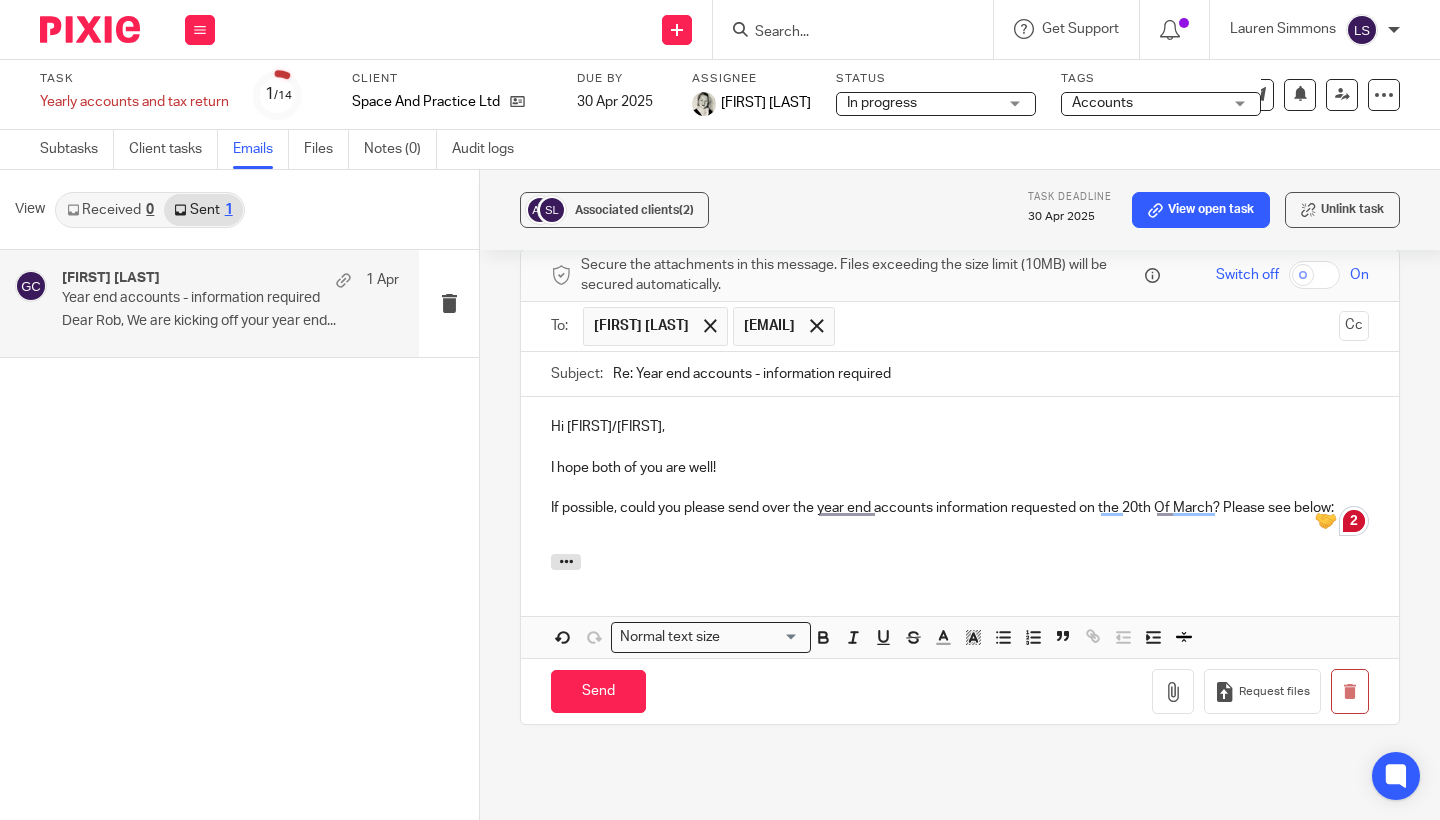 type 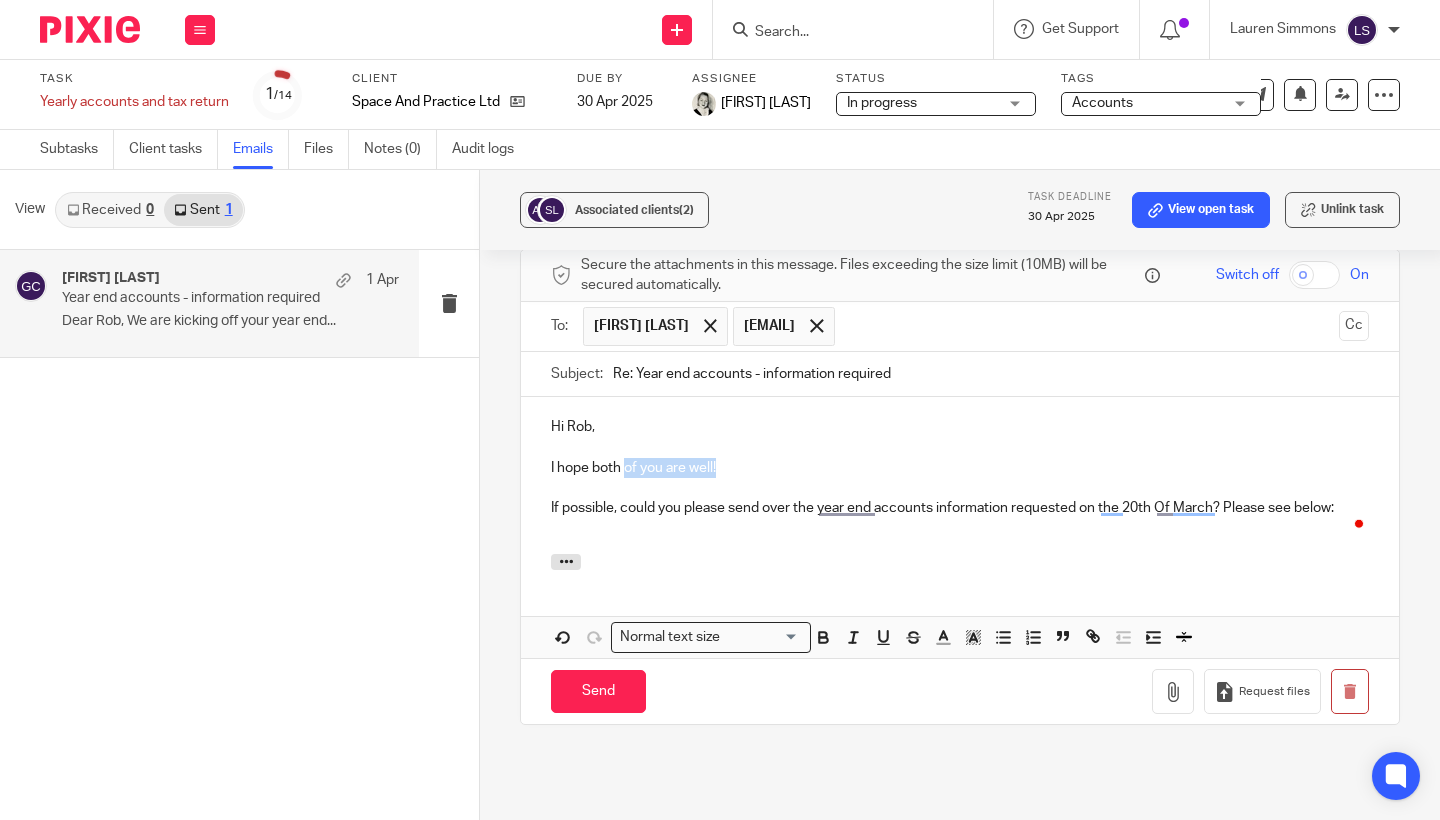 drag, startPoint x: 735, startPoint y: 484, endPoint x: 626, endPoint y: 483, distance: 109.004585 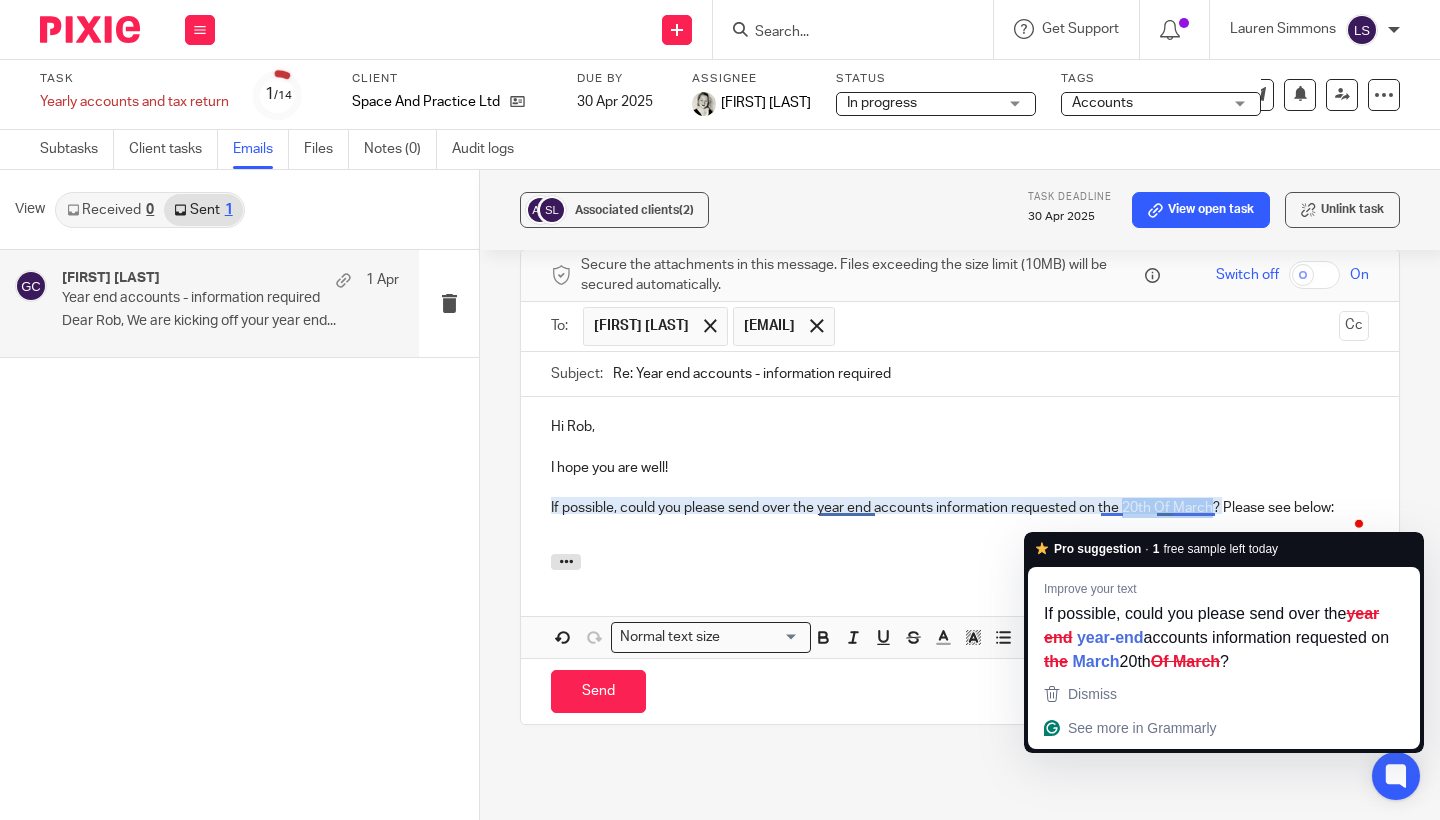 drag, startPoint x: 1125, startPoint y: 523, endPoint x: 1215, endPoint y: 525, distance: 90.02222 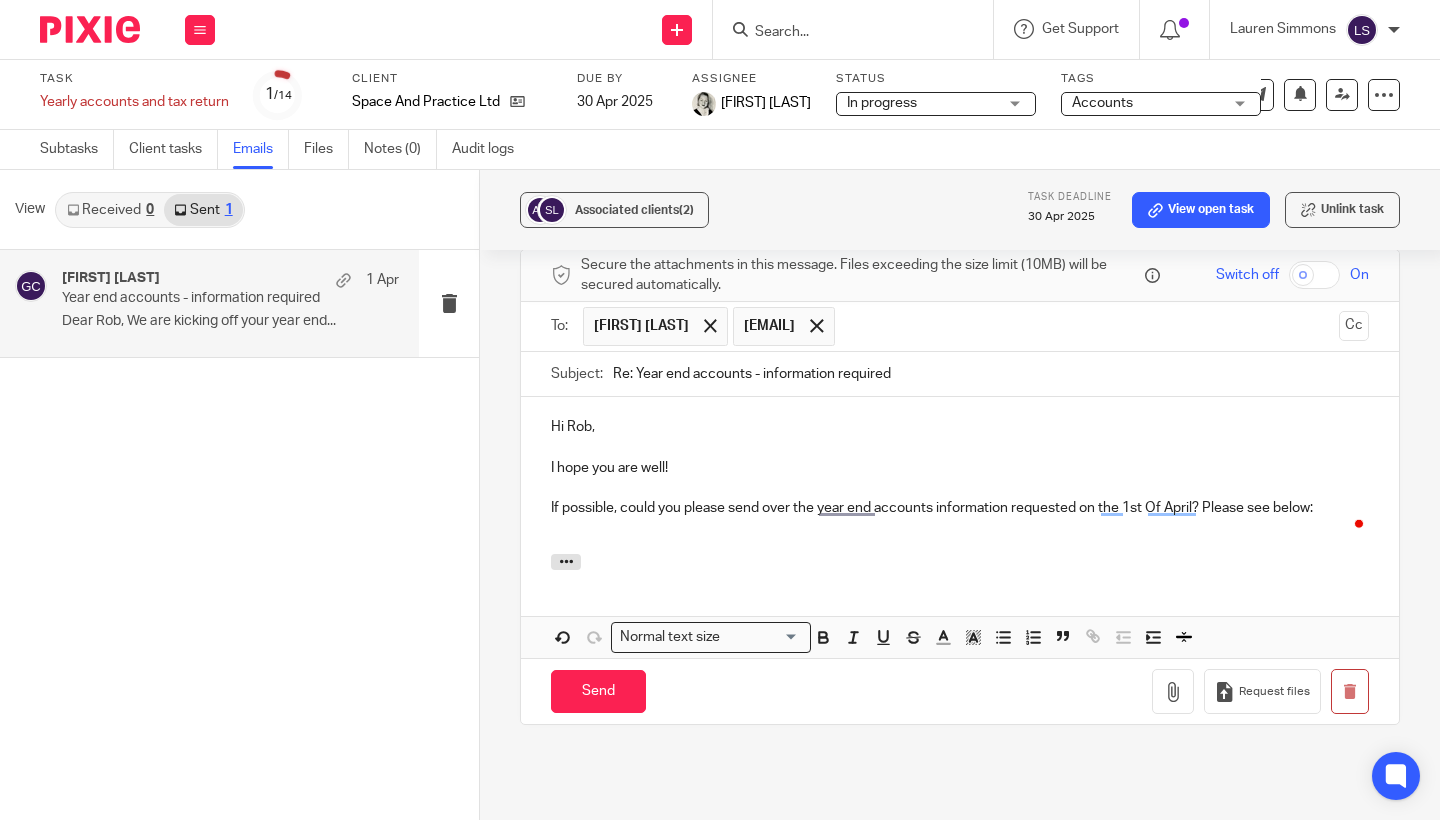click on "Associated clients  (2)
Task deadline
30 Apr 2025
View open task
Unlink task
Year end accounts - information required
Reply to everyone
Gillian Caughey
<gillian@fearlessfinancials.co.uk>   to
rob@agile-city.com
<rob@agile-city.com>       1 Apr 2025 9:01am
Forward
Secure the attachments in this message. Files exceeding the size limit (10MB) will be secured automatically.
Switch off     On     To:
Gillian Caughey
rob@agile-city.com
Gillian Caughey   rob@agile-city.com
Cc
Subject:     Re: Year end accounts - information required     Hi Rob, I hope you are well!             Attachments" at bounding box center [960, 495] 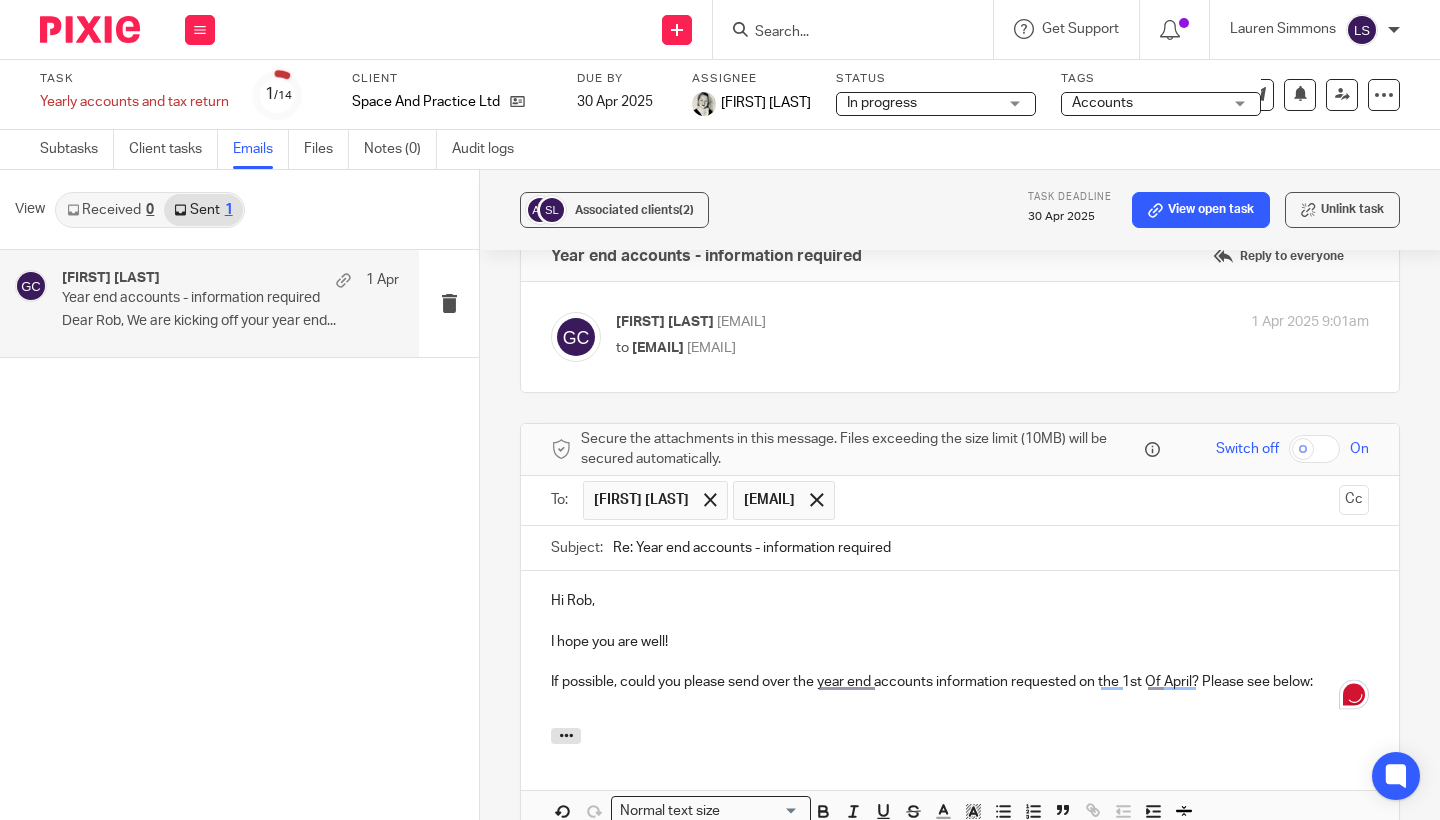 scroll, scrollTop: -4, scrollLeft: 0, axis: vertical 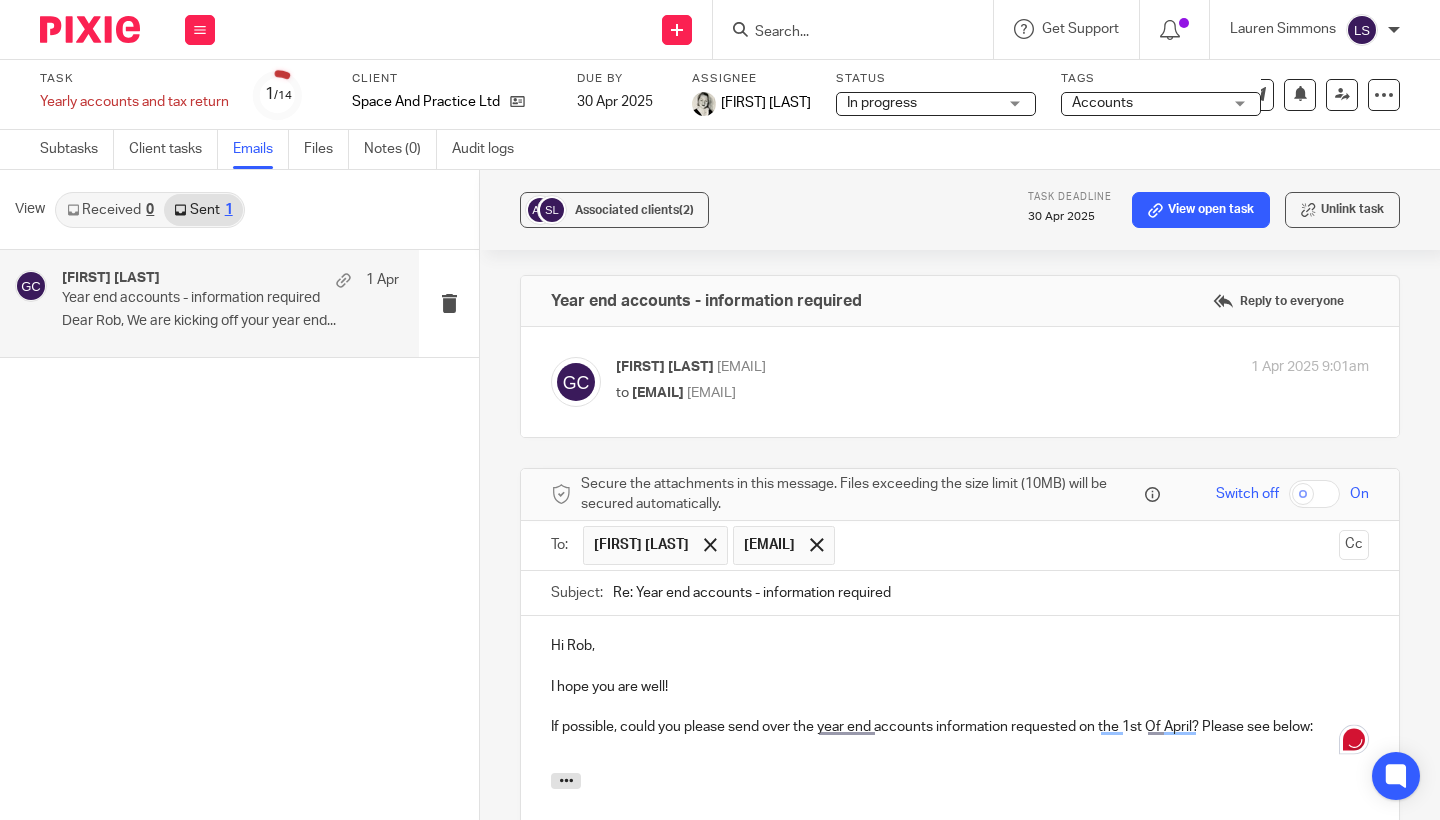 click on "to
rob@agile-city.com
<rob@agile-city.com>" at bounding box center [867, 393] 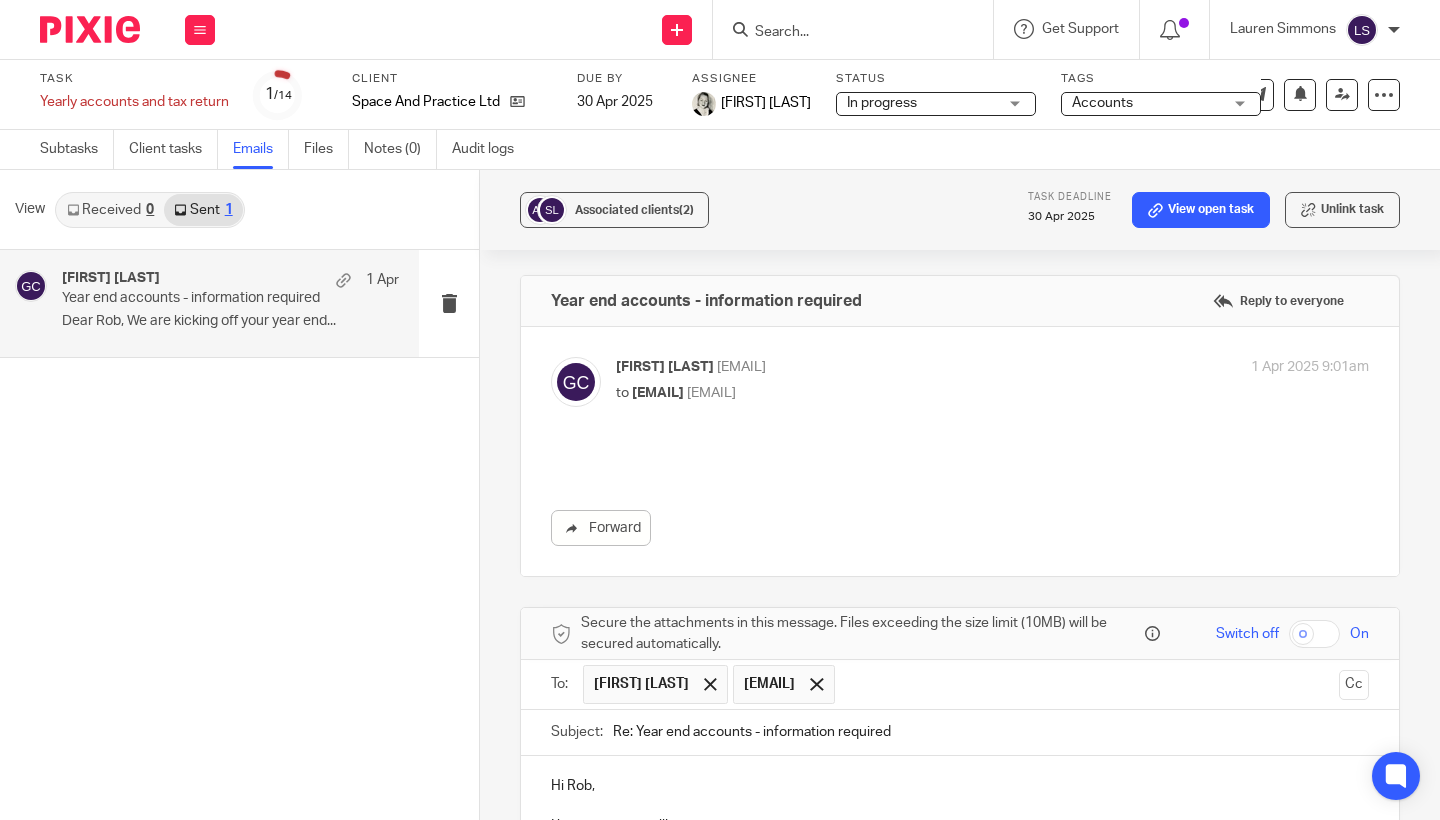 scroll, scrollTop: 0, scrollLeft: 0, axis: both 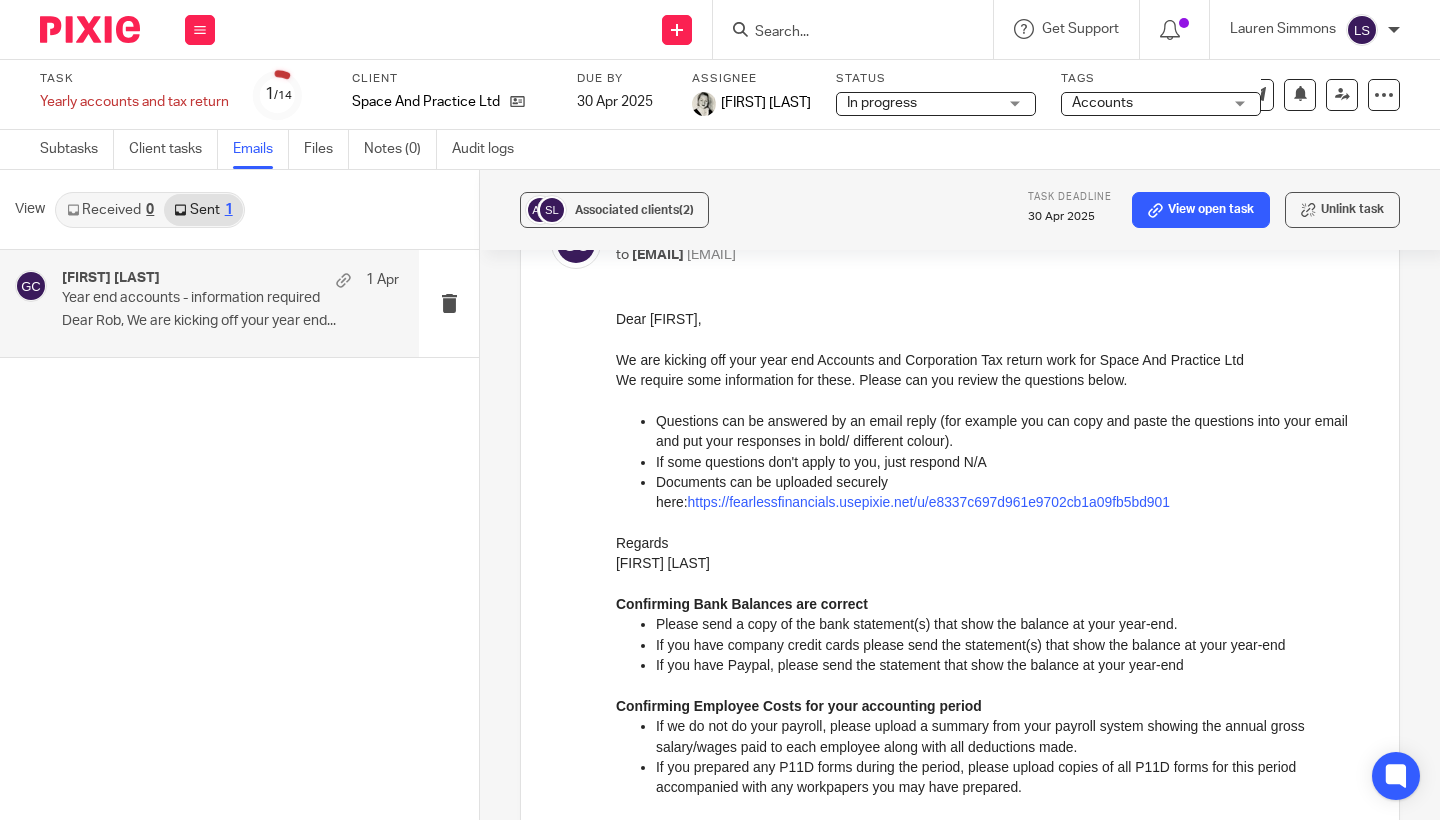 drag, startPoint x: 1231, startPoint y: 627, endPoint x: 718, endPoint y: 515, distance: 525.0838 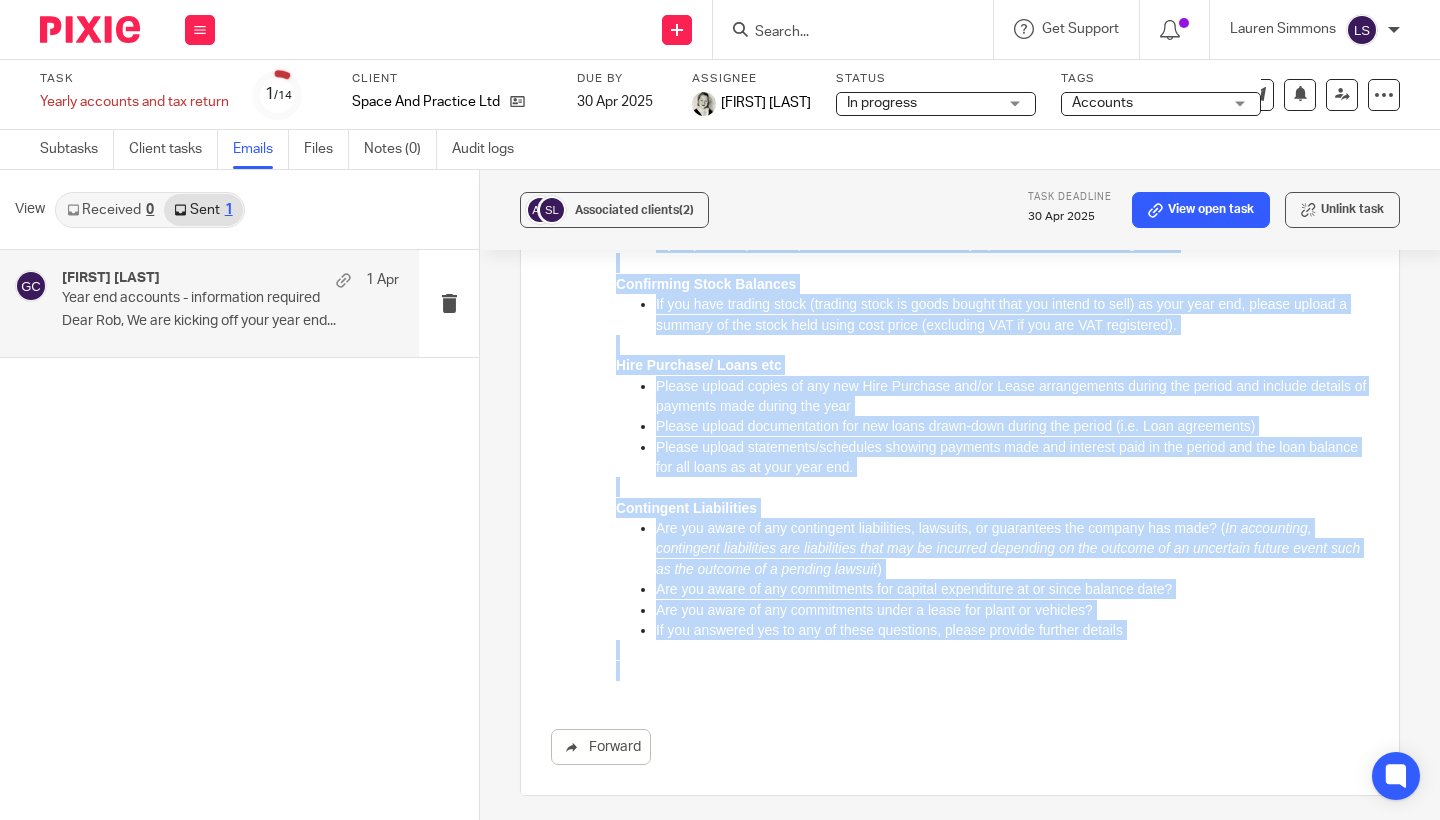 scroll, scrollTop: 802, scrollLeft: 0, axis: vertical 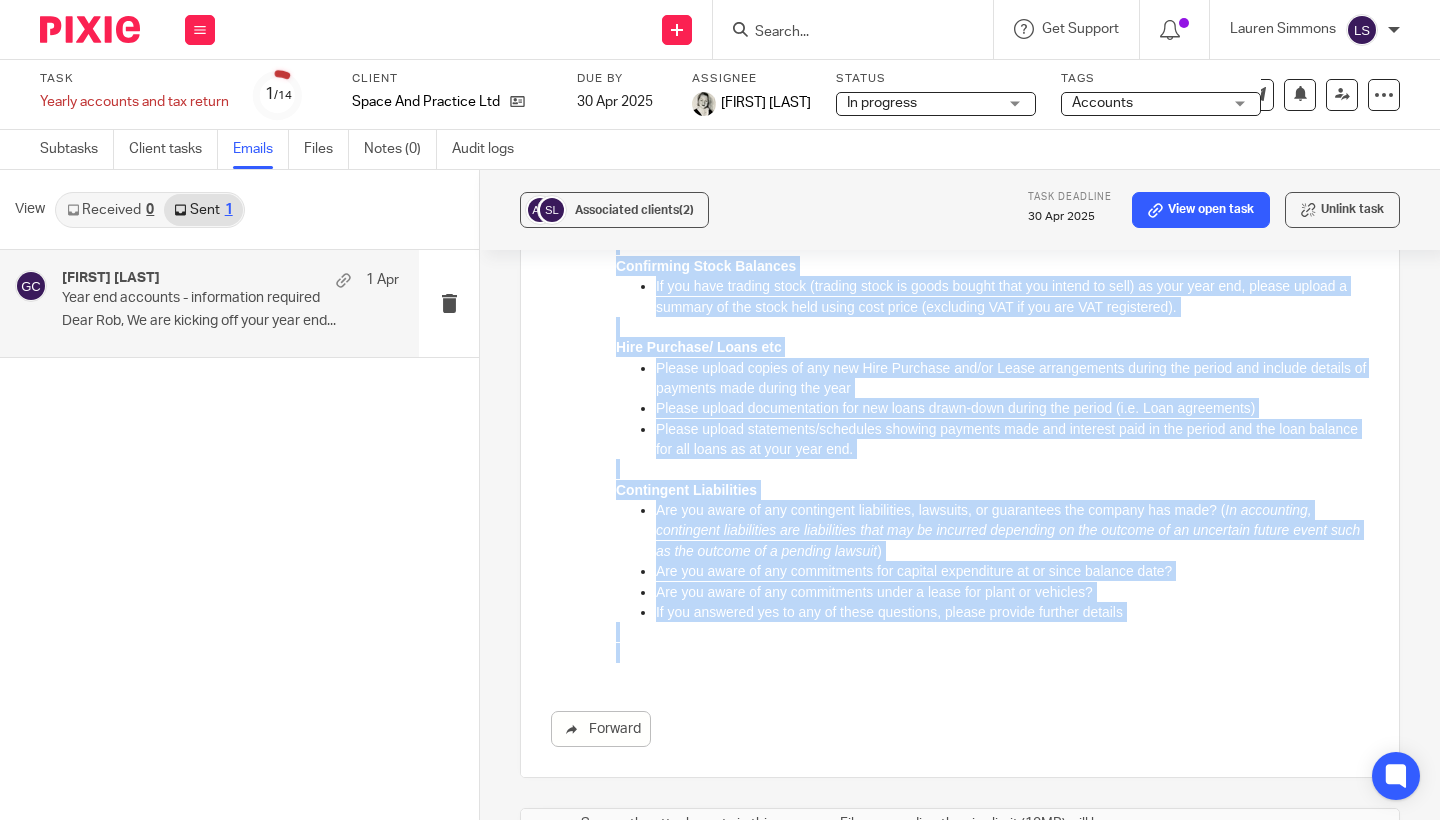 drag, startPoint x: 617, startPoint y: -347, endPoint x: 813, endPoint y: 664, distance: 1029.8237 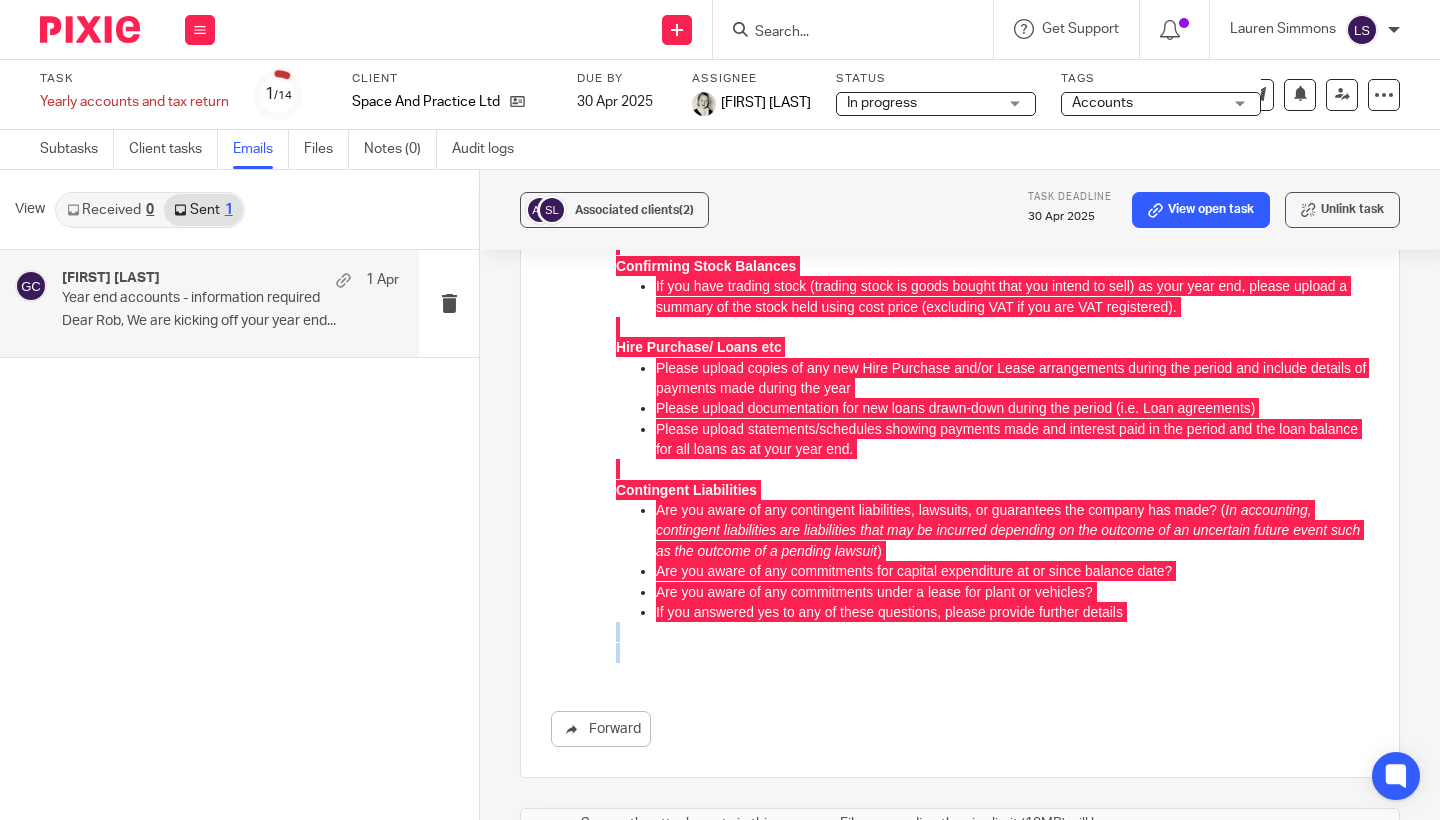 click on "Associated clients  (2)
Task deadline
30 Apr 2025
View open task
Unlink task
Year end accounts - information required
Reply to everyone
Gillian Caughey
<gillian@fearlessfinancials.co.uk>   to
rob@agile-city.com
<rob@agile-city.com>       1 Apr 2025 9:01am
Forward
Secure the attachments in this message. Files exceeding the size limit (10MB) will be secured automatically.
Switch off     On     To:
Gillian Caughey
rob@agile-city.com
Gillian Caughey   rob@agile-city.com
Cc
Subject:     Re: Year end accounts - information required     Hi Rob, I hope you are well!             Attachments" at bounding box center [960, 495] 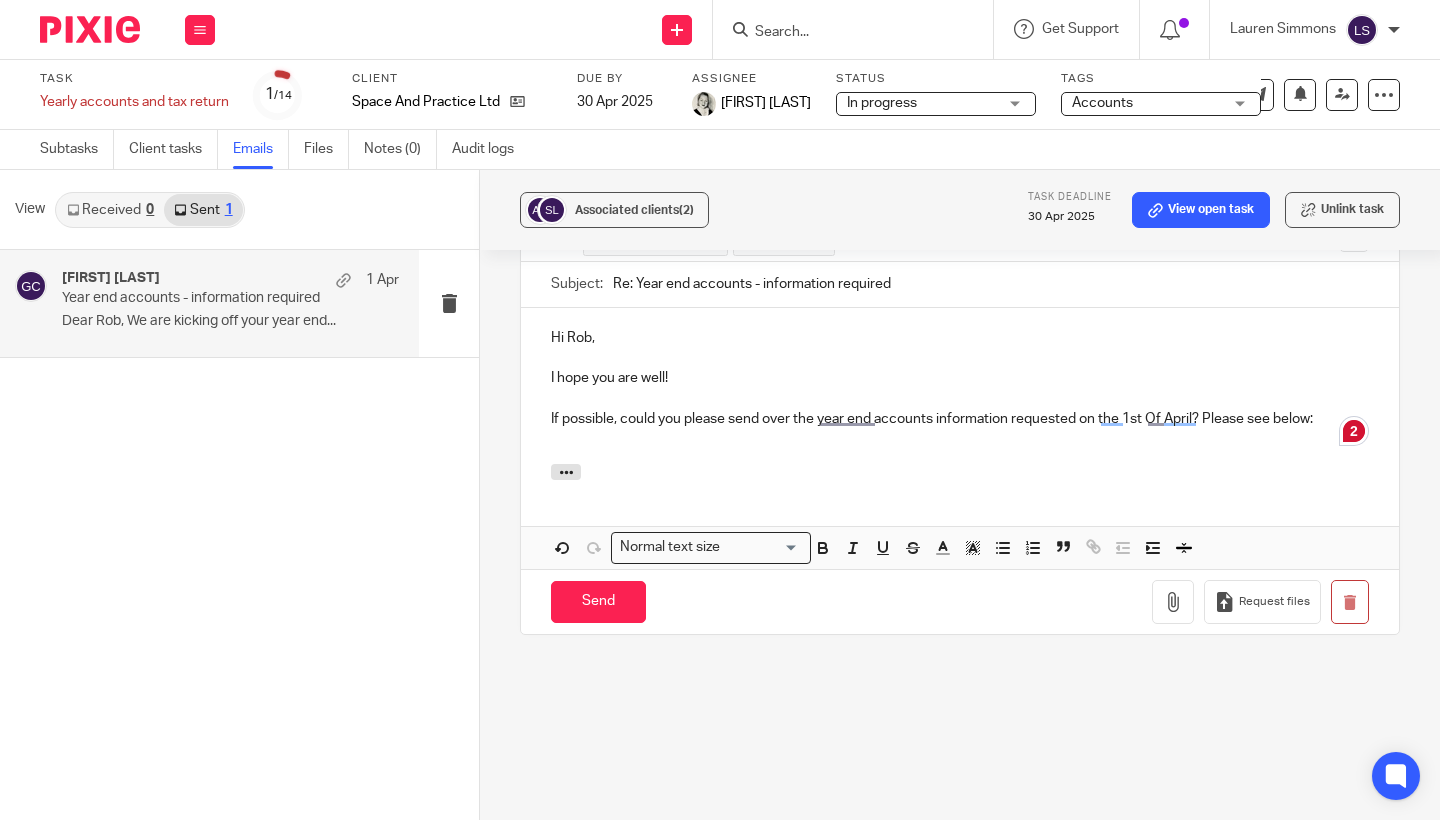 scroll, scrollTop: 1465, scrollLeft: 0, axis: vertical 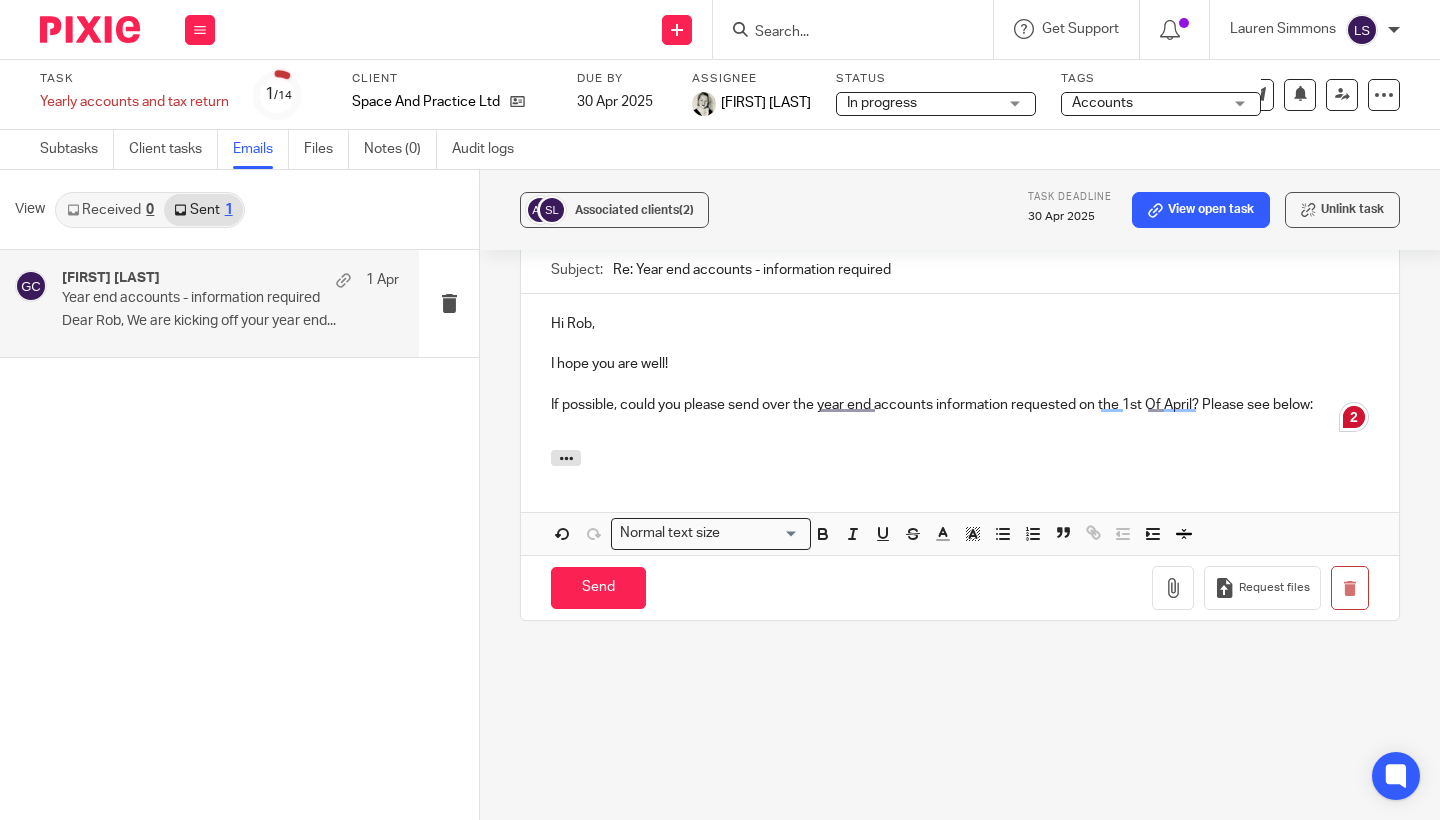 click on "If possible, could you please send over the year end accounts information requested on the 1st Of April? Please see below:" at bounding box center [960, 405] 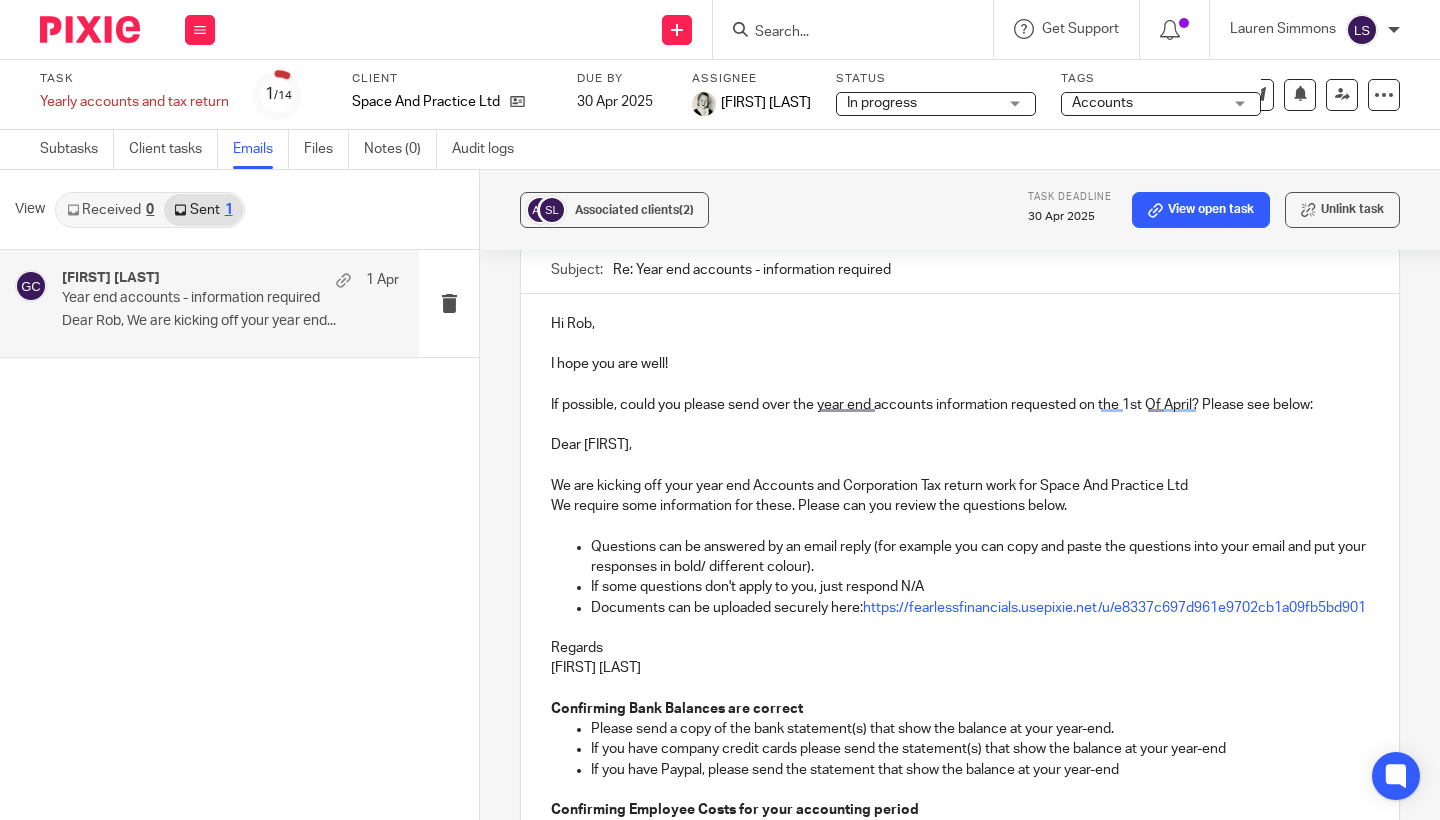 scroll, scrollTop: 1290, scrollLeft: 0, axis: vertical 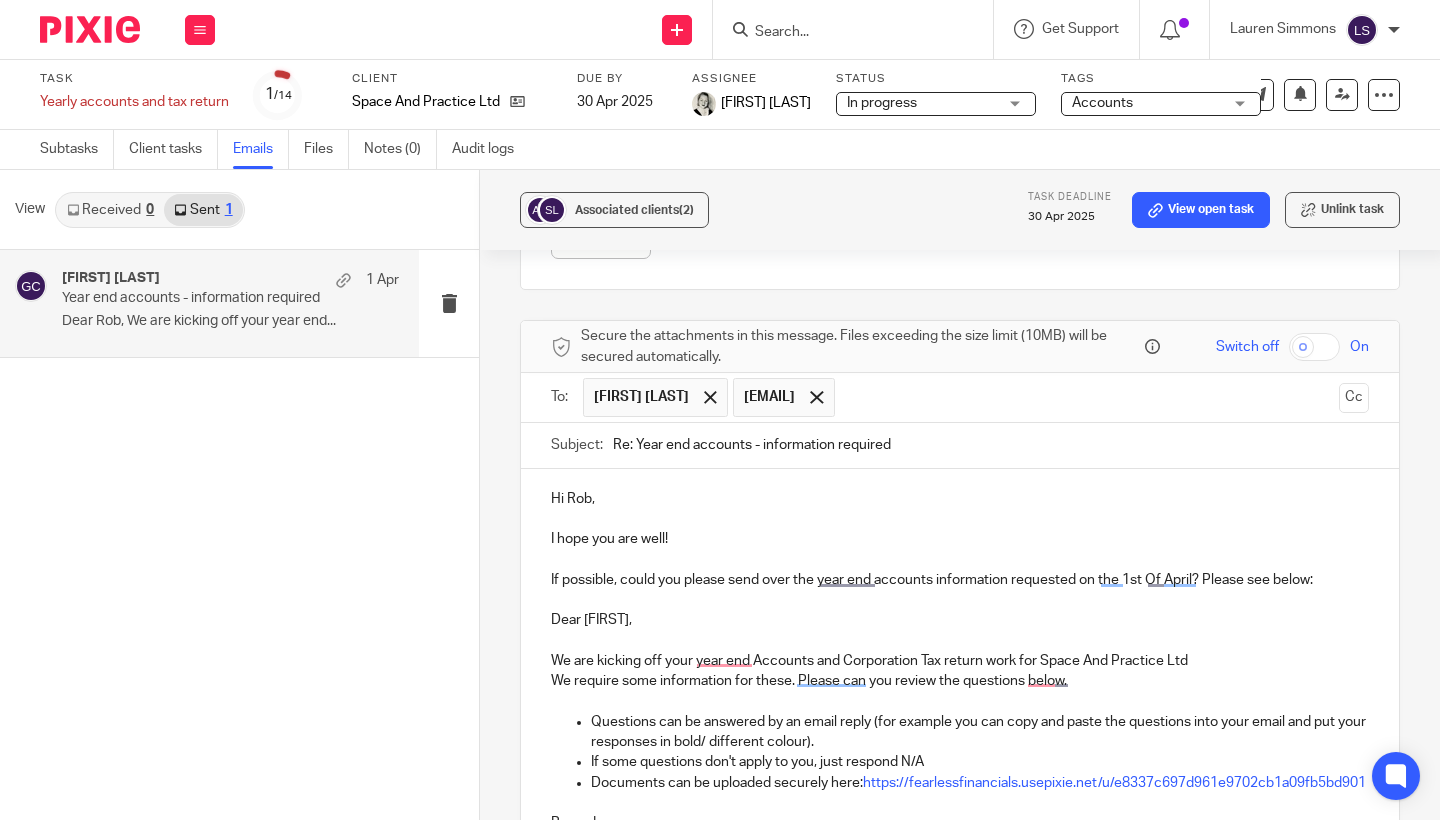 click on "Associated clients  (2)
Task deadline
30 Apr 2025
View open task
Unlink task
Year end accounts - information required
Reply to everyone
Gillian Caughey
<gillian@fearlessfinancials.co.uk>   to
rob@agile-city.com
<rob@agile-city.com>       1 Apr 2025 9:01am
Forward
Secure the attachments in this message. Files exceeding the size limit (10MB) will be secured automatically.
Switch off     On     To:
Gillian Caughey
rob@agile-city.com
Gillian Caughey   rob@agile-city.com
Cc
Subject:     Re: Year end accounts - information required     Hi Rob, I hope you are well! Dear Rob, Regards Gillian Caughey" at bounding box center [960, 495] 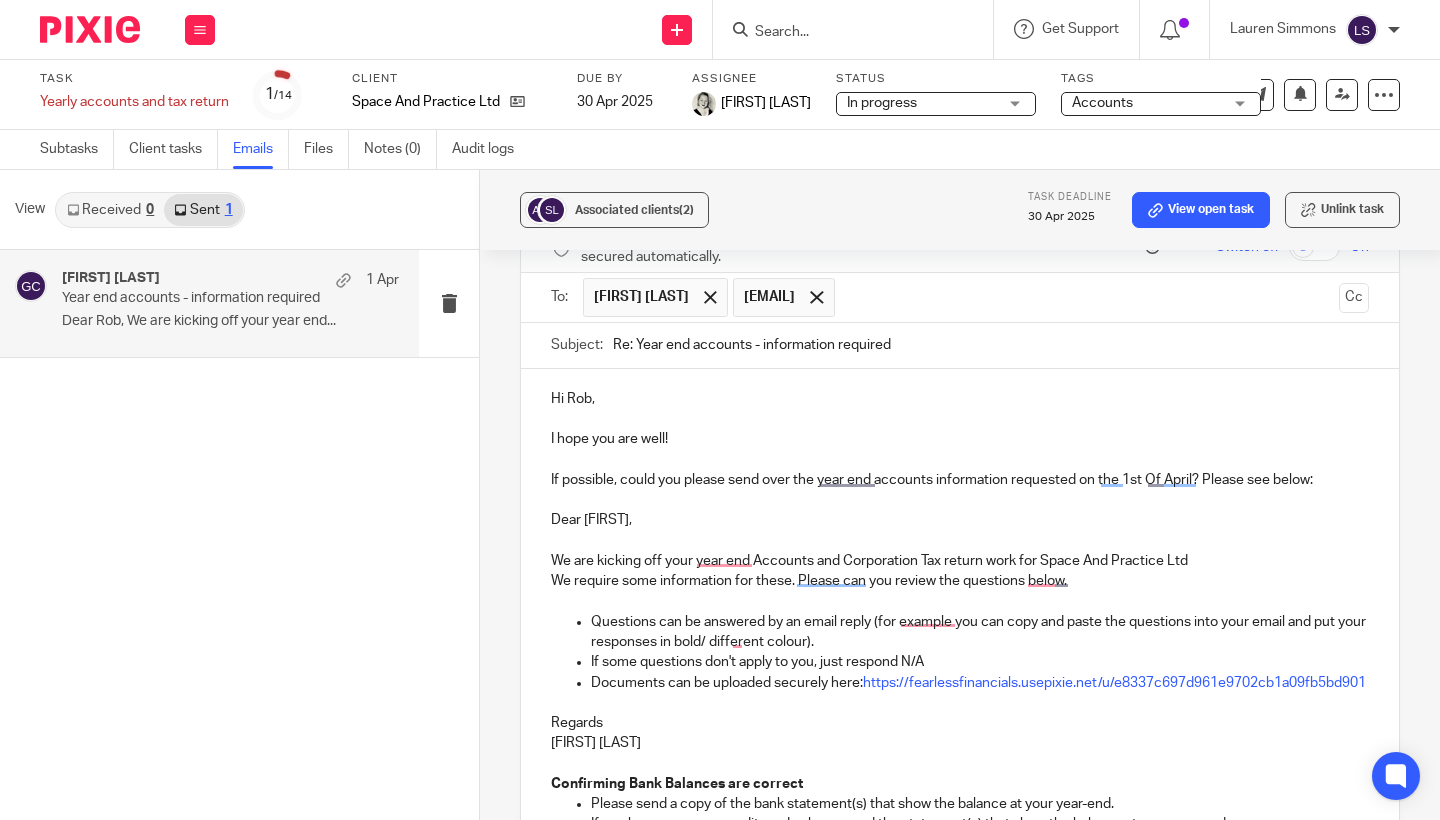 scroll, scrollTop: 1406, scrollLeft: 0, axis: vertical 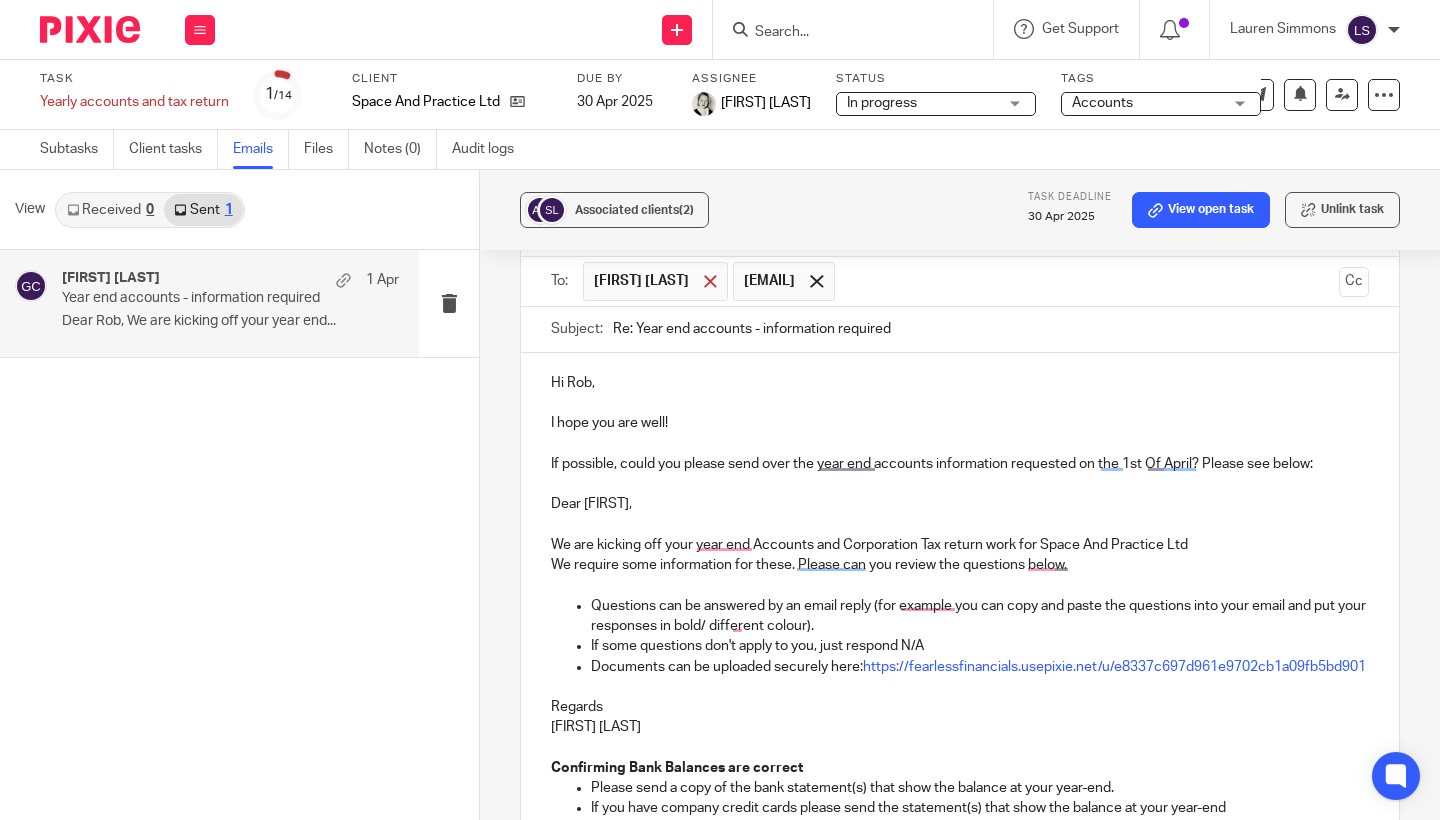 click at bounding box center (710, 281) 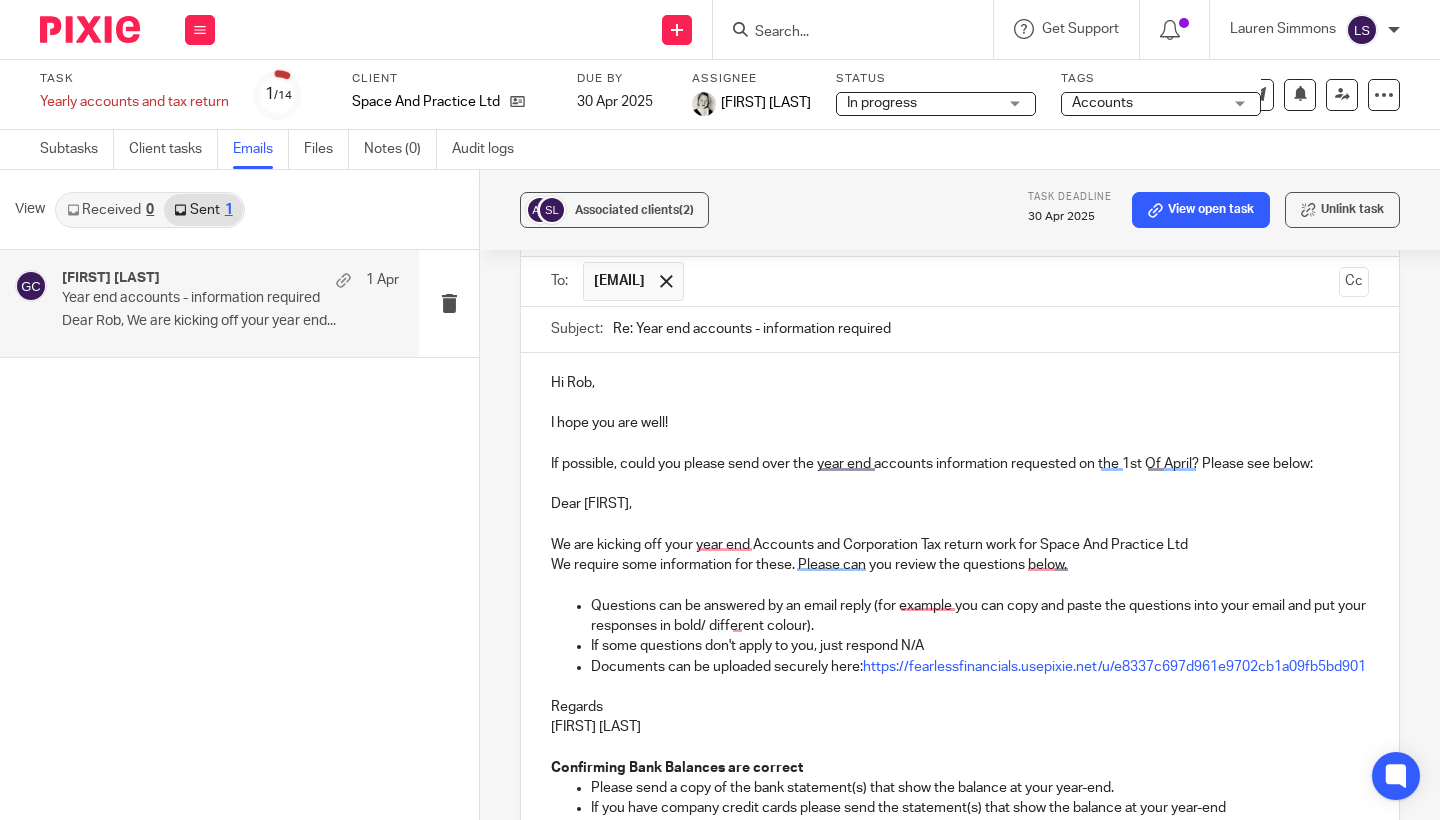 drag, startPoint x: 657, startPoint y: 755, endPoint x: 545, endPoint y: 740, distance: 113 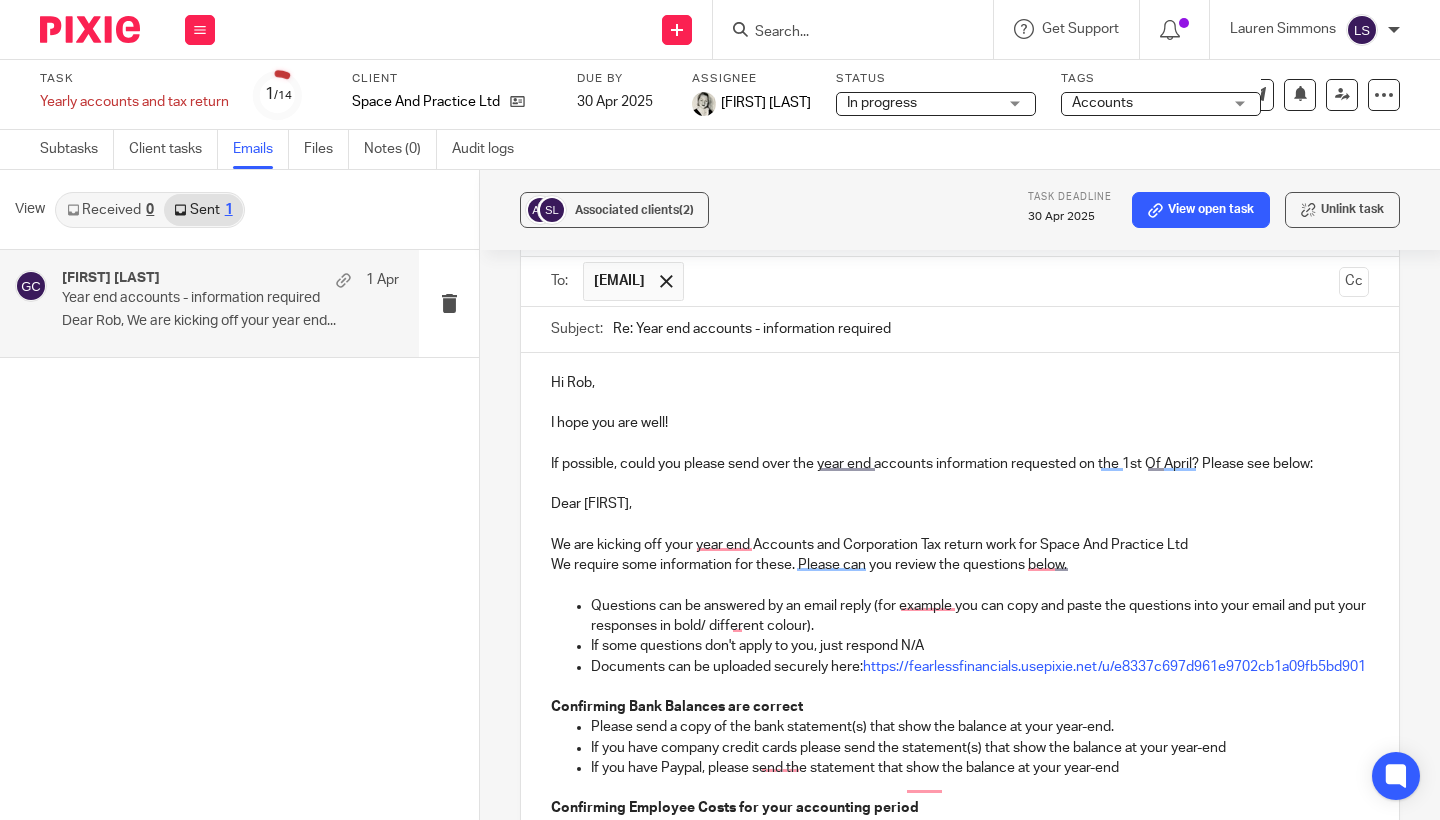 click on "Associated clients  (2)
Task deadline
30 Apr 2025
View open task
Unlink task
Year end accounts - information required
Reply to everyone
Gillian Caughey
<gillian@fearlessfinancials.co.uk>   to
rob@agile-city.com
<rob@agile-city.com>       1 Apr 2025 9:01am
Forward
Secure the attachments in this message. Files exceeding the size limit (10MB) will be secured automatically.
Switch off     On     To:
rob@agile-city.com
rob@agile-city.com
Cc
Subject:     Re: Year end accounts - information required     Hi Rob, I hope you are well! Dear Rob, If some questions don't apply to you, just respond N/A )" at bounding box center (960, 495) 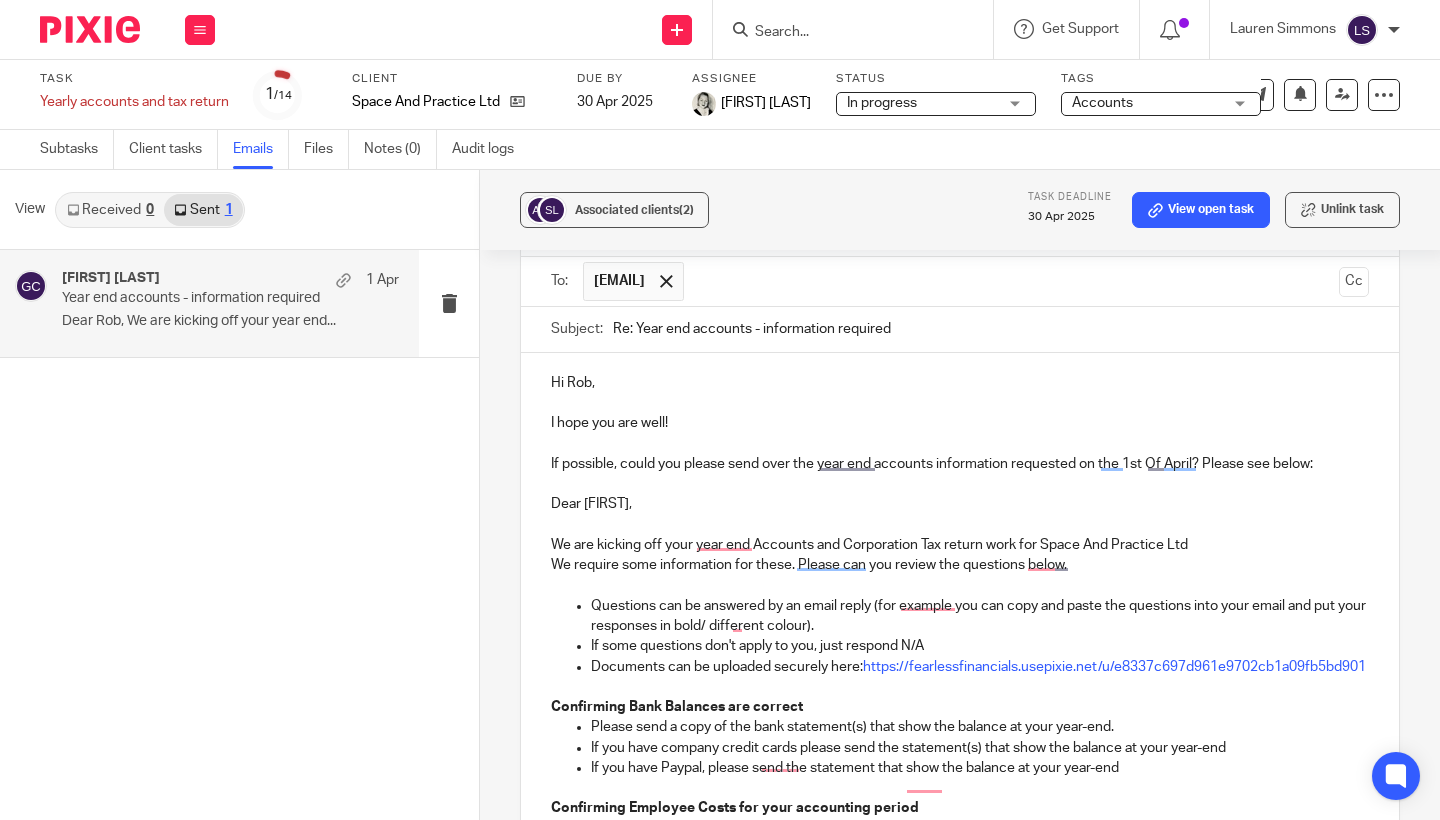 click on "Associated clients  (2)
Task deadline
30 Apr 2025
View open task
Unlink task
Year end accounts - information required
Reply to everyone
Gillian Caughey
<gillian@fearlessfinancials.co.uk>   to
rob@agile-city.com
<rob@agile-city.com>       1 Apr 2025 9:01am
Forward
Secure the attachments in this message. Files exceeding the size limit (10MB) will be secured automatically.
Switch off     On     To:
rob@agile-city.com
rob@agile-city.com
Cc
Subject:     Re: Year end accounts - information required     Hi Rob, I hope you are well! Dear Rob, If some questions don't apply to you, just respond N/A )" at bounding box center [960, 495] 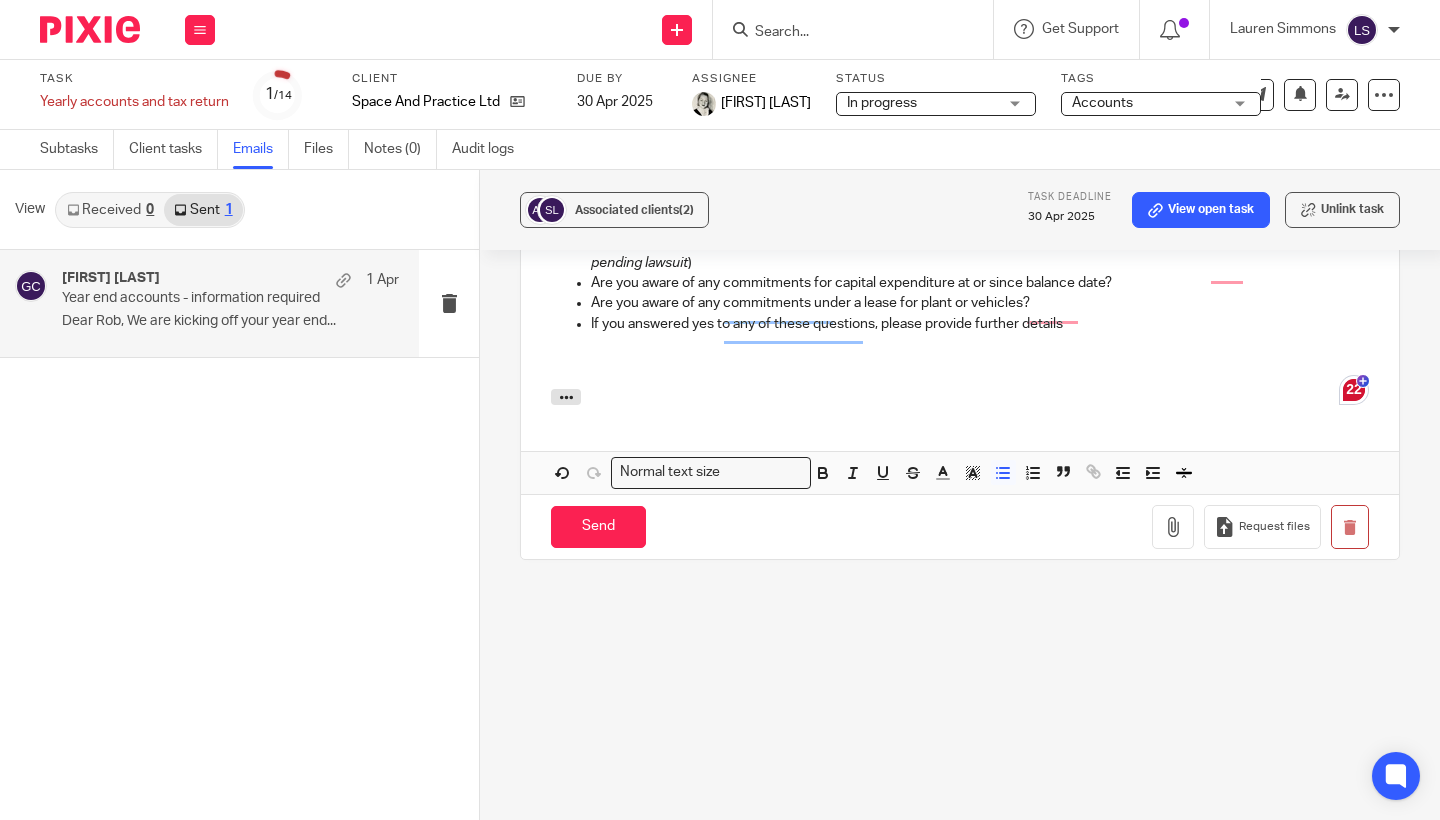 scroll, scrollTop: 2463, scrollLeft: 0, axis: vertical 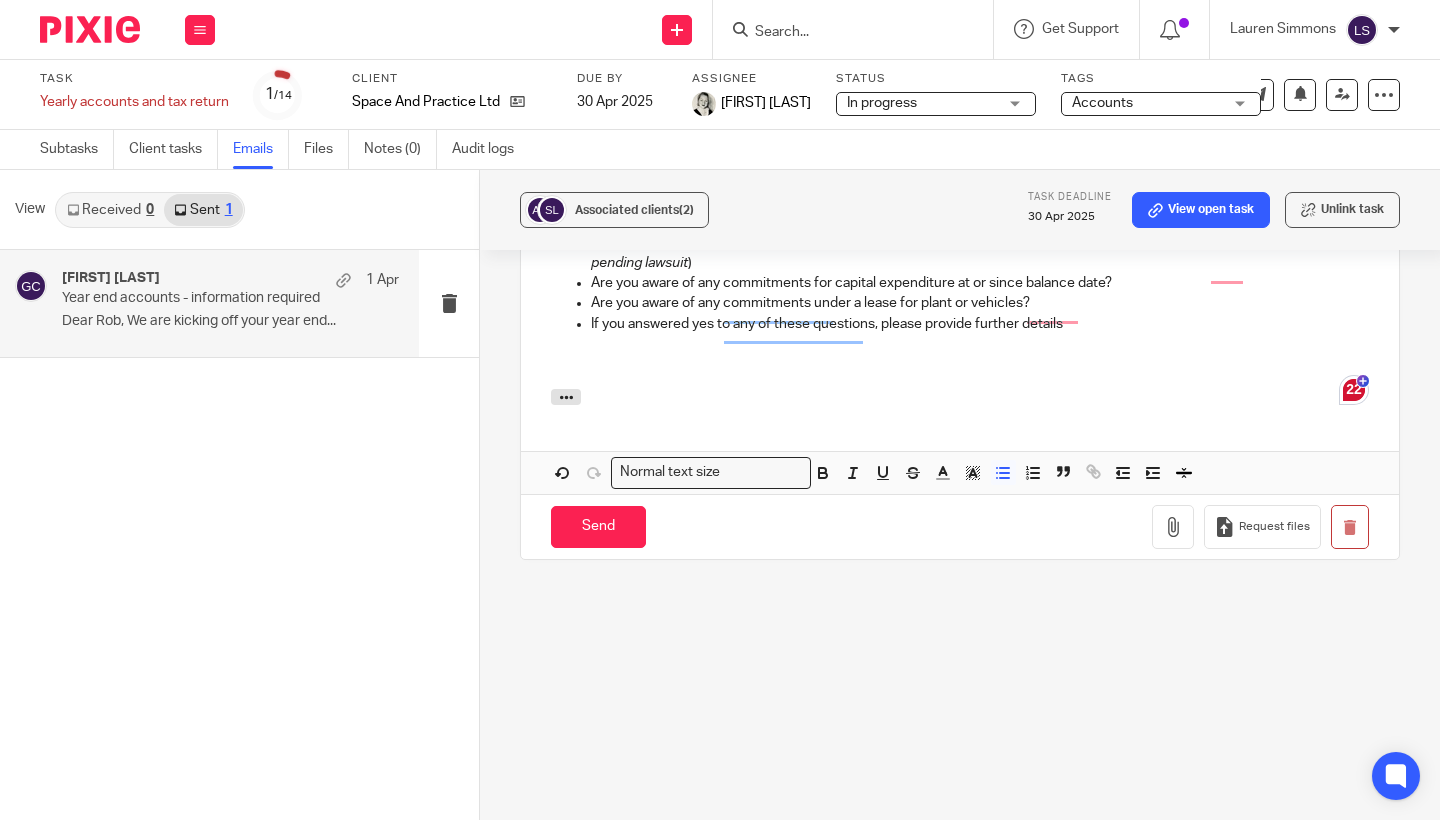 click at bounding box center [960, 344] 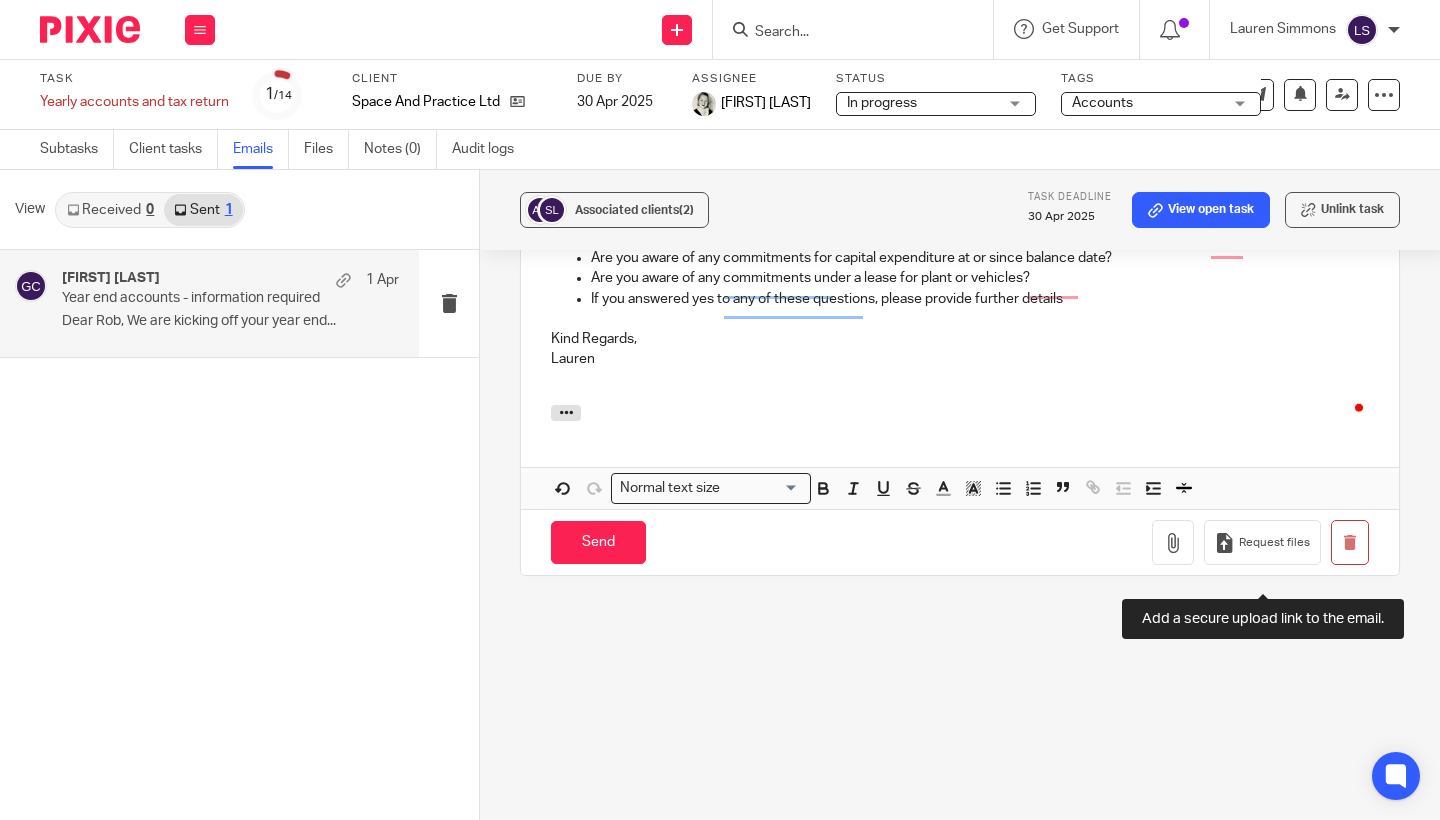 click on "Send
You have unsaved changes
Request files" at bounding box center (960, 542) 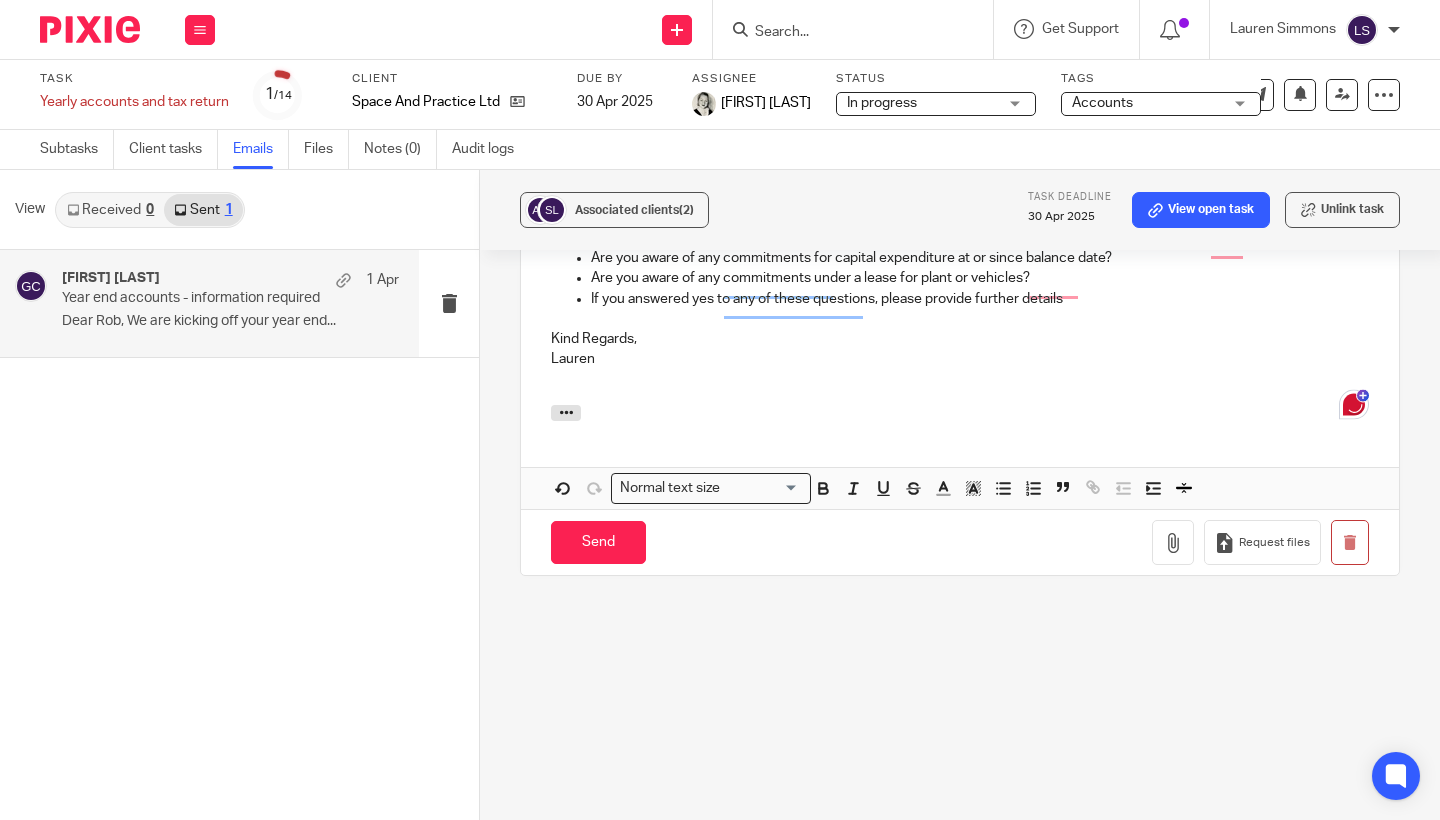 click on "Year end accounts - information required
Reply to everyone
Gillian Caughey
<gillian@fearlessfinancials.co.uk>   to
rob@agile-city.com
<rob@agile-city.com>       1 Apr 2025 9:01am
Forward
Secure the attachments in this message. Files exceeding the size limit (10MB) will be secured automatically.
Switch off     On     To:
rob@agile-city.com
rob@agile-city.com
Cc
Subject:     Re: Year end accounts - information required     Hi Rob, I hope you are well! If possible, could you please send over the year end accounts information requested on the 1st Of April? Please see below: Dear Rob, We are kicking off your year end Accounts and Corporation Tax return work for Space And Practice Ltd If some questions don't apply to you, just respond N/A ) Lauren" at bounding box center (960, -736) 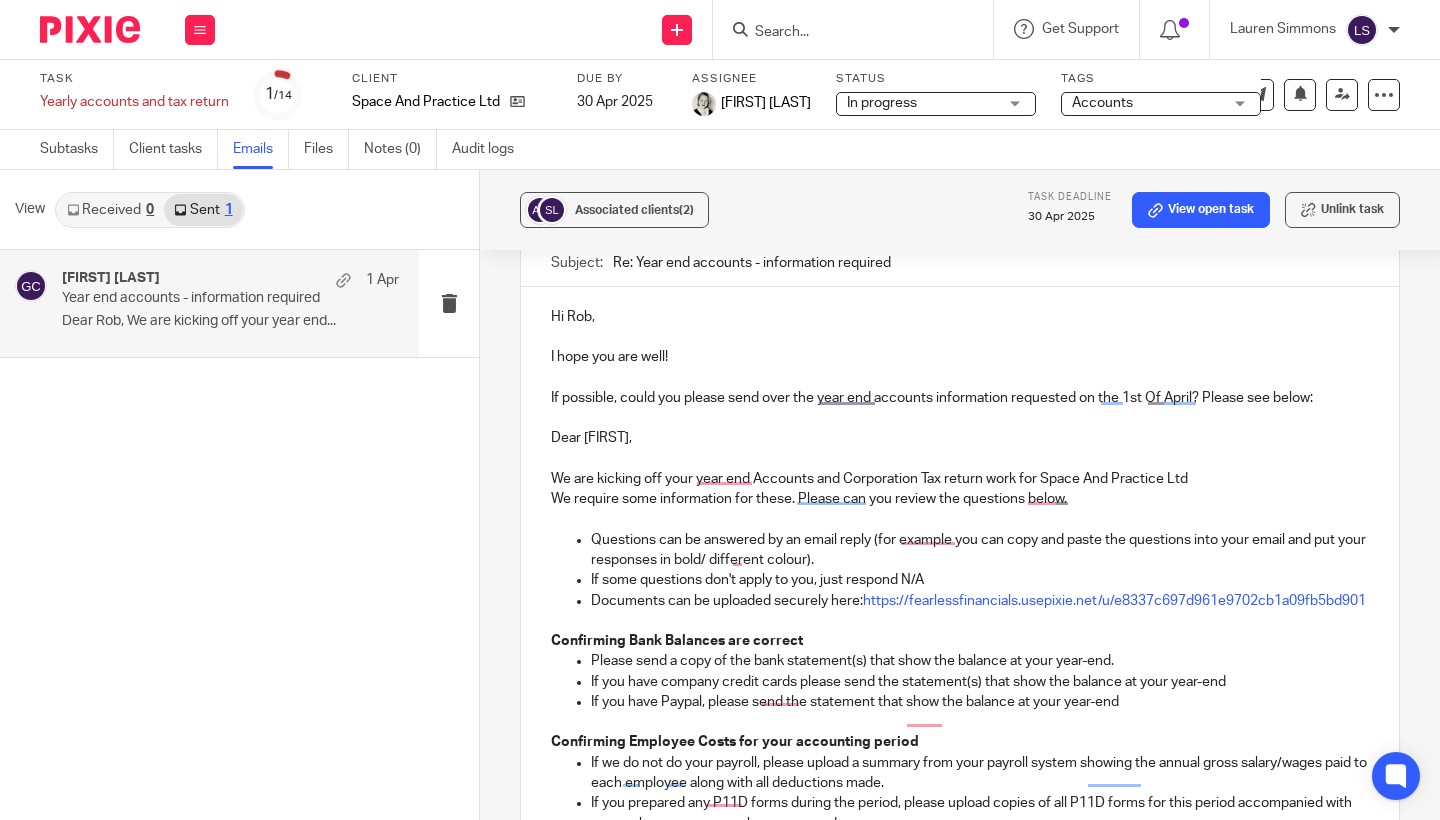 scroll, scrollTop: 1470, scrollLeft: 0, axis: vertical 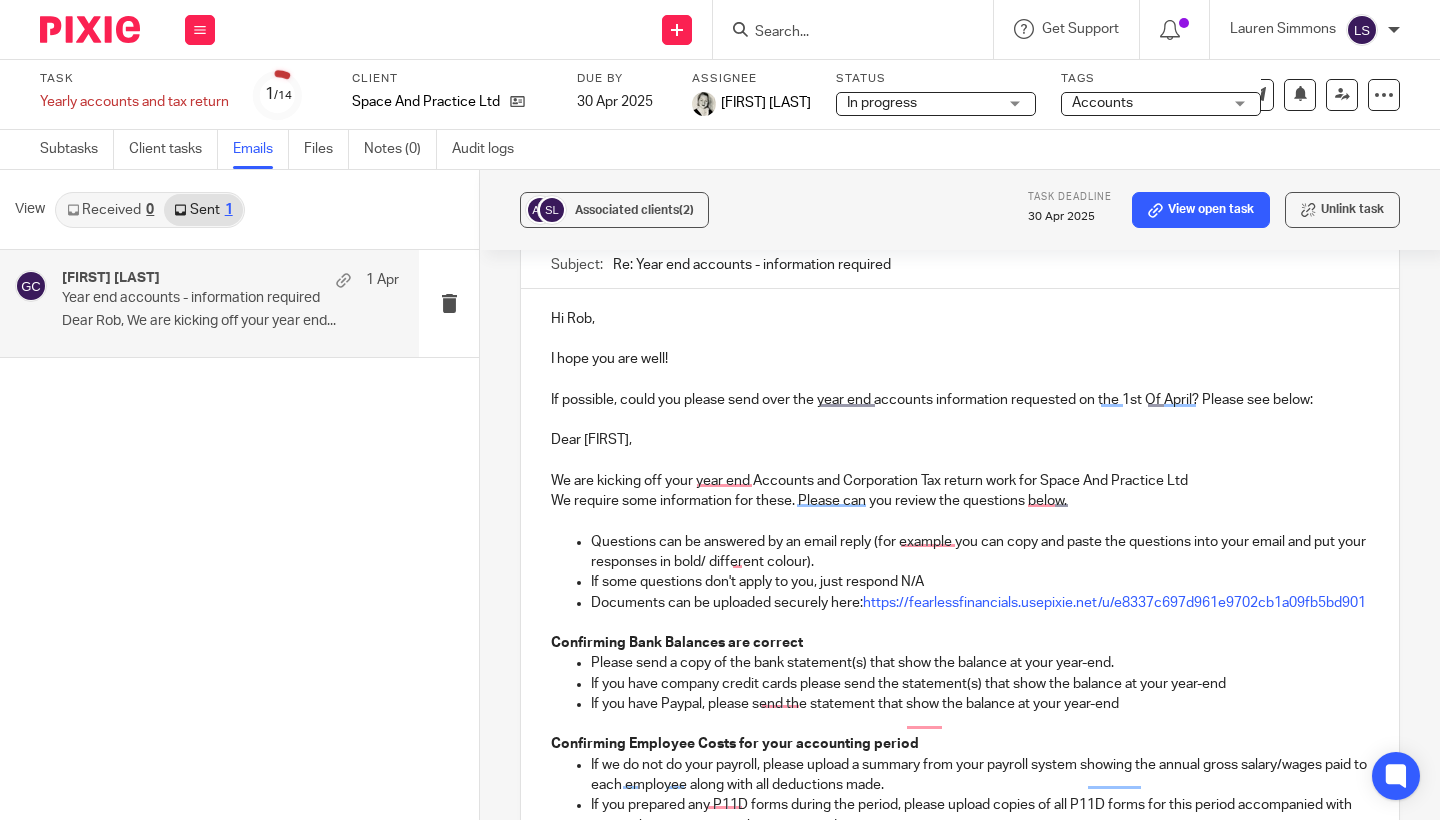 click on "Associated clients  (2)
Task deadline
30 Apr 2025
View open task
Unlink task
Year end accounts - information required
Reply to everyone
Gillian Caughey
<gillian@fearlessfinancials.co.uk>   to
rob@agile-city.com
<rob@agile-city.com>       1 Apr 2025 9:01am
Forward
Secure the attachments in this message. Files exceeding the size limit (10MB) will be secured automatically.
Switch off     On     To:
rob@agile-city.com
rob@agile-city.com
Cc
Subject:     Re: Year end accounts - information required     Hi Rob, I hope you are well! Dear Rob, If some questions don't apply to you, just respond N/A ) Lauren" at bounding box center [960, 495] 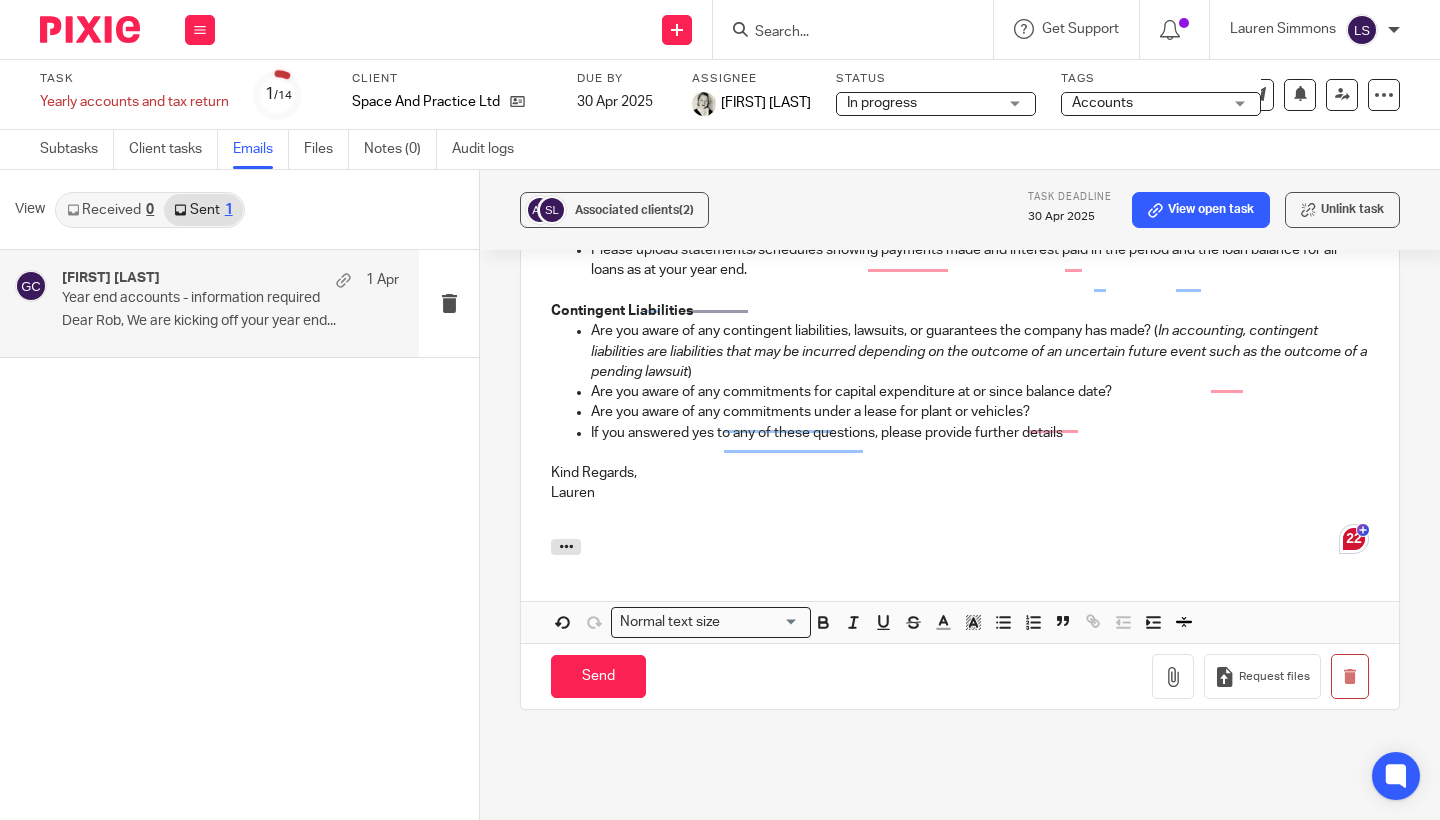 scroll, scrollTop: 2330, scrollLeft: 0, axis: vertical 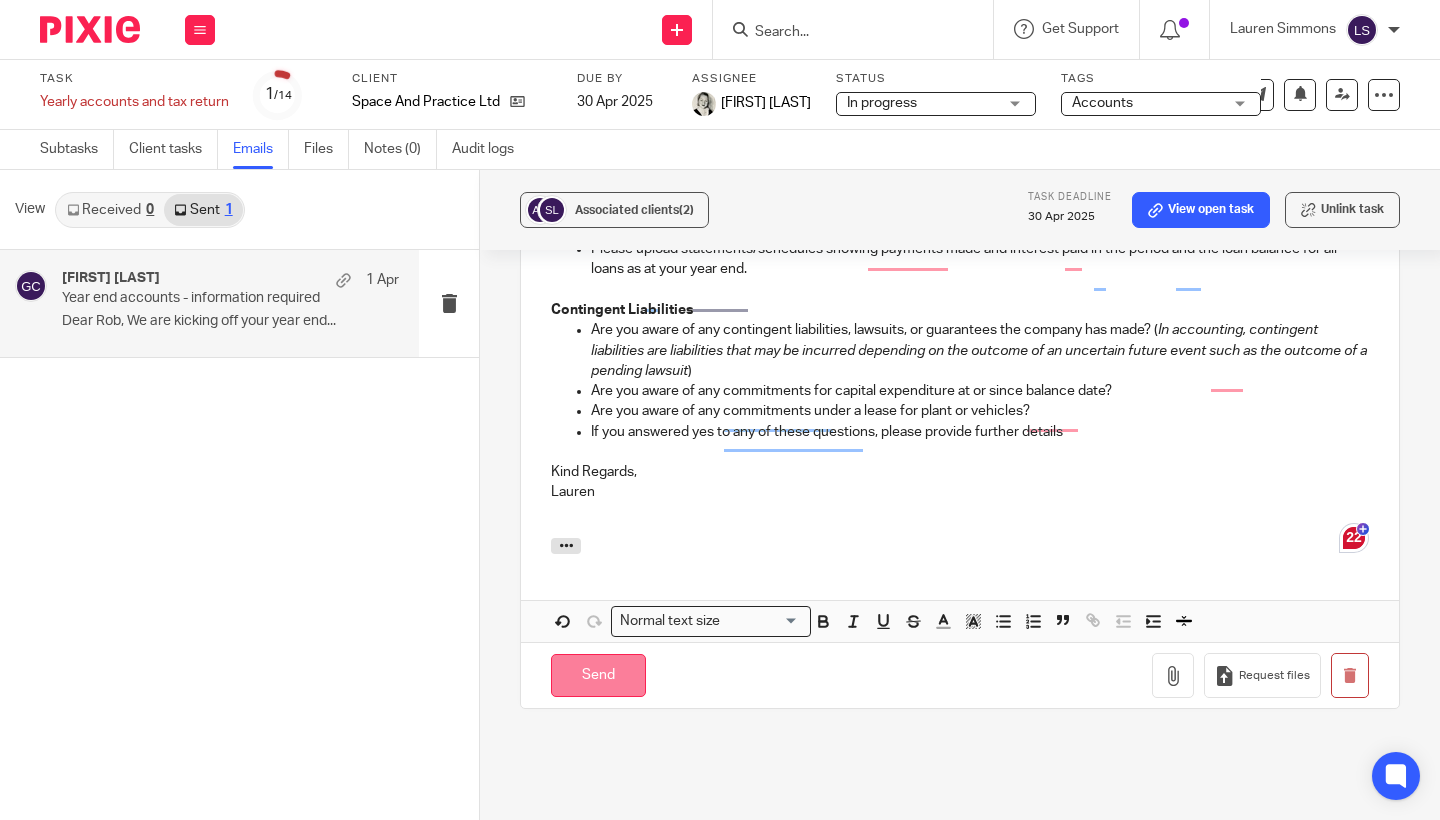 click on "Send" at bounding box center [598, 675] 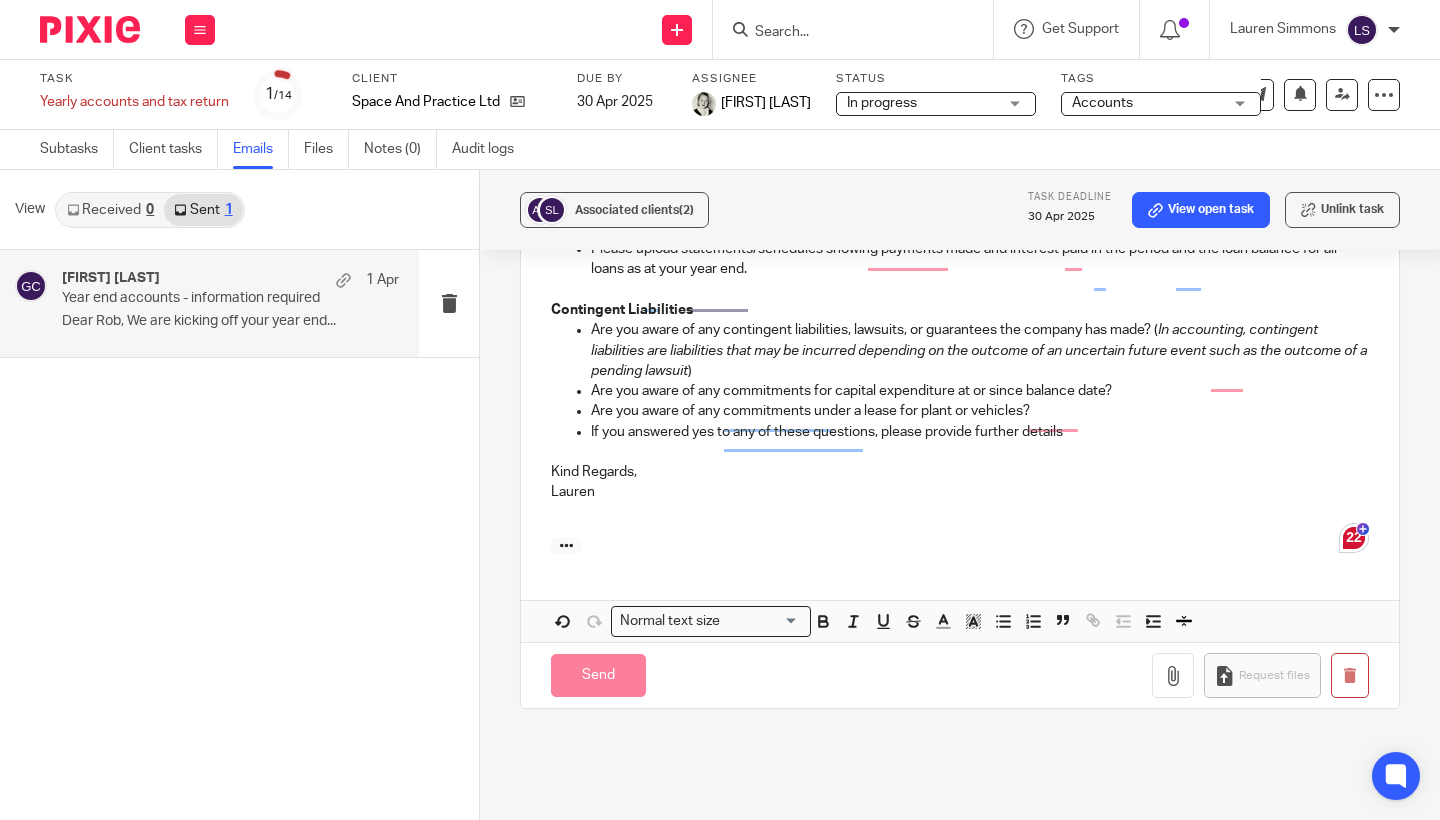 scroll, scrollTop: 1035, scrollLeft: 0, axis: vertical 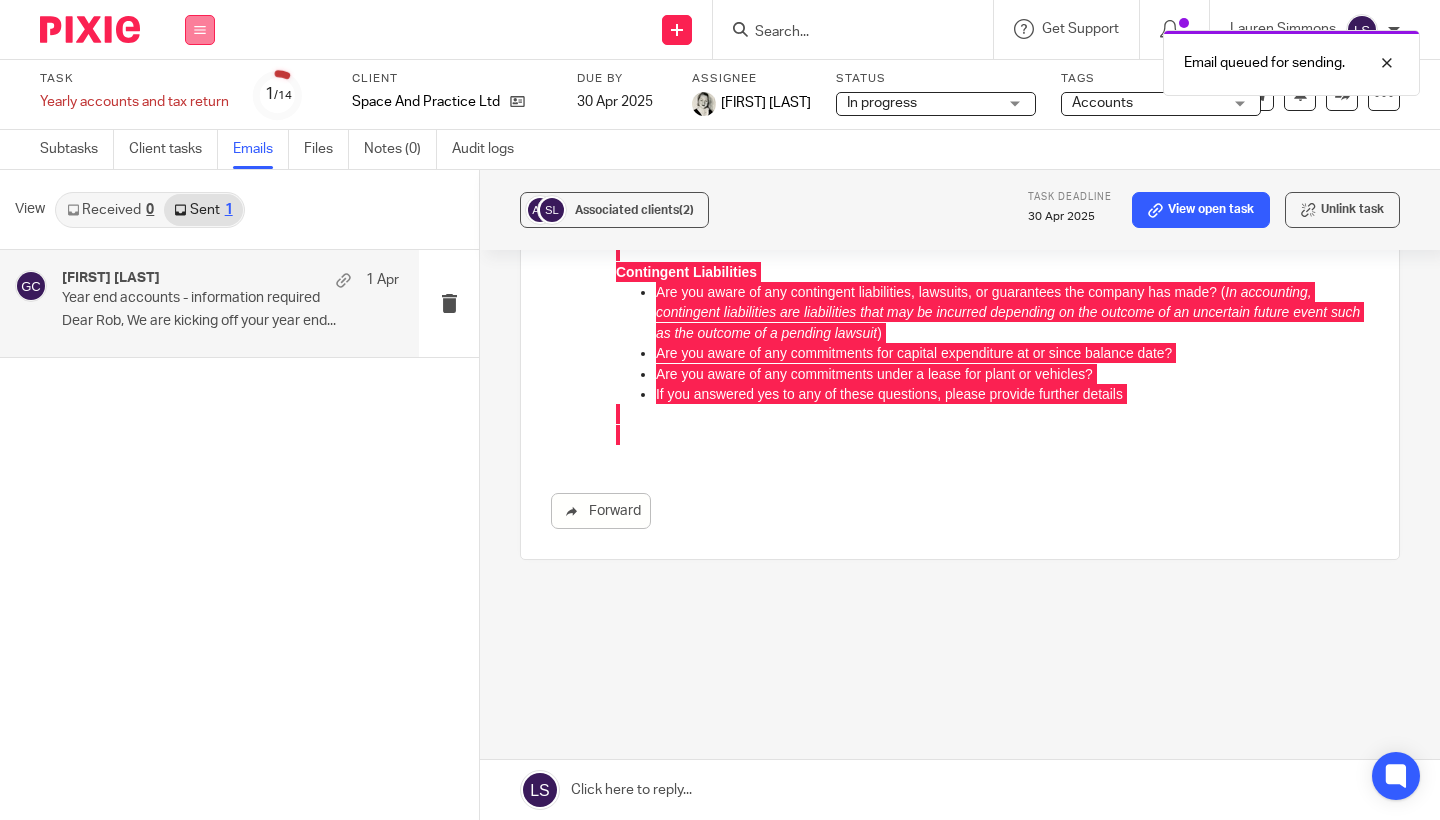 click at bounding box center [200, 30] 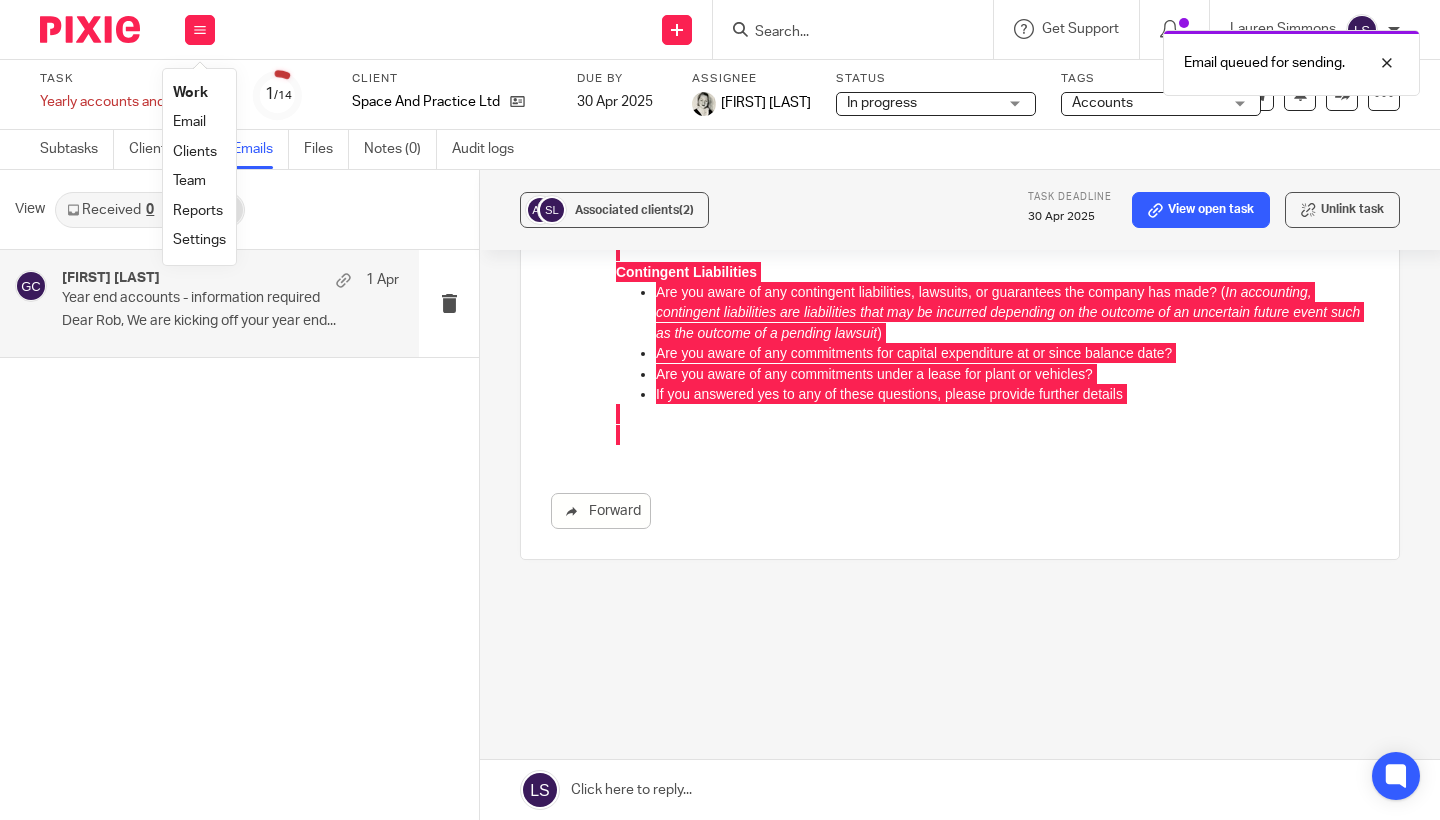 click on "Email" at bounding box center (189, 122) 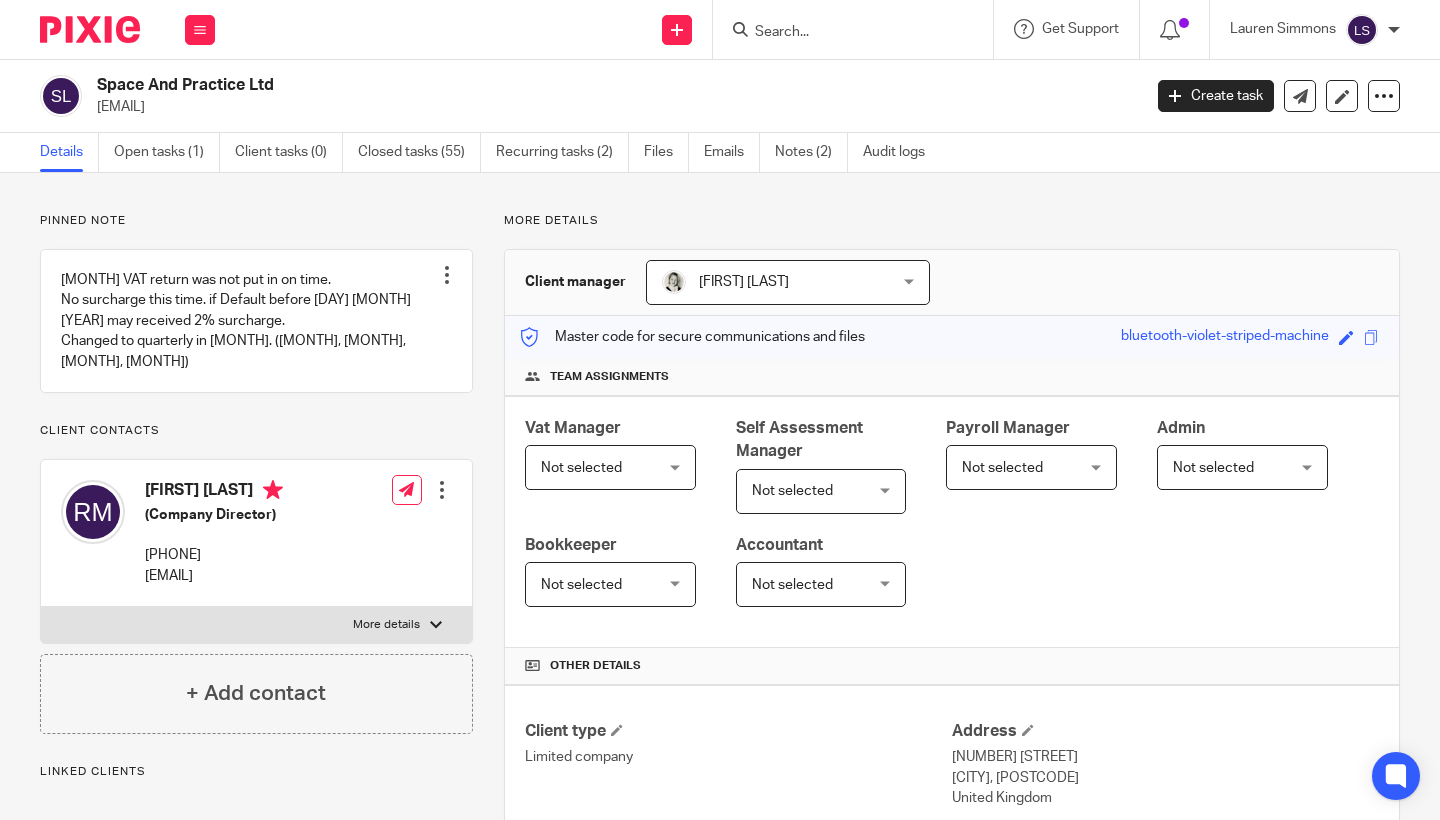 scroll, scrollTop: 0, scrollLeft: 0, axis: both 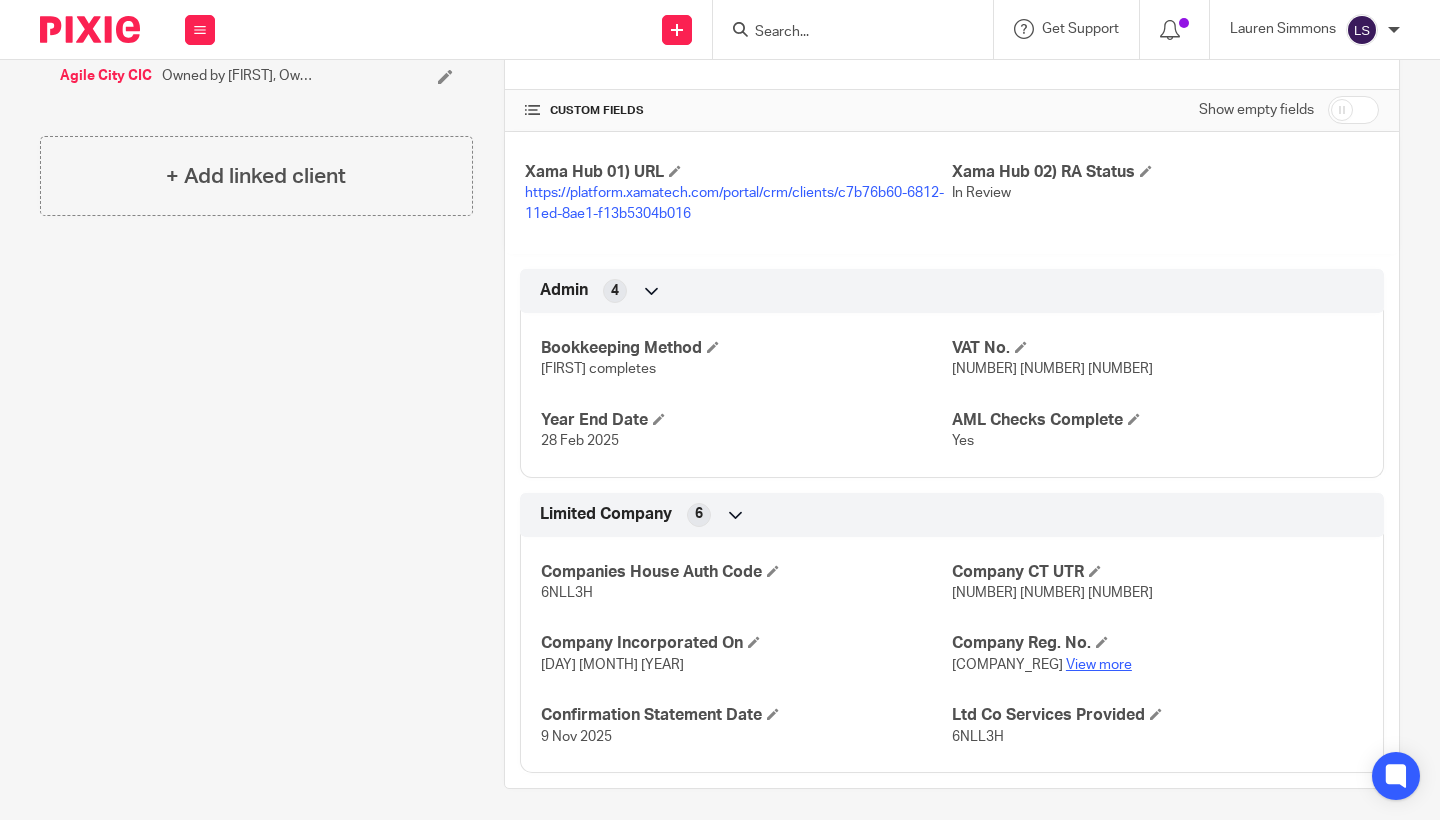 click on "View more" at bounding box center (1099, 665) 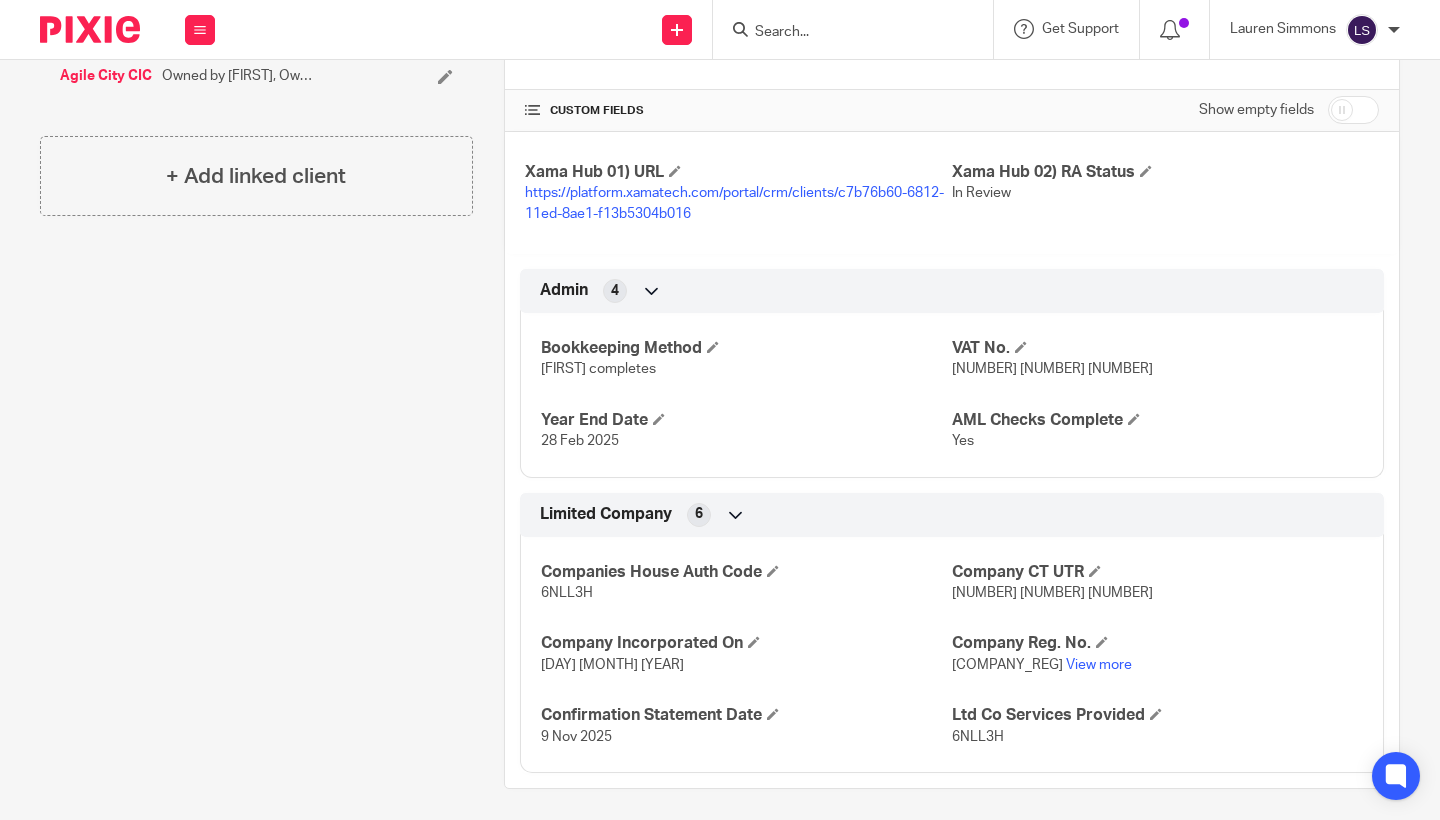 click on "Pinned note
January VAT return was not put in on time.
No surcharge this time. if Default before 31 Jan 22 may received 2% surcharge.
Changed to quarterly in July. (Feb, May, August, Nov)
Unpin note
Edit note
Client contacts
Rob Morrison
(Company Director)
07540812924
rob@agile-city.com
Edit contact" at bounding box center [241, 124] 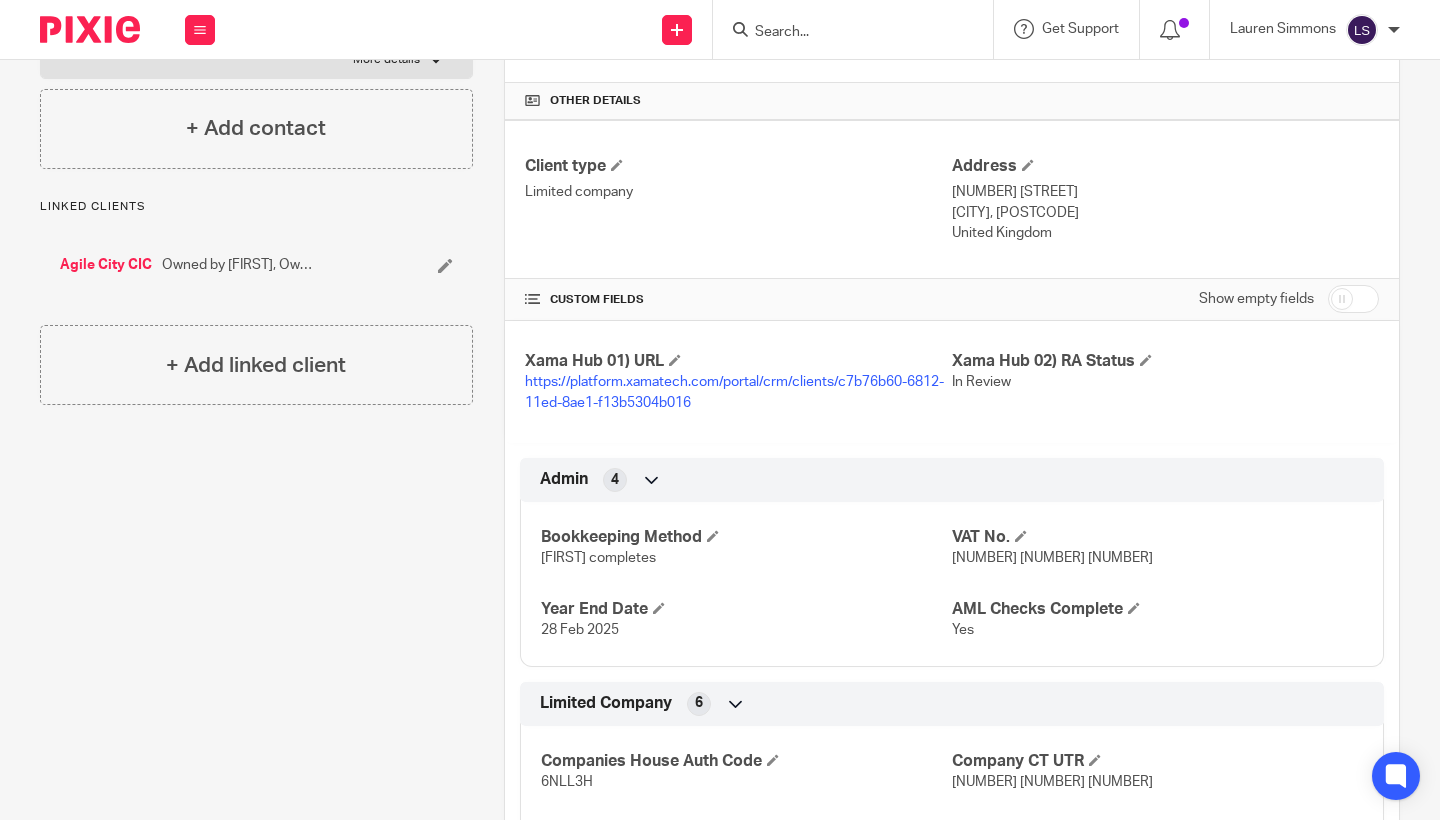 scroll, scrollTop: 557, scrollLeft: 0, axis: vertical 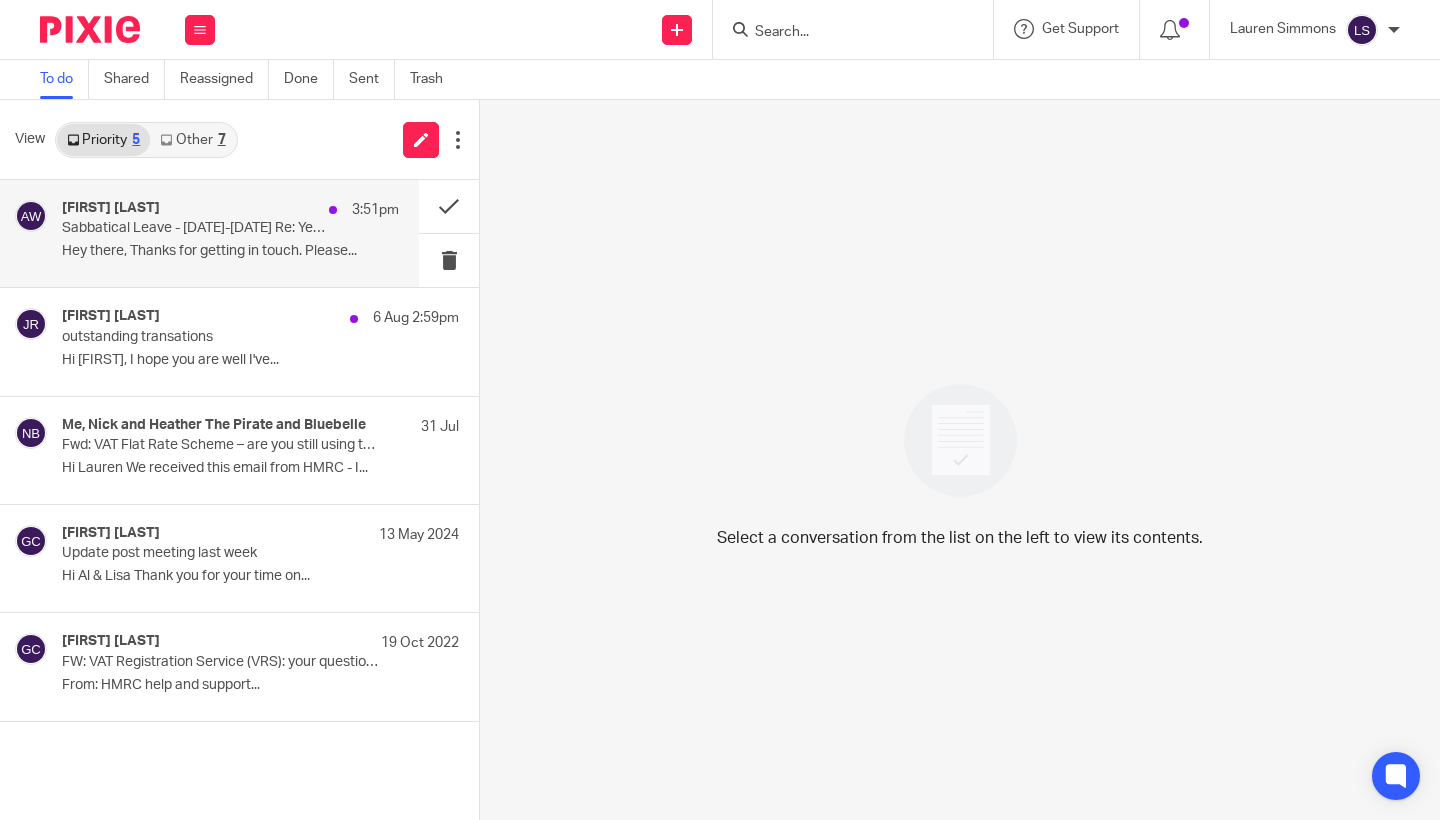 click on "Sabbatical Leave - [DATE]-[DATE] Re: Year end accounts - information required" at bounding box center [197, 228] 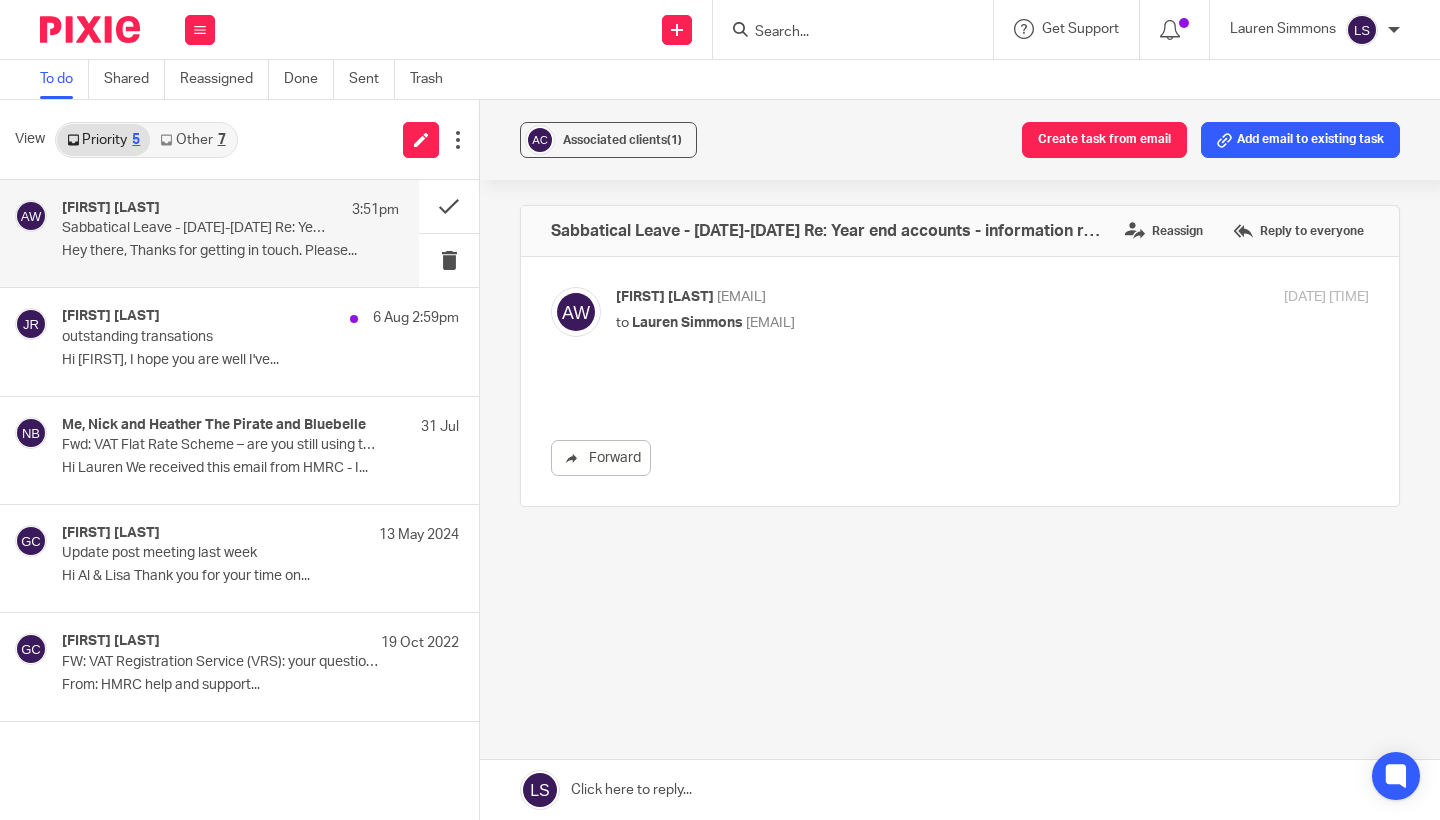 scroll, scrollTop: 0, scrollLeft: 0, axis: both 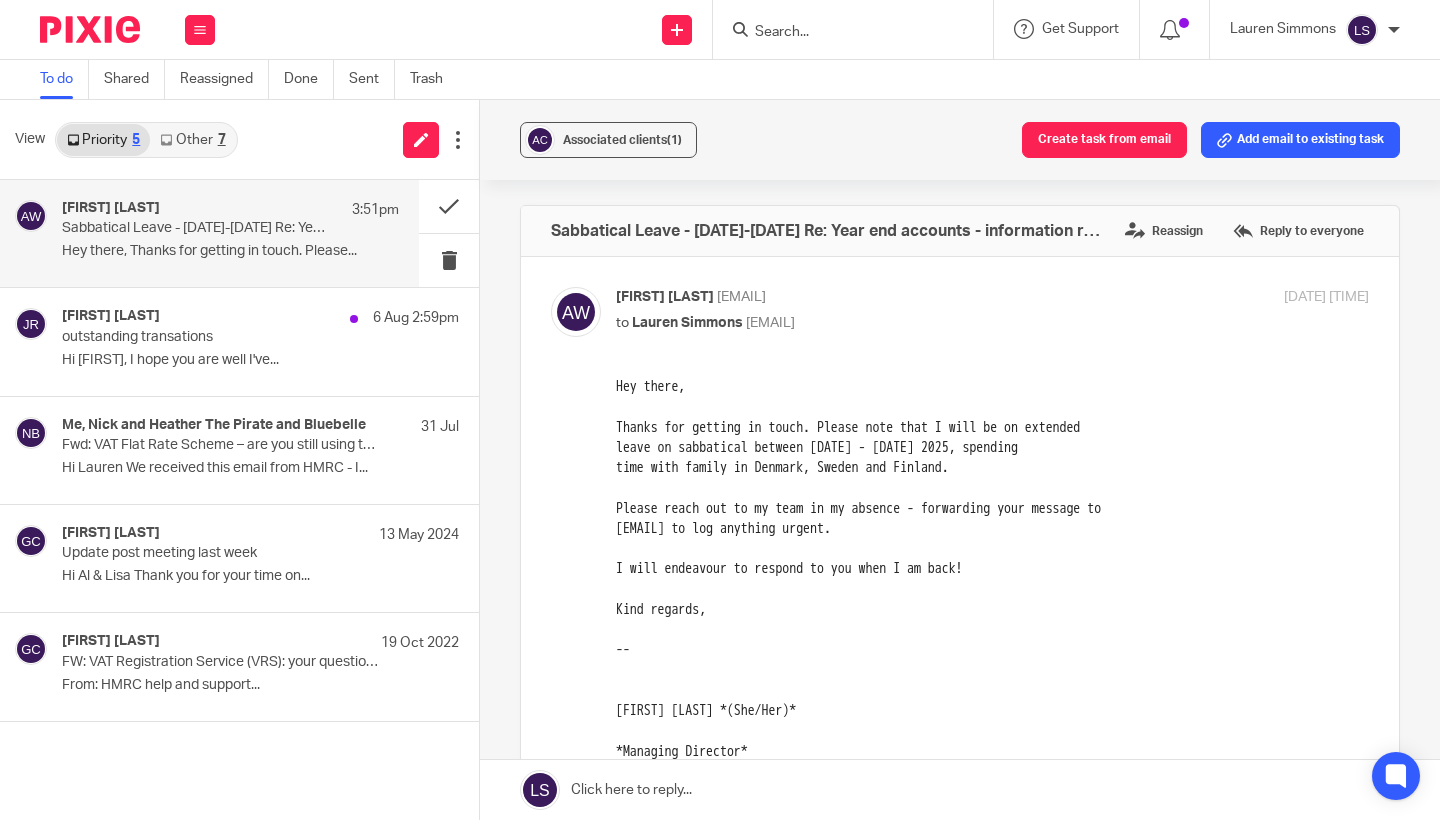 click on "Abigale Neate Wilson
<abigale@agile-city.com>" at bounding box center (867, 297) 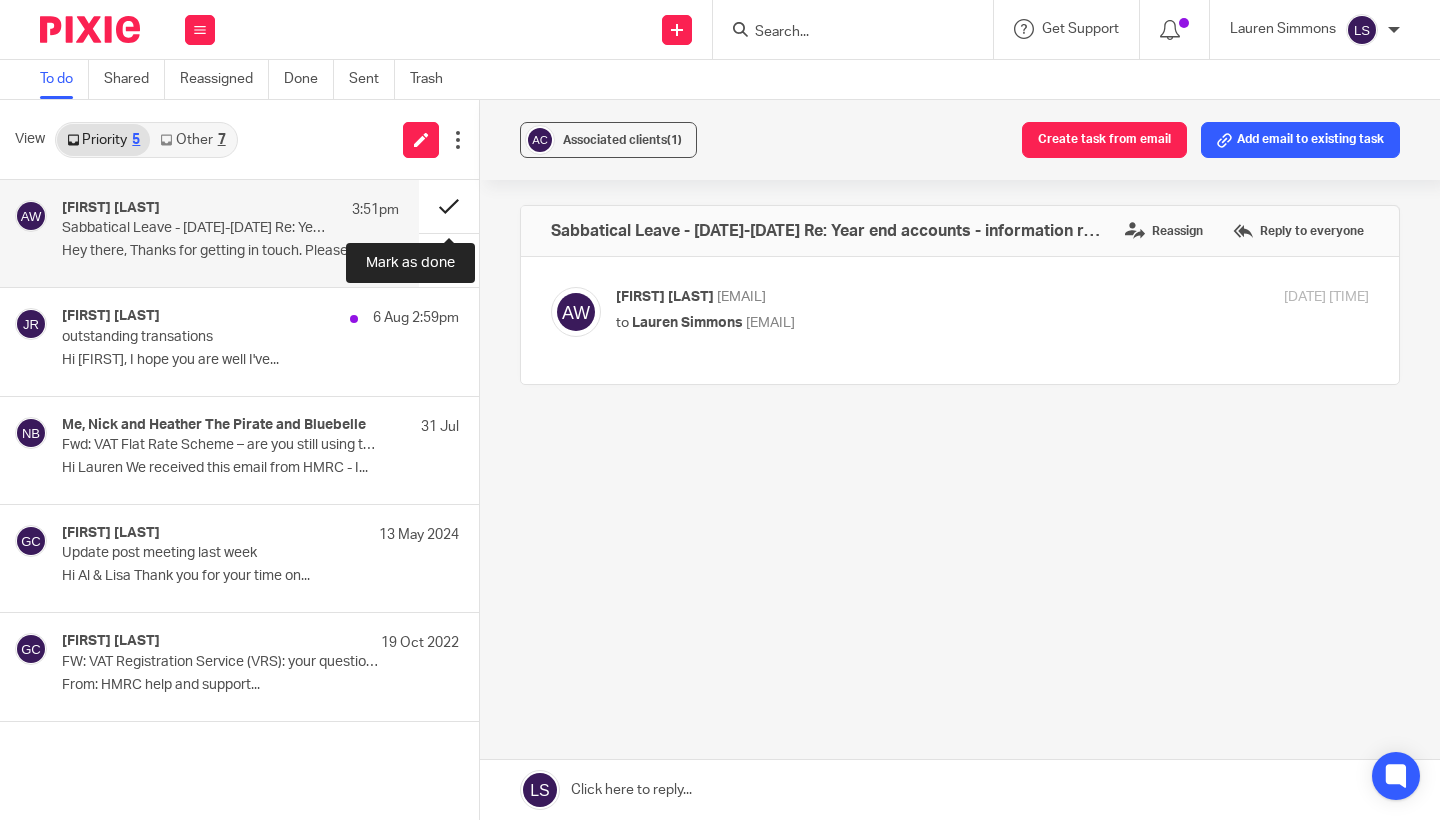 click at bounding box center (449, 206) 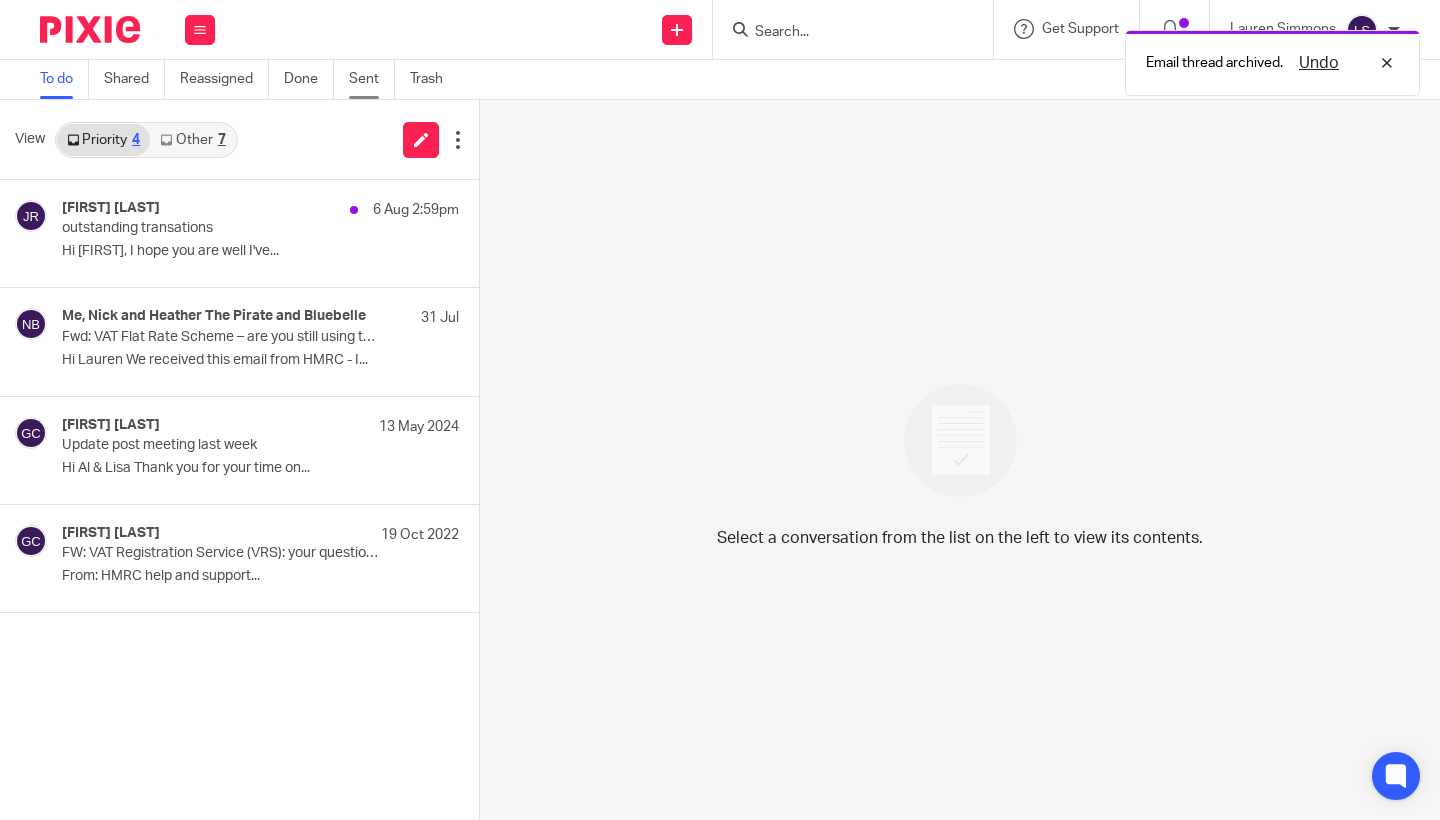 click on "Sent" at bounding box center (372, 79) 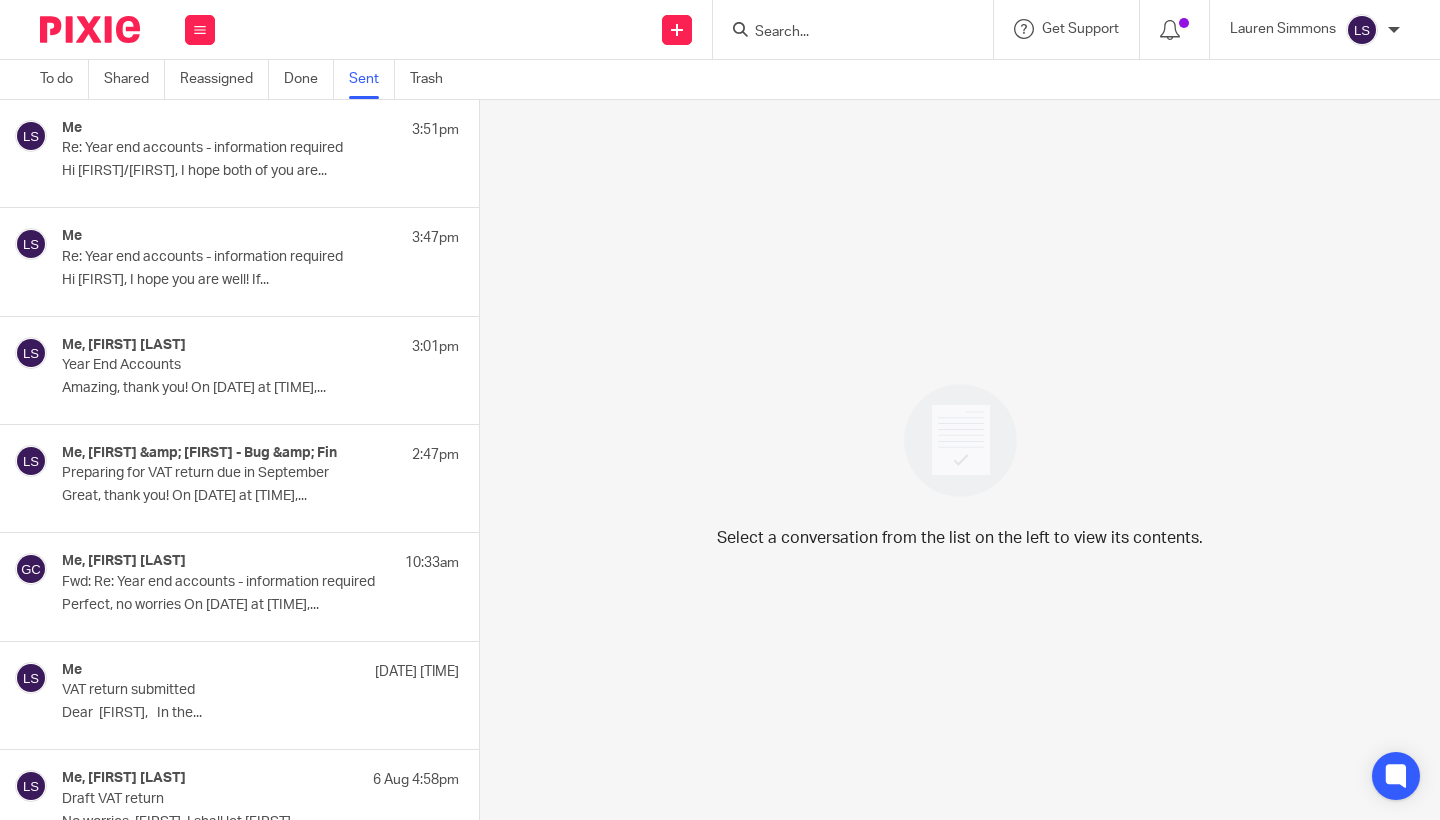 scroll, scrollTop: 0, scrollLeft: 0, axis: both 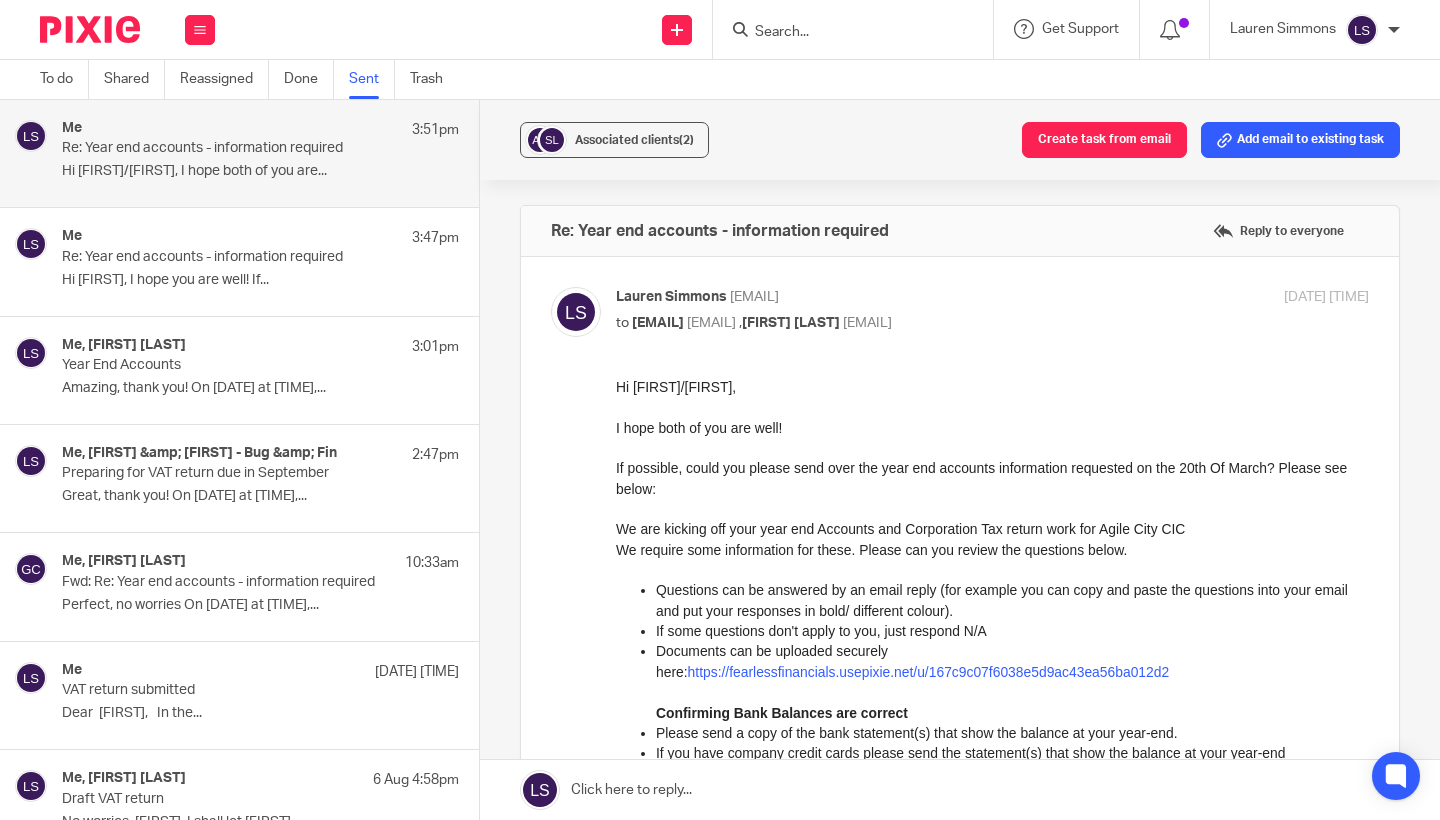 click at bounding box center [960, 964] 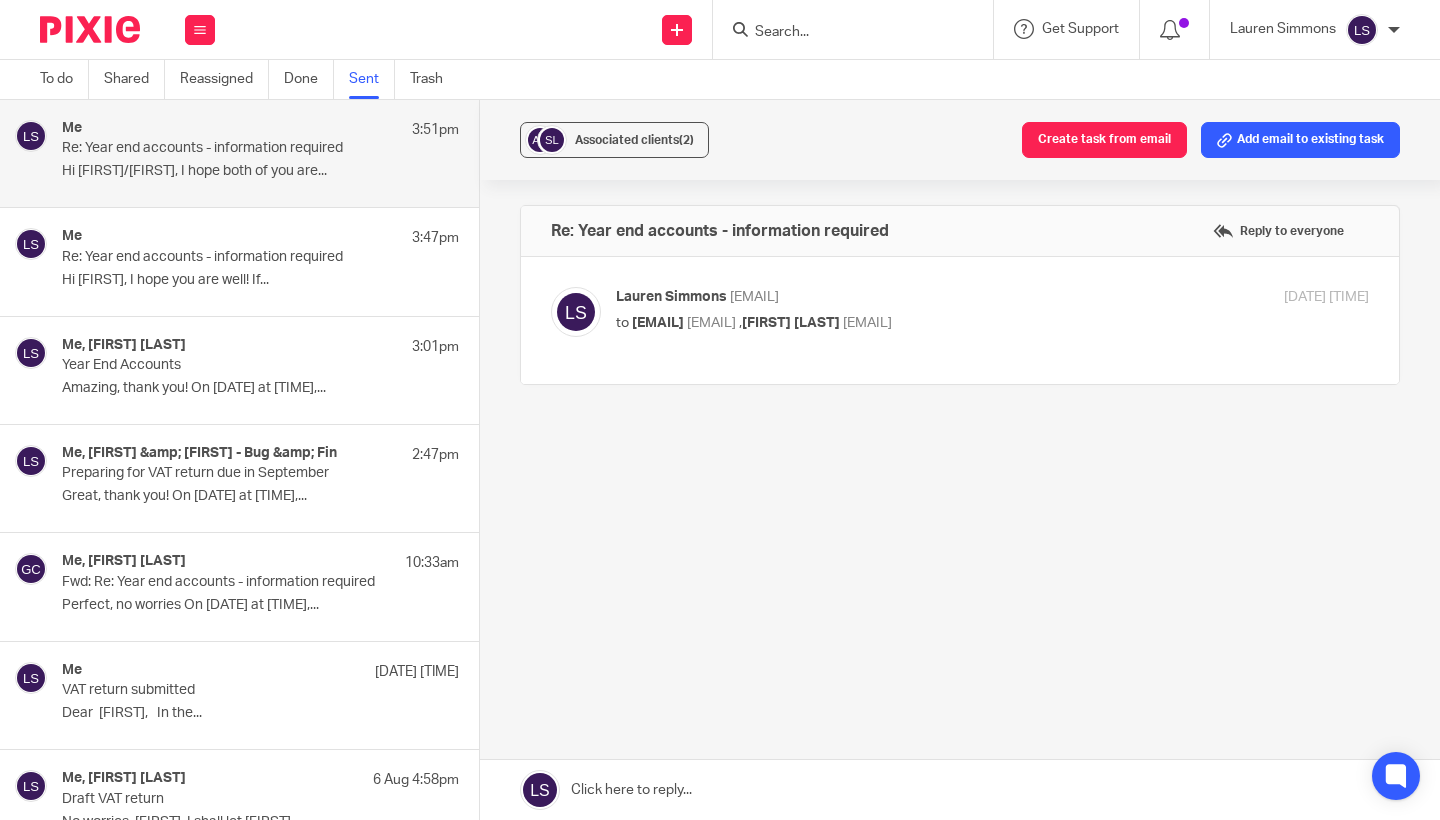click on "Lauren Simmons
<lauren@fearlessfinancials.co.uk>" at bounding box center (867, 297) 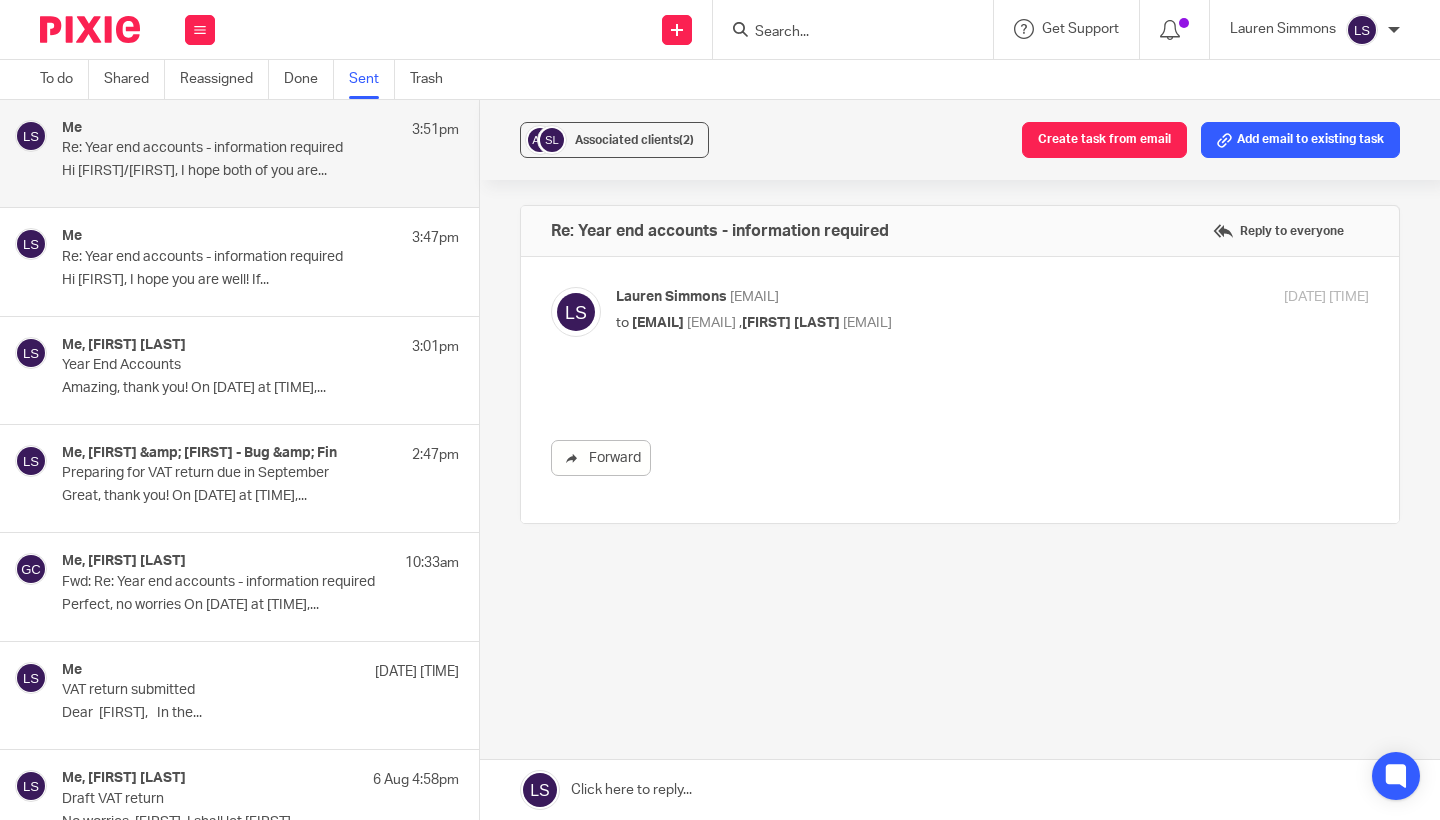 scroll, scrollTop: 0, scrollLeft: 0, axis: both 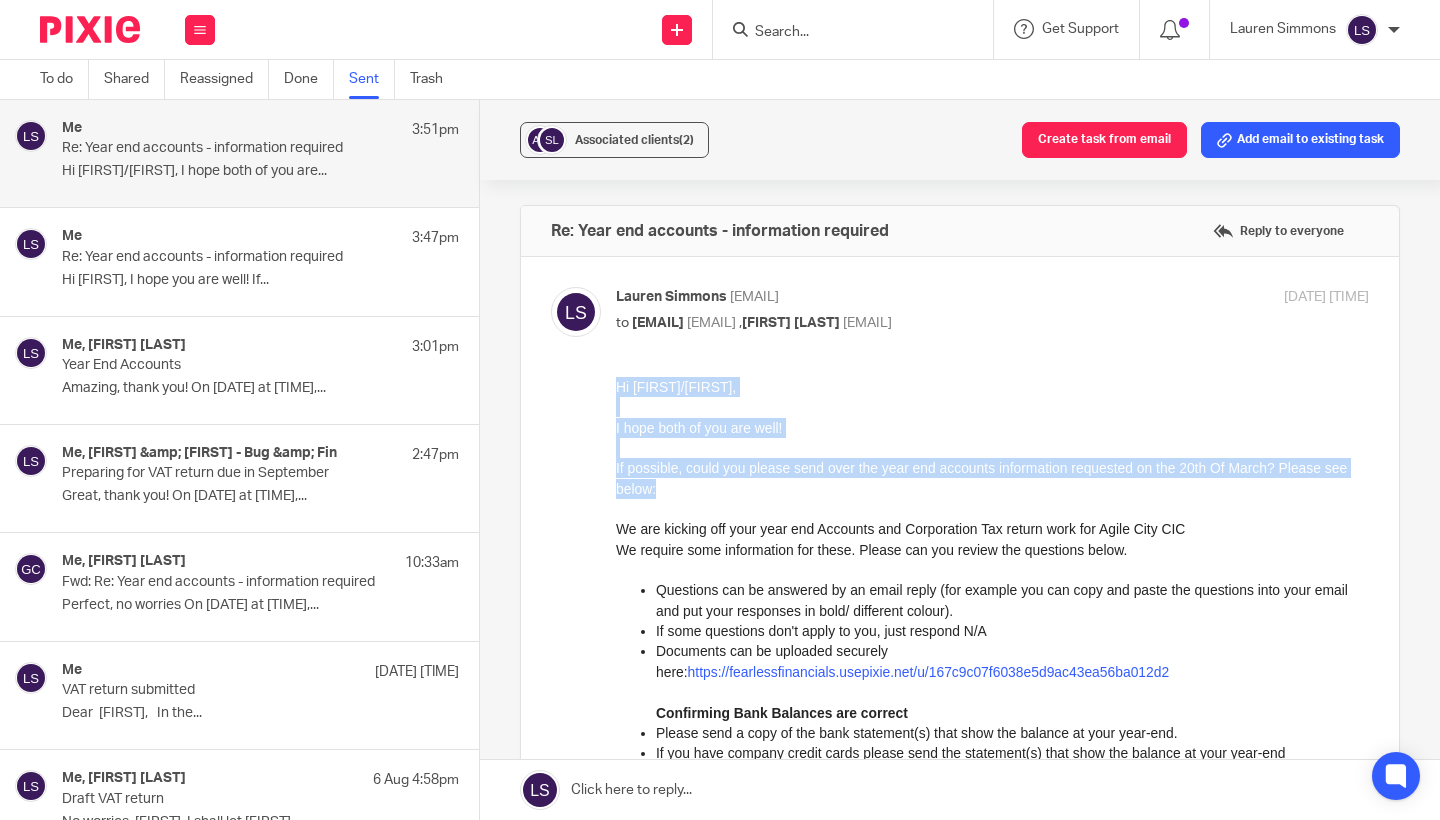 drag, startPoint x: 710, startPoint y: 493, endPoint x: 606, endPoint y: 384, distance: 150.65524 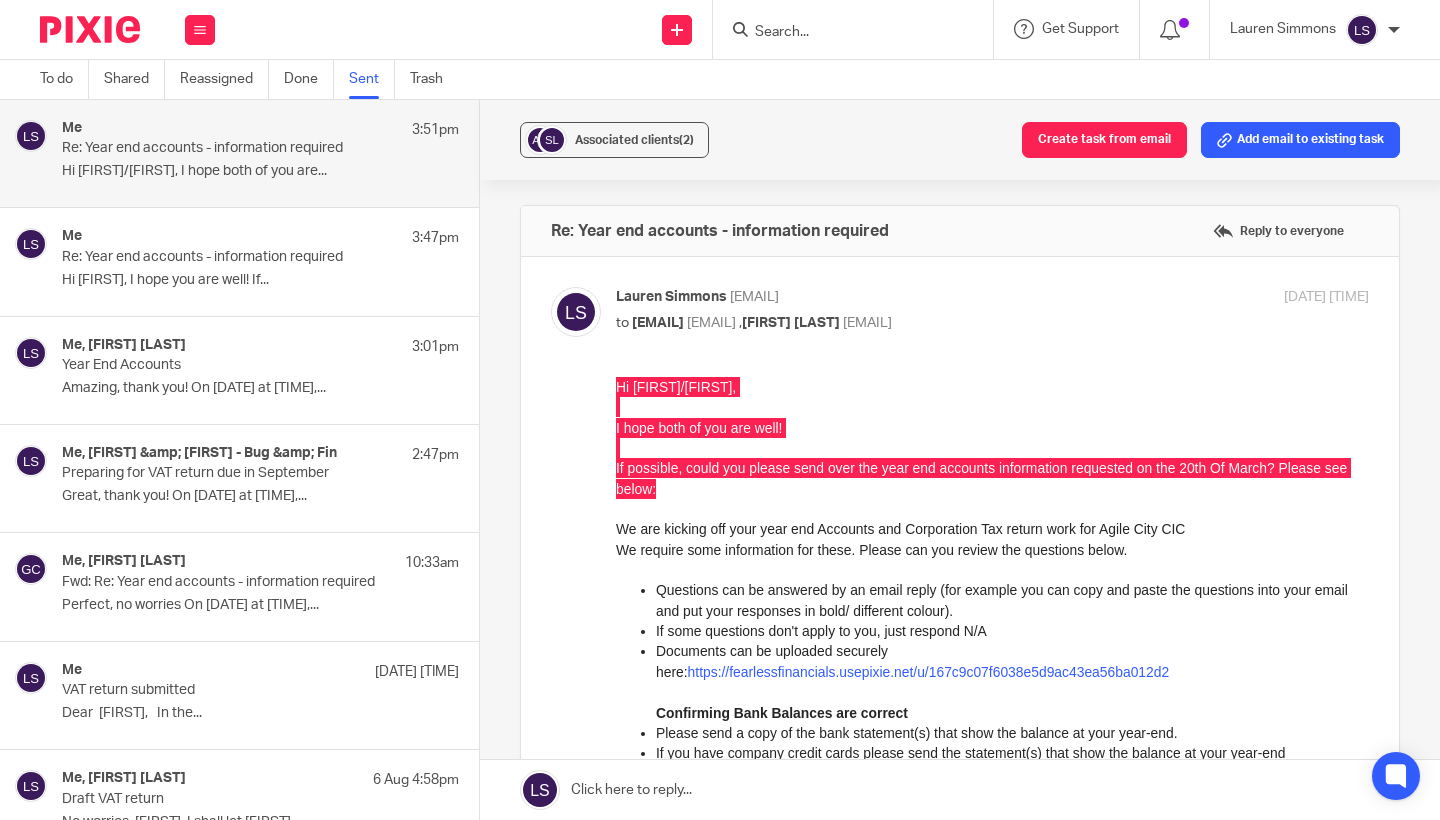 click at bounding box center [853, 29] 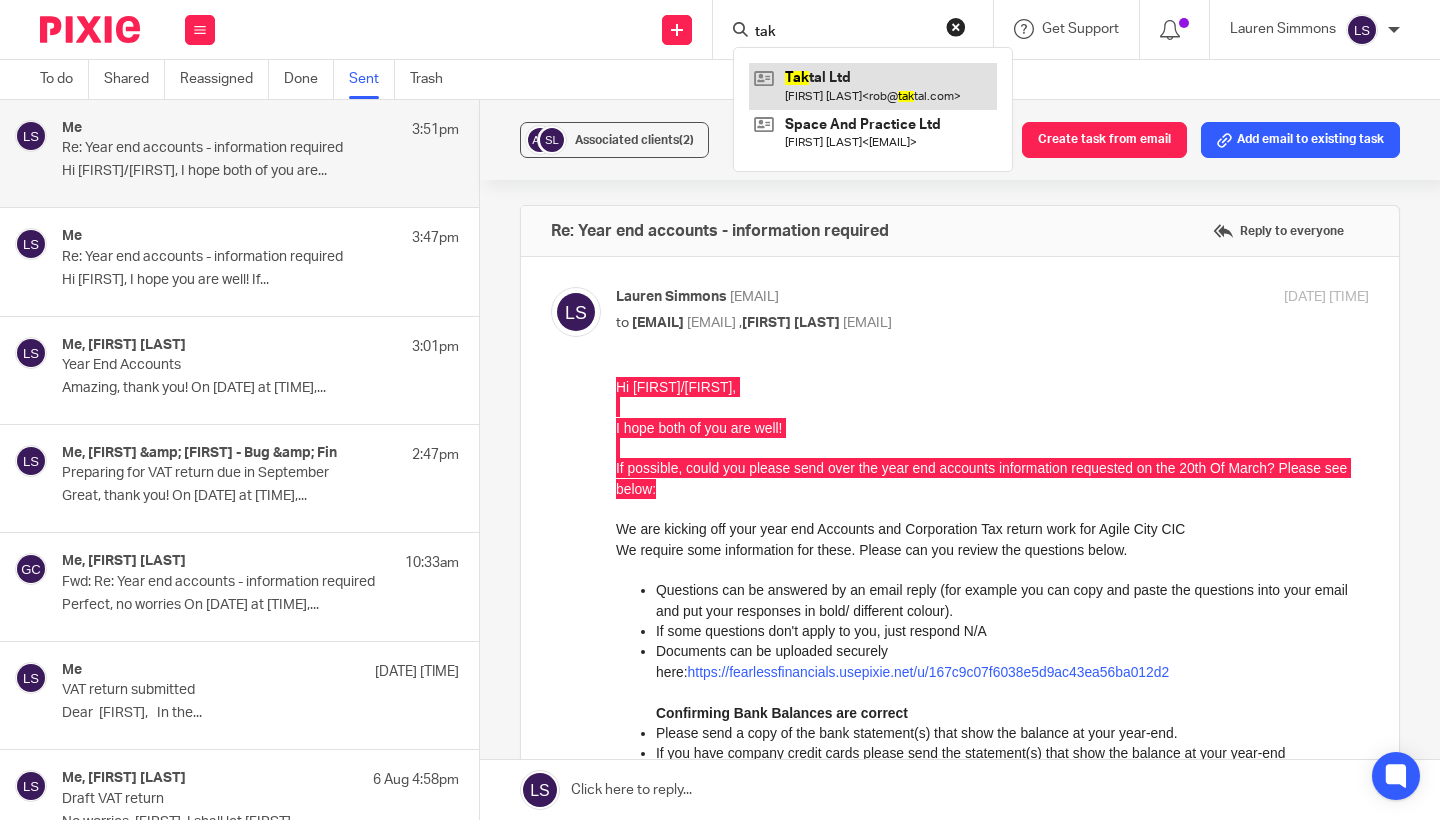 type on "tak" 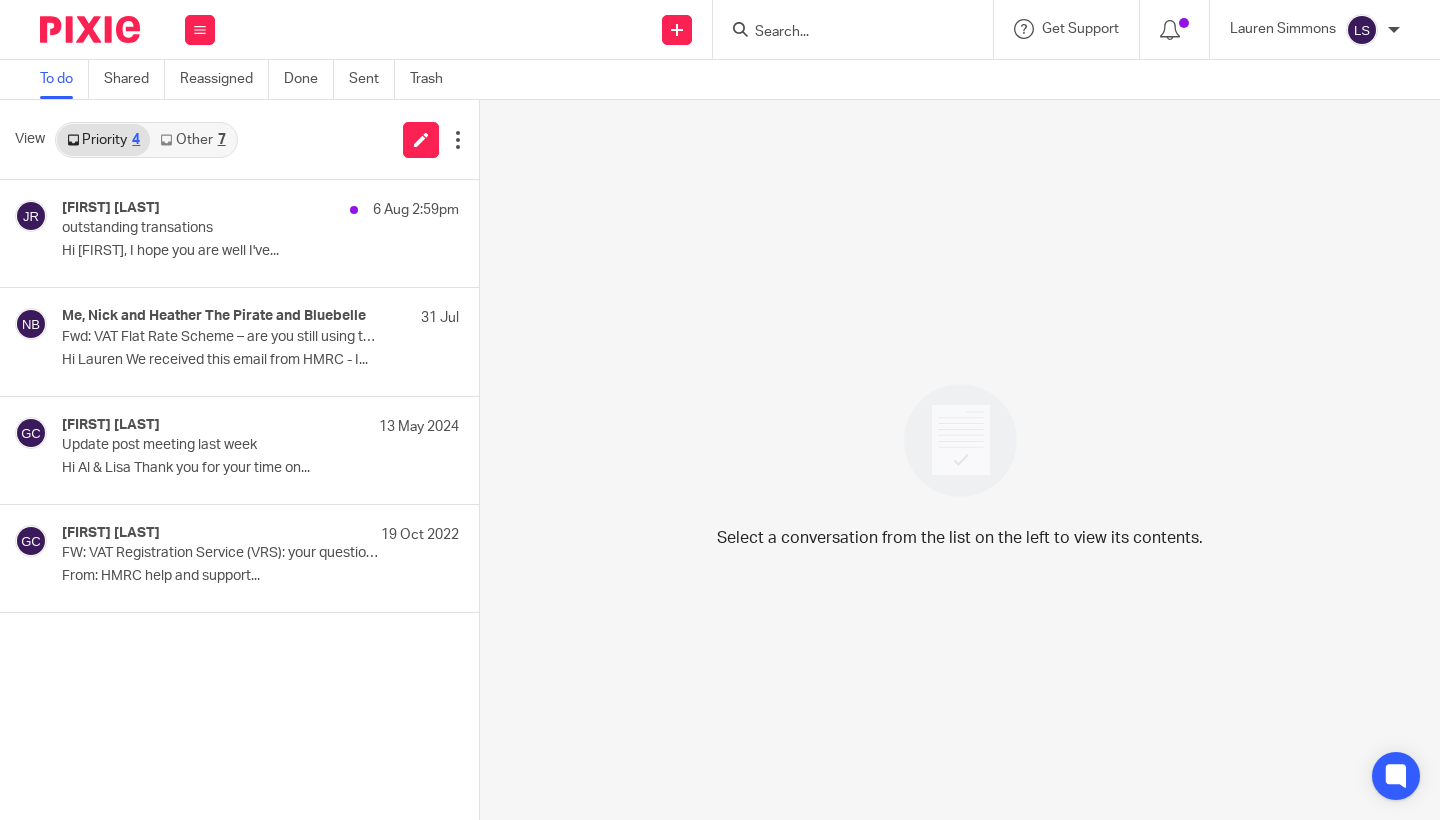 scroll, scrollTop: 0, scrollLeft: 0, axis: both 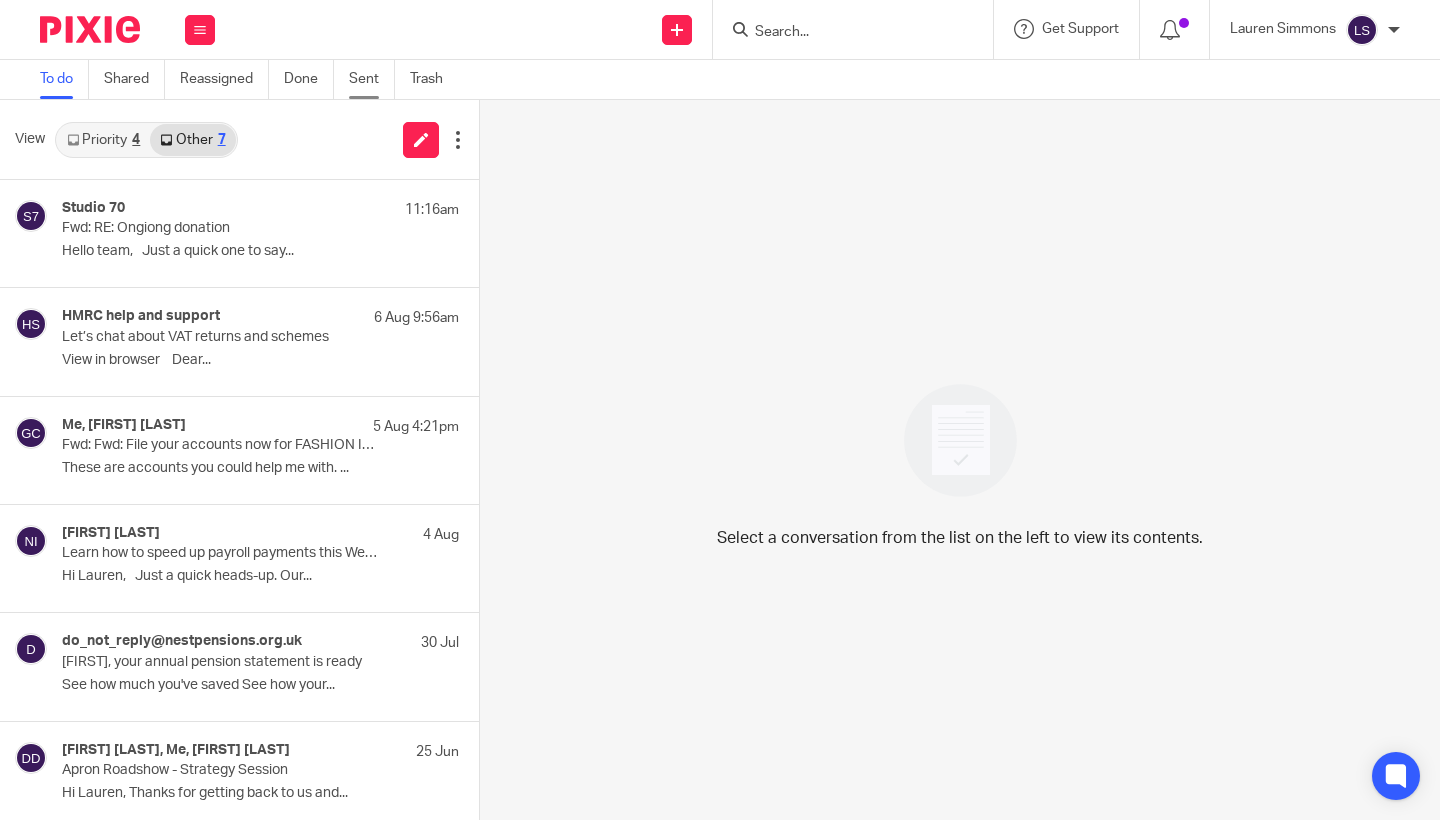 click on "Sent" at bounding box center [372, 79] 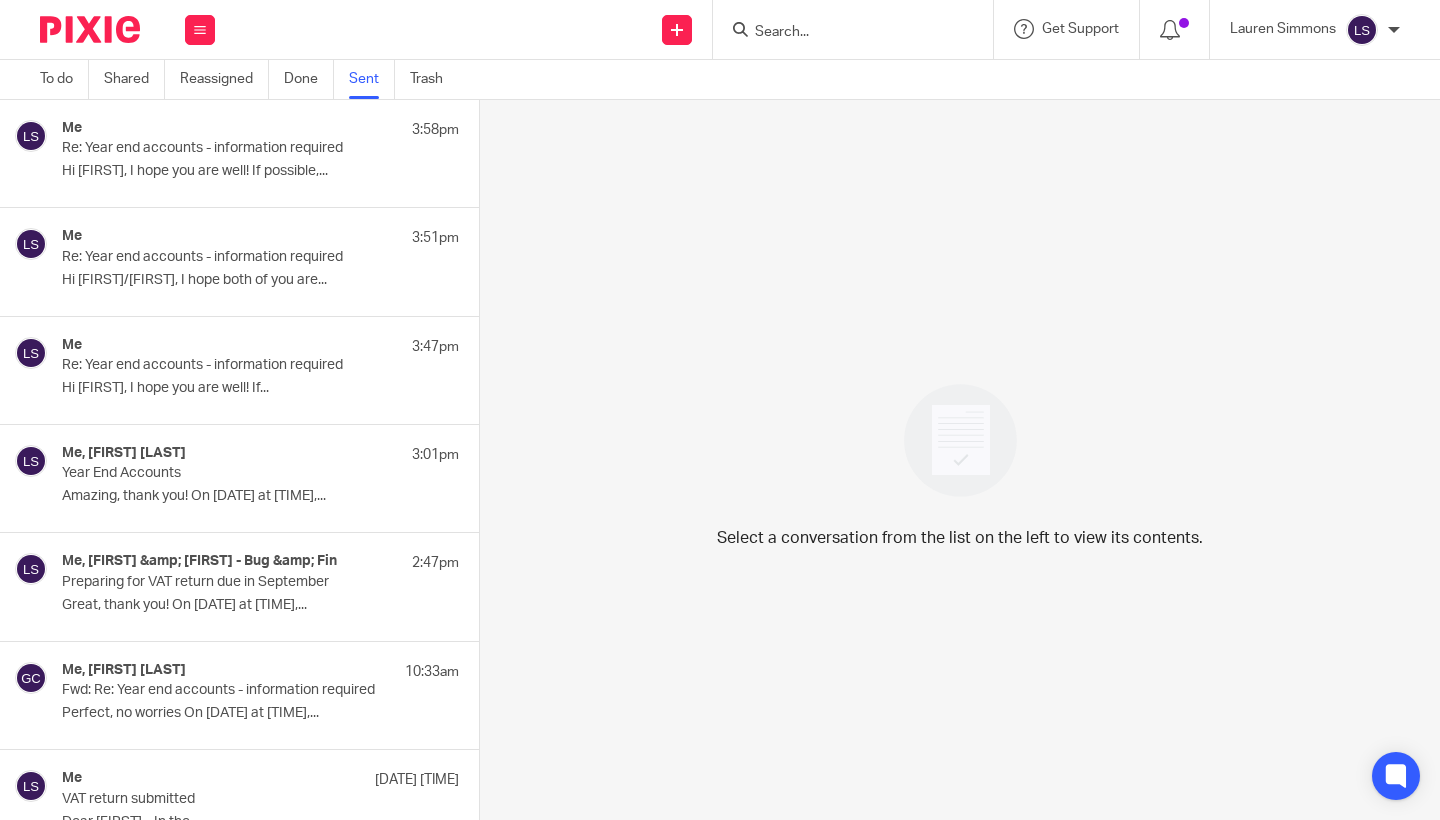 scroll, scrollTop: 0, scrollLeft: 0, axis: both 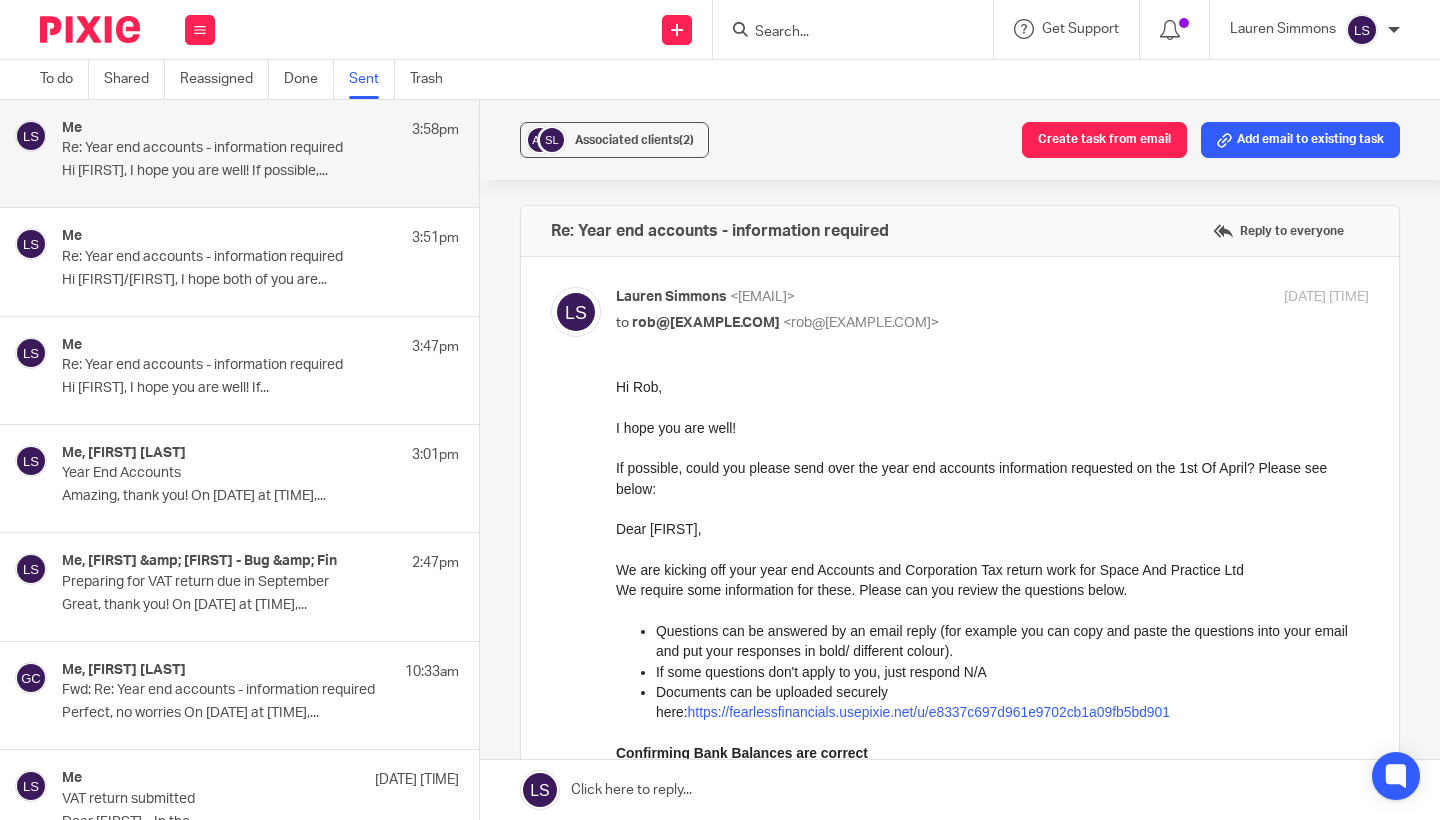 click on "Re: Year end accounts - information required" at bounding box center [221, 257] 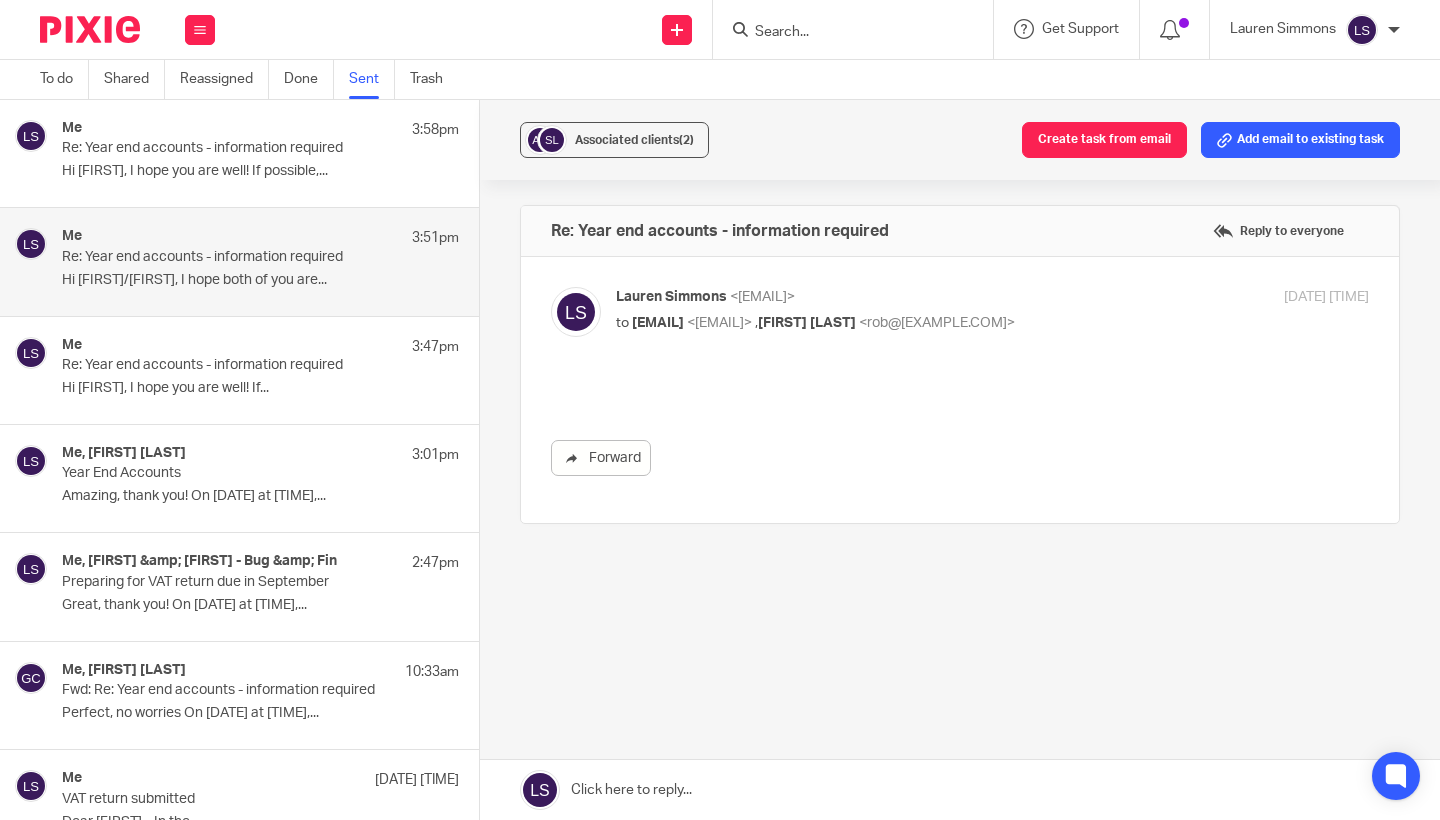 scroll, scrollTop: 0, scrollLeft: 0, axis: both 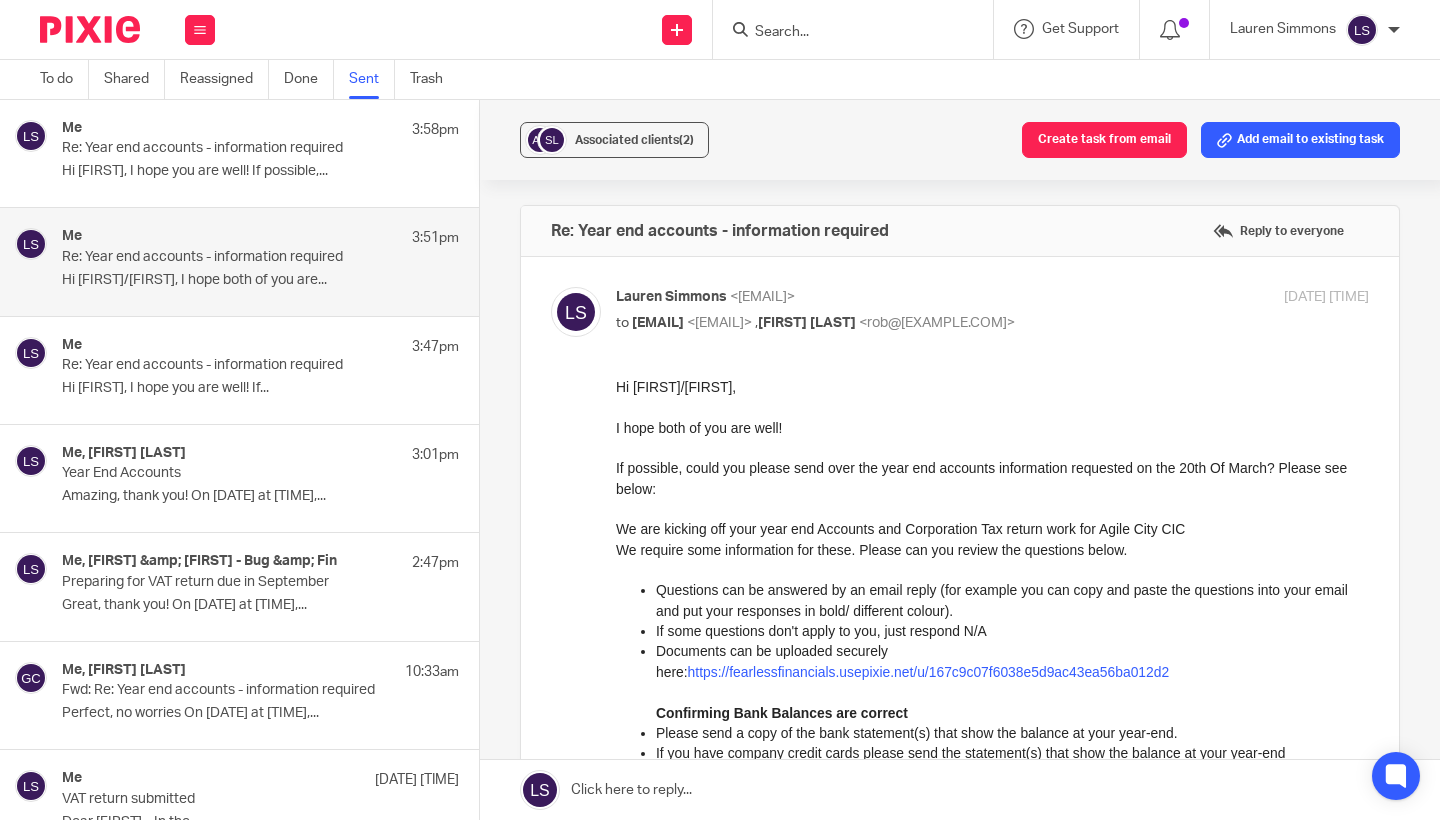 click on "Re: Year end accounts - information required" at bounding box center [221, 365] 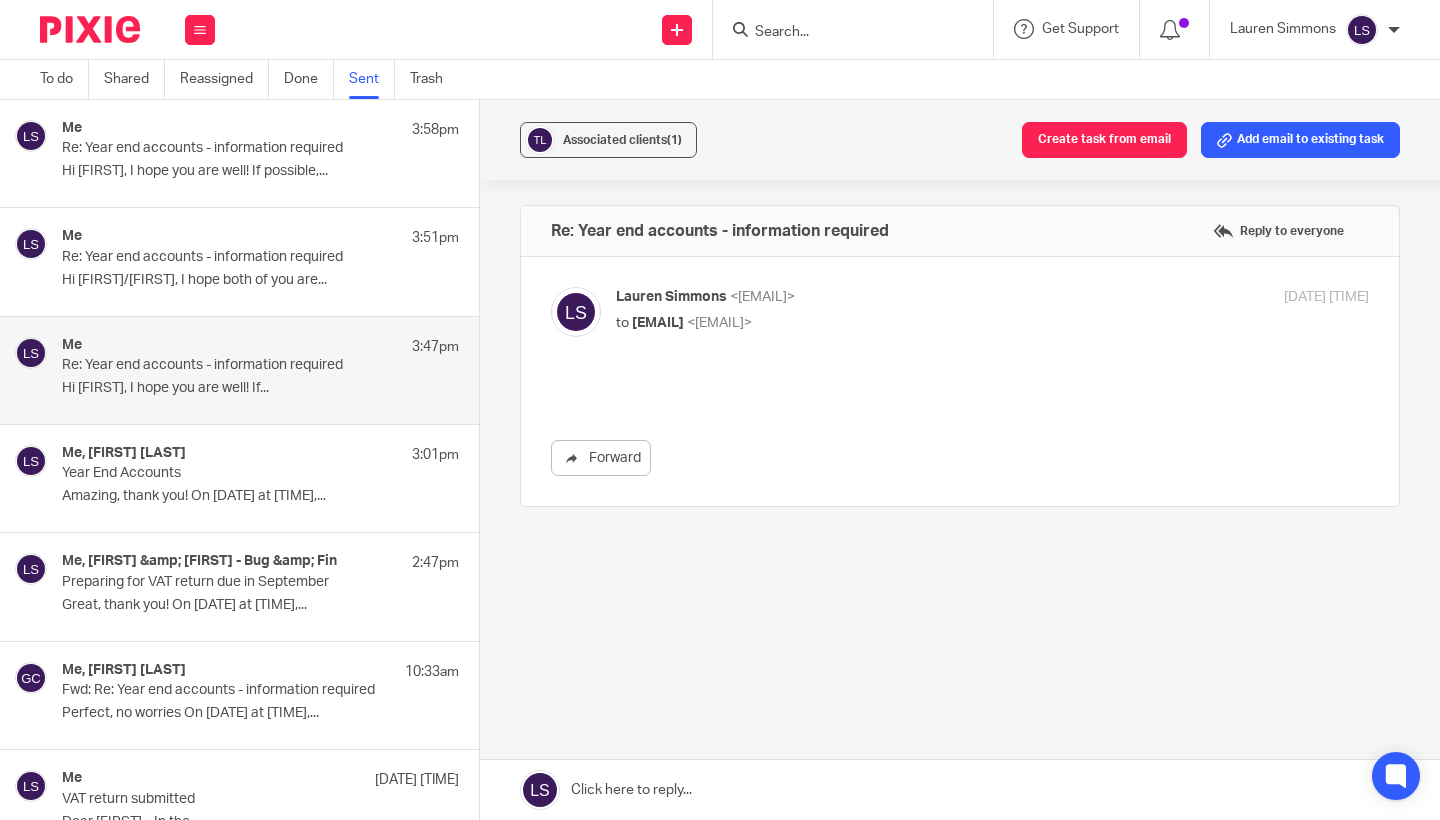 scroll, scrollTop: 0, scrollLeft: 0, axis: both 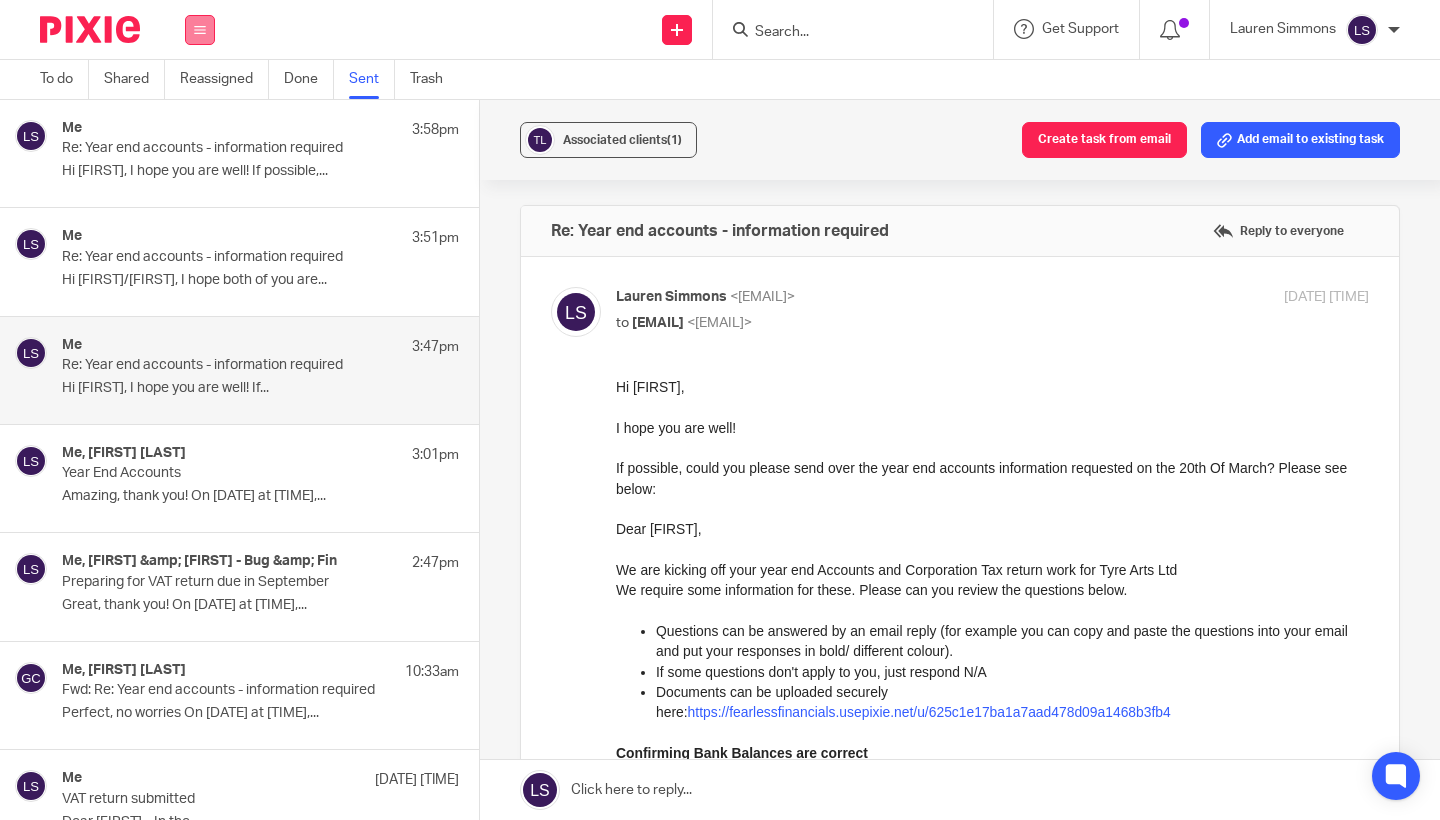 click at bounding box center [200, 30] 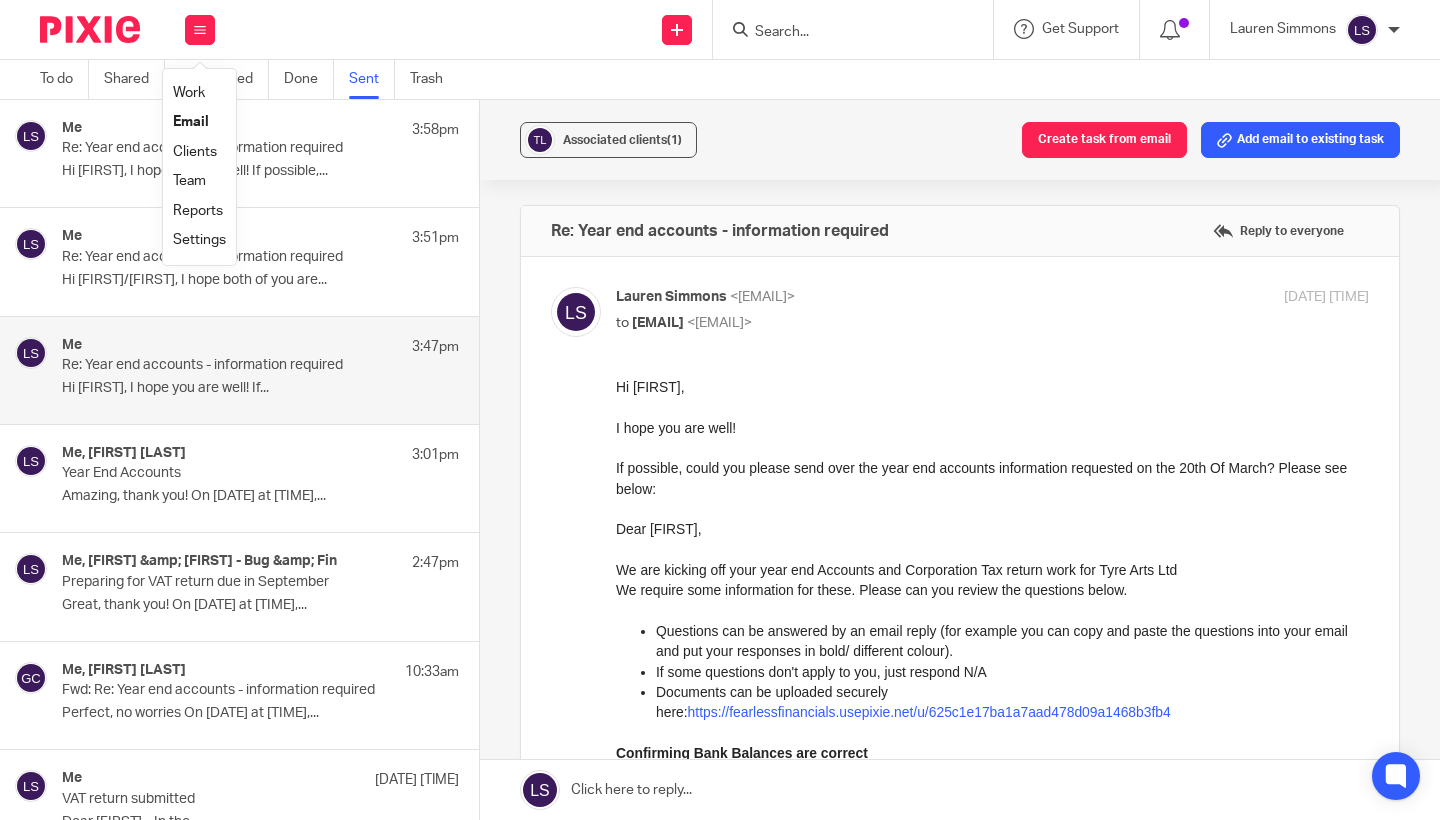 click on "Email" at bounding box center (191, 122) 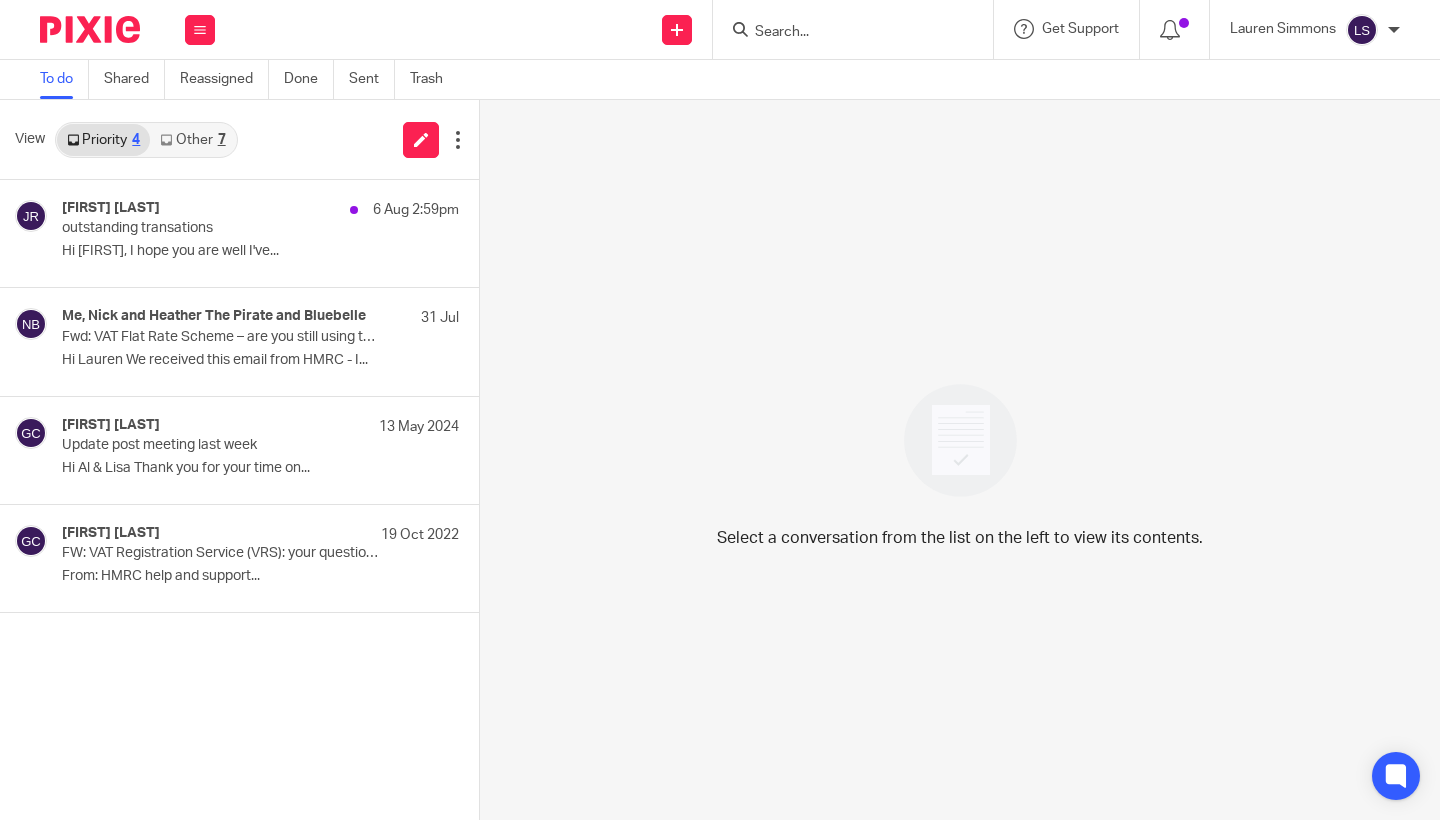 scroll, scrollTop: 0, scrollLeft: 0, axis: both 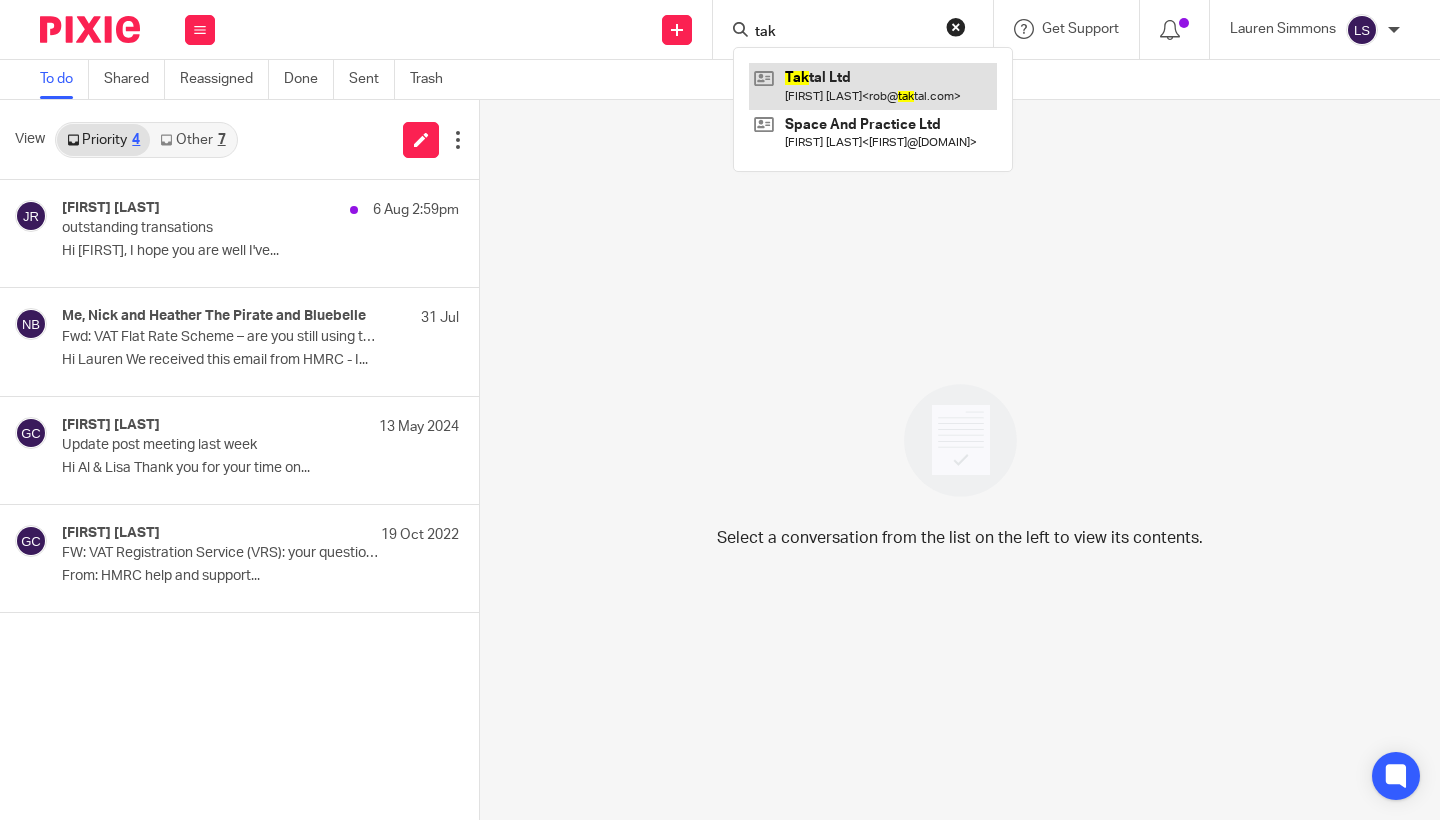 type on "tak" 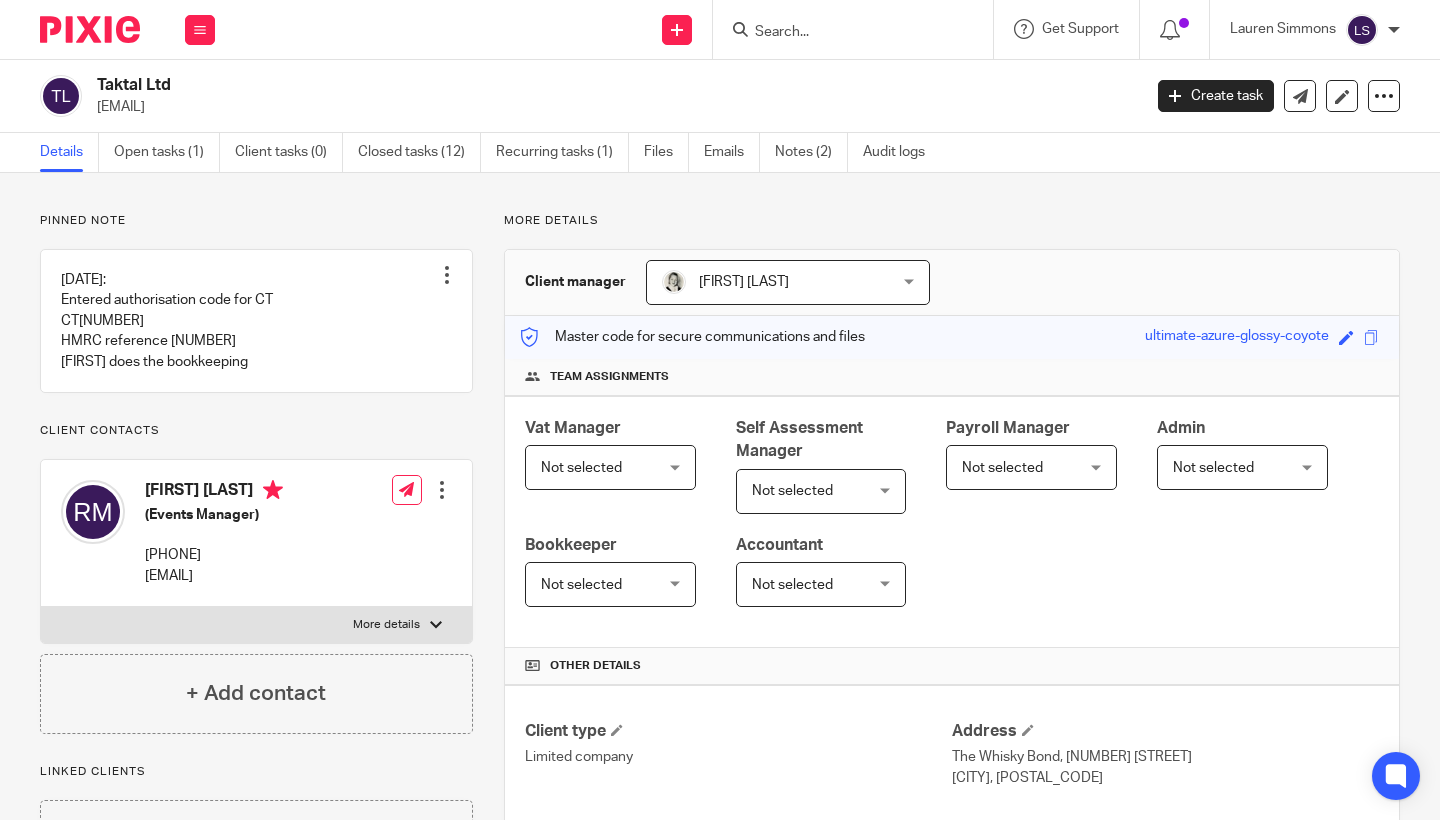 scroll, scrollTop: 0, scrollLeft: 0, axis: both 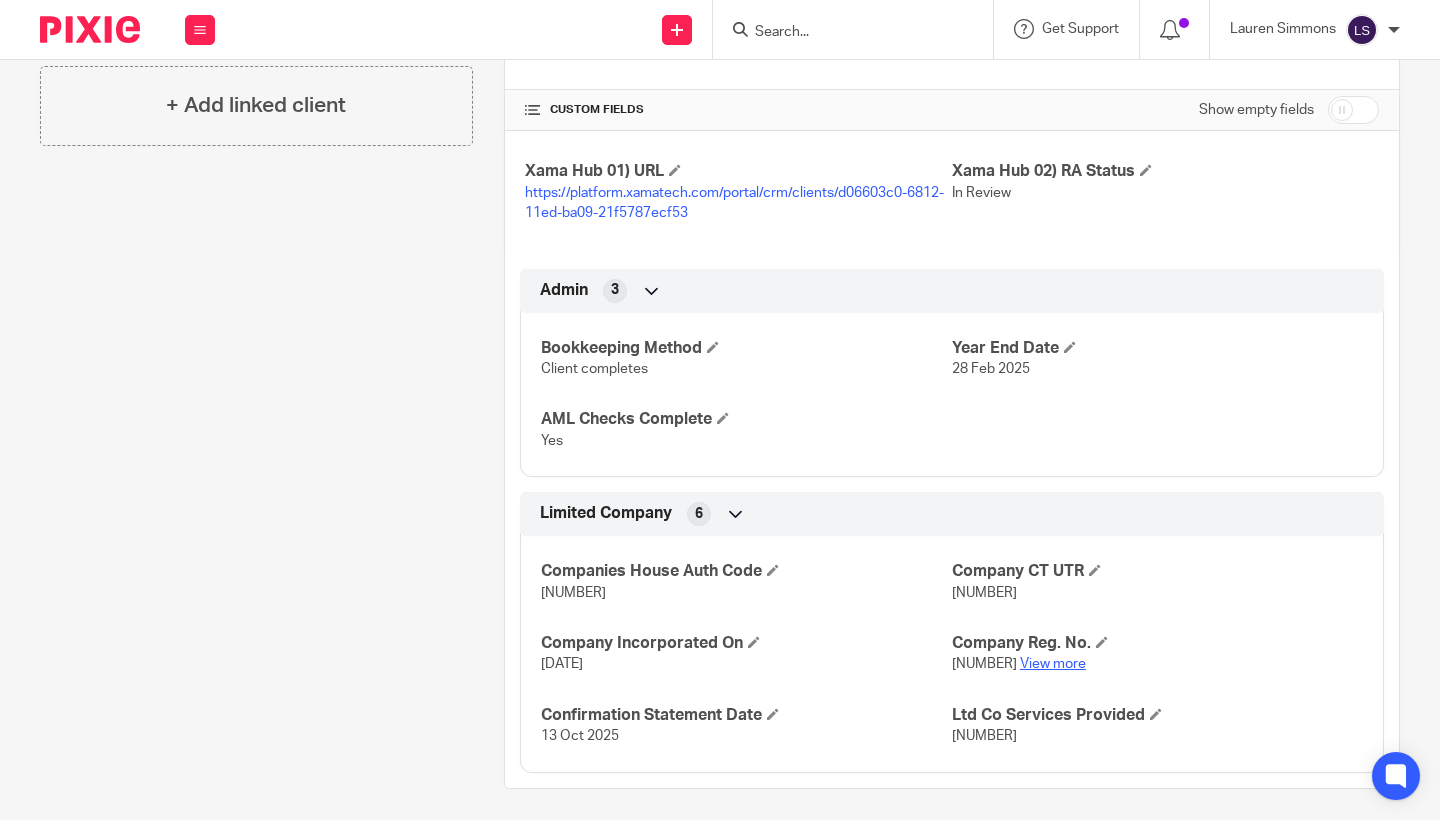 click on "View more" at bounding box center (1053, 664) 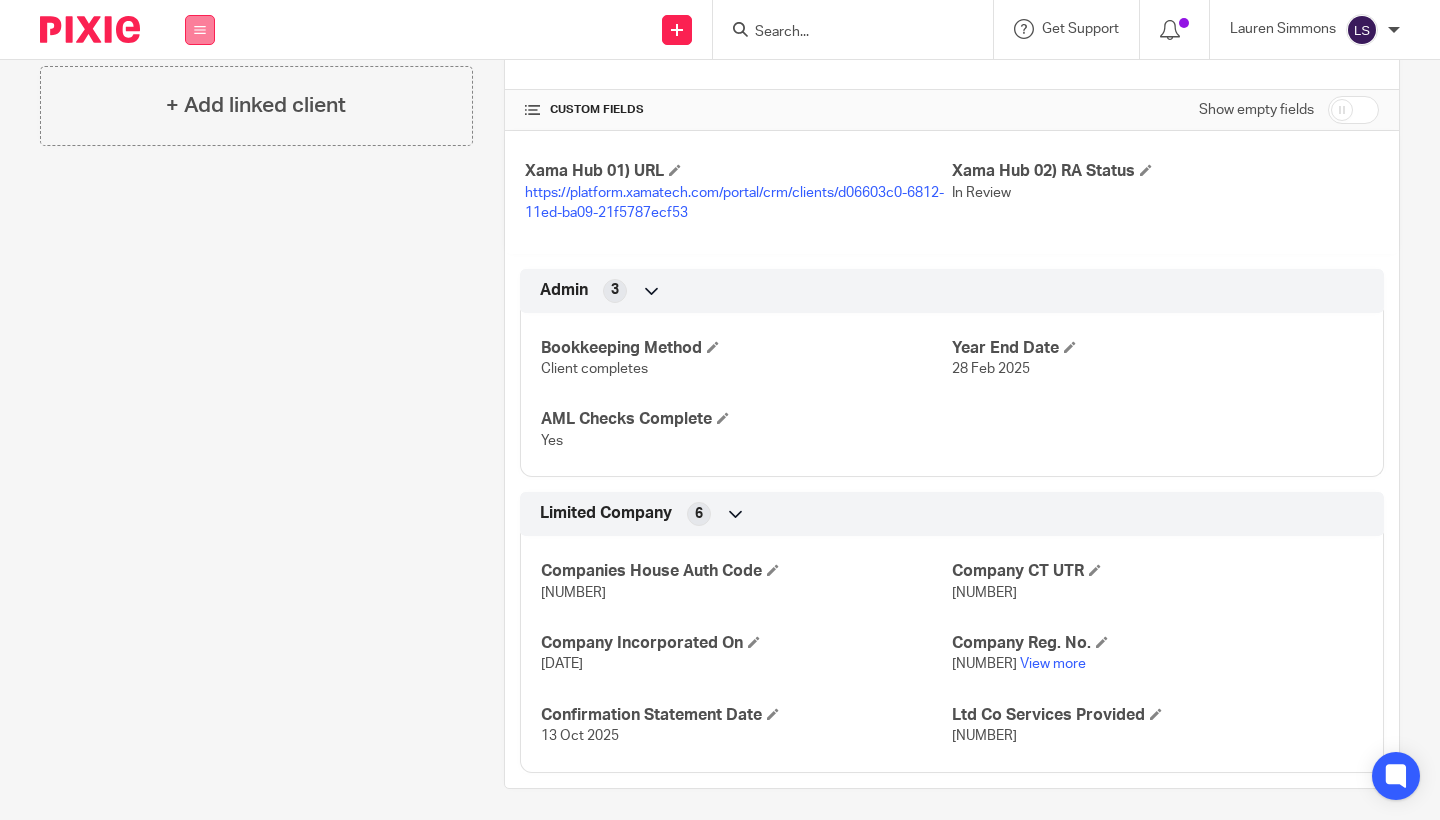 click at bounding box center (200, 30) 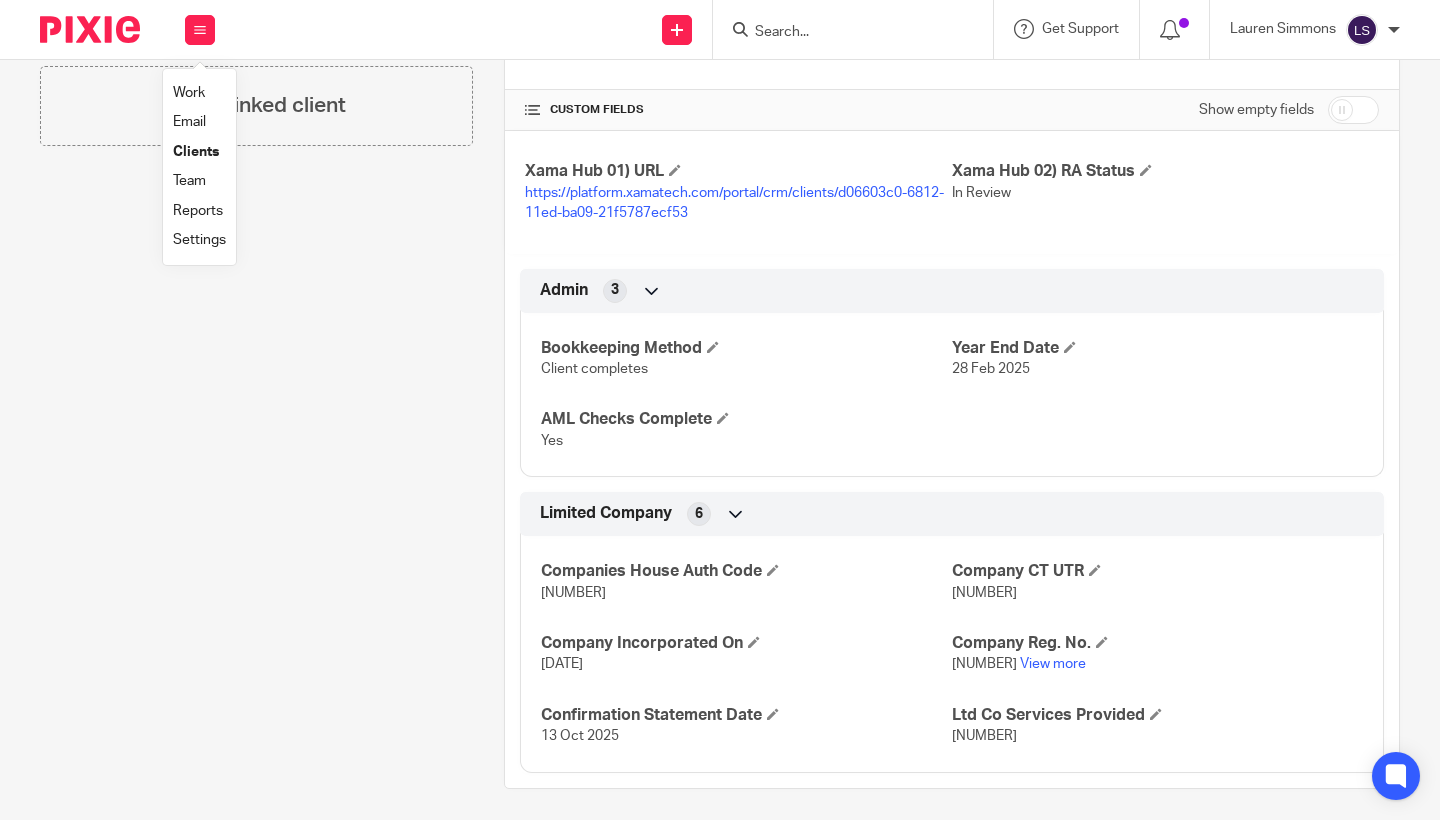 click on "Email" at bounding box center [189, 122] 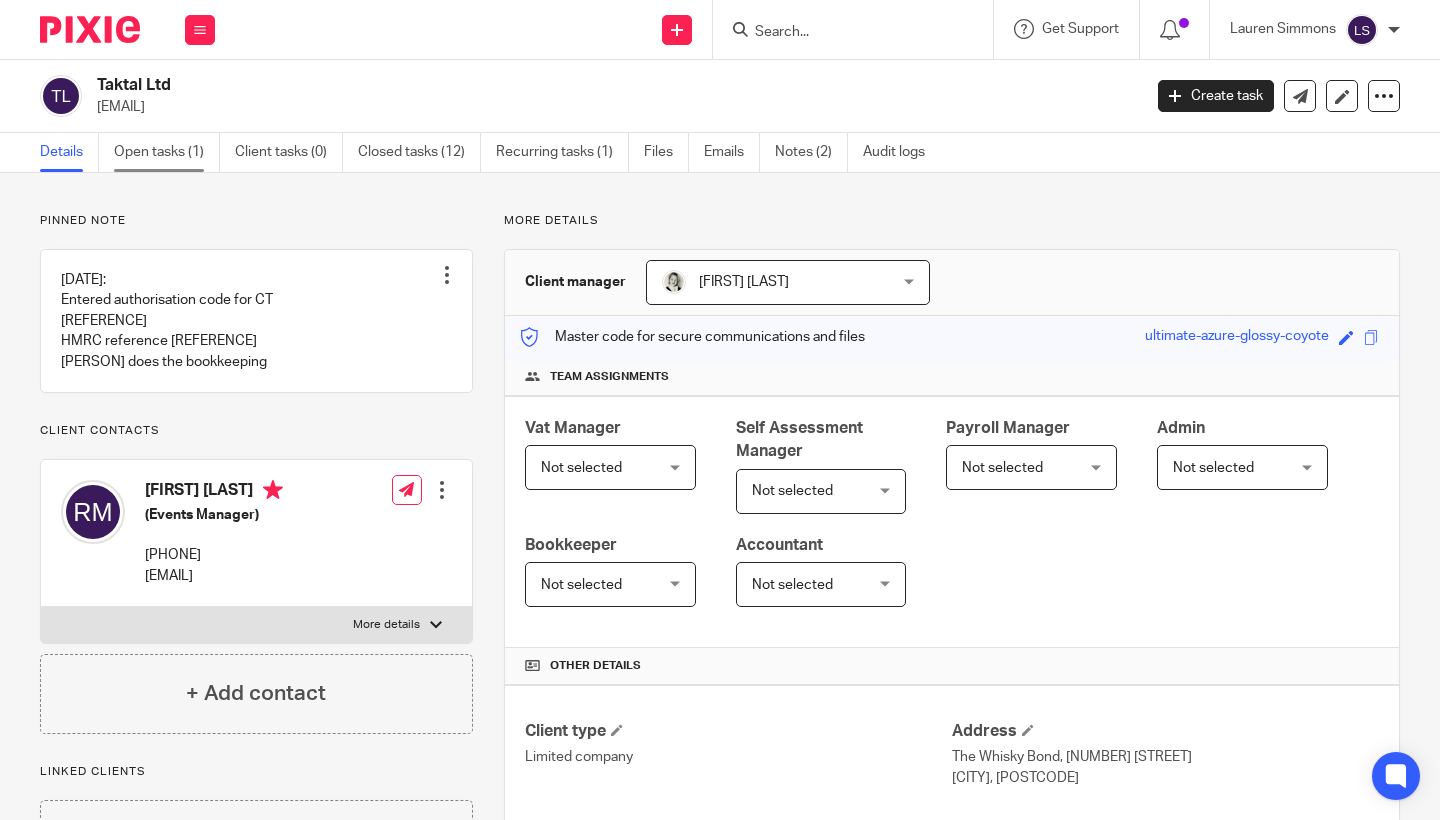 scroll, scrollTop: 0, scrollLeft: 0, axis: both 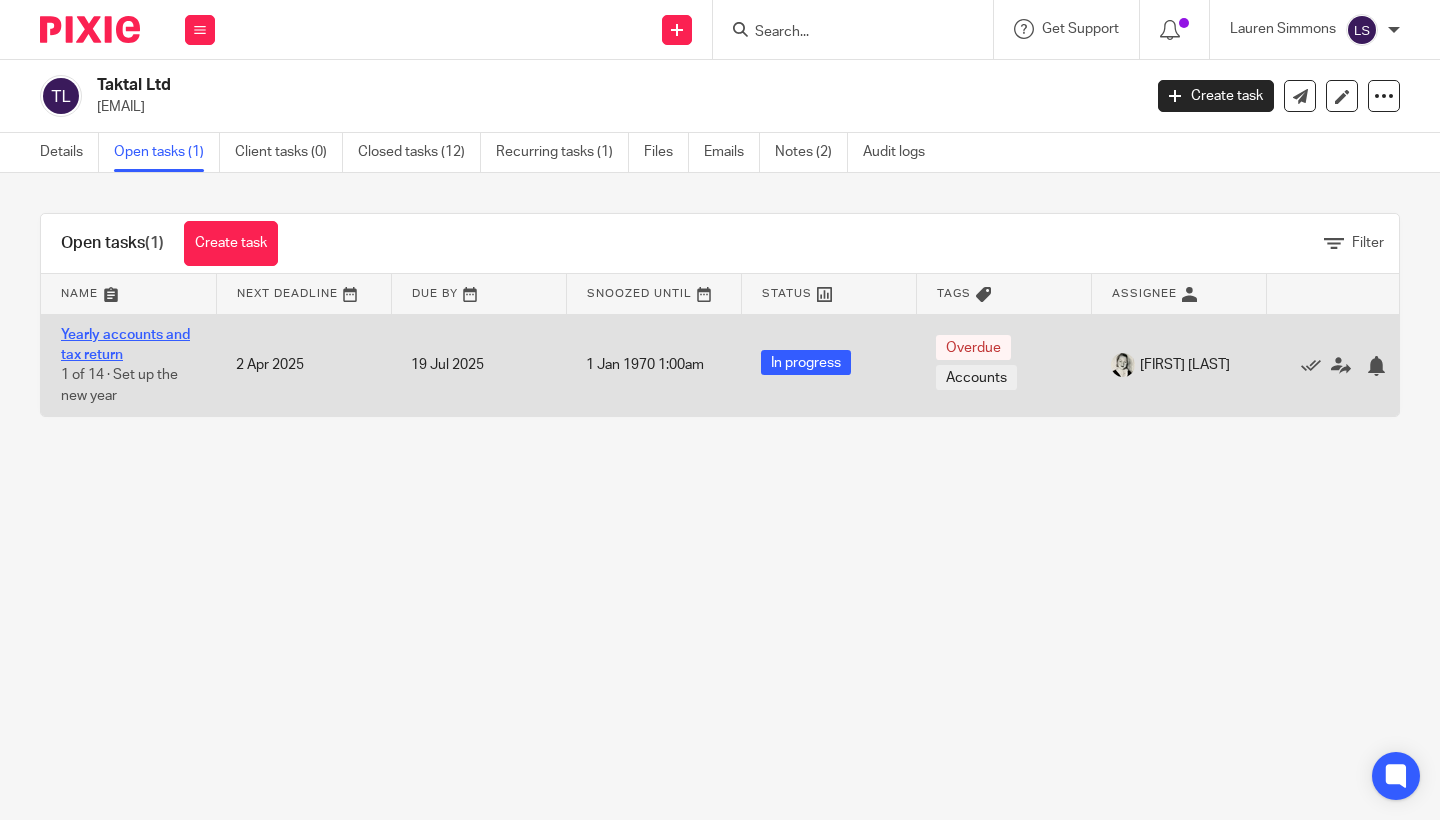 click on "Yearly accounts and tax return" at bounding box center [125, 345] 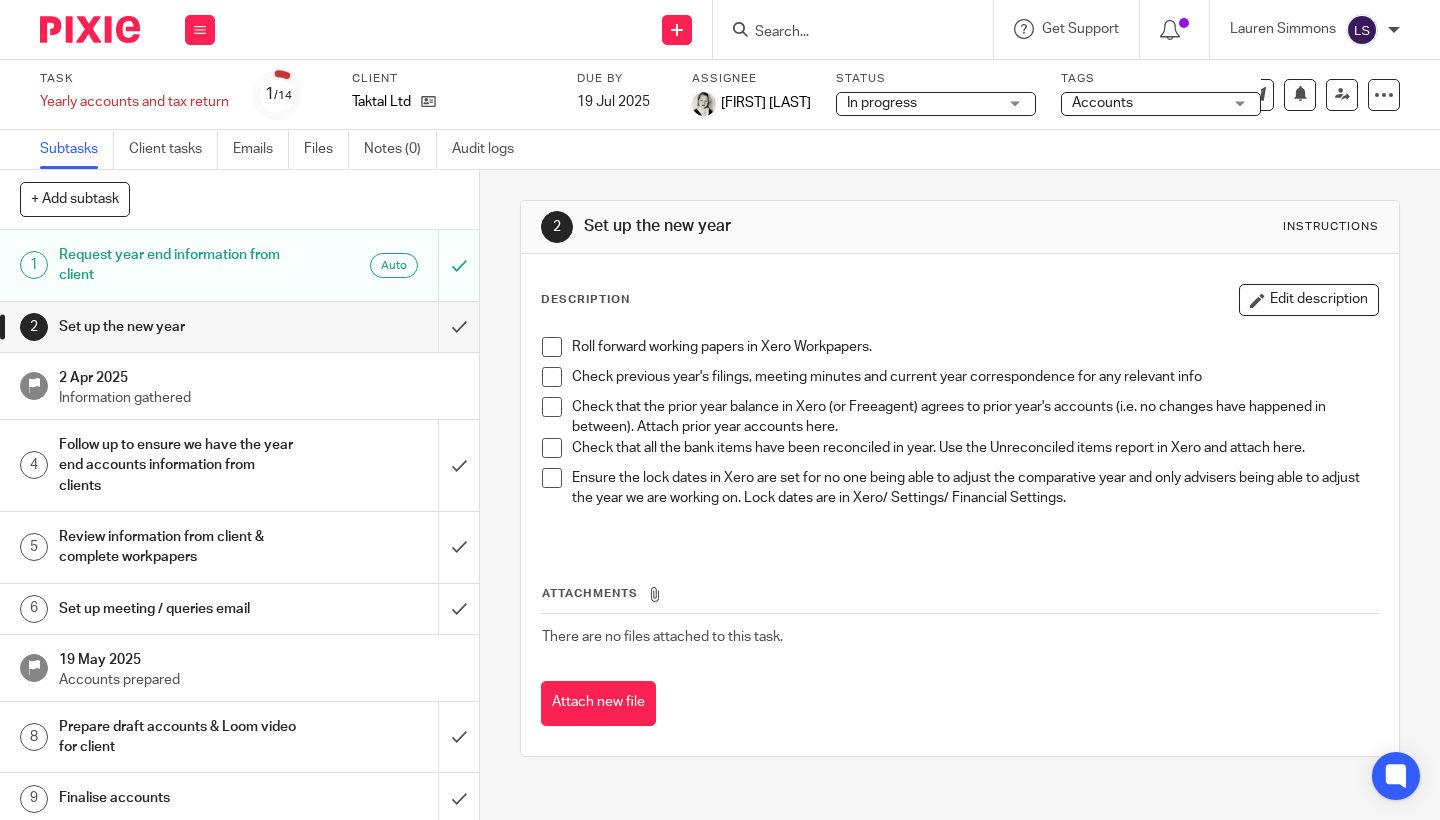 scroll, scrollTop: 0, scrollLeft: 0, axis: both 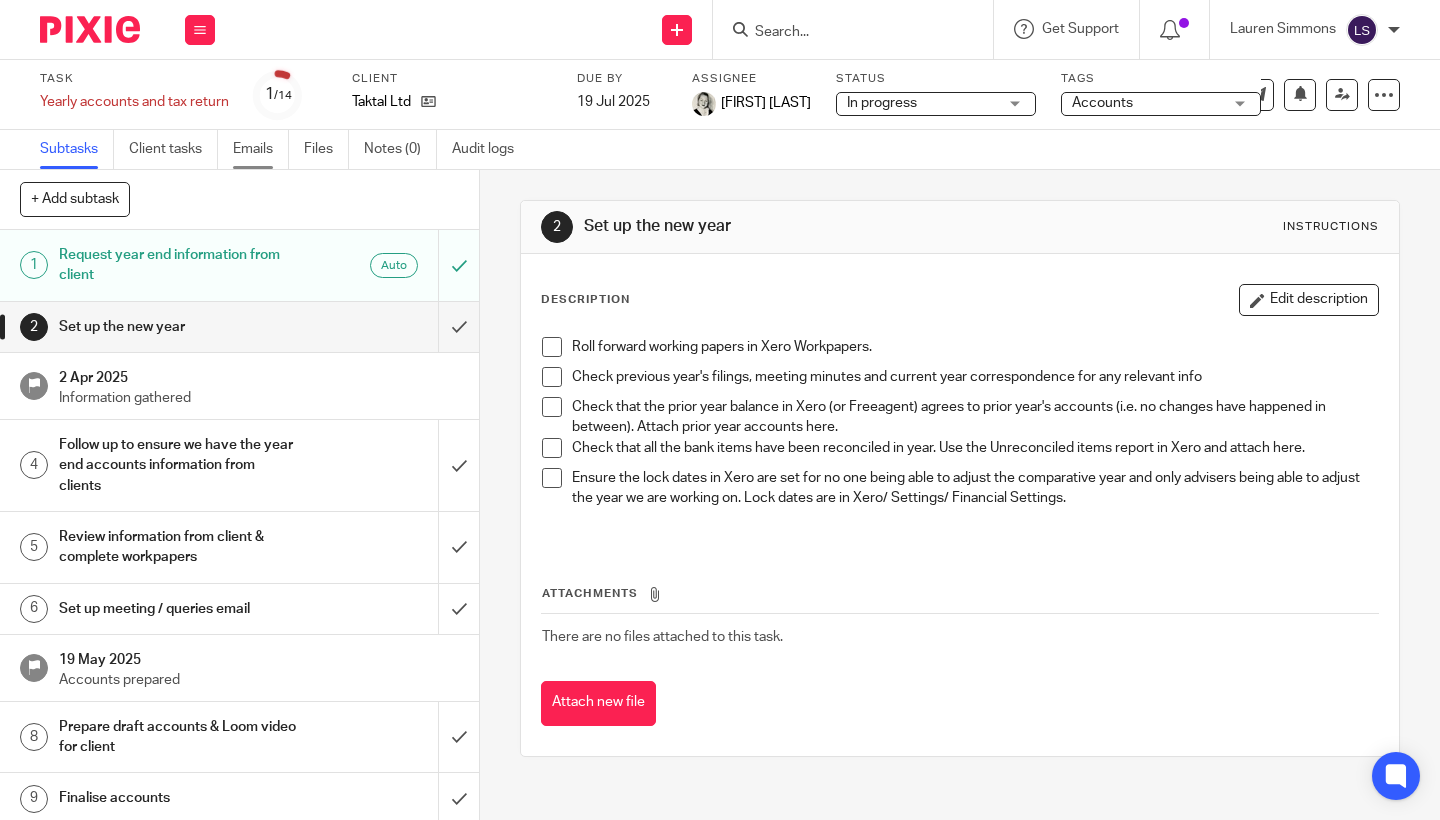click on "Emails" at bounding box center (261, 149) 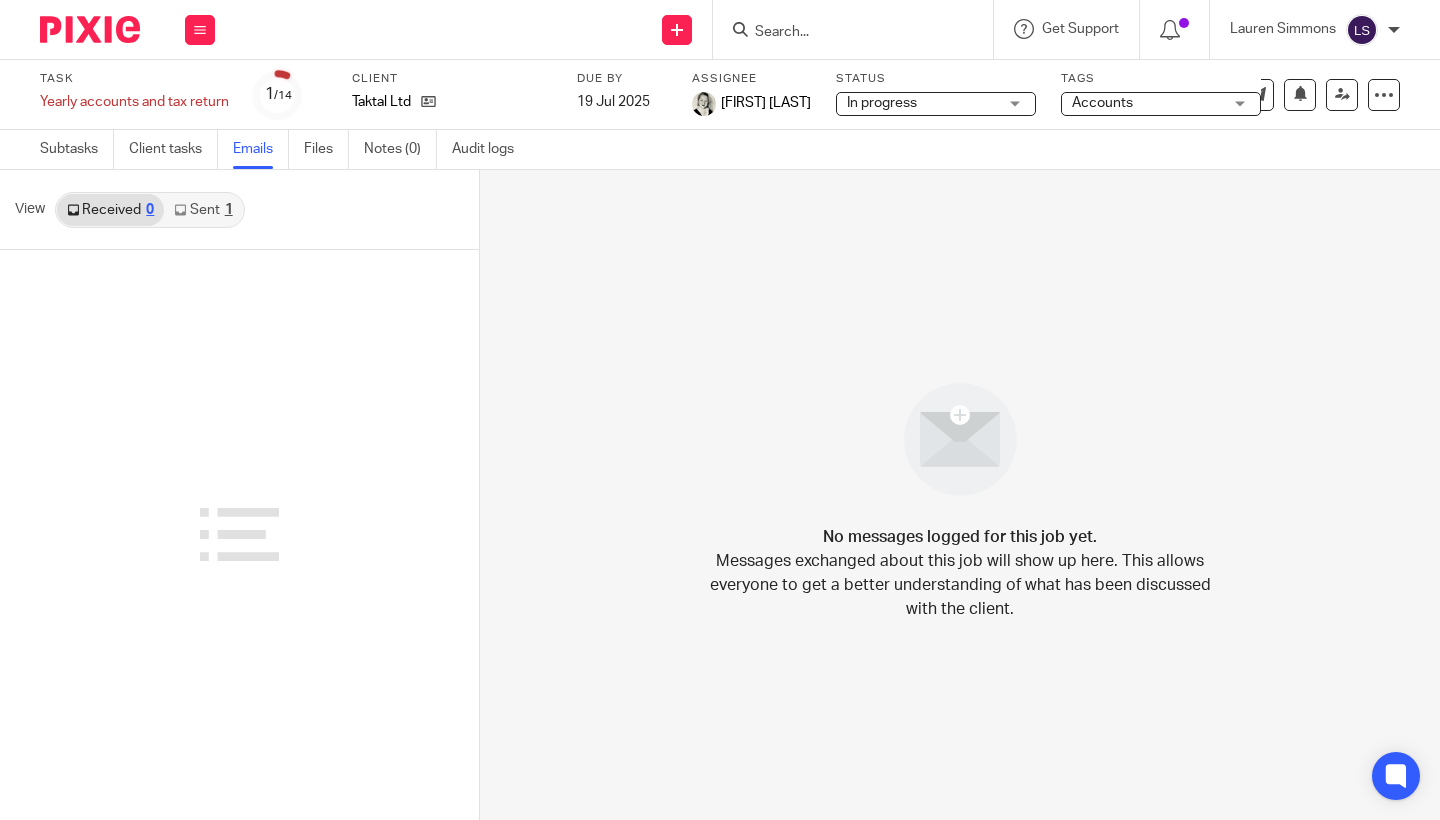 scroll, scrollTop: 0, scrollLeft: 0, axis: both 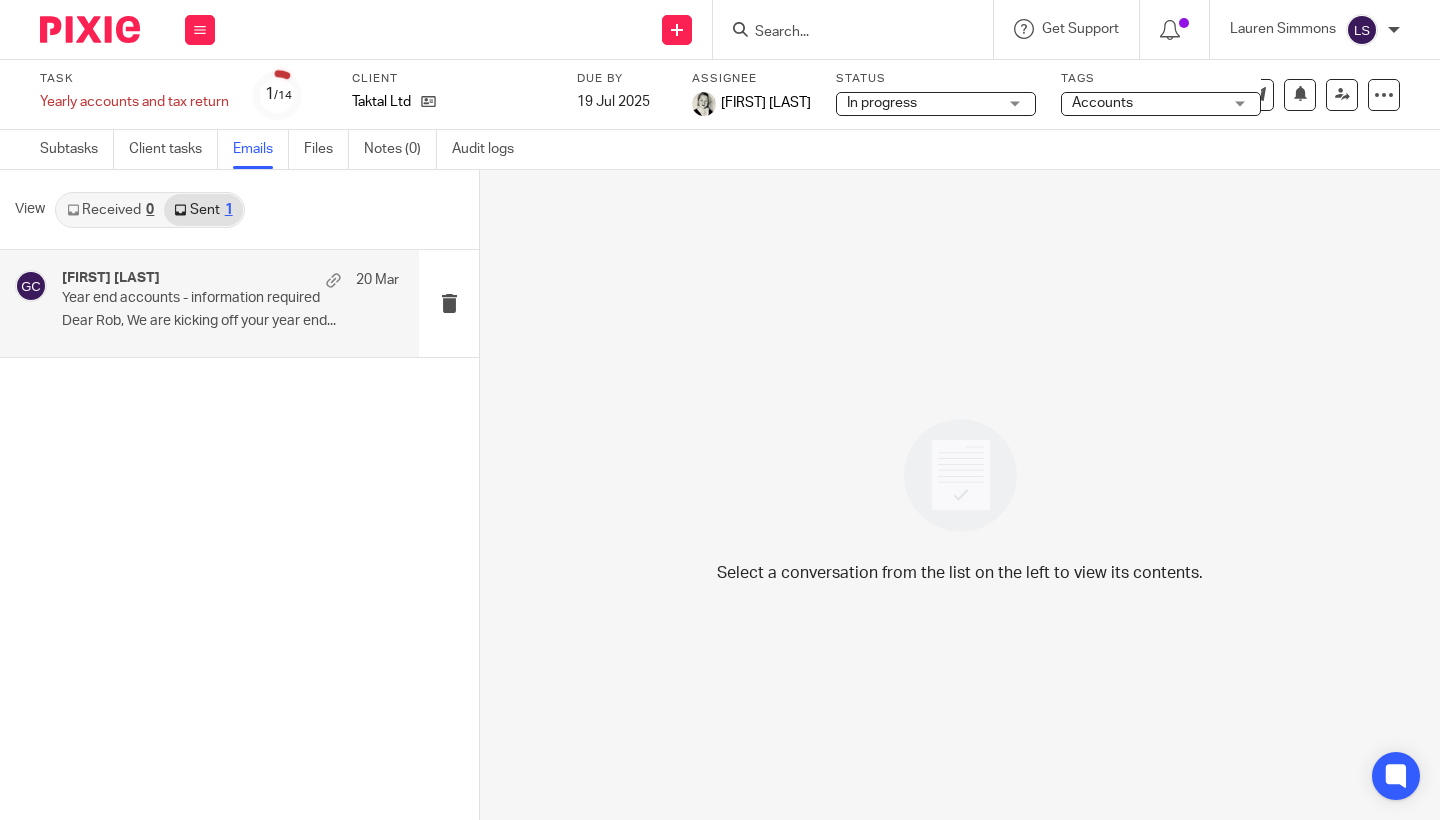 click on "Gillian Caughey
20 Mar   Year end accounts - information required   Dear Rob,     We are kicking off your year end..." at bounding box center [209, 303] 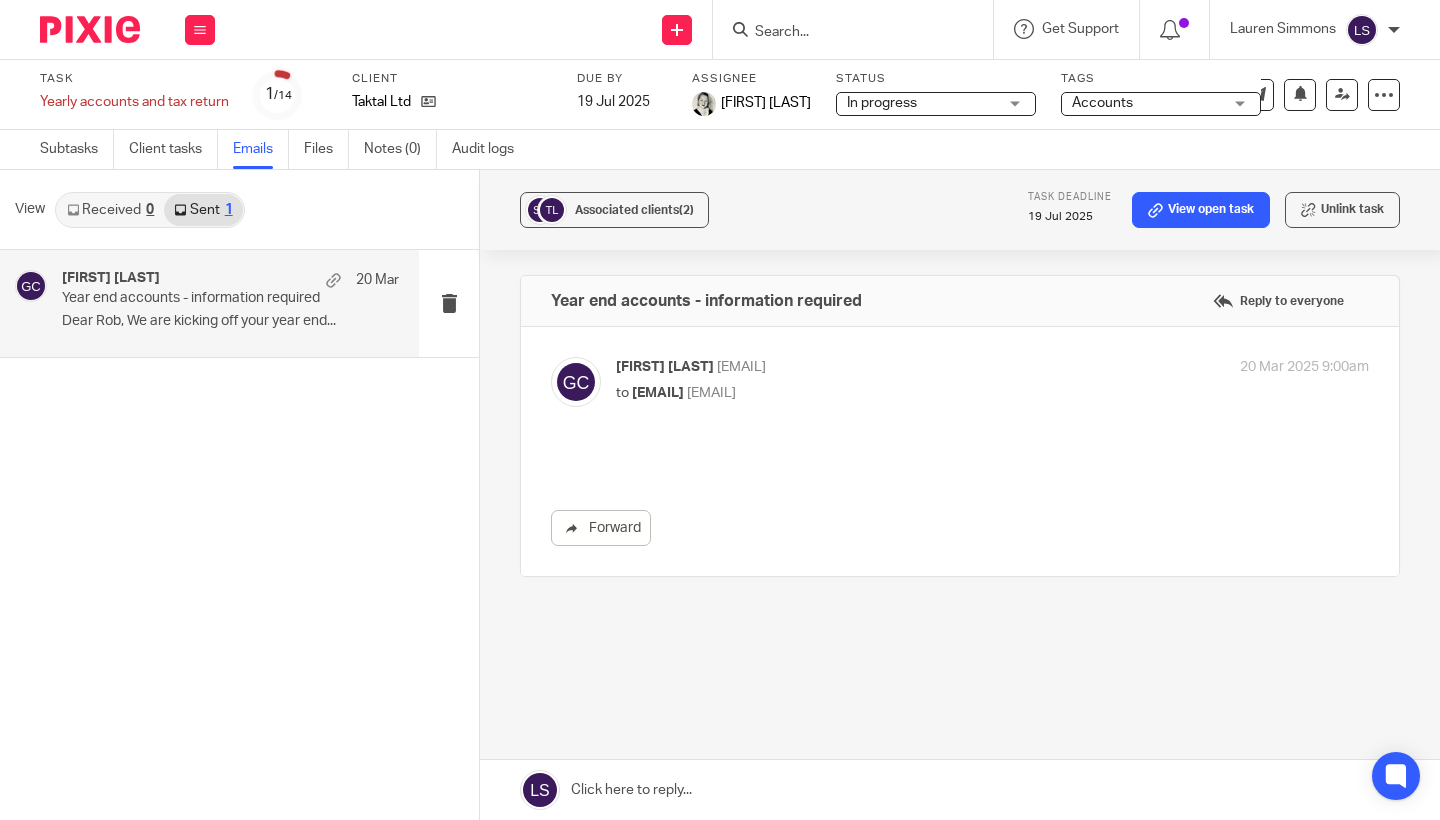 scroll, scrollTop: 0, scrollLeft: 0, axis: both 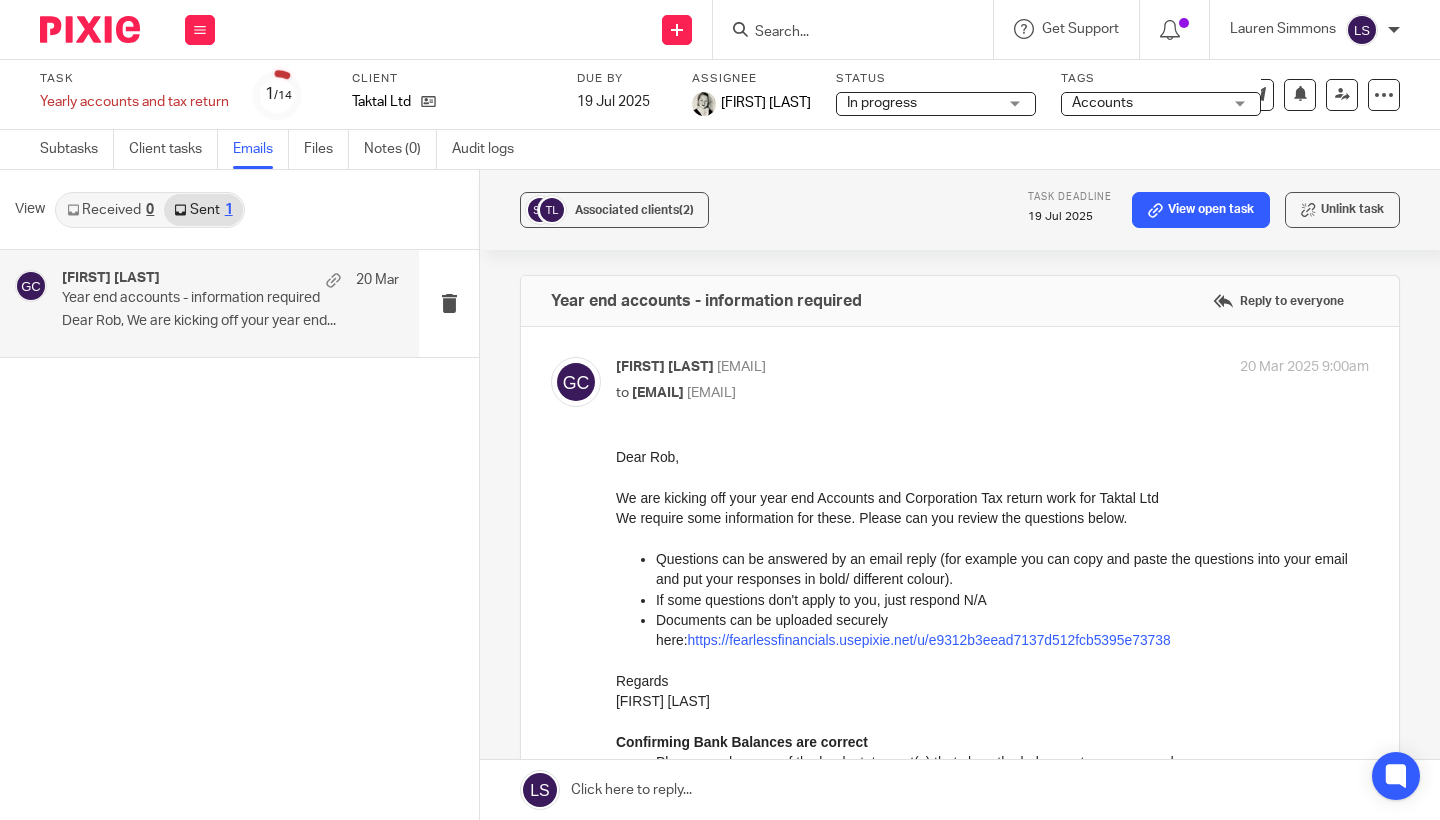 click at bounding box center [992, 477] 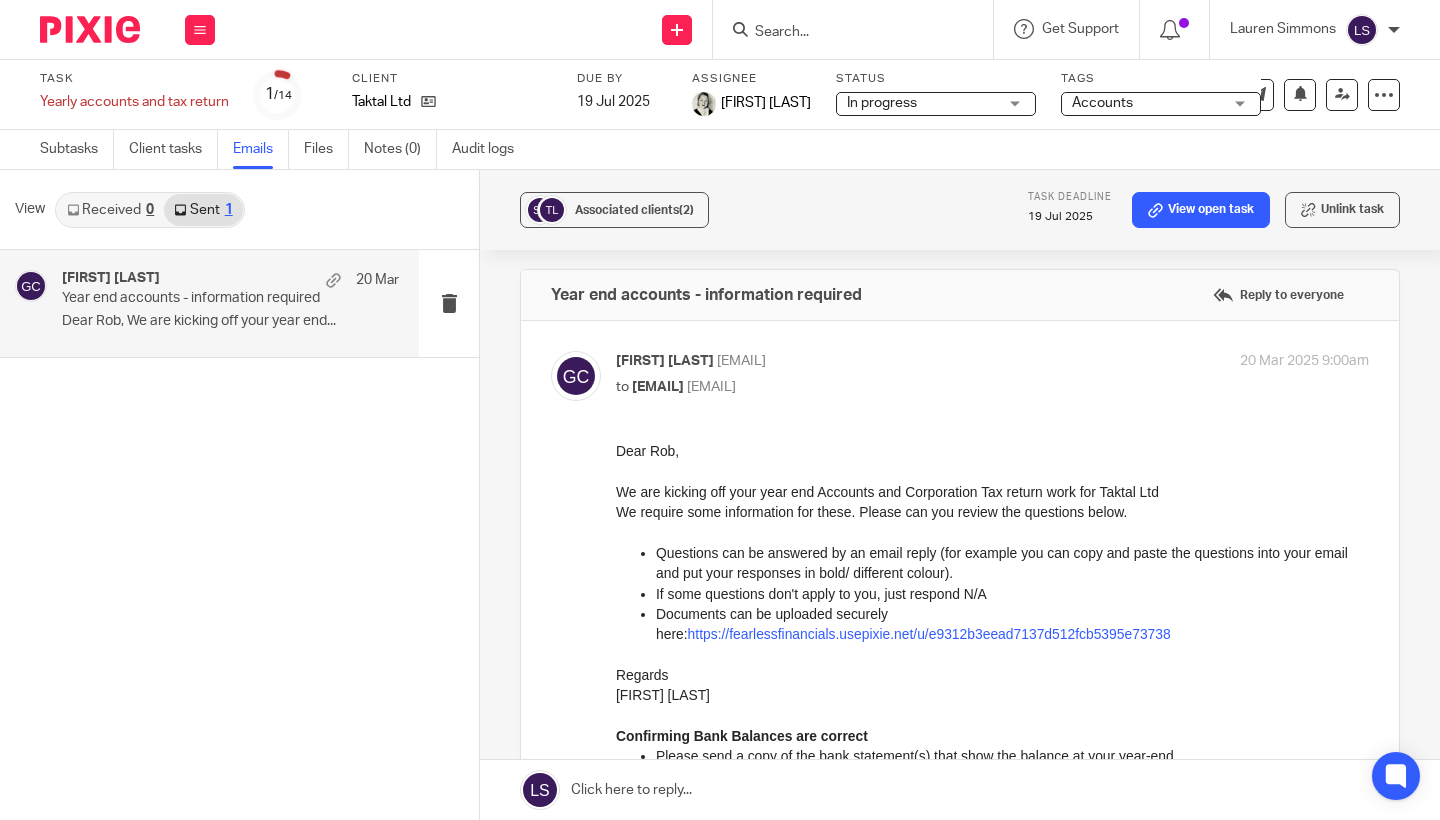 scroll, scrollTop: 5, scrollLeft: 0, axis: vertical 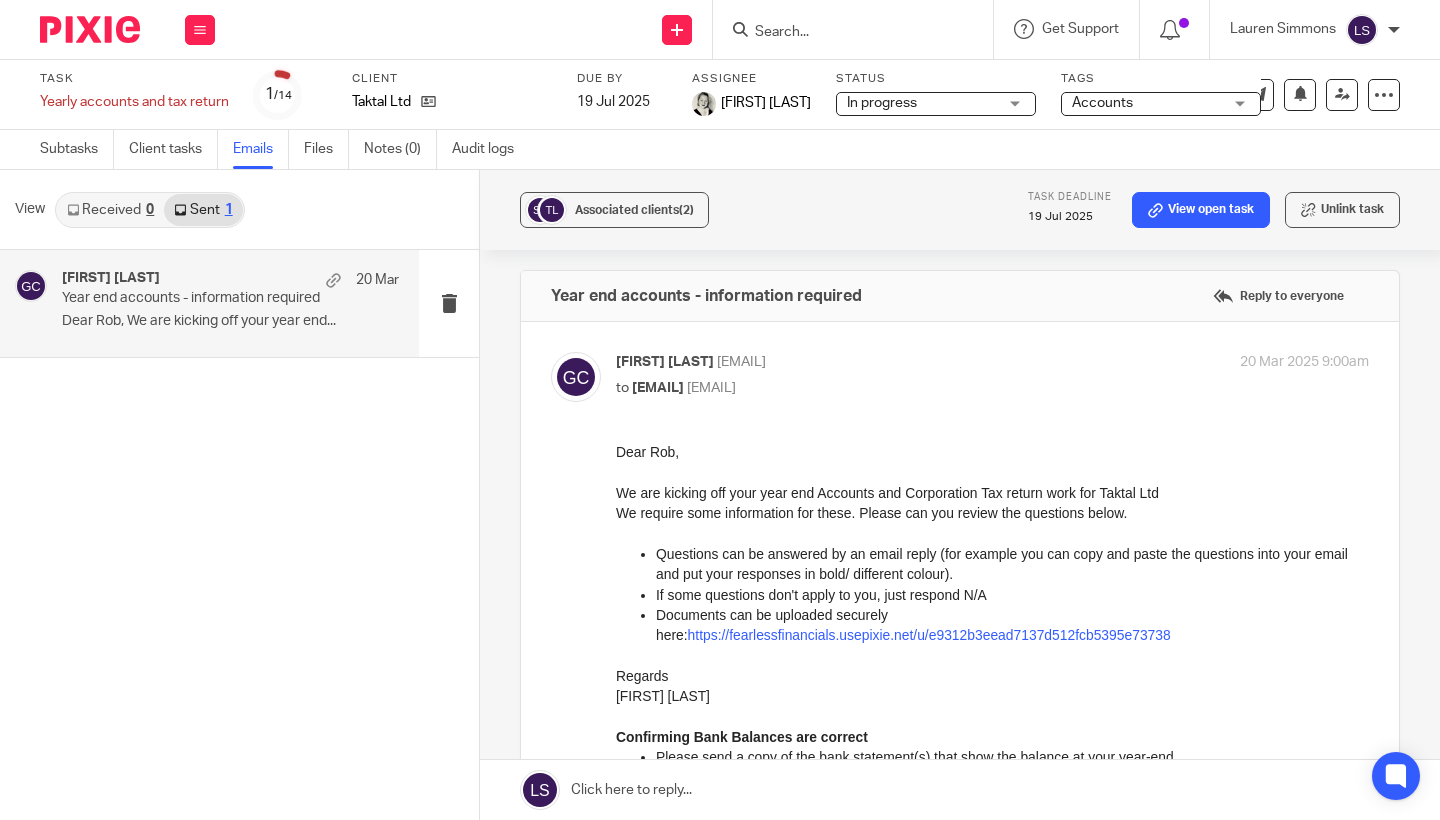 click on "Gillian Caughey
<gillian@fearlessfinancials.co.uk>   to
rob@taktal.com
<rob@taktal.com>       20 Mar 2025 9:00am
Forward" at bounding box center (960, 948) 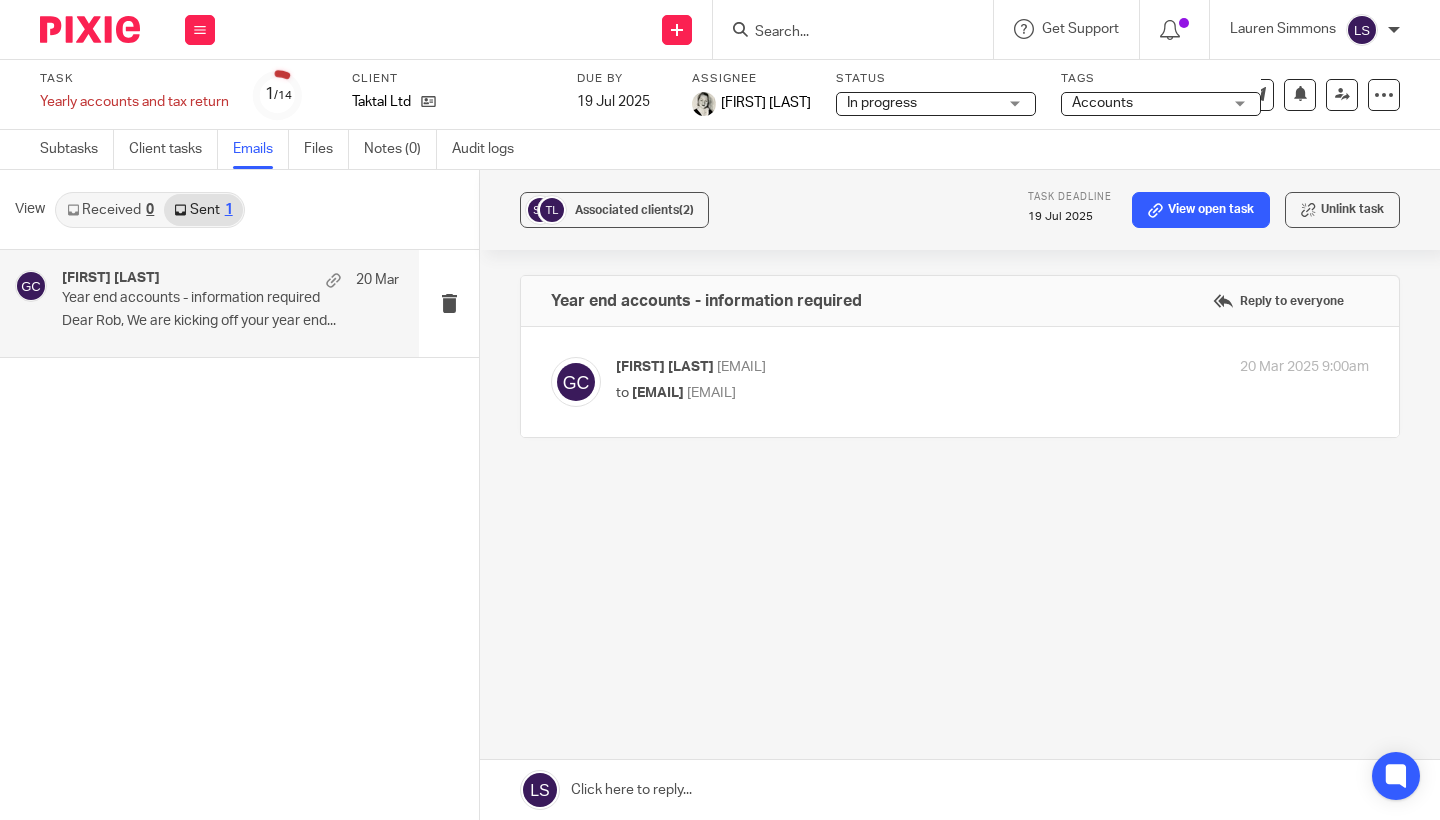 scroll, scrollTop: 0, scrollLeft: 0, axis: both 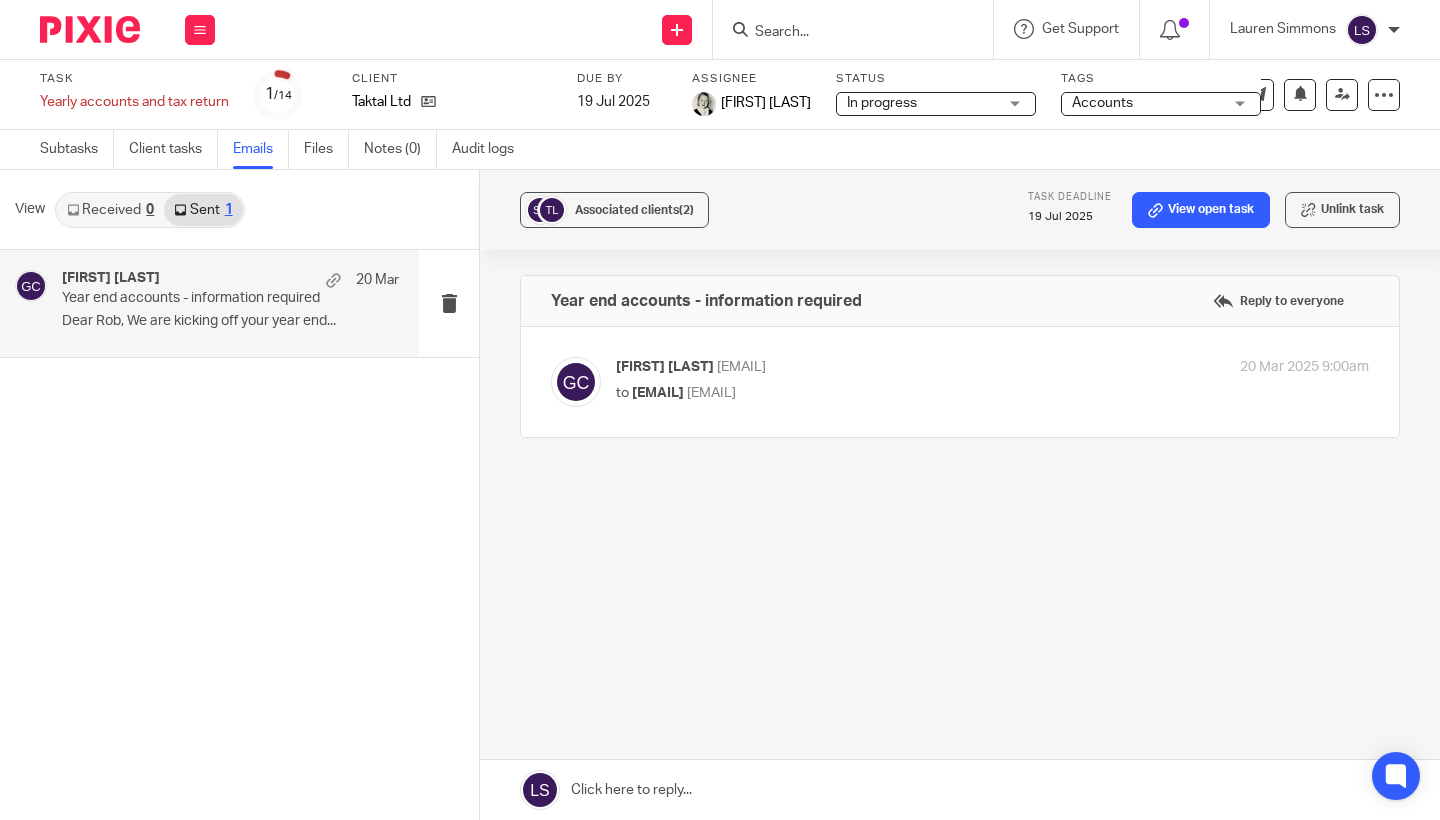 click at bounding box center (960, 790) 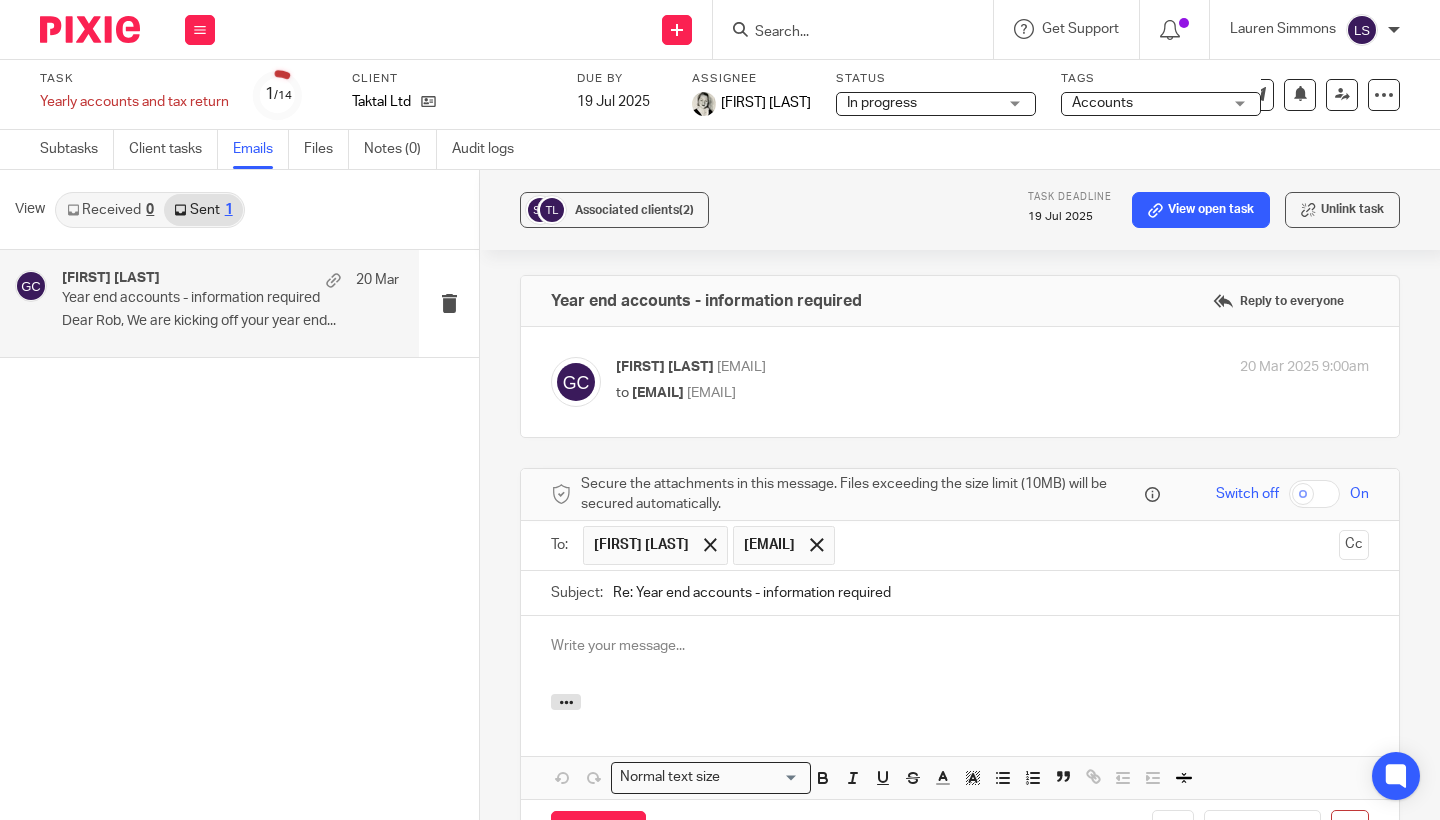 scroll, scrollTop: 219, scrollLeft: 0, axis: vertical 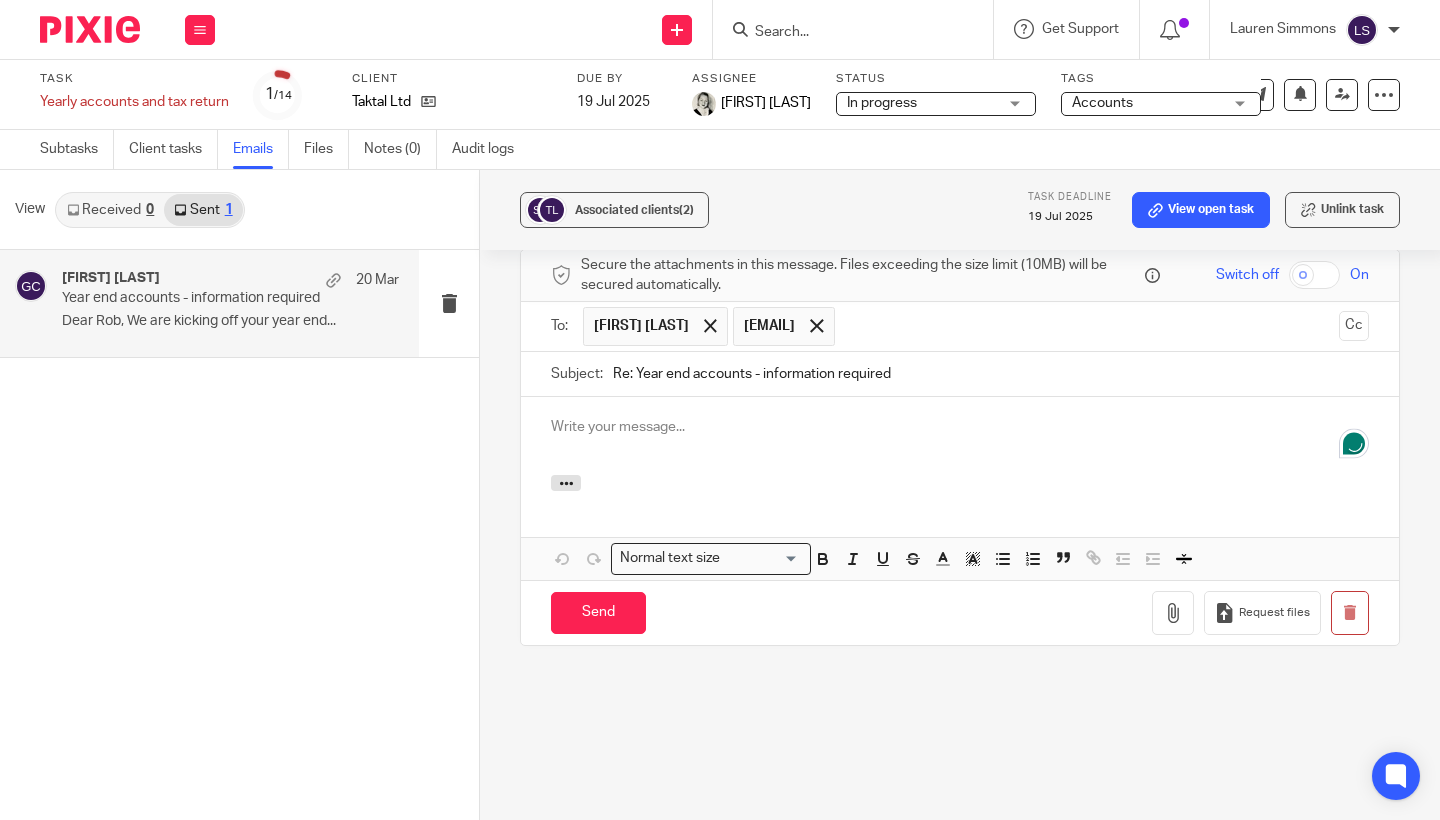 click at bounding box center [960, 436] 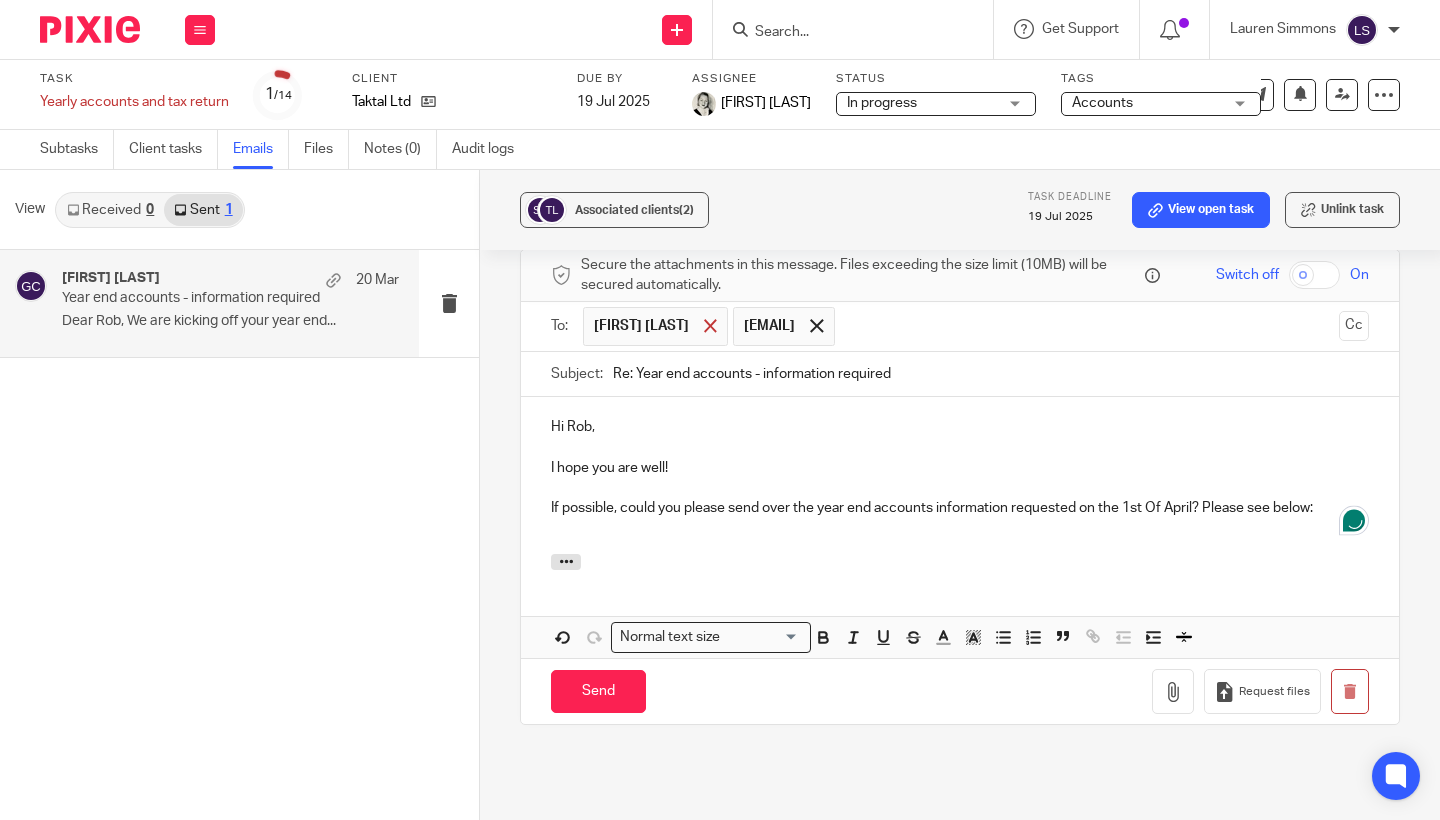 click at bounding box center [710, 325] 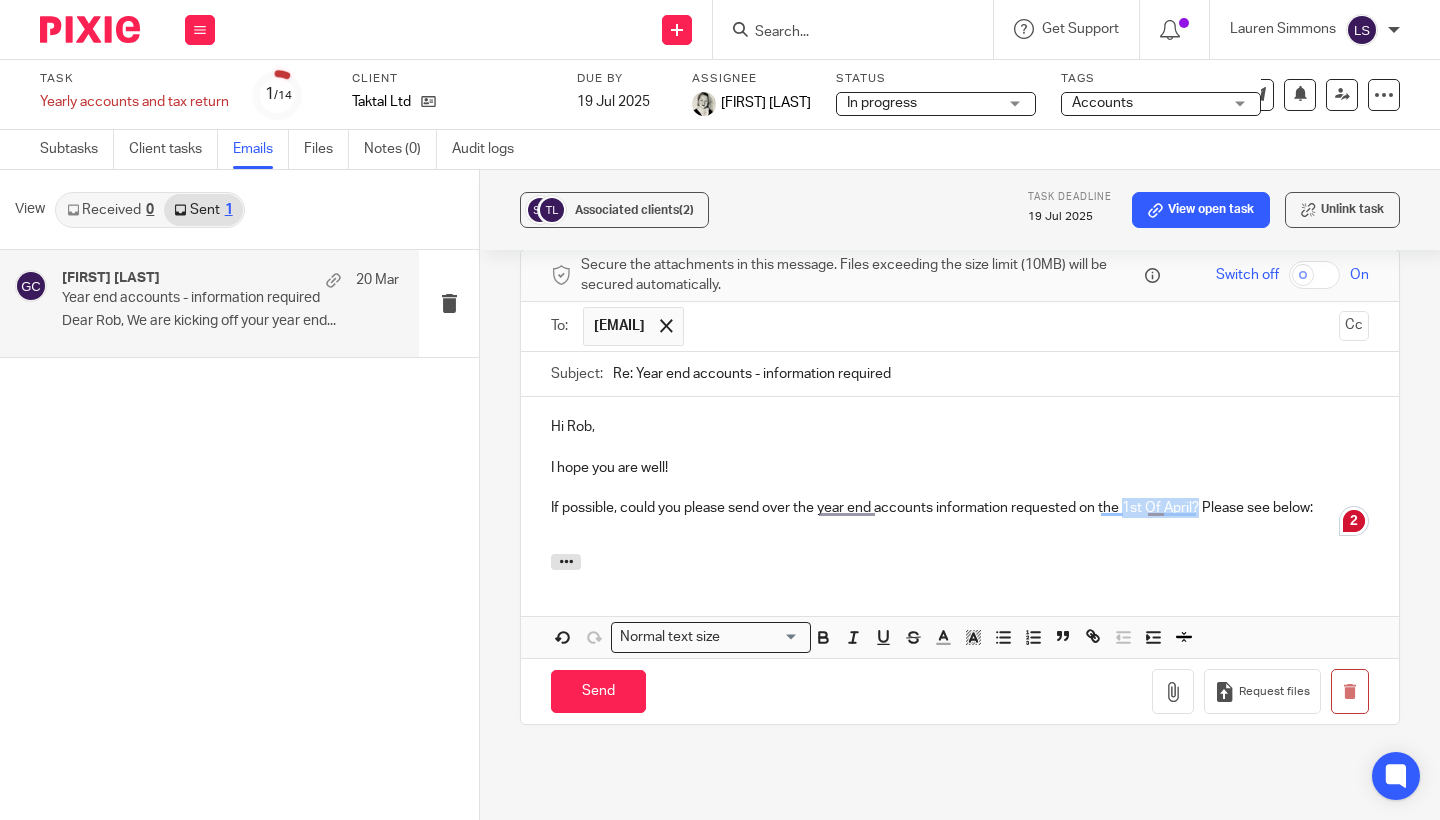 drag, startPoint x: 1204, startPoint y: 522, endPoint x: 1128, endPoint y: 522, distance: 76 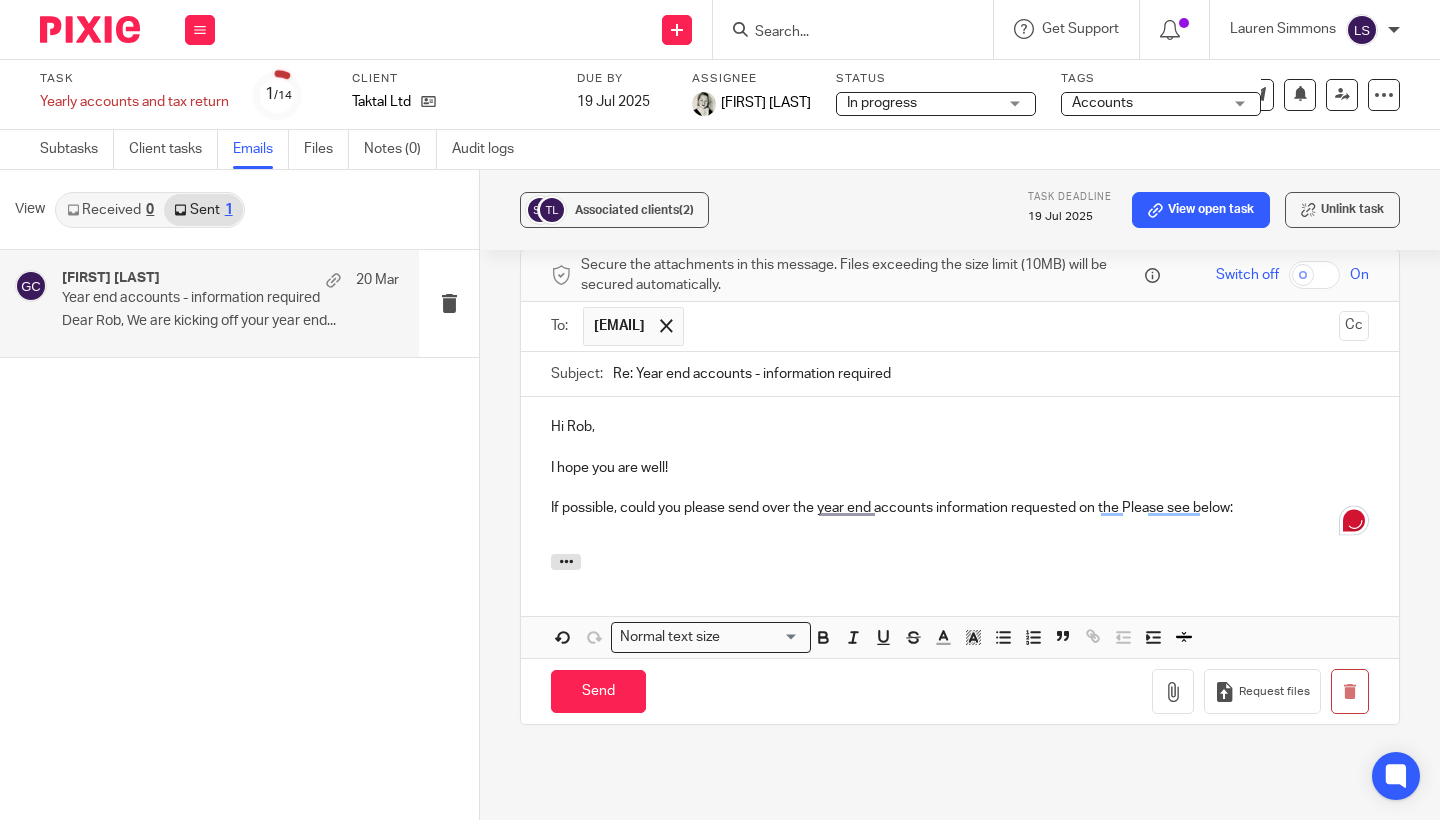 type 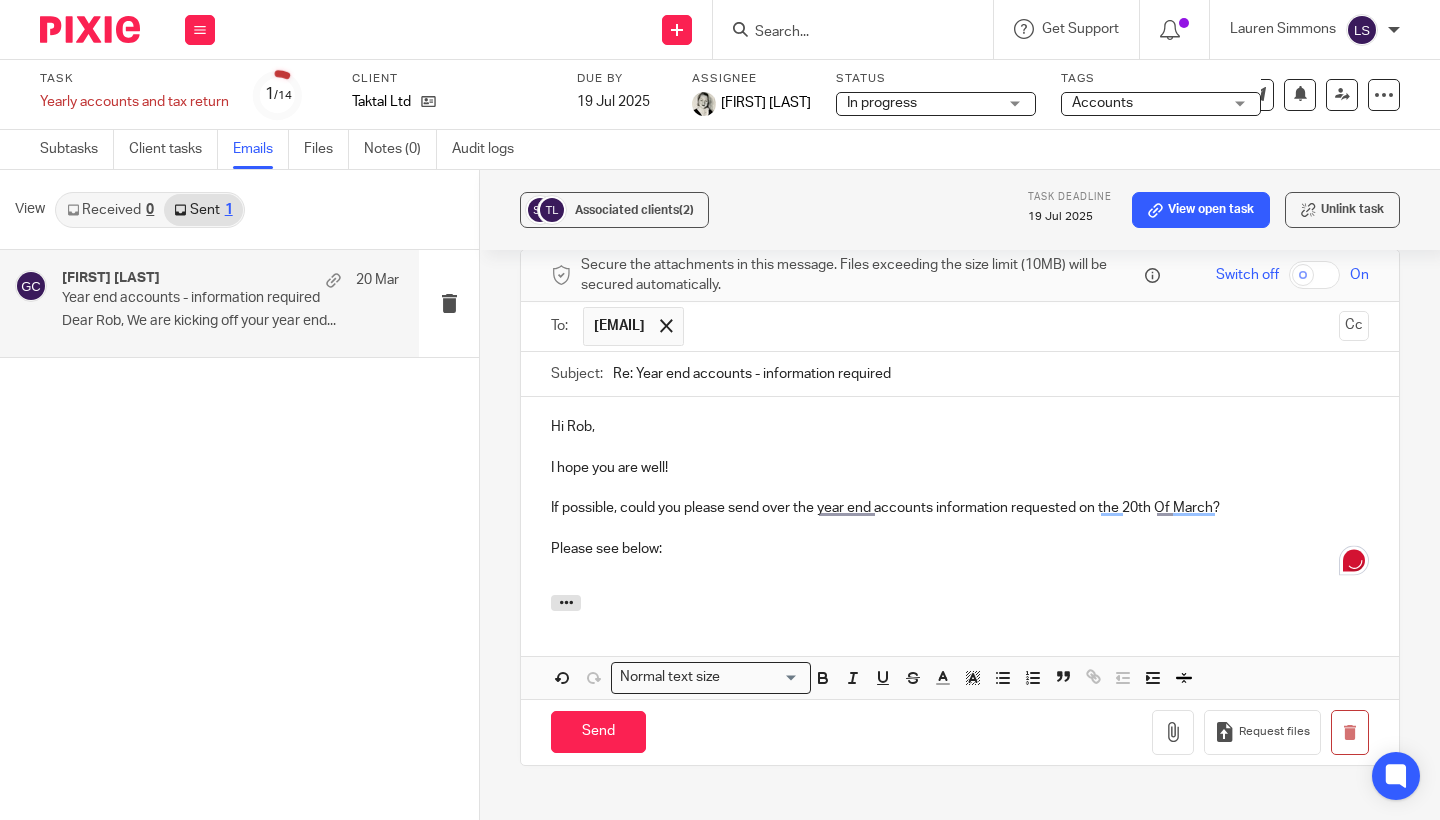 click at bounding box center (960, 529) 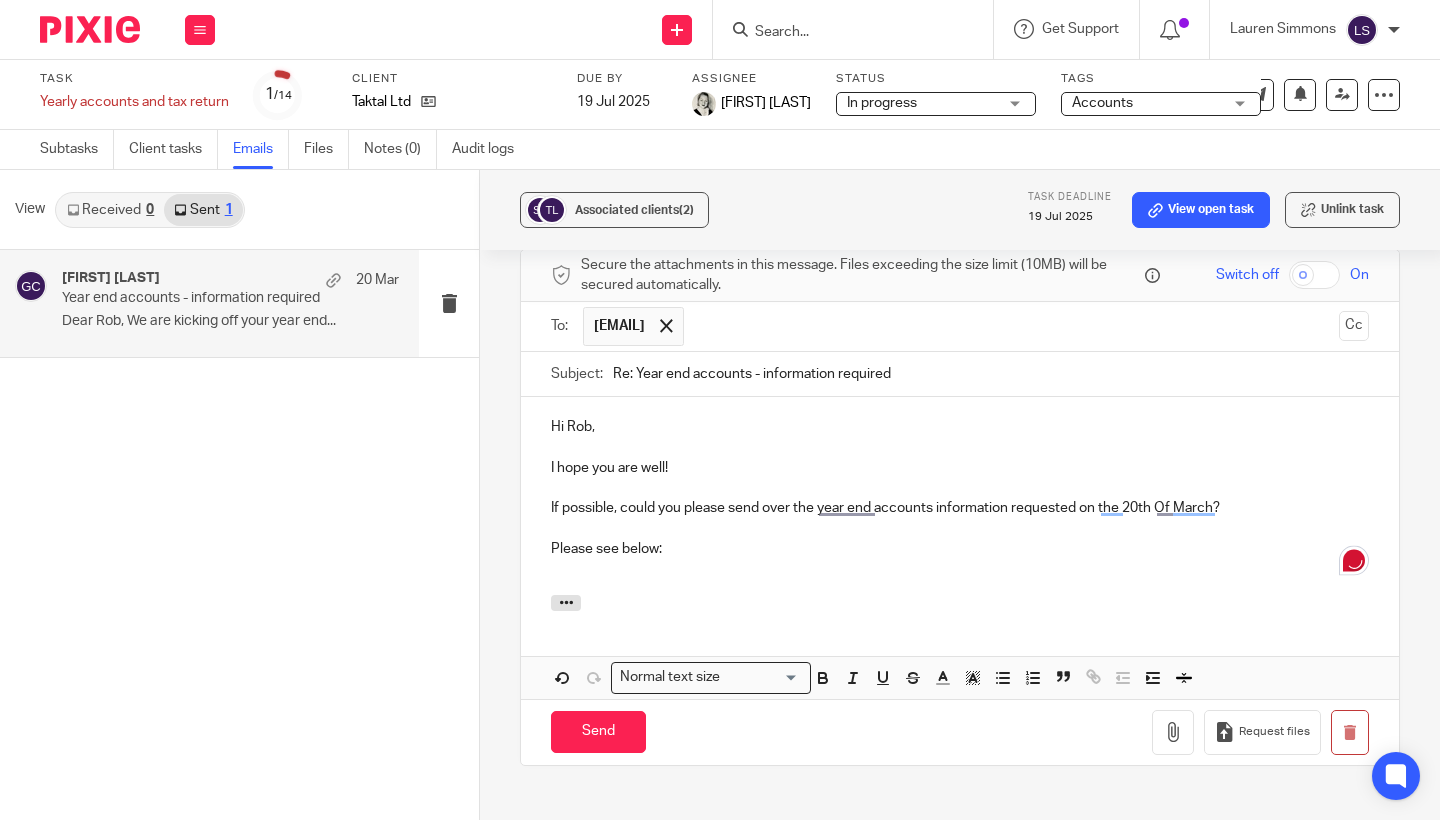 click on "Associated clients  (2)
Task deadline
19 Jul 2025
View open task
Unlink task
Year end accounts - information required
Reply to everyone
Gillian Caughey
<gillian@fearlessfinancials.co.uk>   to
rob@taktal.com
<rob@taktal.com>       20 Mar 2025 9:00am
Forward
Secure the attachments in this message. Files exceeding the size limit (10MB) will be secured automatically.
Switch off     On     To:
rob@taktal.com
rob@taktal.com
Cc
Subject:     Re: Year end accounts - information required     Hi Rob, I hope you are well!  Please see below:             Attachments
Loading..." at bounding box center (960, 495) 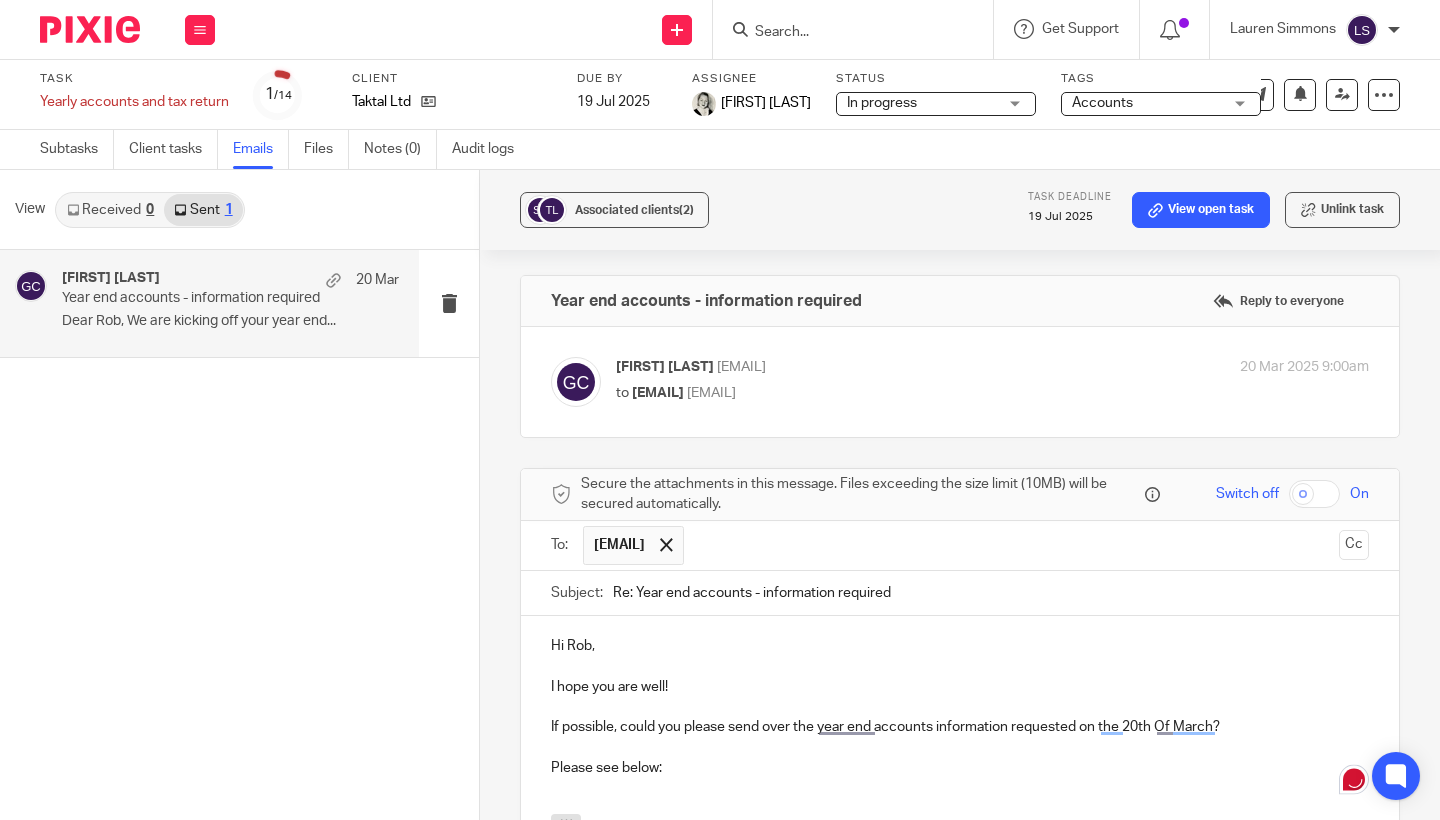 scroll, scrollTop: 0, scrollLeft: 0, axis: both 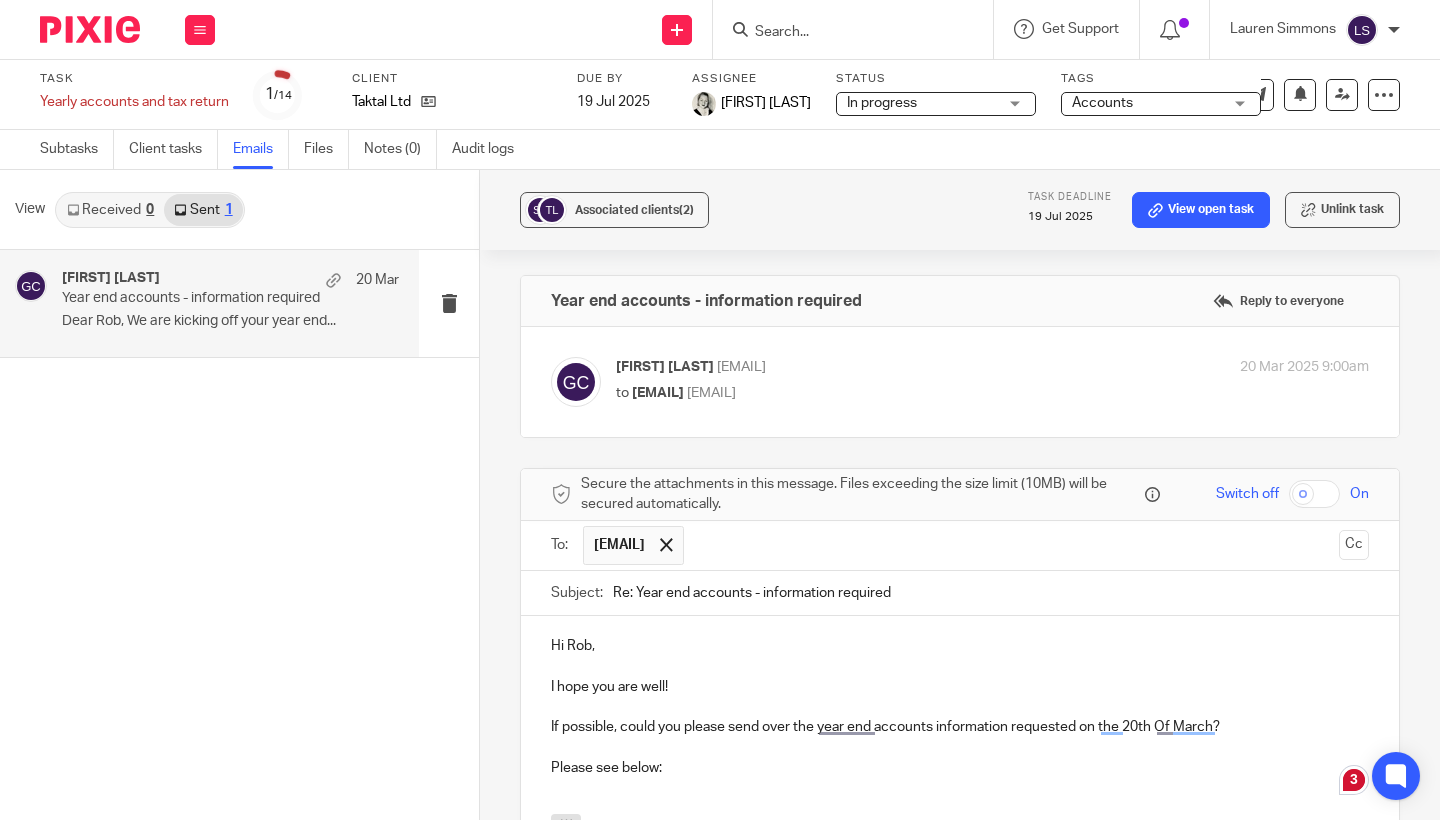 click on "[NAME]
<[EMAIL]>" at bounding box center [867, 367] 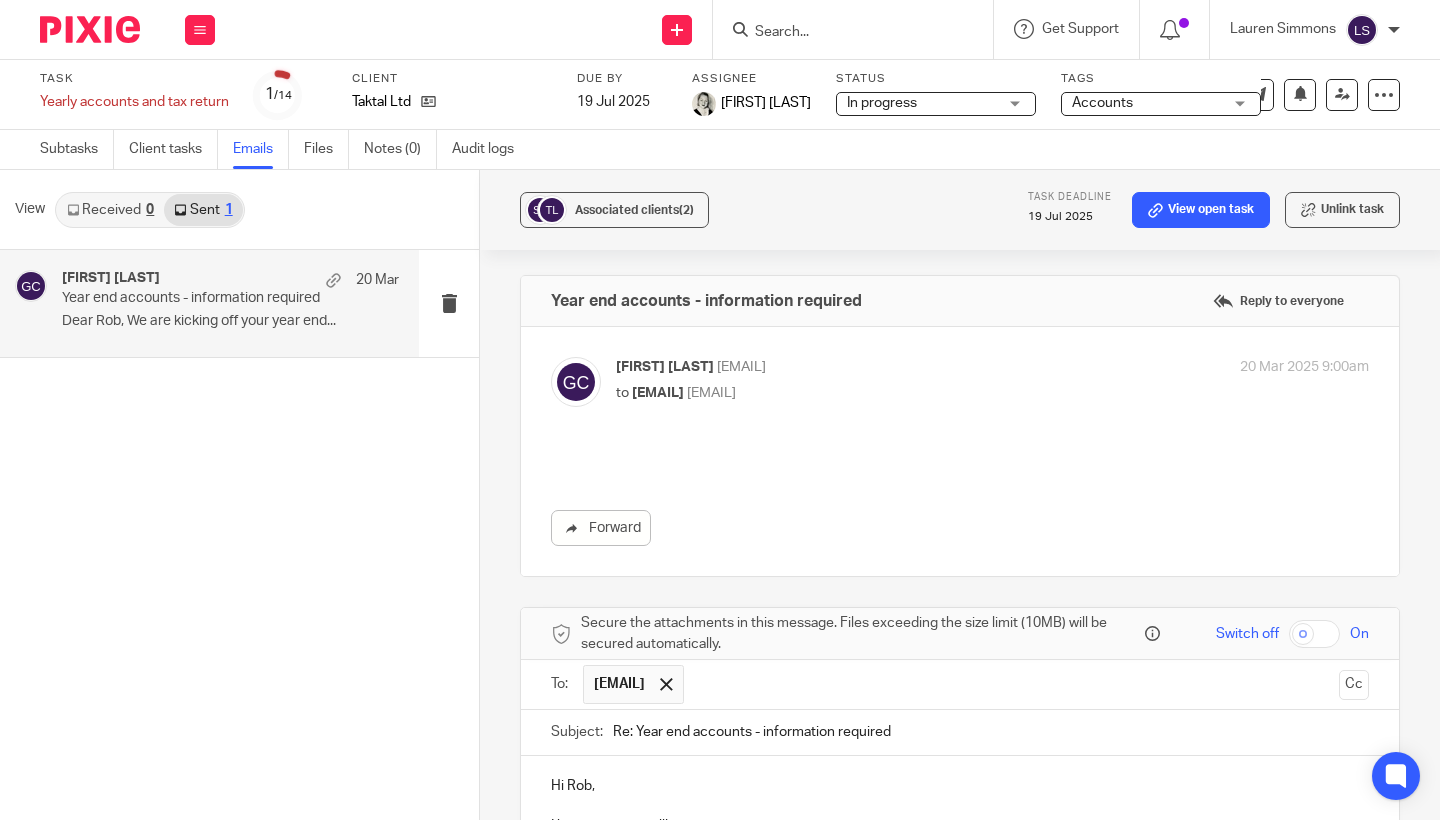 scroll, scrollTop: 0, scrollLeft: 0, axis: both 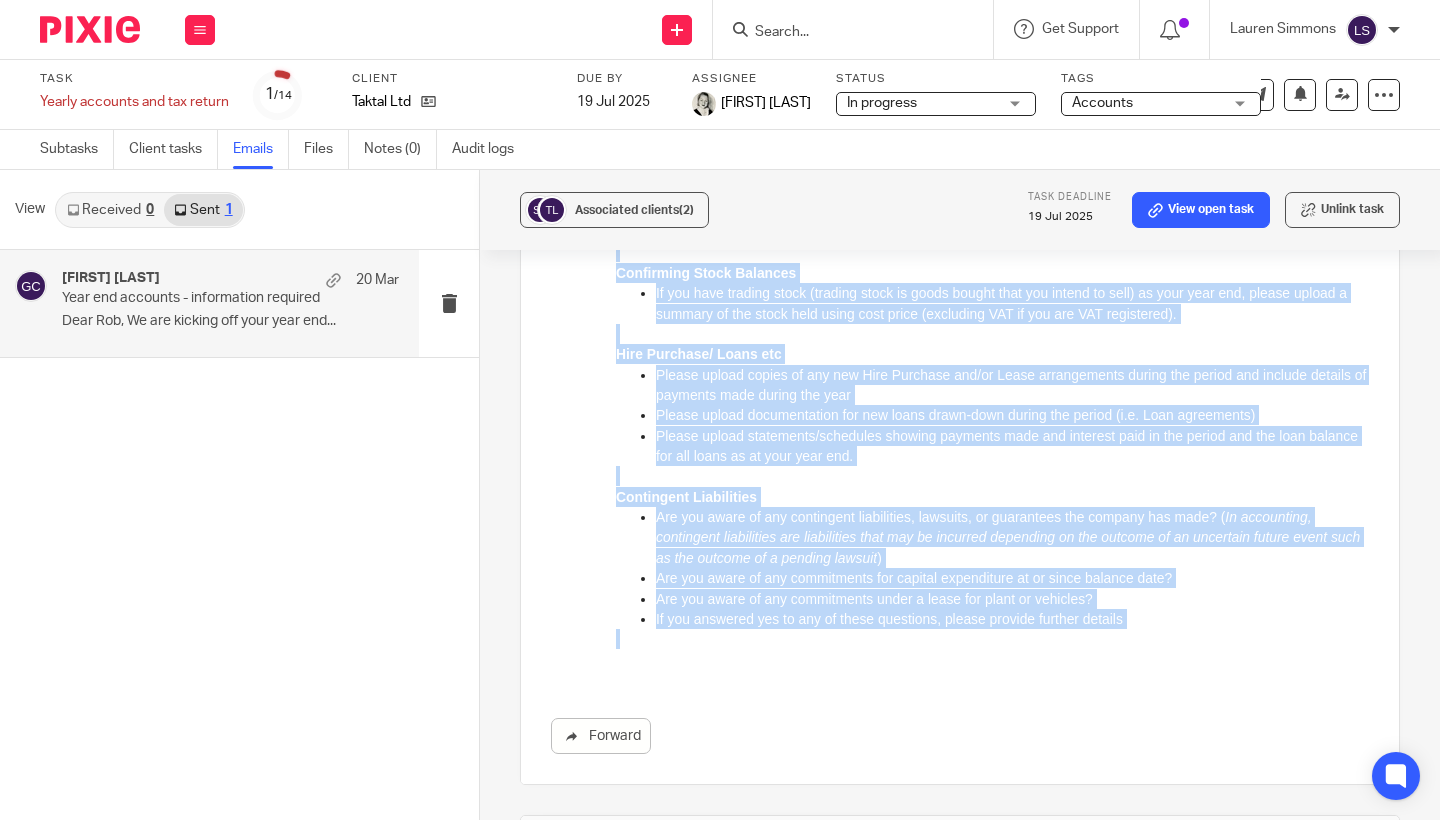drag, startPoint x: 619, startPoint y: -297, endPoint x: 915, endPoint y: 651, distance: 993.1365 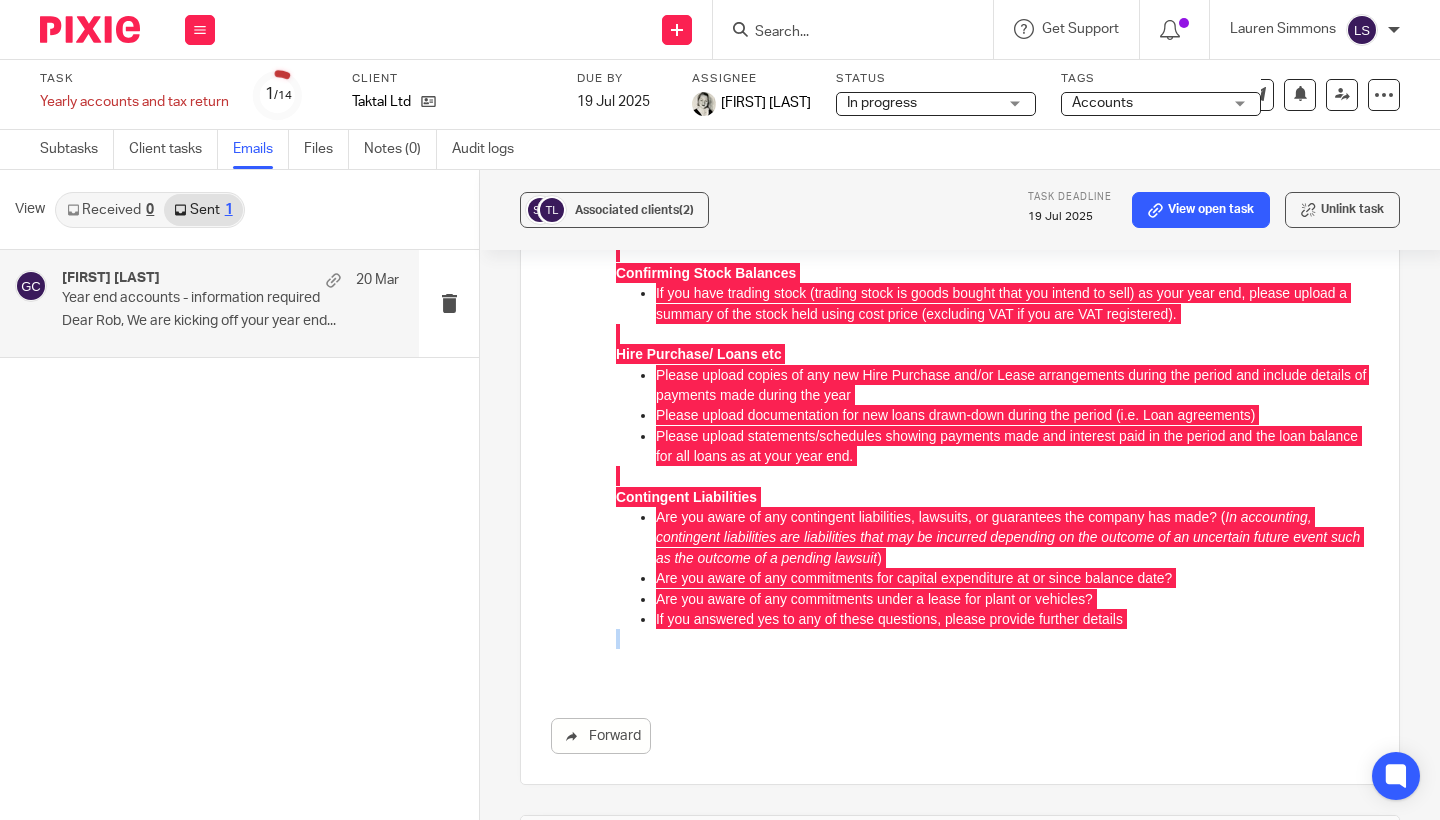 click on "Associated clients  (2)
Task deadline
19 Jul 2025
View open task
Unlink task
Year end accounts - information required
Reply to everyone
Gillian Caughey
<gillian@fearlessfinancials.co.uk>   to
rob@taktal.com
<rob@taktal.com>       20 Mar 2025 9:00am
Forward
Secure the attachments in this message. Files exceeding the size limit (10MB) will be secured automatically.
Switch off     On     To:
rob@taktal.com
rob@taktal.com
Cc
Subject:     Re: Year end accounts - information required     Hi Rob, I hope you are well!  Please see below:             Attachments
Loading..." at bounding box center (960, 495) 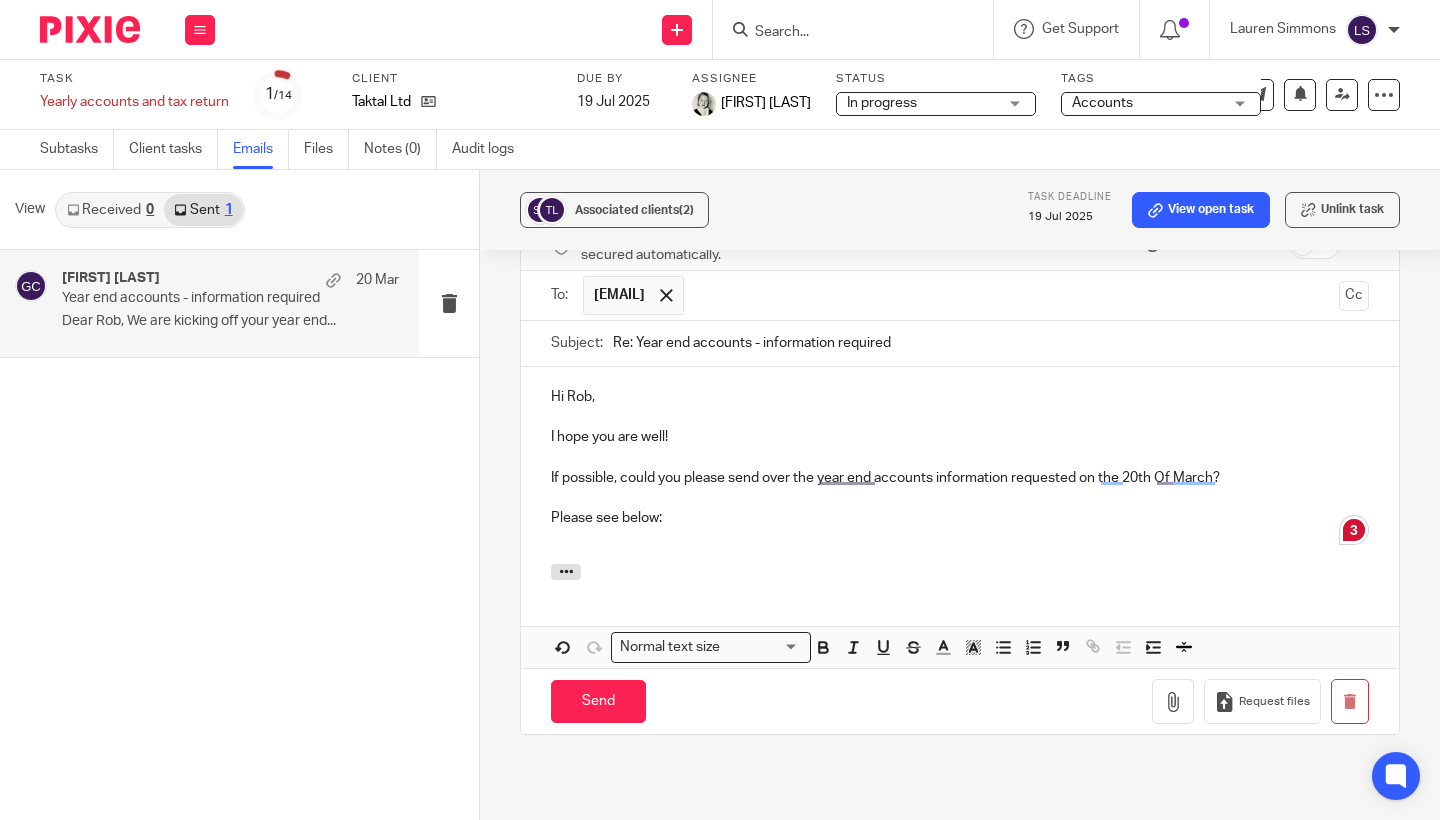 scroll, scrollTop: 1393, scrollLeft: 0, axis: vertical 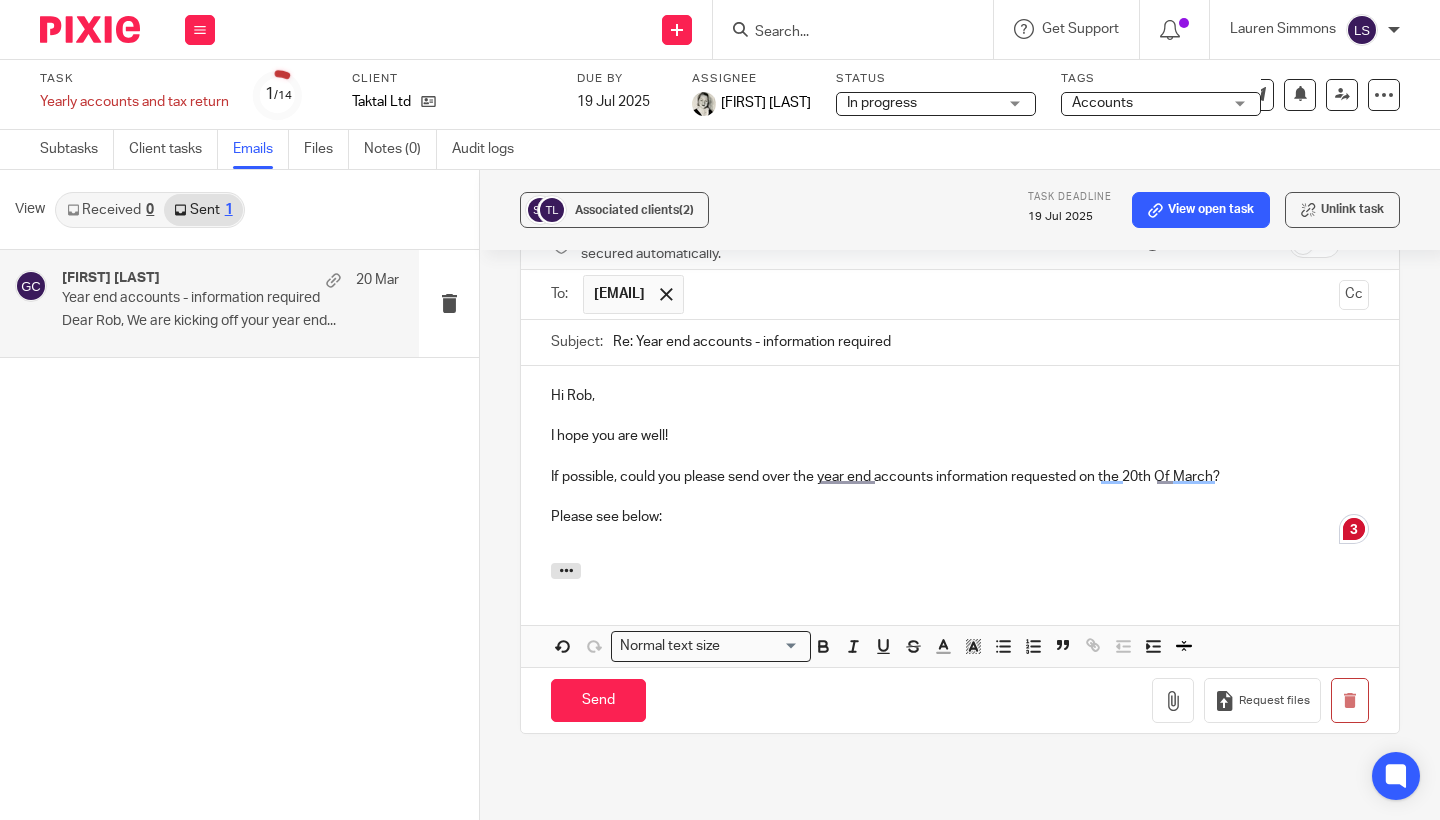 click on "Please see below:" at bounding box center (960, 517) 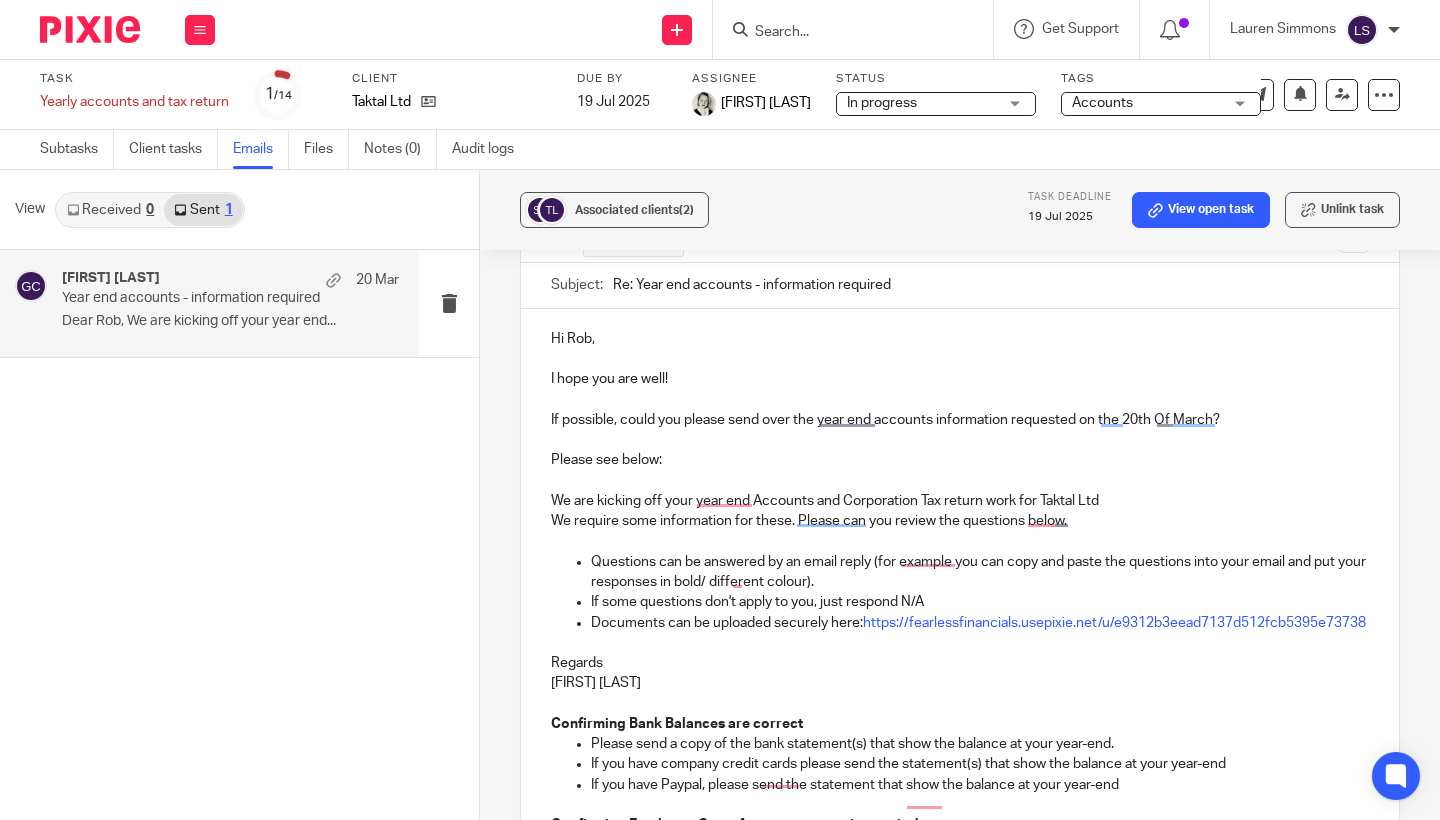 scroll, scrollTop: 2392, scrollLeft: 0, axis: vertical 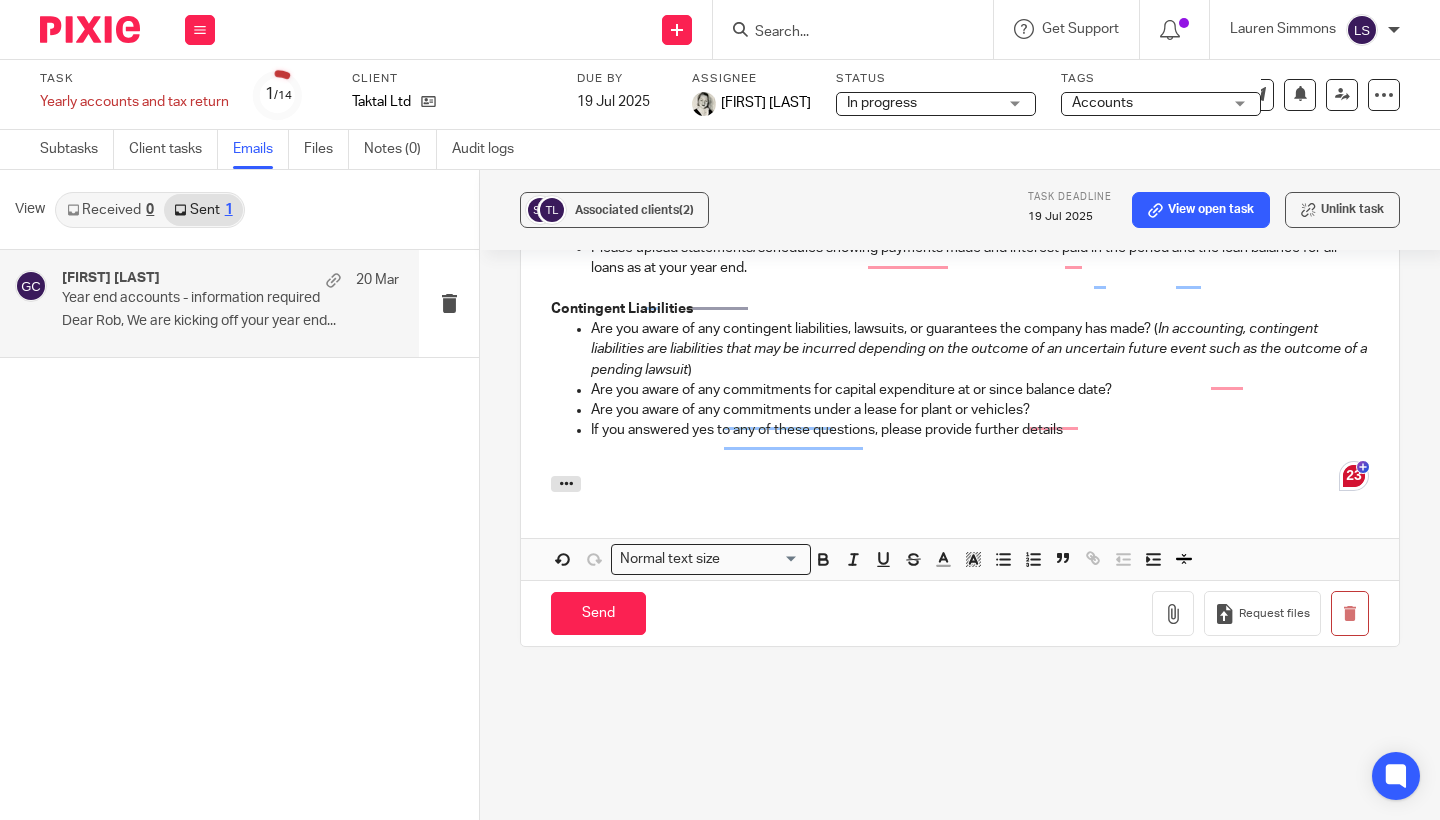 click on "Associated clients  (2)
Task deadline
19 Jul 2025
View open task
Unlink task
Year end accounts - information required
Reply to everyone
Gillian Caughey
<gillian@fearlessfinancials.co.uk>   to
rob@taktal.com
<rob@taktal.com>       20 Mar 2025 9:00am
Forward
Secure the attachments in this message. Files exceeding the size limit (10MB) will be secured automatically.
Switch off     On     To:
rob@taktal.com
rob@taktal.com
Cc
Subject:     Re: Year end accounts - information required     Hi Rob, I hope you are well!  Please see below: If some questions don't apply to you, just respond N/A Regards )" at bounding box center [960, 495] 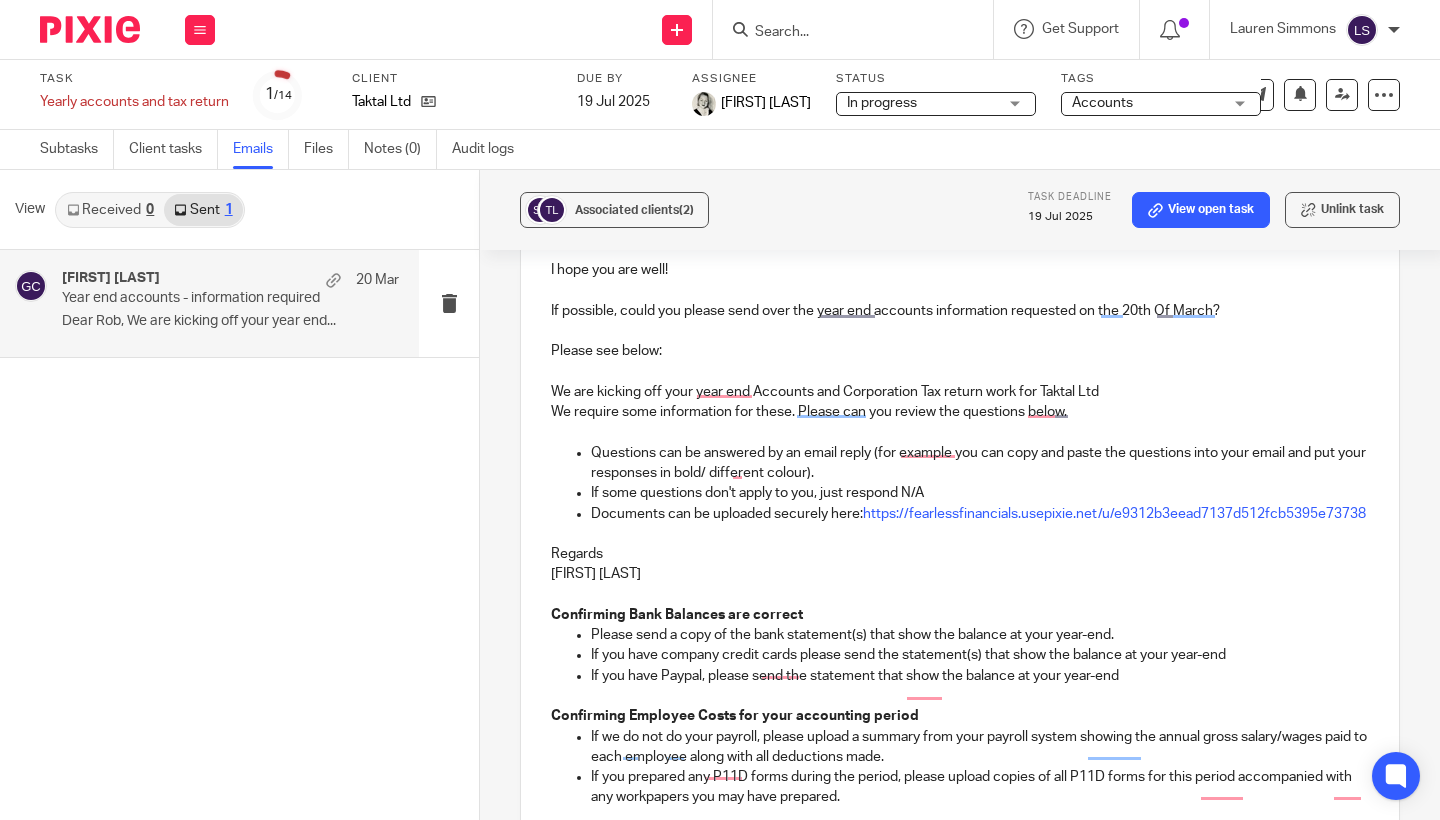 scroll, scrollTop: 1557, scrollLeft: 0, axis: vertical 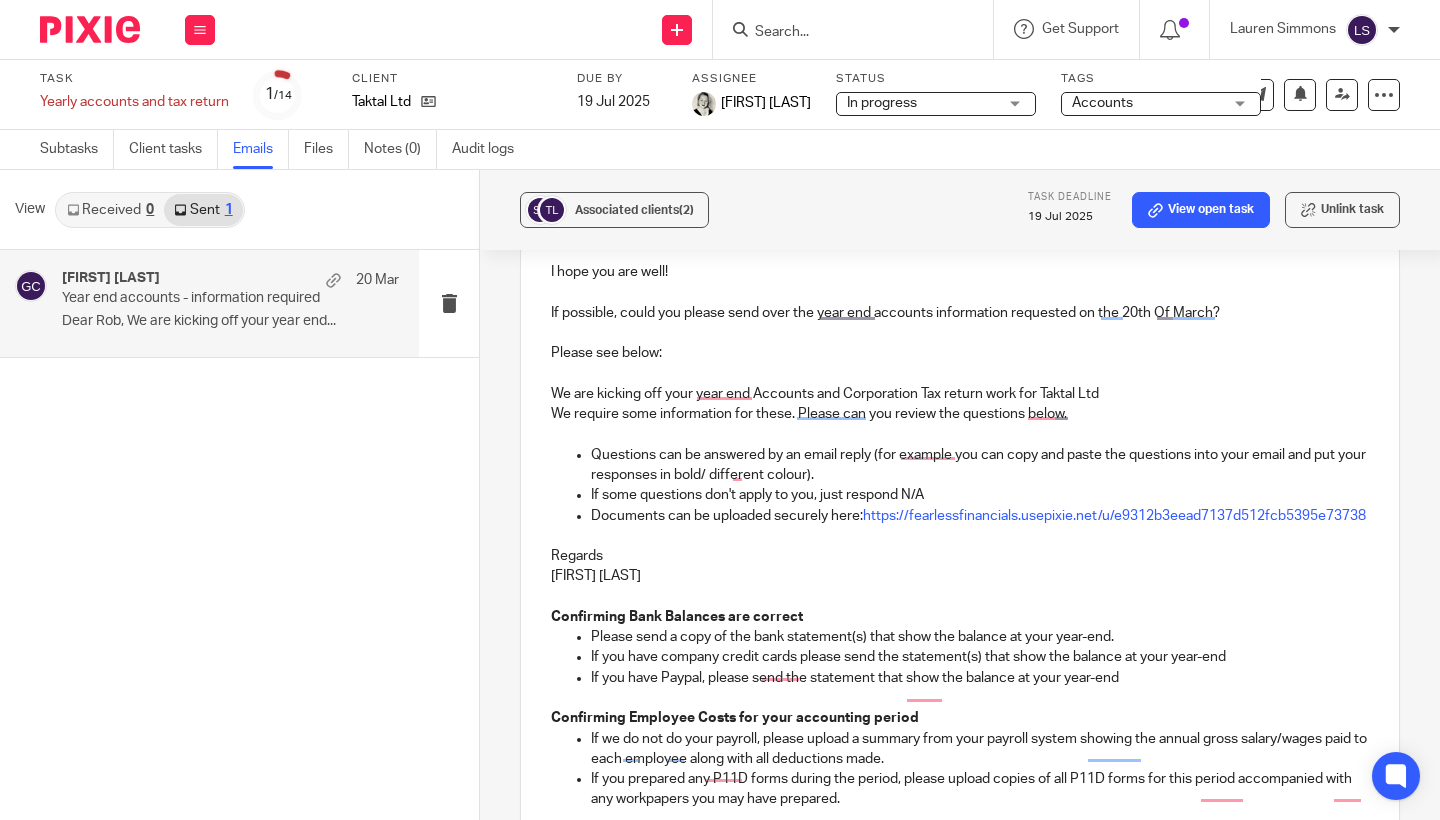 drag, startPoint x: 664, startPoint y: 610, endPoint x: 534, endPoint y: 592, distance: 131.24023 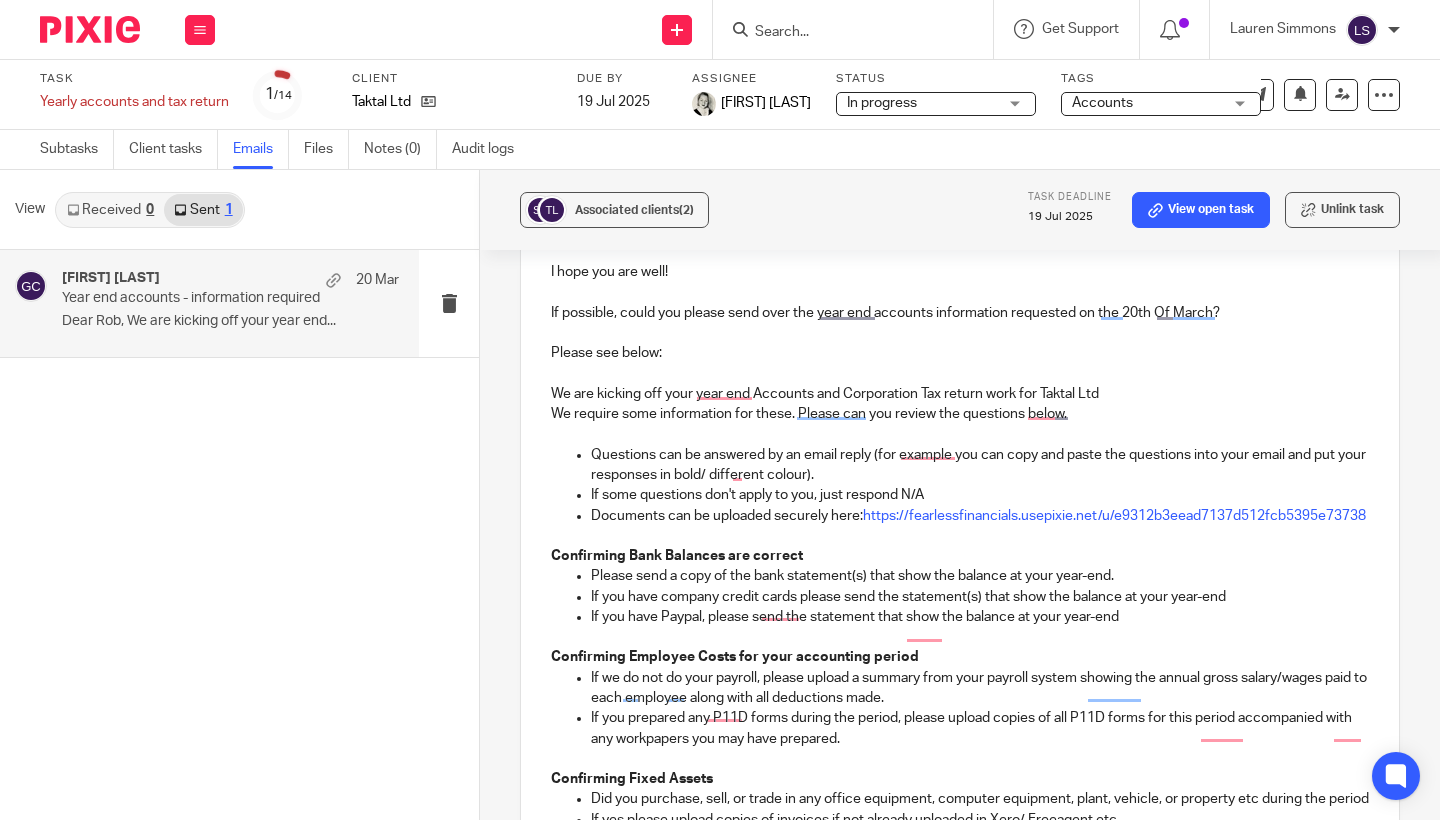 click on "Associated clients  (2)
Task deadline
19 Jul 2025
View open task
Unlink task
Year end accounts - information required
Reply to everyone
Gillian Caughey
<gillian@fearlessfinancials.co.uk>   to
rob@taktal.com
<rob@taktal.com>       20 Mar 2025 9:00am
Forward
Secure the attachments in this message. Files exceeding the size limit (10MB) will be secured automatically.
Switch off     On     To:
rob@taktal.com
rob@taktal.com
Cc
Subject:     Re: Year end accounts - information required     Hi Rob, I hope you are well!  Please see below: If some questions don't apply to you, just respond N/A )" at bounding box center (960, 495) 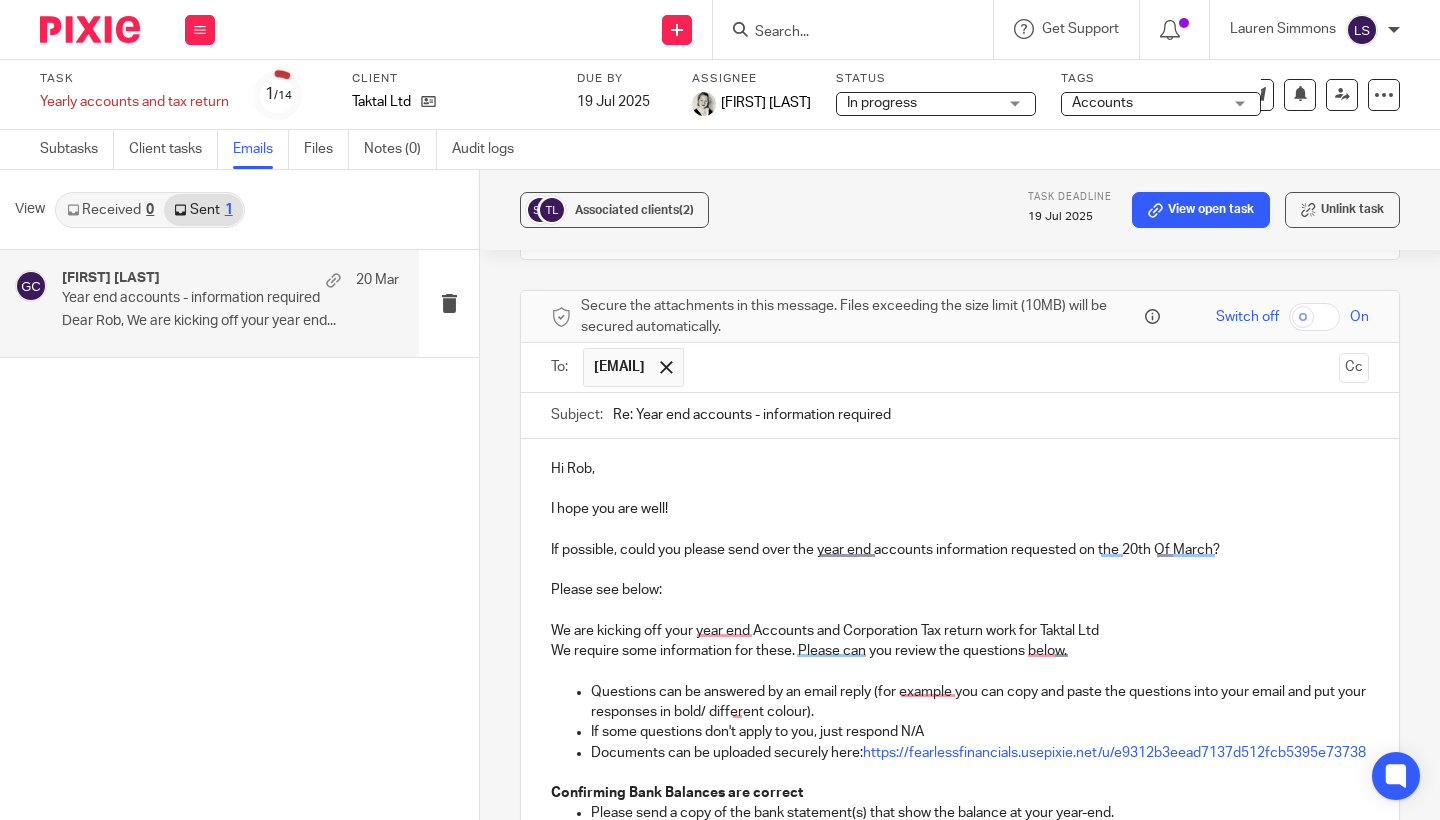 scroll, scrollTop: 1313, scrollLeft: 0, axis: vertical 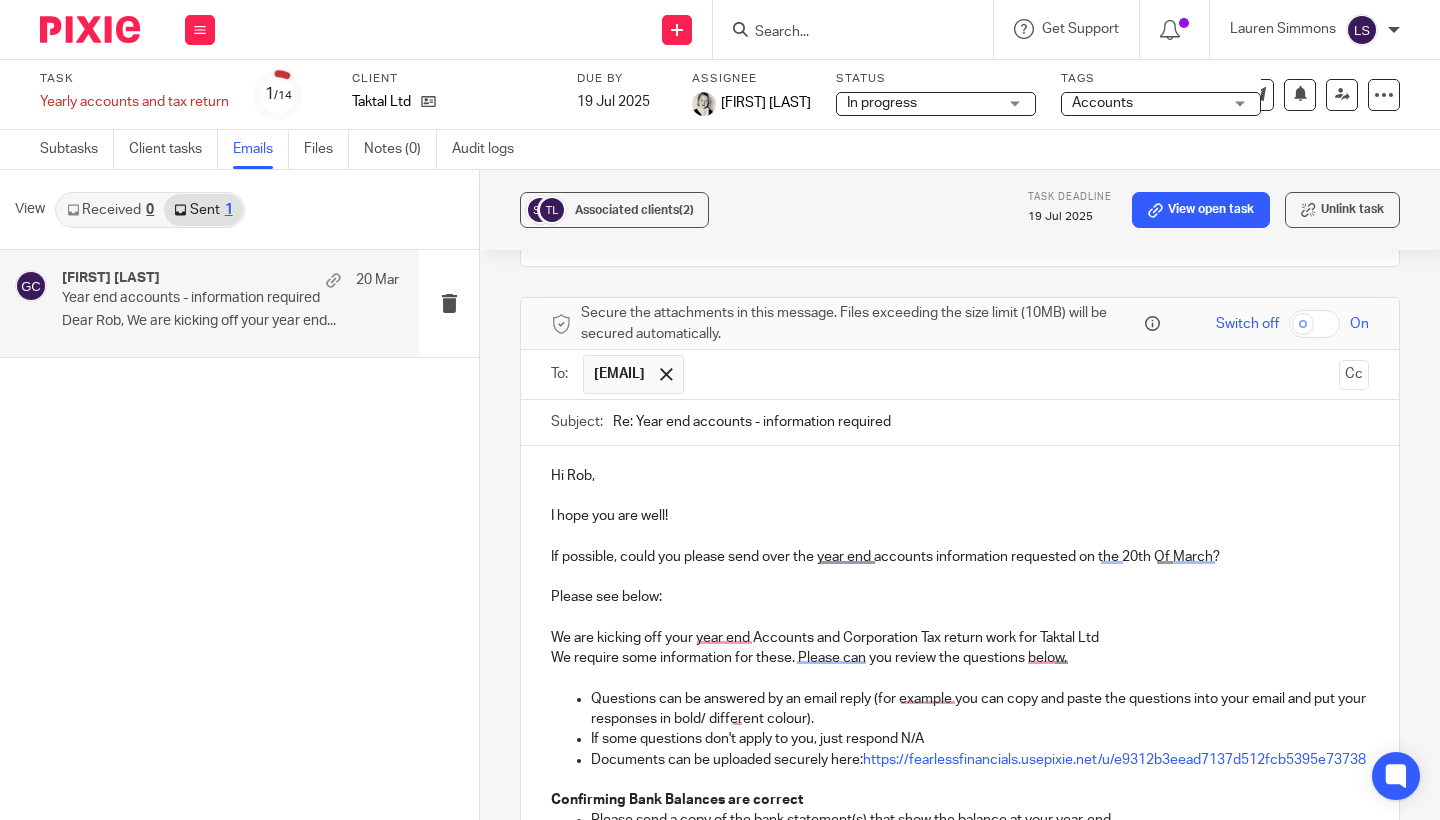 click on "Re: Year end accounts - information required" at bounding box center [991, 422] 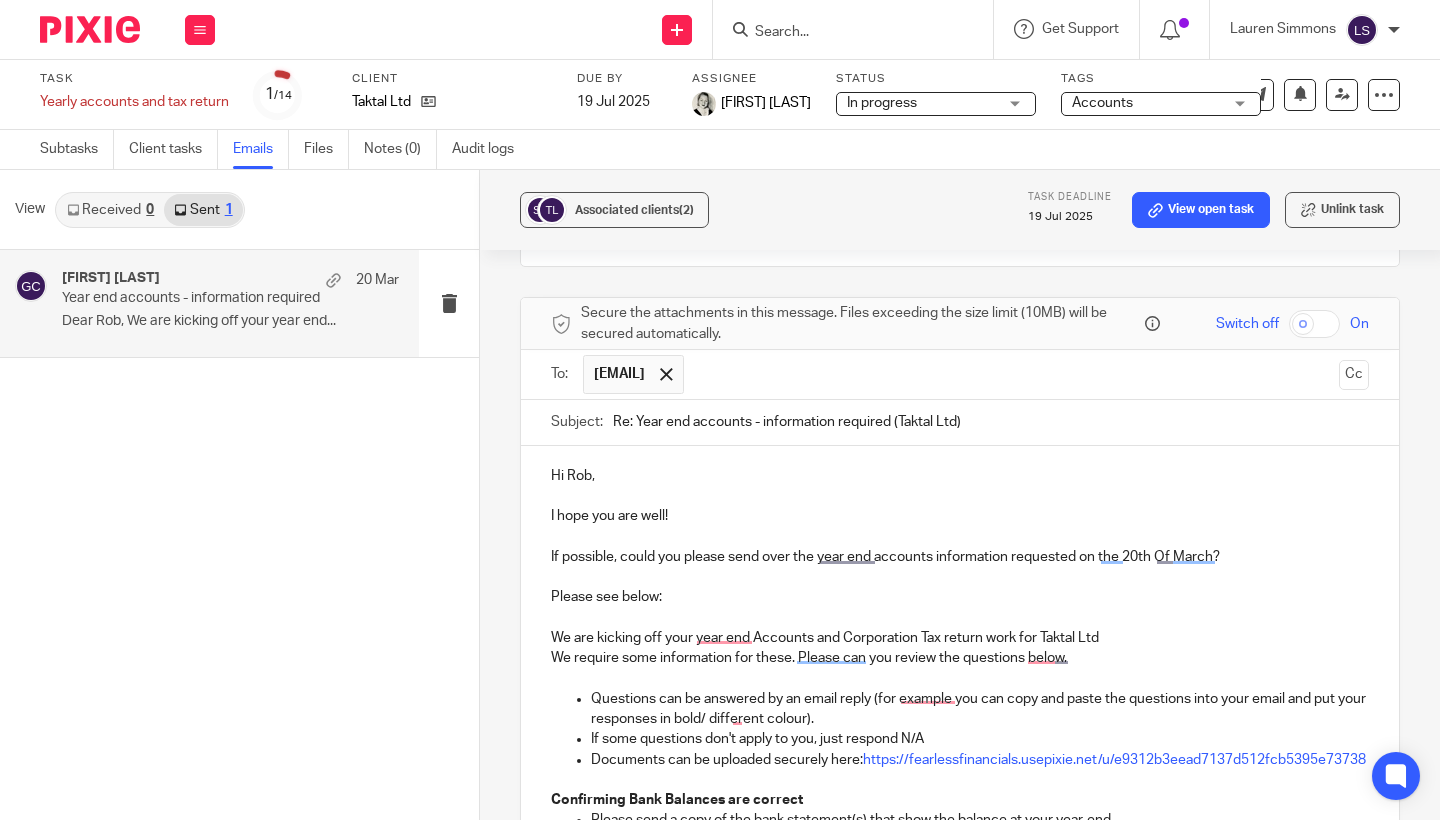 click on "Re: Year end accounts - information required (Taktal Ltd)" at bounding box center [991, 422] 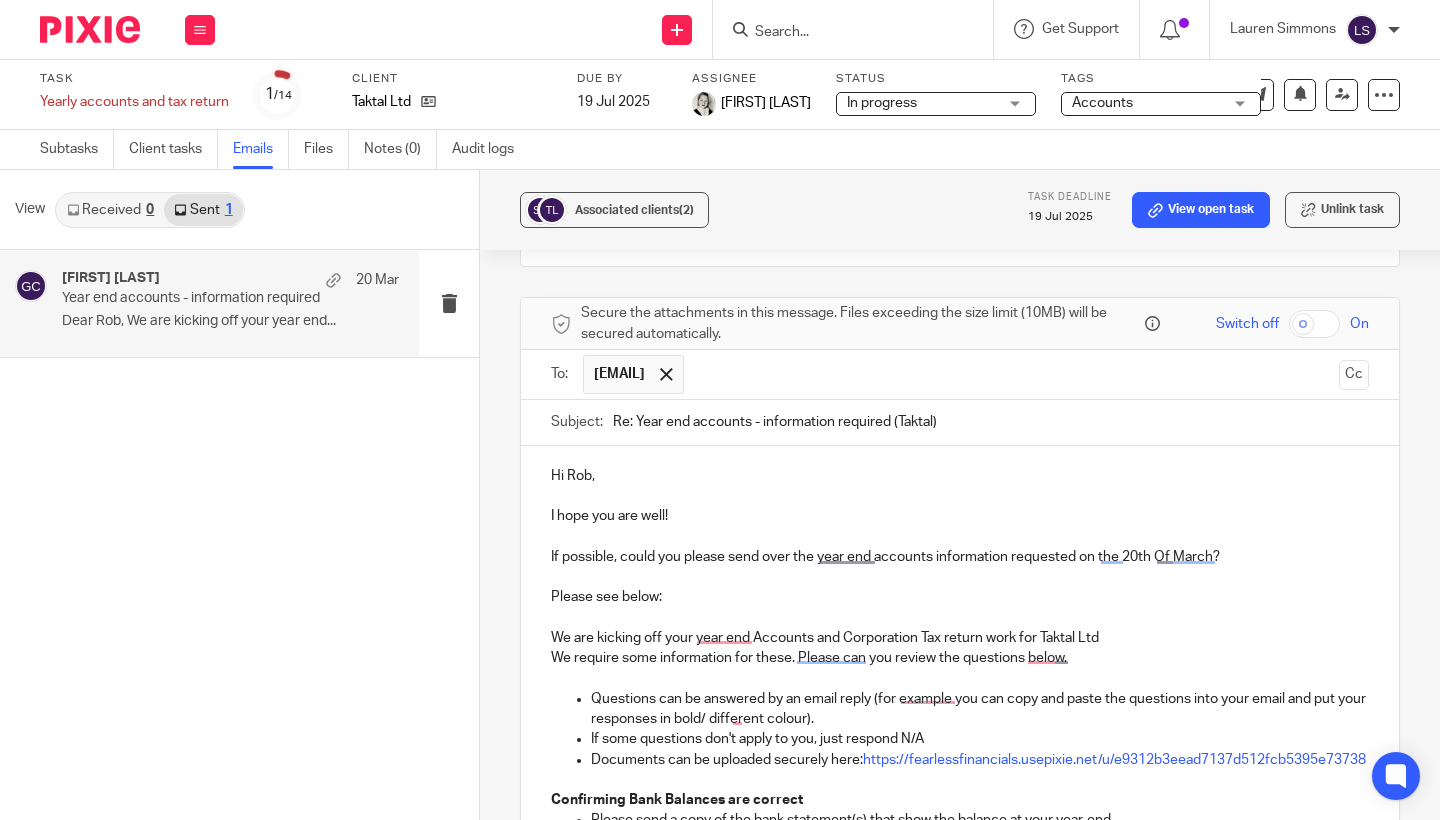 drag, startPoint x: 950, startPoint y: 438, endPoint x: 1182, endPoint y: 480, distance: 235.77107 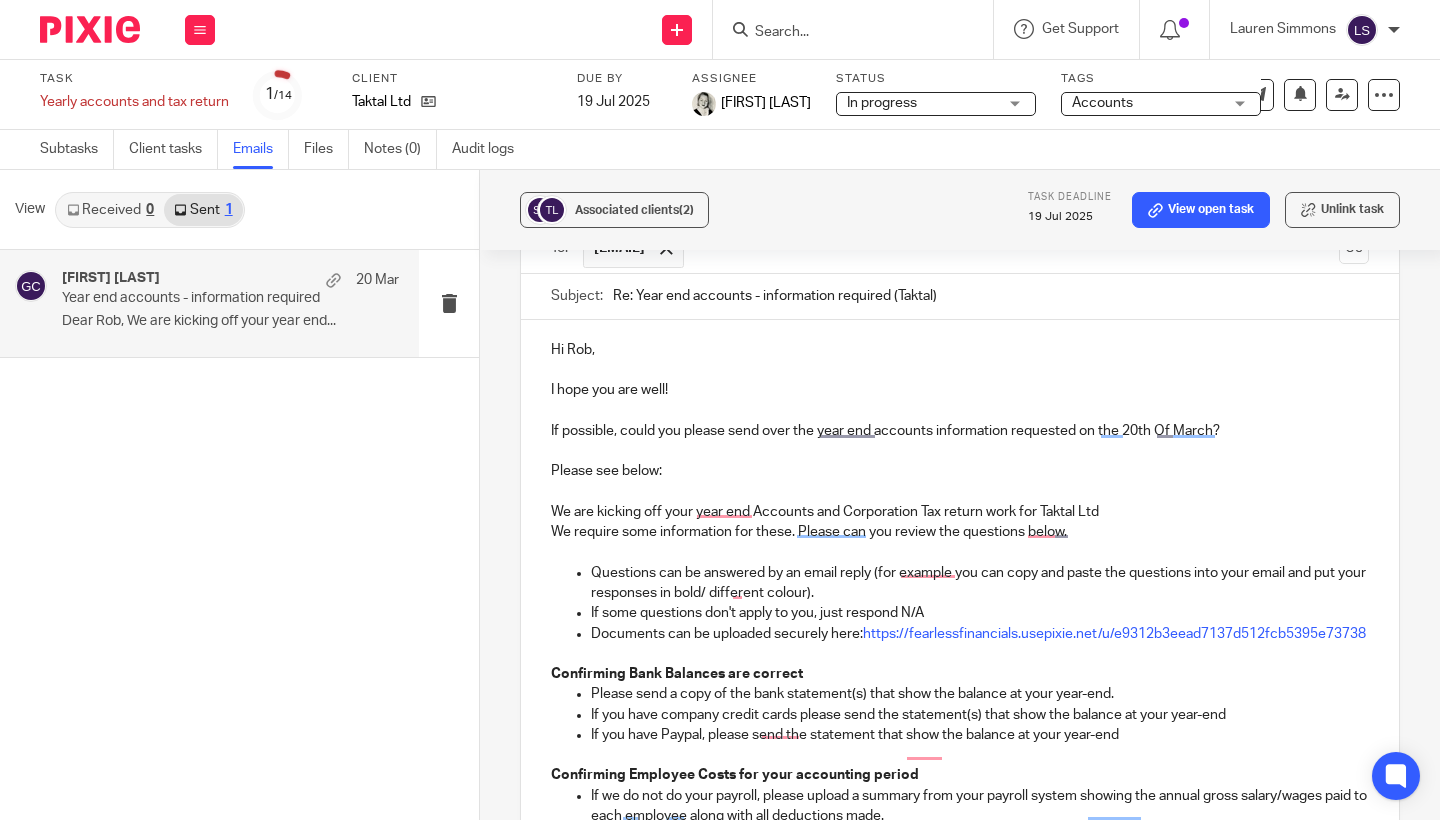 scroll, scrollTop: 1444, scrollLeft: 0, axis: vertical 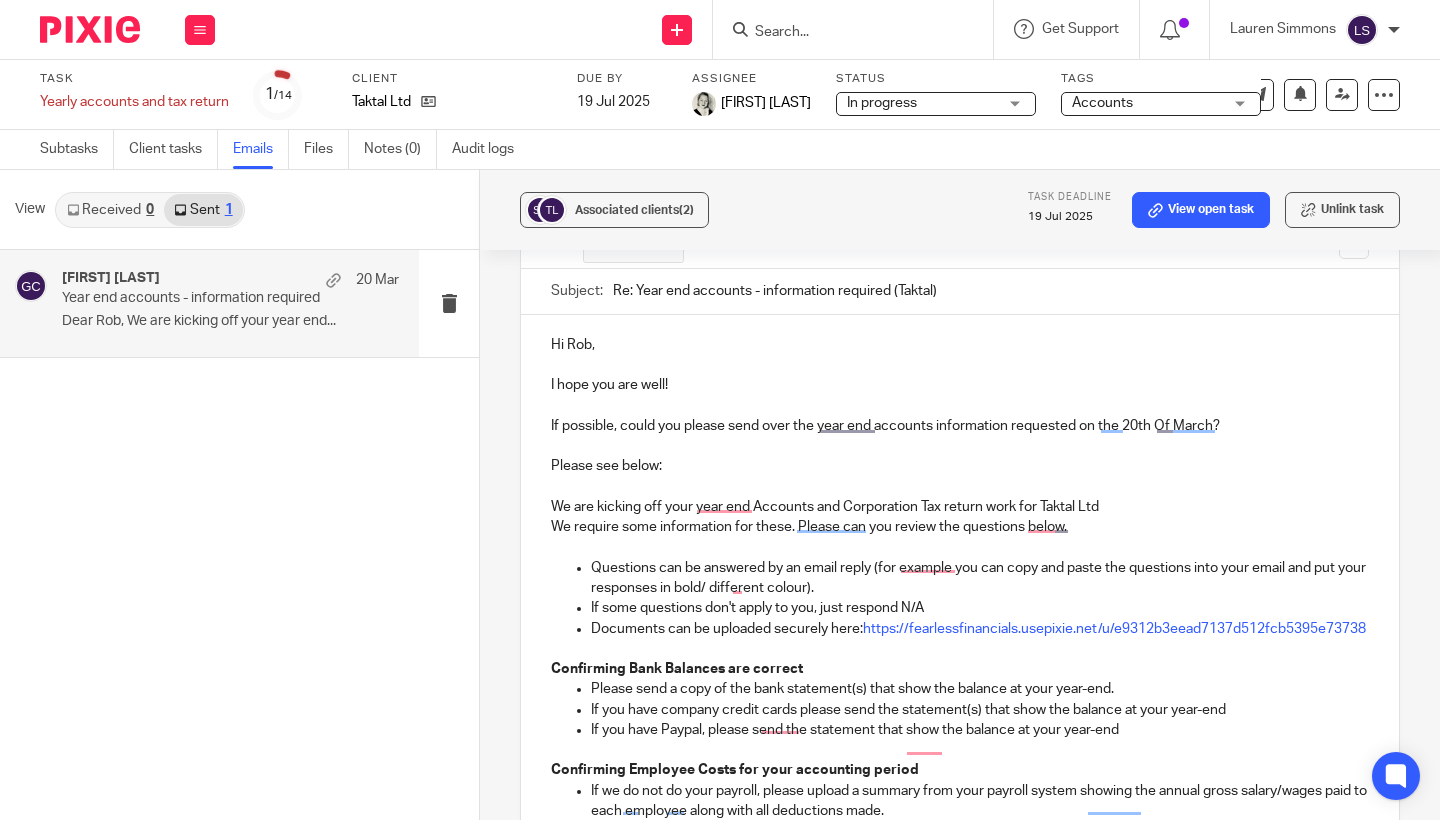 click on "Re: Year end accounts - information required (Taktal)" at bounding box center [991, 291] 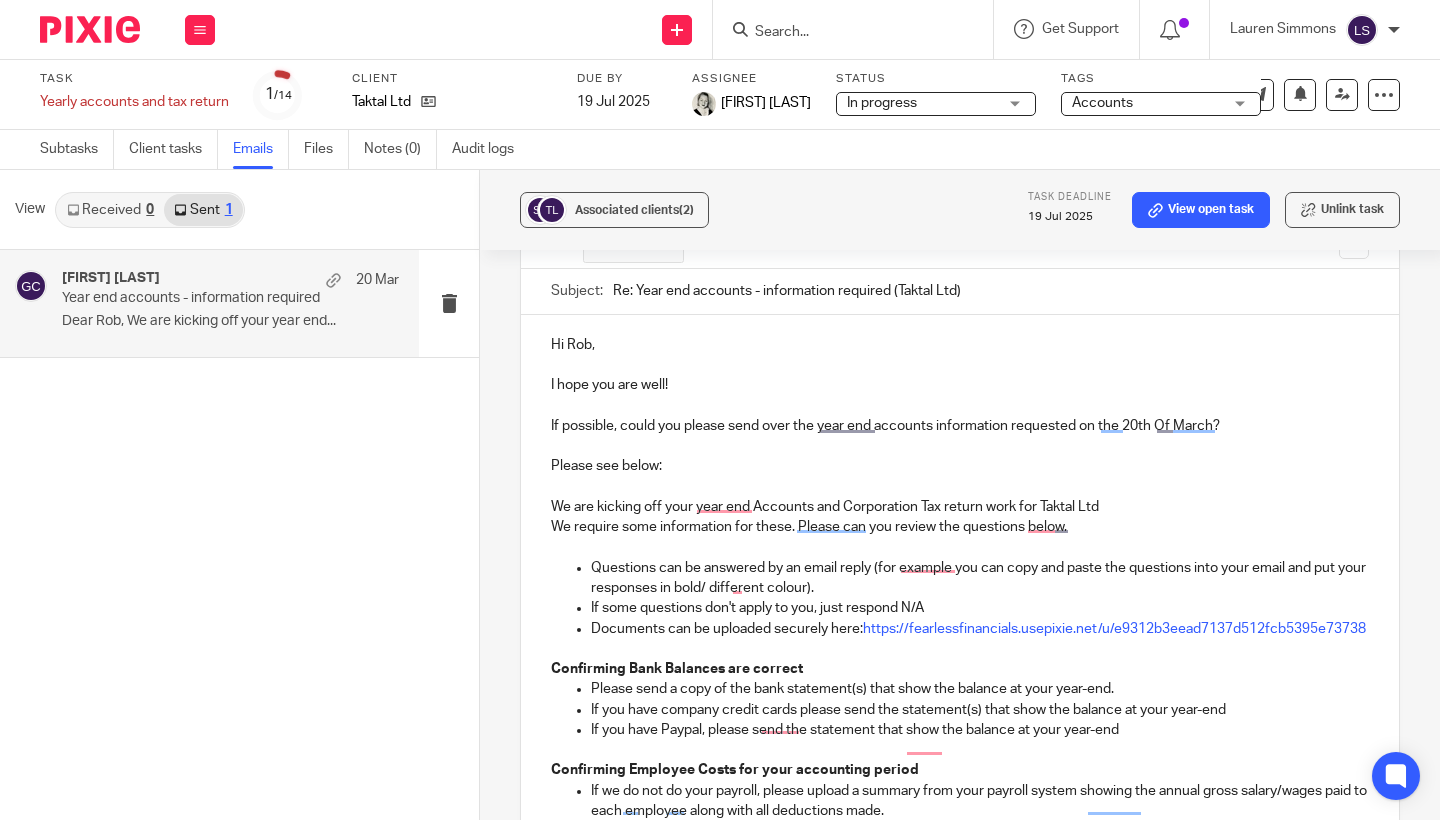 type on "Re: Year end accounts - information required (Taktal Ltd)" 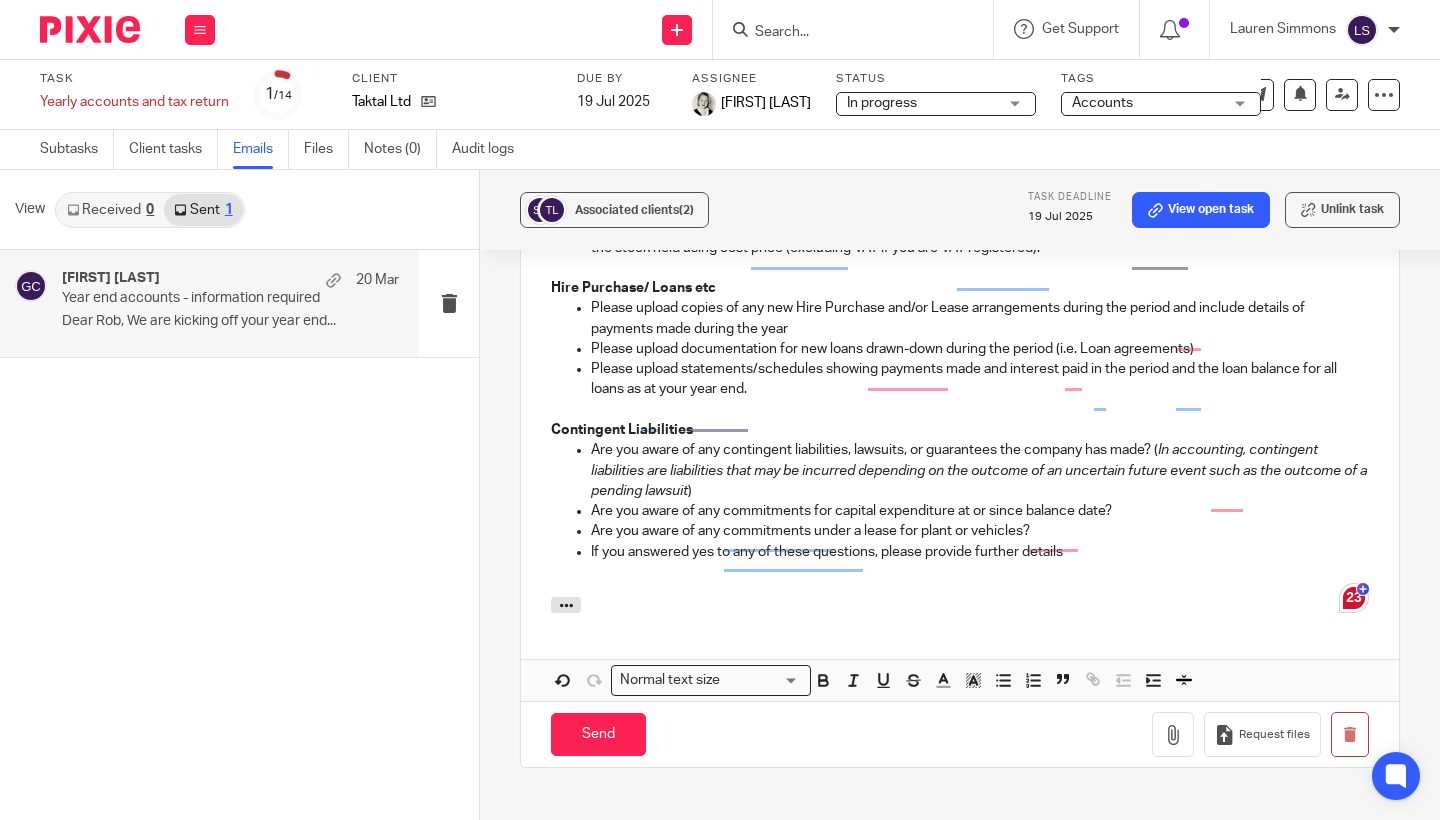 scroll, scrollTop: 2213, scrollLeft: 0, axis: vertical 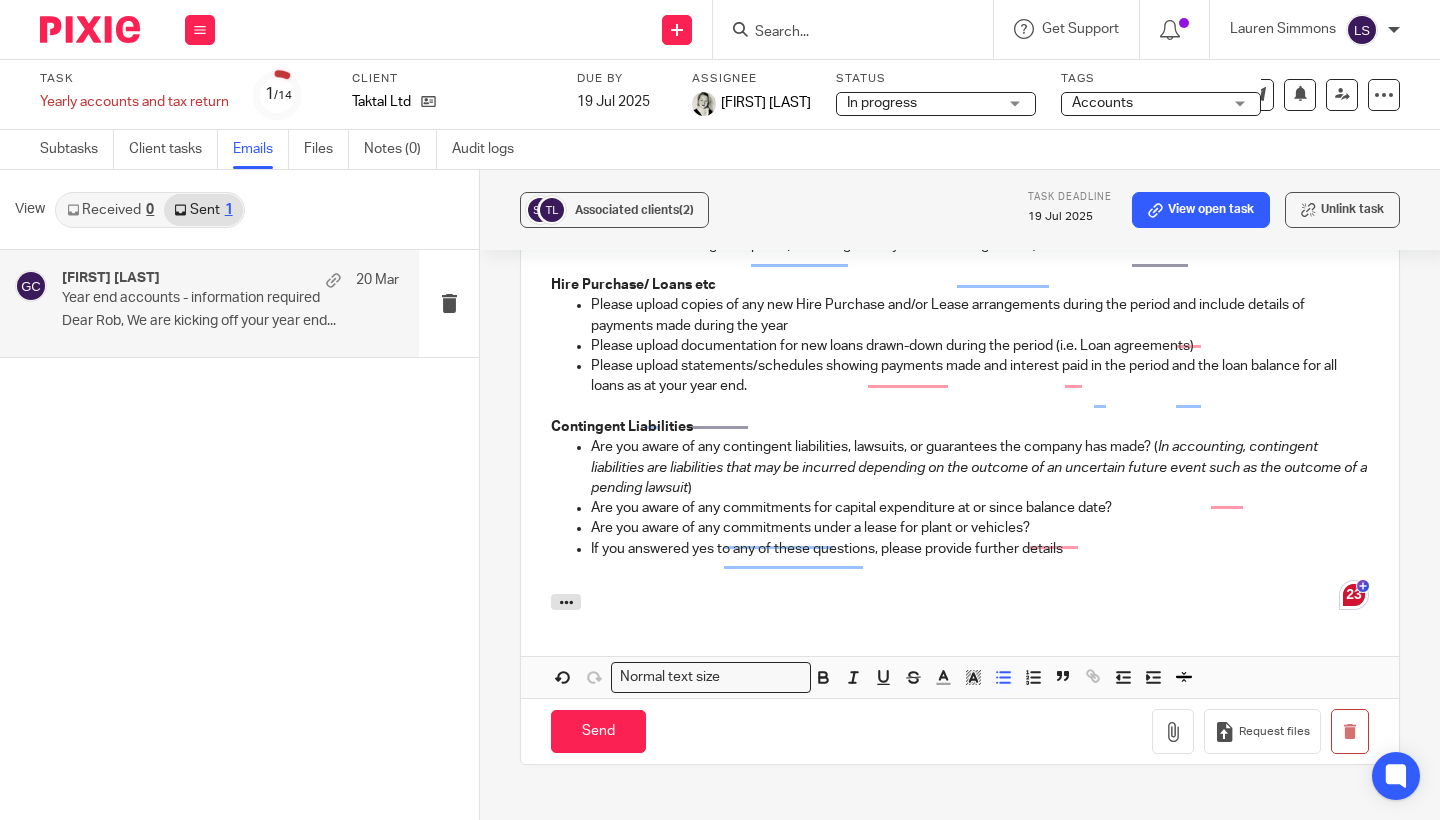 click on "If you answered yes to any of these questions, please provide further details" at bounding box center [980, 549] 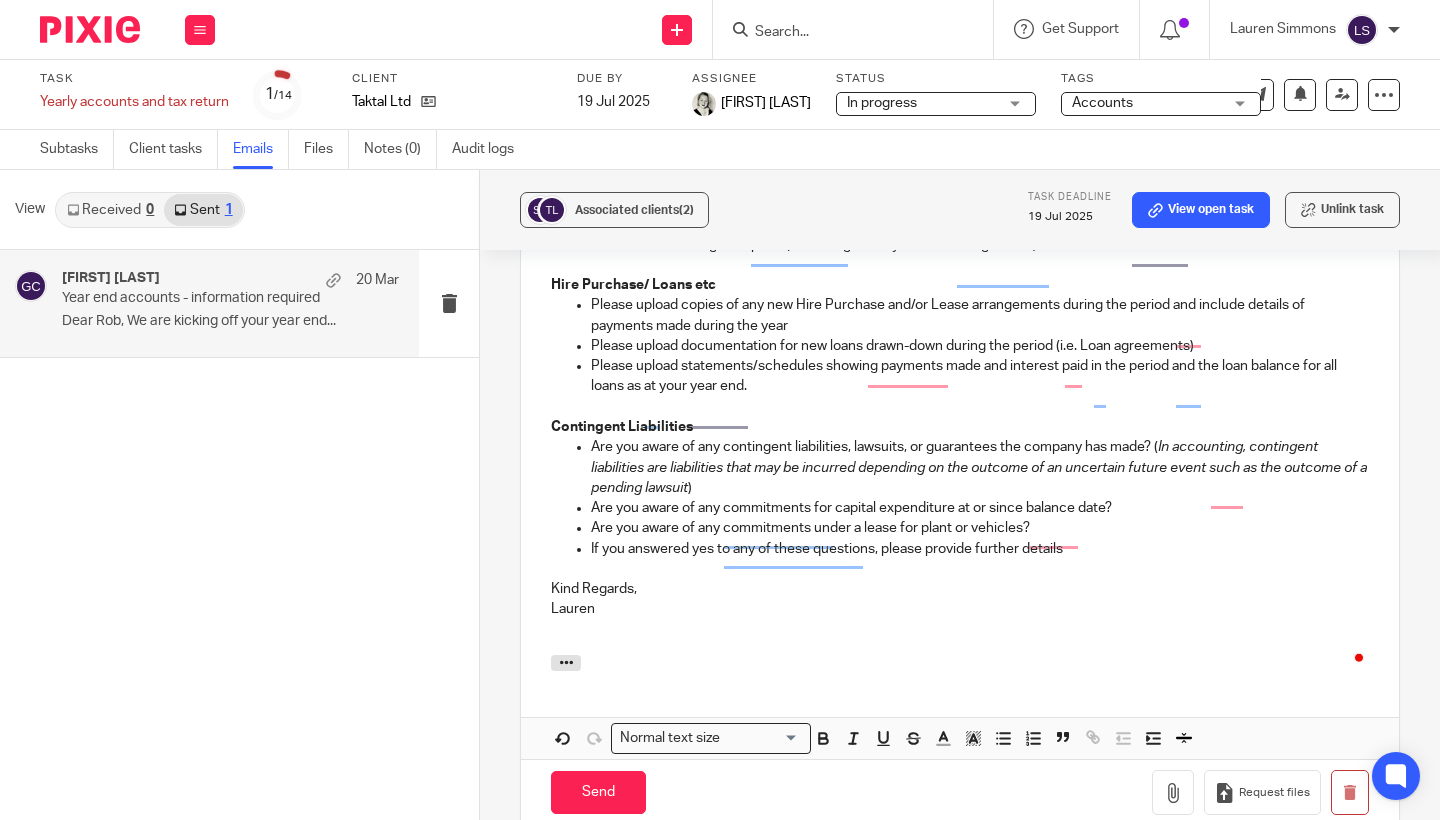 click on "Associated clients  (2)
Task deadline
19 Jul 2025
View open task
Unlink task
Year end accounts - information required
Reply to everyone
Gillian Caughey
<gillian@fearlessfinancials.co.uk>   to
rob@taktal.com
<rob@taktal.com>       20 Mar 2025 9:00am
Forward
Secure the attachments in this message. Files exceeding the size limit (10MB) will be secured automatically.
Switch off     On     To:
rob@taktal.com
rob@taktal.com
Cc
Subject:     Re: Year end accounts - information required (Taktal Ltd)     Hi Rob, I hope you are well!  Please see below: If some questions don't apply to you, just respond N/A )" at bounding box center [960, 495] 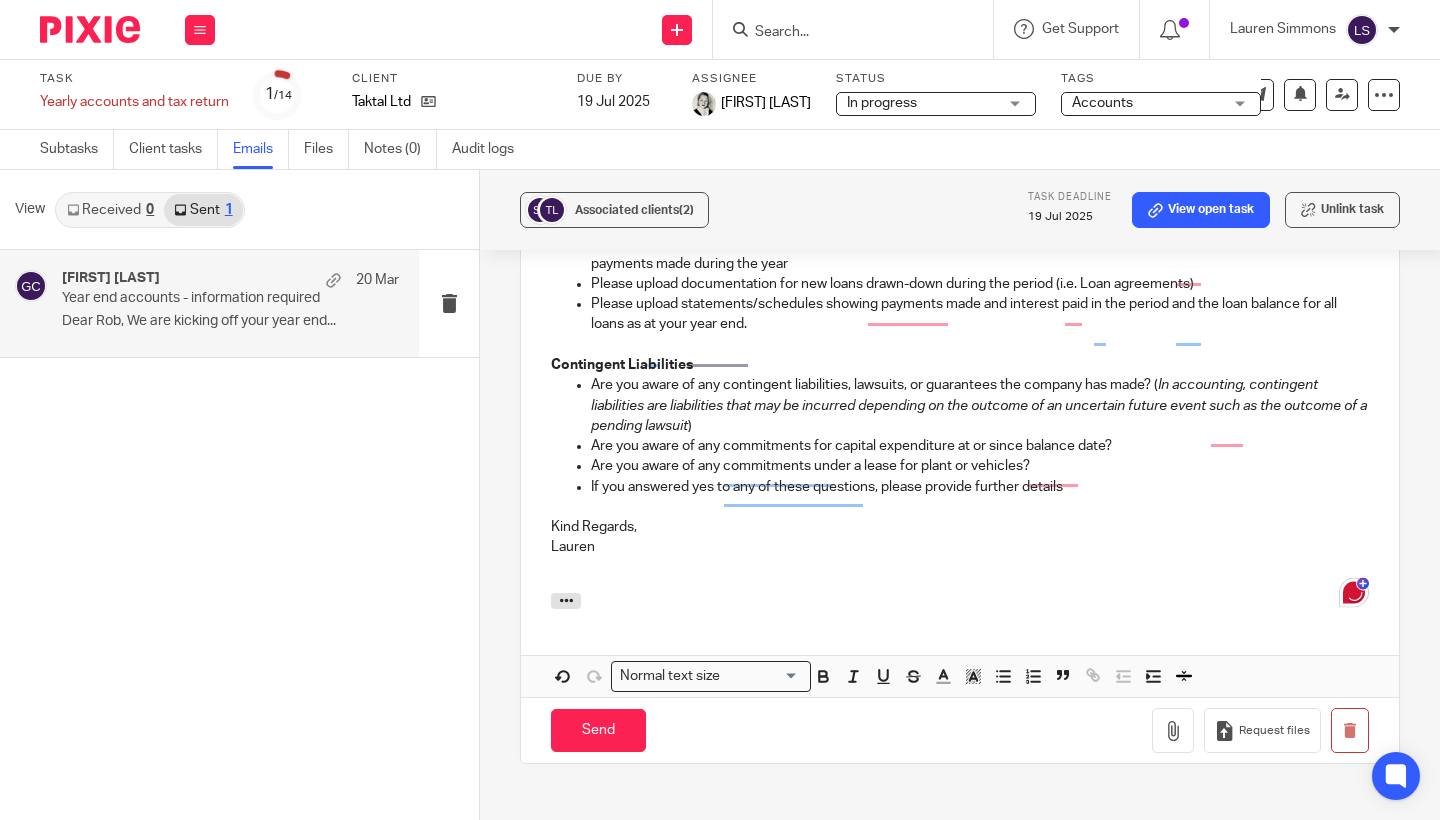 scroll, scrollTop: 2278, scrollLeft: 0, axis: vertical 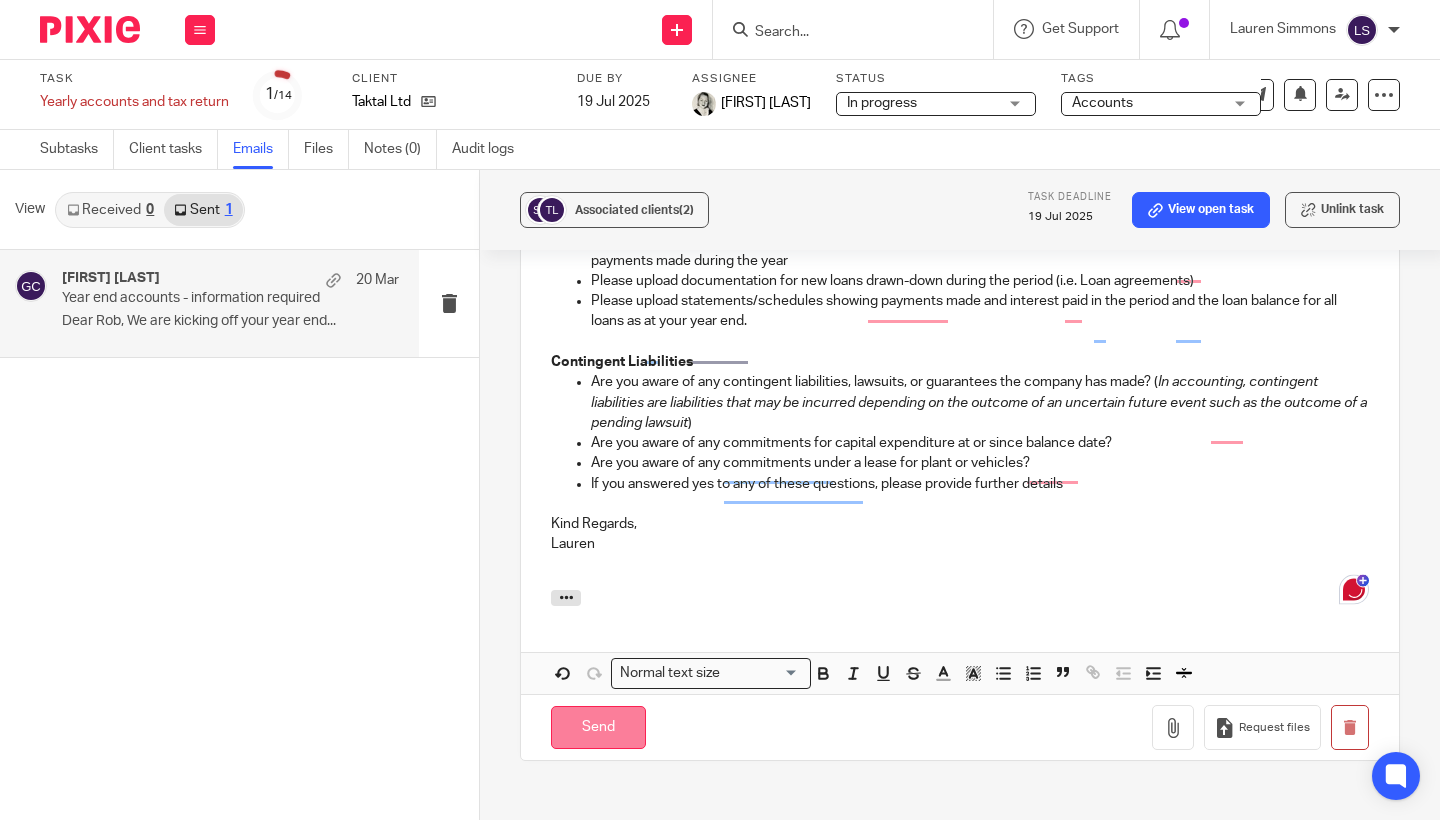 click on "Send" at bounding box center [598, 727] 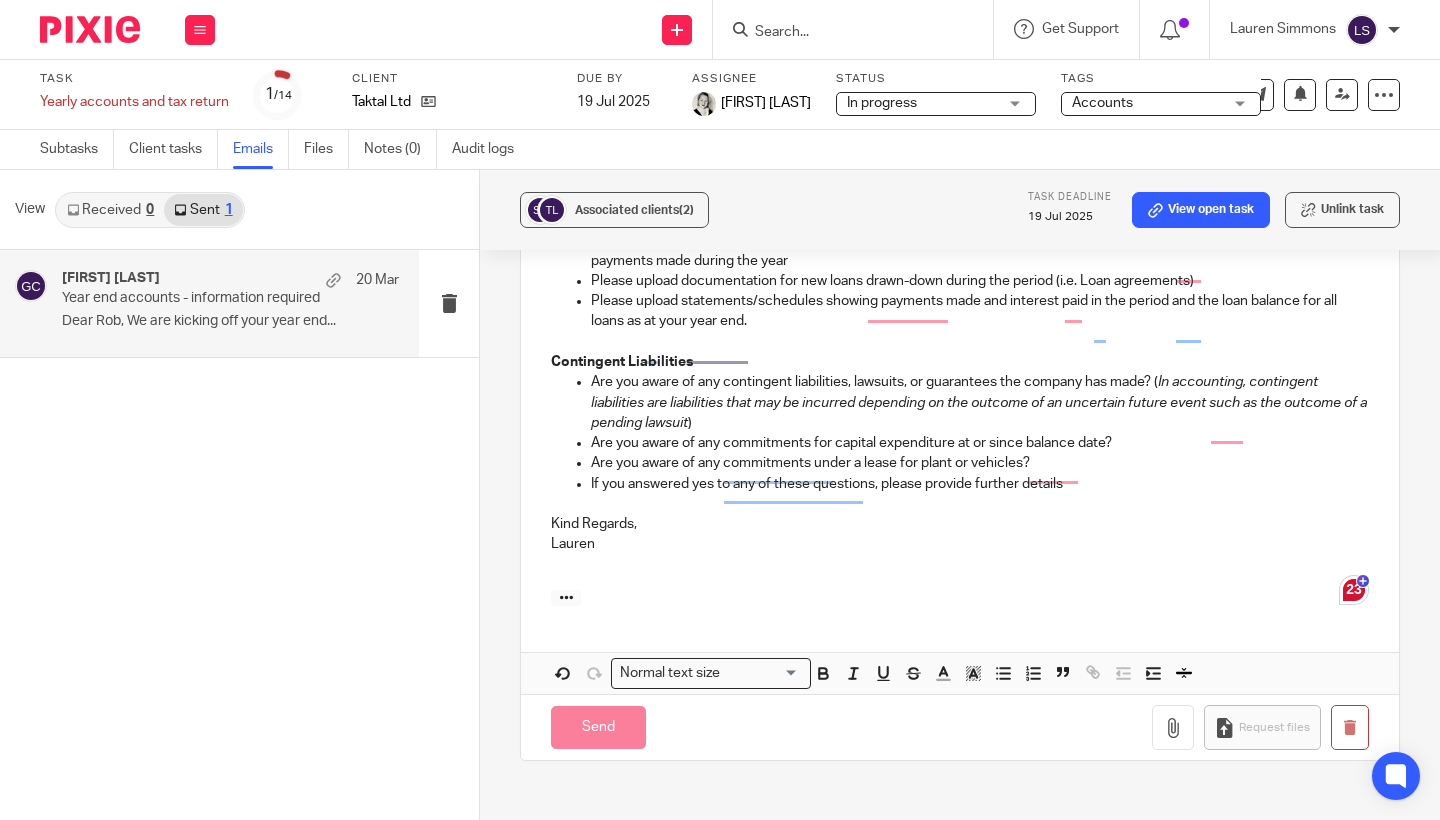 scroll, scrollTop: 1035, scrollLeft: 0, axis: vertical 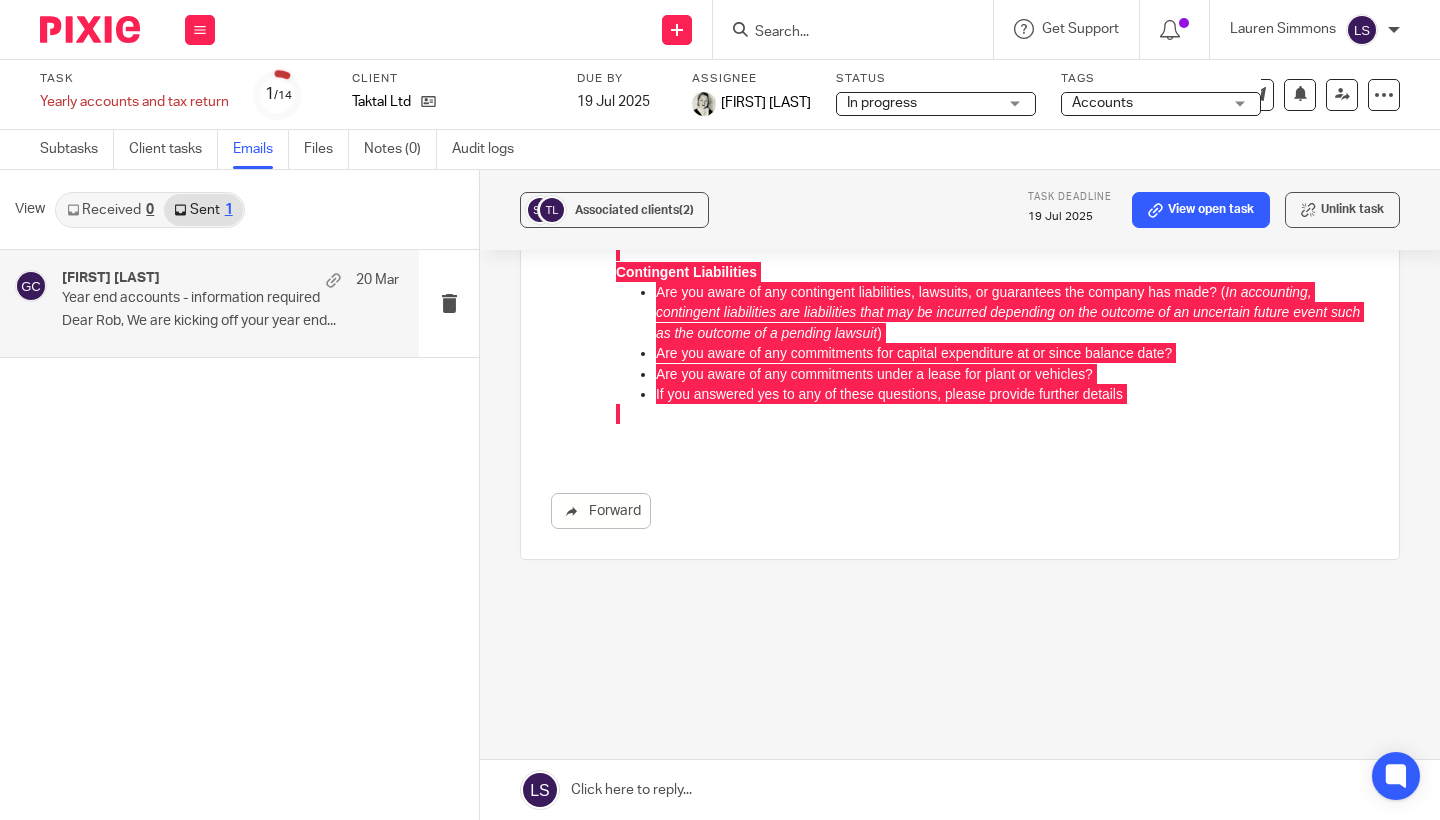click at bounding box center (843, 33) 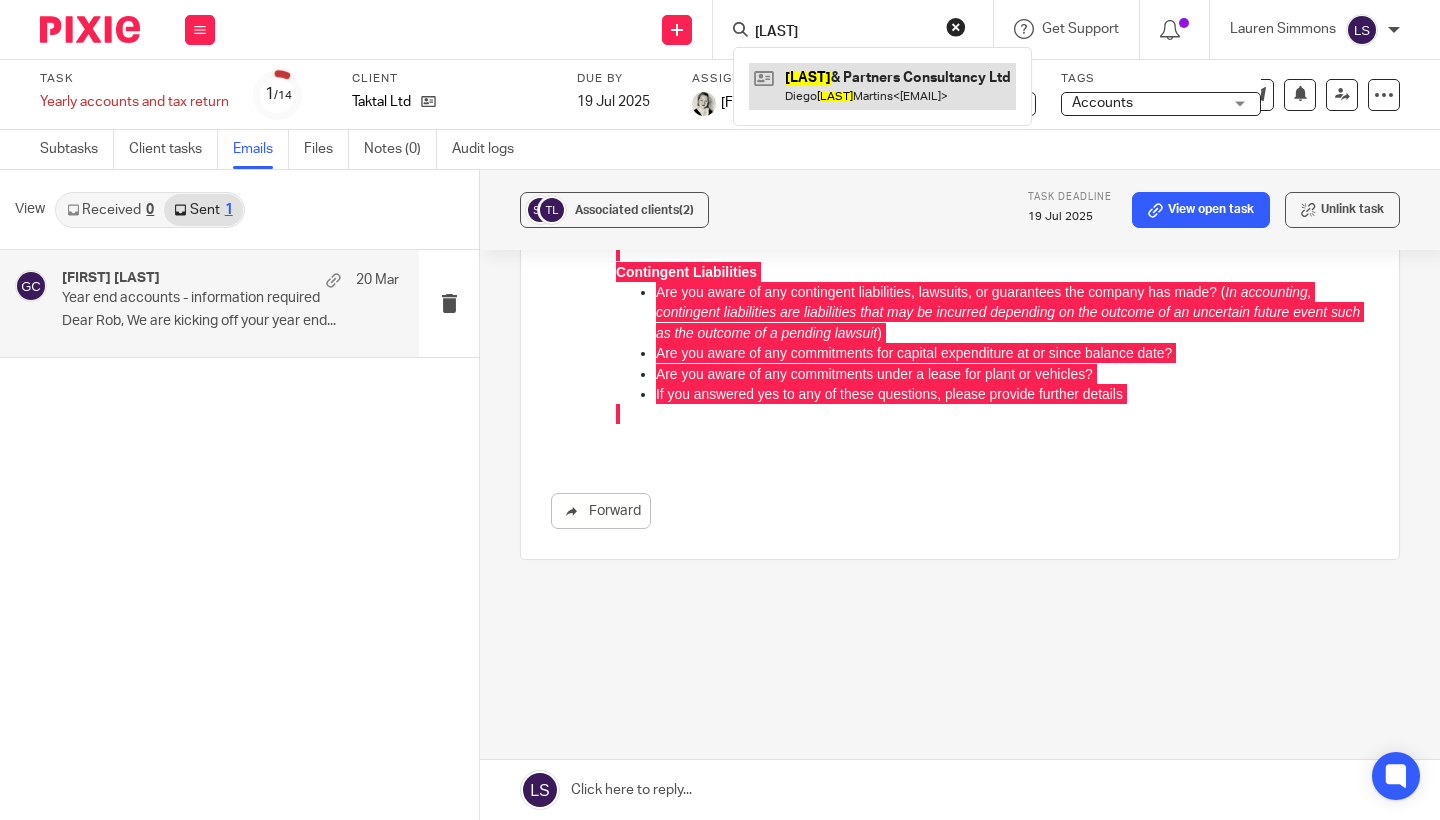 type on "nunez" 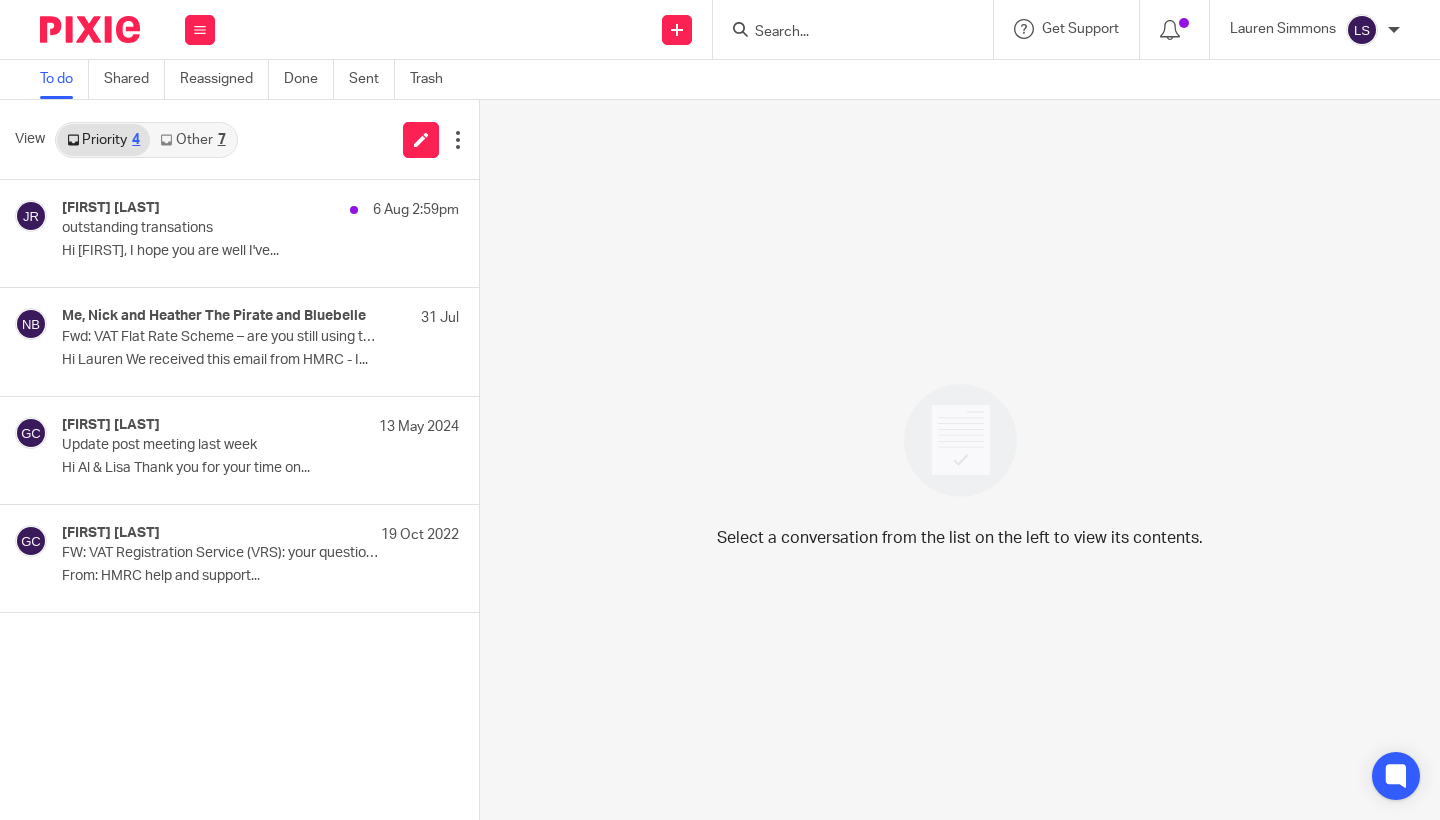 scroll, scrollTop: 0, scrollLeft: 0, axis: both 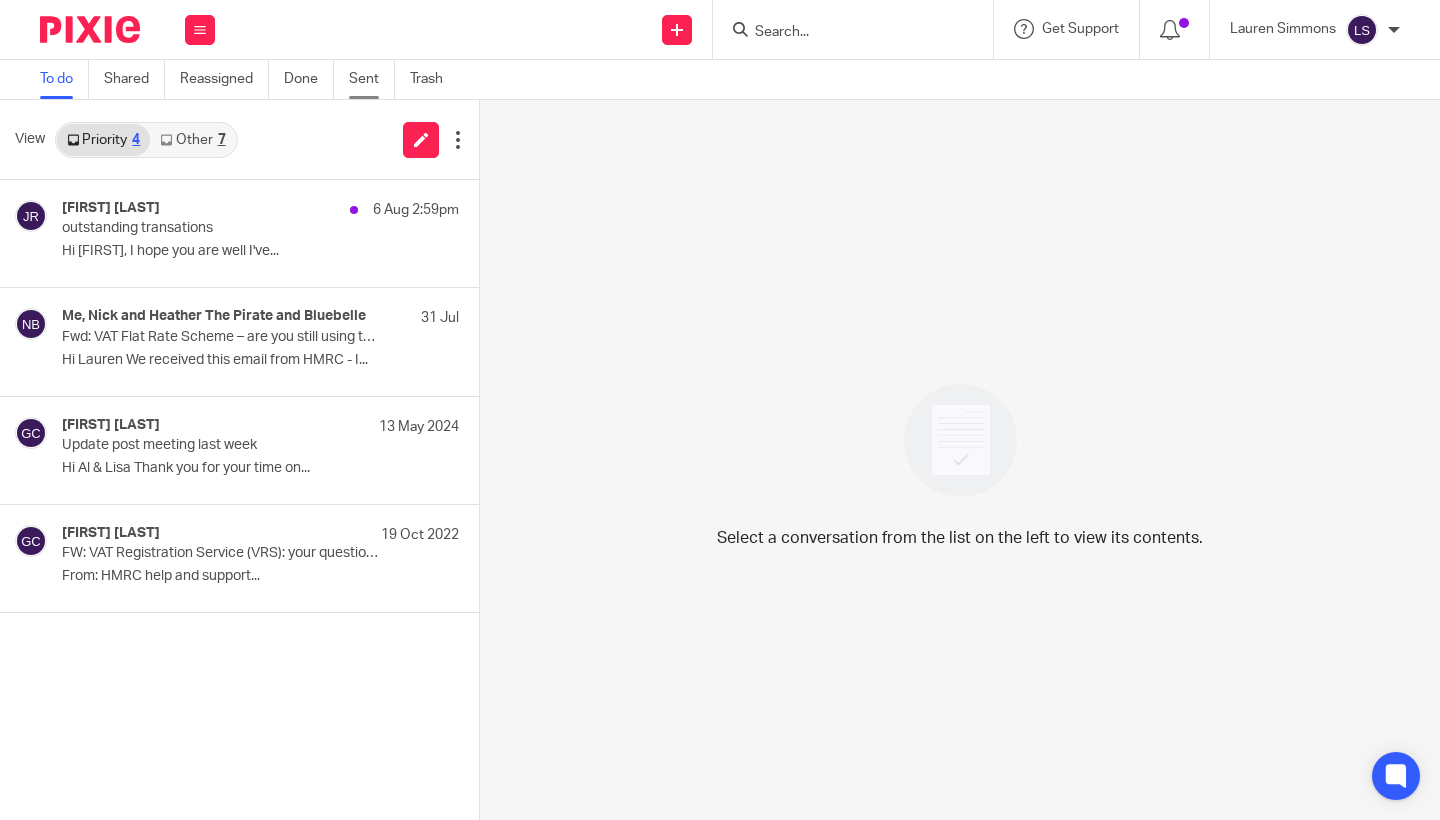 click on "Sent" at bounding box center (372, 79) 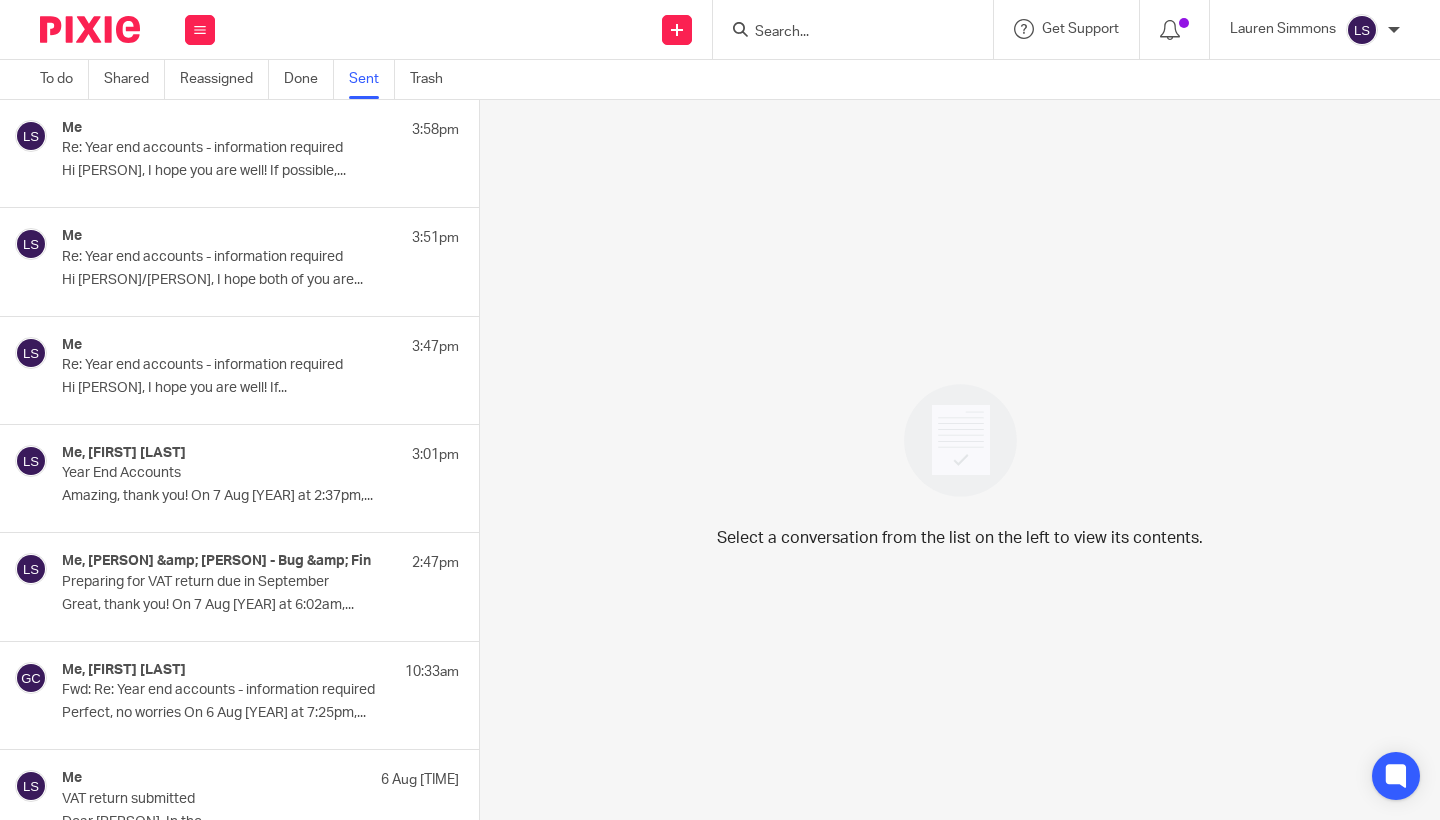 scroll, scrollTop: 0, scrollLeft: 0, axis: both 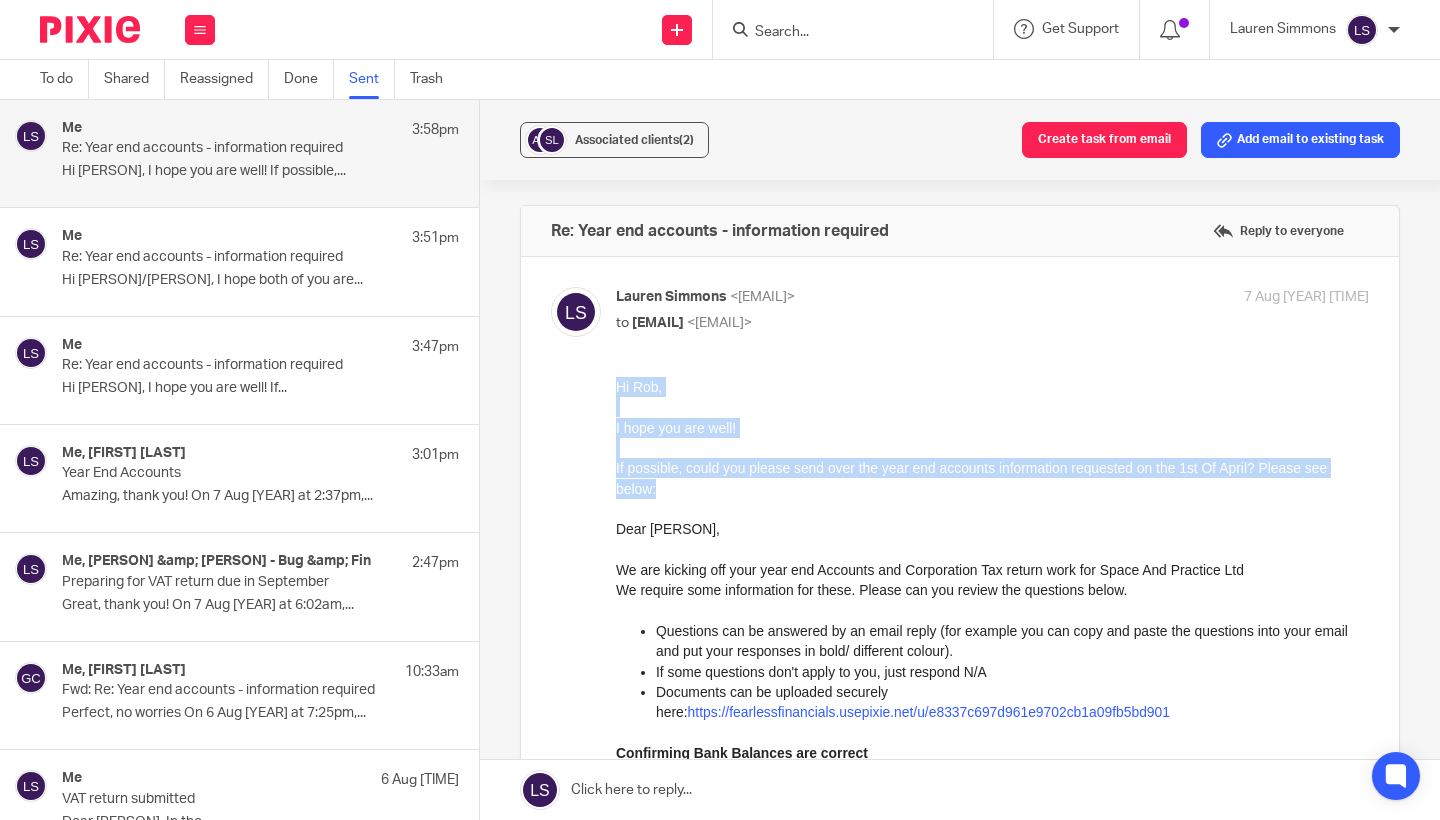 drag, startPoint x: 680, startPoint y: 494, endPoint x: 614, endPoint y: 387, distance: 125.71794 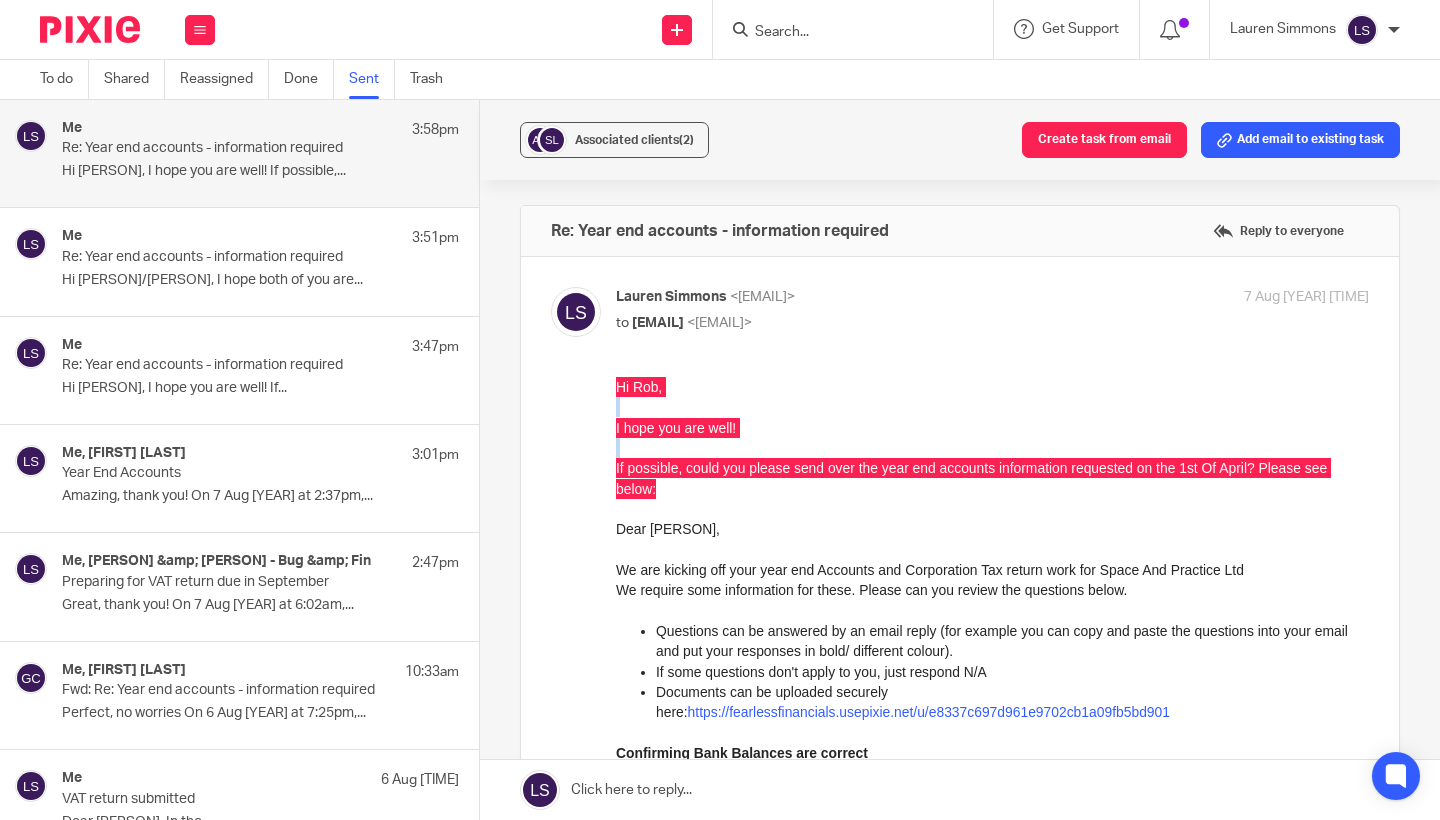 click on "Re: Year end accounts - information required" at bounding box center [221, 148] 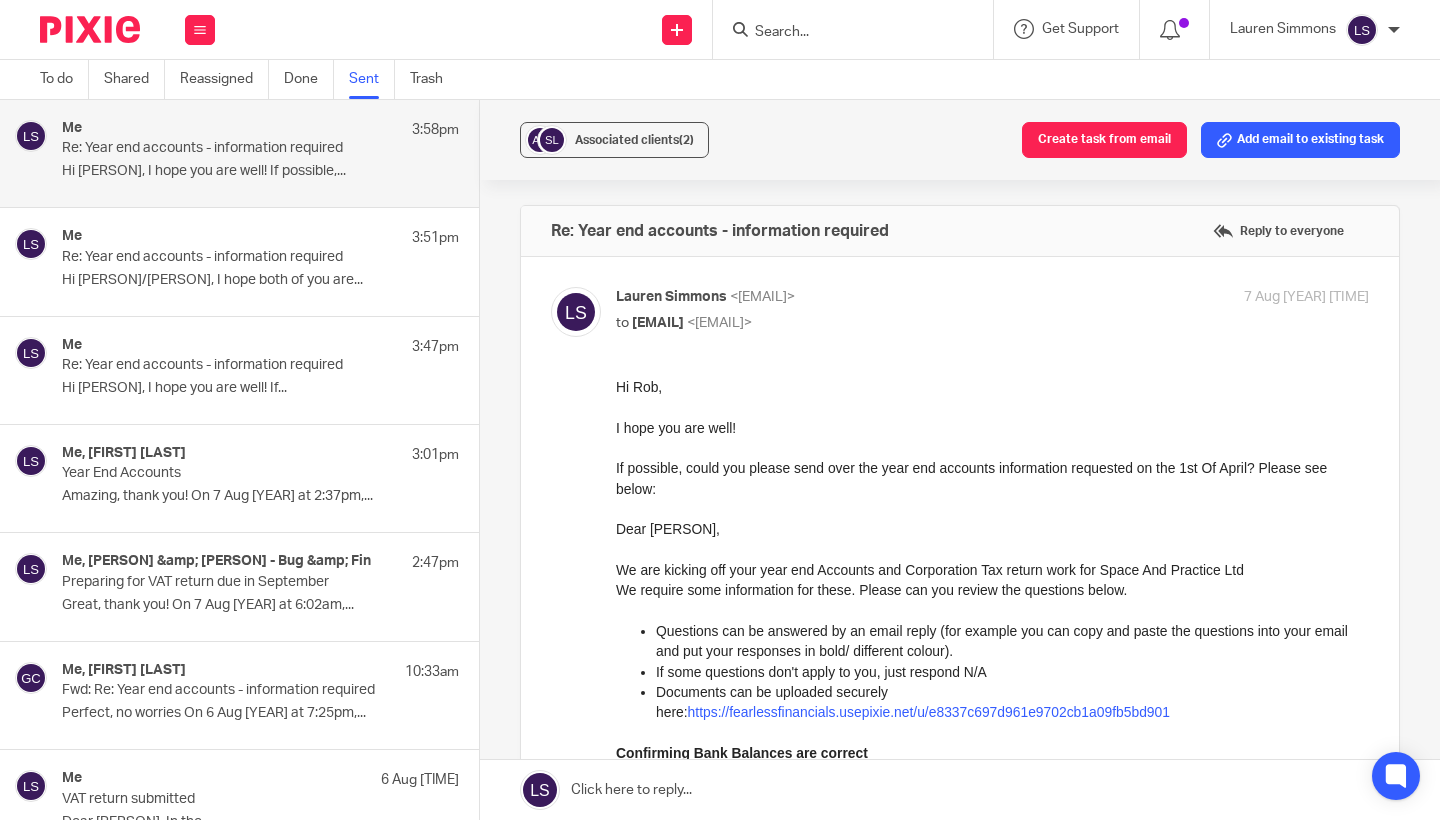 click on "If possible, could you please send over the year end accounts information requested on the 1st Of April? Please see below:" at bounding box center (992, 478) 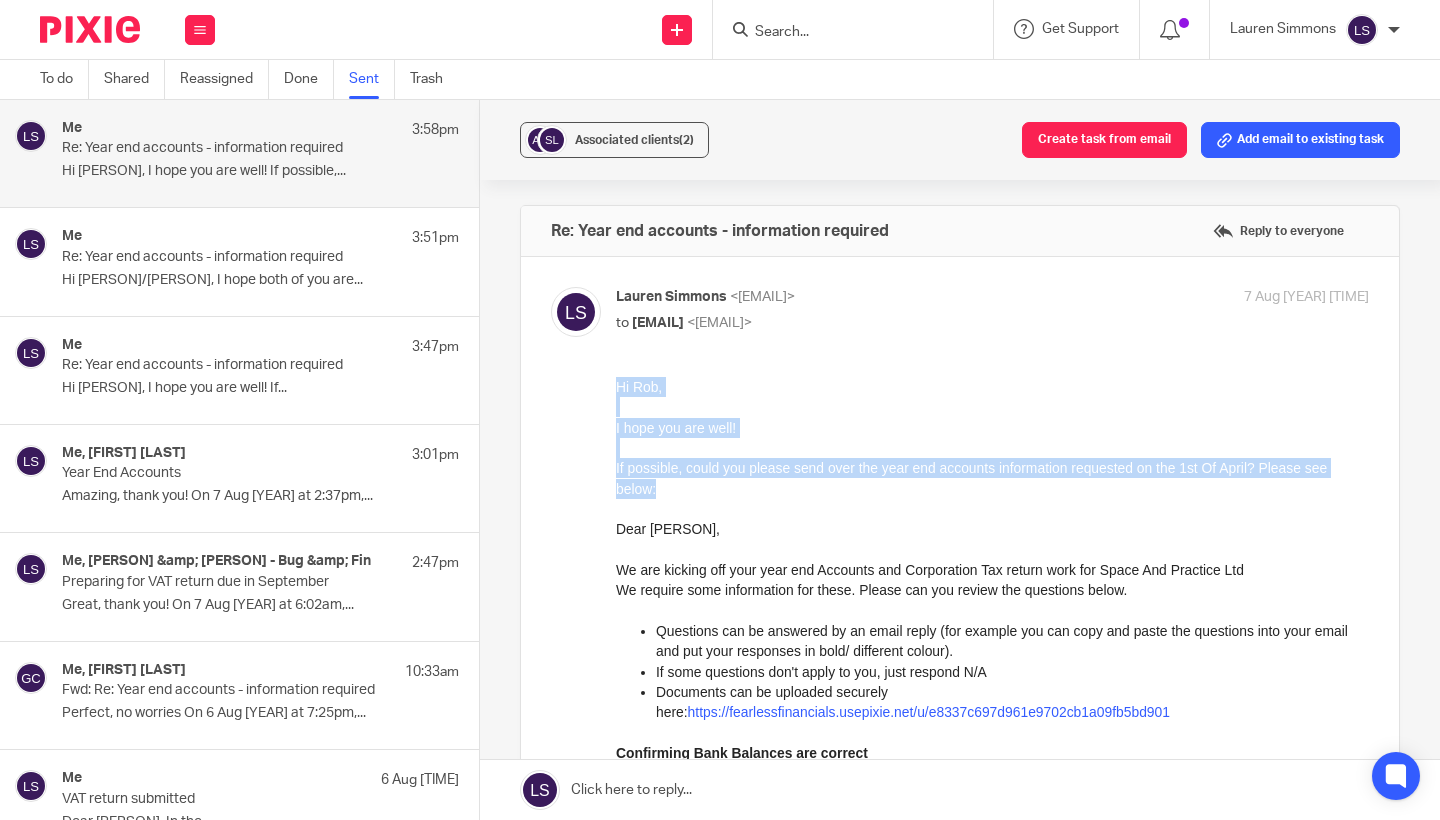 drag, startPoint x: 668, startPoint y: 487, endPoint x: 616, endPoint y: 389, distance: 110.94143 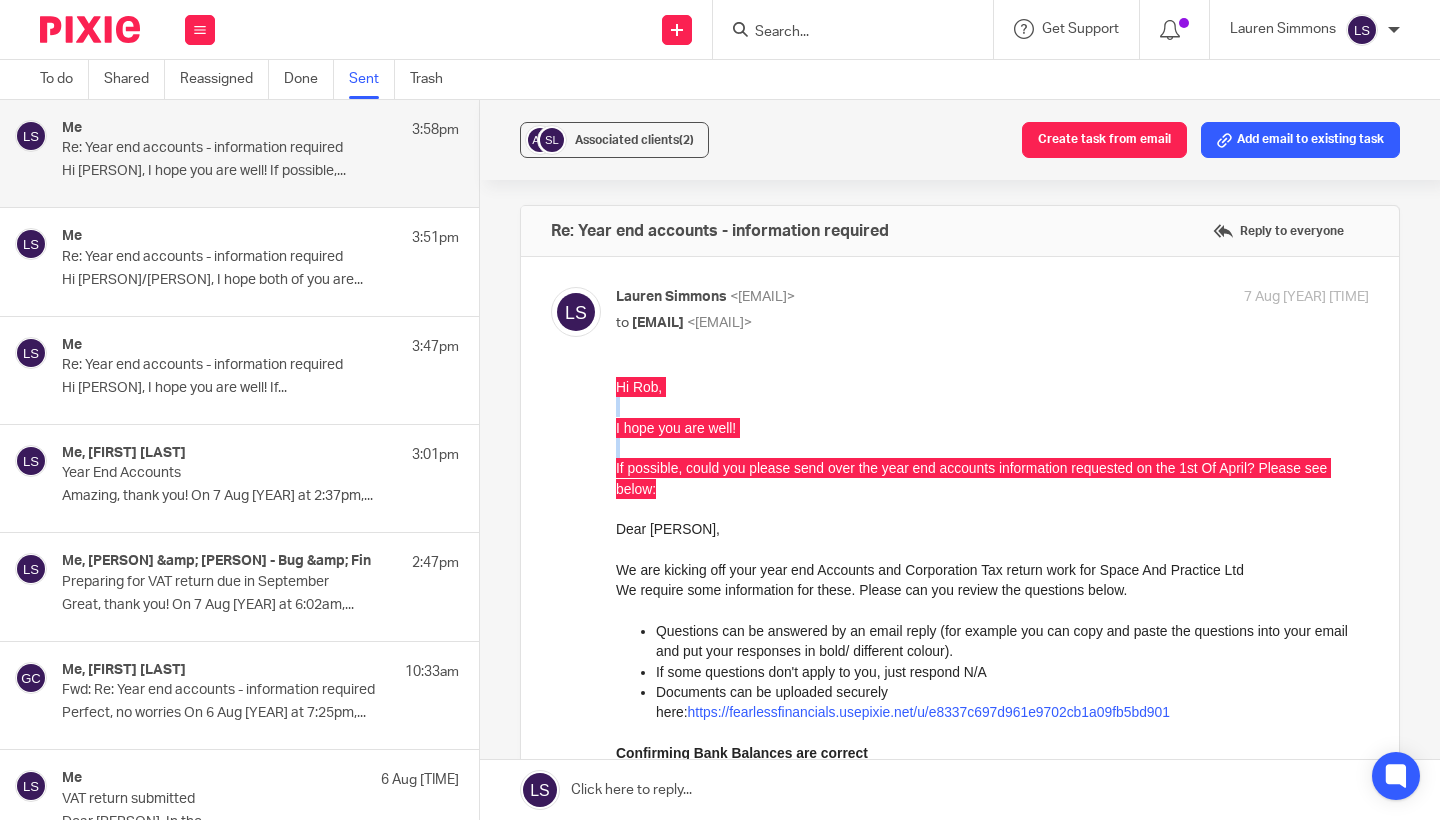 click on "Lauren Simmons
<lauren@fearlessfinancials.co.uk>" at bounding box center [867, 297] 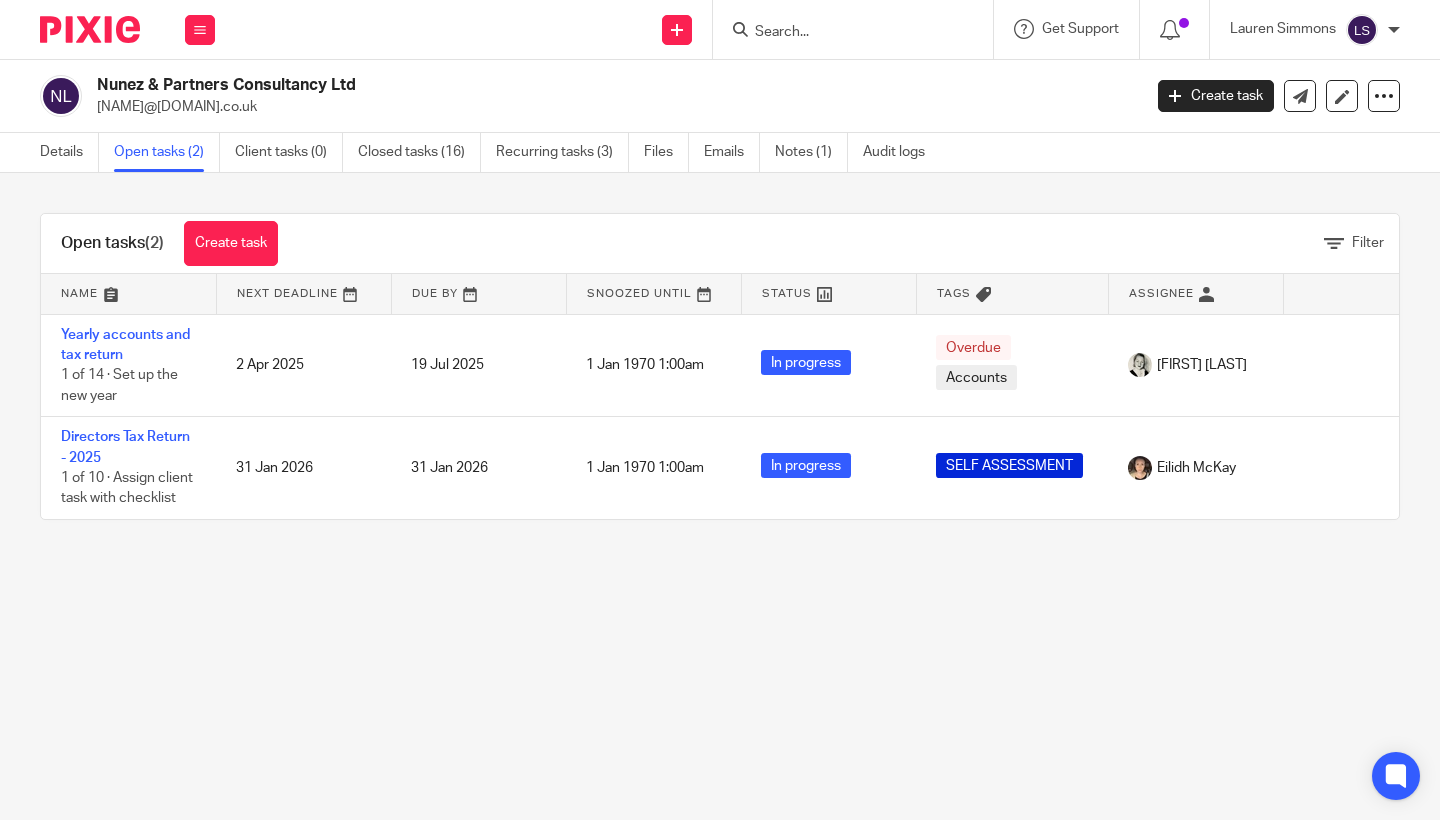 scroll, scrollTop: 0, scrollLeft: 0, axis: both 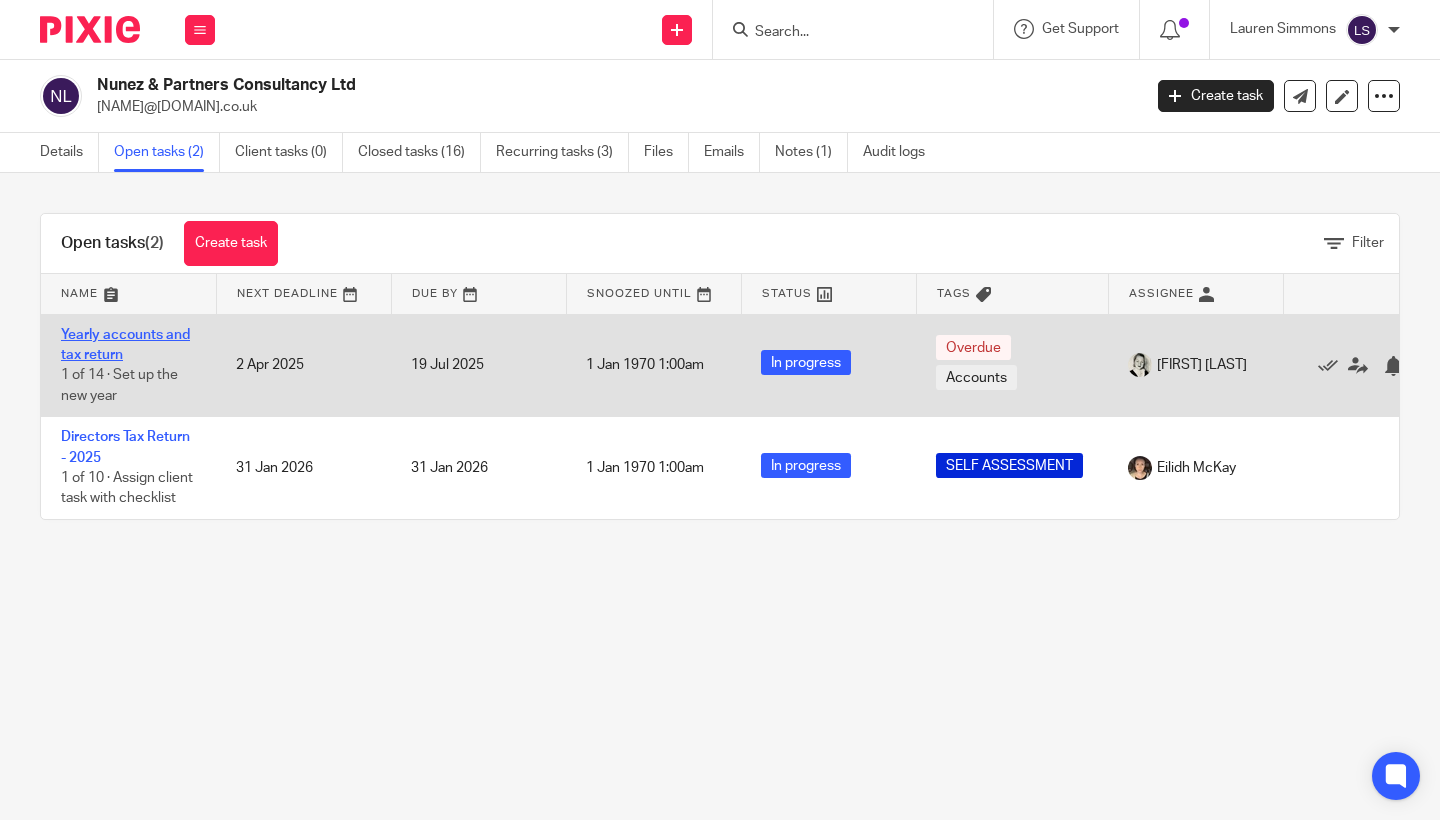 click on "Yearly accounts and tax return" at bounding box center [125, 345] 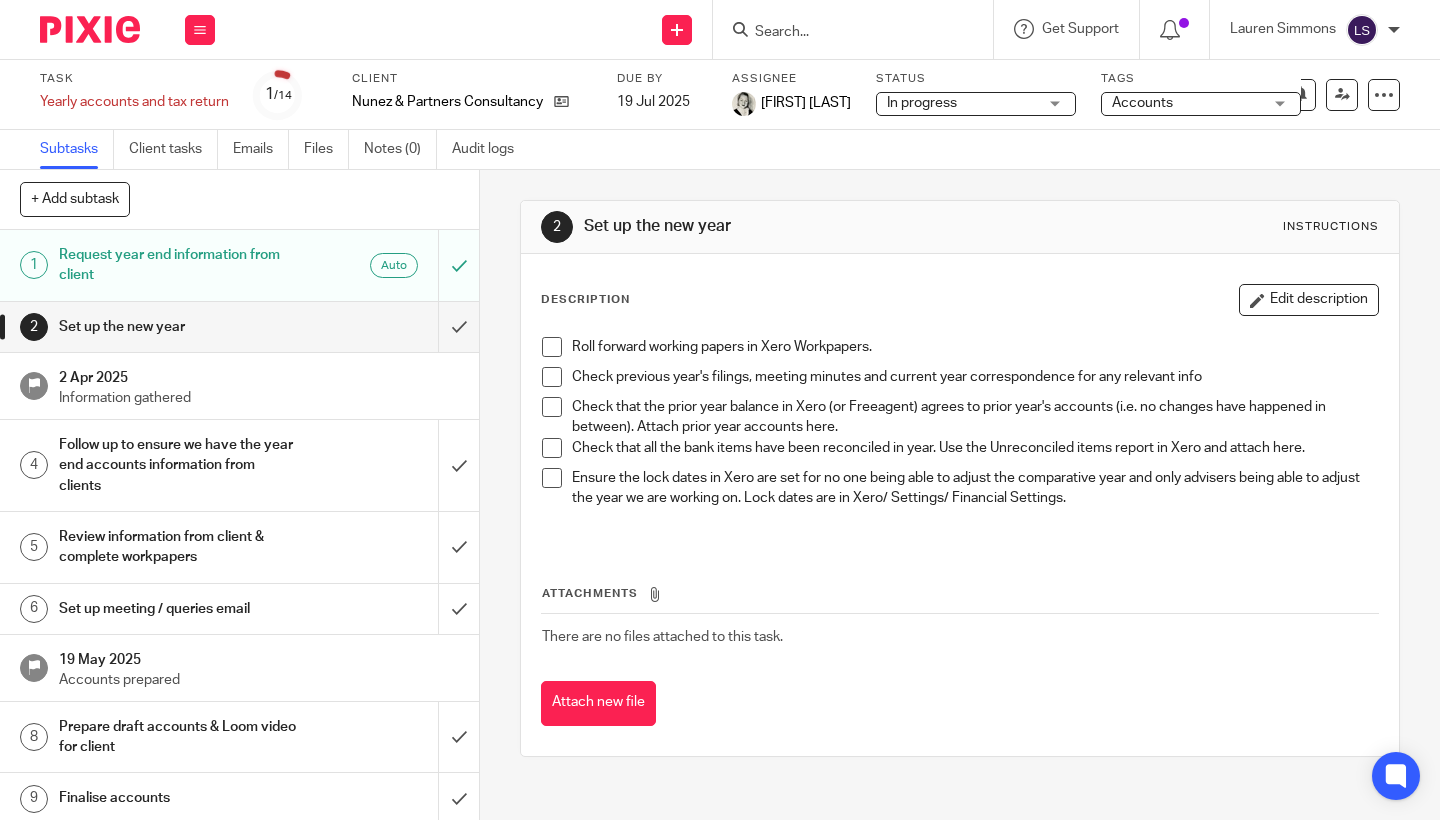 scroll, scrollTop: 0, scrollLeft: 0, axis: both 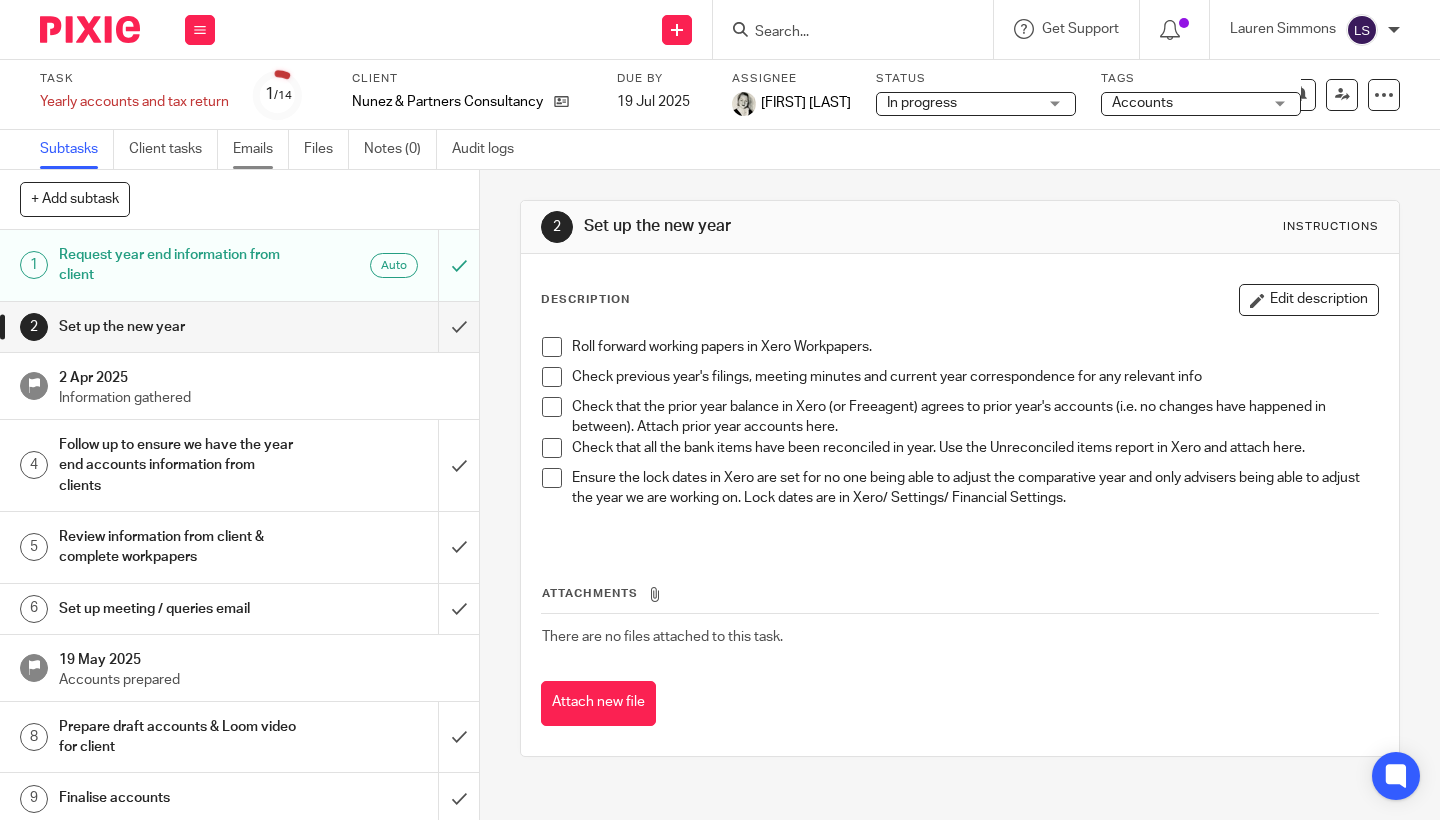 click on "Emails" at bounding box center (261, 149) 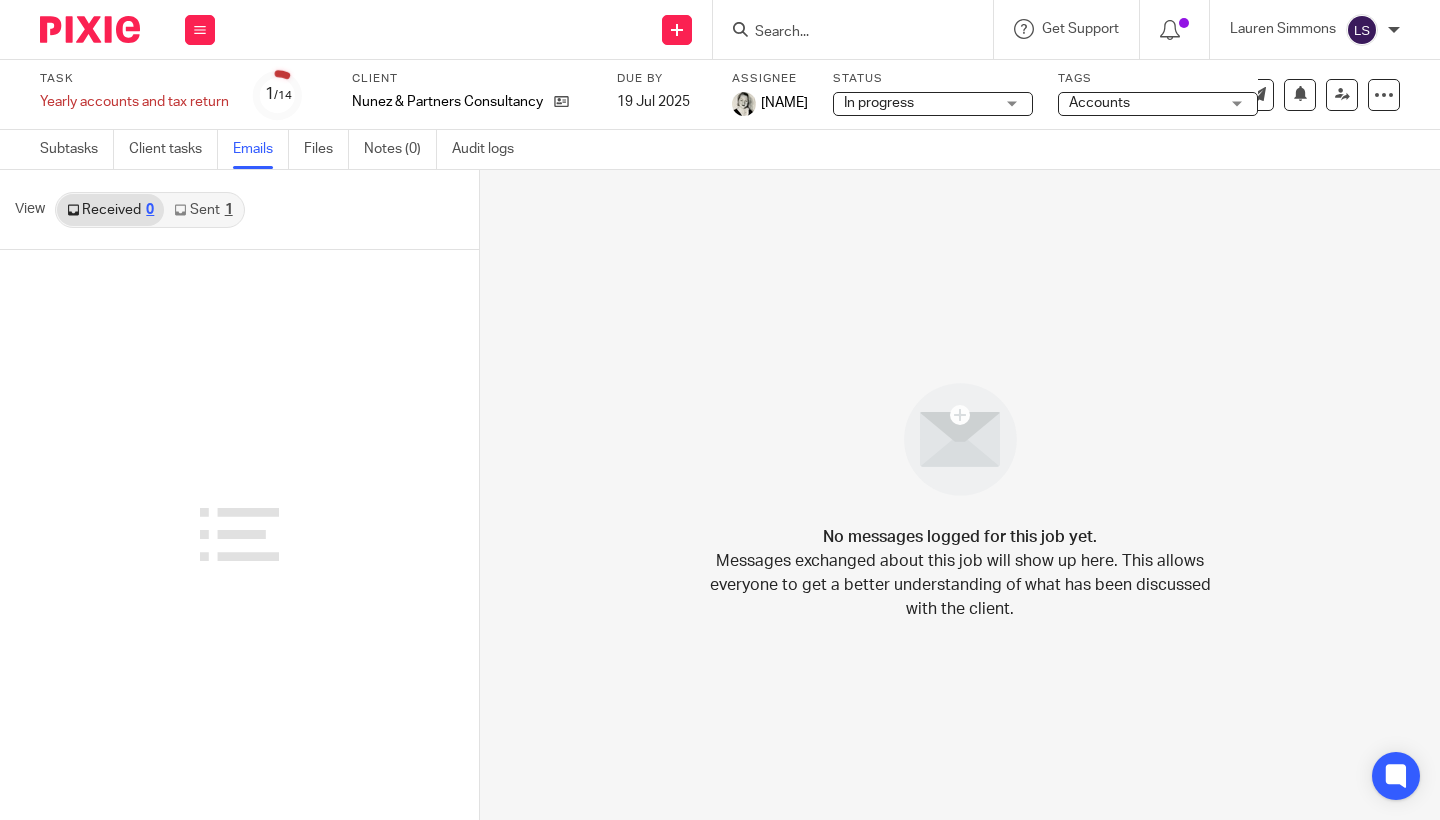 scroll, scrollTop: 0, scrollLeft: 0, axis: both 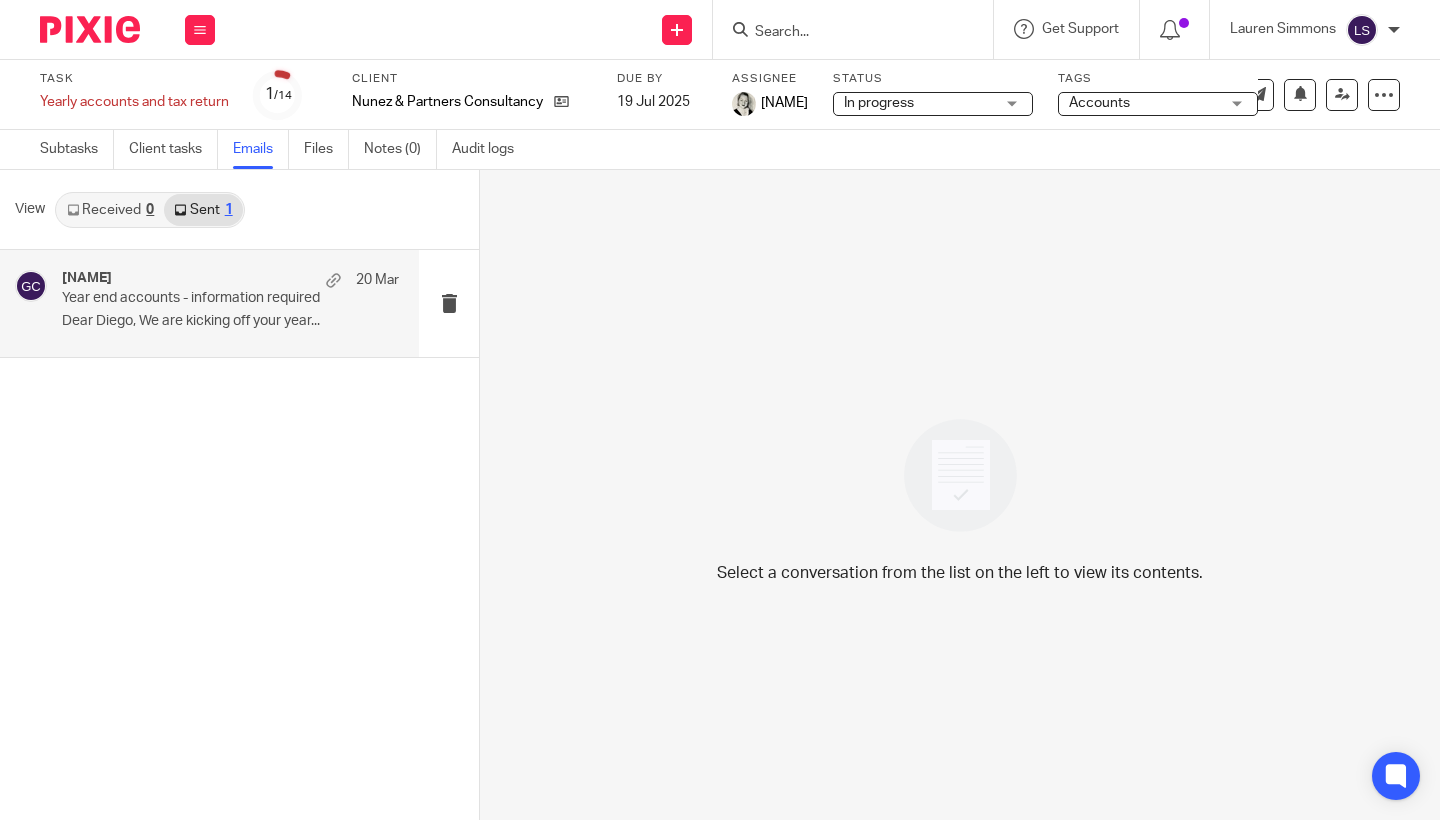 click on "[NAME]
20 Mar   Year end accounts - information required   Dear Diego,     We are kicking off your year..." at bounding box center [230, 303] 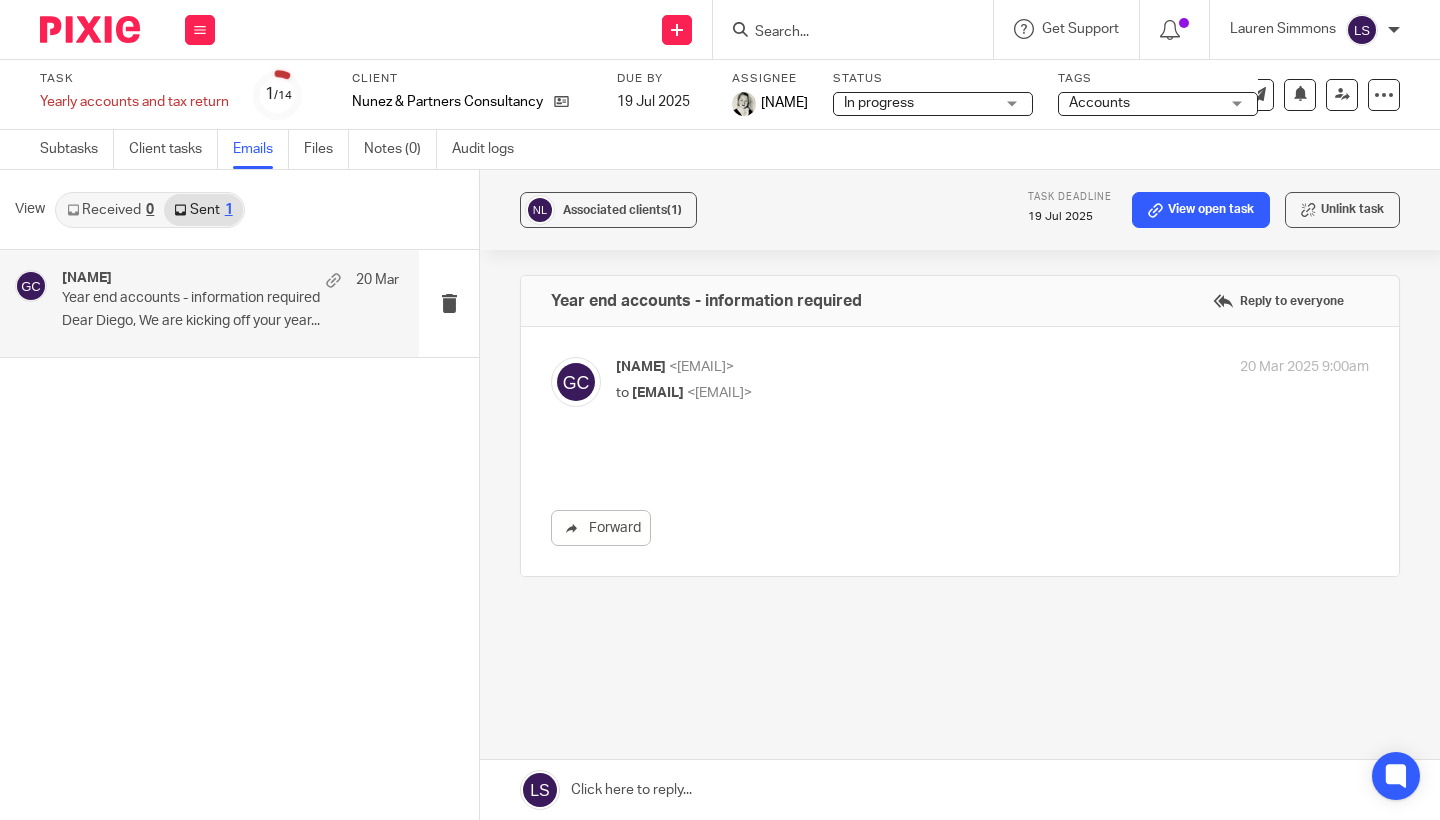 scroll, scrollTop: 0, scrollLeft: 0, axis: both 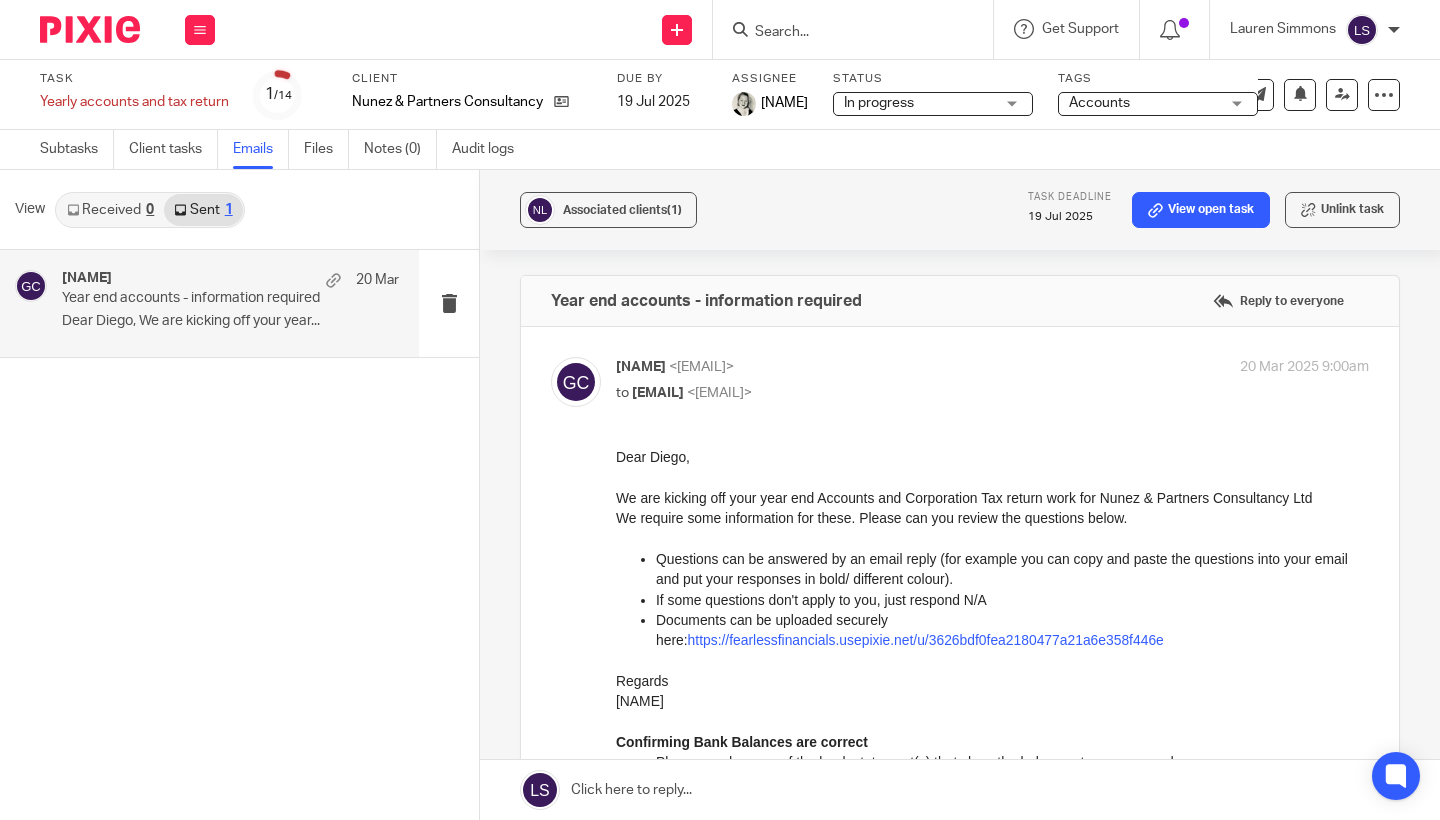 click at bounding box center (992, 477) 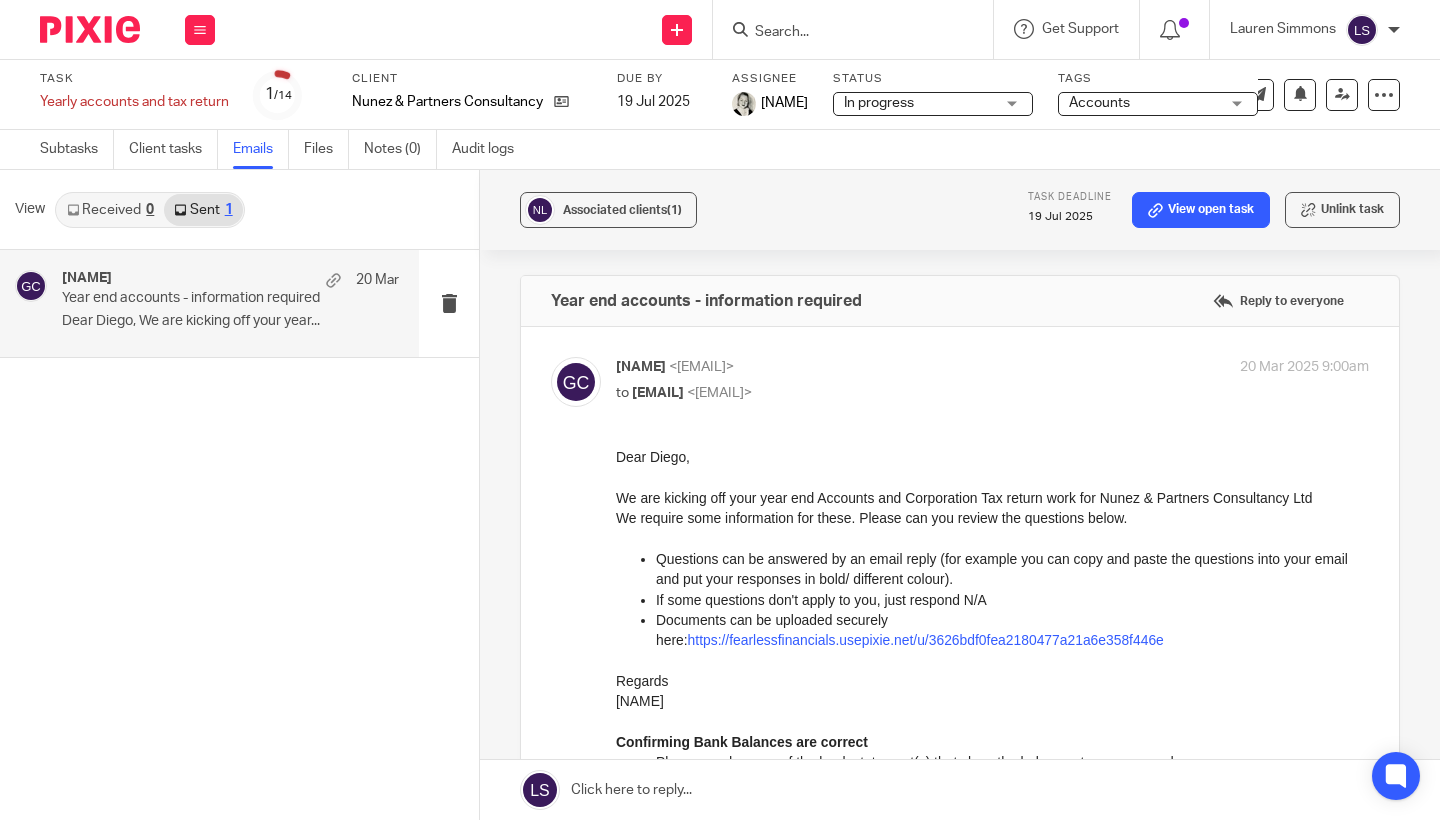 scroll, scrollTop: 0, scrollLeft: 0, axis: both 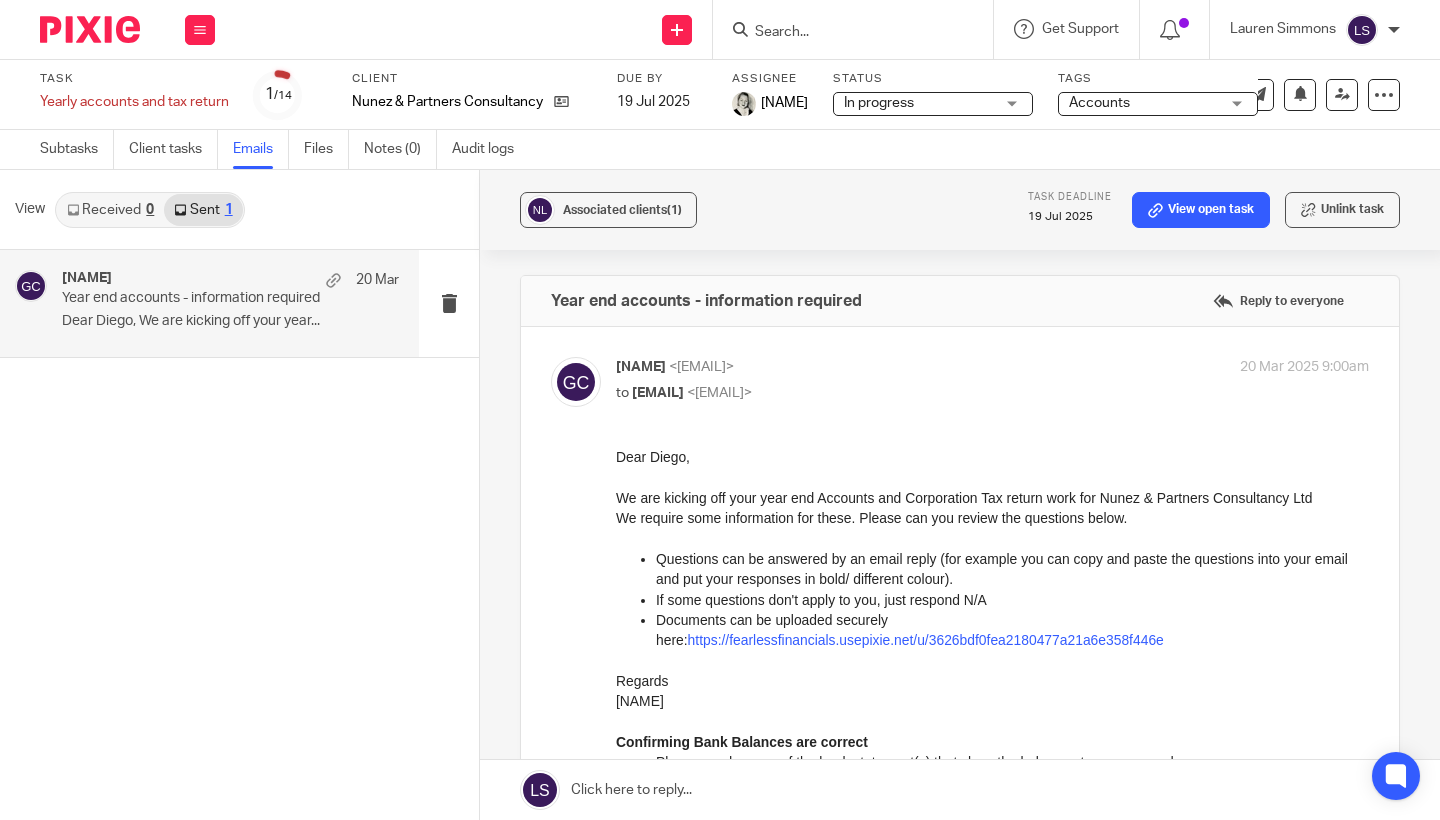 click on "Gillian Caughey
<gillian@fearlessfinancials.co.uk>   to
diego@diegonunez.co.uk
<diego@diegonunez.co.uk>" at bounding box center (867, 380) 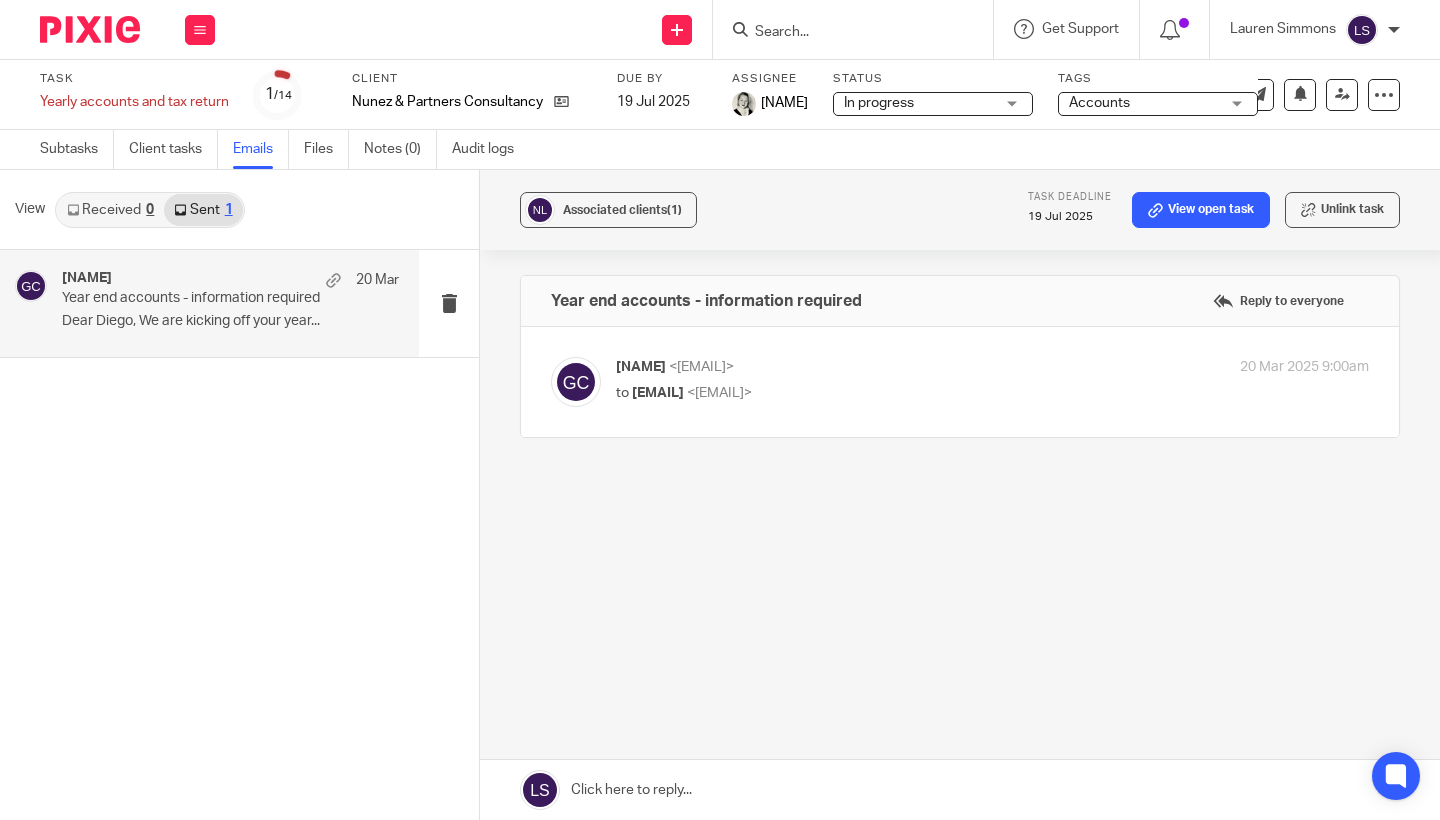 click on "Gillian Caughey
<gillian@fearlessfinancials.co.uk>" at bounding box center (867, 367) 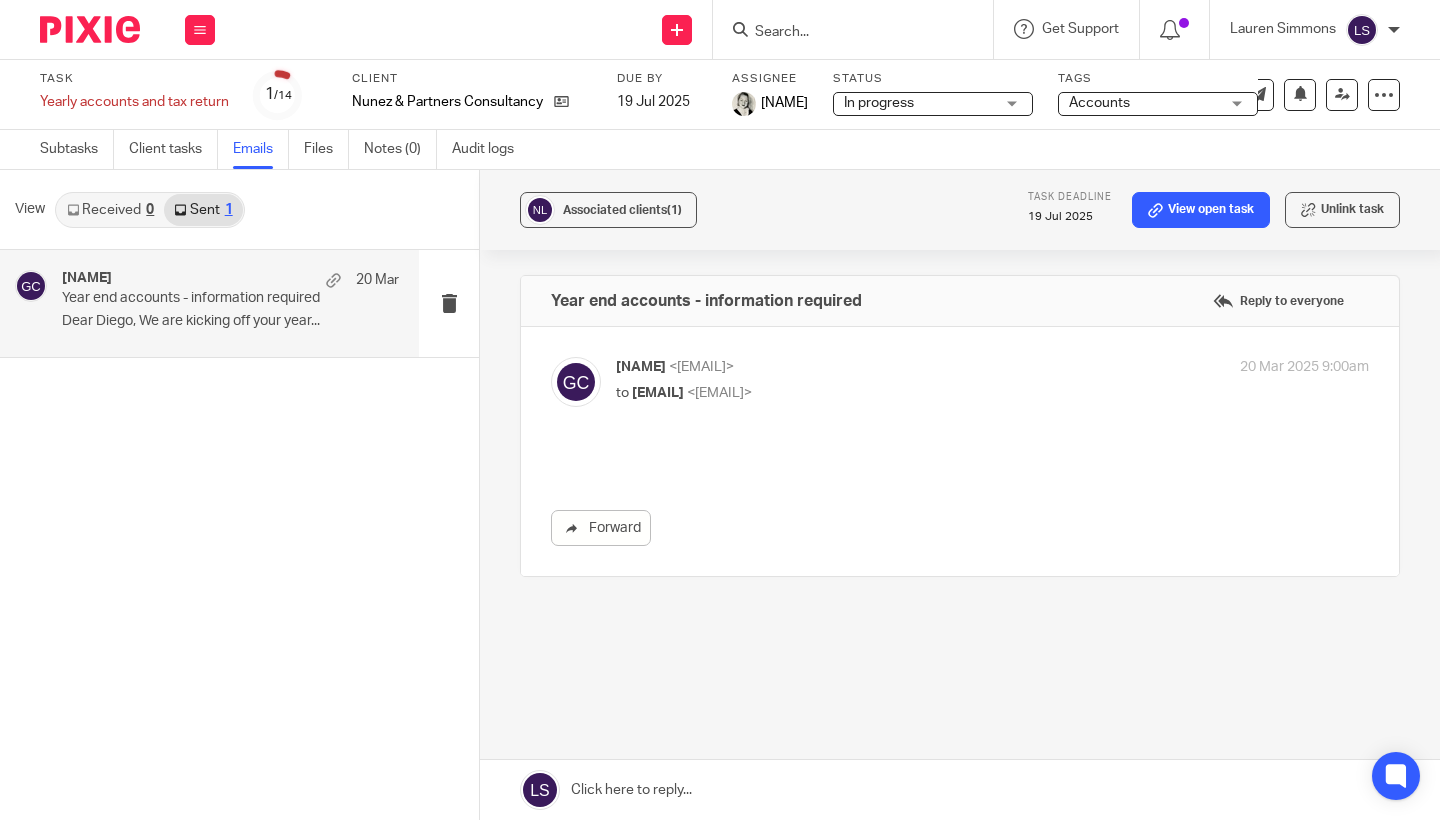 scroll, scrollTop: 0, scrollLeft: 0, axis: both 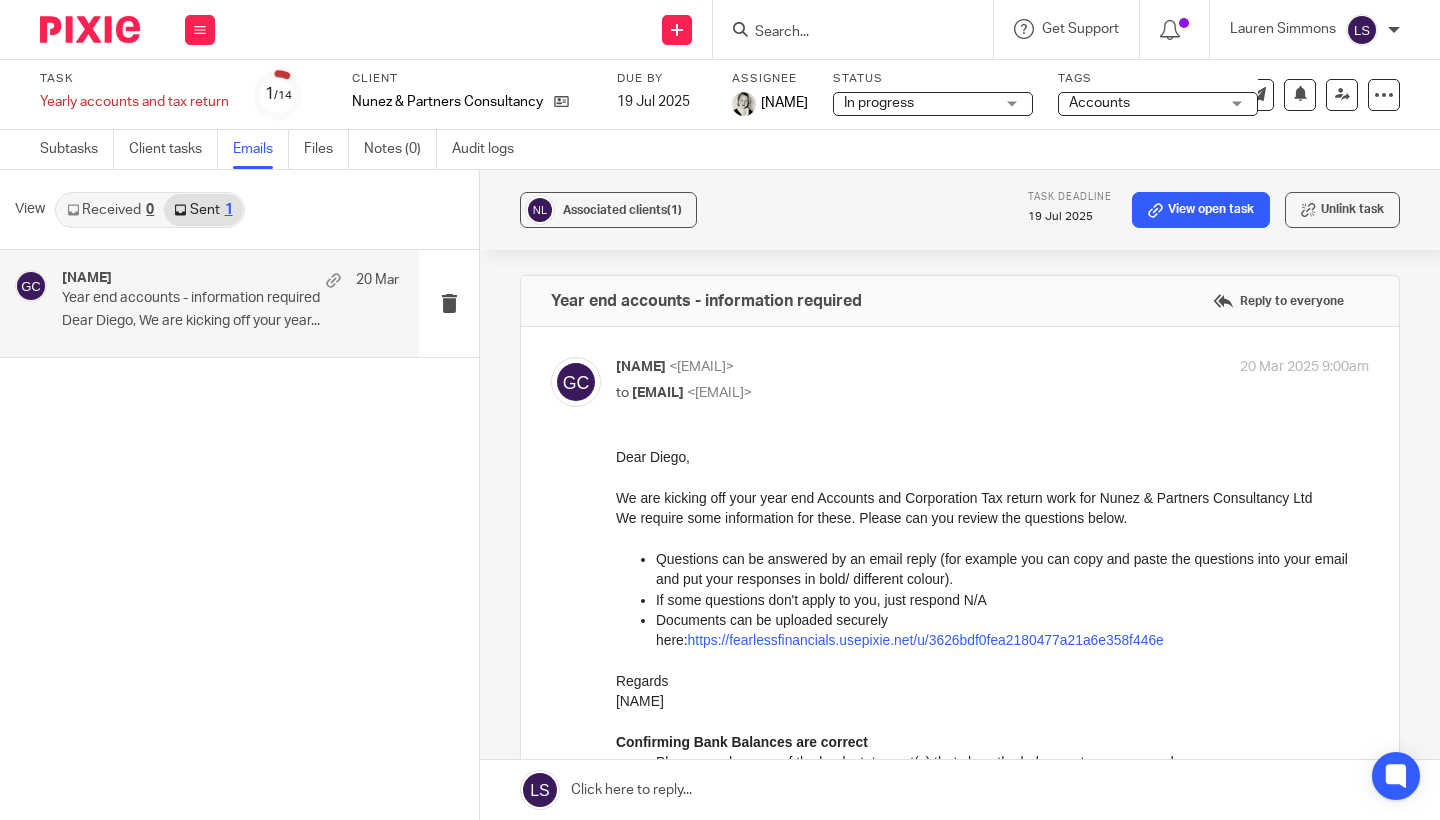 click on "to
diego@diegonunez.co.uk
<diego@diegonunez.co.uk>" at bounding box center [867, 393] 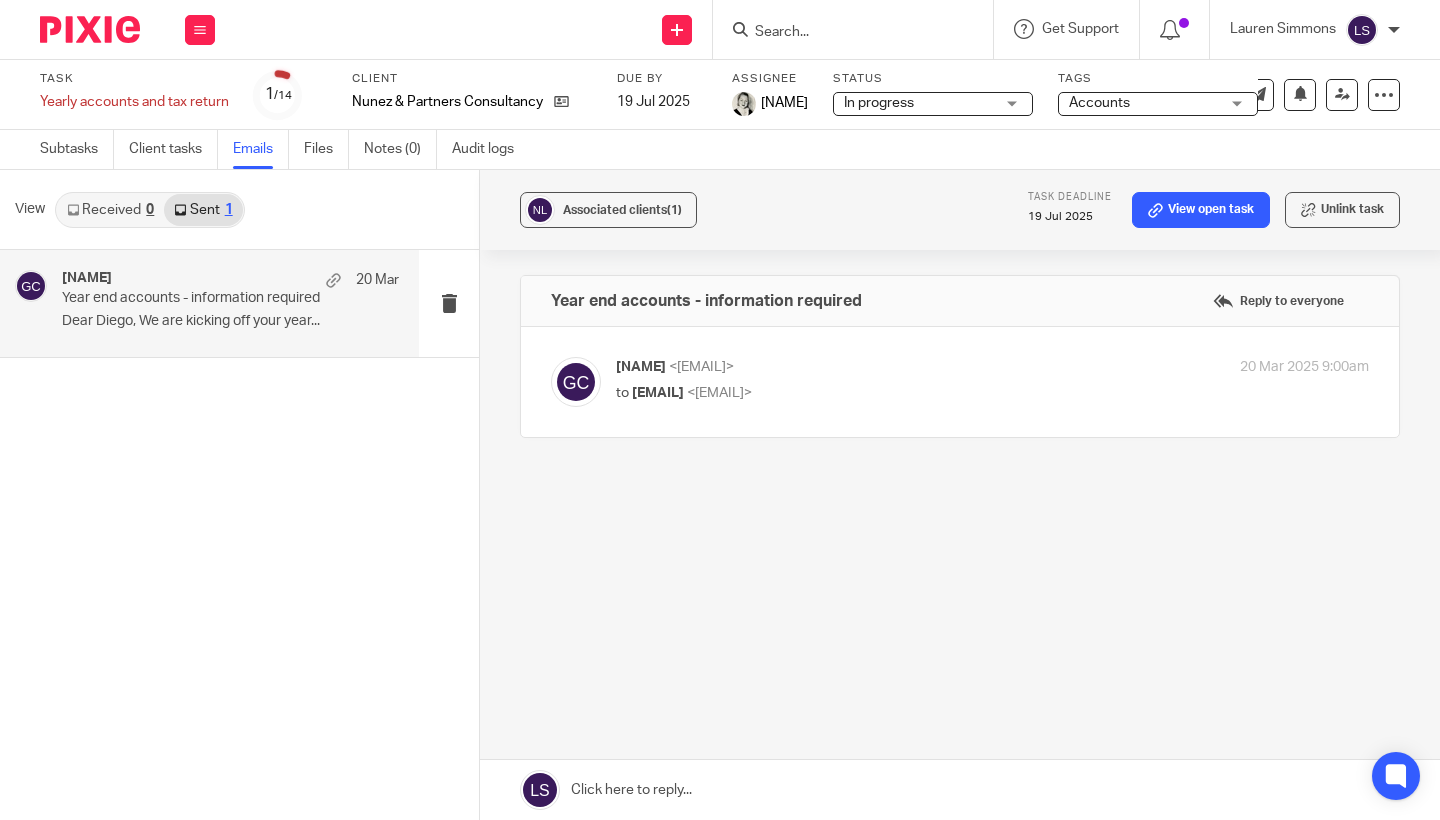 click at bounding box center [960, 790] 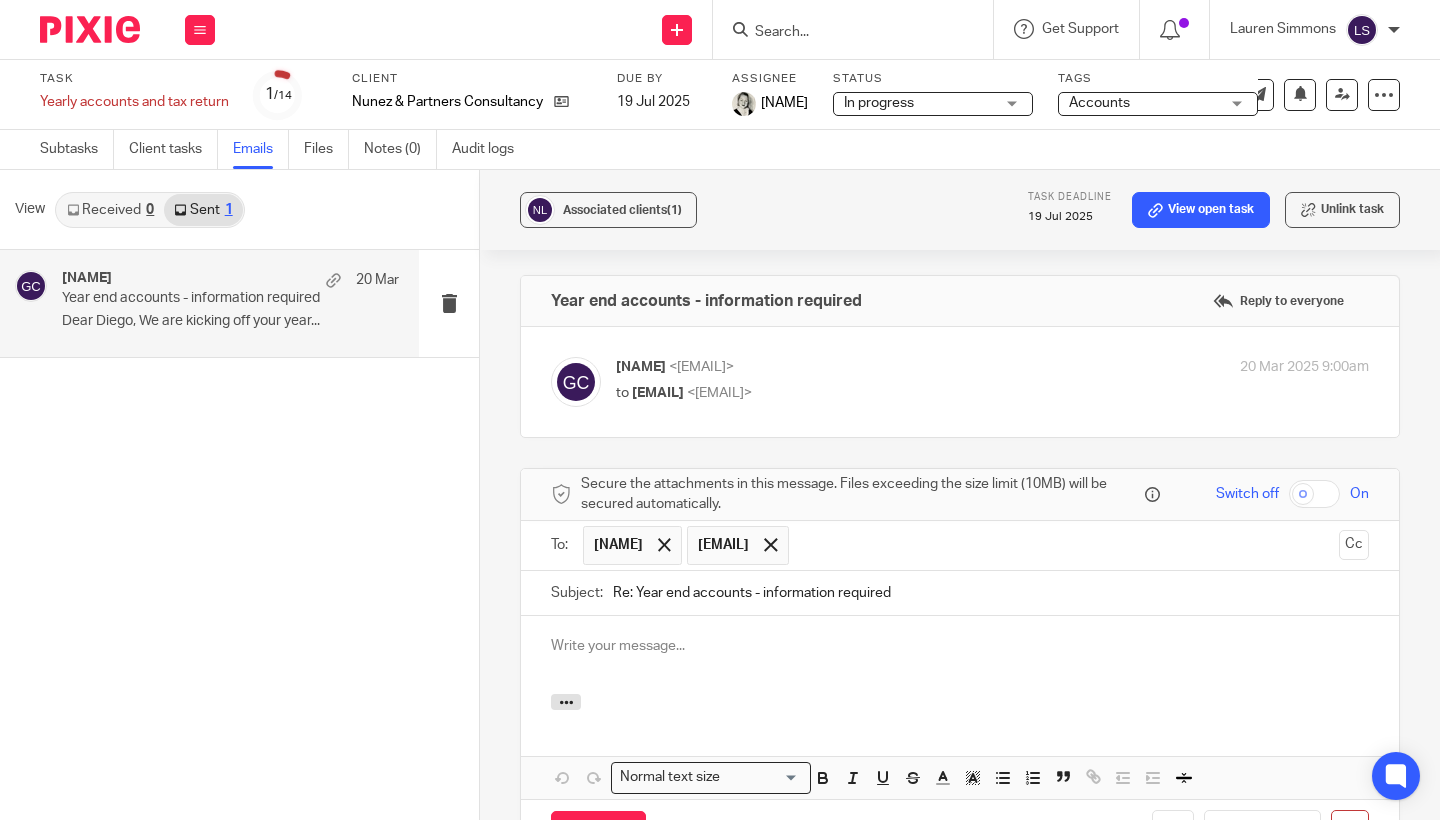 scroll, scrollTop: 219, scrollLeft: 0, axis: vertical 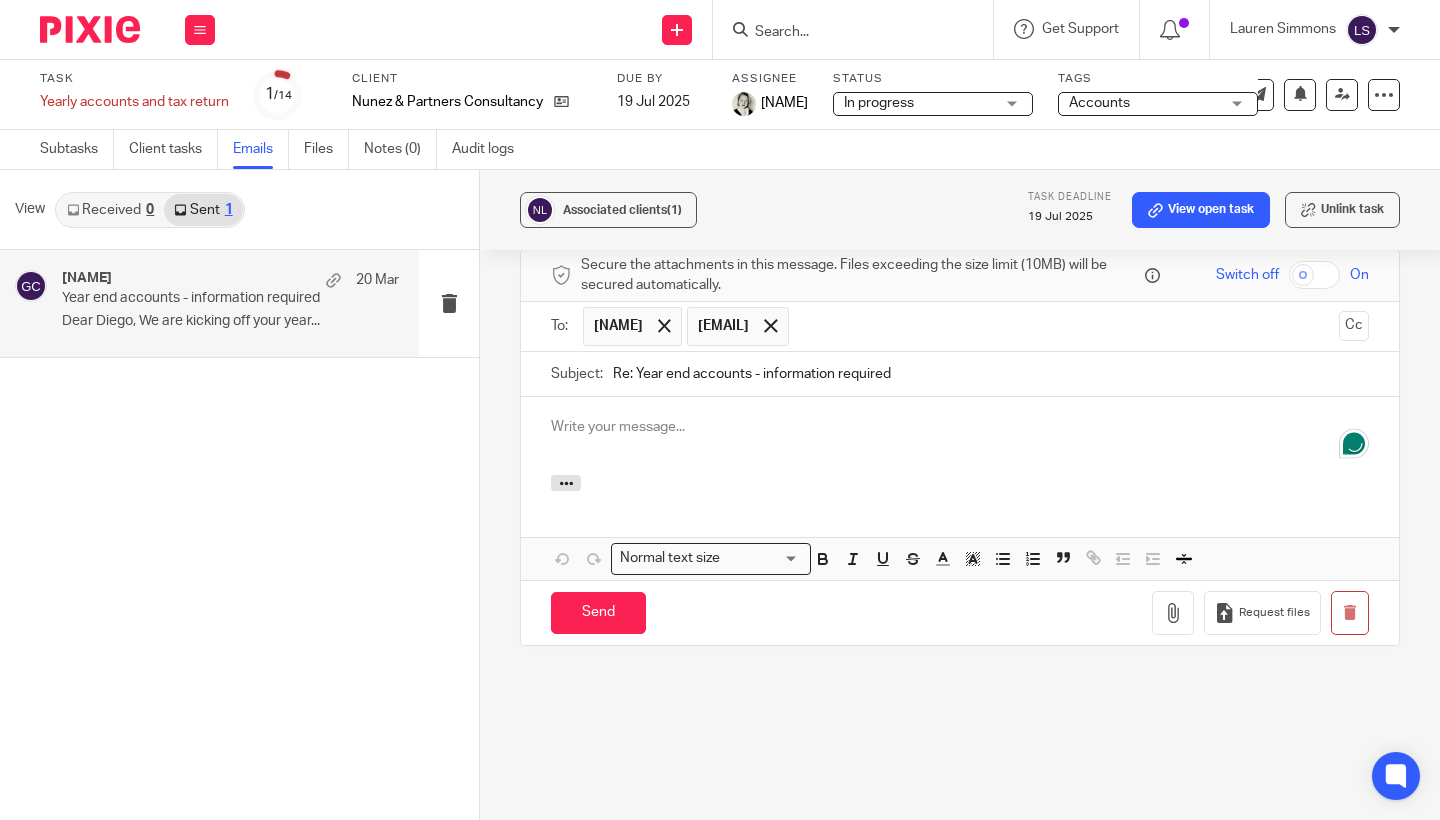 click at bounding box center [960, 436] 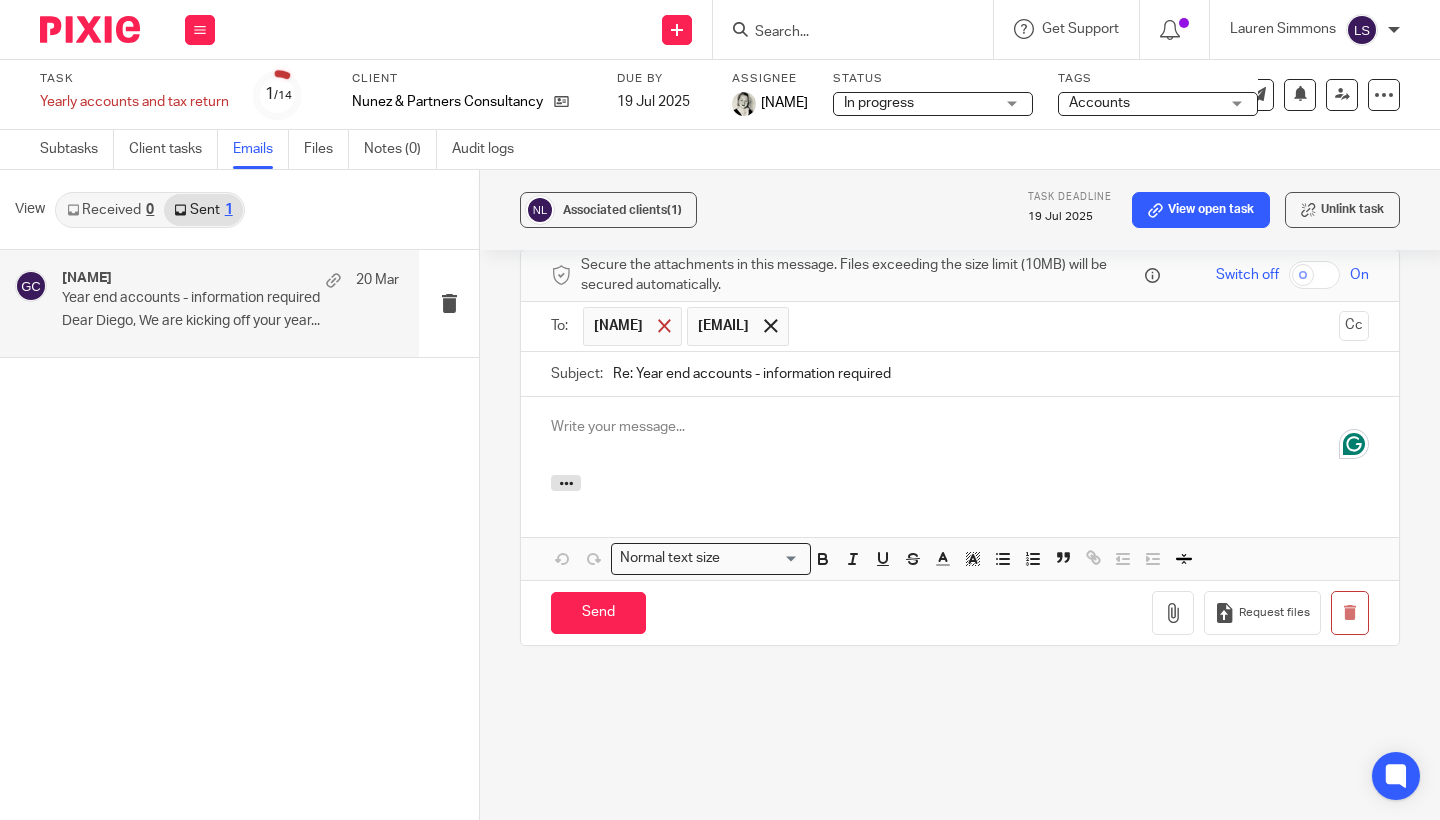 click at bounding box center [664, 325] 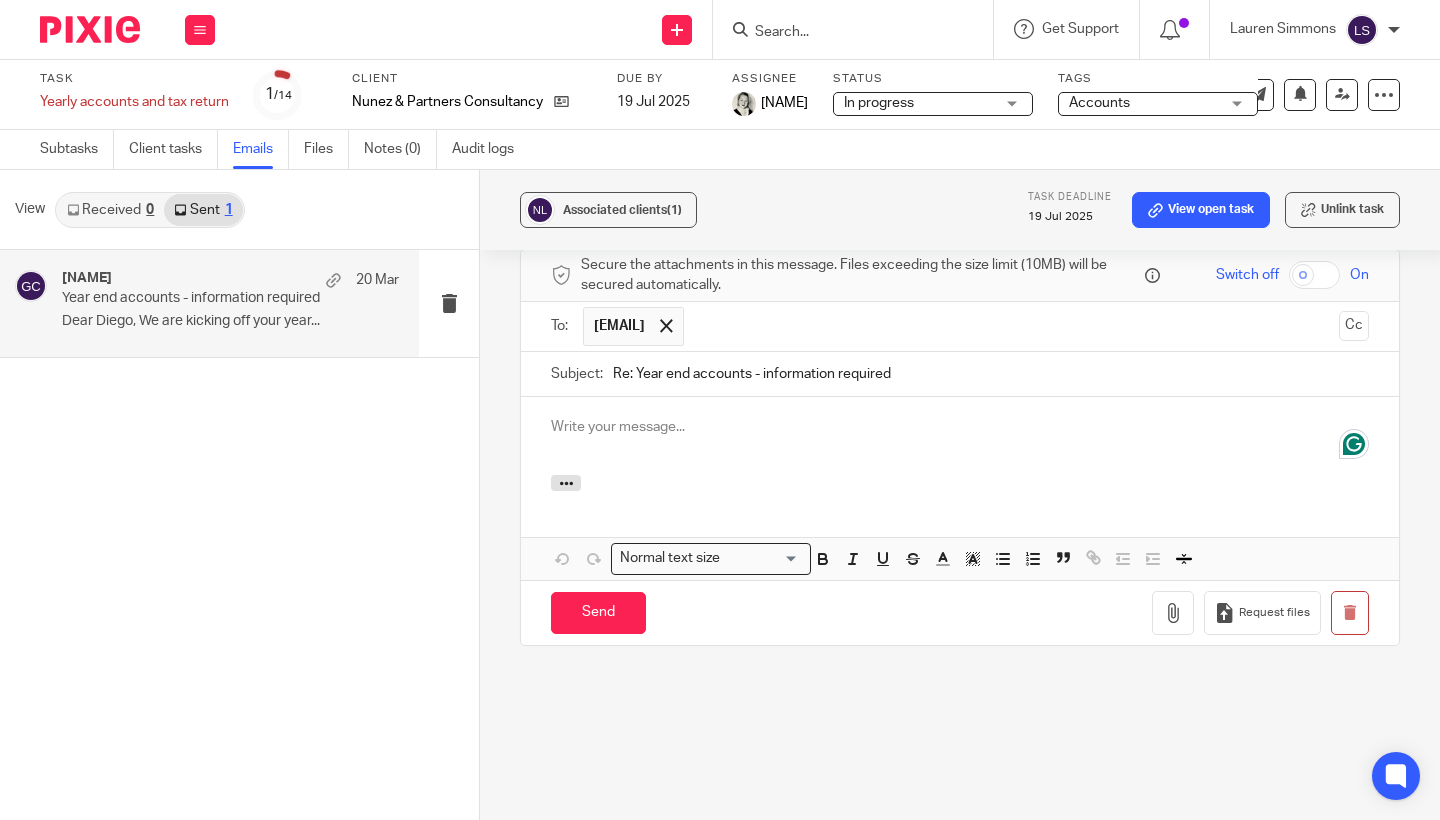 click at bounding box center (960, 436) 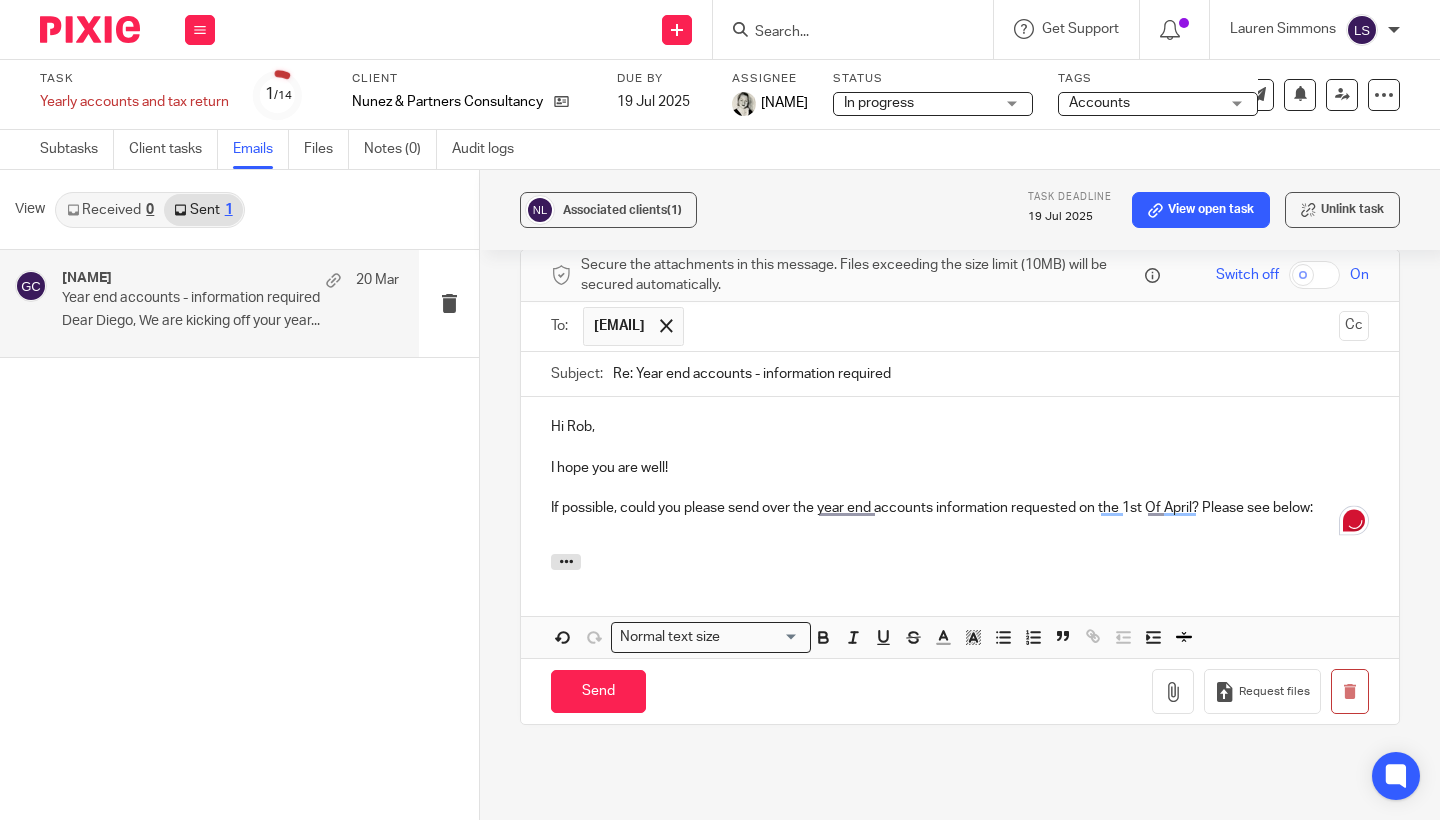 click on "Associated clients  (1)
Task deadline
19 Jul 2025
View open task
Unlink task
Year end accounts - information required
Reply to everyone
Gillian Caughey
<gillian@fearlessfinancials.co.uk>   to
diego@diegonunez.co.uk
<diego@diegonunez.co.uk>       20 Mar 2025 9:00am
Forward
Secure the attachments in this message. Files exceeding the size limit (10MB) will be secured automatically.
Switch off     On     To:
diego@diegonunez.co.uk
diego@diegonunez.co.uk
Cc
Subject:     Re: Year end accounts - information required     Hi Rob, I hope you are well!             Attachments" at bounding box center (960, 495) 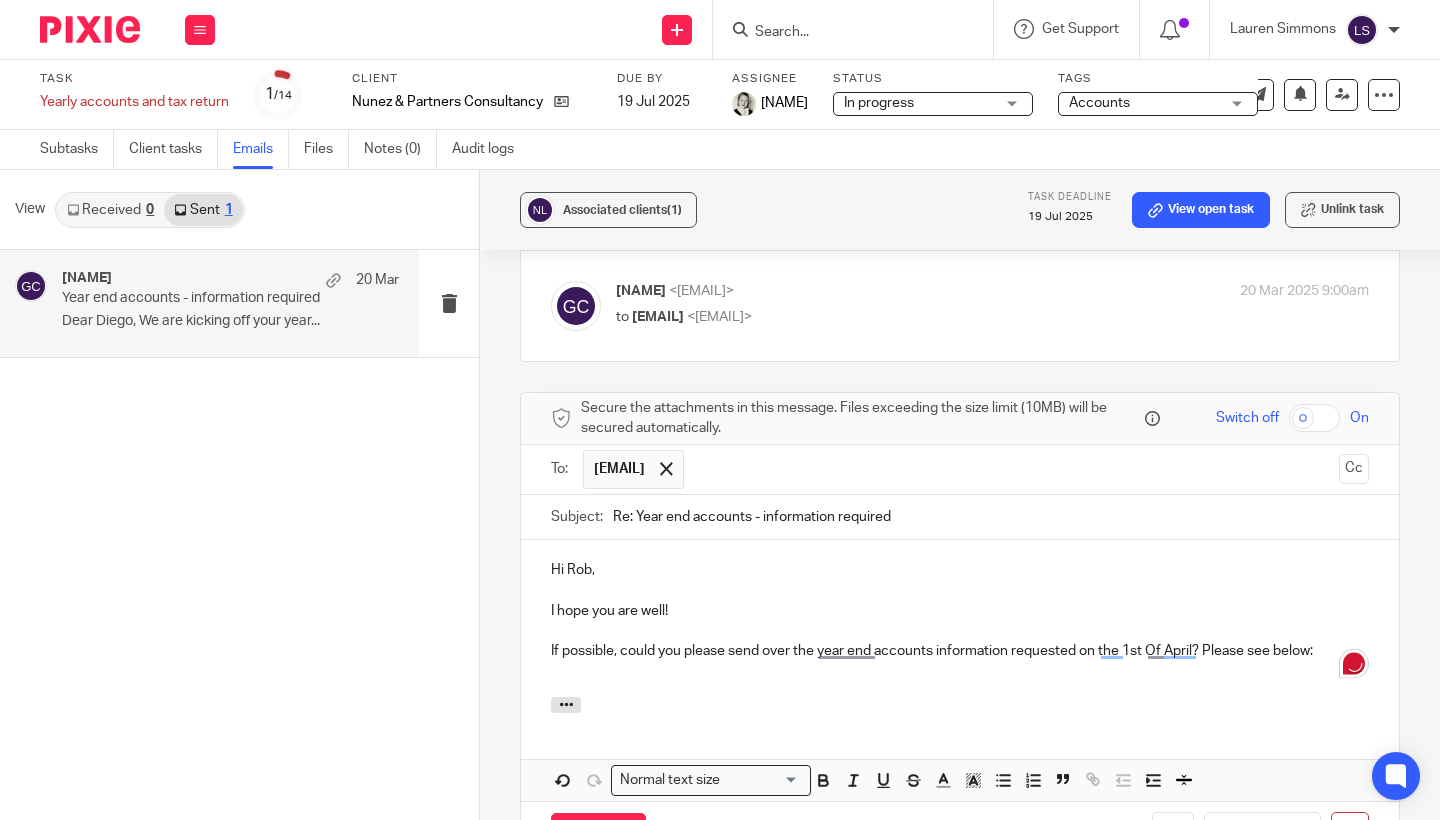 scroll, scrollTop: -2, scrollLeft: 0, axis: vertical 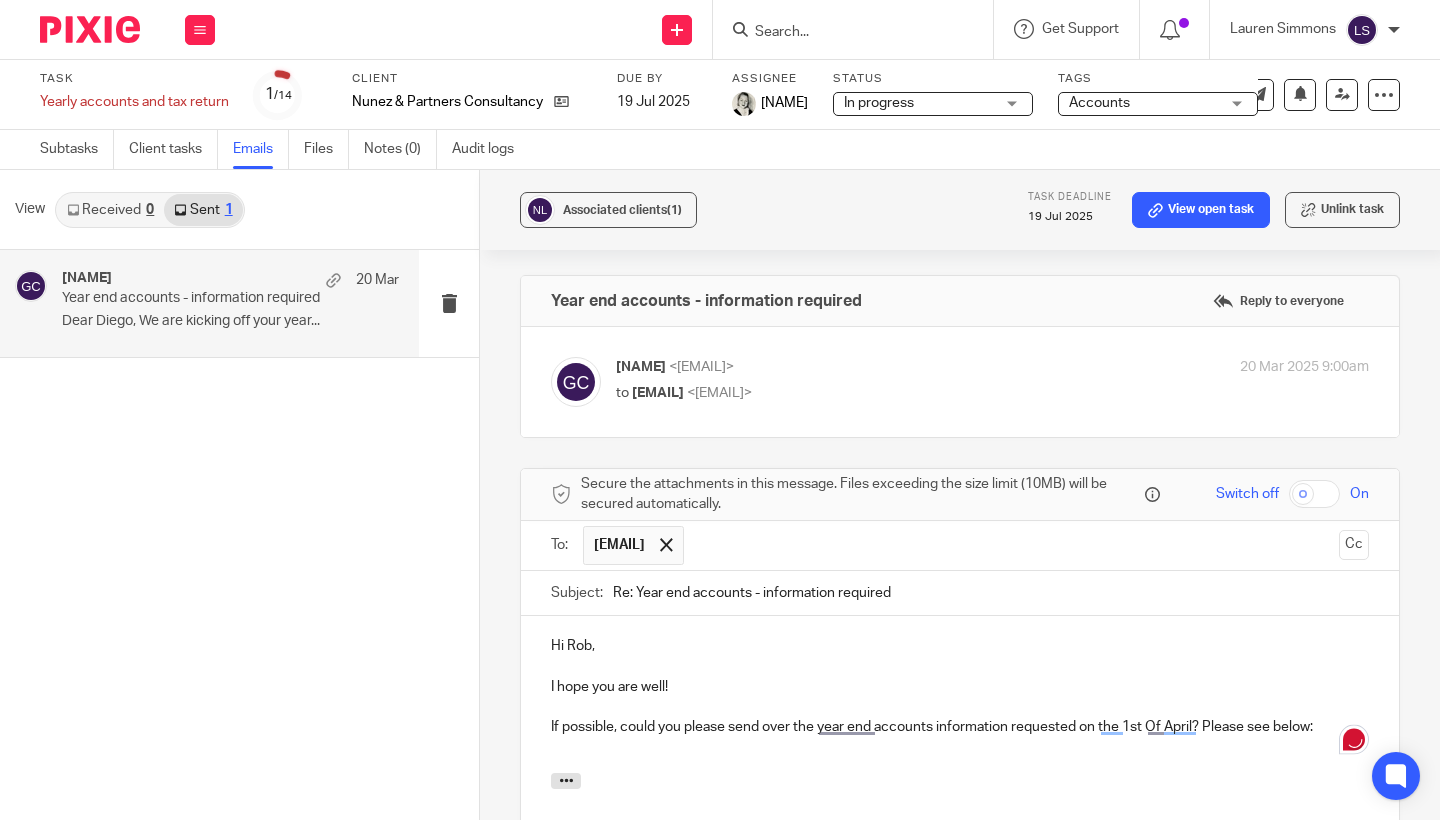 click on "to
diego@diegonunez.co.uk
<diego@diegonunez.co.uk>" at bounding box center [867, 393] 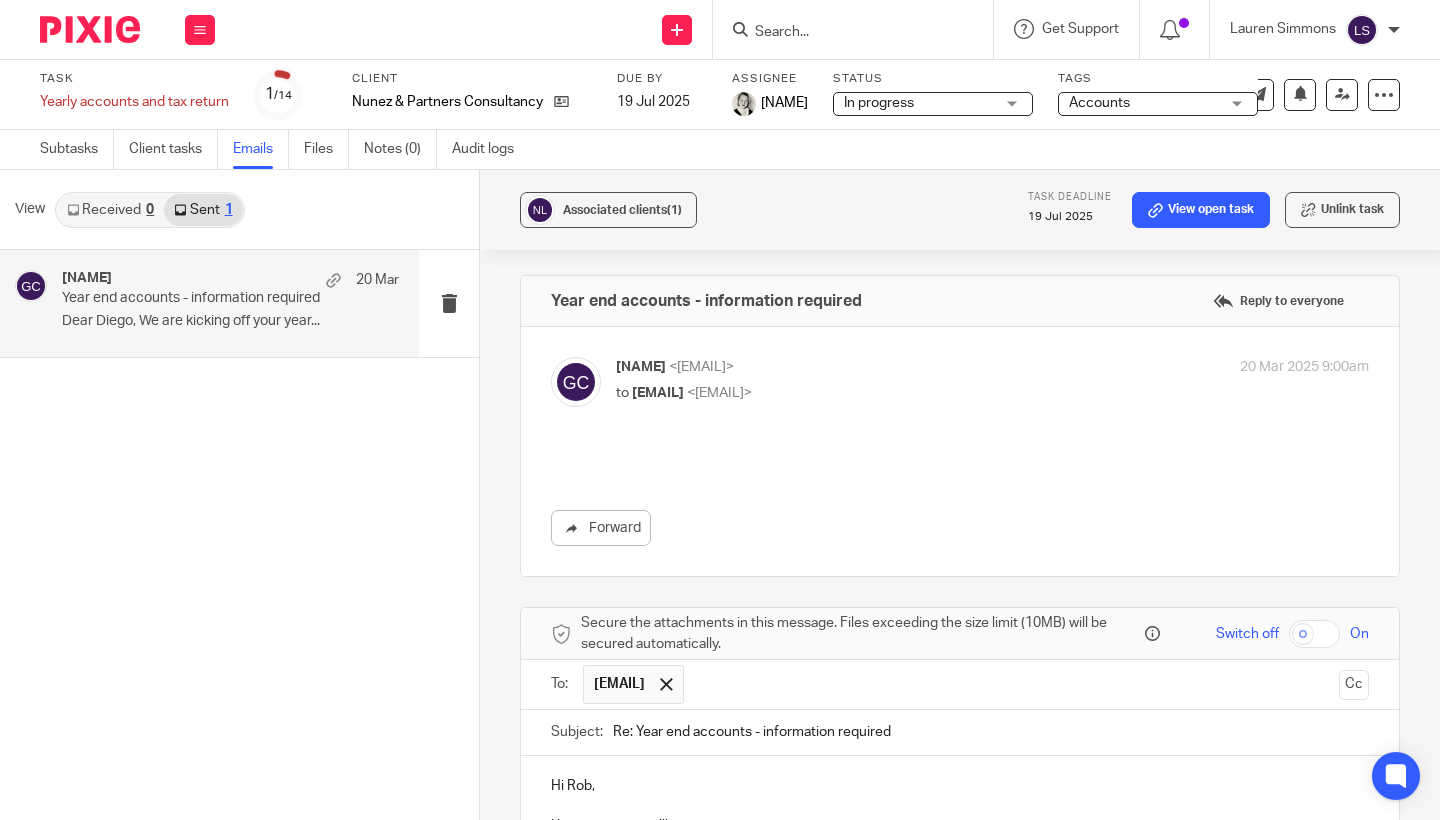 scroll, scrollTop: 0, scrollLeft: 0, axis: both 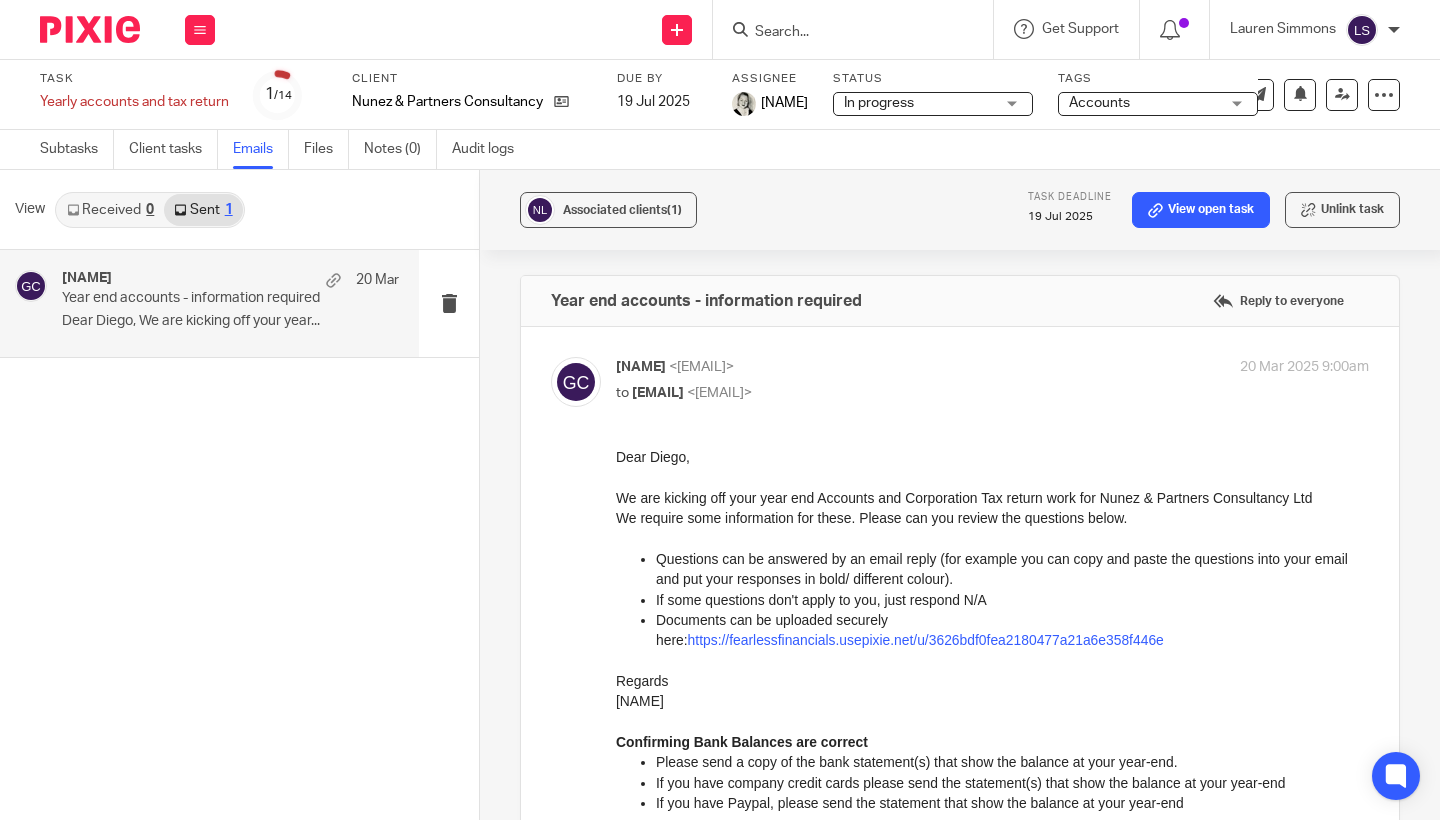 click on "Dear Diego," at bounding box center [992, 457] 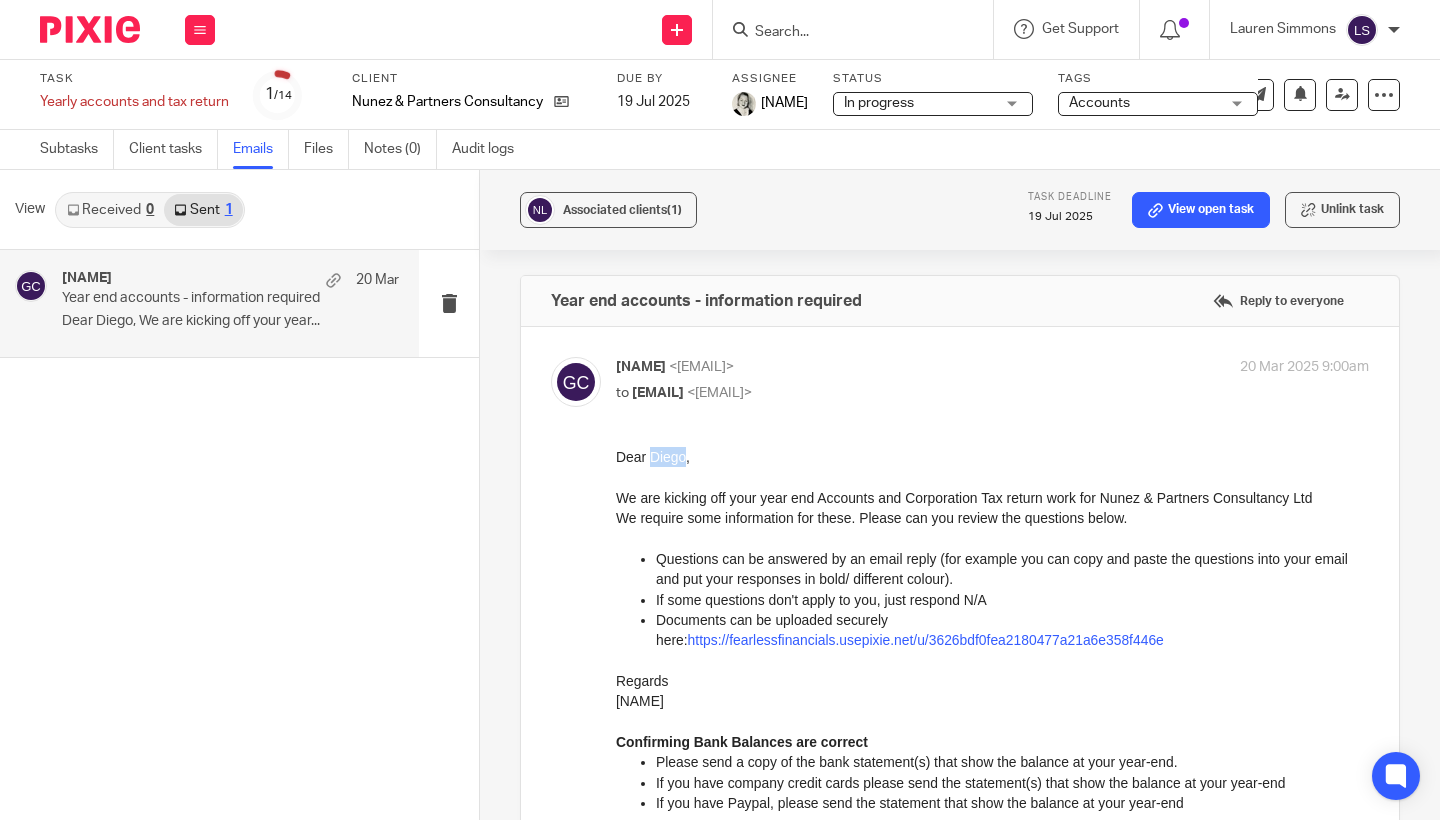 click on "Dear Diego," at bounding box center [992, 457] 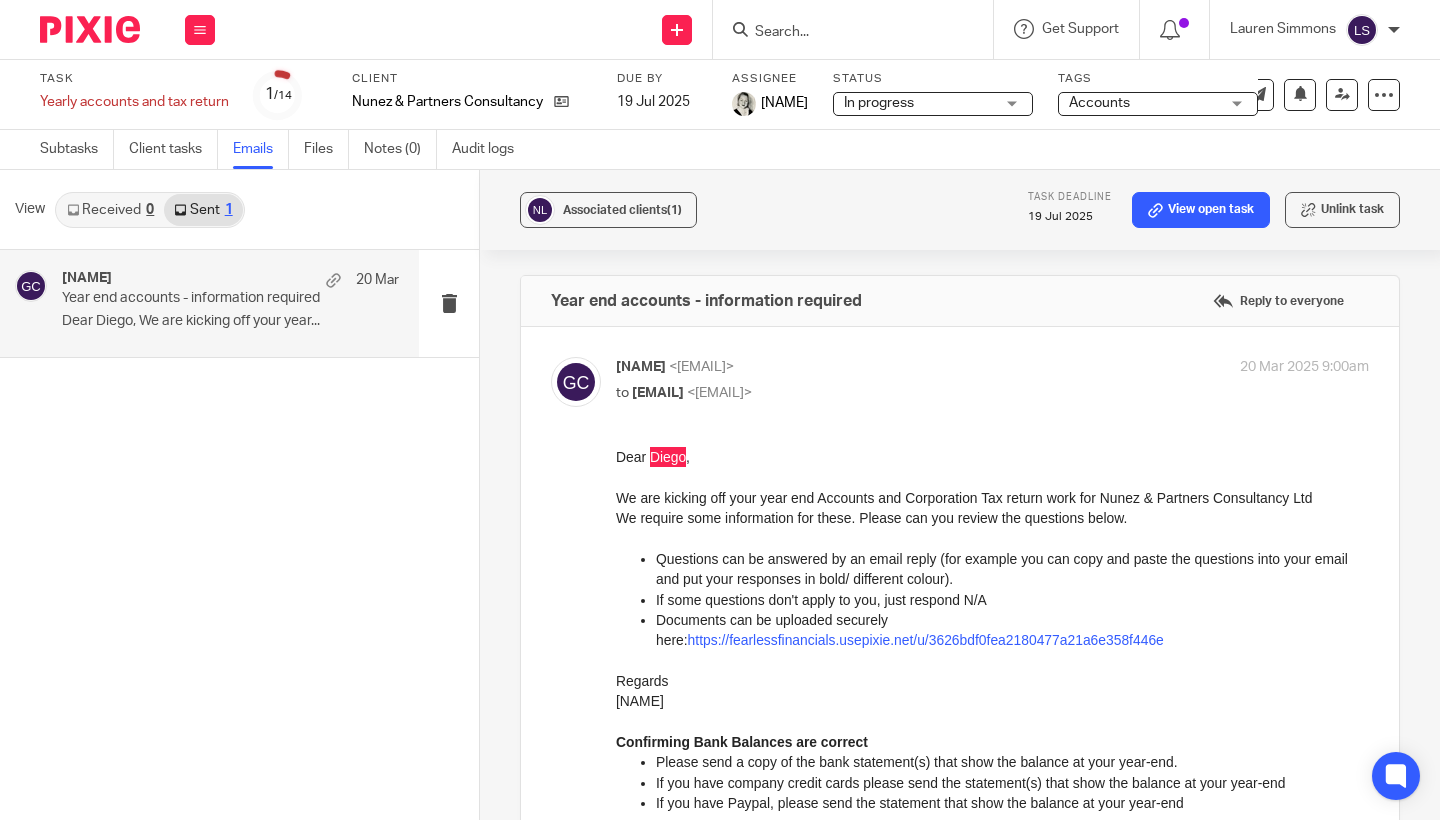 click on "to
diego@diegonunez.co.uk
<diego@diegonunez.co.uk>" at bounding box center [867, 393] 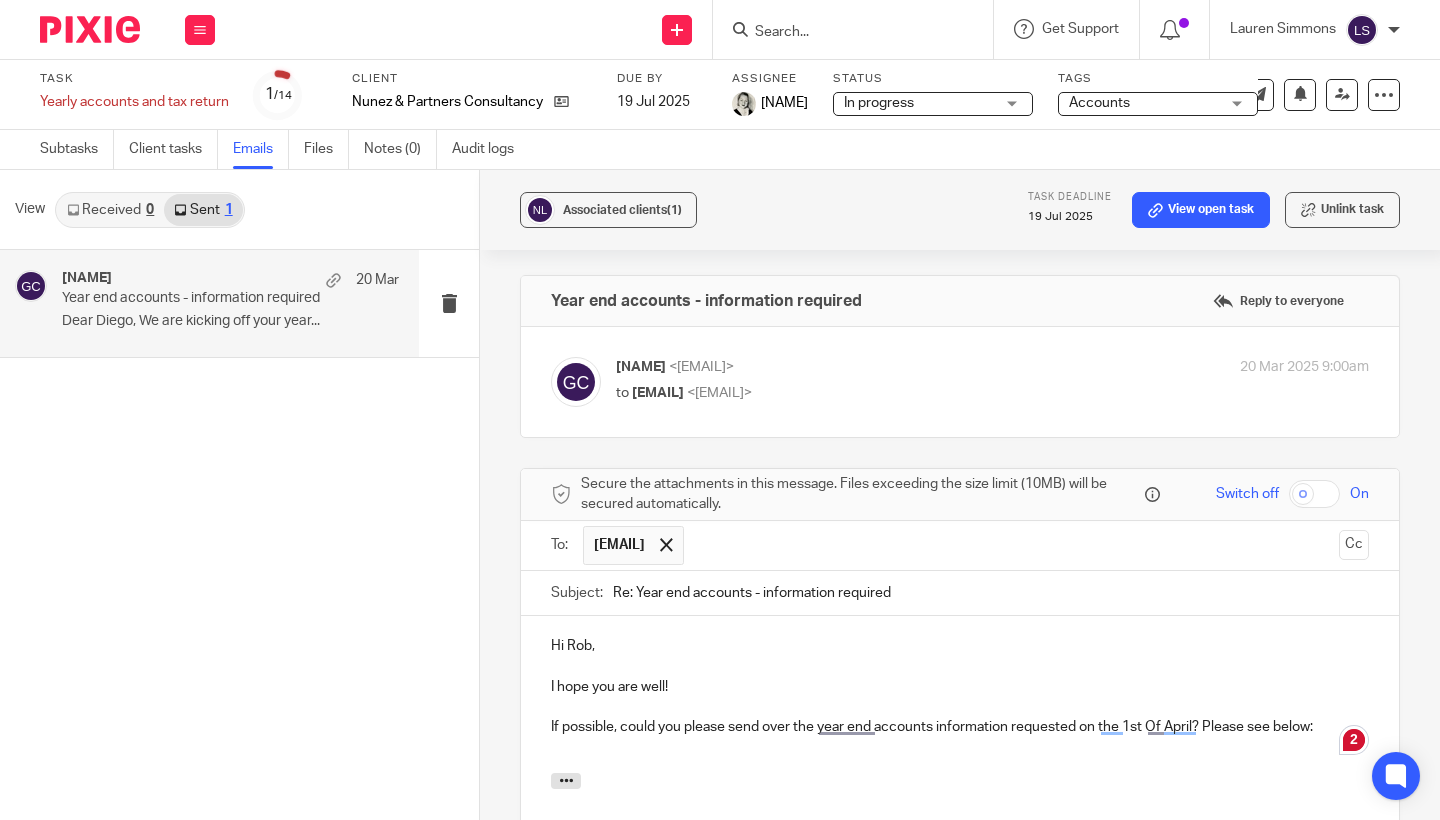 click on "Associated clients  (1)
Task deadline
19 Jul 2025
View open task
Unlink task
Year end accounts - information required
Reply to everyone
Gillian Caughey
<gillian@fearlessfinancials.co.uk>   to
diego@diegonunez.co.uk
<diego@diegonunez.co.uk>       20 Mar 2025 9:00am
Forward
Secure the attachments in this message. Files exceeding the size limit (10MB) will be secured automatically.
Switch off     On     To:
diego@diegonunez.co.uk
diego@diegonunez.co.uk
Cc
Subject:     Re: Year end accounts - information required     Hi Rob, I hope you are well!             Attachments" at bounding box center [960, 495] 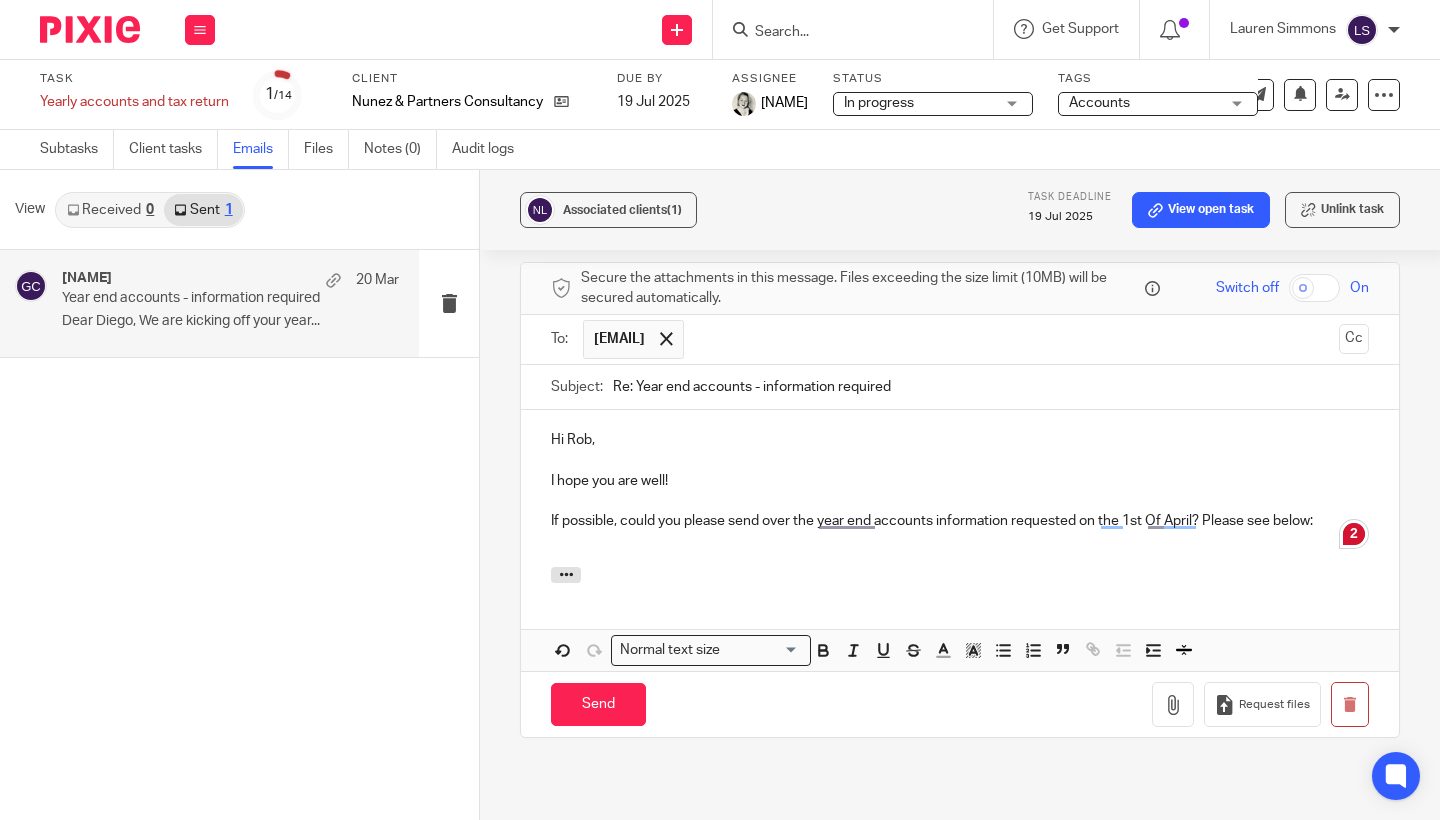scroll, scrollTop: 207, scrollLeft: 0, axis: vertical 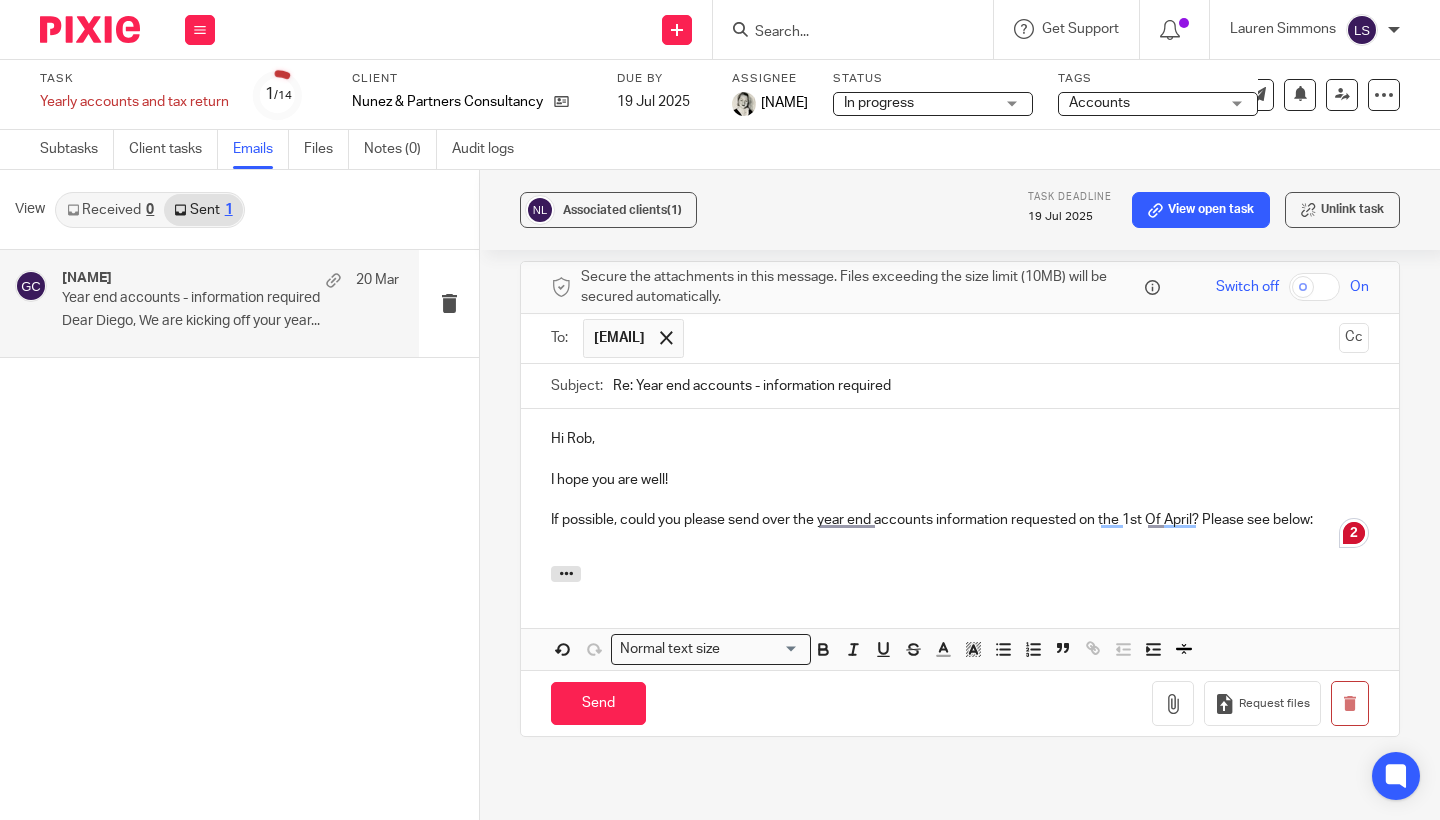 click on "Hi Rob," at bounding box center [960, 439] 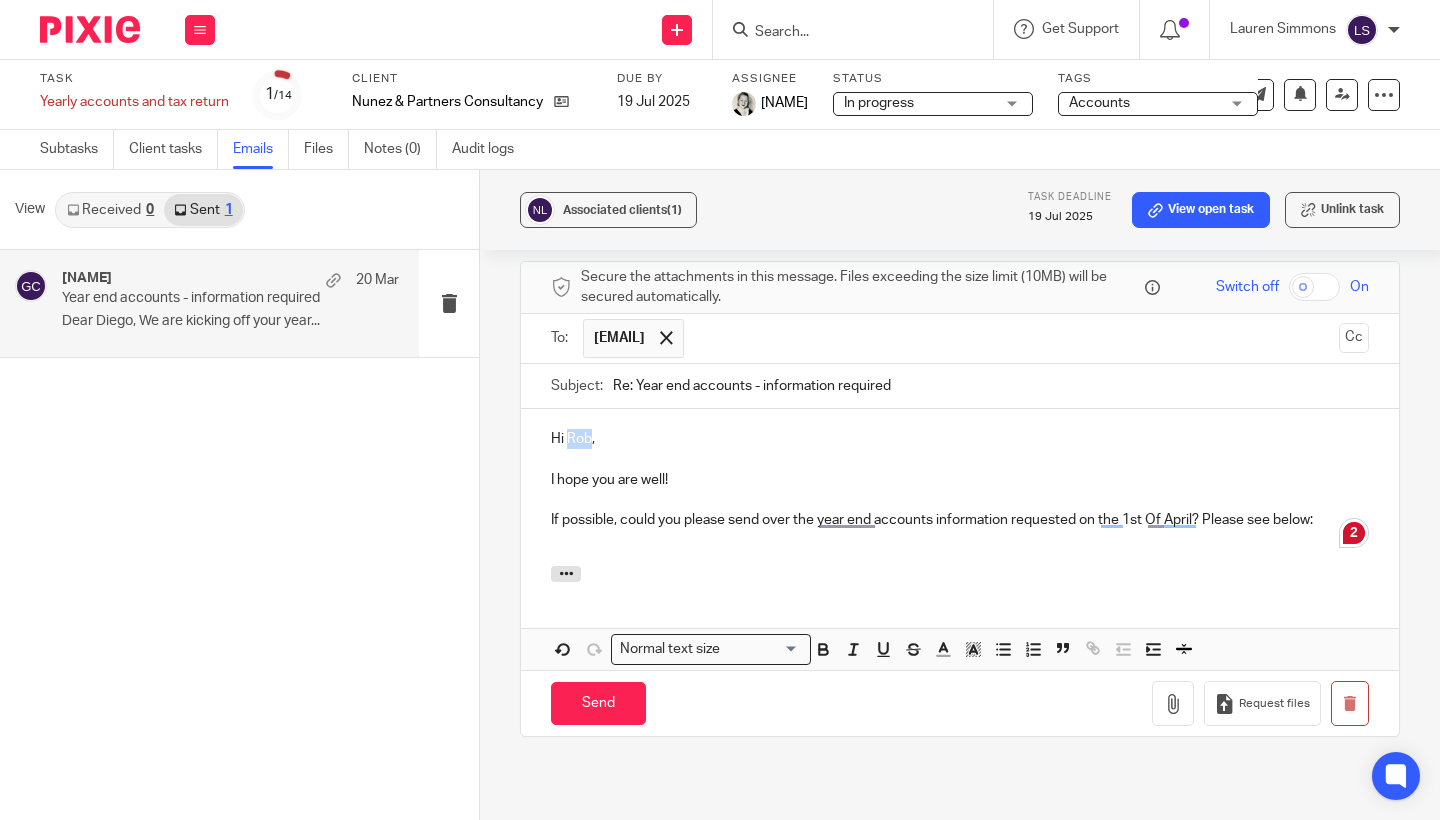 click on "Hi Rob," at bounding box center [960, 439] 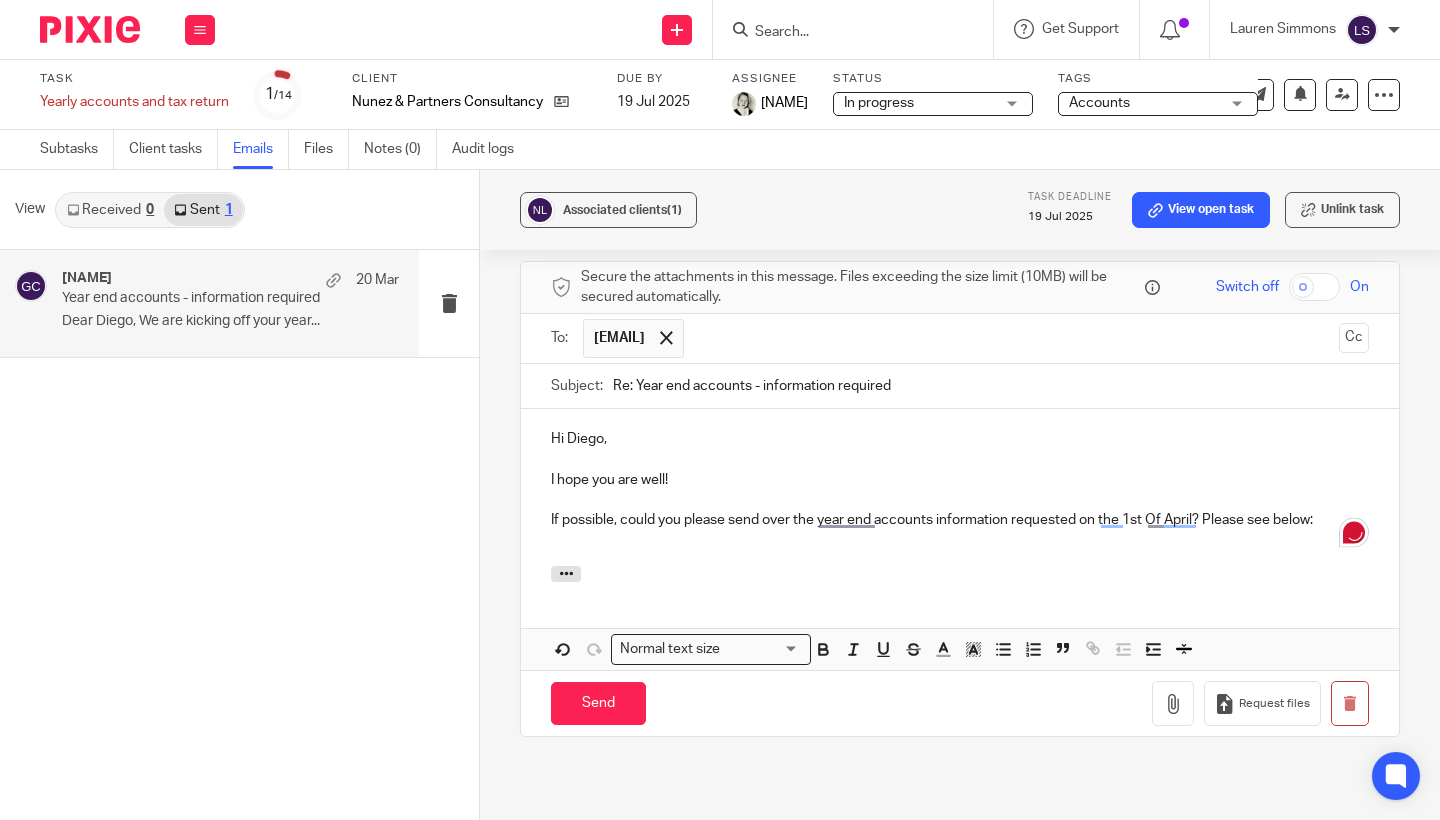 click on "I hope you are well!" at bounding box center [960, 480] 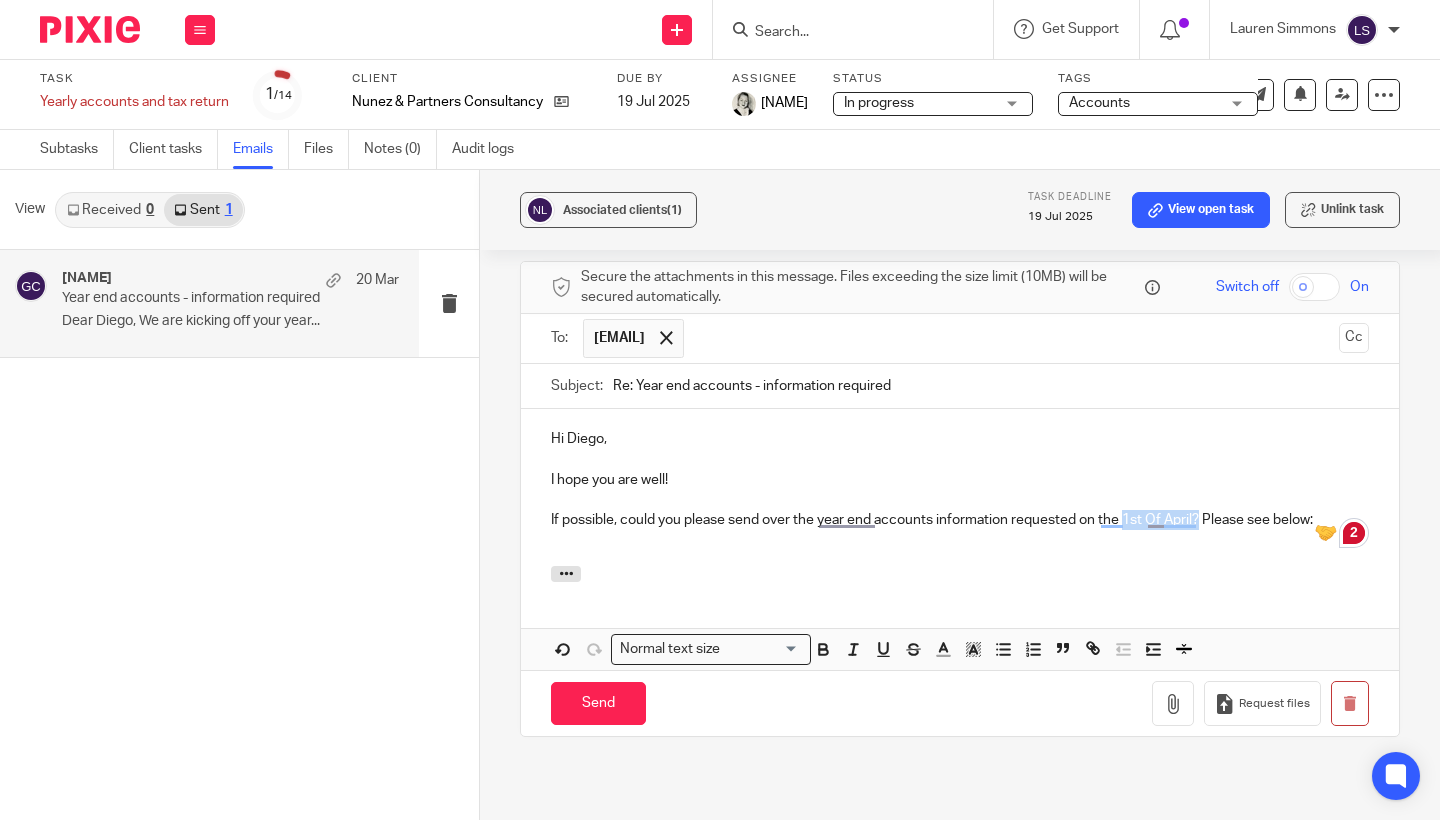 drag, startPoint x: 1202, startPoint y: 533, endPoint x: 1125, endPoint y: 533, distance: 77 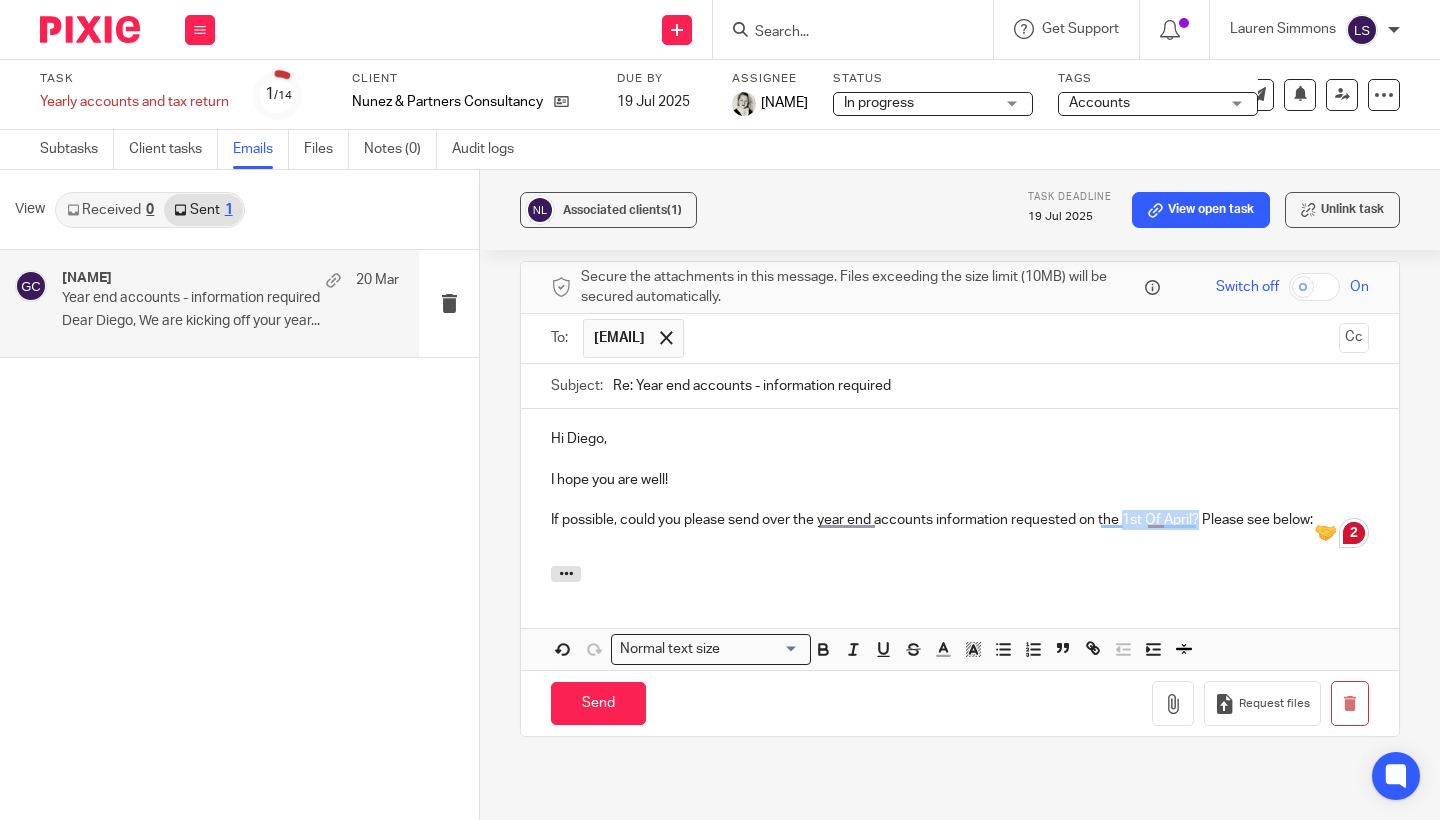 click on "If possible, could you please send over the year end accounts information requested on the 1st Of April? Please see below:" at bounding box center (960, 520) 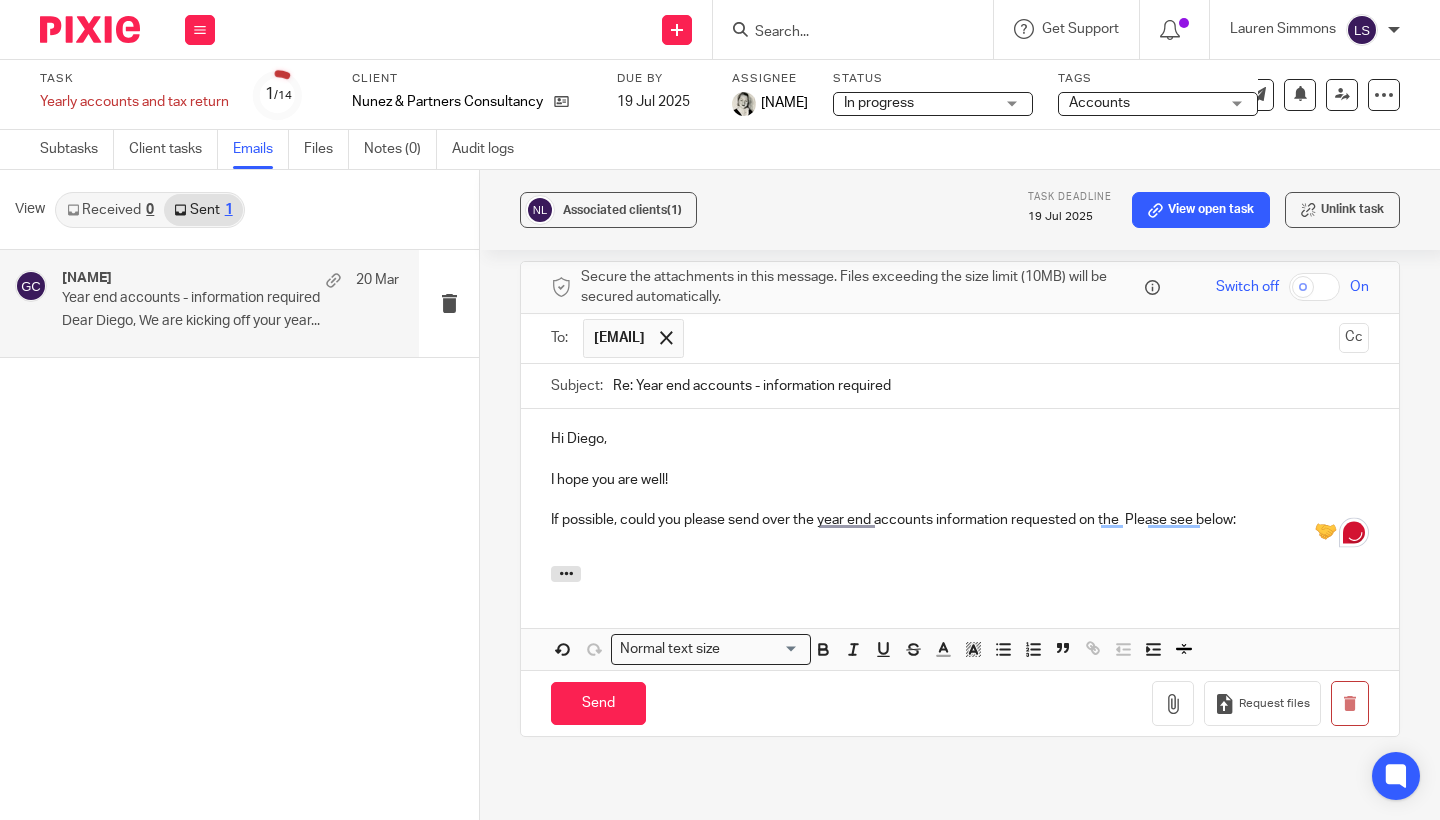 type 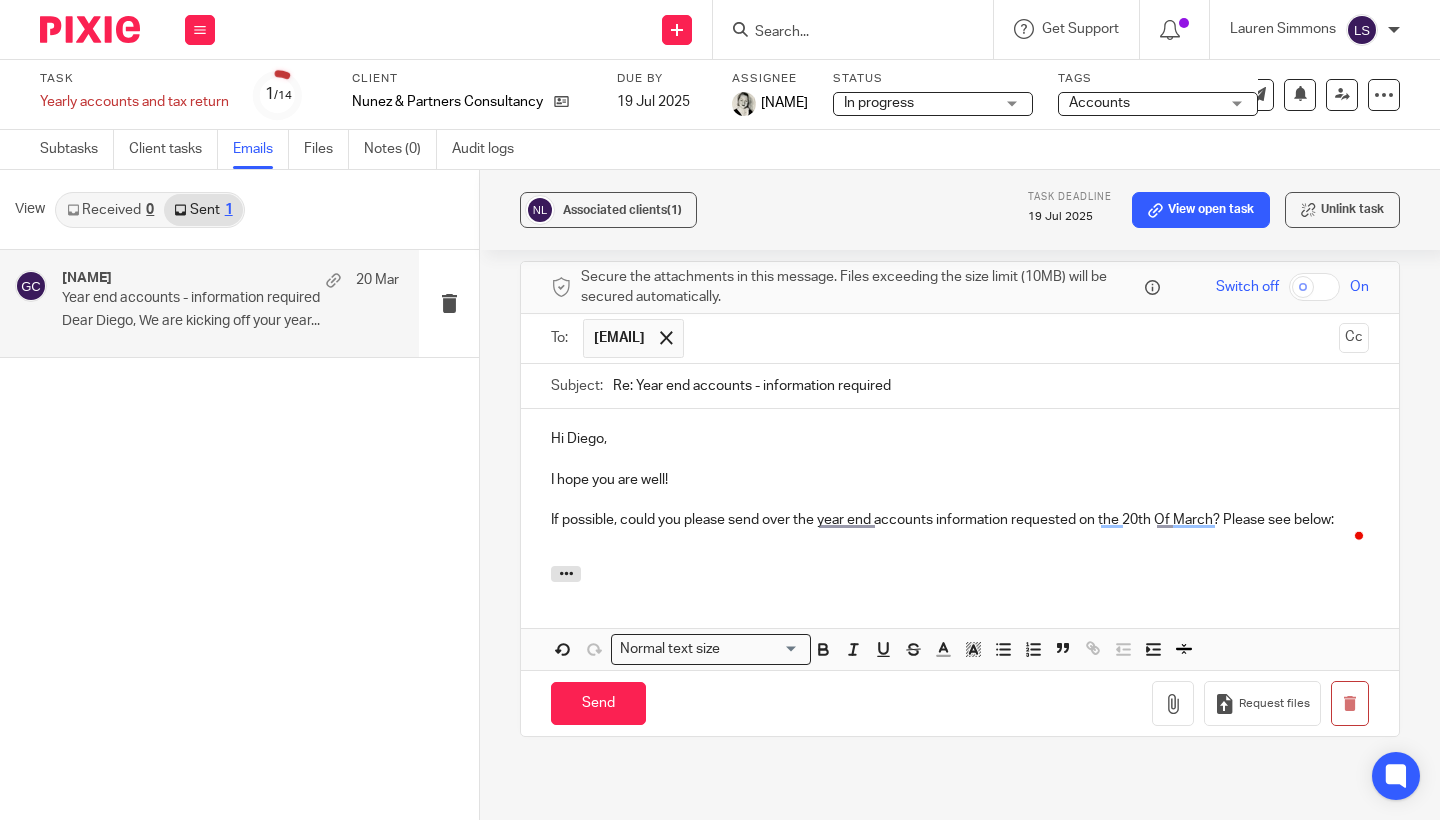 click on "If possible, could you please send over the year end accounts information requested on the 20th Of March? Please see below:" at bounding box center [960, 520] 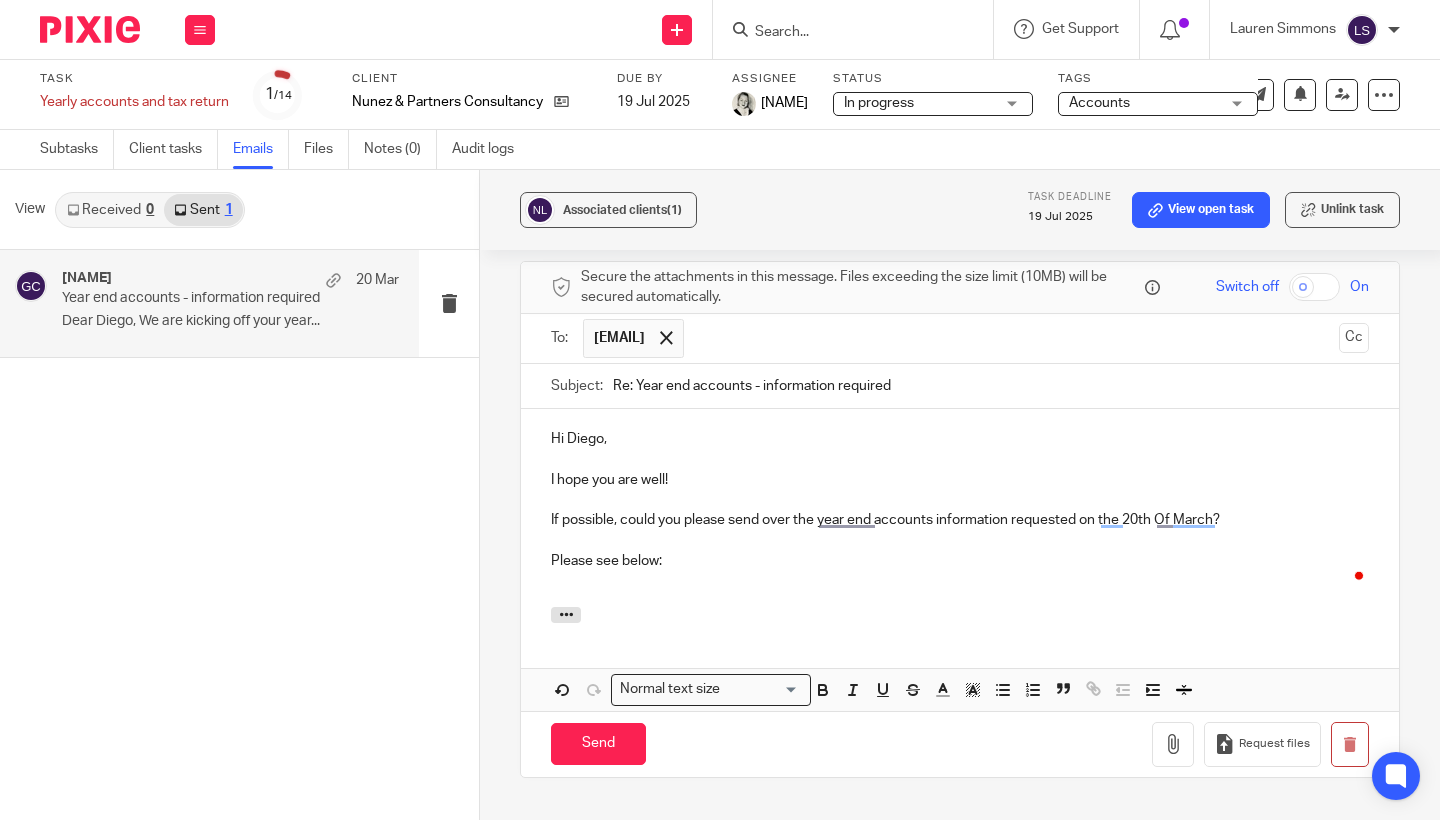 click on "Associated clients  (1)
Task deadline
19 Jul 2025
View open task
Unlink task
Year end accounts - information required
Reply to everyone
Gillian Caughey
<gillian@fearlessfinancials.co.uk>   to
diego@diegonunez.co.uk
<diego@diegonunez.co.uk>       20 Mar 2025 9:00am
Forward
Secure the attachments in this message. Files exceeding the size limit (10MB) will be secured automatically.
Switch off     On     To:
diego@diegonunez.co.uk
diego@diegonunez.co.uk
Cc
Subject:     Re: Year end accounts - information required     Hi Diego, I hope you are well!  Please see below:             Attachments" at bounding box center (960, 495) 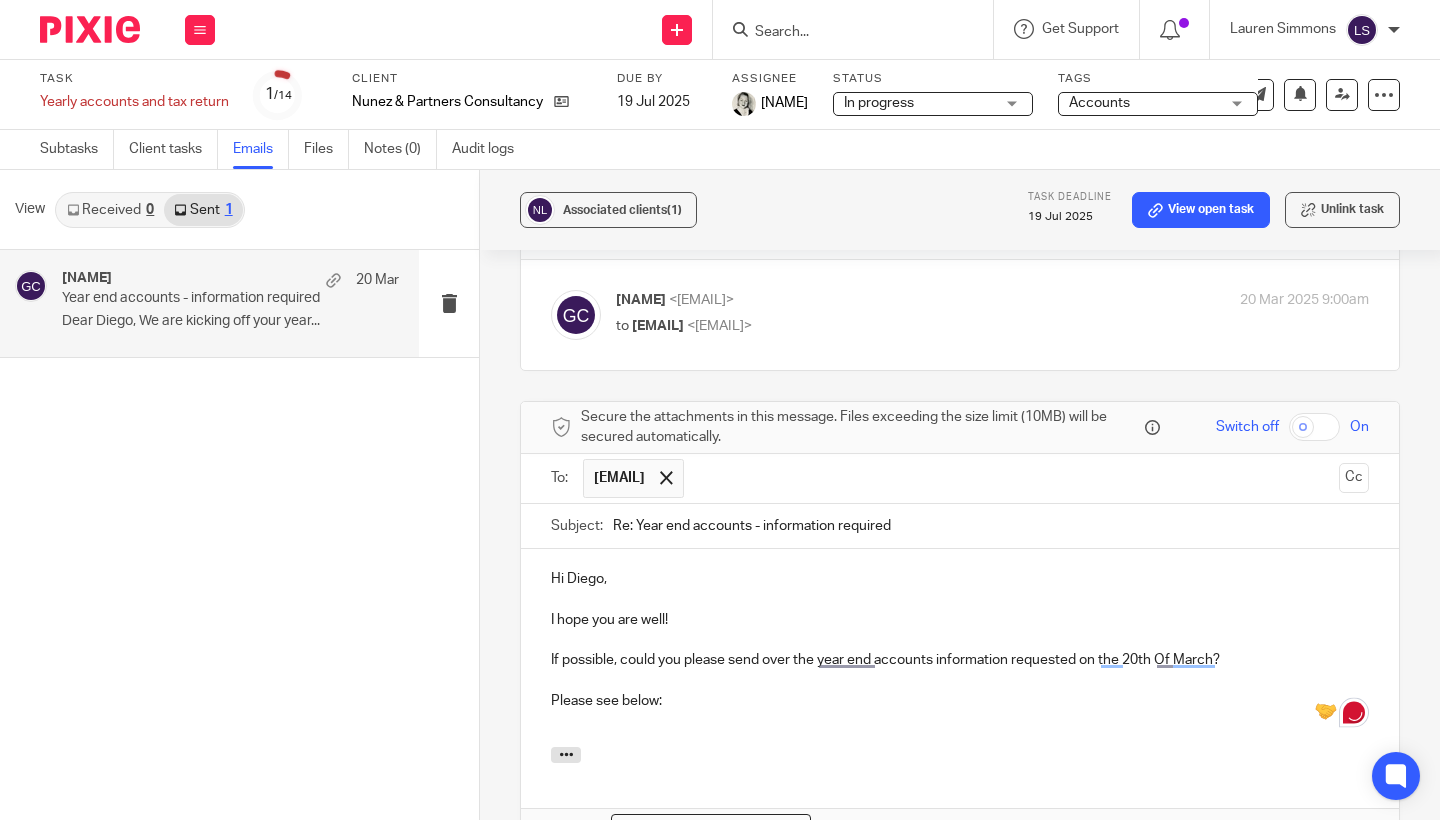 scroll, scrollTop: 63, scrollLeft: 0, axis: vertical 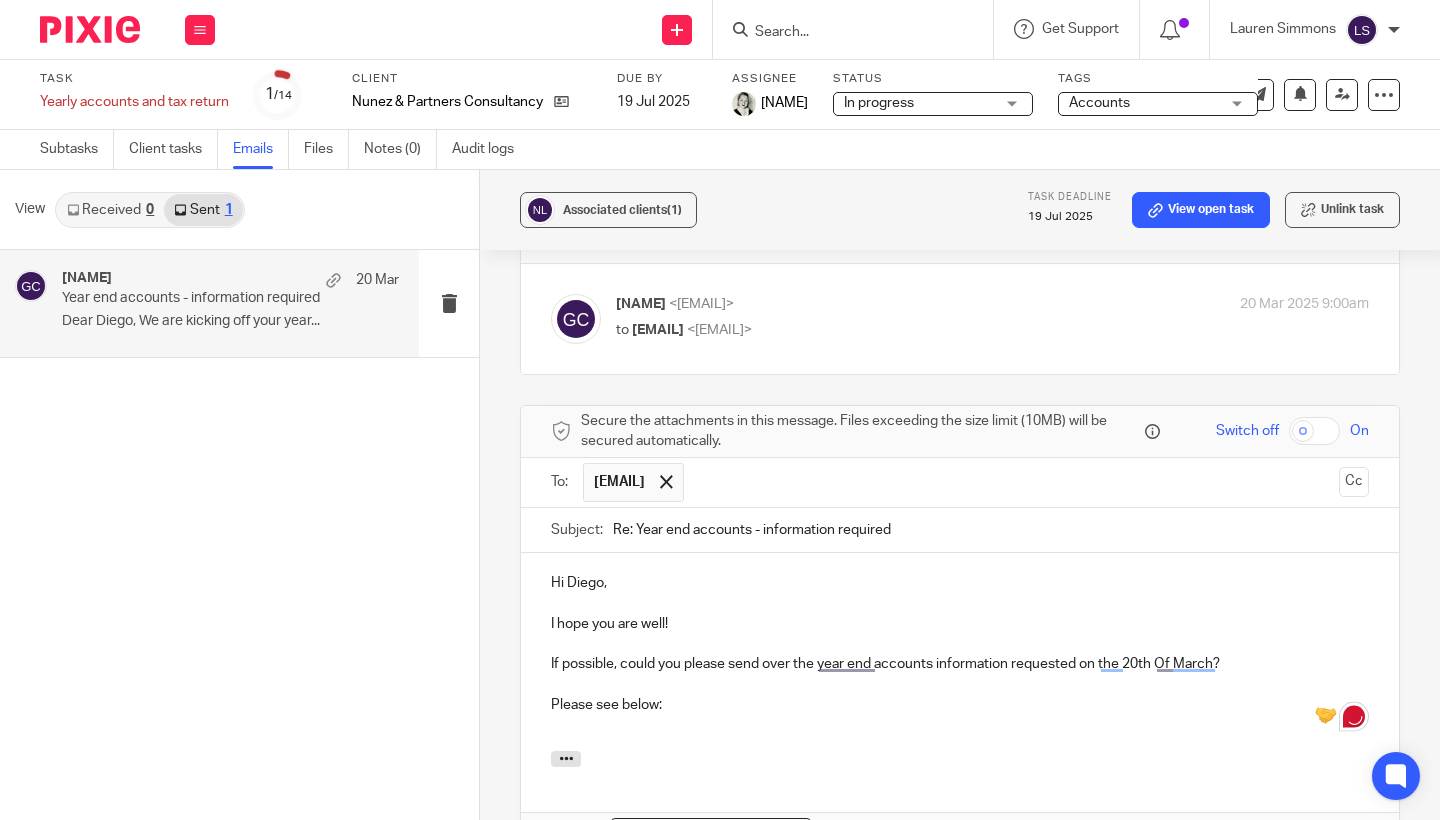 click on "to
diego@diegonunez.co.uk
<diego@diegonunez.co.uk>" at bounding box center [867, 330] 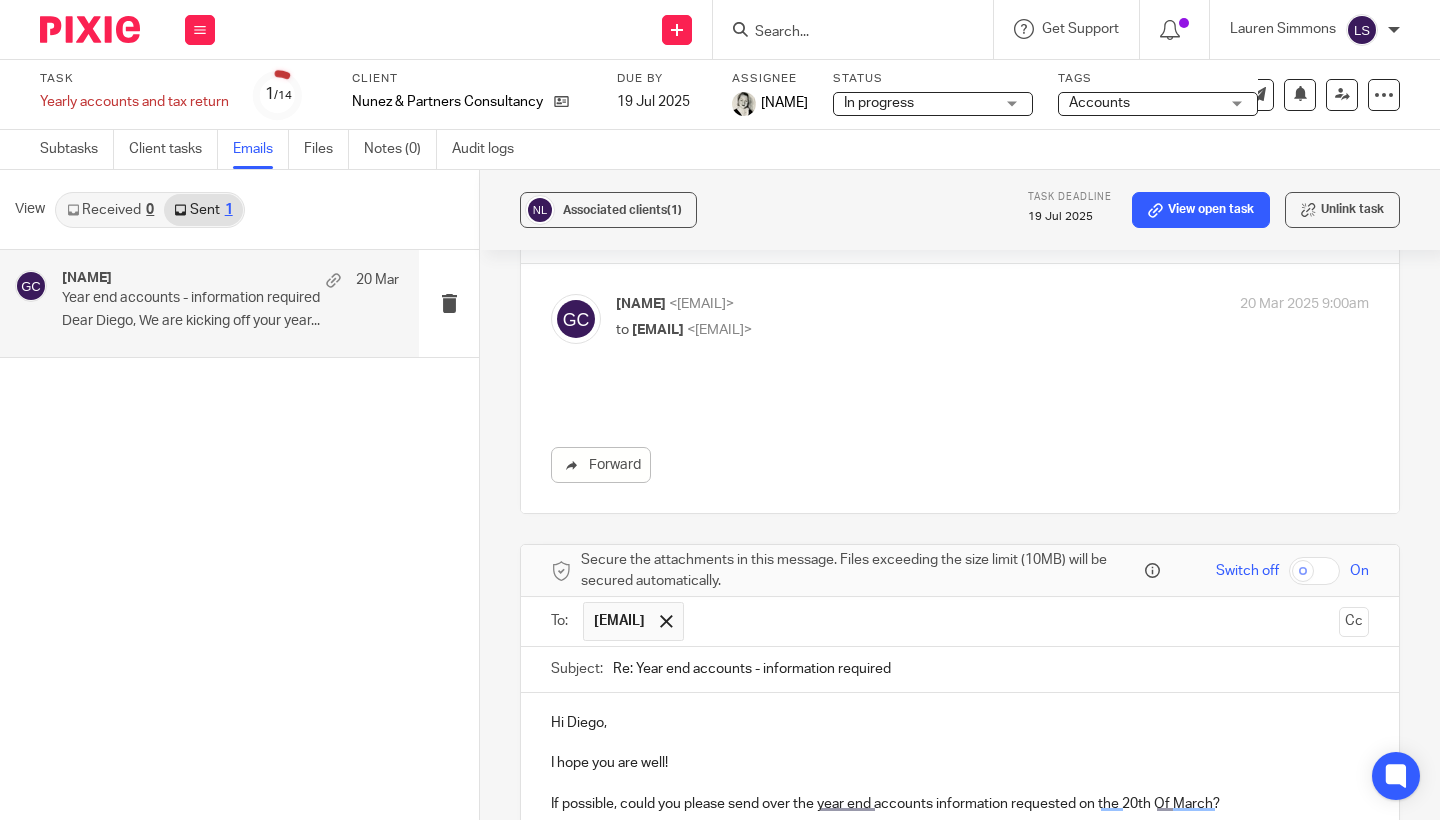 scroll, scrollTop: 0, scrollLeft: 0, axis: both 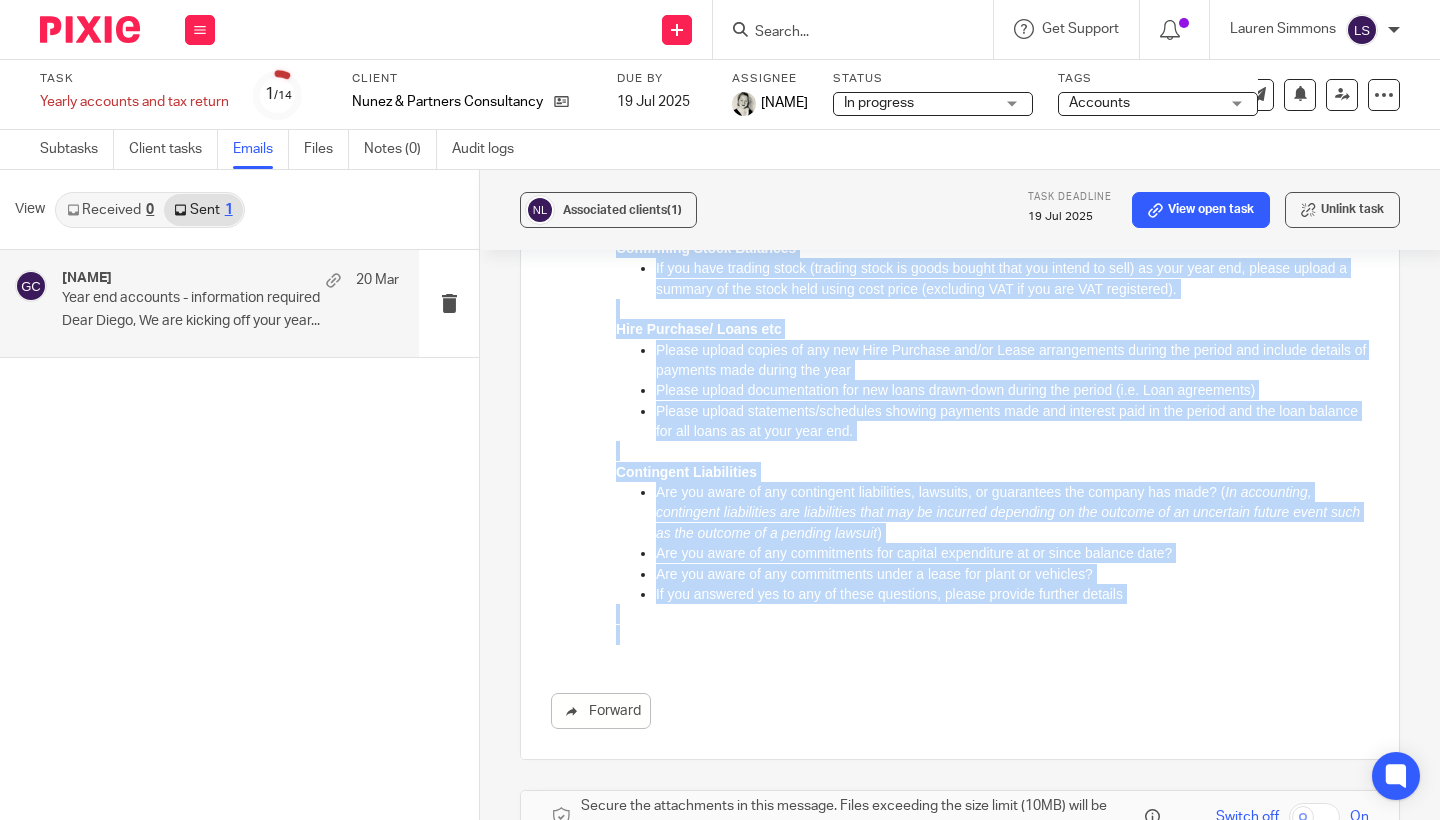 drag, startPoint x: 616, startPoint y: -326, endPoint x: 703, endPoint y: 634, distance: 963.93414 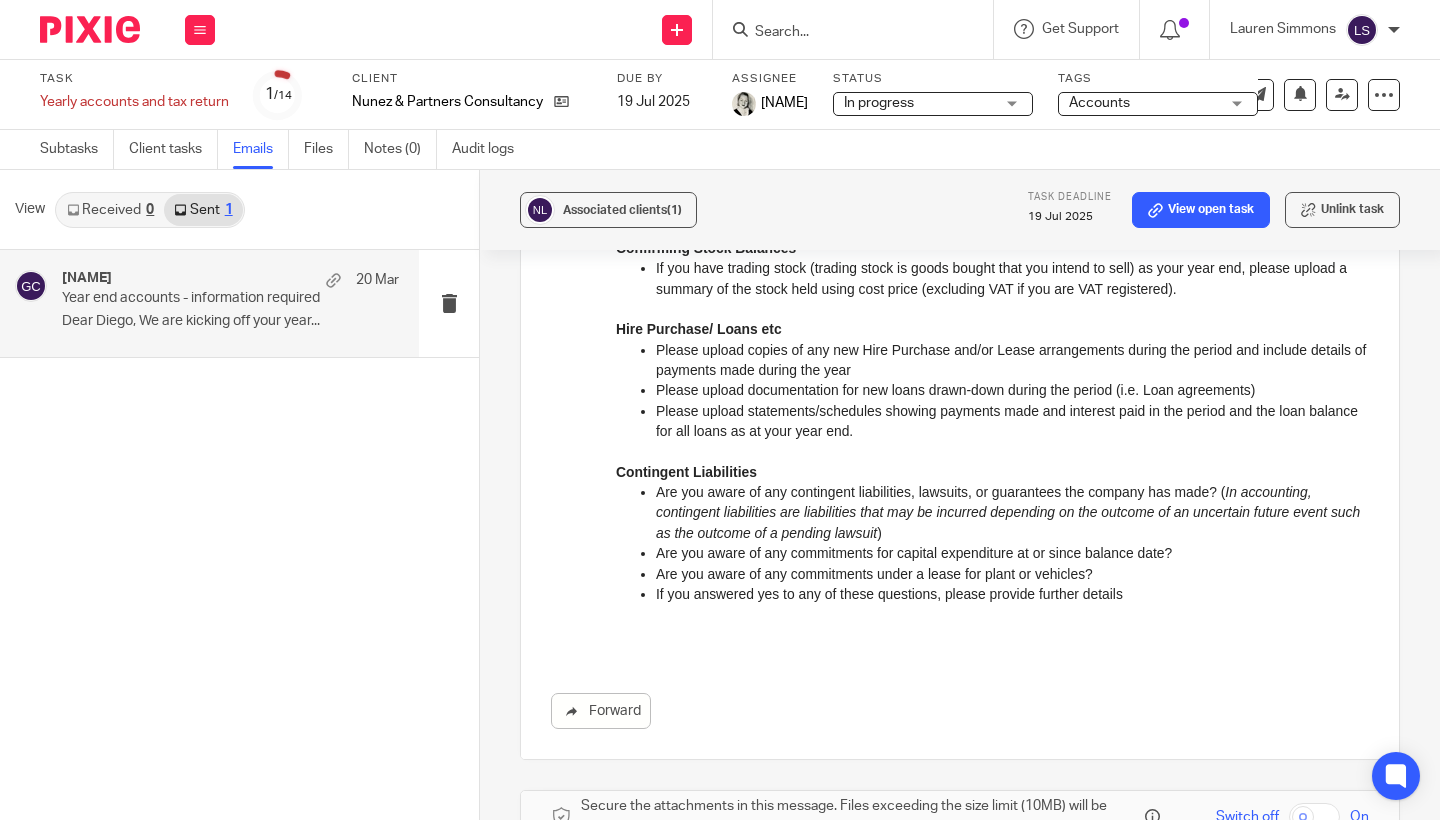 click on "Dear Diego, We are kicking off your year end Accounts and Corporation Tax return work for Nunez & Partners Consultancy Ltd We require some information for these. Please can you review the questions below. Questions can be answered by an email reply (for example you can copy and paste the questions into your email and put your responses in bold/ different colour). If some questions don't apply to you, just respond N/A Documents can be uploaded securely here:  https://fearlessfinancials.usepixie.net/u/3626bdf0fea2180477a21a6e358f446e Regards Gillian Caughey Confirming Bank Balances are correct Please send a copy of the bank statement(s) that show the balance at your year-end. If you have company credit cards please send the statement(s) that show the balance at your year-end If you have Paypal, please send the statement that show the balance at your year-end Confirming Employee Costs for your accounting period Confirming Fixed Assets Confirming Stock Balances Hire Purchase/ Loans etc Contingent Liabilities )" at bounding box center (992, 146) 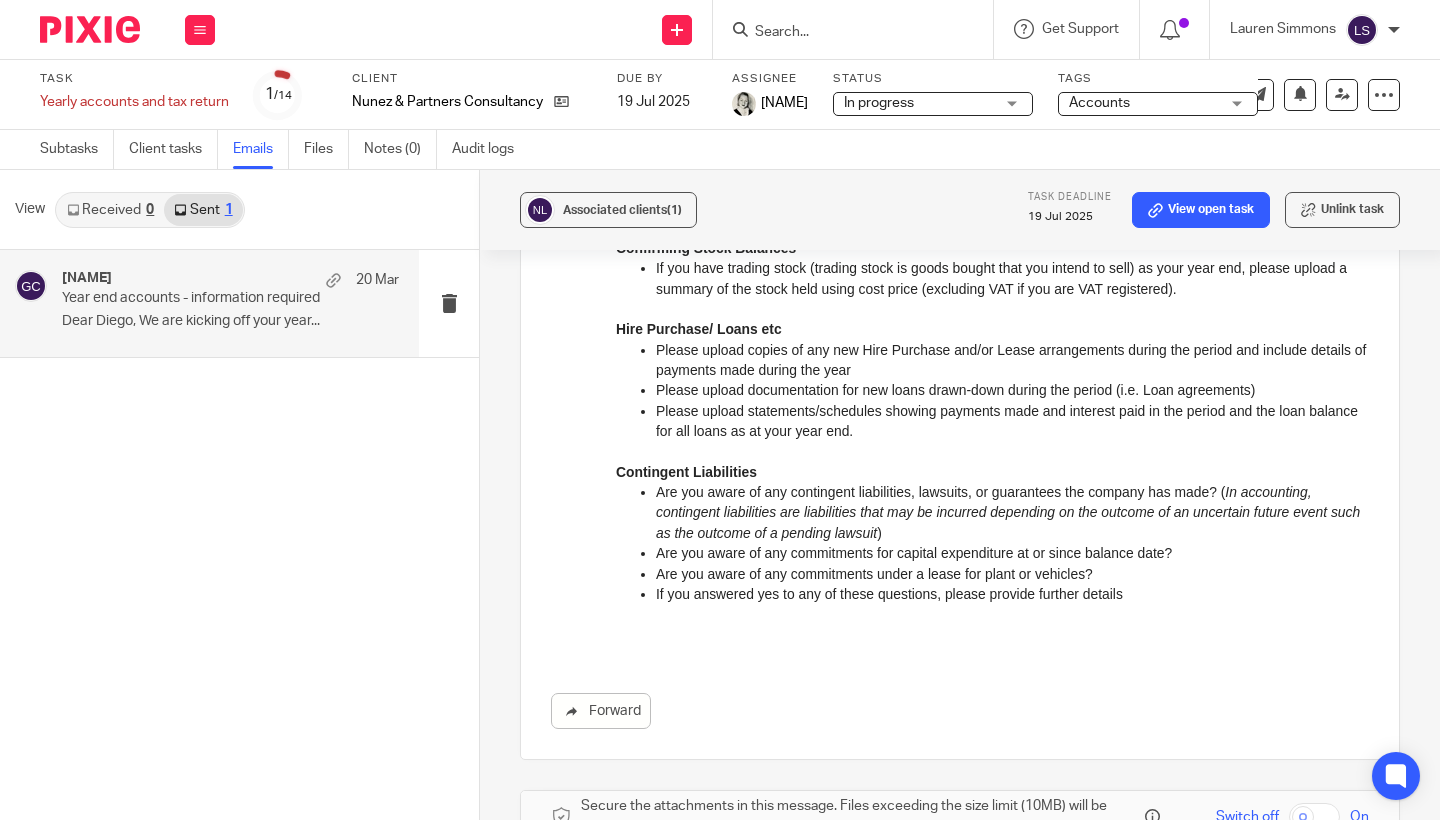 click on "Associated clients  (1)
Task deadline
19 Jul 2025
View open task
Unlink task
Year end accounts - information required
Reply to everyone
Gillian Caughey
<gillian@fearlessfinancials.co.uk>   to
diego@diegonunez.co.uk
<diego@diegonunez.co.uk>       20 Mar 2025 9:00am
Forward
Secure the attachments in this message. Files exceeding the size limit (10MB) will be secured automatically.
Switch off     On     To:
diego@diegonunez.co.uk
diego@diegonunez.co.uk
Cc
Subject:     Re: Year end accounts - information required     Hi Diego, I hope you are well!  Please see below:             Attachments" at bounding box center [960, 495] 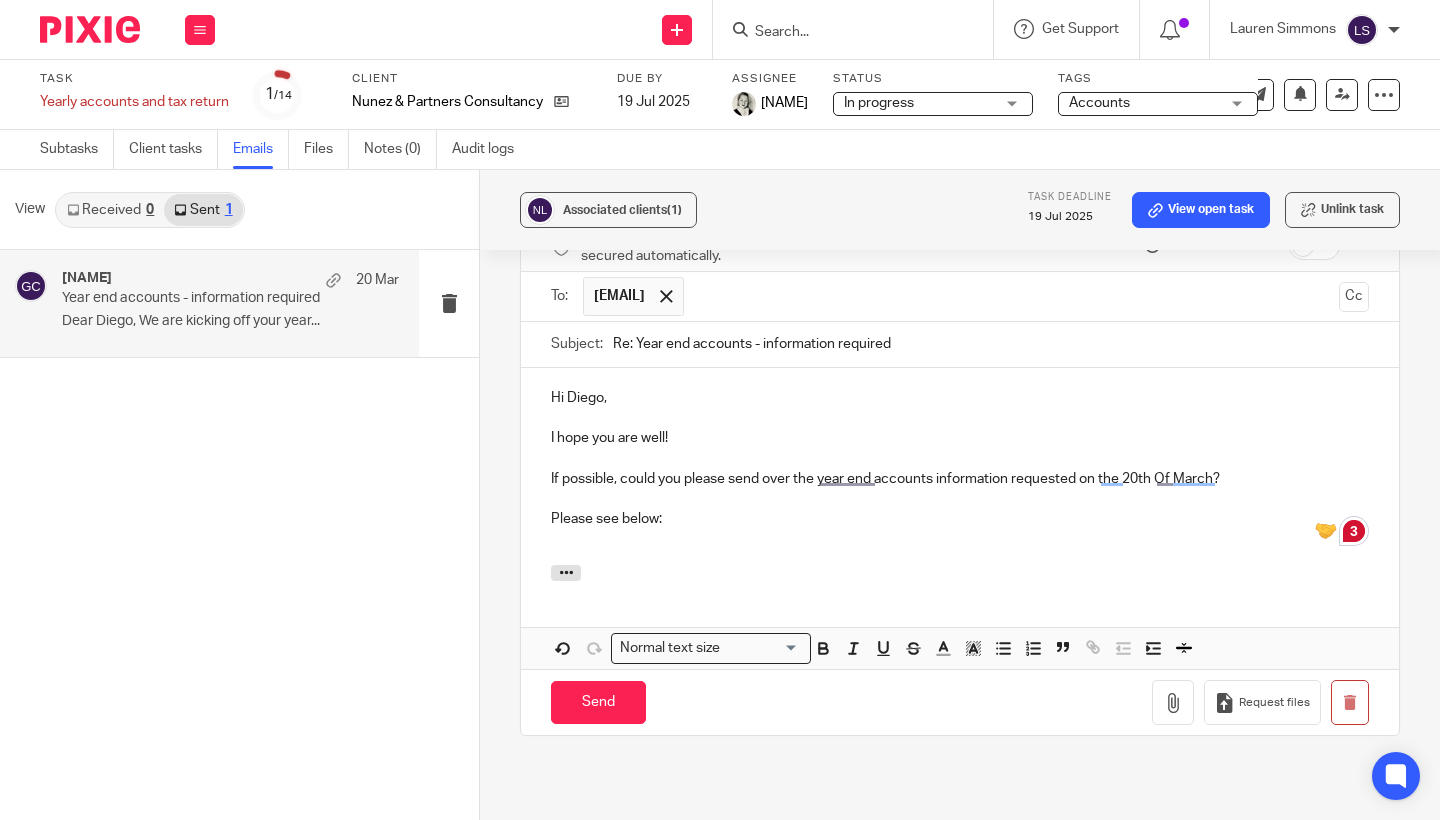 scroll, scrollTop: 1393, scrollLeft: 0, axis: vertical 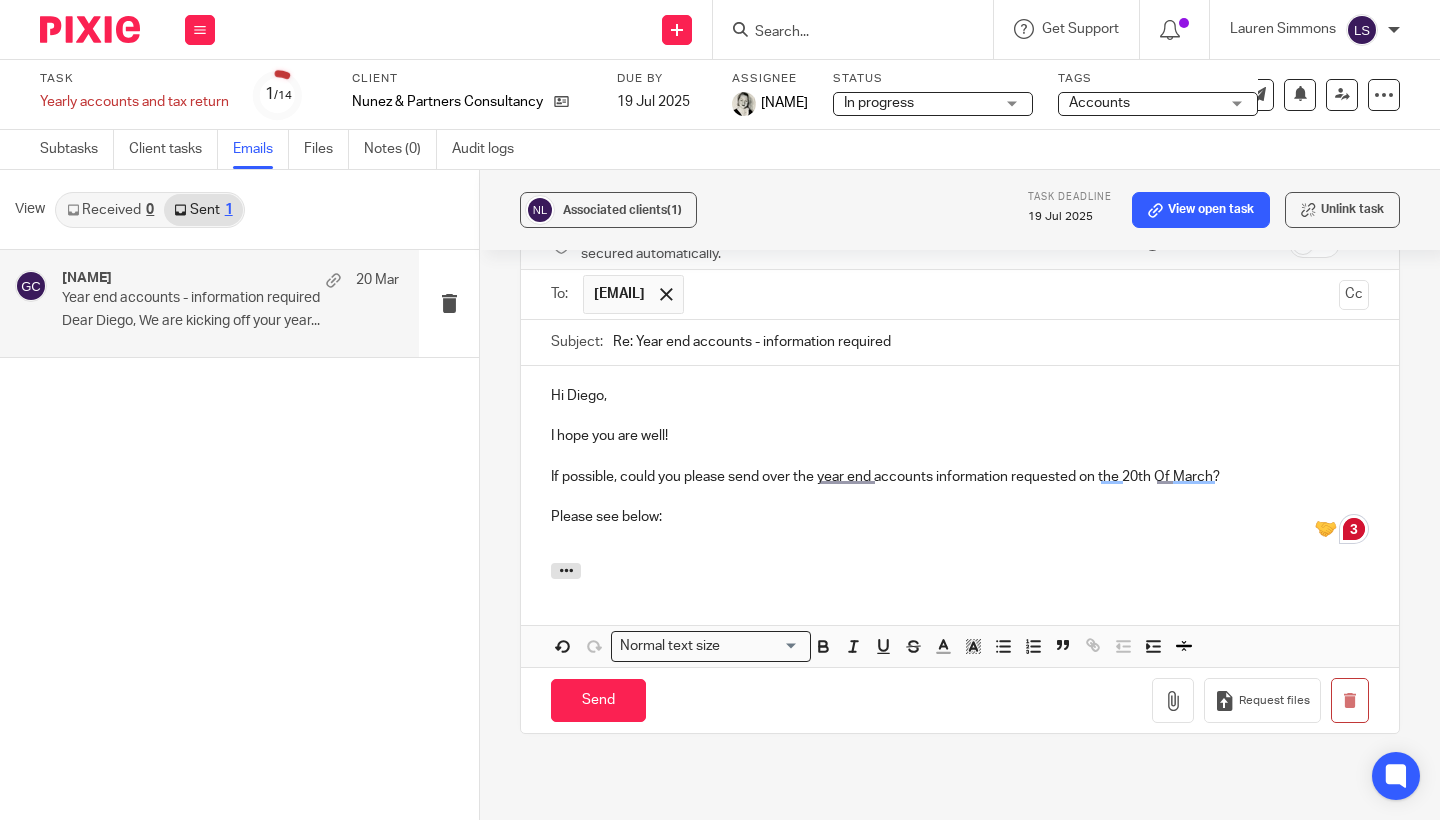click on "Please see below:" at bounding box center [960, 517] 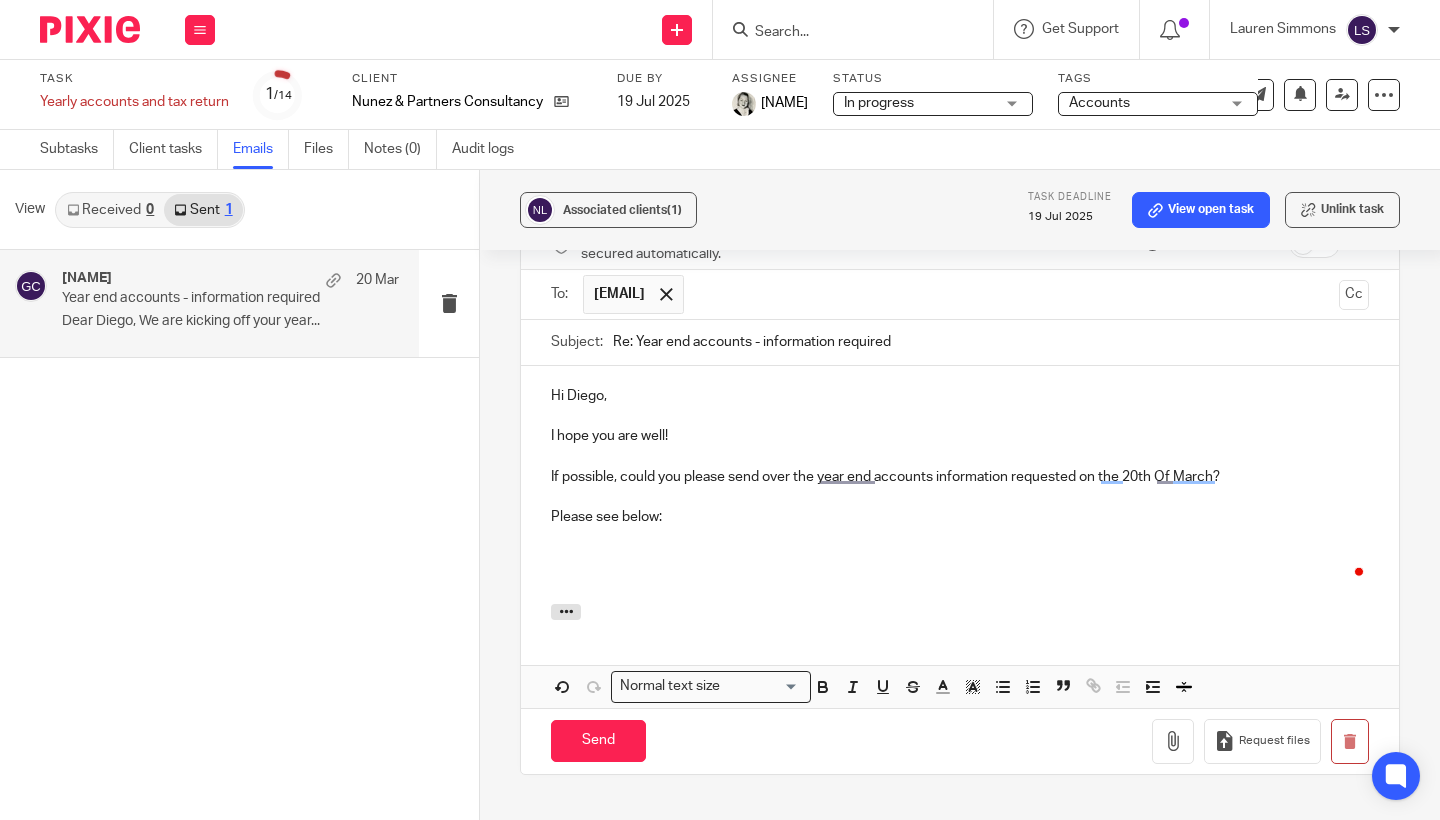 scroll, scrollTop: 1218, scrollLeft: 0, axis: vertical 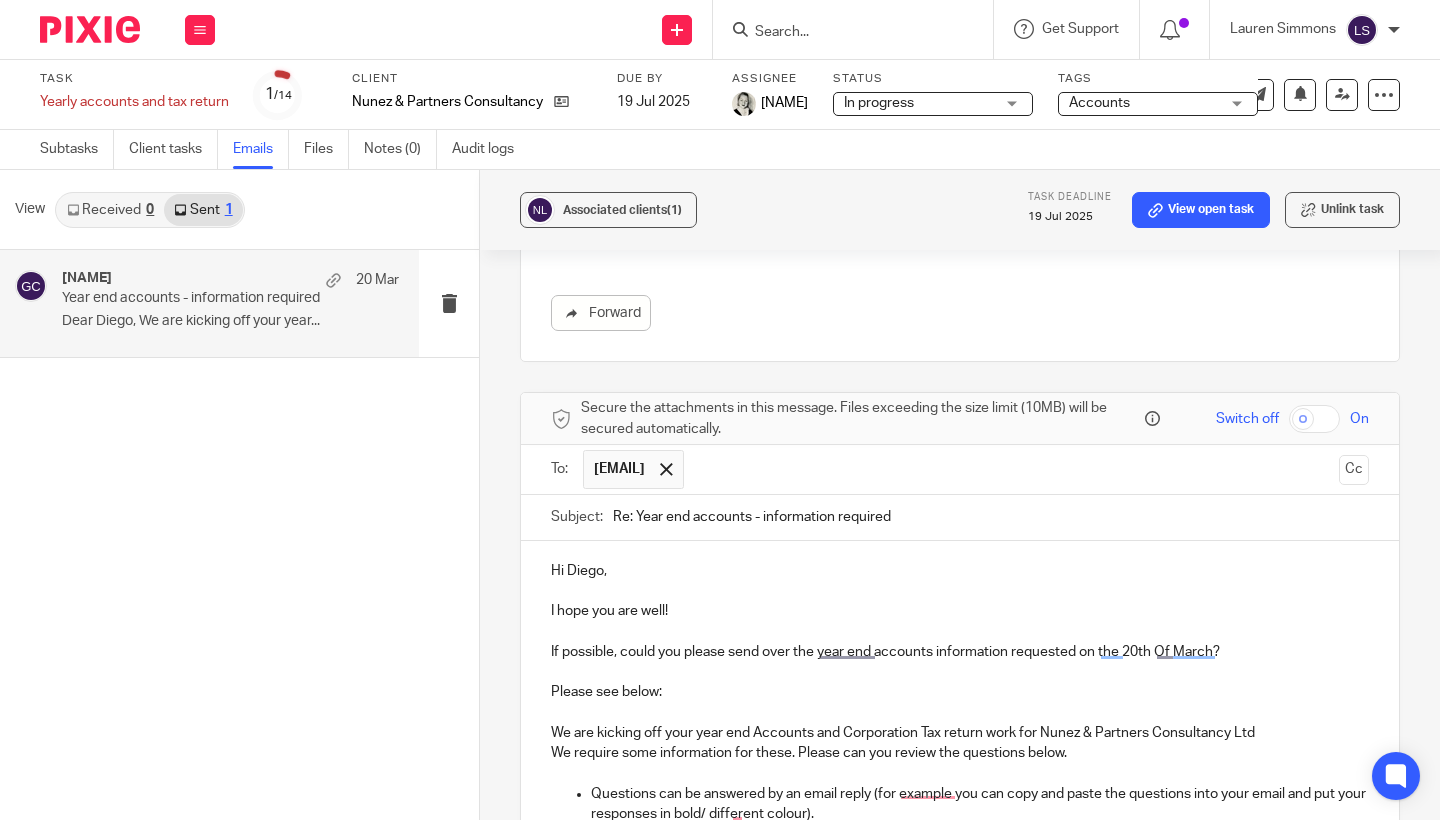 click on "Associated clients  (1)
Task deadline
19 Jul 2025
View open task
Unlink task
Year end accounts - information required
Reply to everyone
Gillian Caughey
<gillian@fearlessfinancials.co.uk>   to
diego@diegonunez.co.uk
<diego@diegonunez.co.uk>       20 Mar 2025 9:00am
Forward
Secure the attachments in this message. Files exceeding the size limit (10MB) will be secured automatically.
Switch off     On     To:
diego@diegonunez.co.uk
diego@diegonunez.co.uk
Cc
Subject:     Re: Year end accounts - information required     Hi Diego, I hope you are well!  Please see below: Documents can be uploaded securely here:" at bounding box center (960, 495) 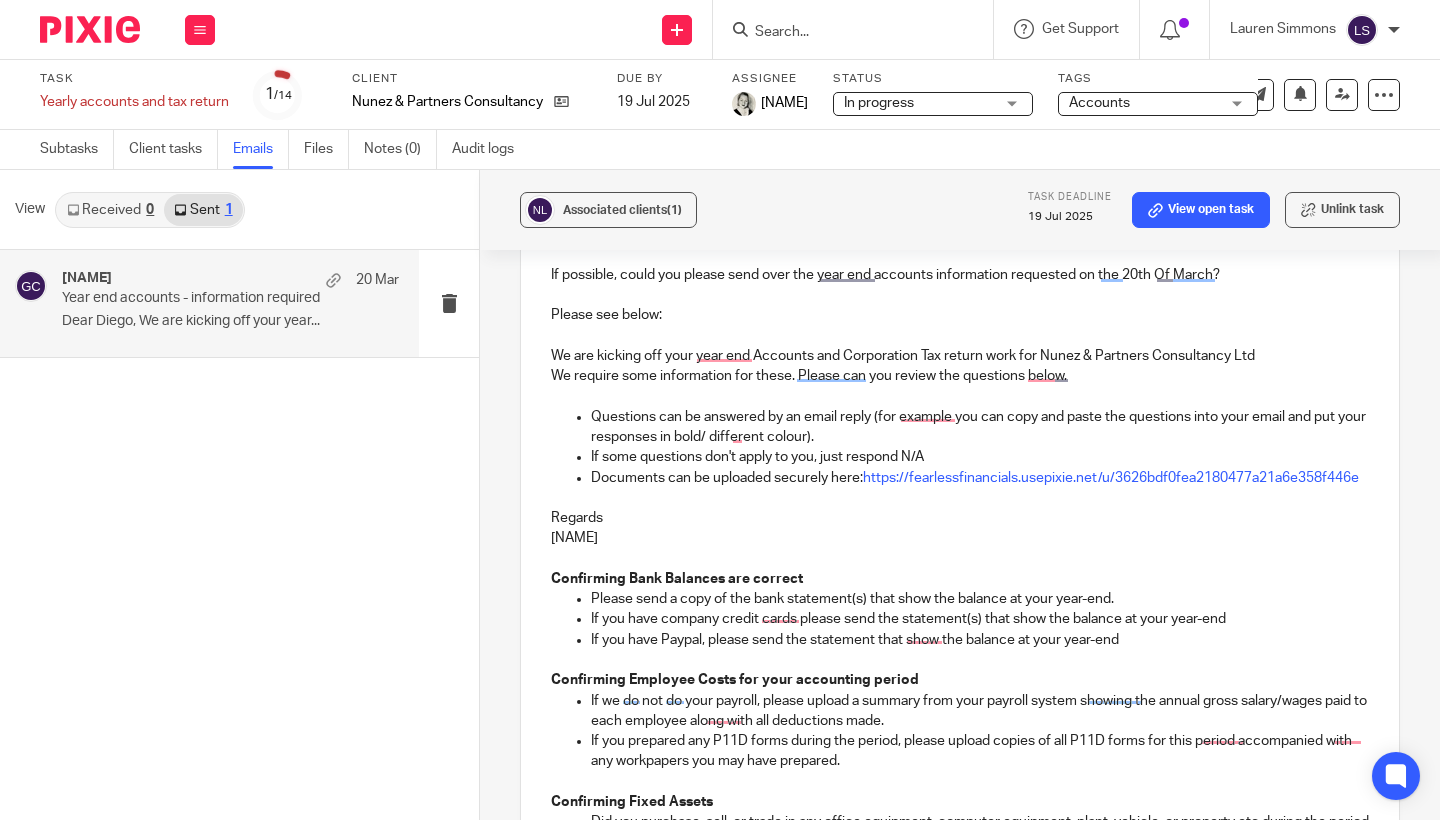 scroll, scrollTop: 1605, scrollLeft: 0, axis: vertical 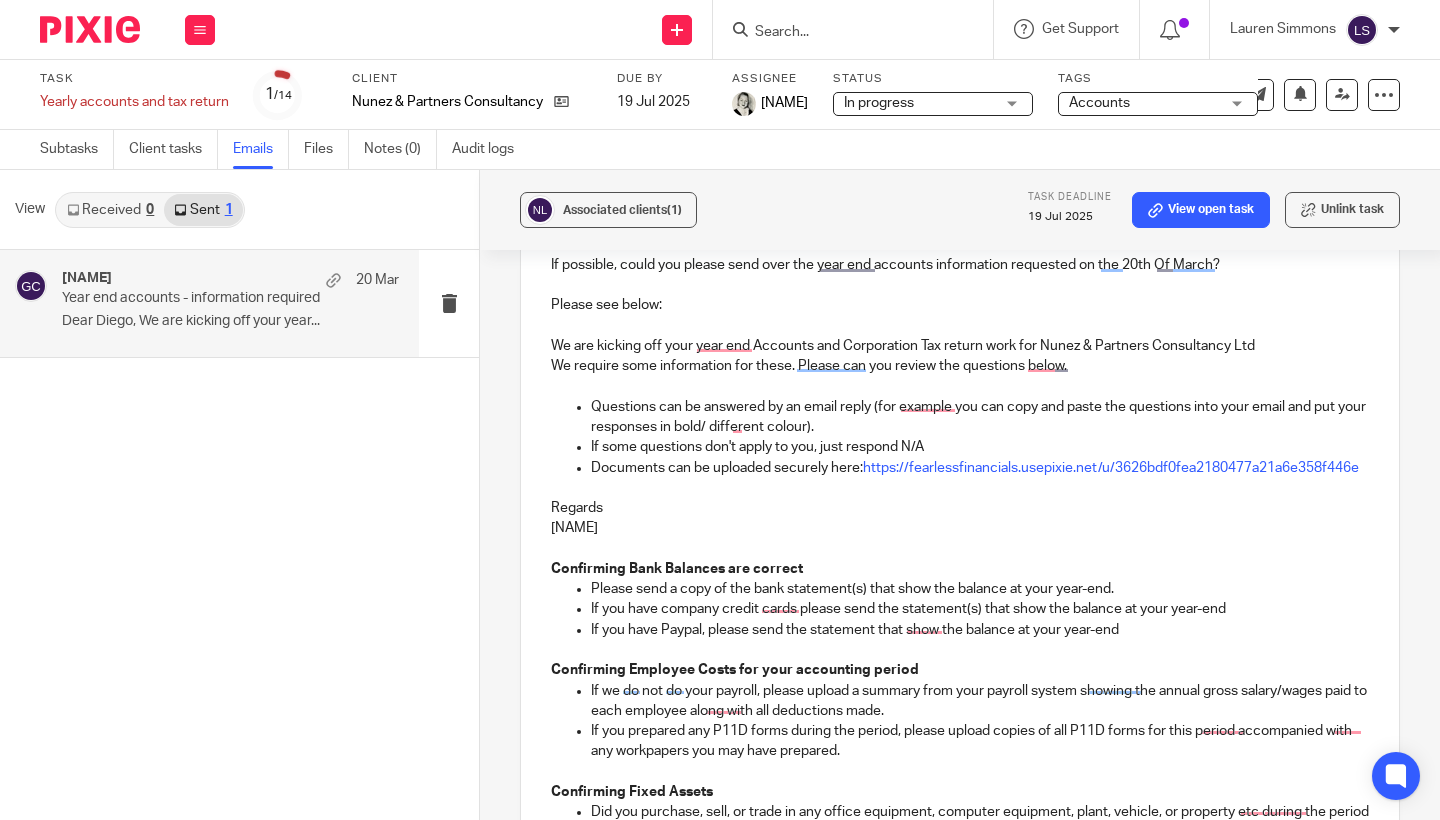 drag, startPoint x: 658, startPoint y: 539, endPoint x: 544, endPoint y: 521, distance: 115.41231 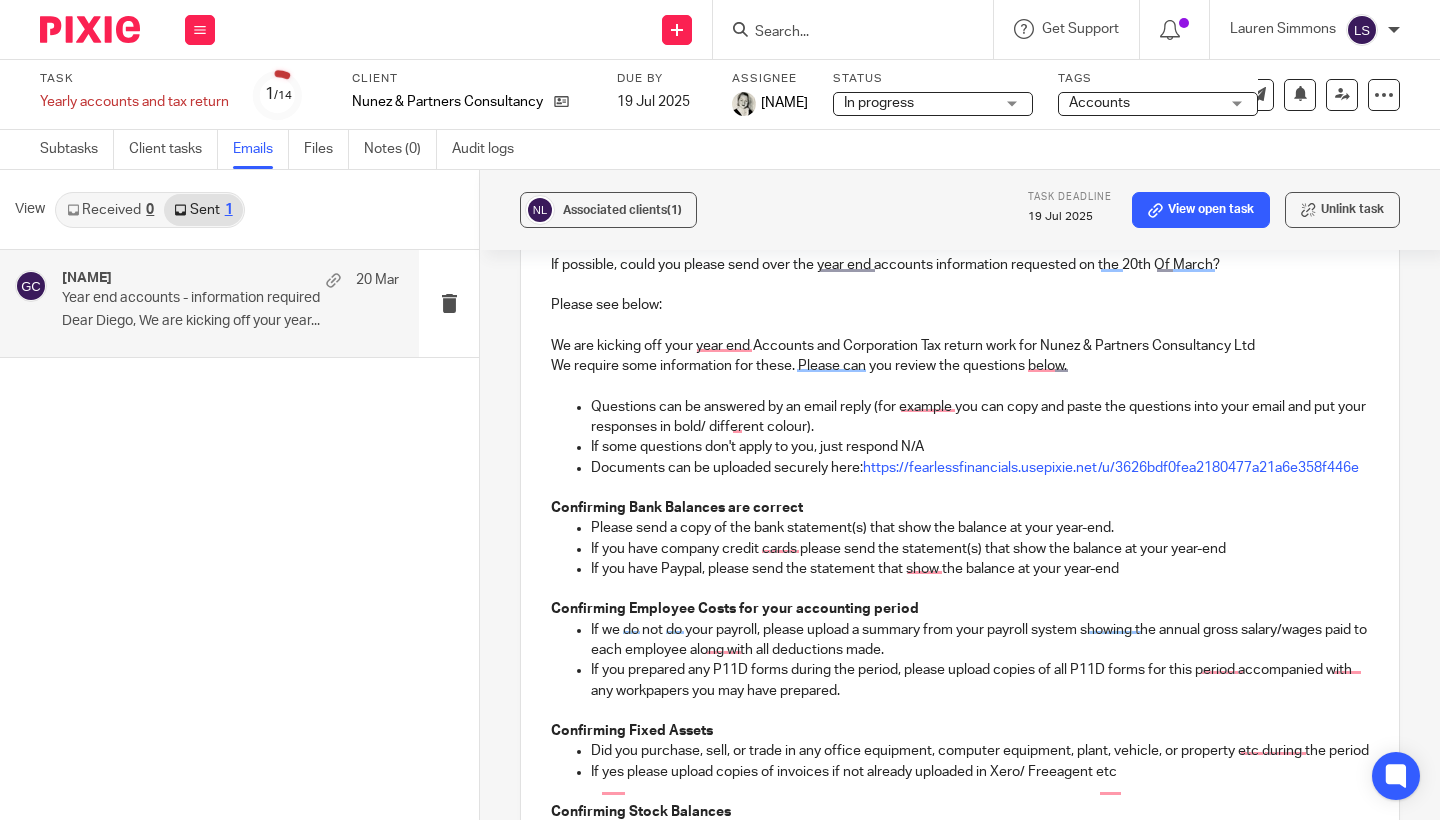 click on "Associated clients  (1)
Task deadline
19 Jul 2025
View open task
Unlink task
Year end accounts - information required
Reply to everyone
Gillian Caughey
<gillian@fearlessfinancials.co.uk>   to
diego@diegonunez.co.uk
<diego@diegonunez.co.uk>       20 Mar 2025 9:00am
Forward
Secure the attachments in this message. Files exceeding the size limit (10MB) will be secured automatically.
Switch off     On     To:
diego@diegonunez.co.uk
diego@diegonunez.co.uk
Cc
Subject:     Re: Year end accounts - information required     Hi Diego, I hope you are well!  Please see below: Documents can be uploaded securely here:" at bounding box center [960, 495] 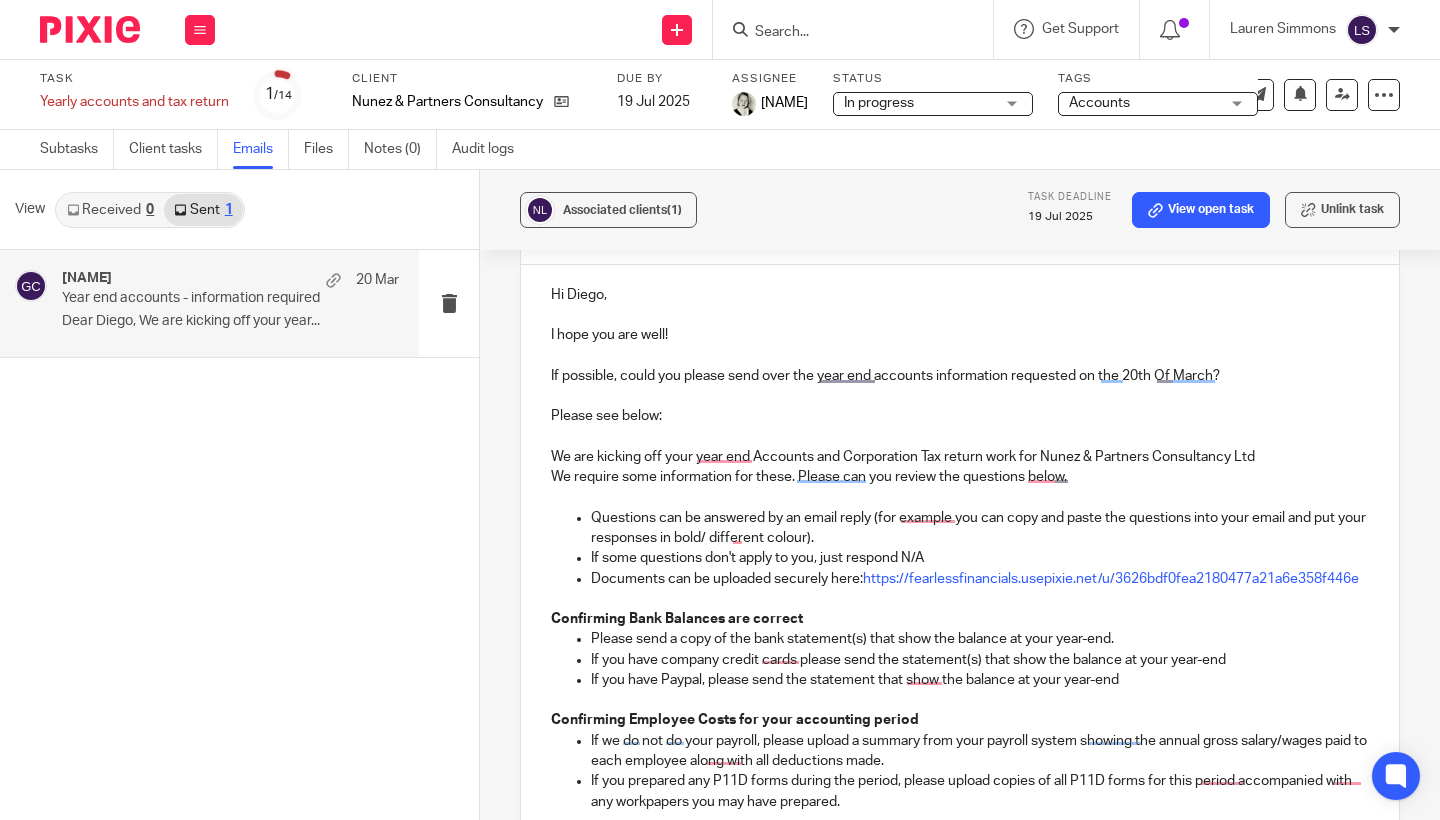 scroll, scrollTop: 1506, scrollLeft: 0, axis: vertical 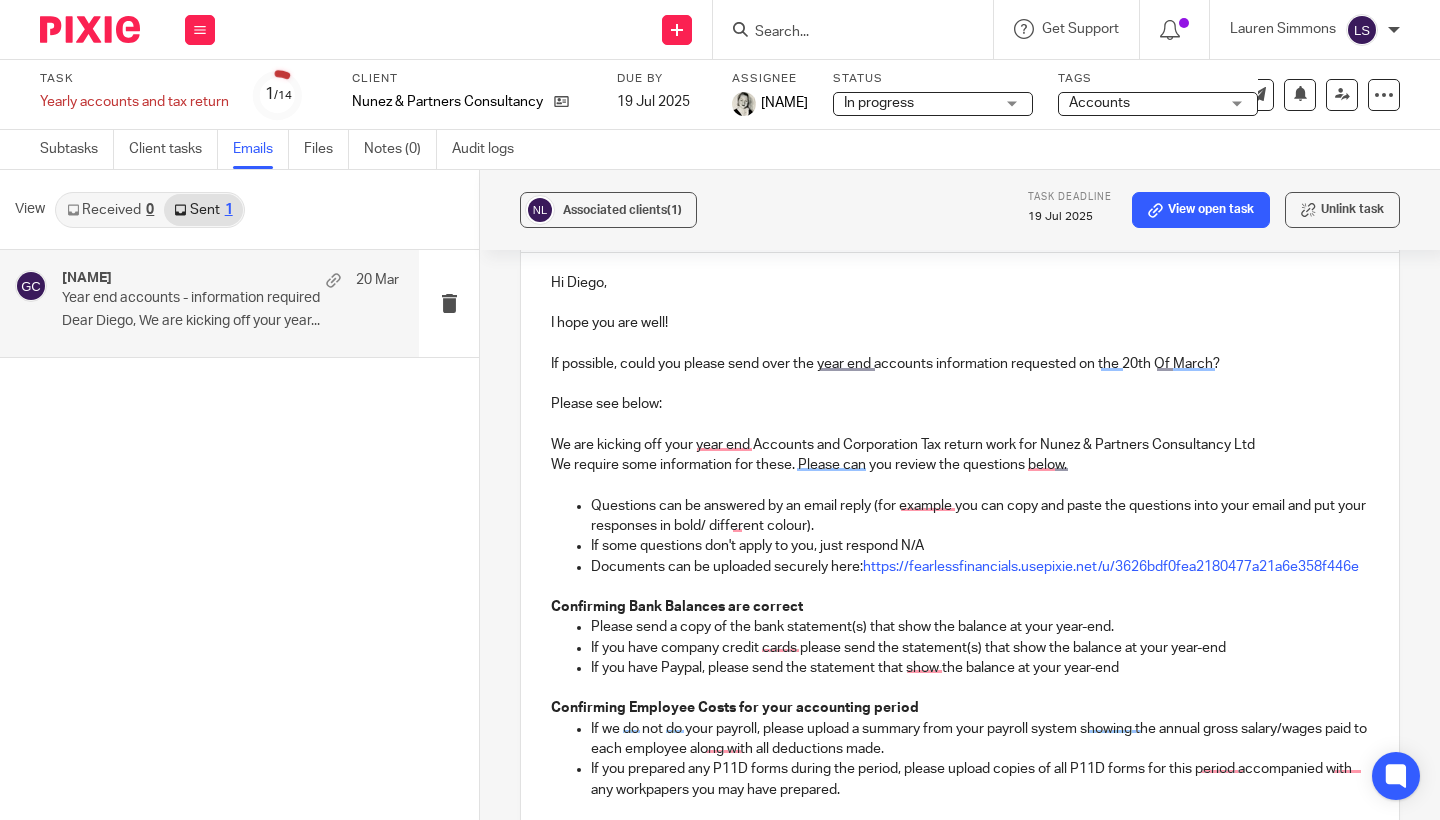 click on "Please see below:" at bounding box center (960, 404) 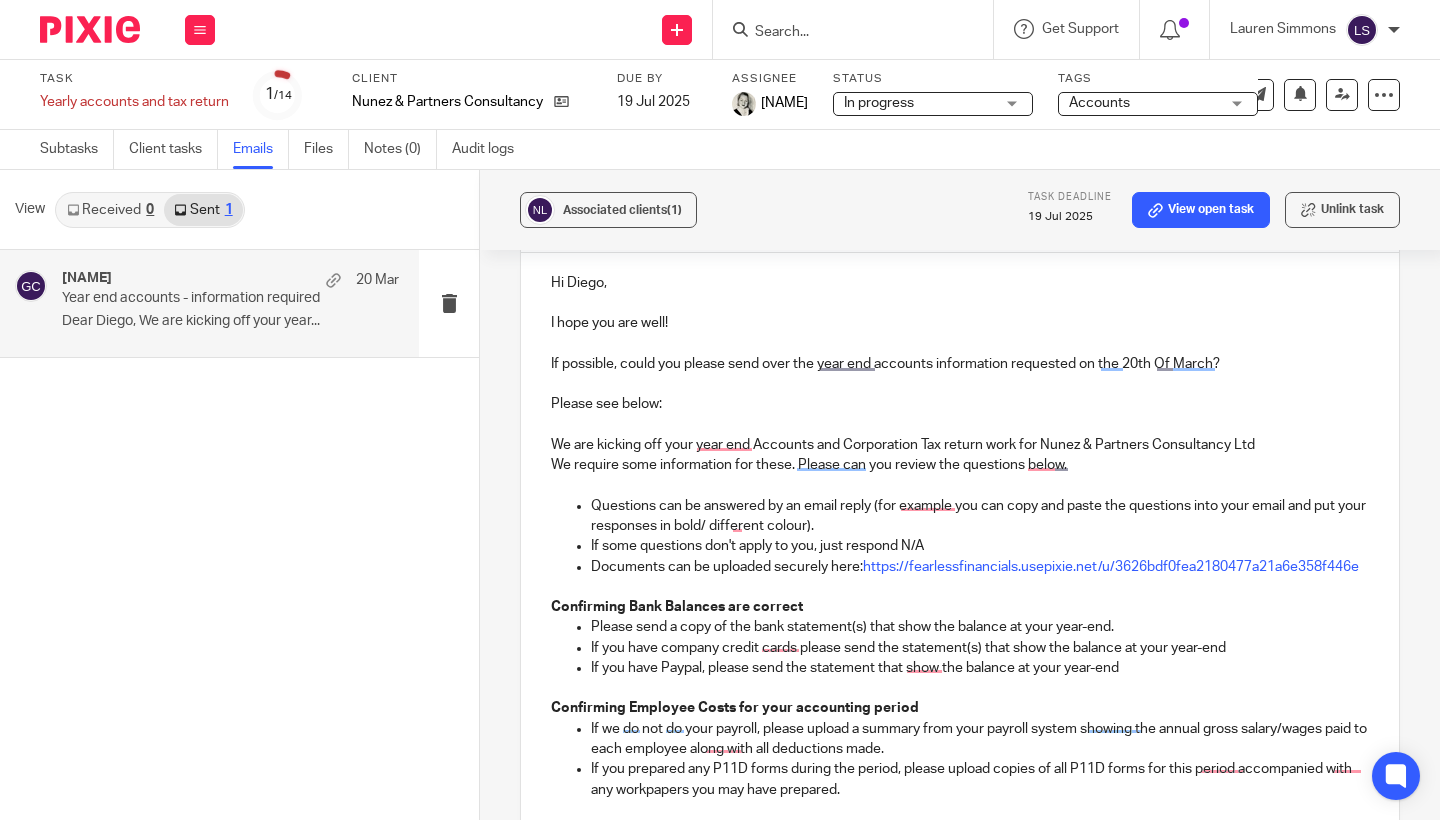 click on "Associated clients  (1)
Task deadline
19 Jul 2025
View open task
Unlink task
Year end accounts - information required
Reply to everyone
Gillian Caughey
<gillian@fearlessfinancials.co.uk>   to
diego@diegonunez.co.uk
<diego@diegonunez.co.uk>       20 Mar 2025 9:00am
Forward
Secure the attachments in this message. Files exceeding the size limit (10MB) will be secured automatically.
Switch off     On     To:
diego@diegonunez.co.uk
diego@diegonunez.co.uk
Cc
Subject:     Re: Year end accounts - information required     Hi Diego, I hope you are well!  Please see below: Documents can be uploaded securely here:" at bounding box center (960, 495) 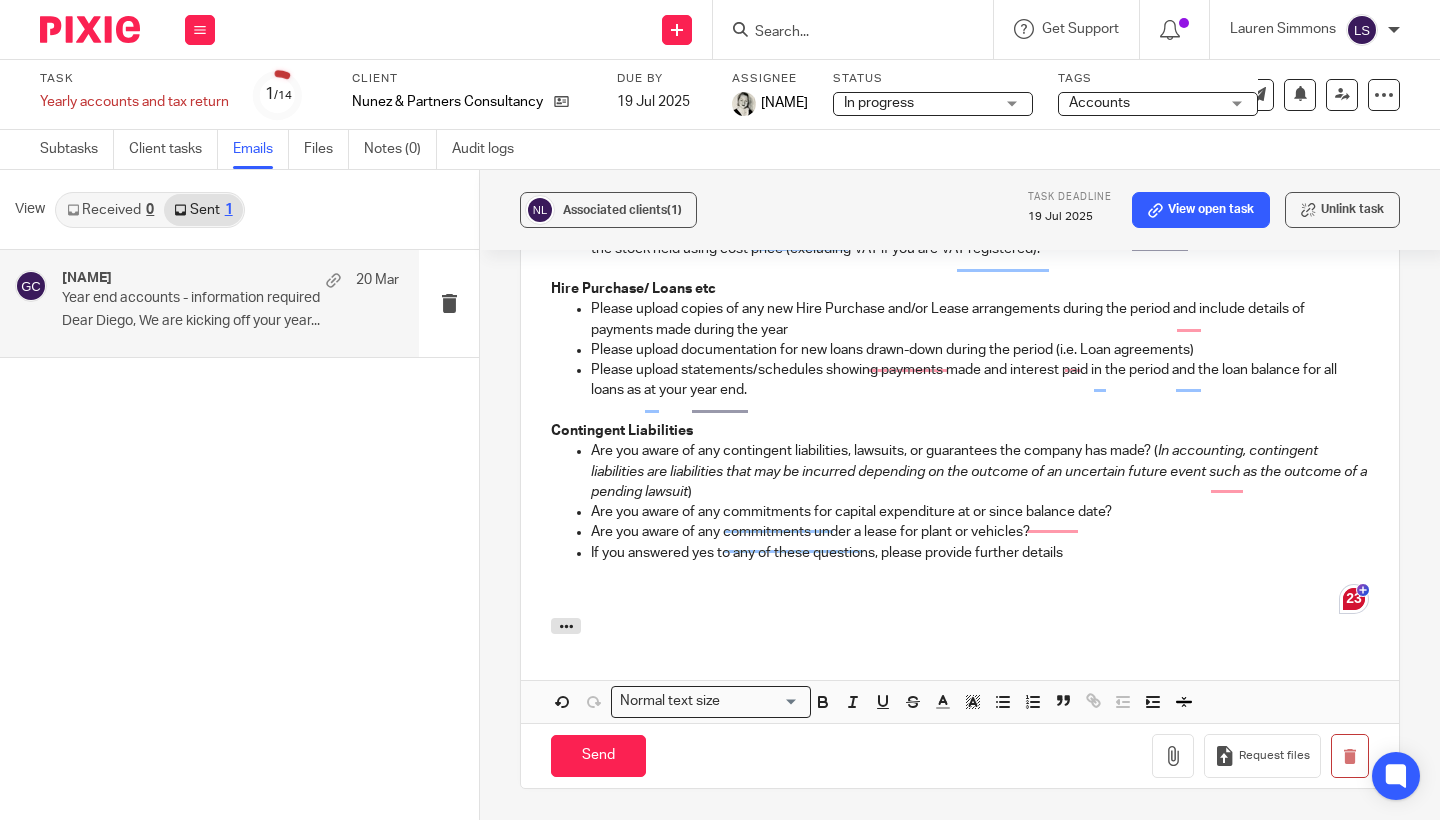 scroll, scrollTop: 2210, scrollLeft: 0, axis: vertical 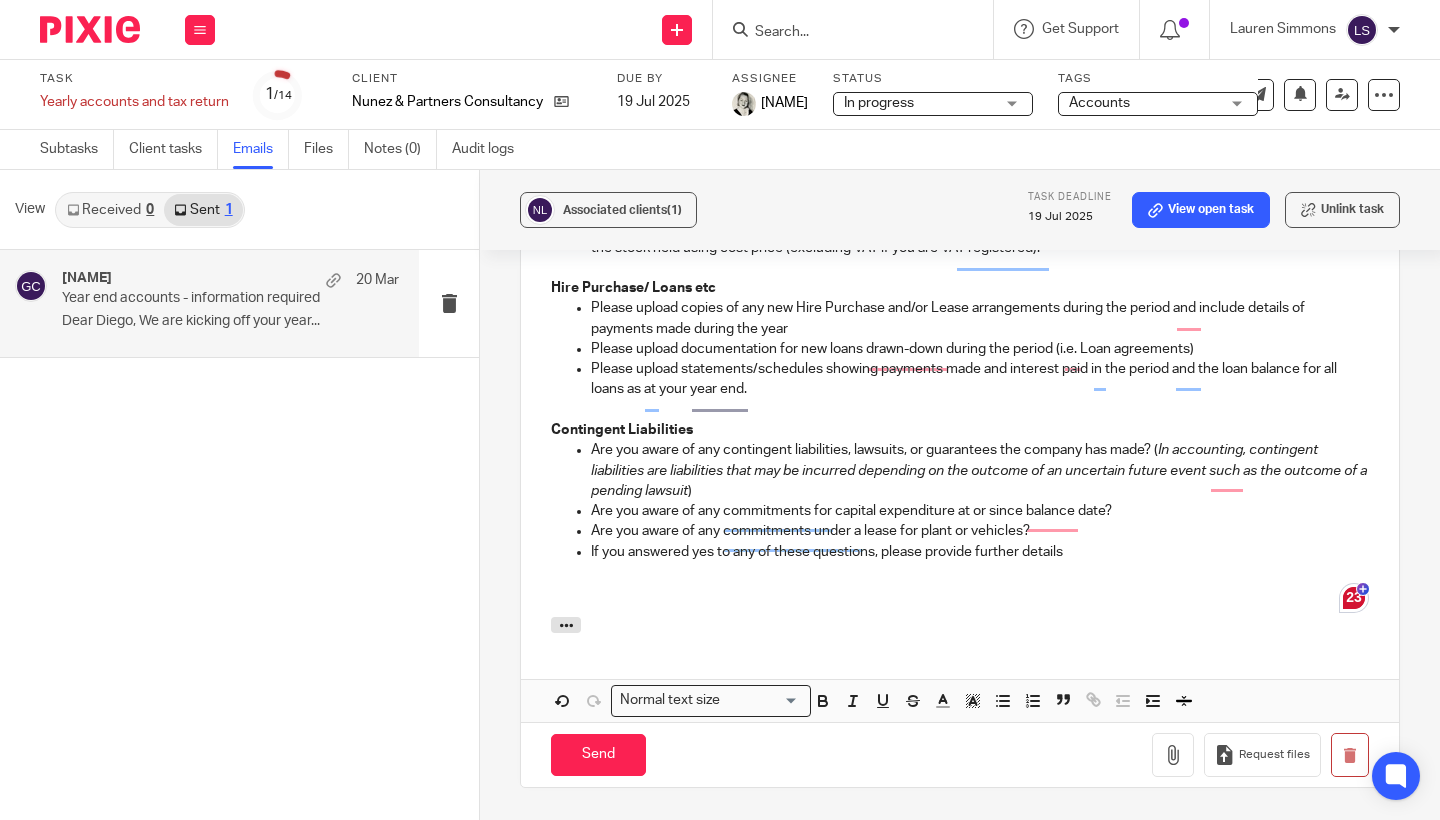 click on "If you answered yes to any of these questions, please provide further details" at bounding box center [980, 552] 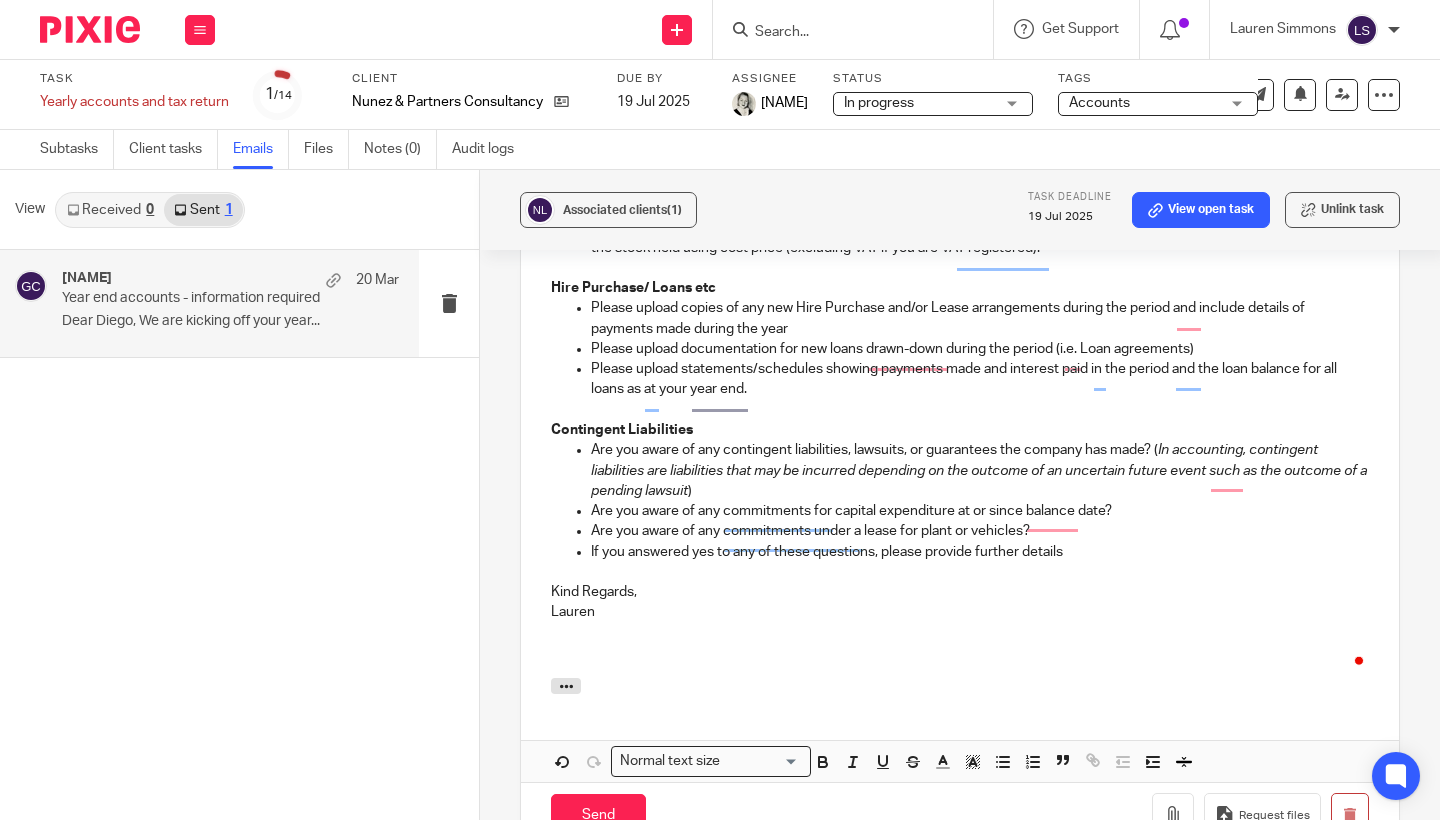 click on "Associated clients  (1)
Task deadline
19 Jul 2025
View open task
Unlink task
Year end accounts - information required
Reply to everyone
Gillian Caughey
<gillian@fearlessfinancials.co.uk>   to
diego@diegonunez.co.uk
<diego@diegonunez.co.uk>       20 Mar 2025 9:00am
Forward
Secure the attachments in this message. Files exceeding the size limit (10MB) will be secured automatically.
Switch off     On     To:
diego@diegonunez.co.uk
diego@diegonunez.co.uk
Cc
Subject:     Re: Year end accounts - information required     Hi Diego, I hope you are well!  Please see below: Documents can be uploaded securely here:" at bounding box center (960, 495) 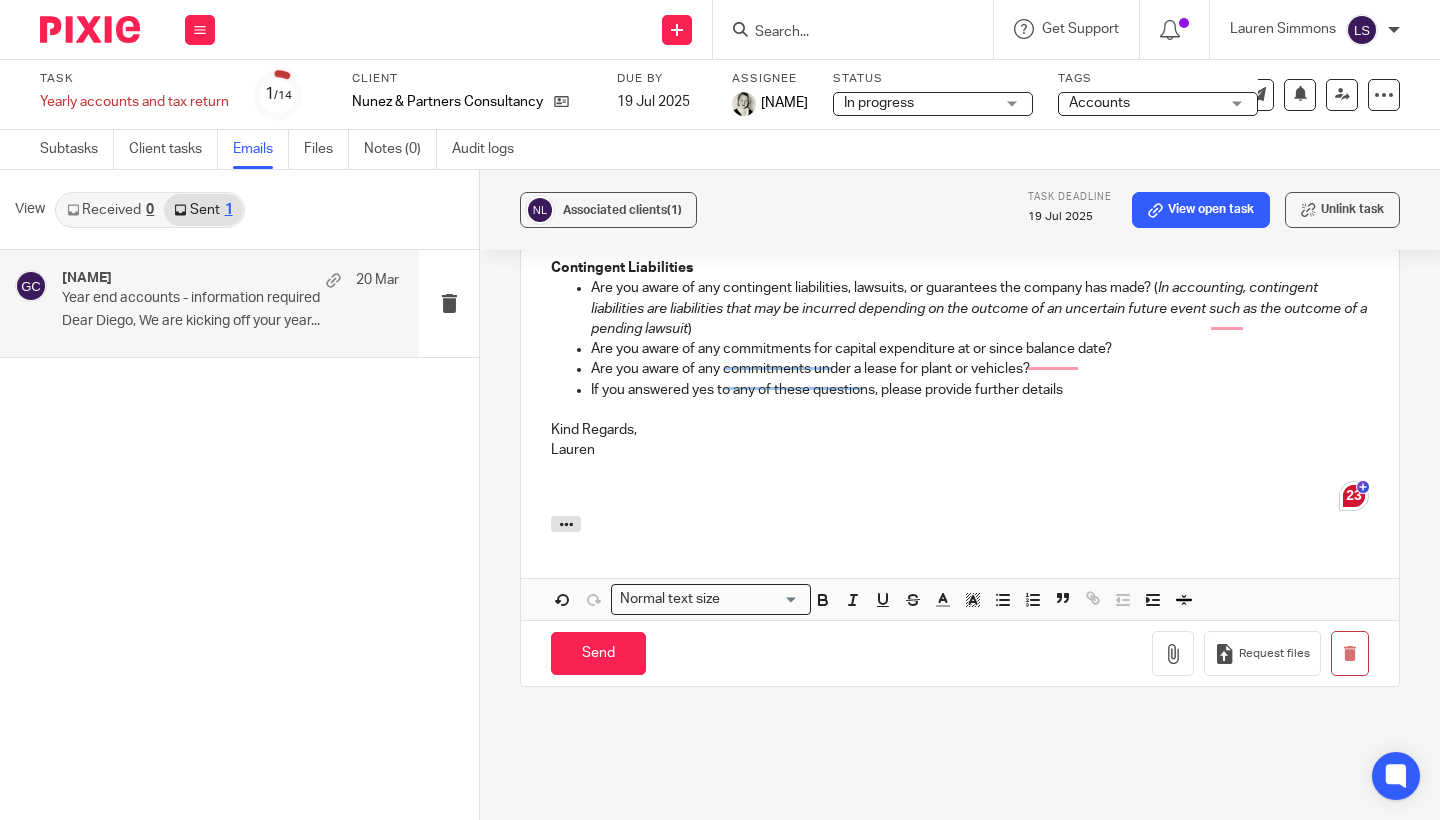 scroll, scrollTop: 2382, scrollLeft: 0, axis: vertical 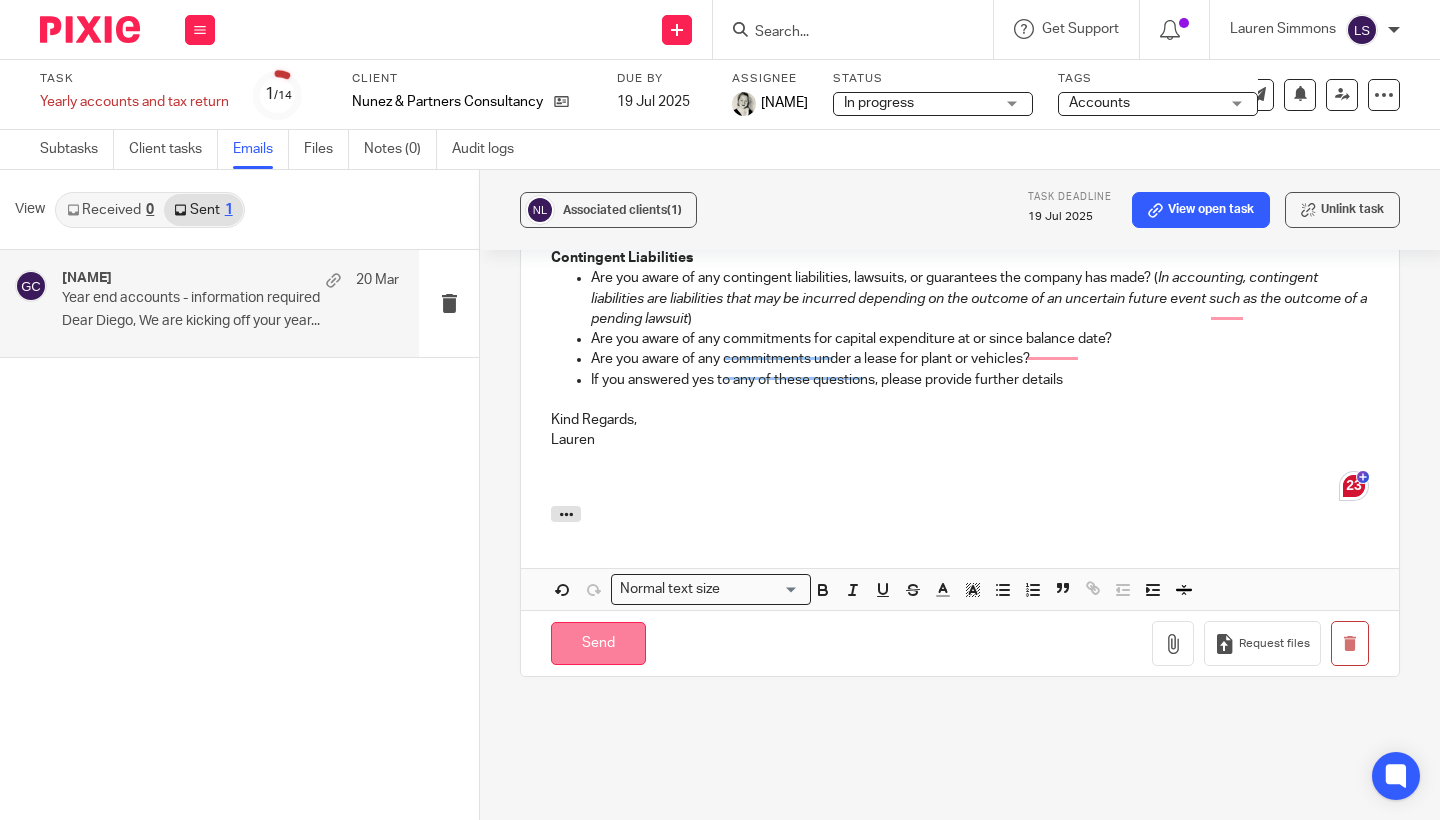 click on "Send" at bounding box center (598, 643) 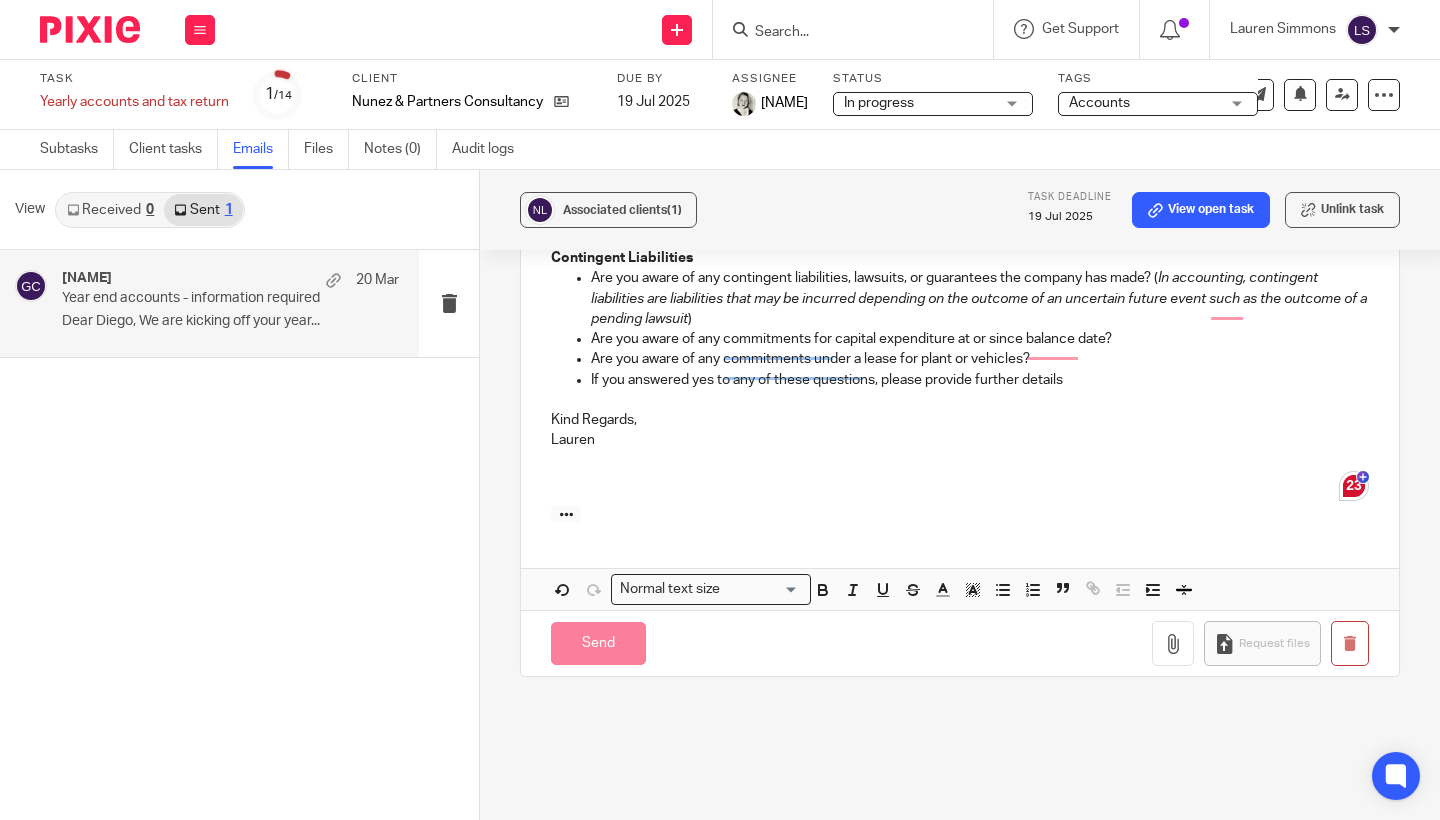scroll, scrollTop: 1035, scrollLeft: 0, axis: vertical 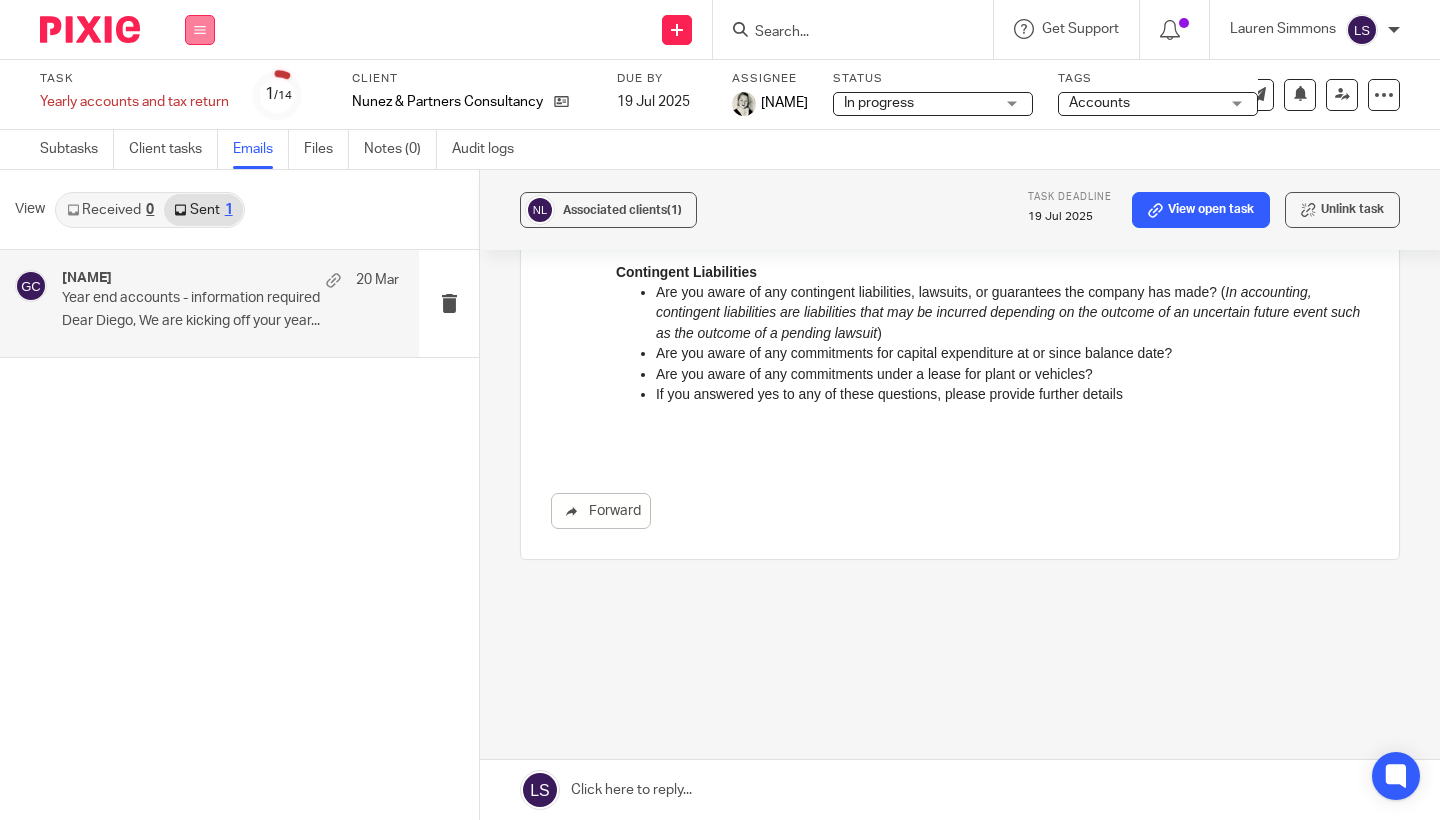 click at bounding box center [200, 30] 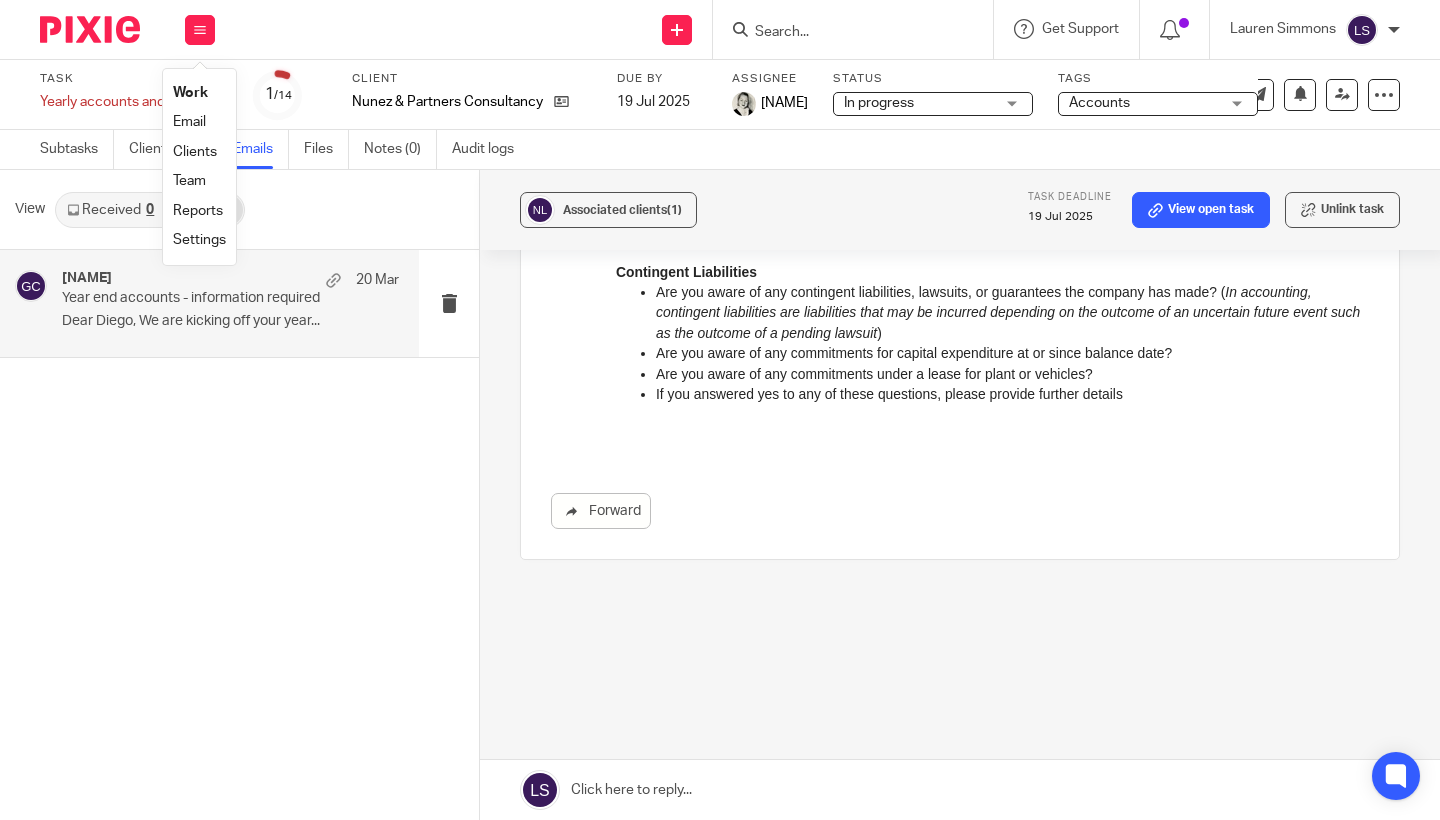 click on "Email" at bounding box center [189, 122] 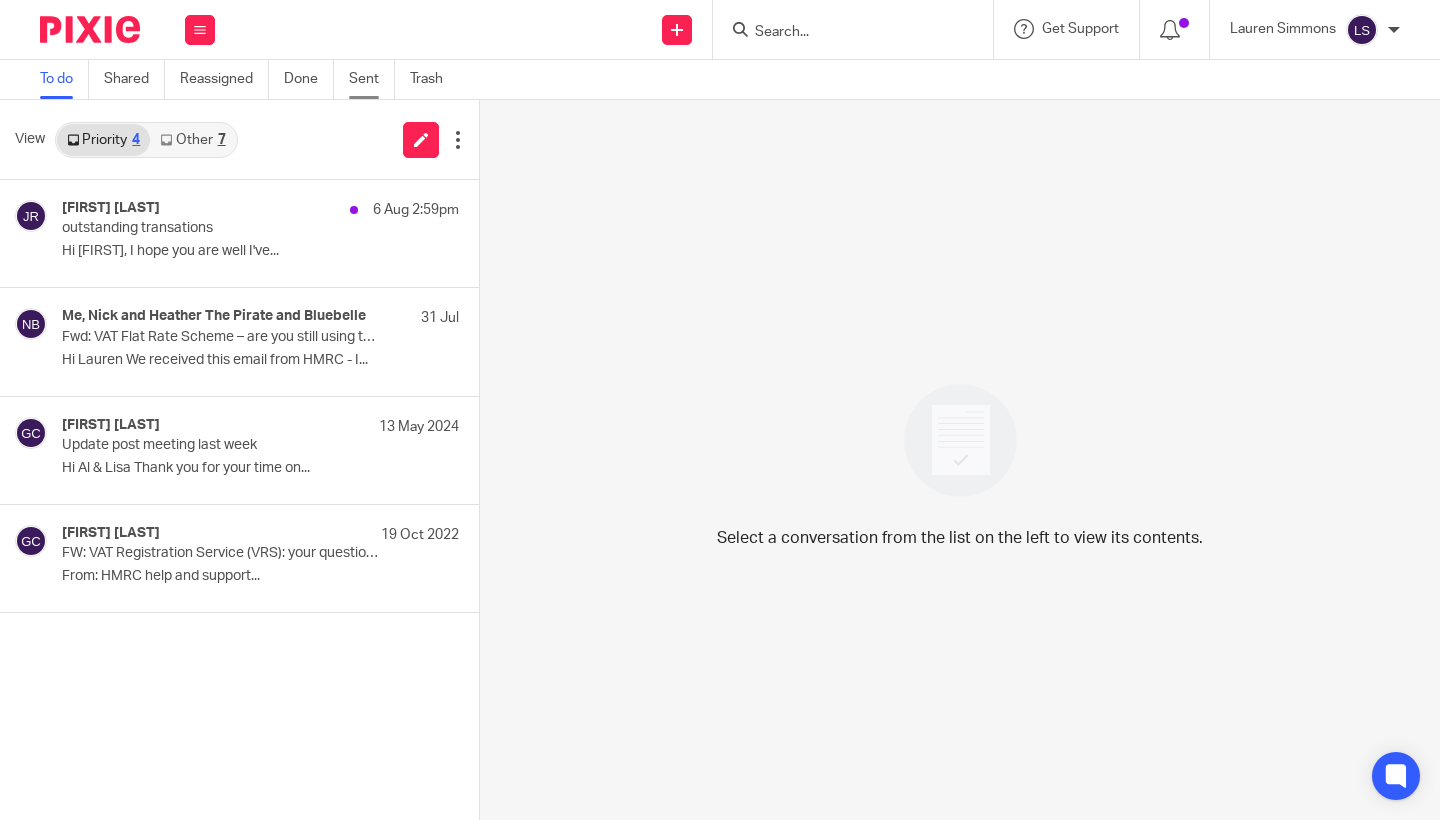 scroll, scrollTop: 0, scrollLeft: 0, axis: both 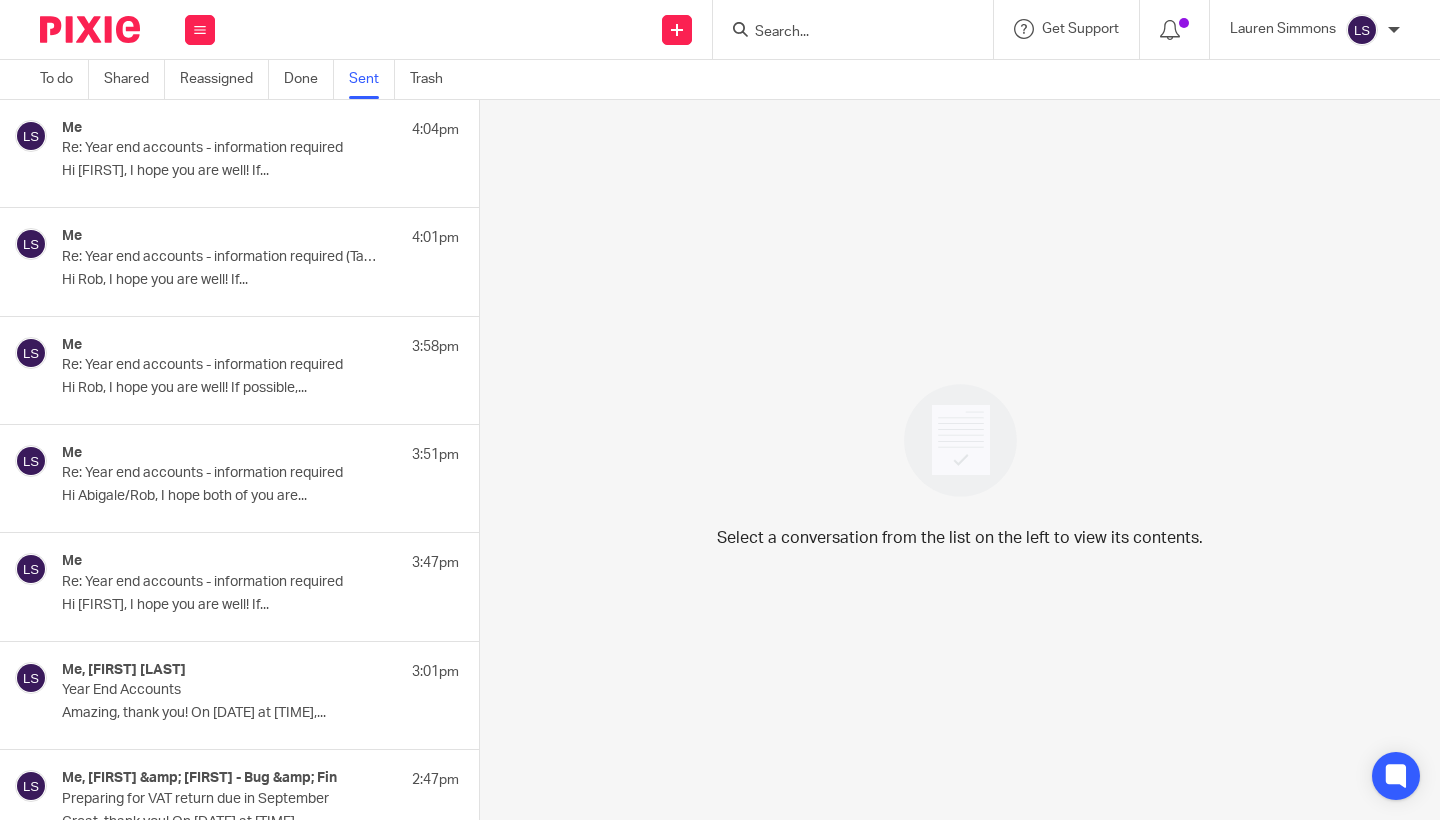 click on "Hi Diego,     I hope you are well!     If..." at bounding box center (260, 171) 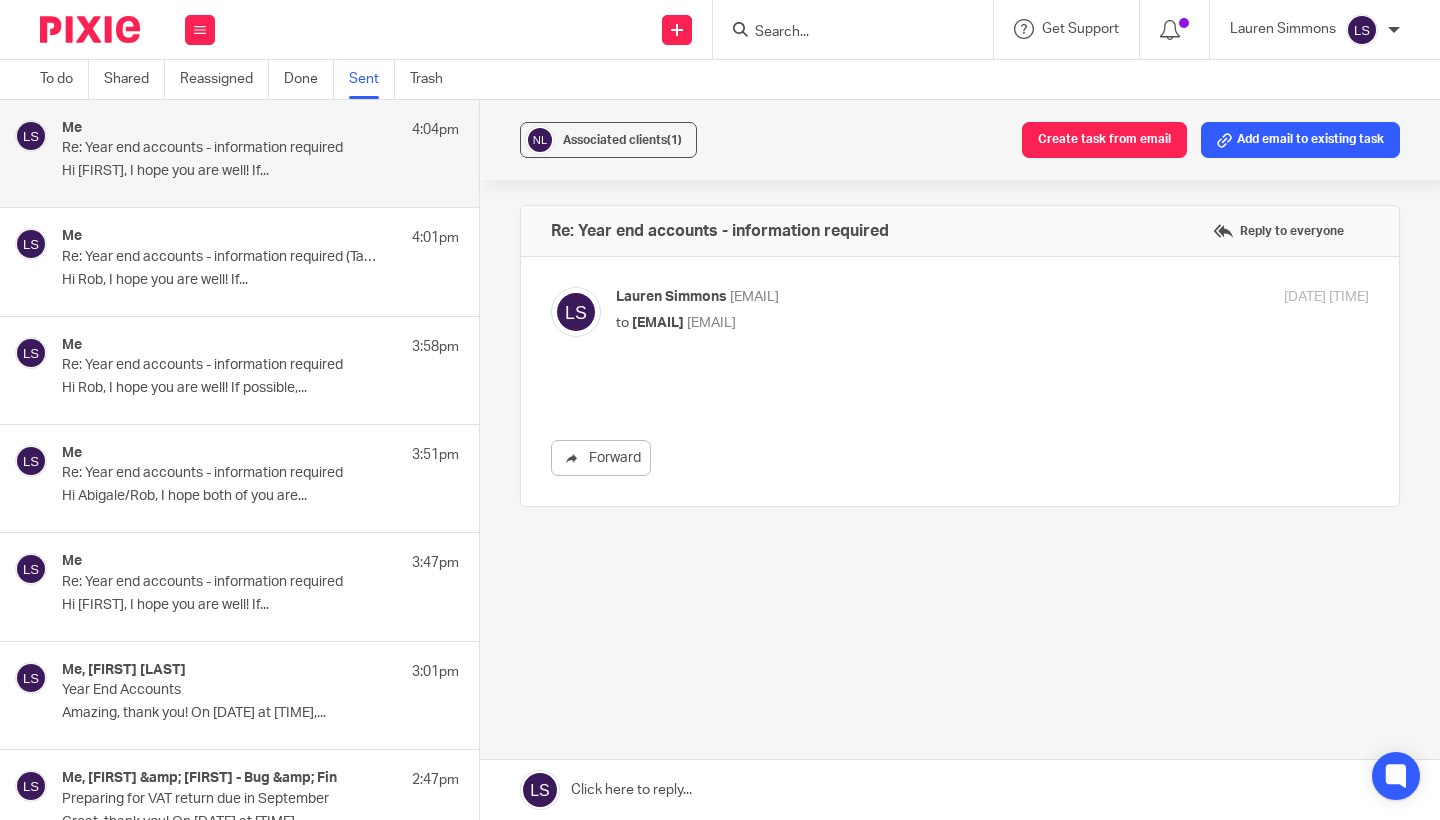 scroll, scrollTop: 0, scrollLeft: 0, axis: both 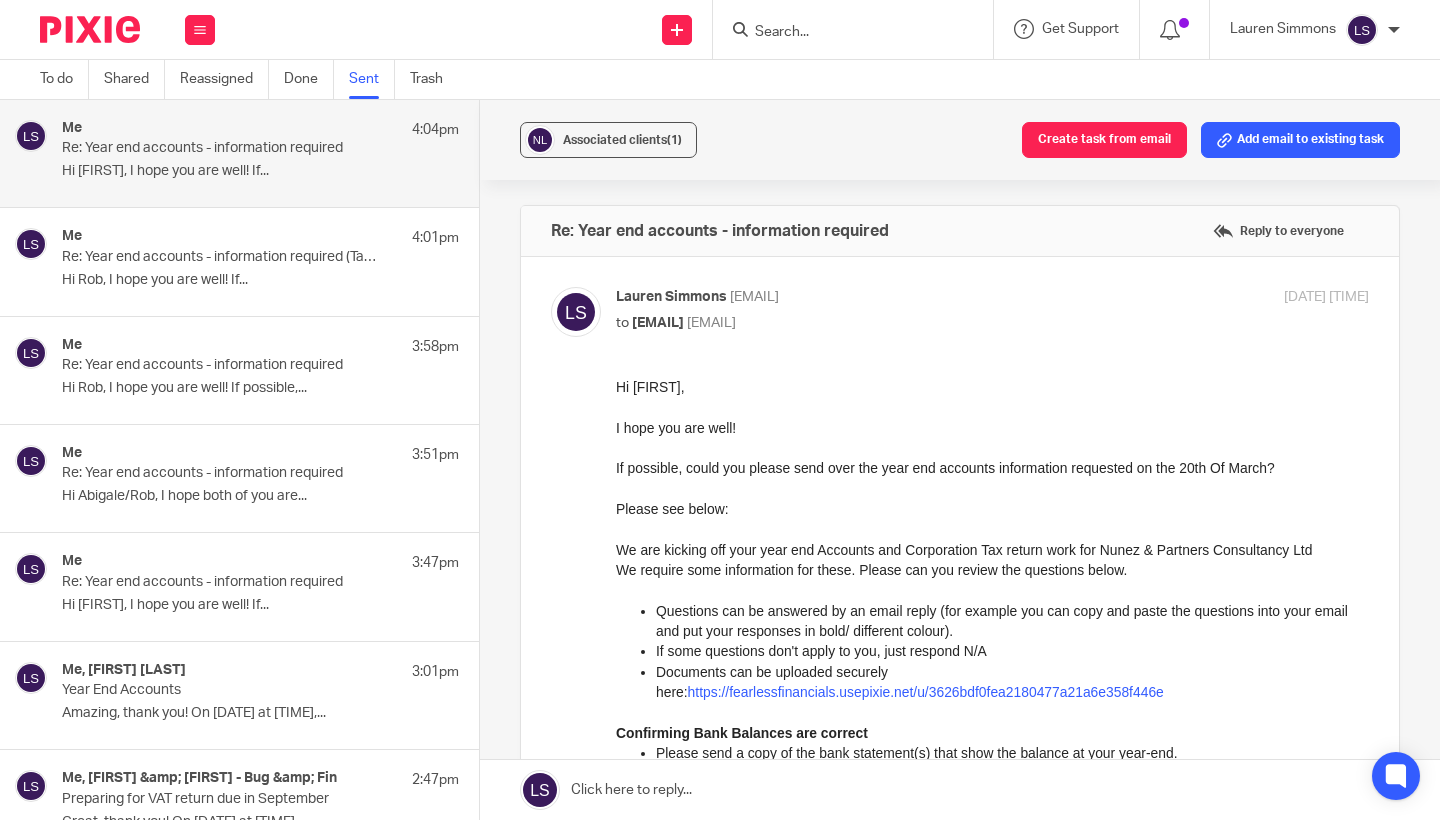 click on "Me
3:58pm   Re: Year end accounts - information required   Hi Rob,   I hope you are well!   If possible,..." at bounding box center [239, 370] 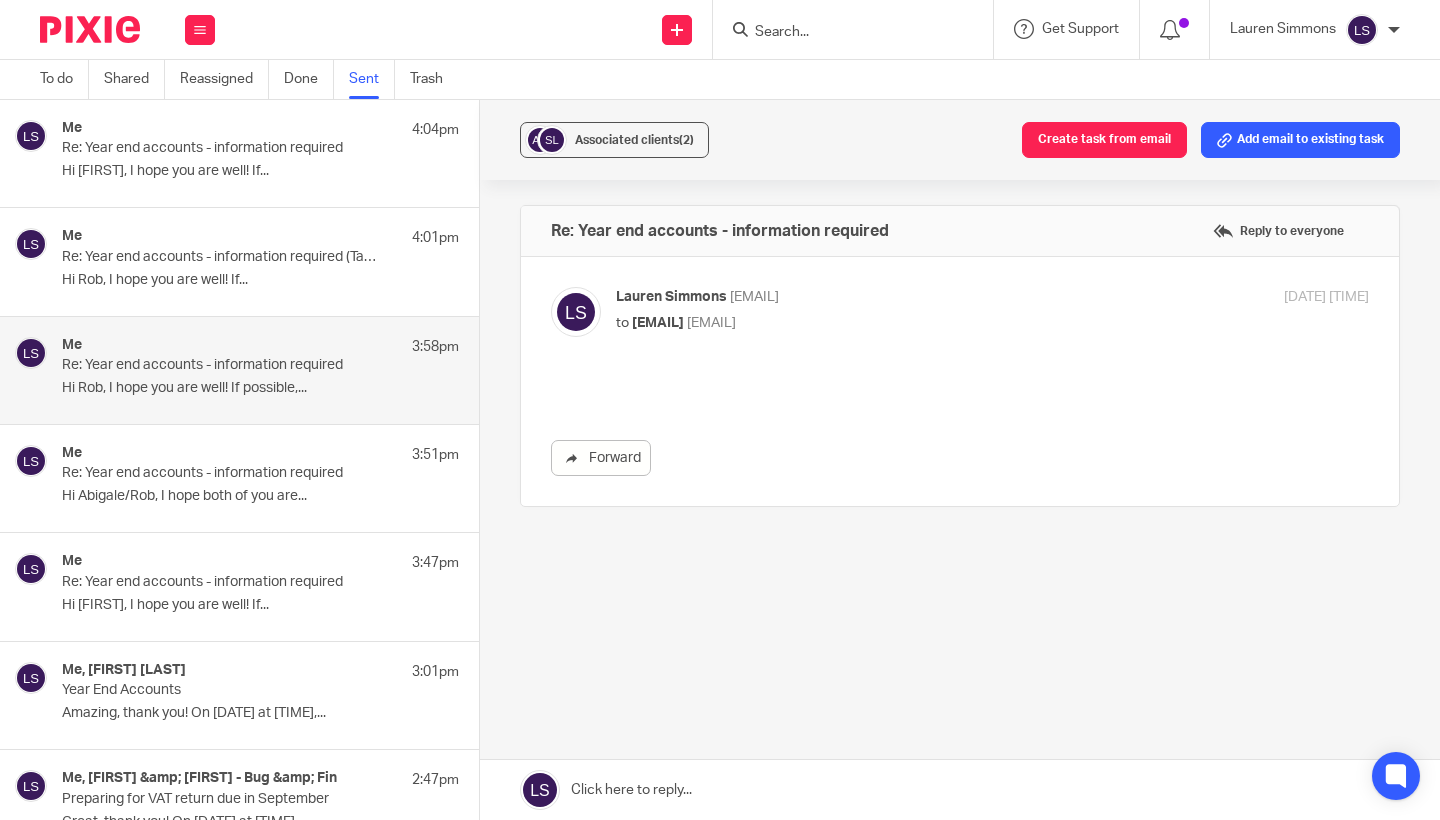 click on "Me
4:01pm   Re: Year end accounts - information required (Taktal Ltd)   Hi Rob,     I hope you are well!     If..." at bounding box center [239, 261] 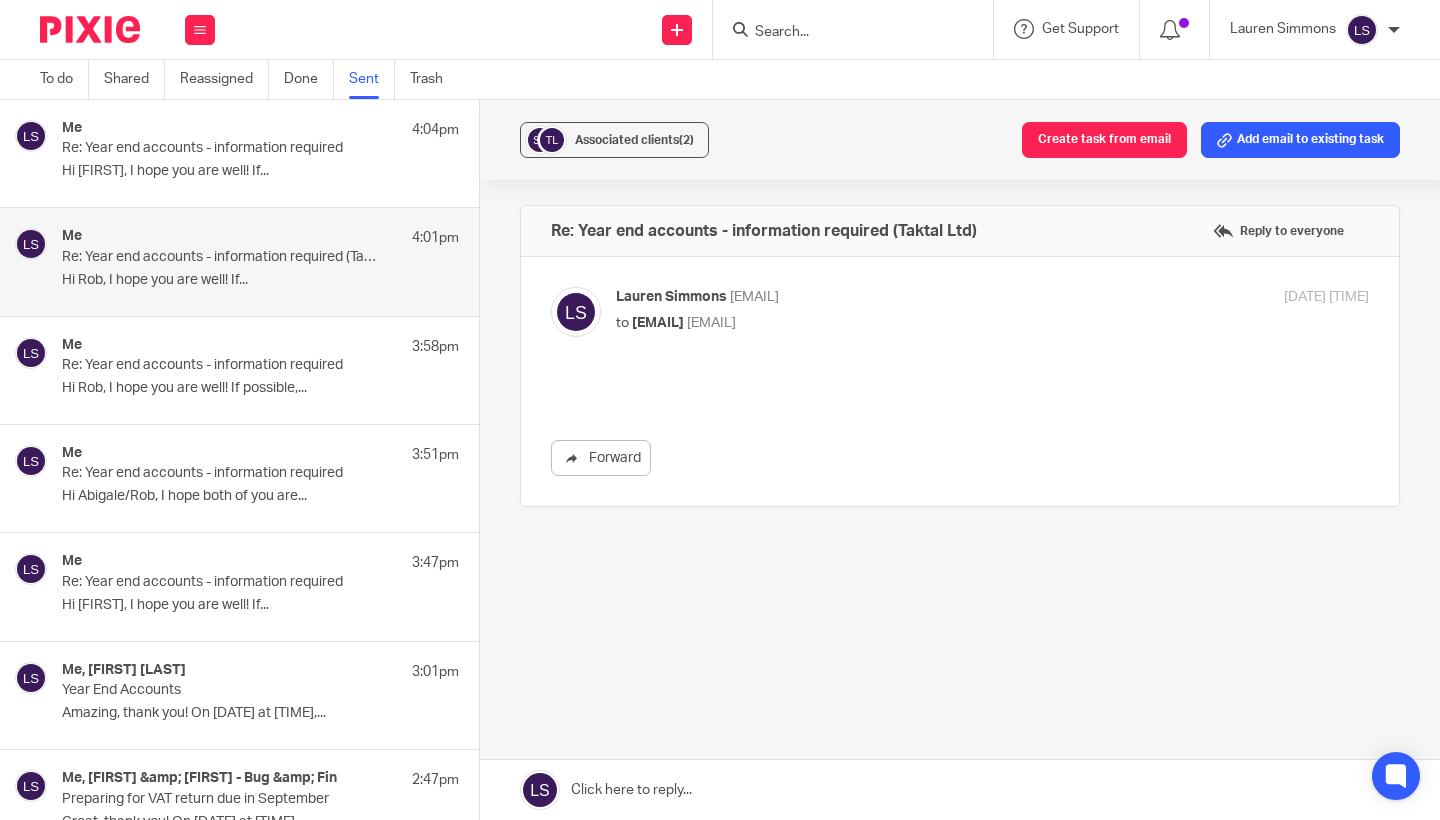 scroll, scrollTop: 0, scrollLeft: 0, axis: both 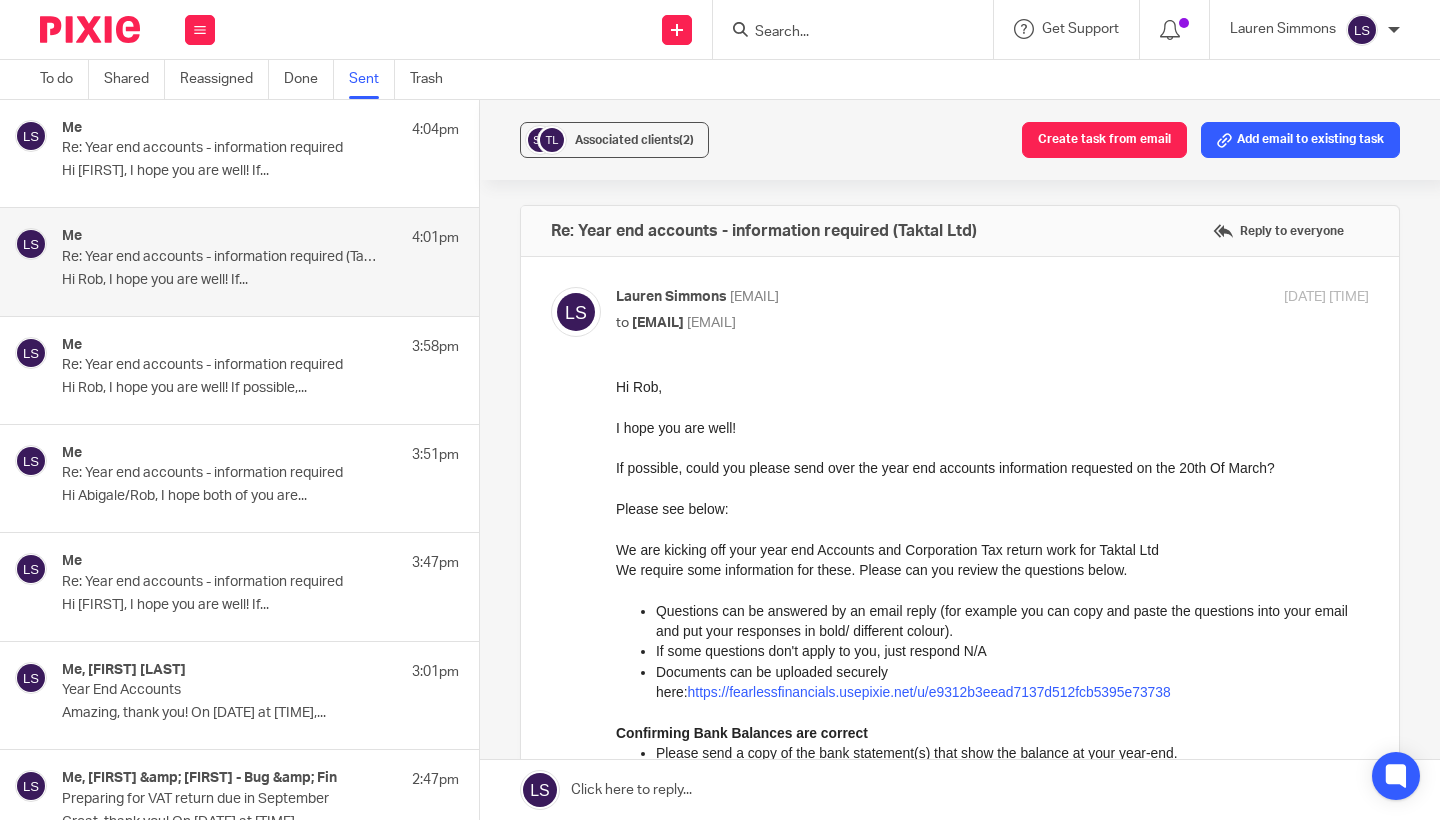 click on "Me
3:58pm   Re: Year end accounts - information required   Hi Rob,   I hope you are well!   If possible,..." at bounding box center (260, 370) 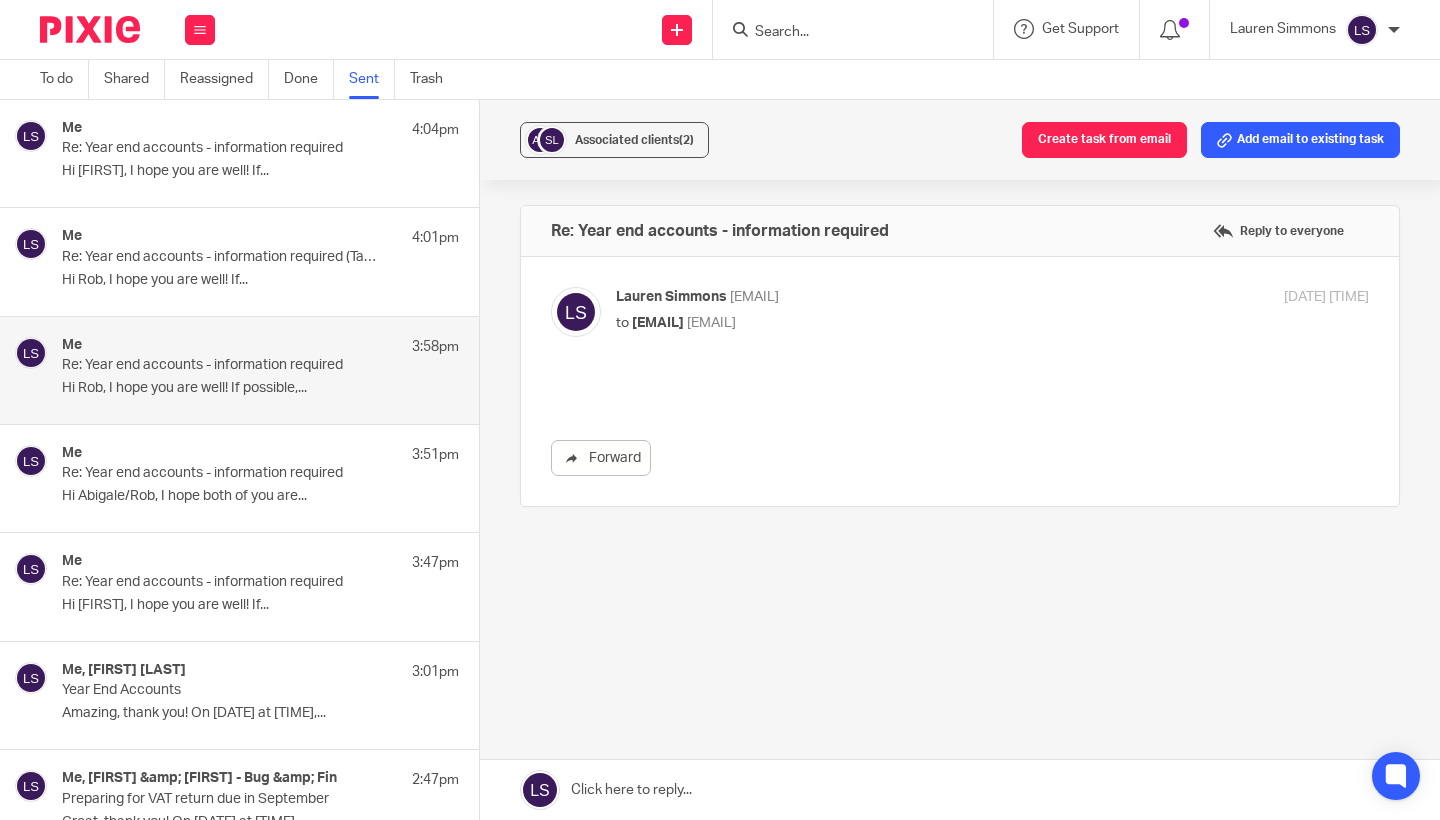 scroll, scrollTop: 0, scrollLeft: 0, axis: both 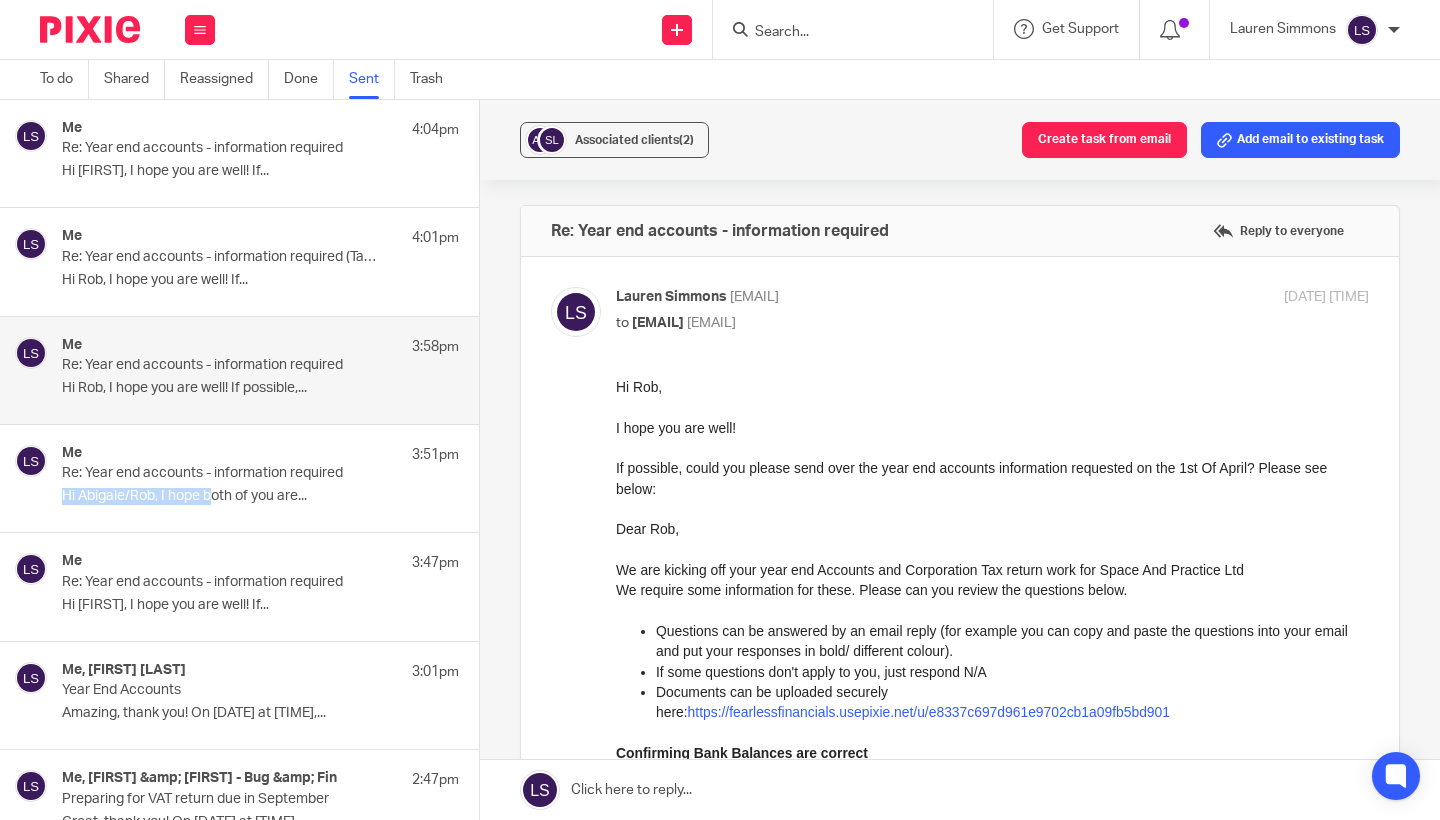 click on "Me
3:51pm   Re: Year end accounts - information required   Hi Abigale/Rob,     I hope both of you are..." at bounding box center (260, 478) 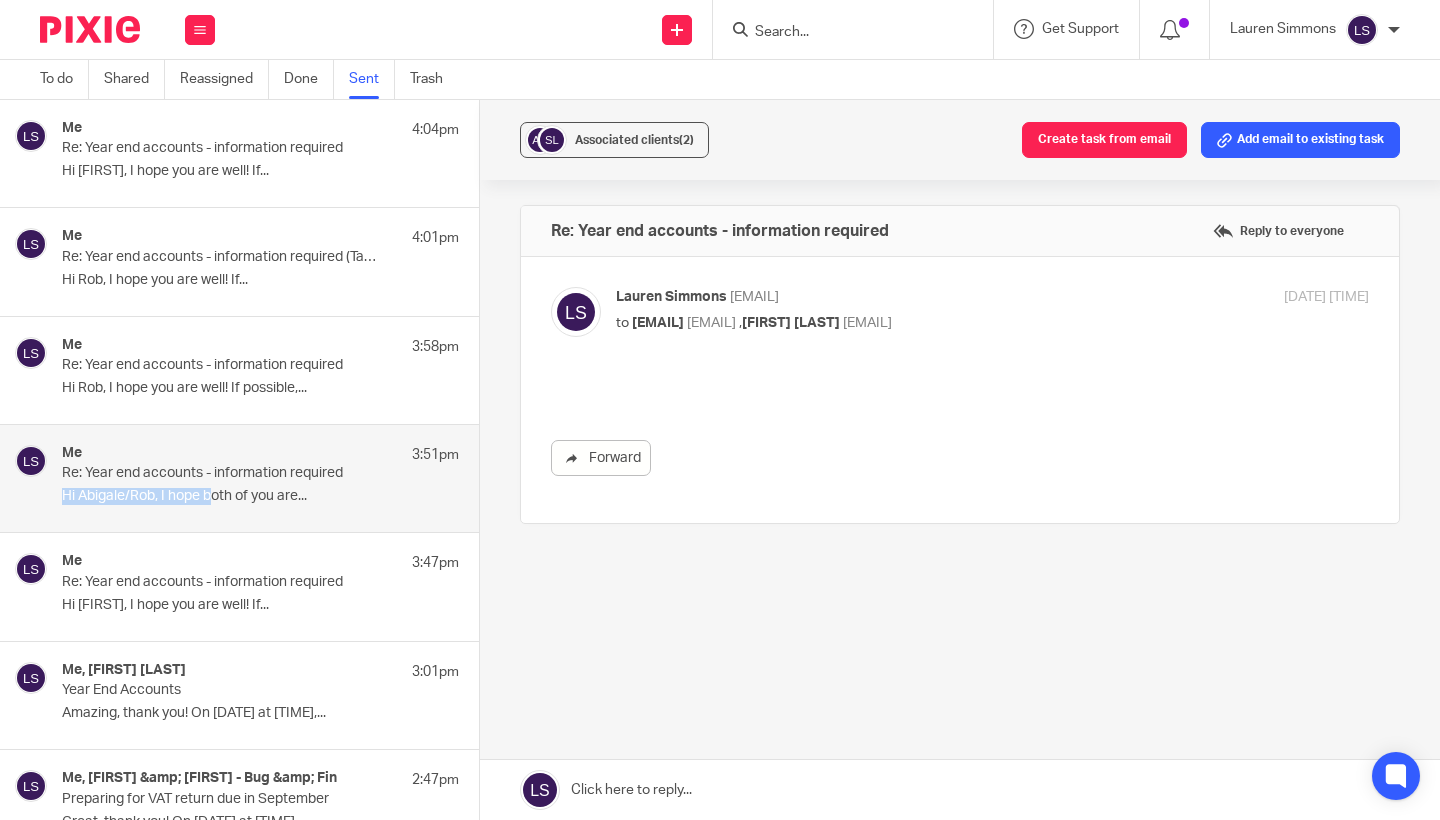 scroll, scrollTop: 0, scrollLeft: 0, axis: both 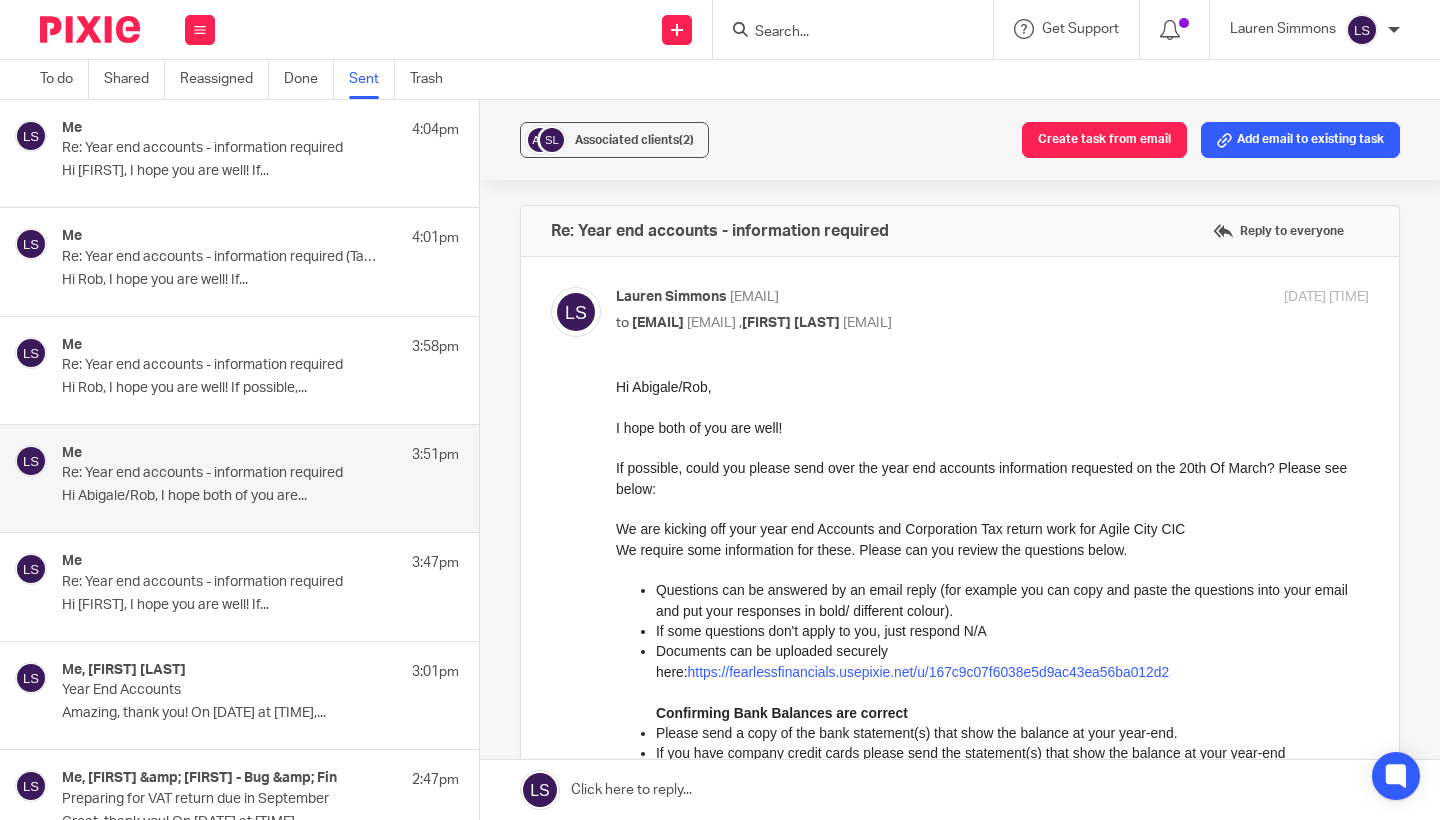 click on "Hi Scott,    I hope you are well!   If..." at bounding box center [260, 605] 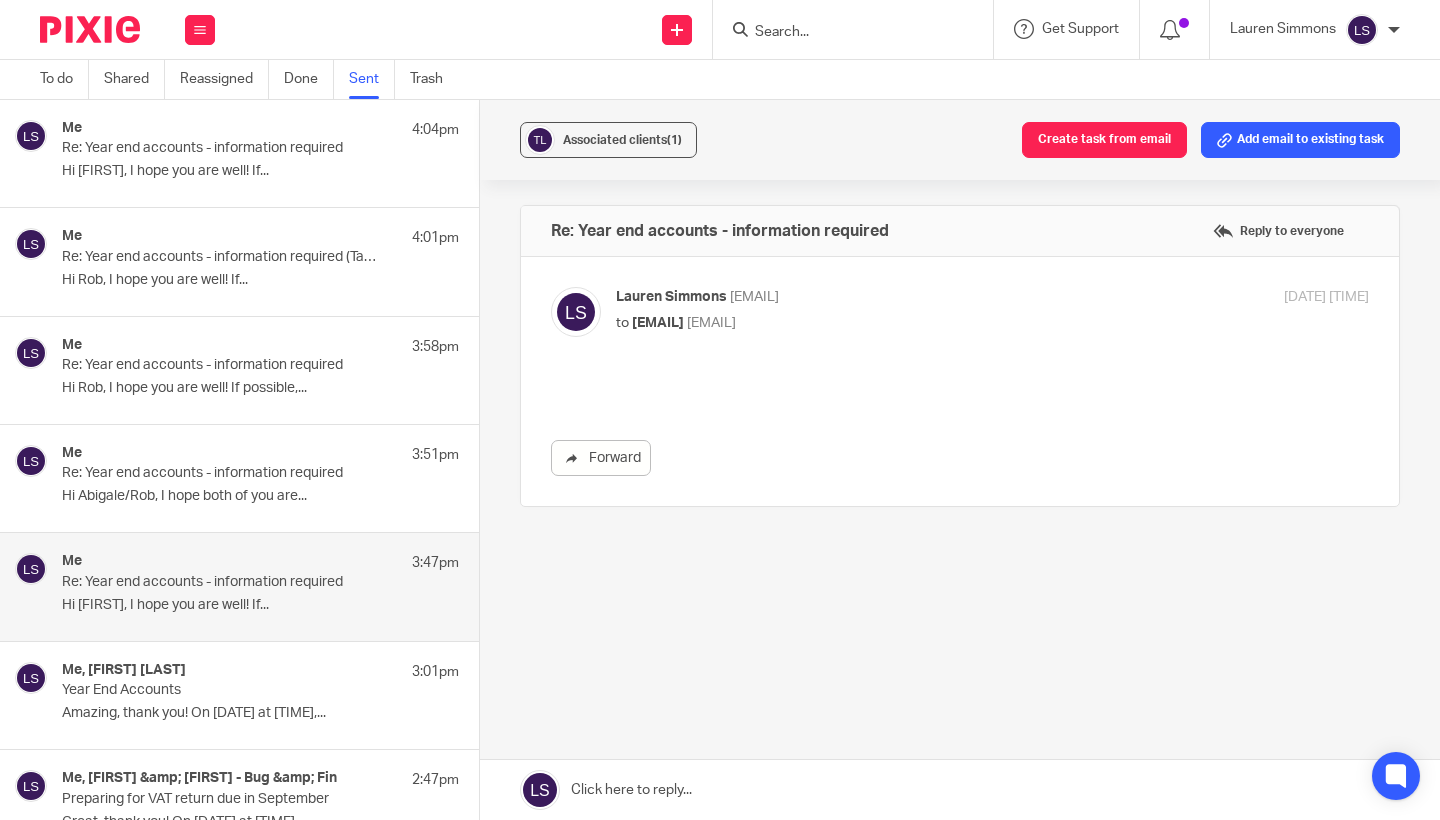 scroll, scrollTop: 0, scrollLeft: 0, axis: both 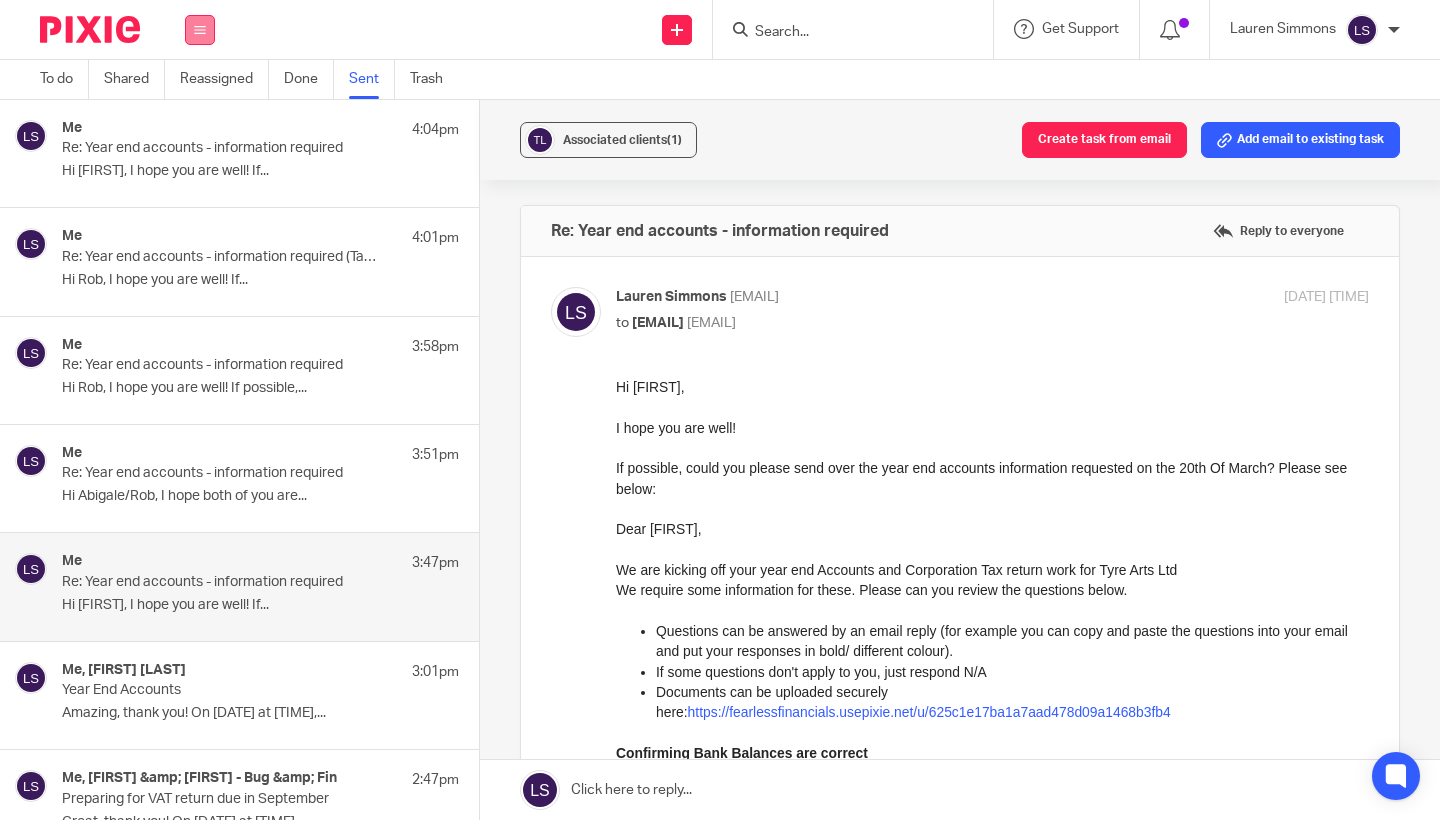 click at bounding box center [200, 30] 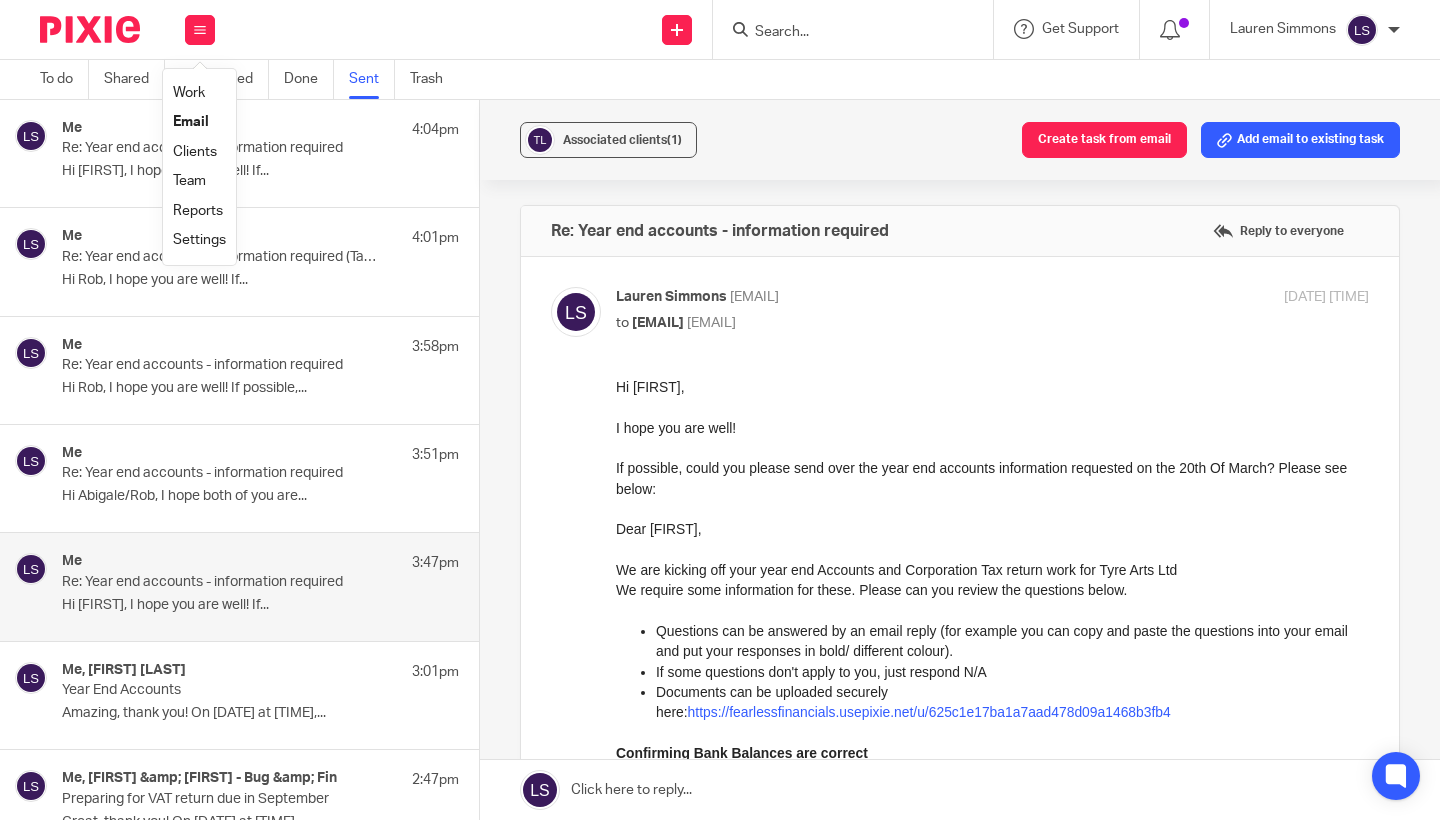 click on "Email" at bounding box center [191, 122] 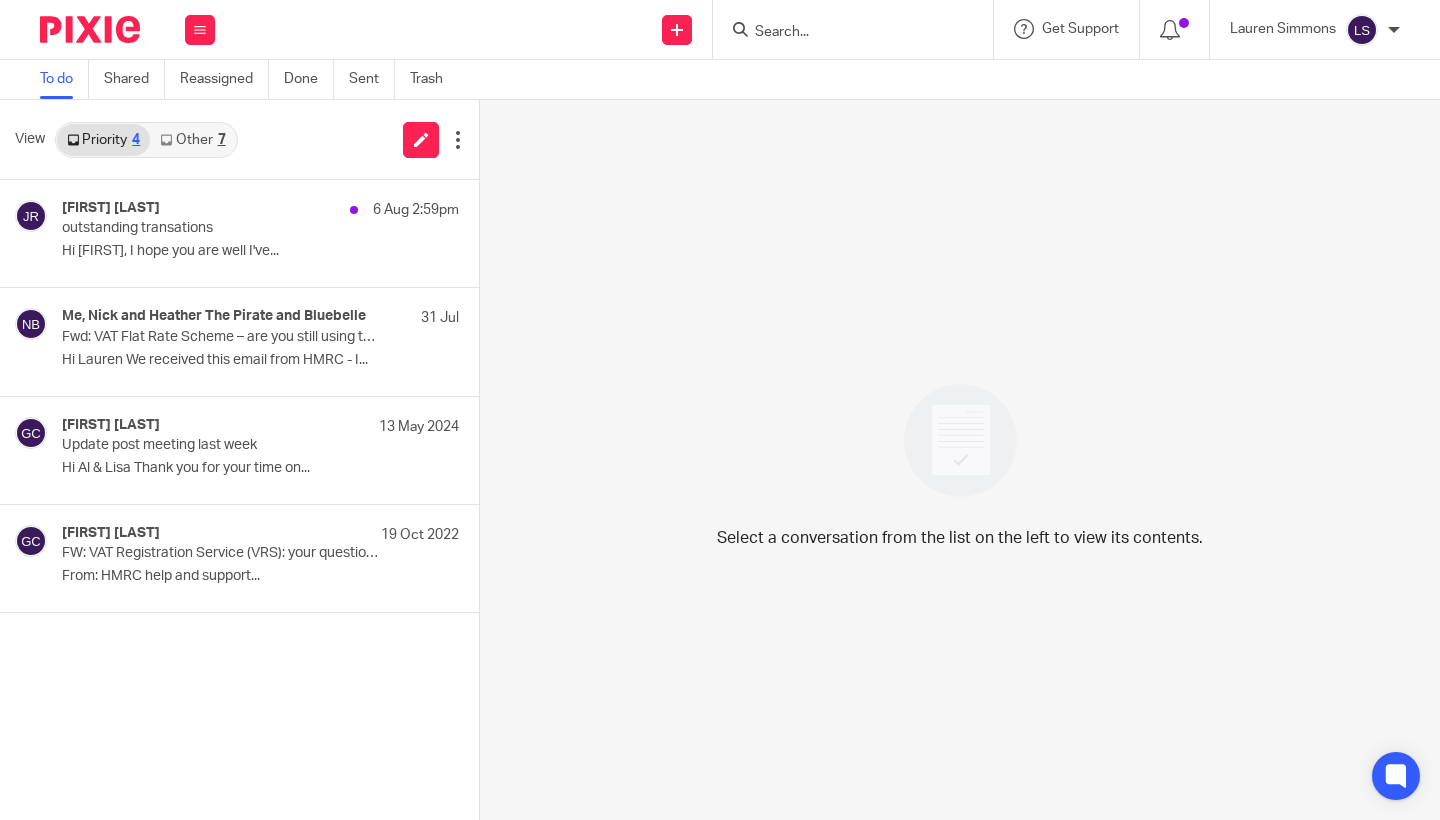 scroll, scrollTop: 0, scrollLeft: 0, axis: both 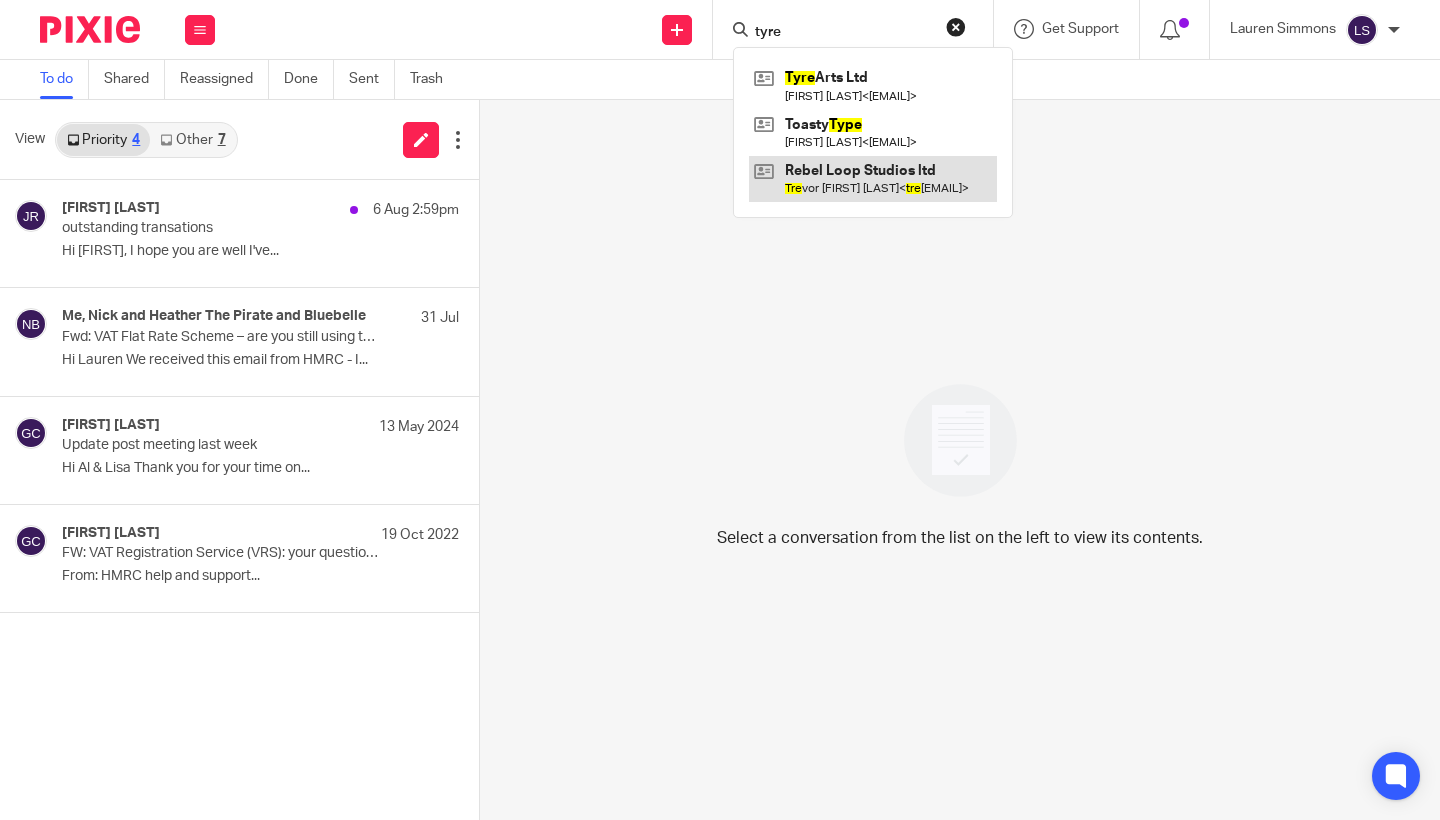 type on "tyre" 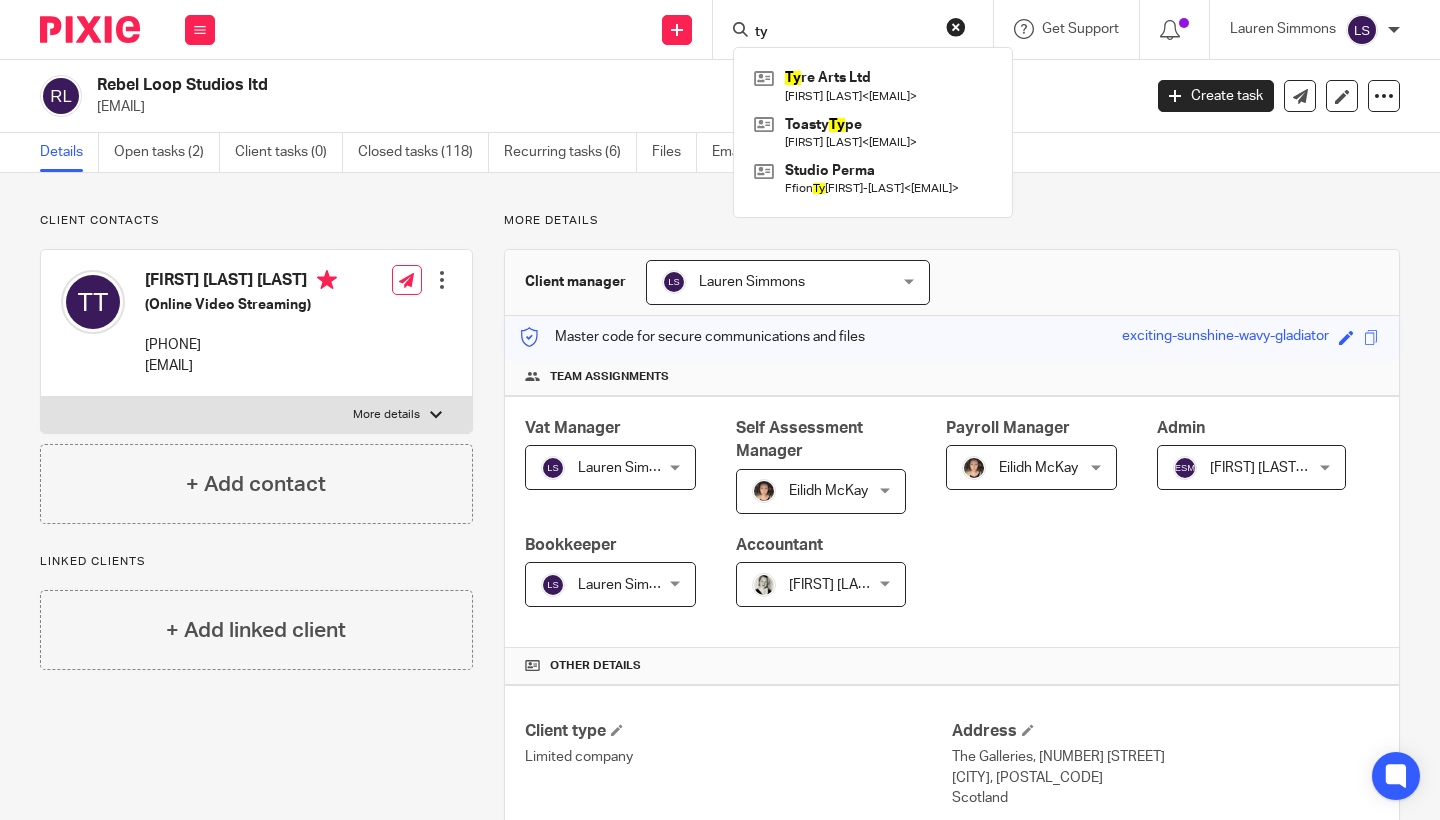 scroll, scrollTop: 0, scrollLeft: 0, axis: both 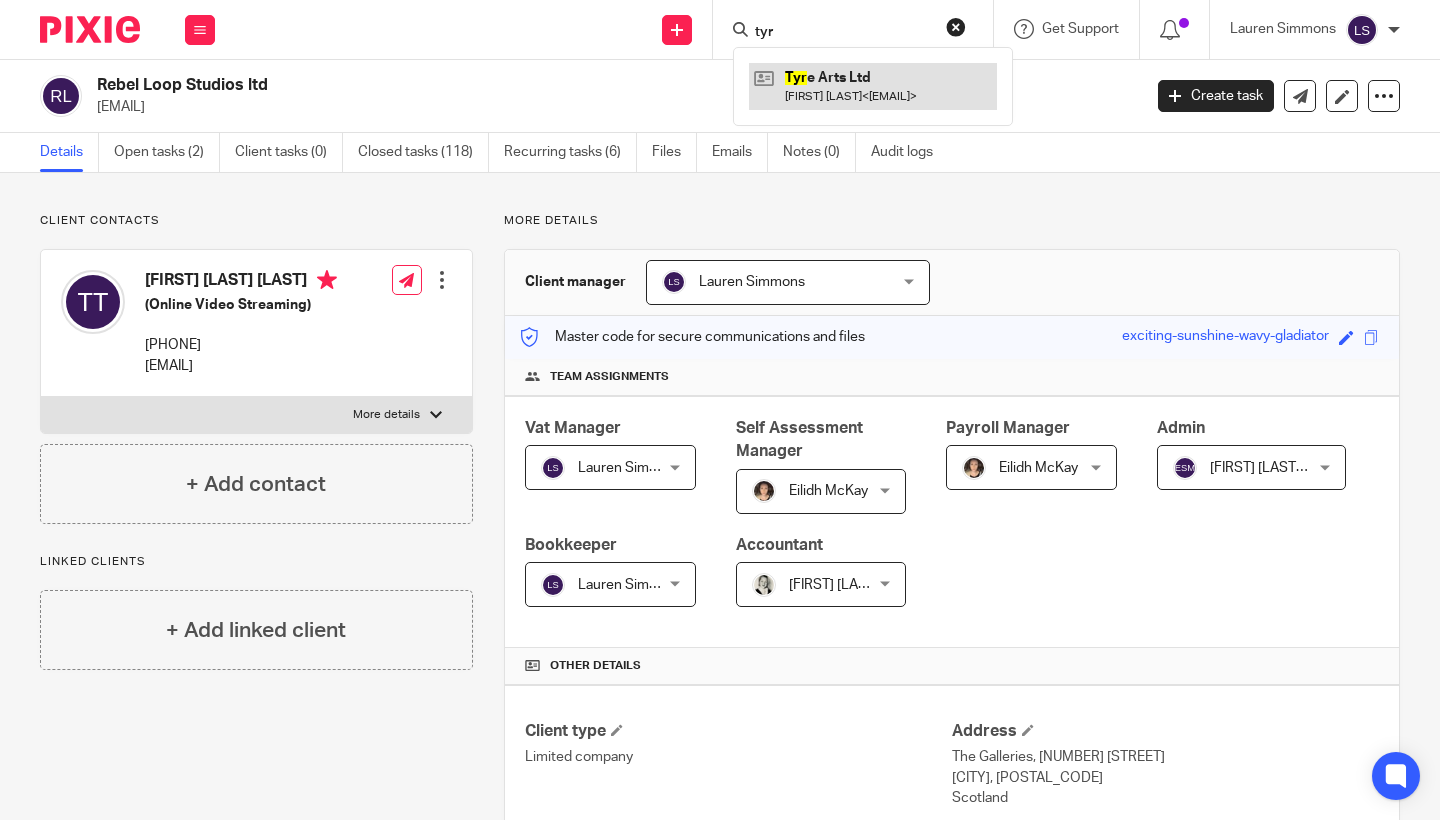 type on "tyr" 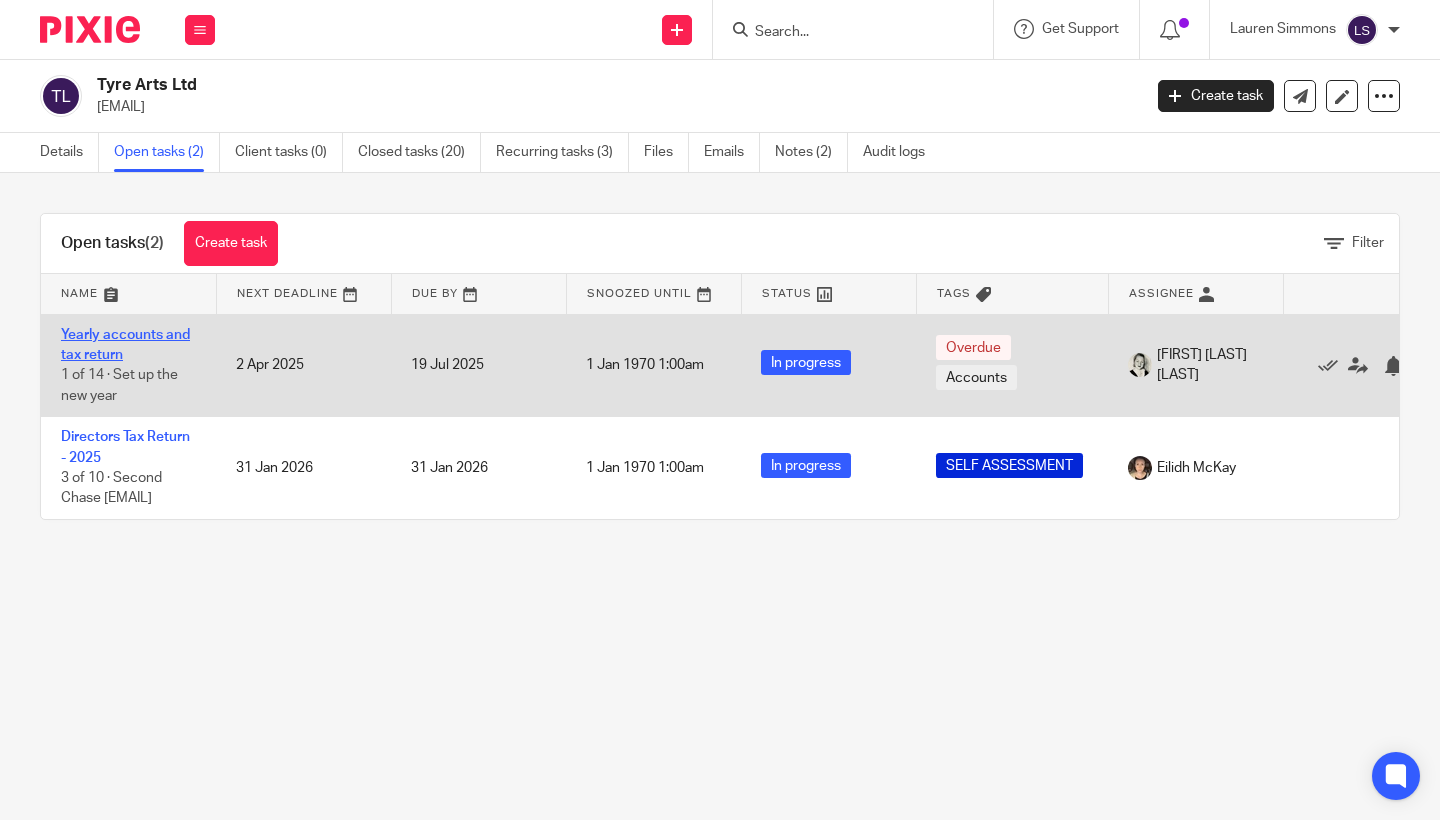 scroll, scrollTop: 0, scrollLeft: 0, axis: both 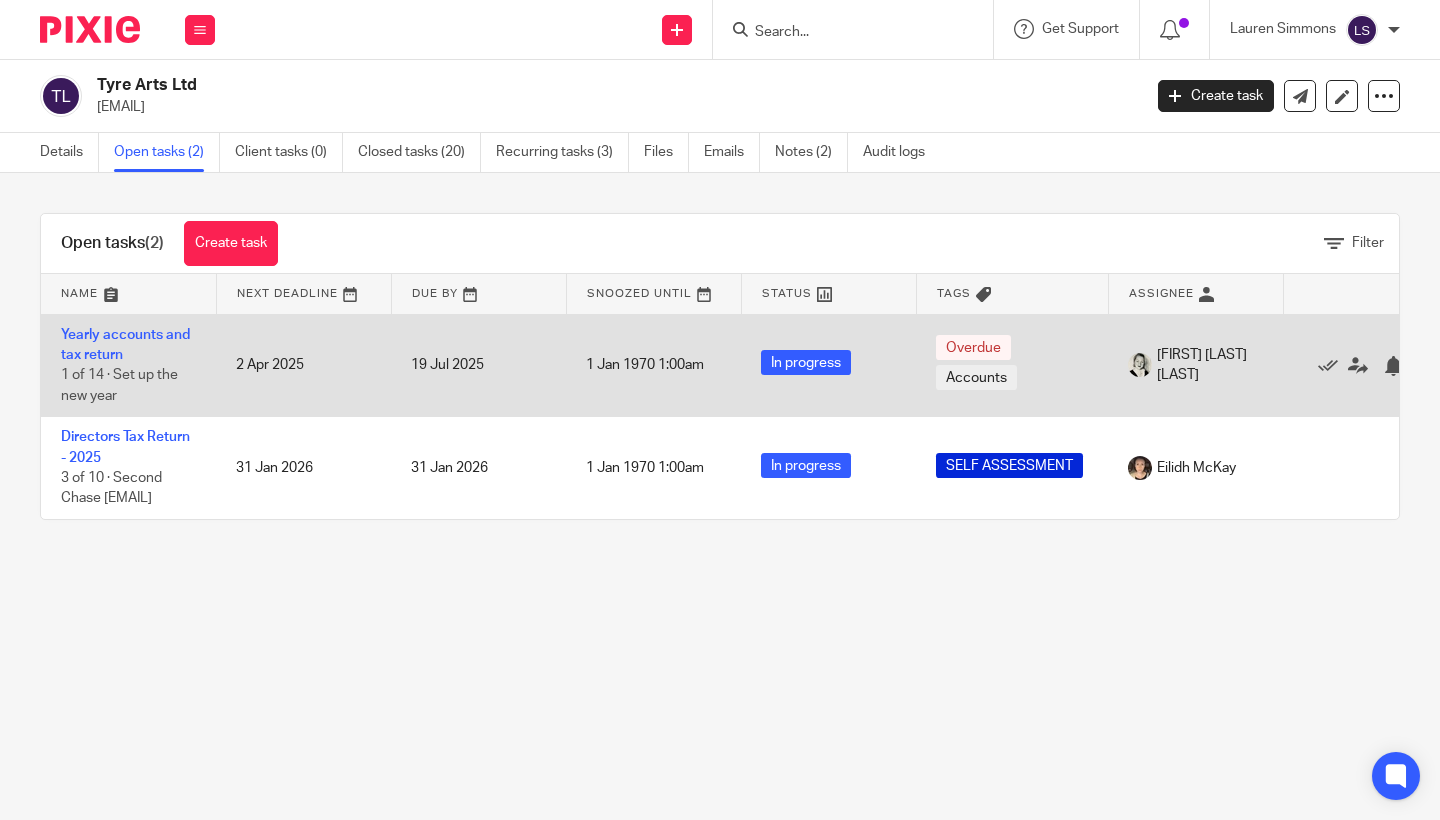click on "Yearly accounts and tax return
1
of
14 ·
Set up the new year" at bounding box center (128, 365) 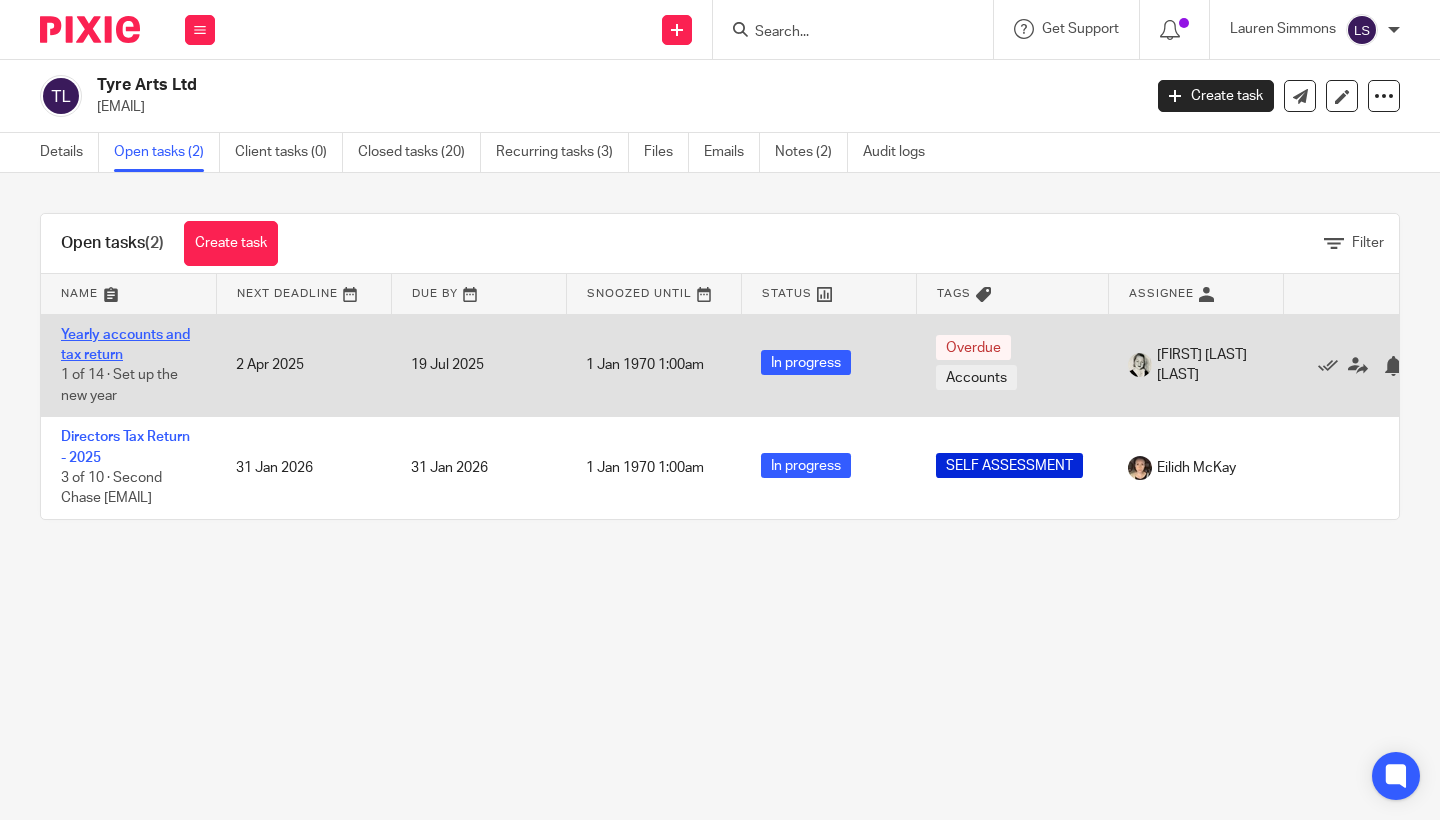click on "Yearly accounts and tax return" at bounding box center (125, 345) 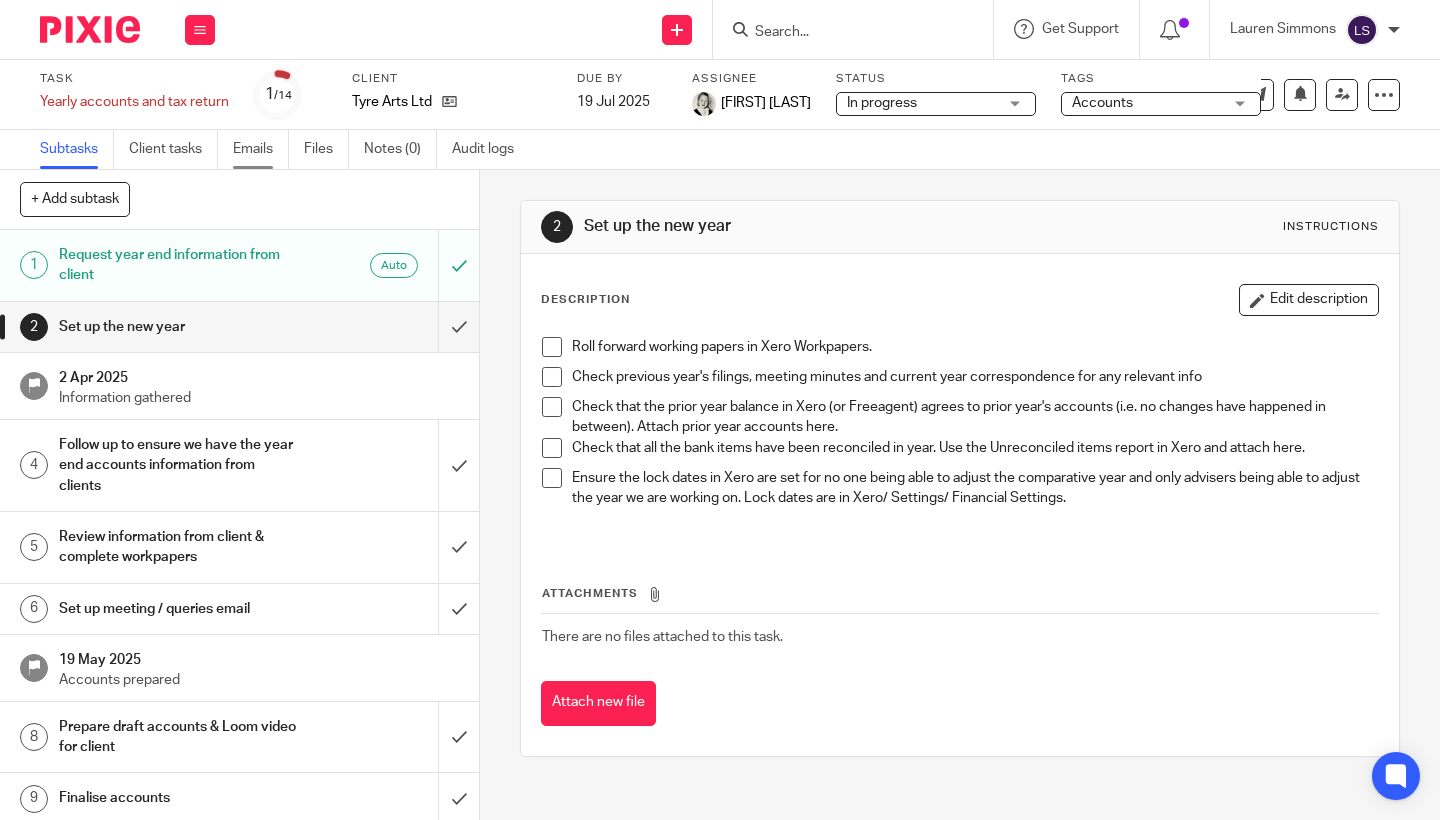 scroll, scrollTop: 0, scrollLeft: 0, axis: both 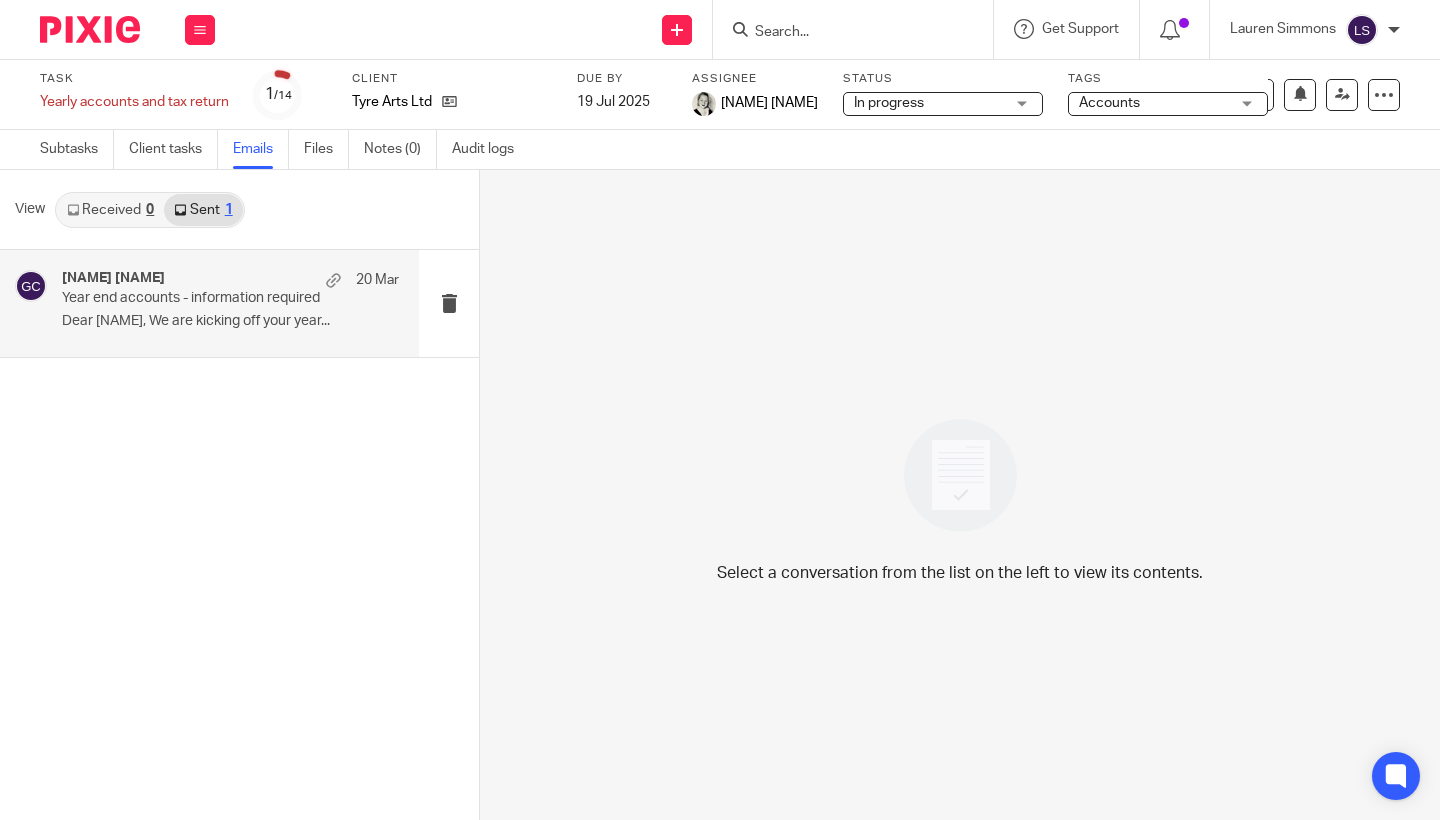 click on "[NAME] [NAME]
20 Mar   Year end accounts - information required   Dear [NAME],     We are kicking off your year..." at bounding box center (230, 303) 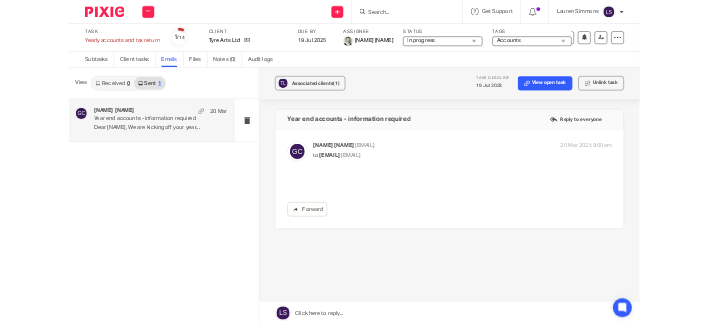 scroll, scrollTop: 0, scrollLeft: 0, axis: both 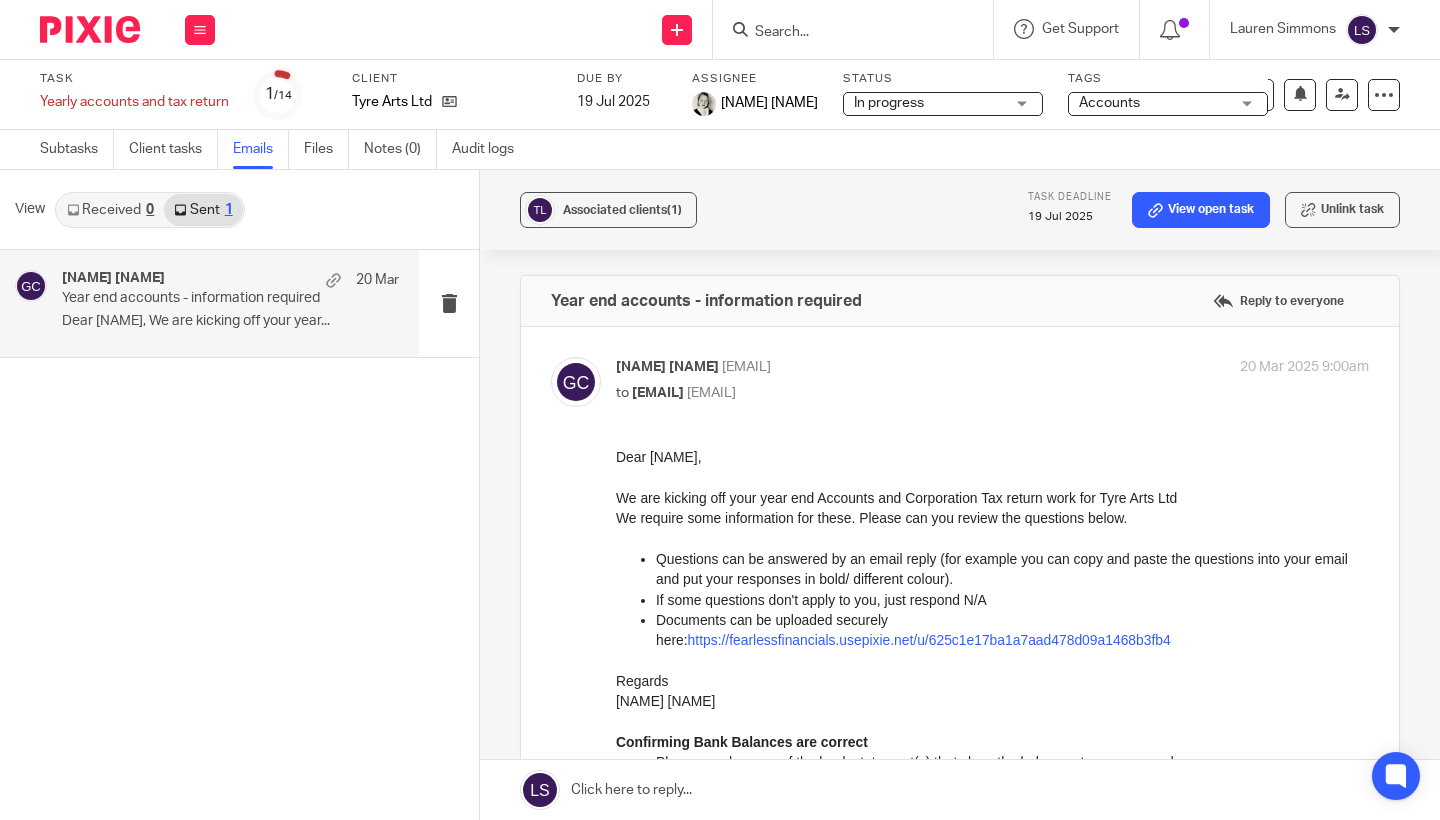 click on "[NAME] [NAME]
[EMAIL]   to
[EMAIL]
[EMAIL]       20 Mar 2025 9:00am
Forward" at bounding box center [960, 953] 